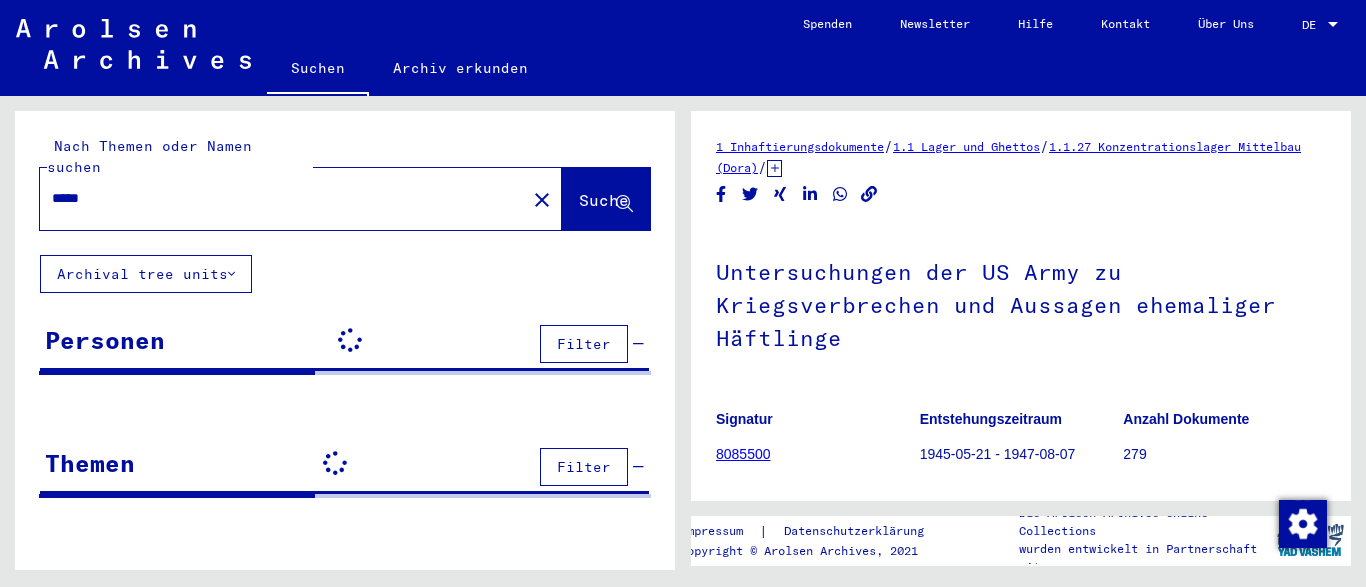 scroll, scrollTop: 0, scrollLeft: 0, axis: both 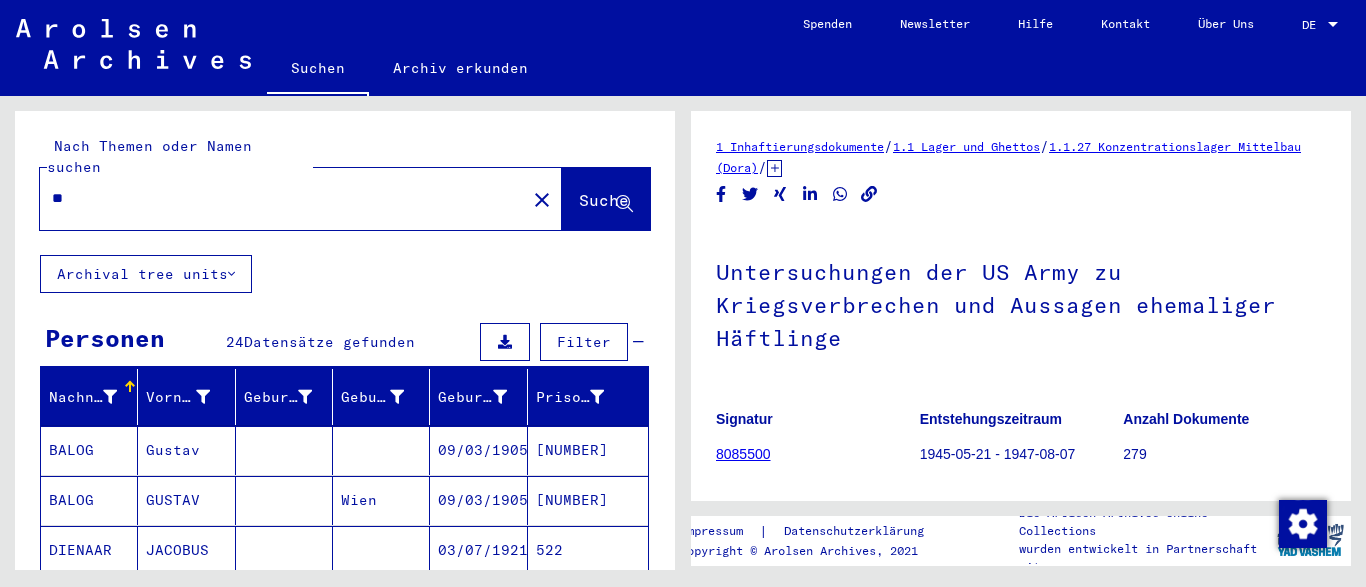 type on "*" 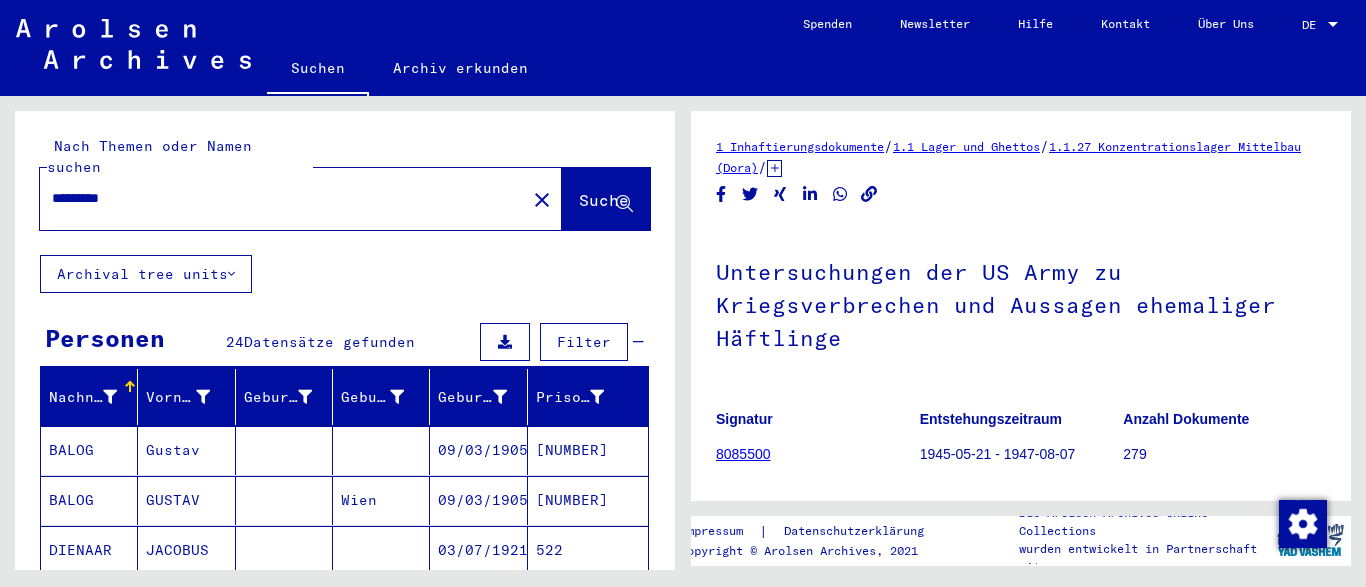 type on "*********" 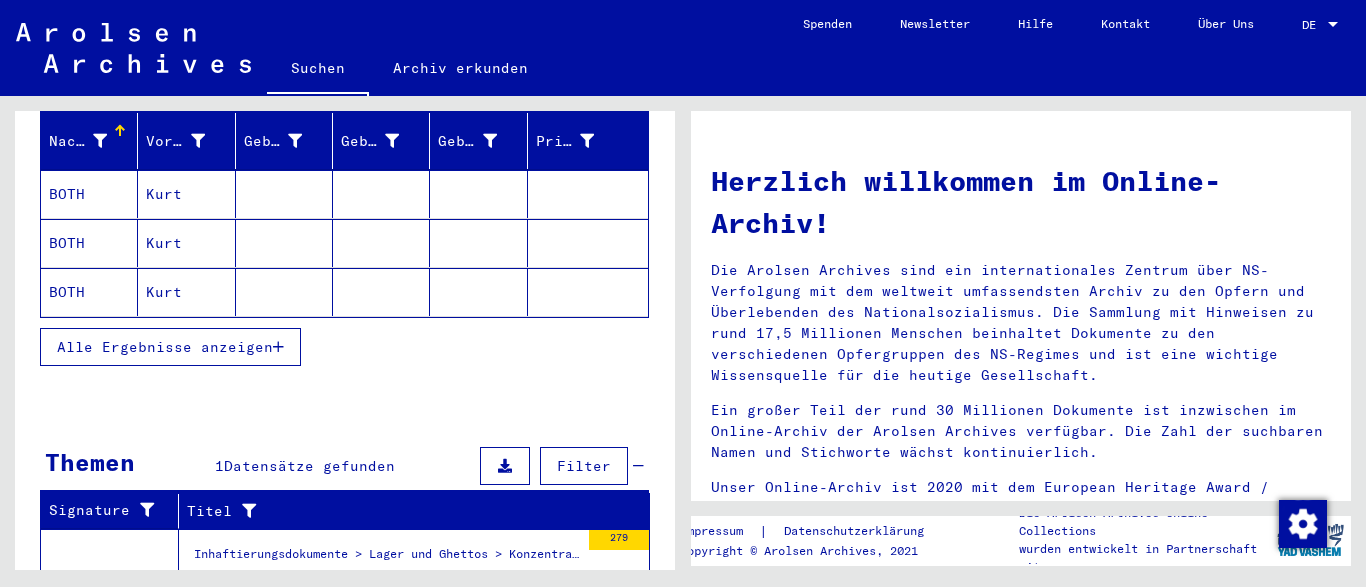 scroll, scrollTop: 247, scrollLeft: 0, axis: vertical 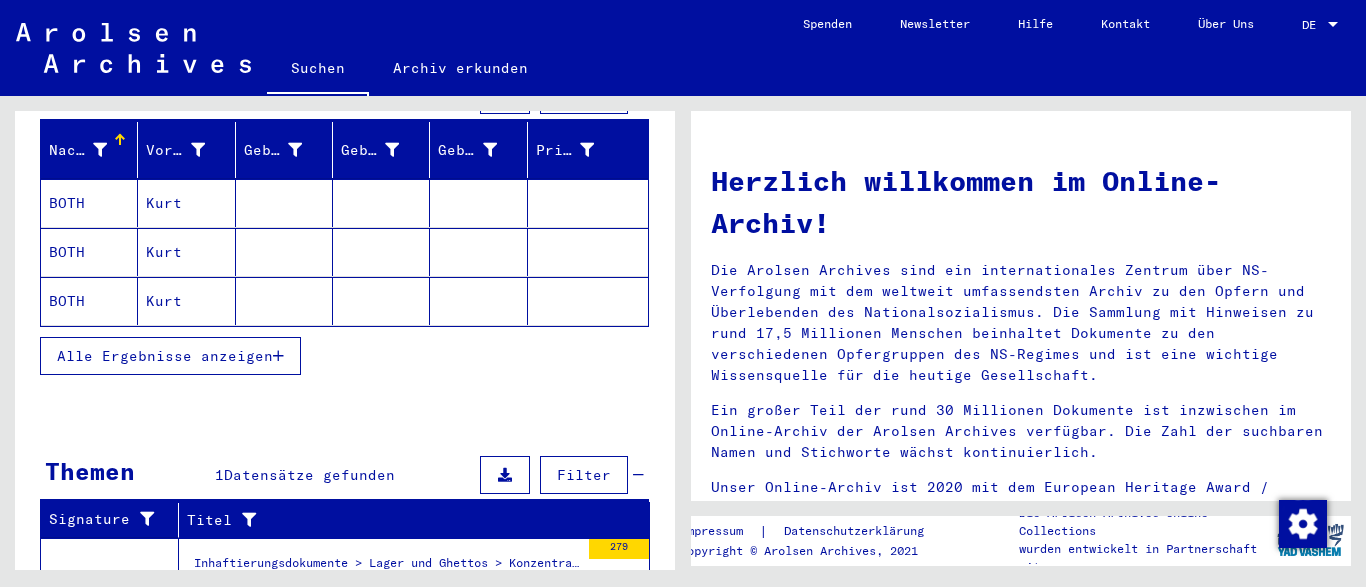 click on "Alle Ergebnisse anzeigen" at bounding box center [165, 356] 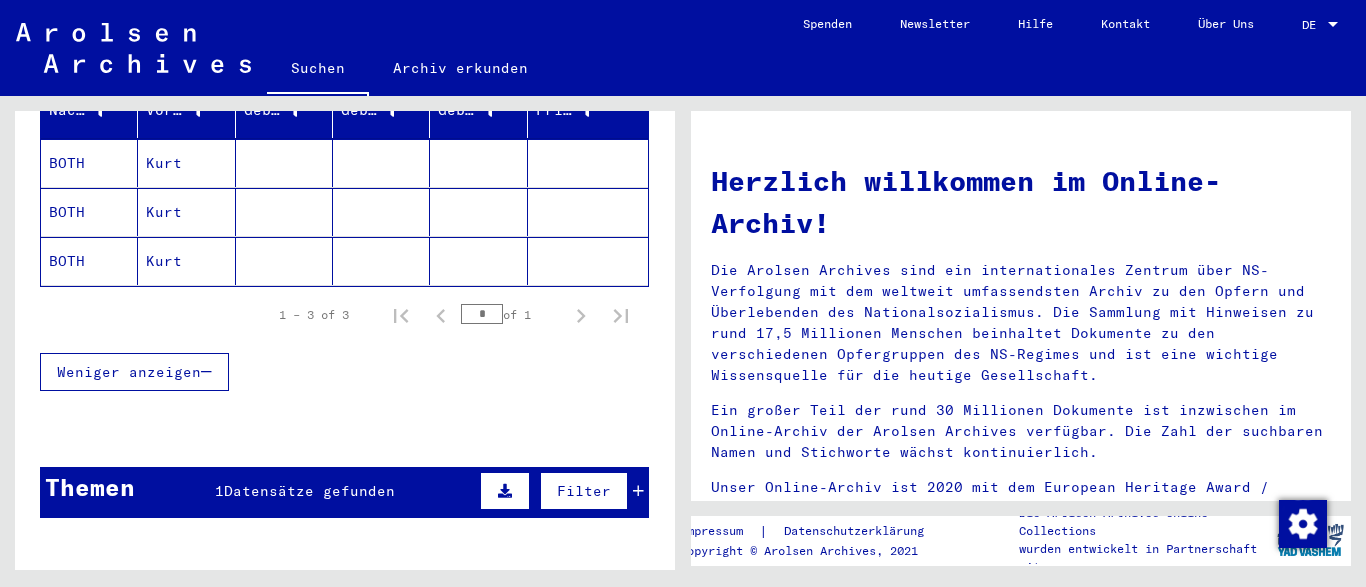 scroll, scrollTop: 293, scrollLeft: 0, axis: vertical 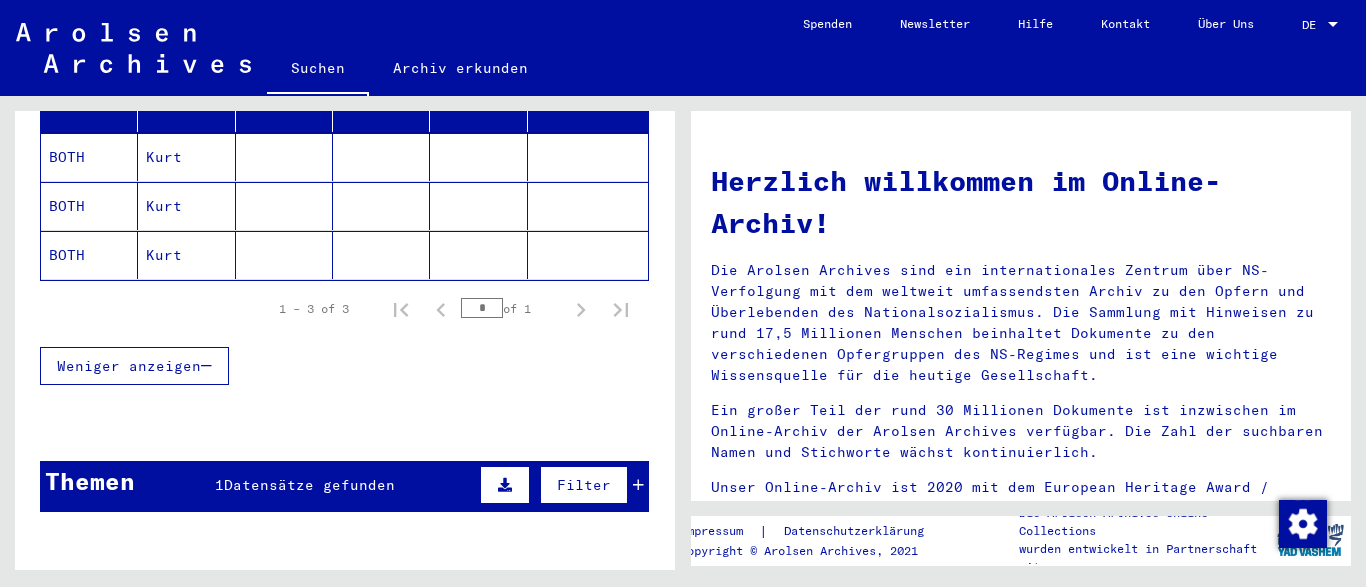 click on "Themen 1  Datensätze gefunden  Filter" at bounding box center (344, 486) 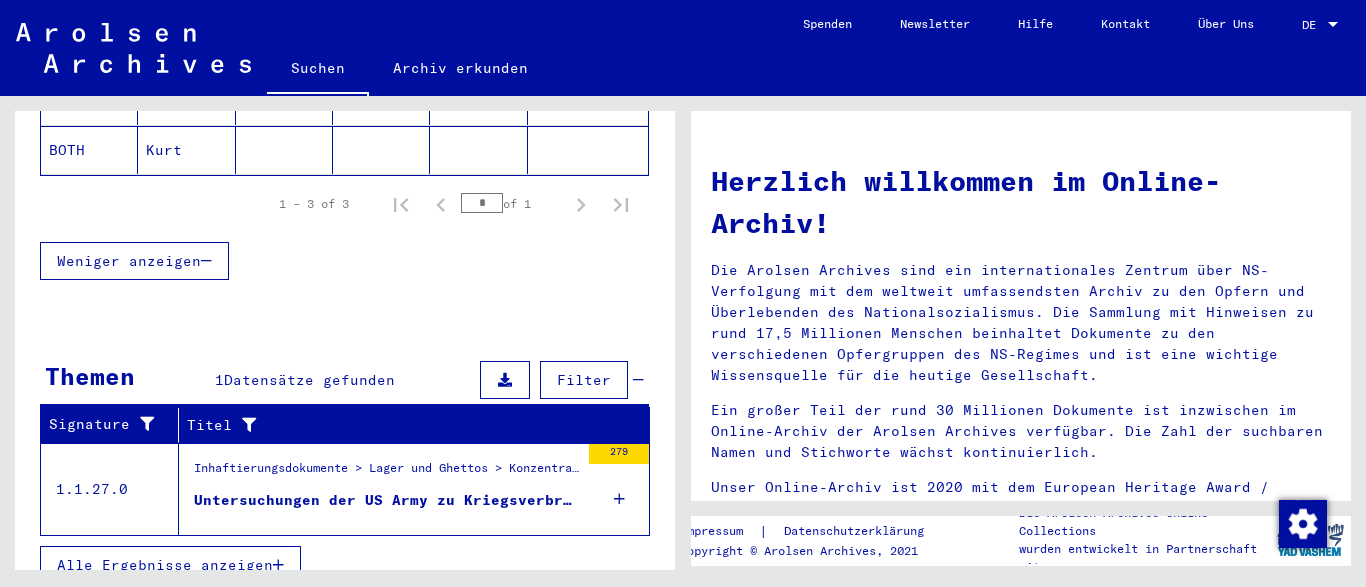 scroll, scrollTop: 402, scrollLeft: 0, axis: vertical 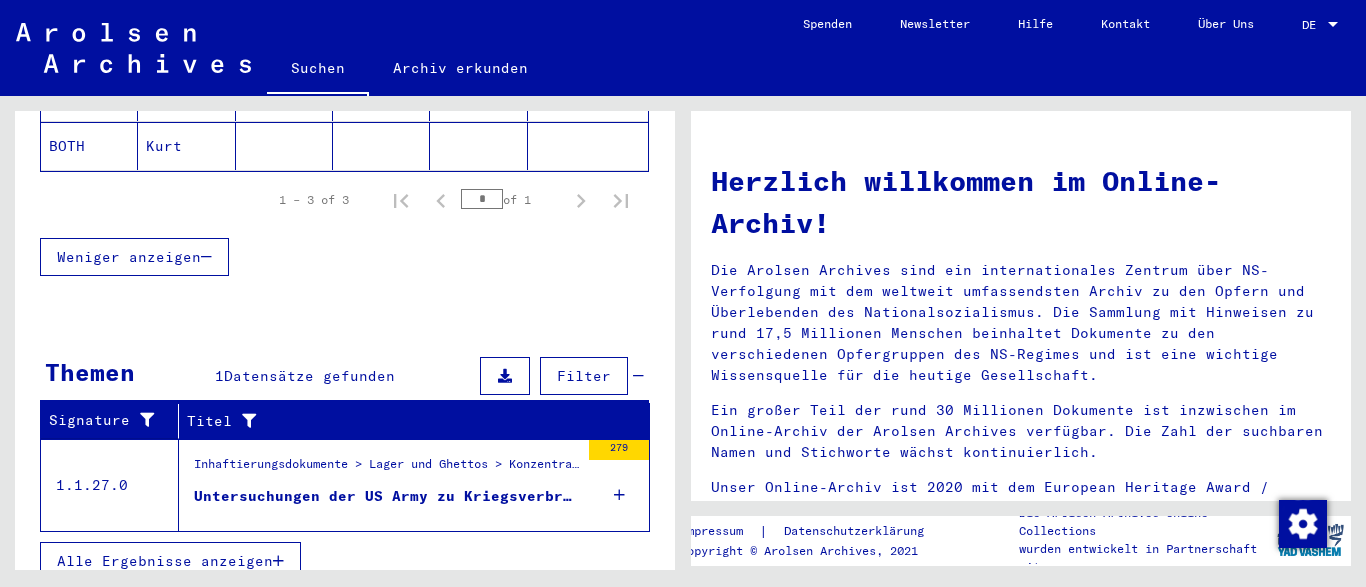 click on "Alle Ergebnisse anzeigen" at bounding box center [165, 561] 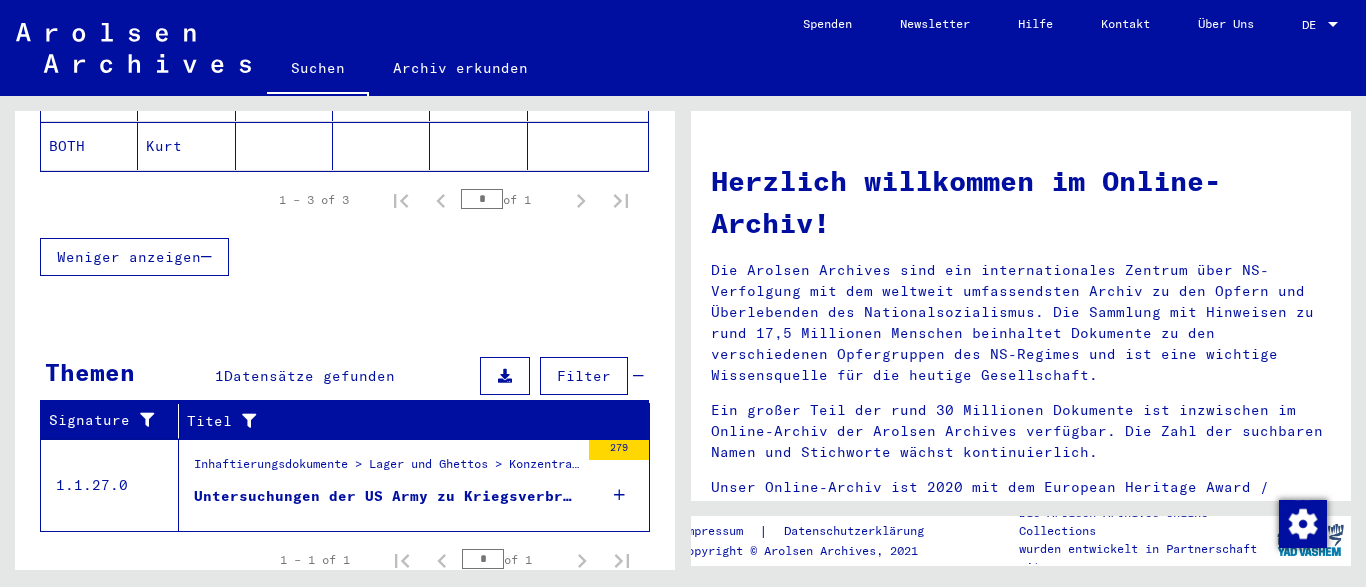 scroll, scrollTop: 139, scrollLeft: 0, axis: vertical 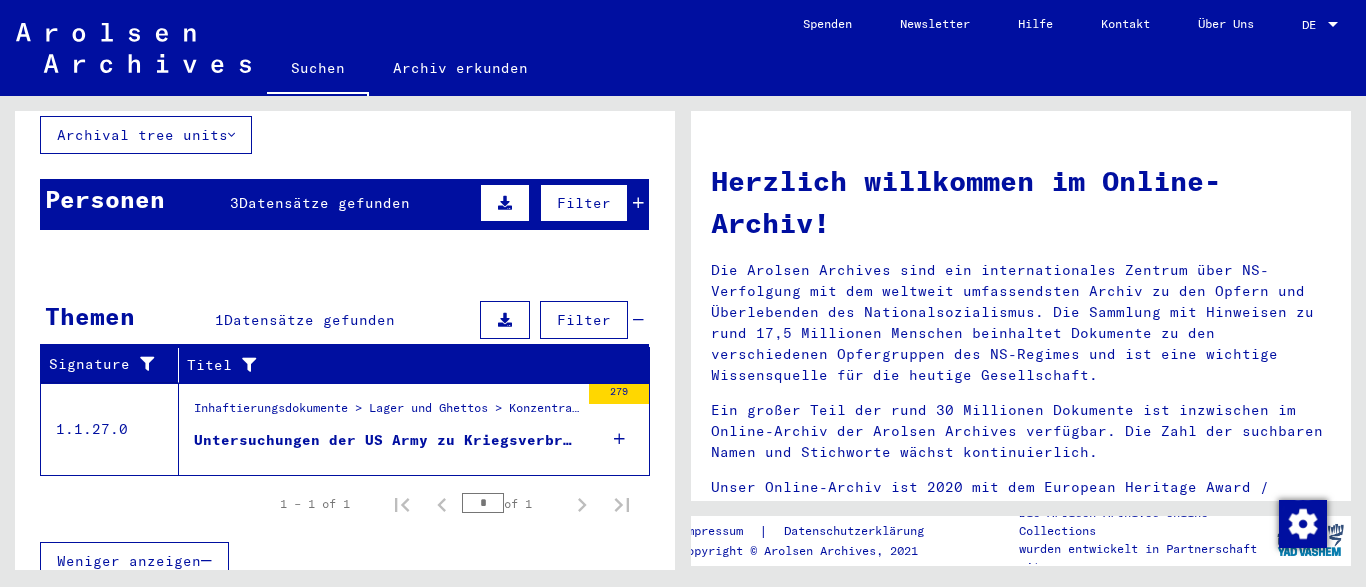 click on "Inhaftierungsdokumente > Lager und Ghettos > Konzentrationslager Mittelbau (Dora) > Allgemeine Informationen Konzentrationslager Mittelbau" at bounding box center (386, 413) 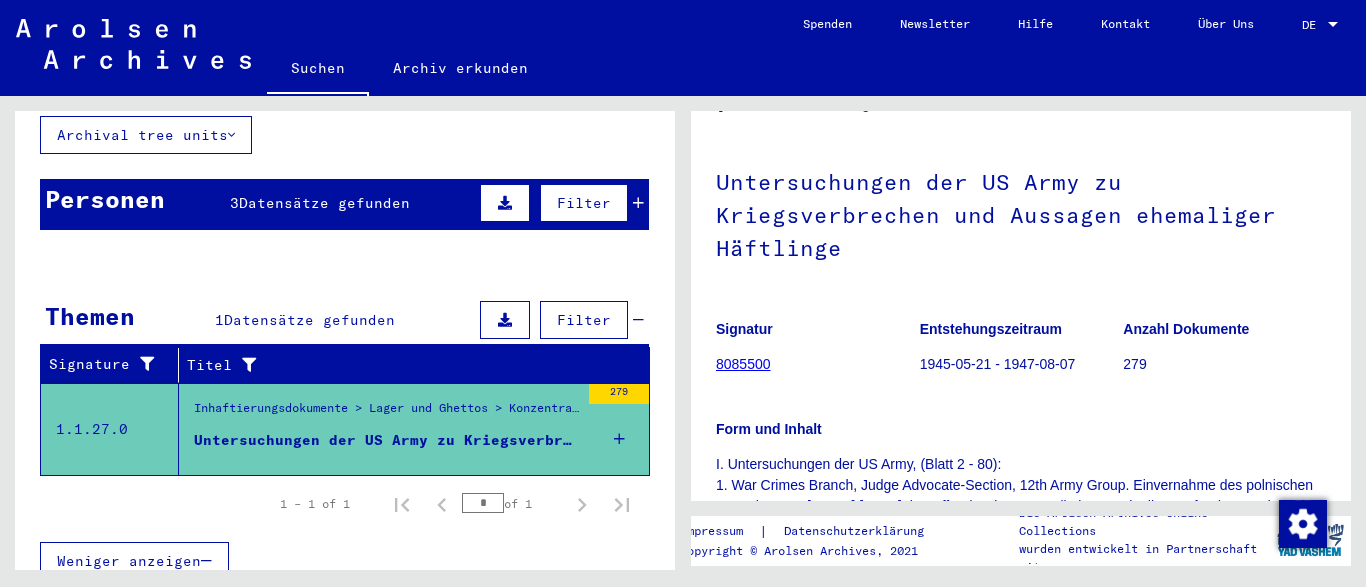 scroll, scrollTop: 0, scrollLeft: 0, axis: both 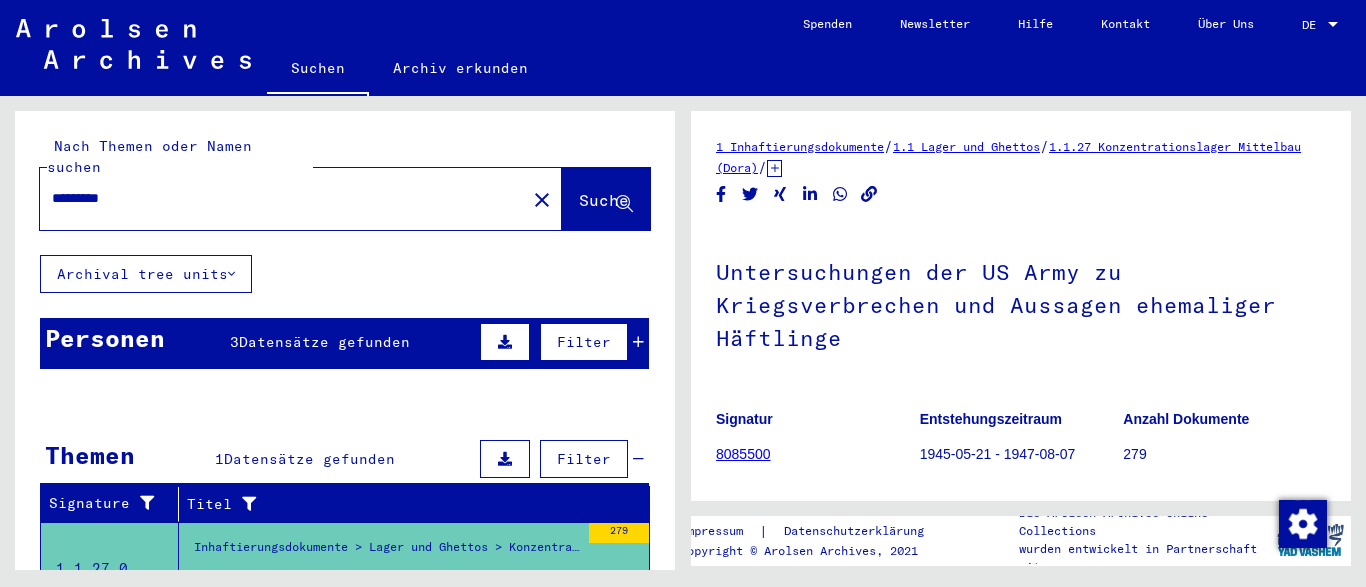 click on "Datensätze gefunden" at bounding box center (324, 342) 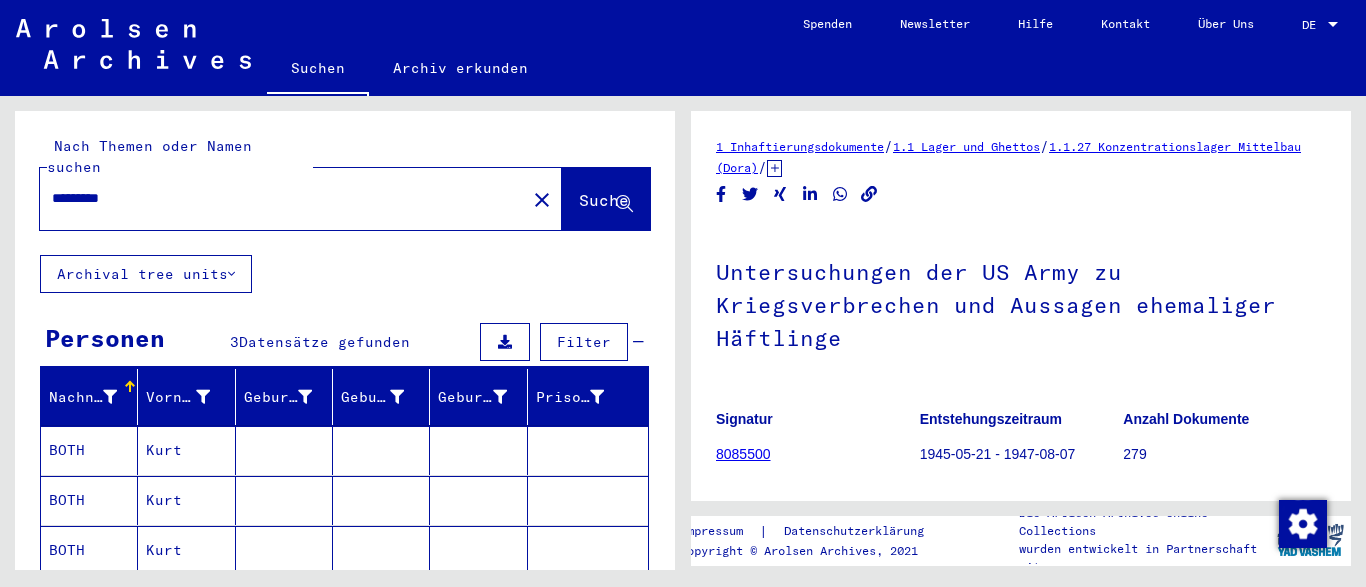 click on "BOTH" at bounding box center [89, 500] 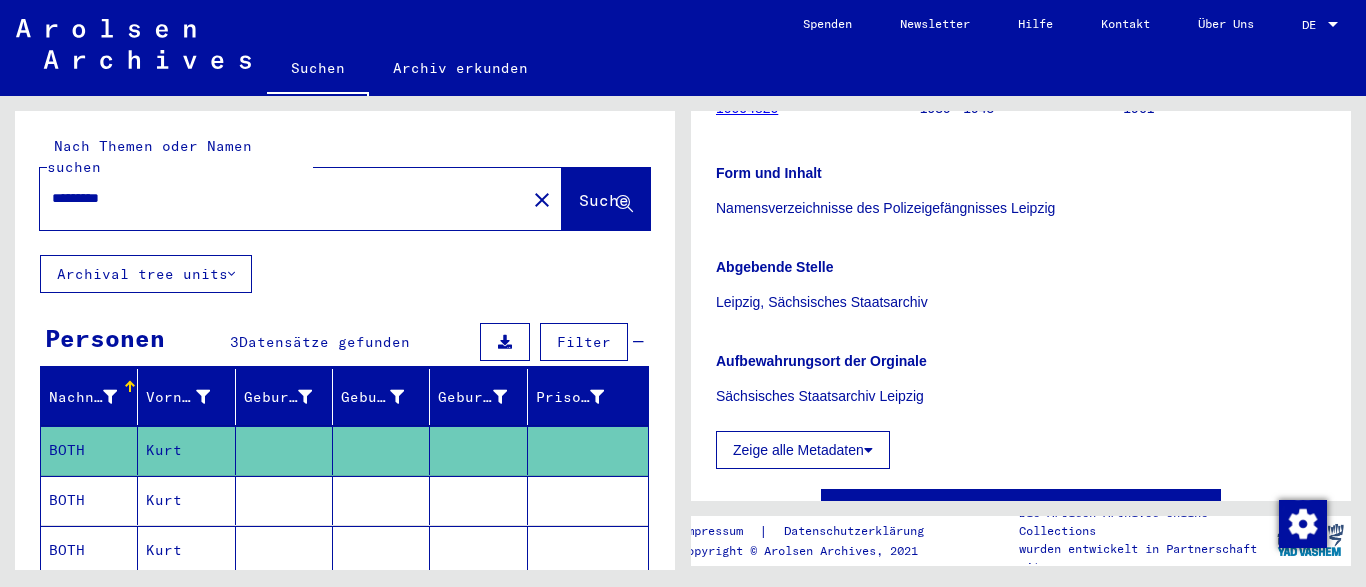 scroll, scrollTop: 300, scrollLeft: 0, axis: vertical 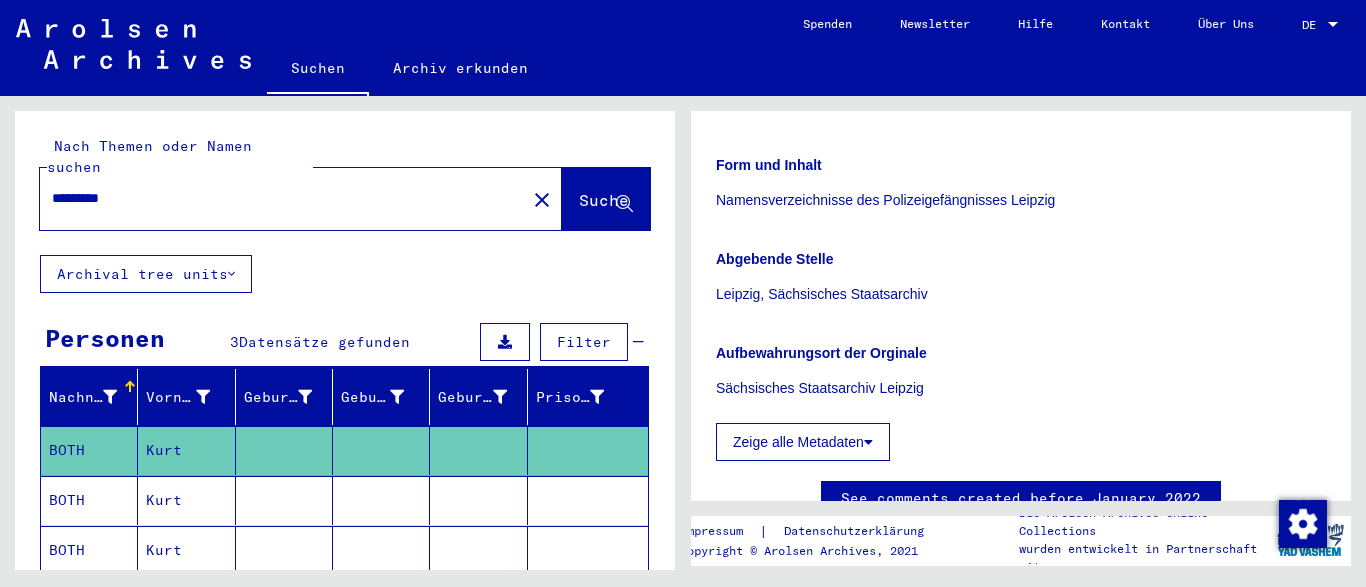 click 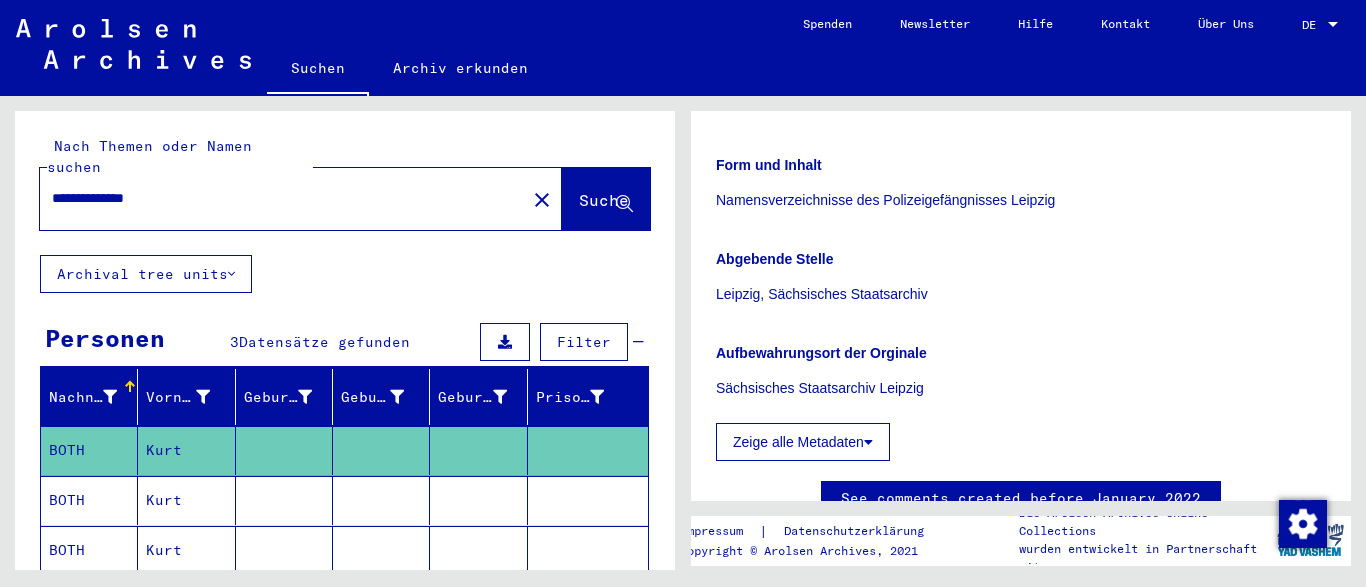 type on "**********" 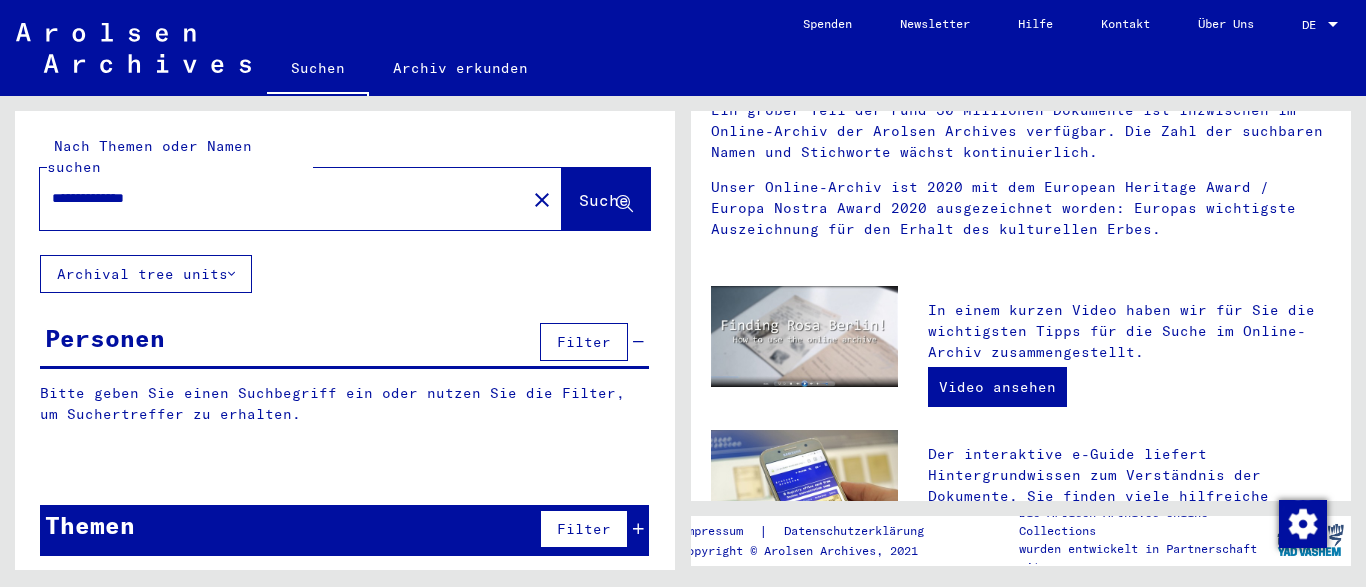 scroll, scrollTop: 0, scrollLeft: 0, axis: both 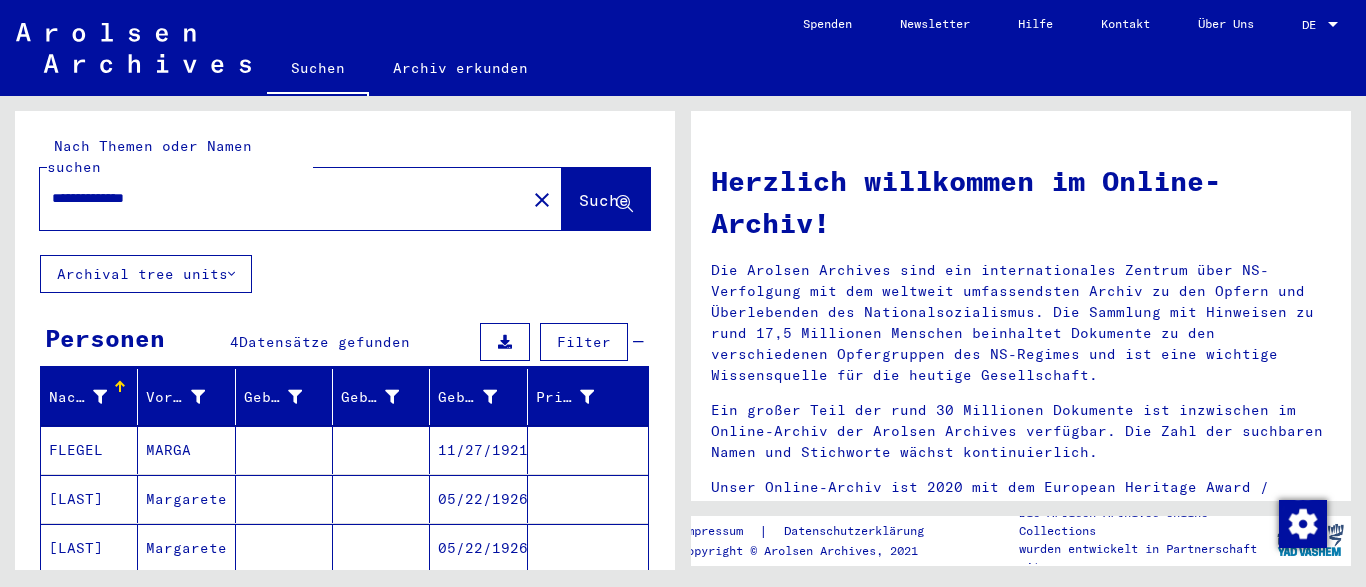 click on "MARGA" at bounding box center [186, 499] 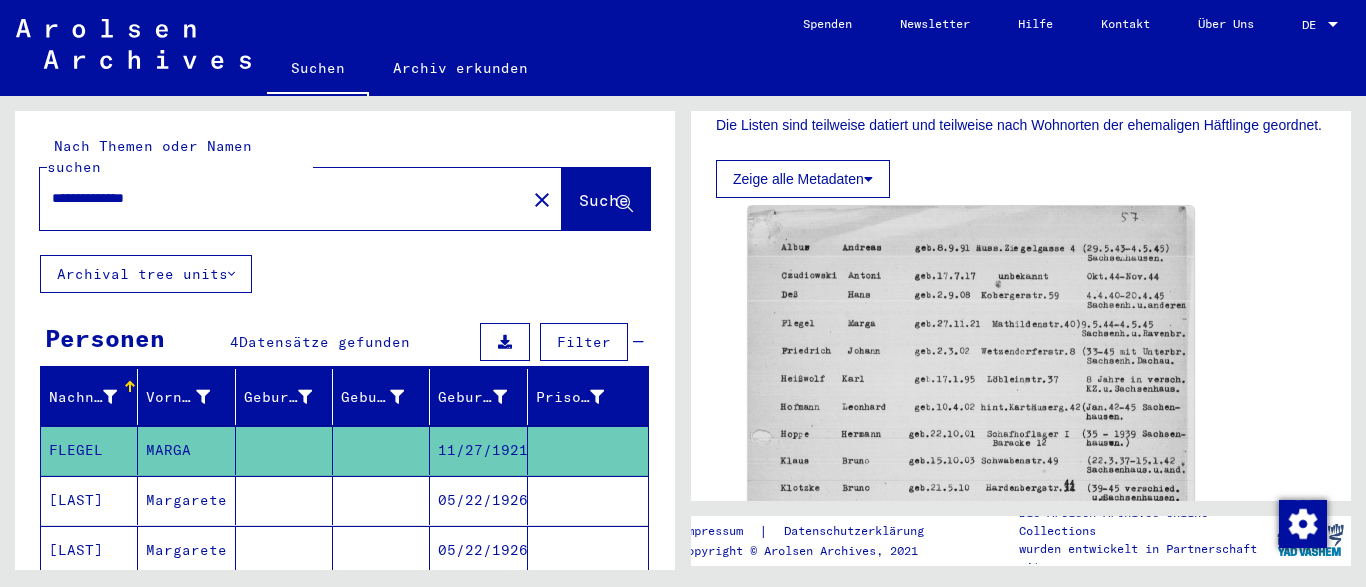 scroll, scrollTop: 403, scrollLeft: 0, axis: vertical 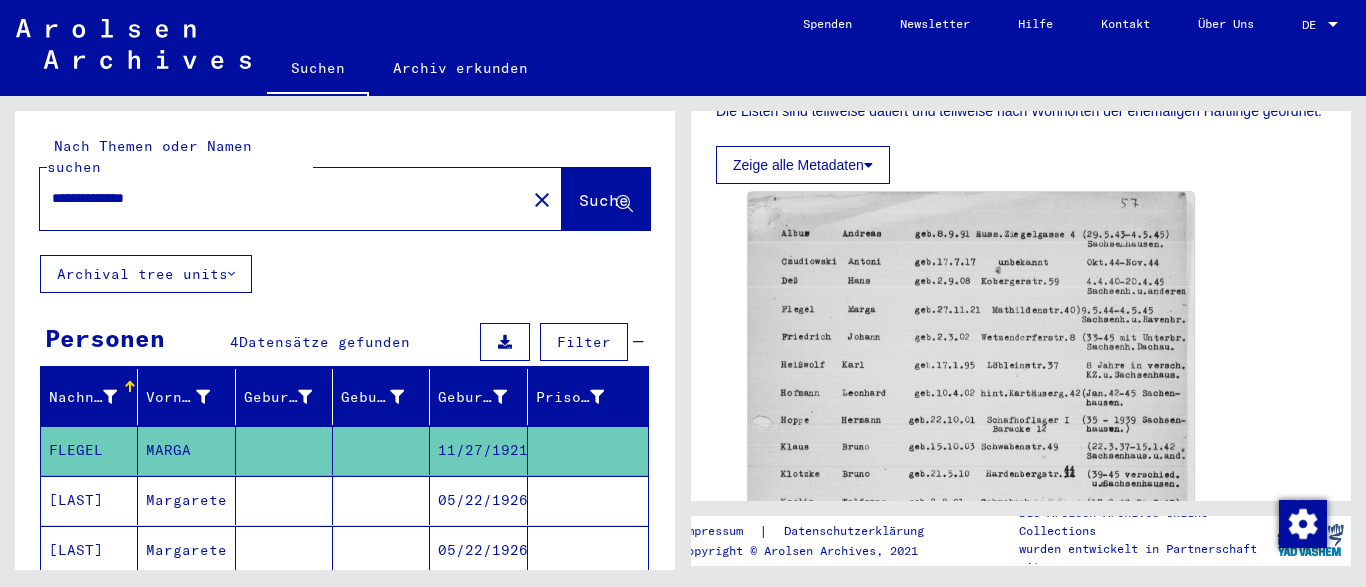 drag, startPoint x: 197, startPoint y: 173, endPoint x: 0, endPoint y: 194, distance: 198.11613 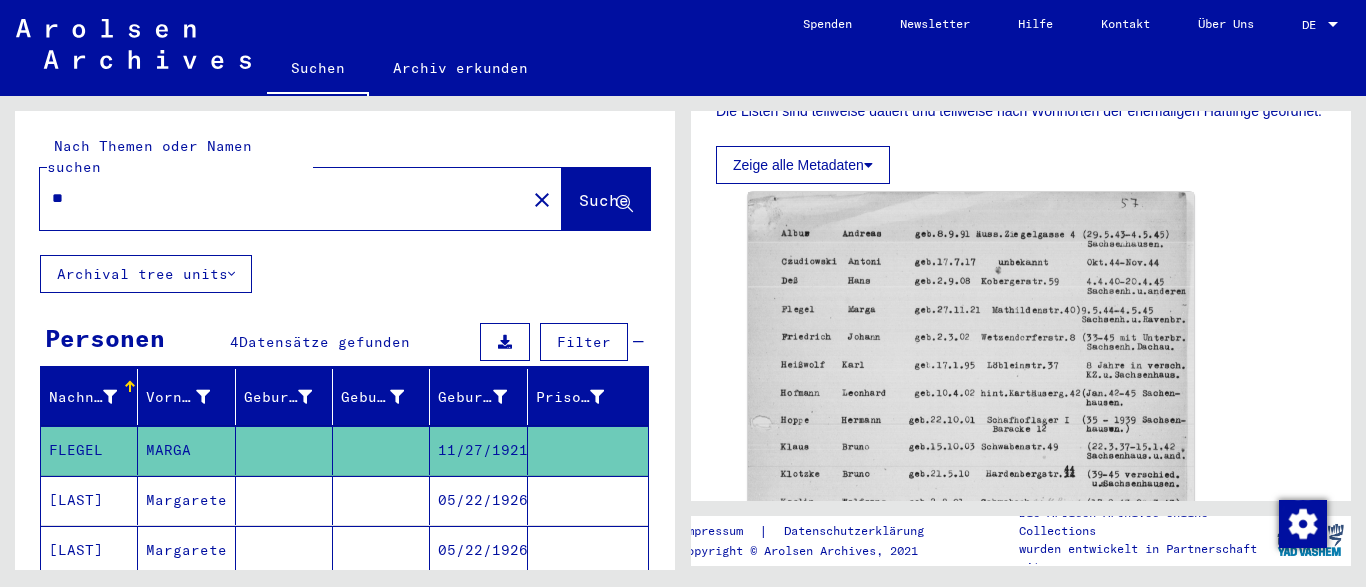 type on "*" 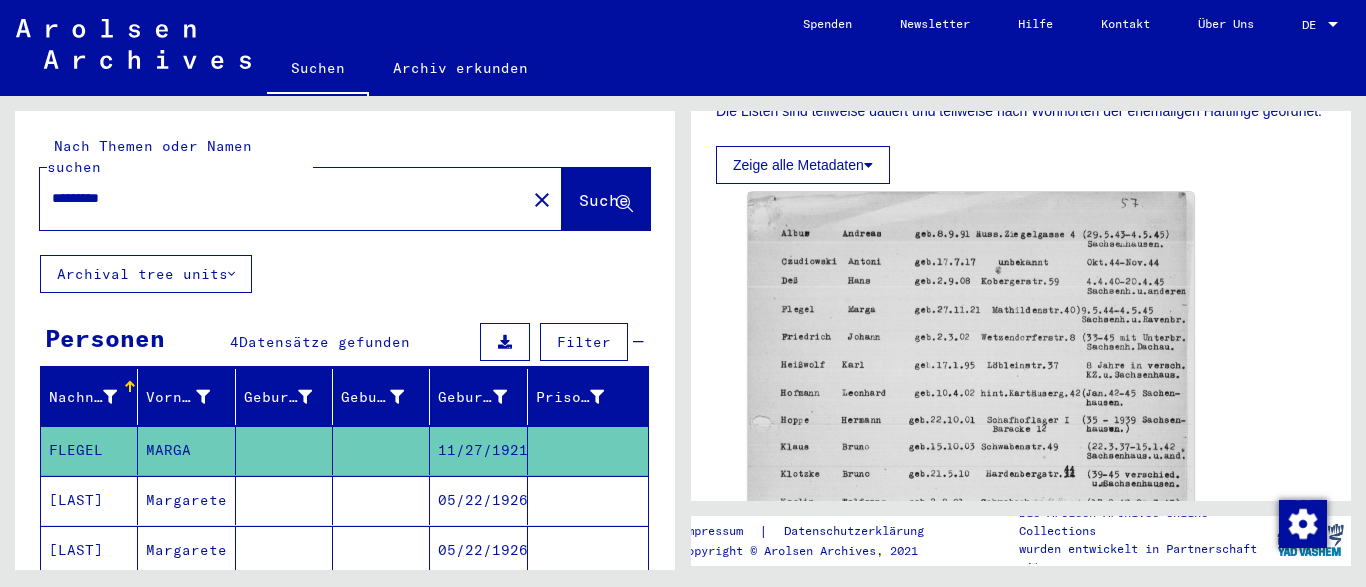 type on "*********" 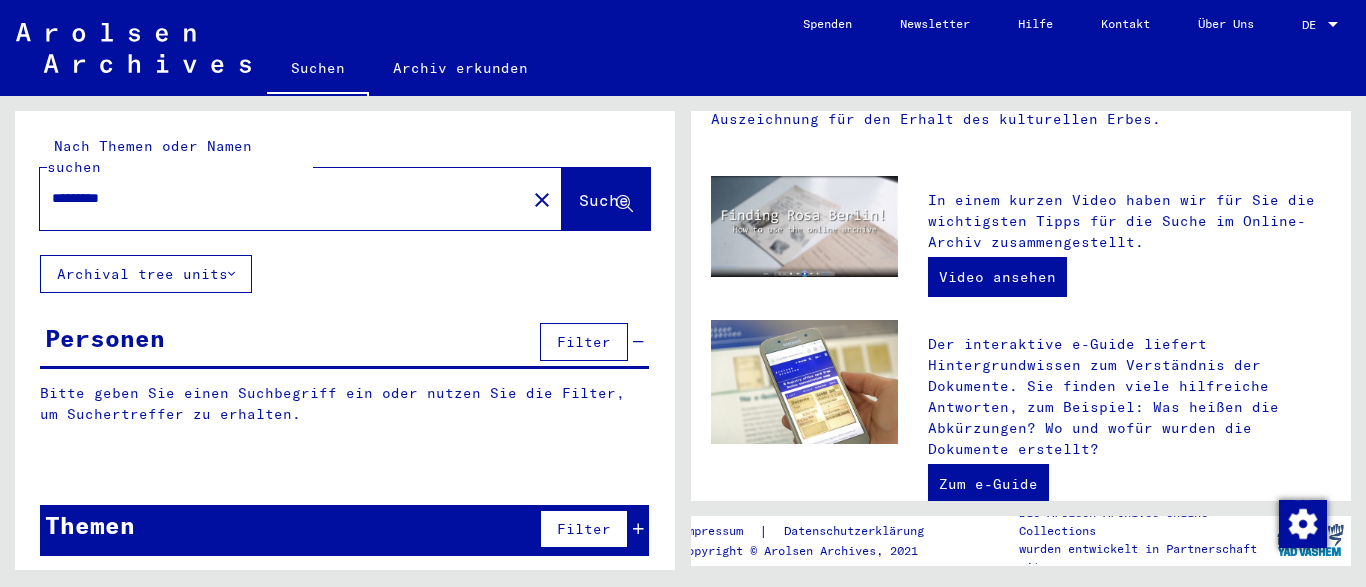 scroll, scrollTop: 0, scrollLeft: 0, axis: both 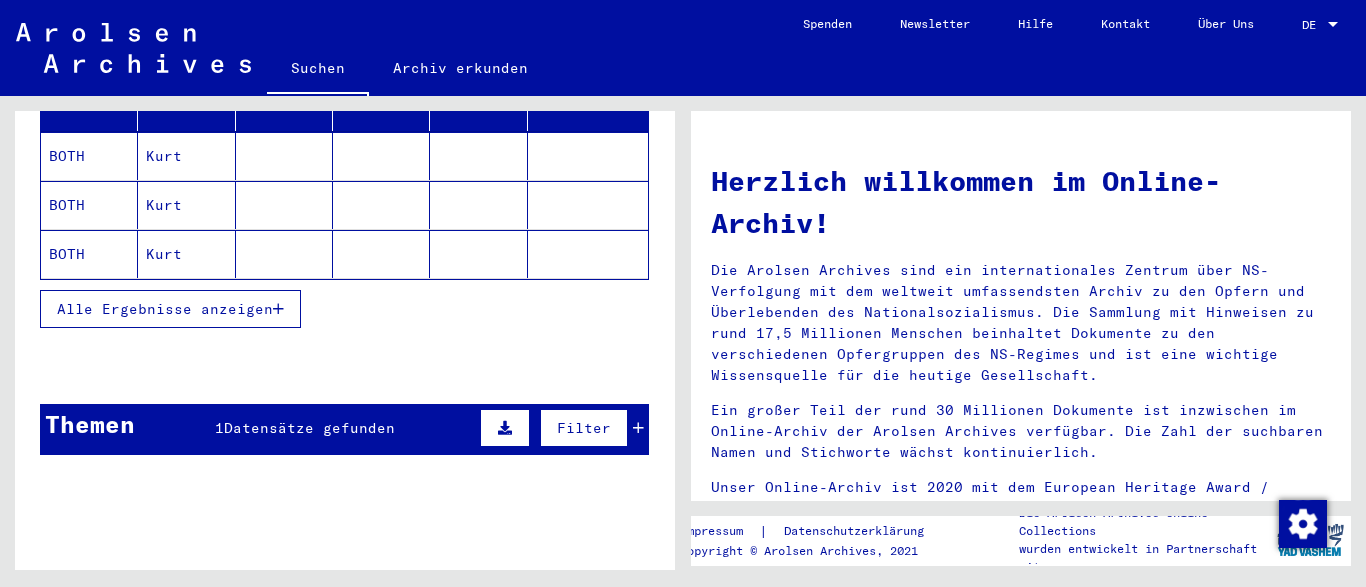 click on "Datensätze gefunden" at bounding box center (309, 428) 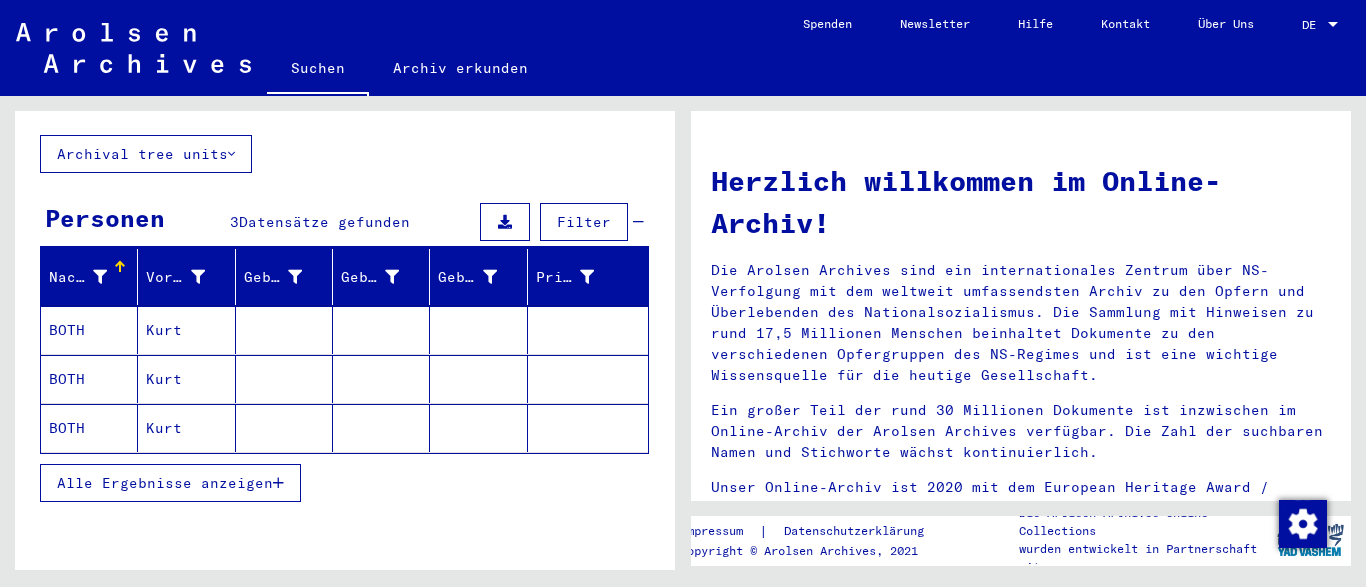 scroll, scrollTop: 71, scrollLeft: 0, axis: vertical 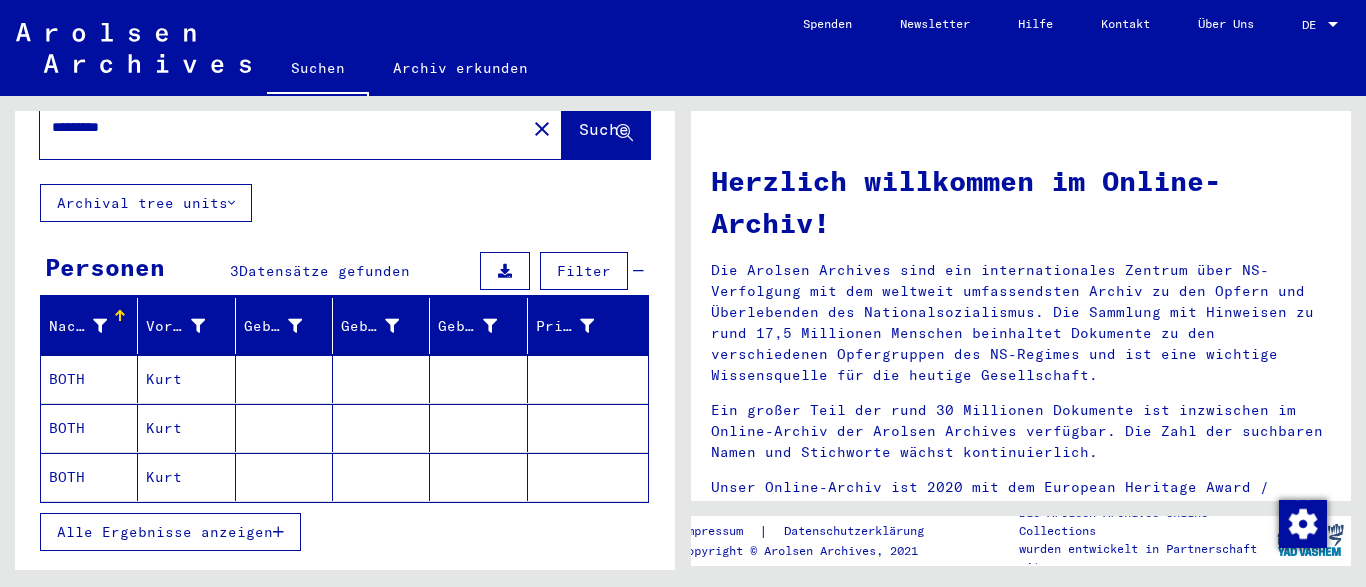 click on "Kurt" at bounding box center (186, 428) 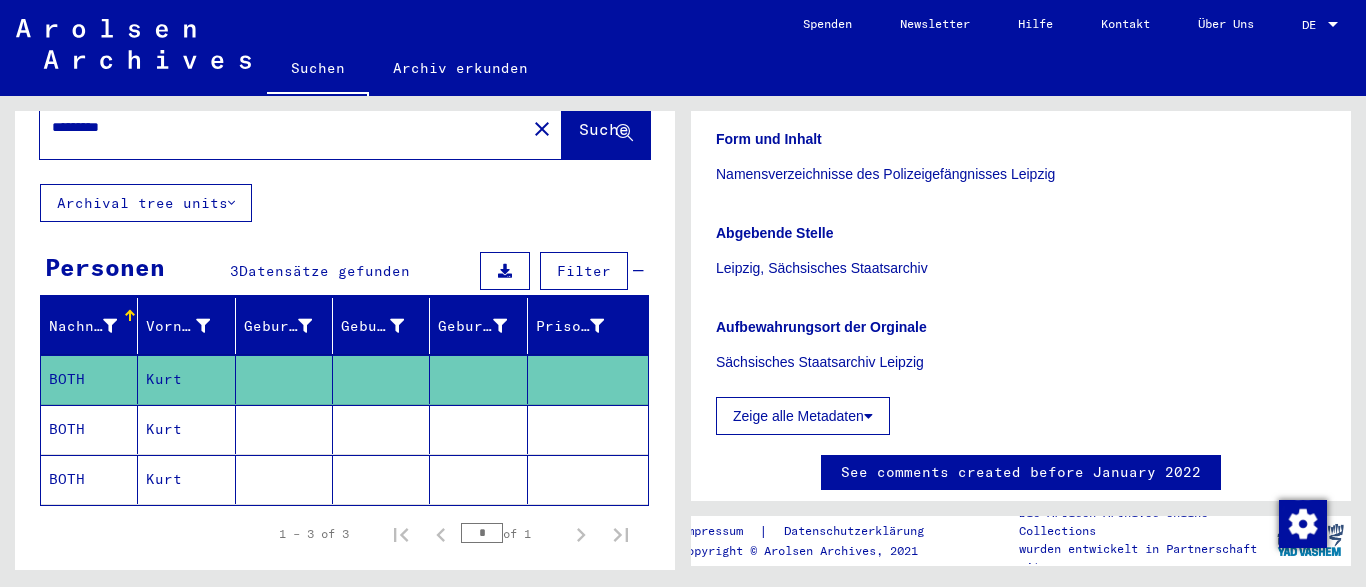 scroll, scrollTop: 452, scrollLeft: 0, axis: vertical 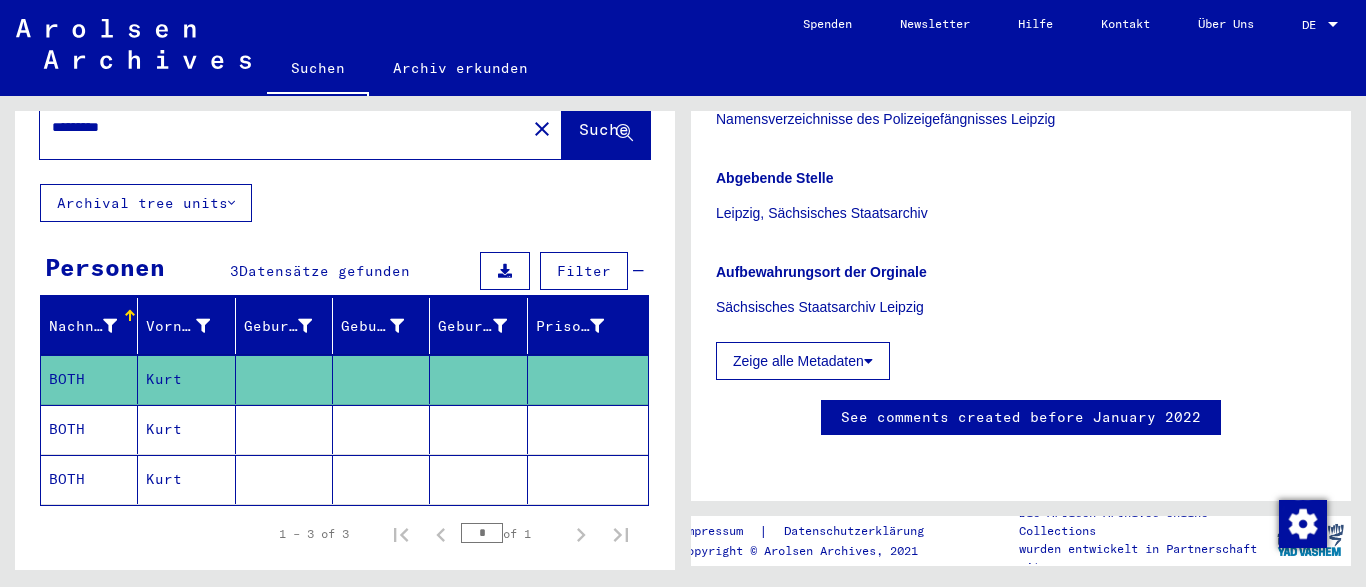 click on "Kurt" at bounding box center (186, 479) 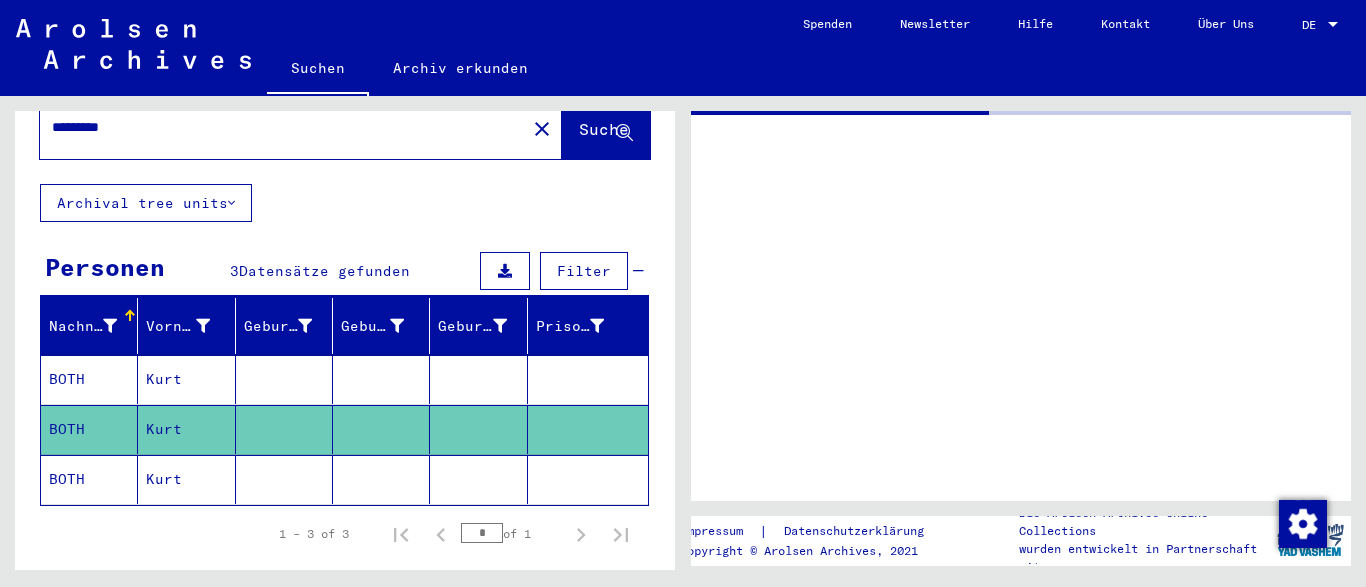 scroll, scrollTop: 0, scrollLeft: 0, axis: both 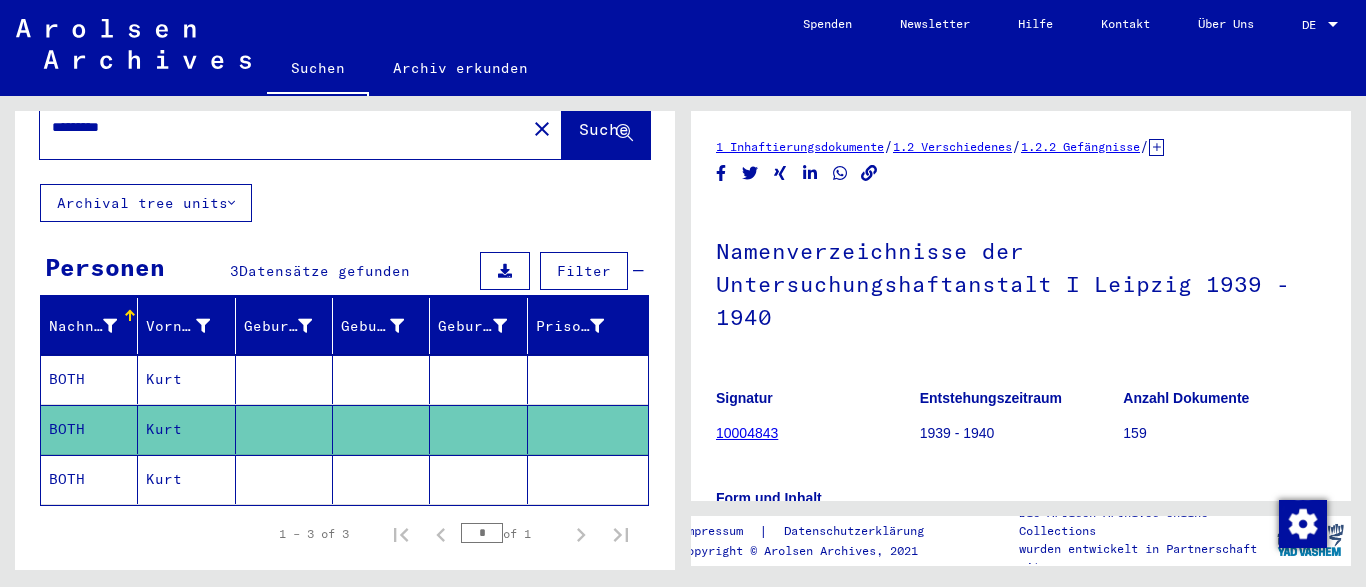 click on "Kurt" 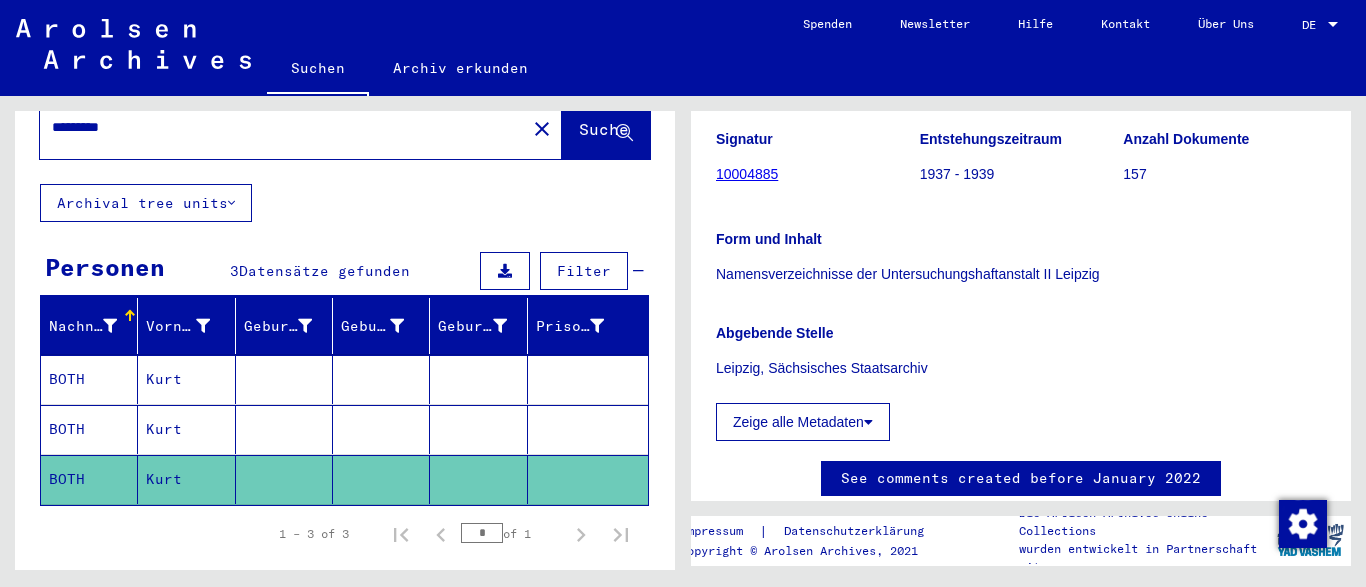scroll, scrollTop: 272, scrollLeft: 0, axis: vertical 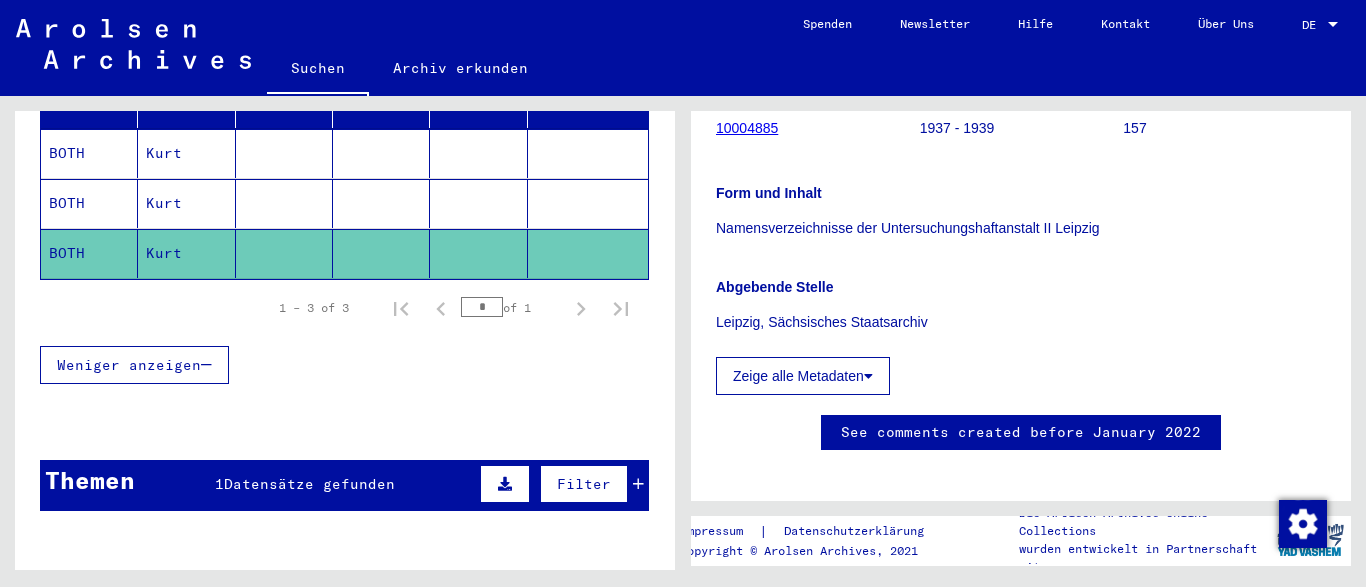 click on "Datensätze gefunden" at bounding box center (309, 484) 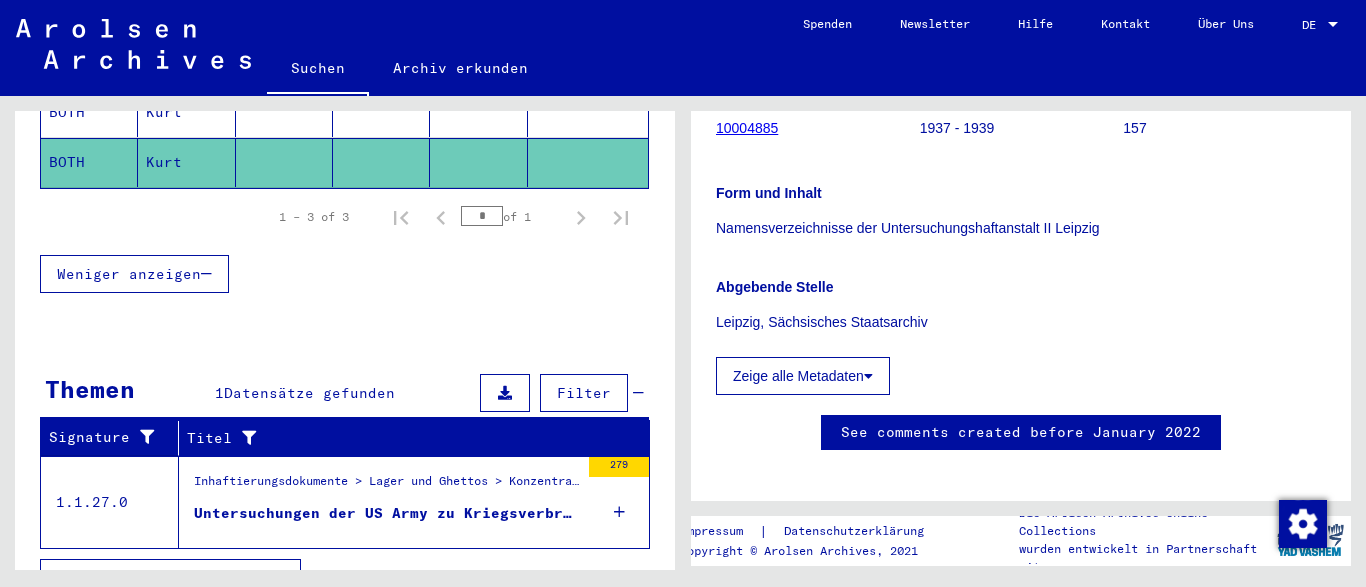 scroll, scrollTop: 405, scrollLeft: 0, axis: vertical 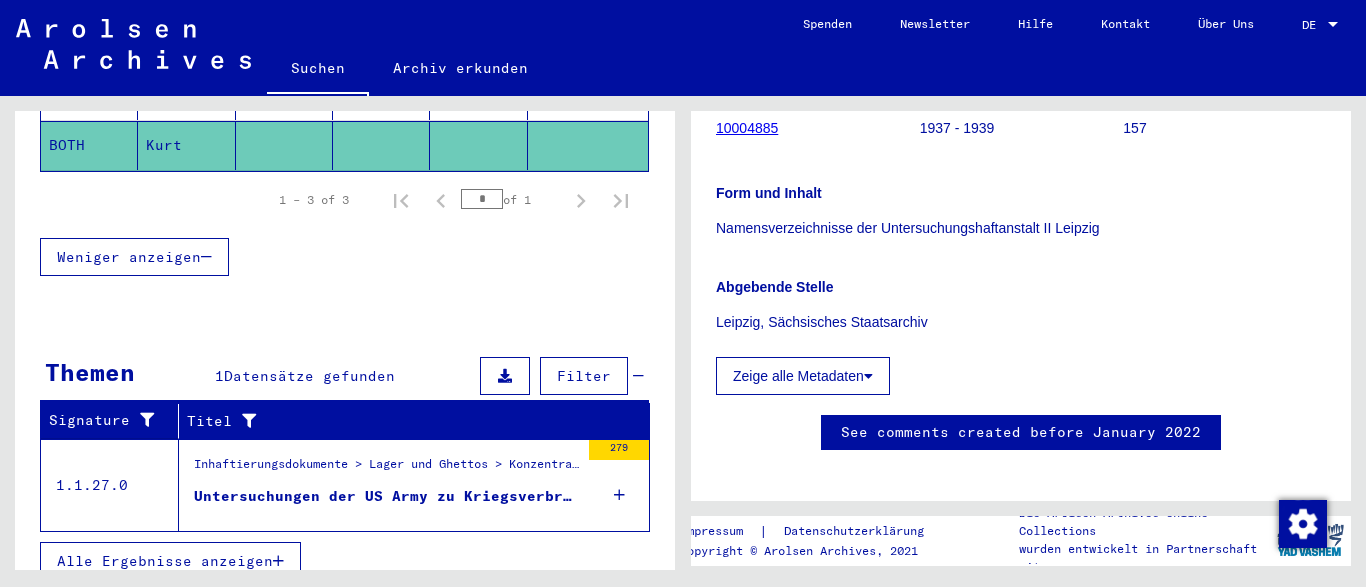click on "Untersuchungen der US Army zu Kriegsverbrechen und Aussagen ehemaliger      Häftlinge" at bounding box center [386, 496] 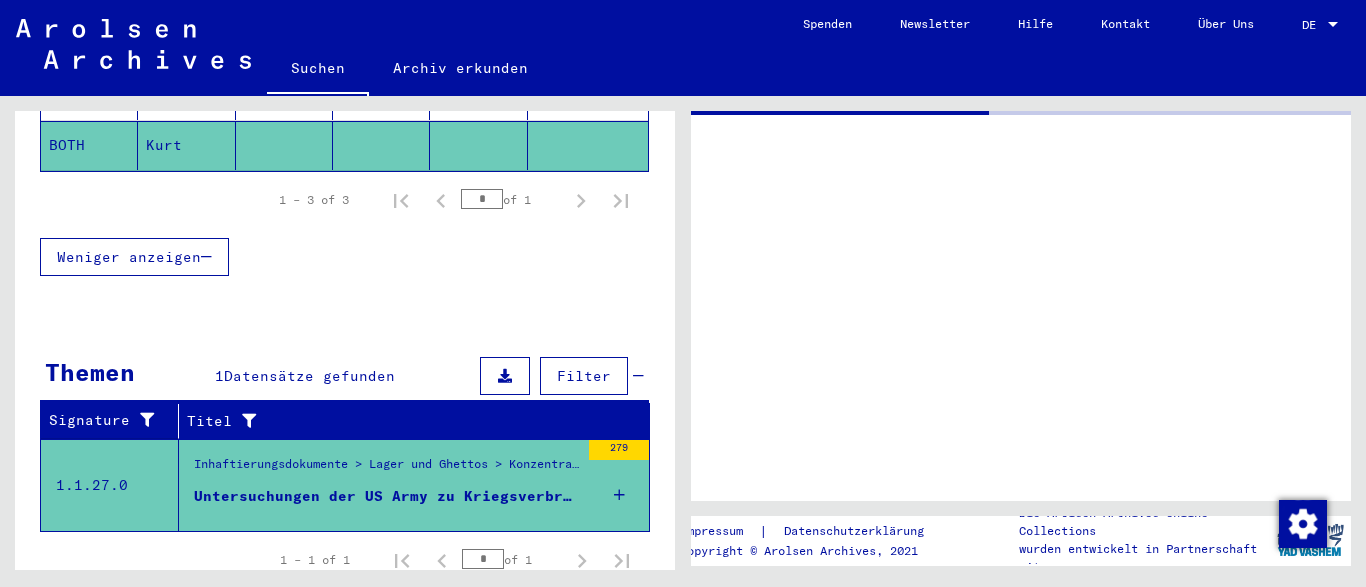scroll, scrollTop: 0, scrollLeft: 0, axis: both 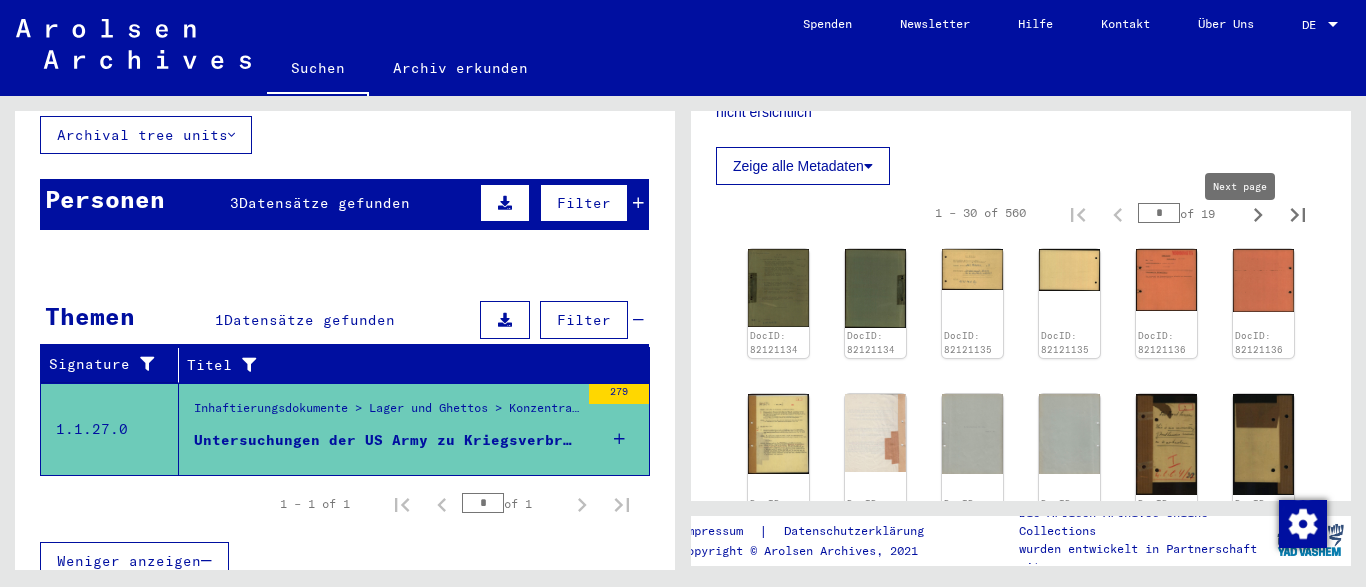 click 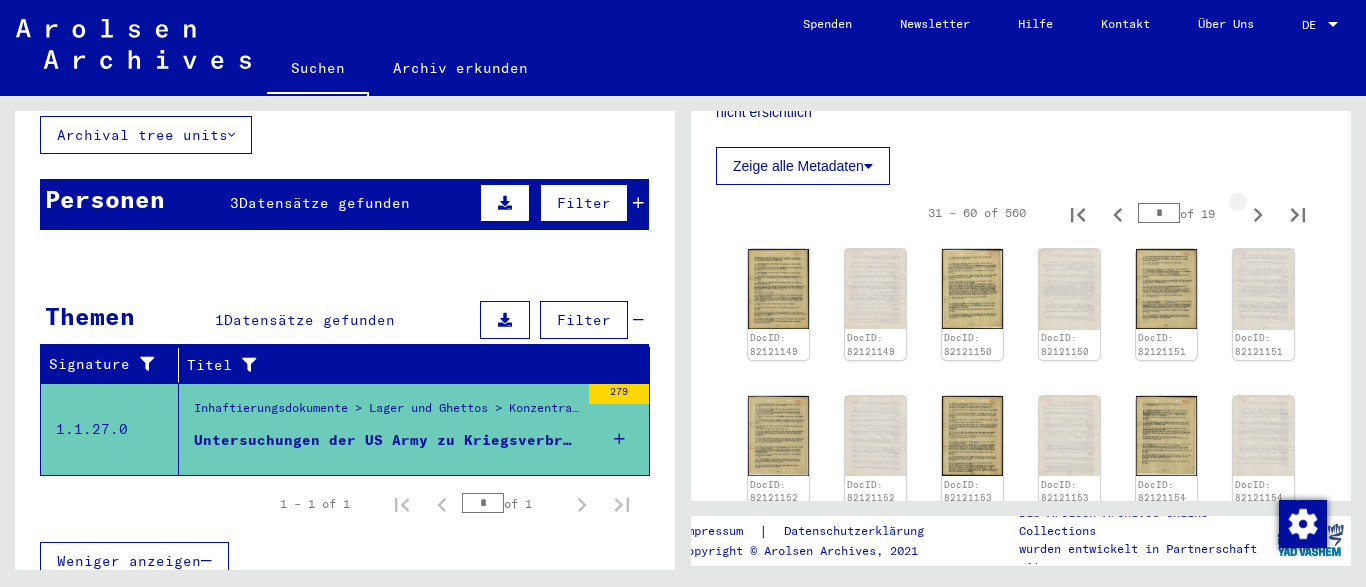 click 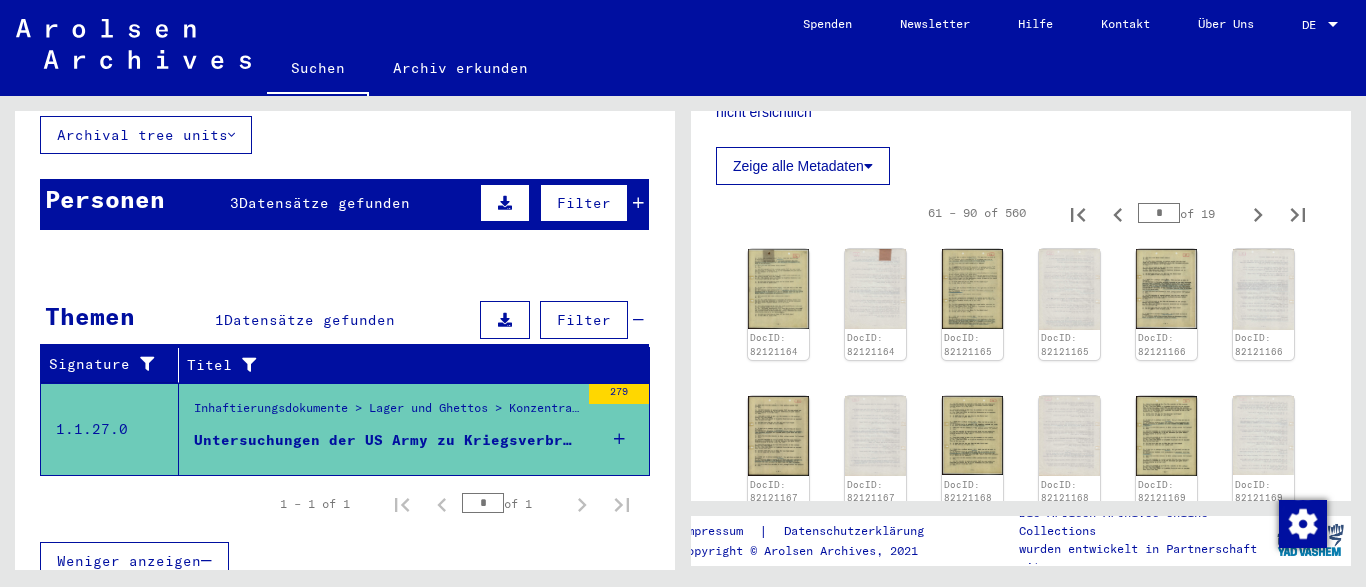click on "*" at bounding box center (1159, 213) 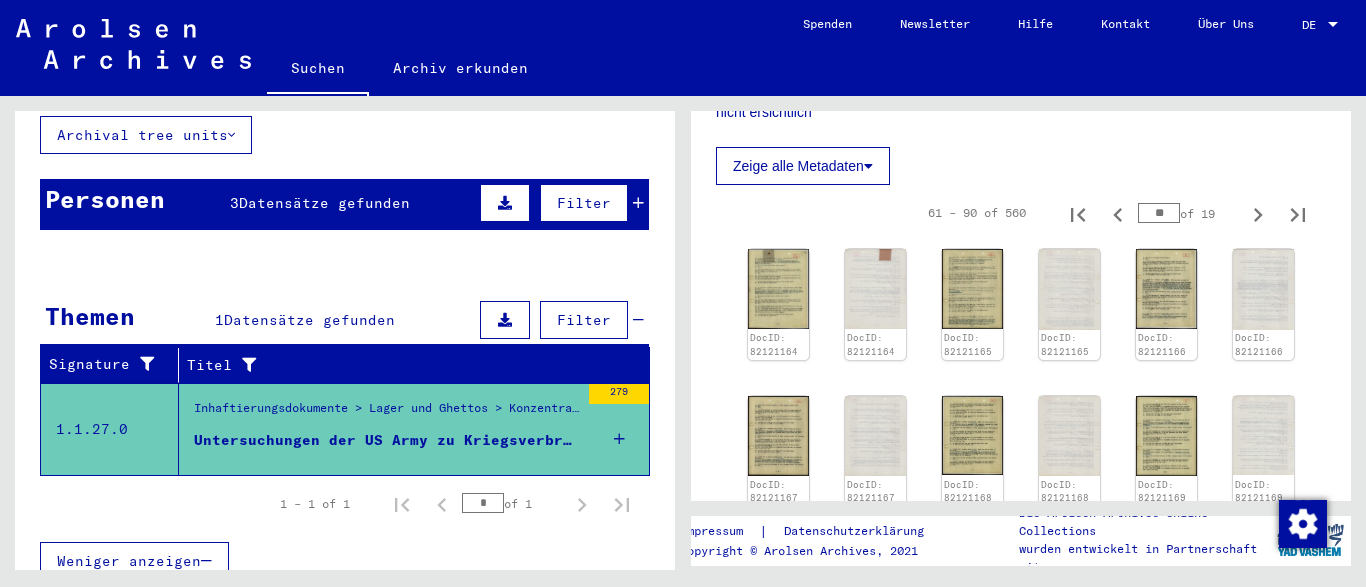 type on "*" 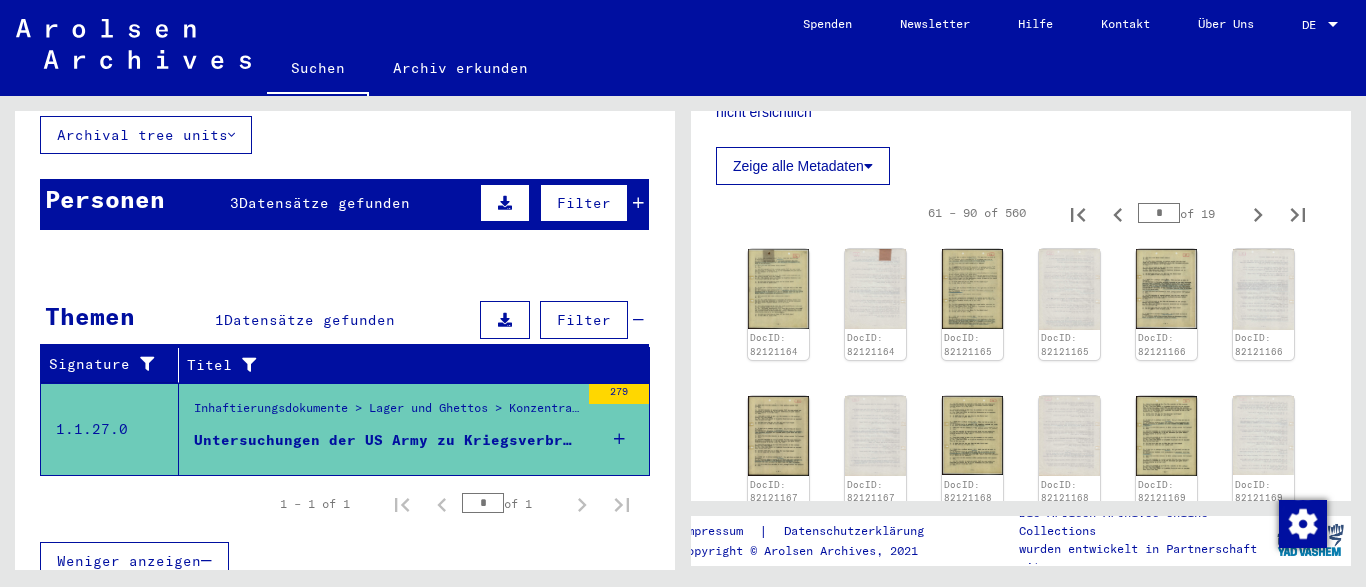 type on "*" 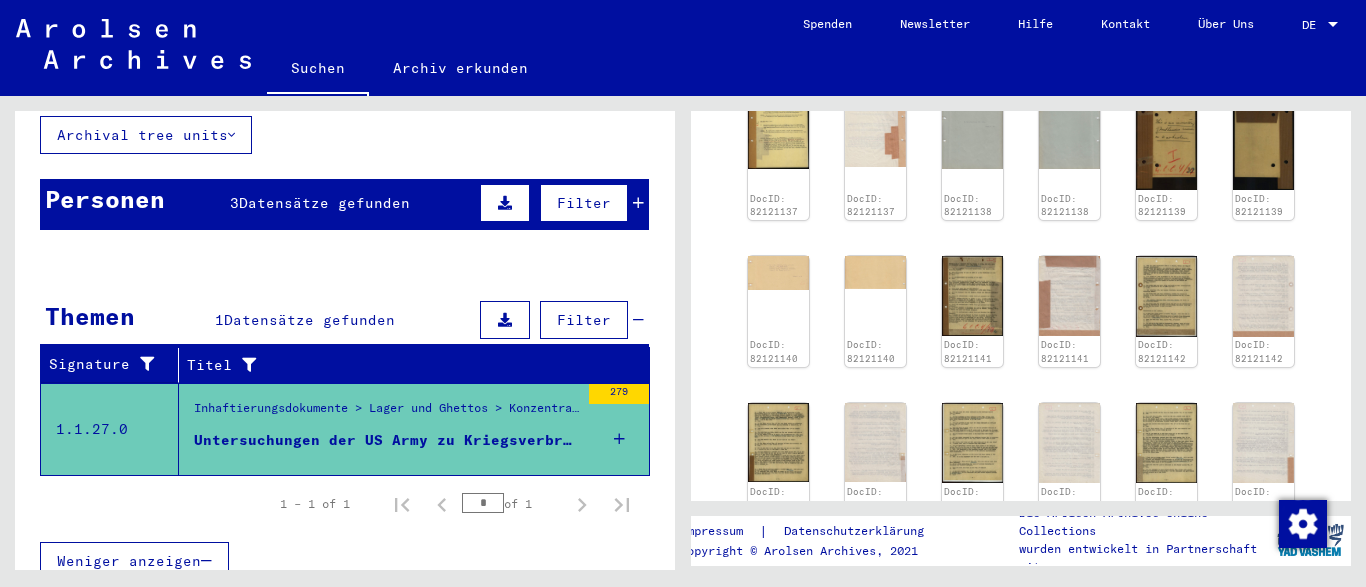 scroll, scrollTop: 1372, scrollLeft: 0, axis: vertical 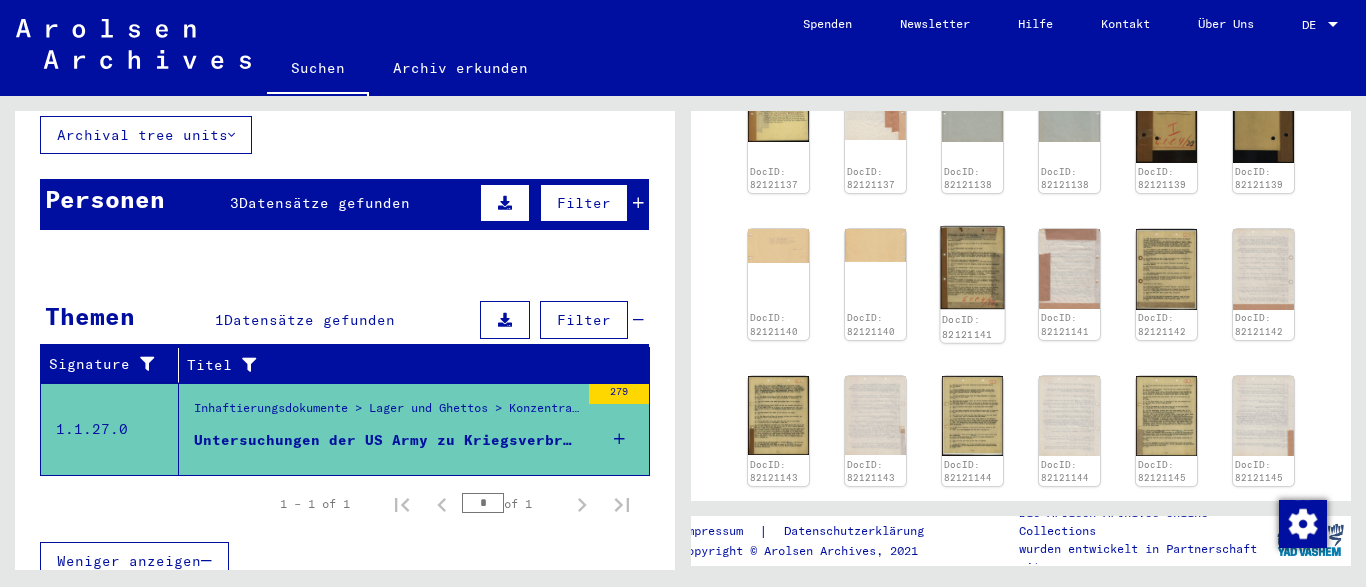 click 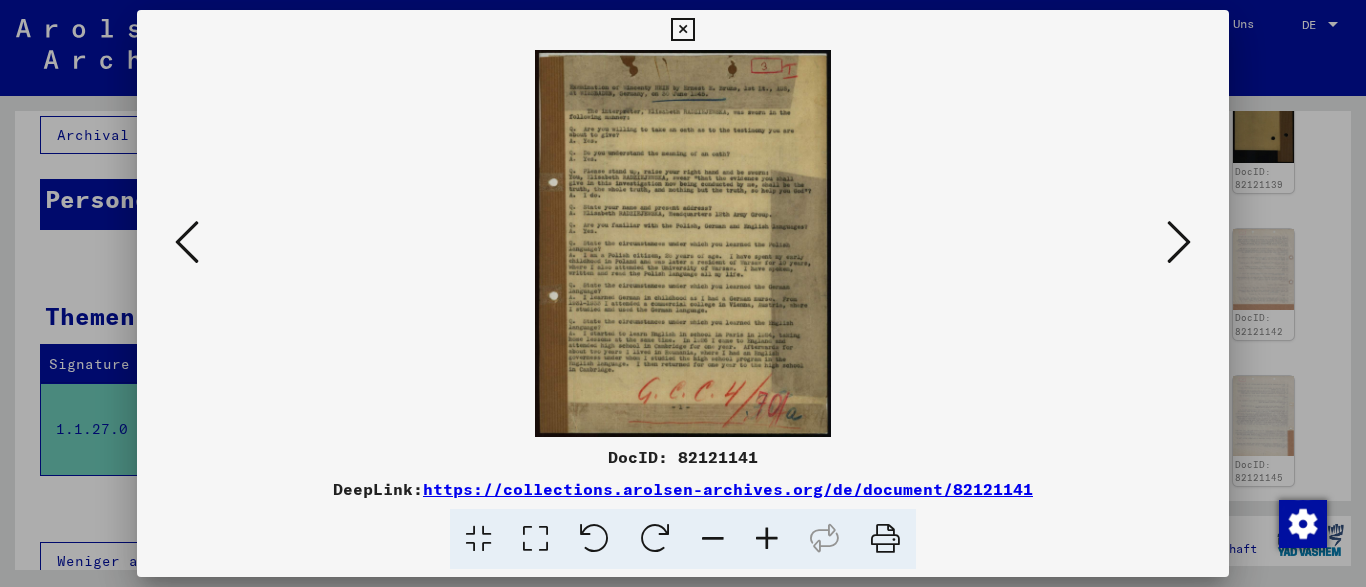 scroll, scrollTop: 1372, scrollLeft: 0, axis: vertical 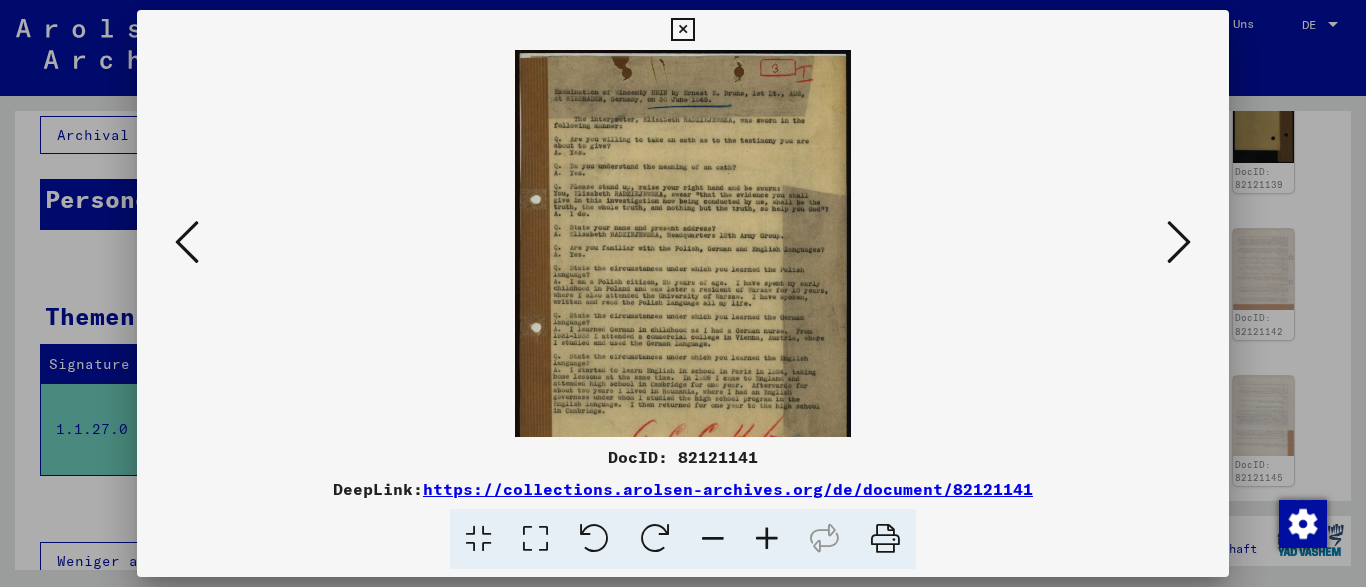 click at bounding box center [767, 539] 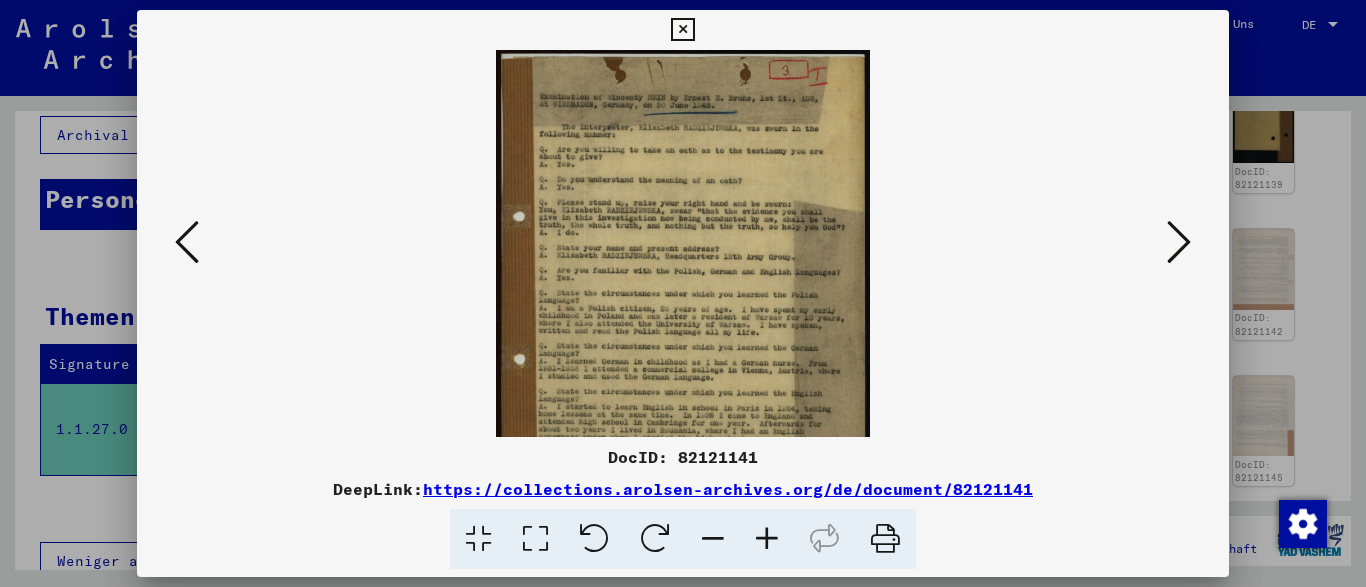 click at bounding box center [767, 539] 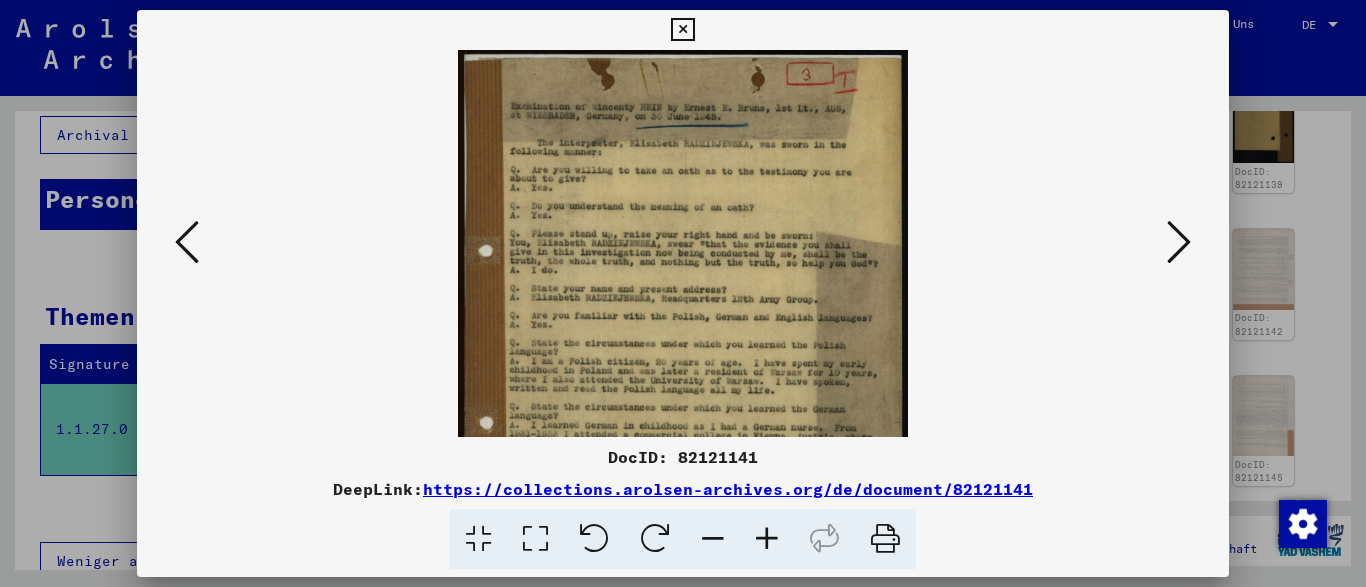 click at bounding box center (767, 539) 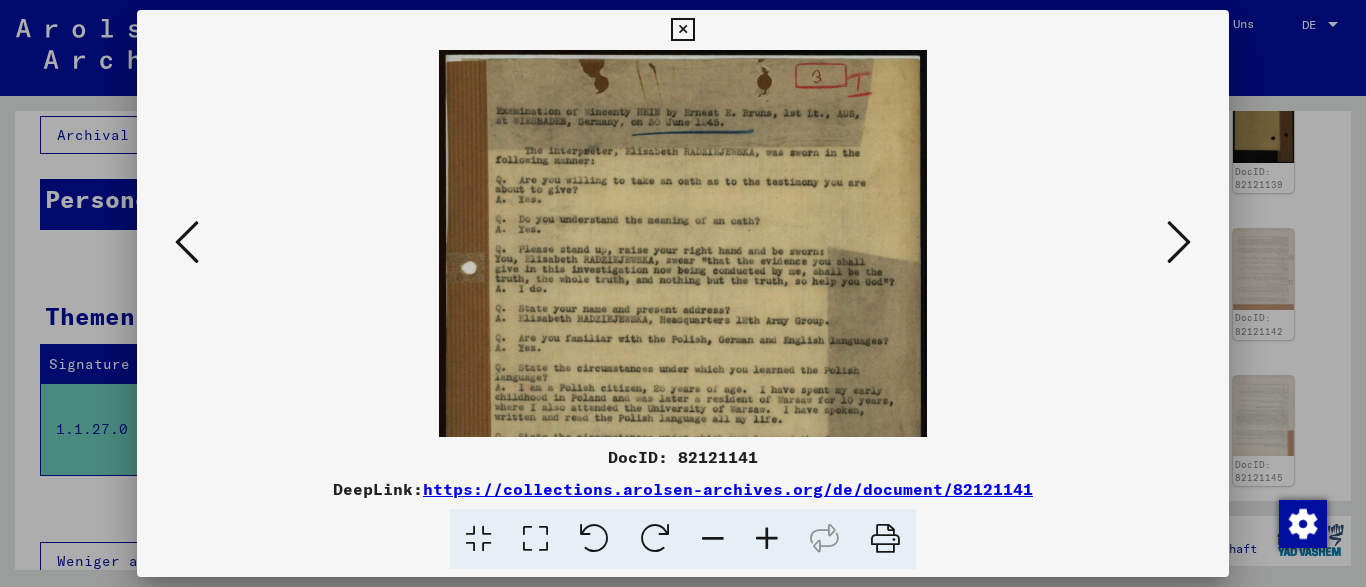 click at bounding box center [767, 539] 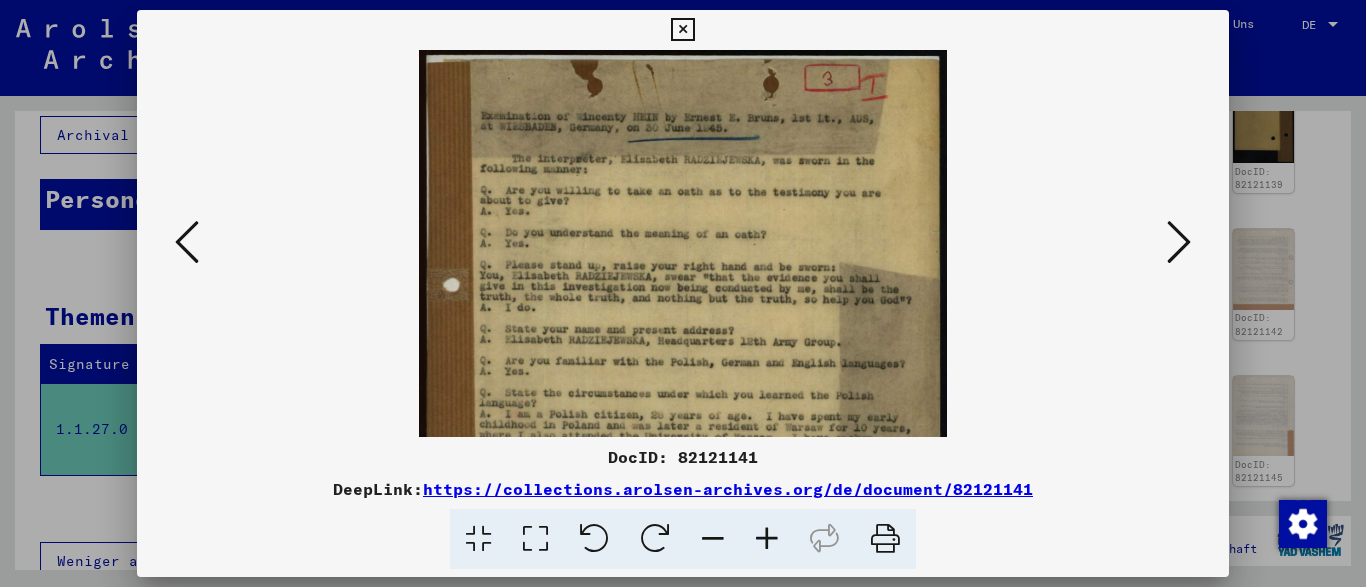 click at bounding box center (767, 539) 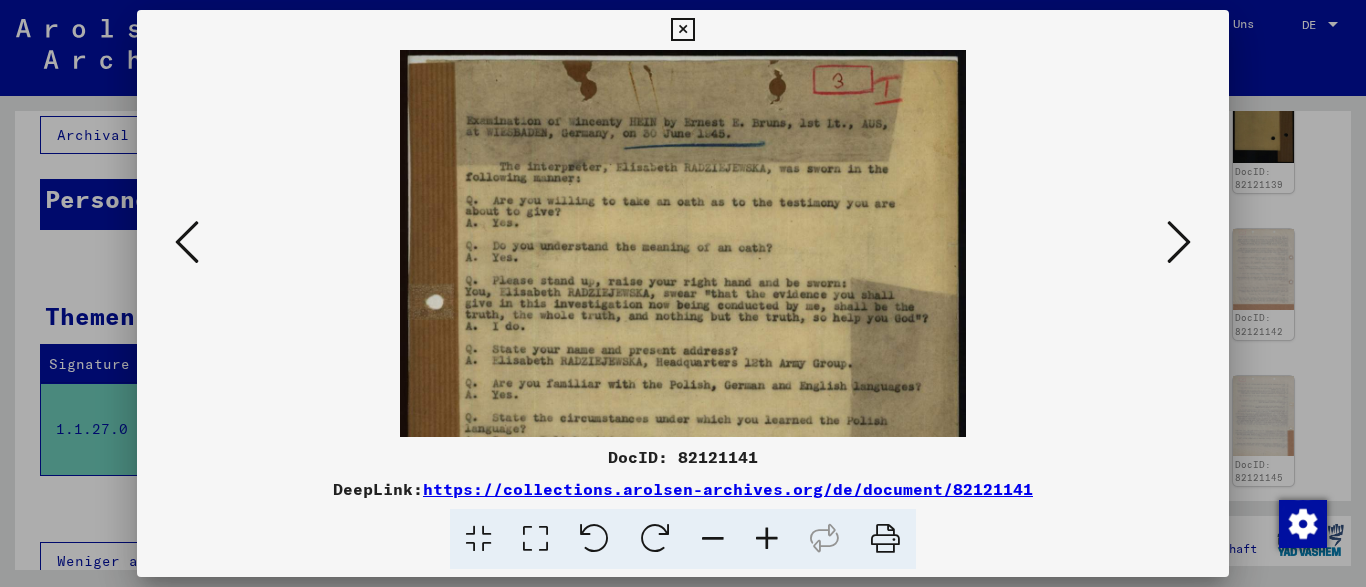 click at bounding box center (682, 30) 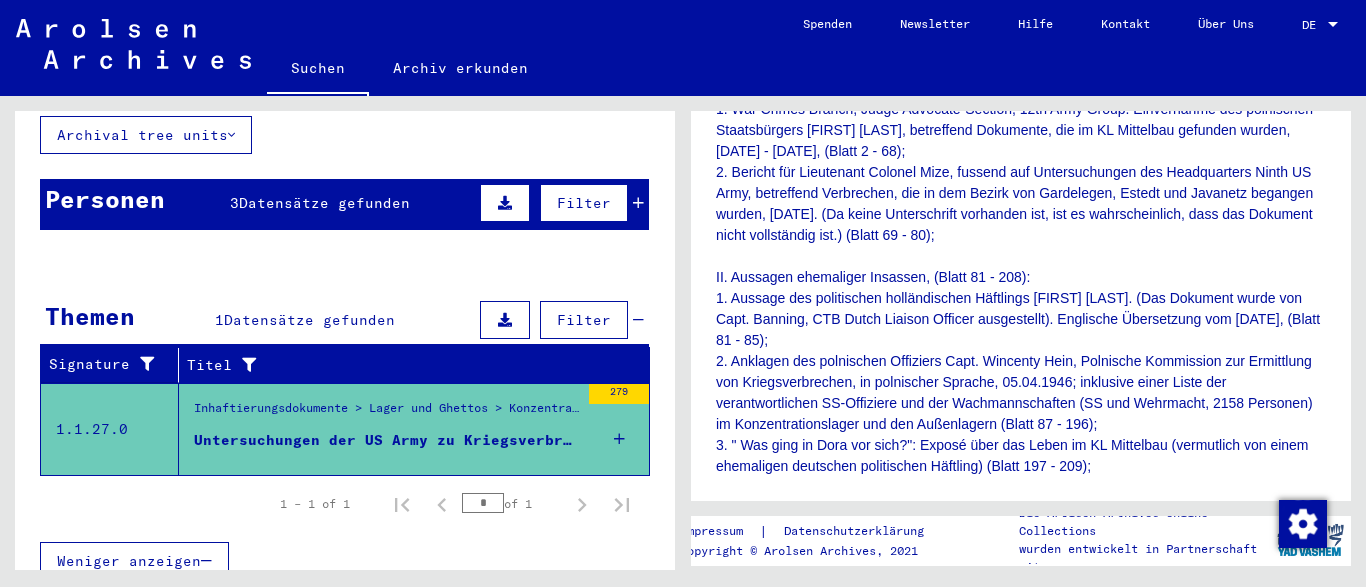scroll, scrollTop: 475, scrollLeft: 0, axis: vertical 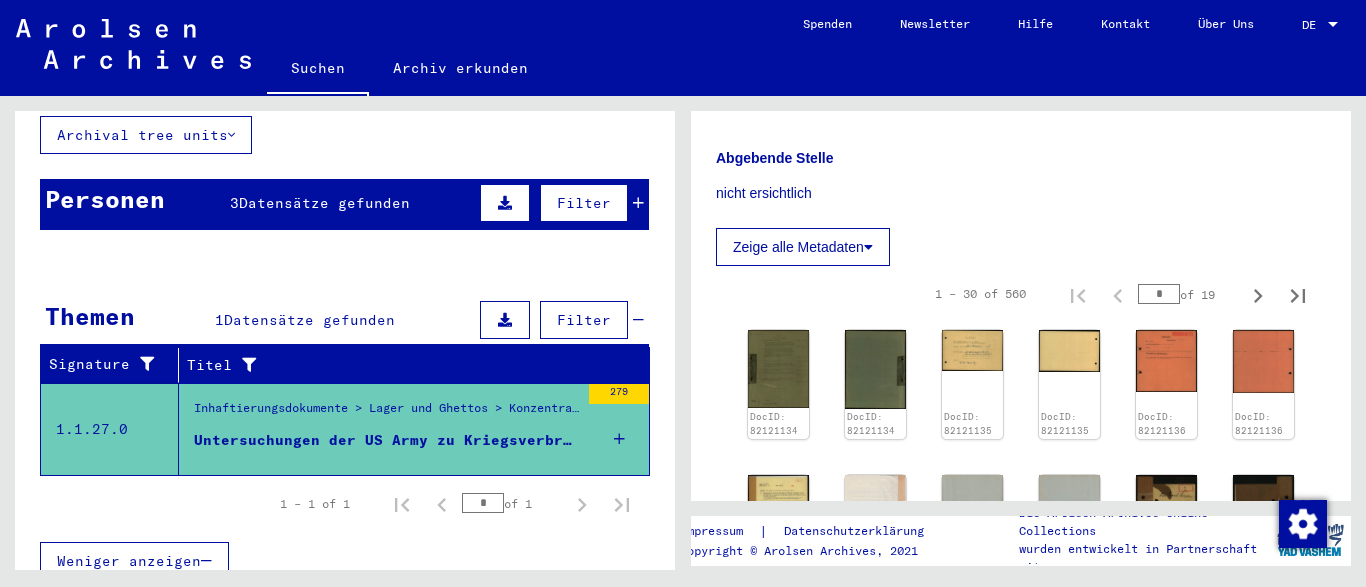 click on "*" at bounding box center [1159, 294] 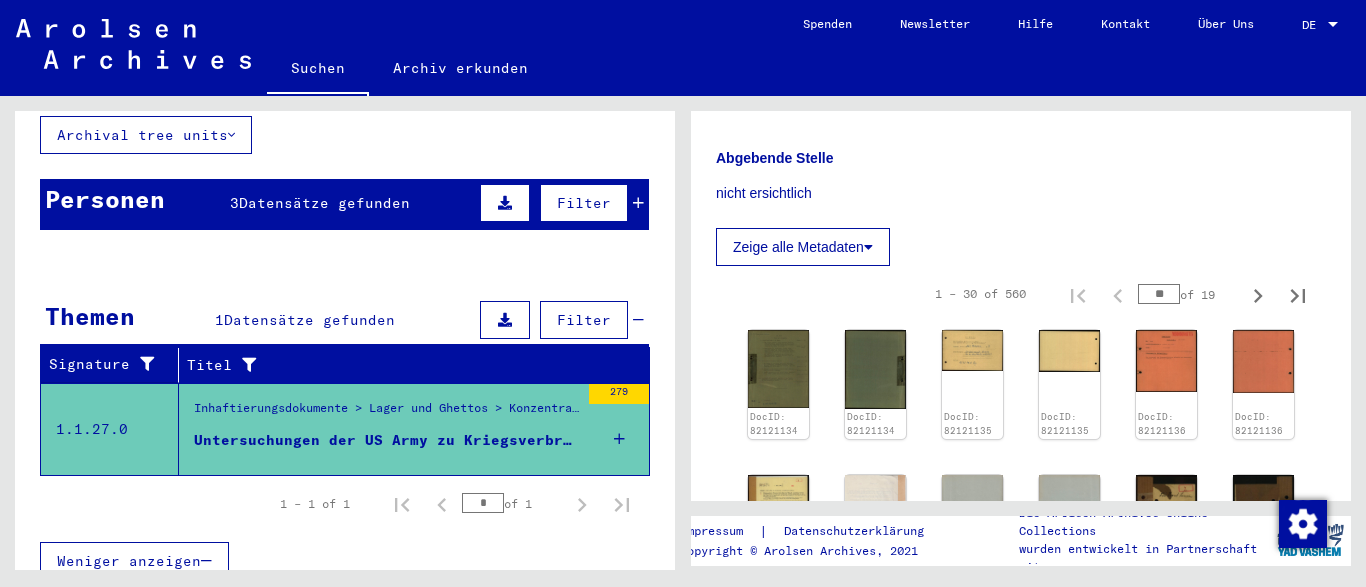 type on "**" 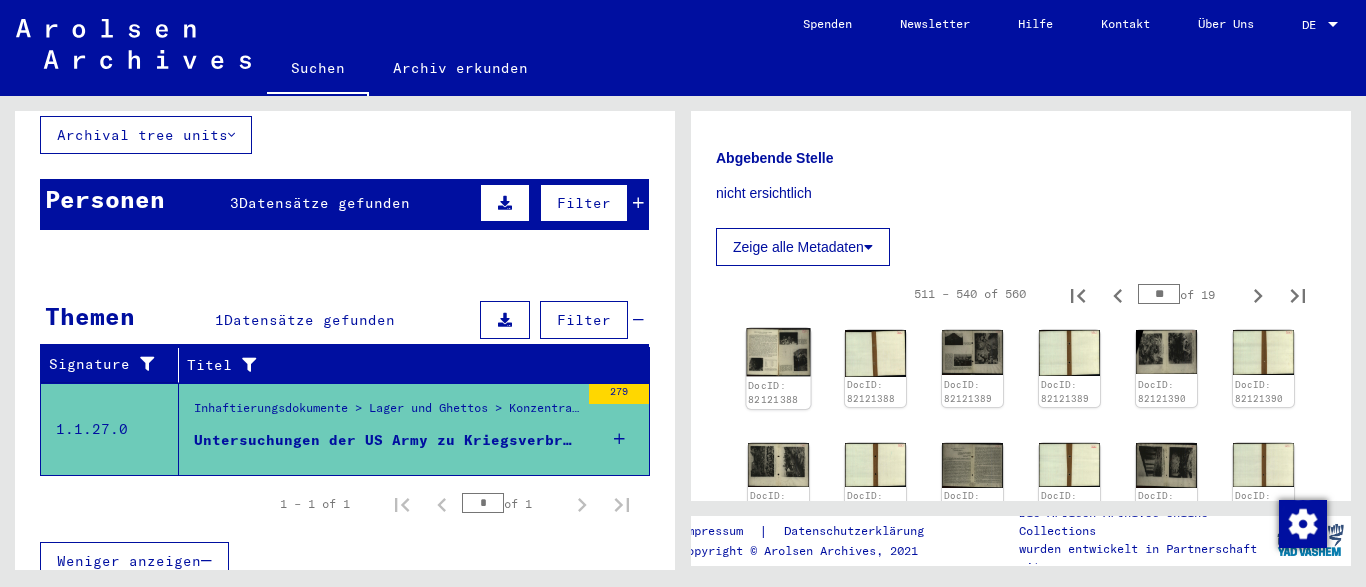 click 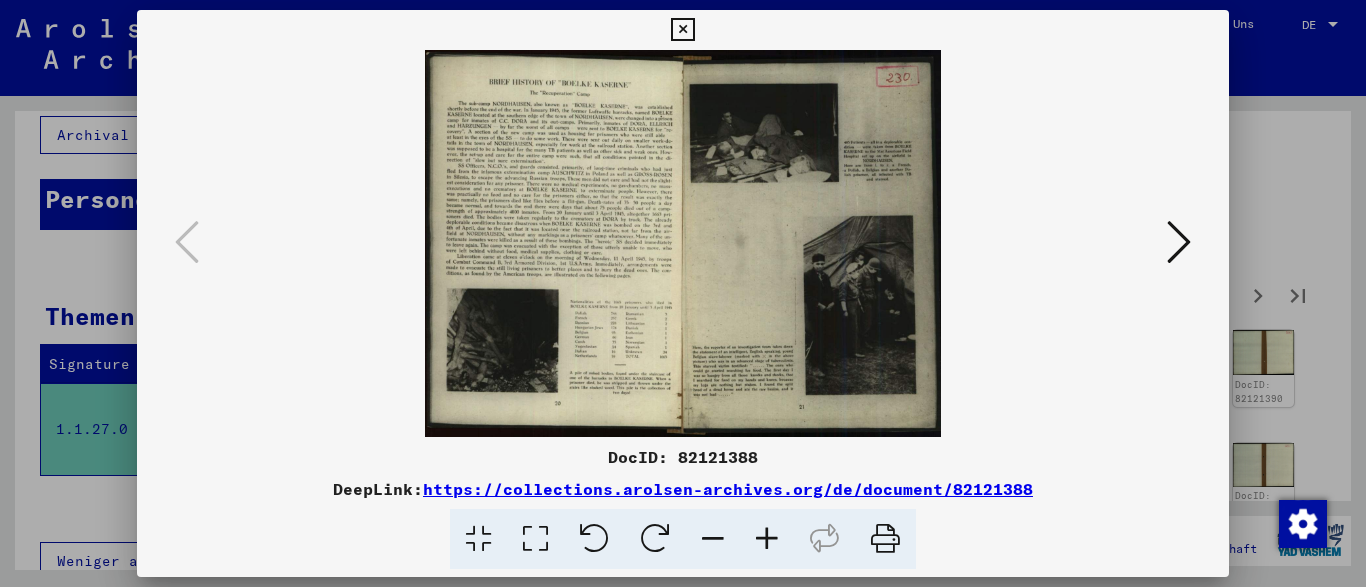click at bounding box center (767, 539) 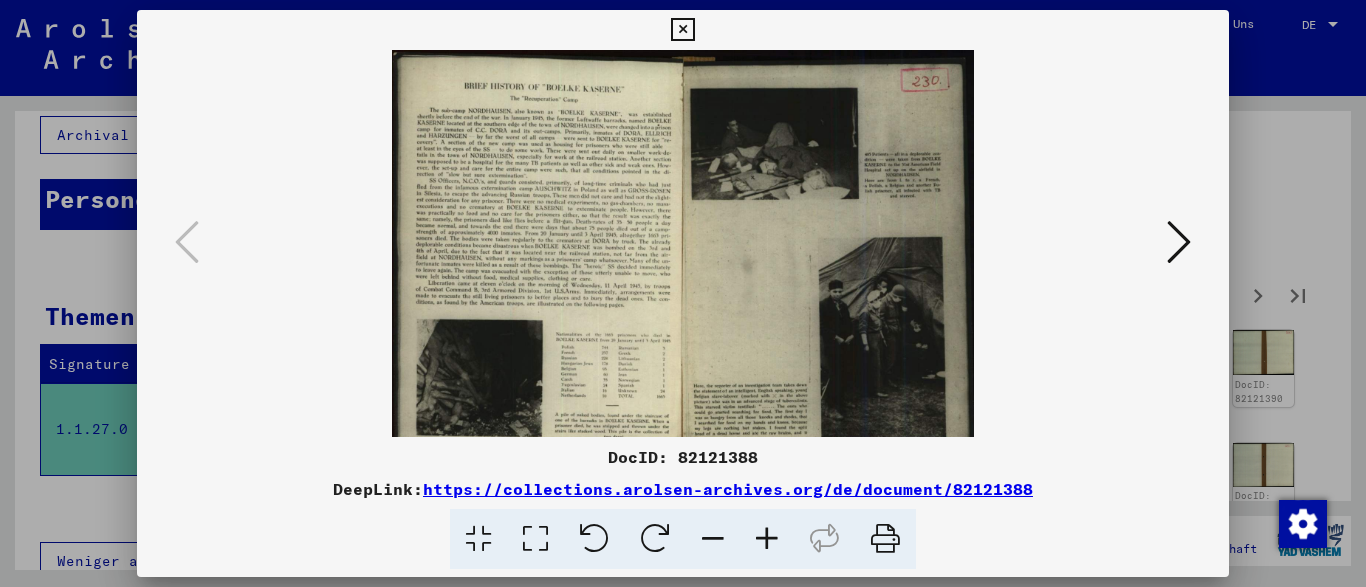 click at bounding box center (767, 539) 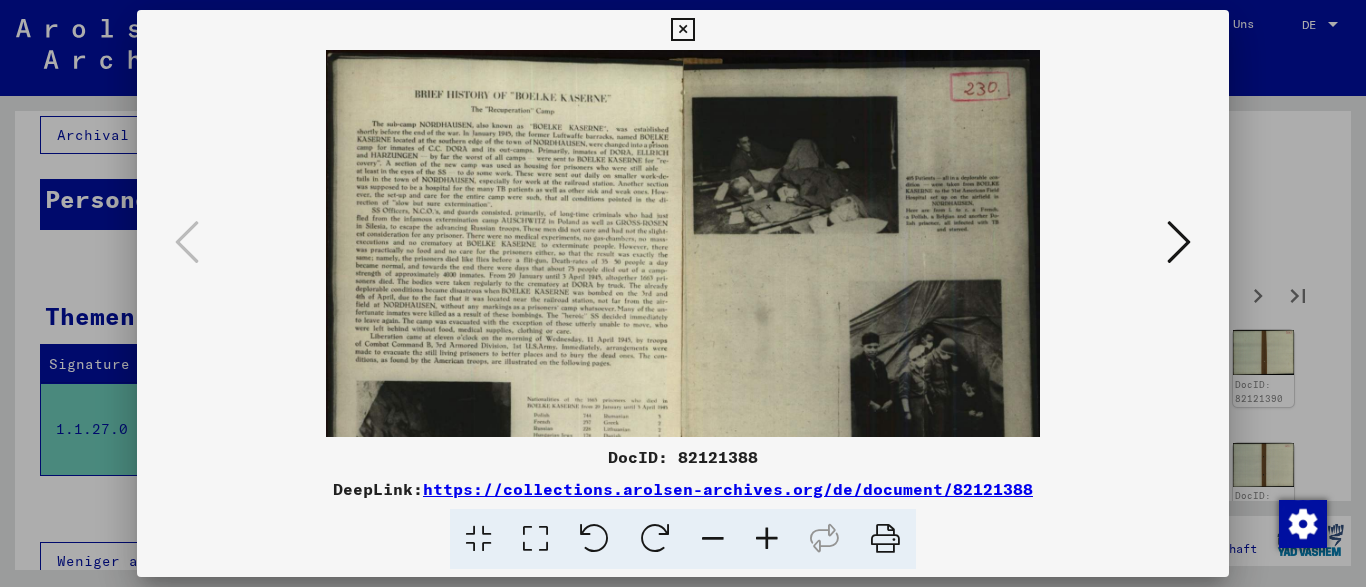 click at bounding box center [767, 539] 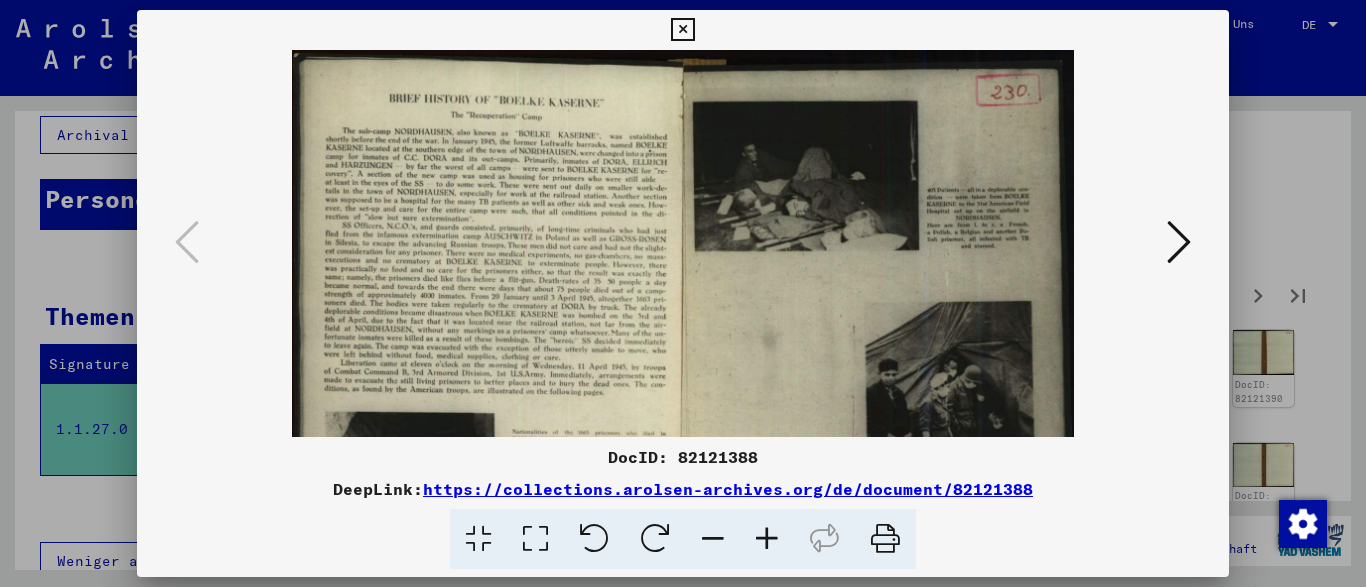 click at bounding box center [767, 539] 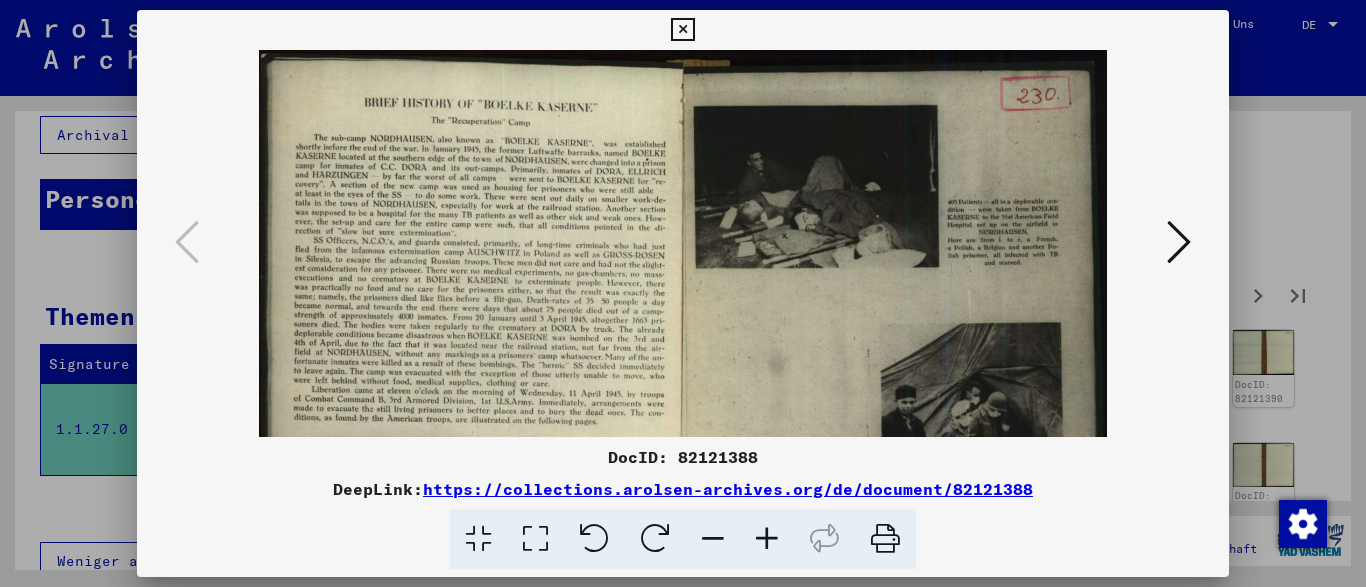 click at bounding box center (767, 539) 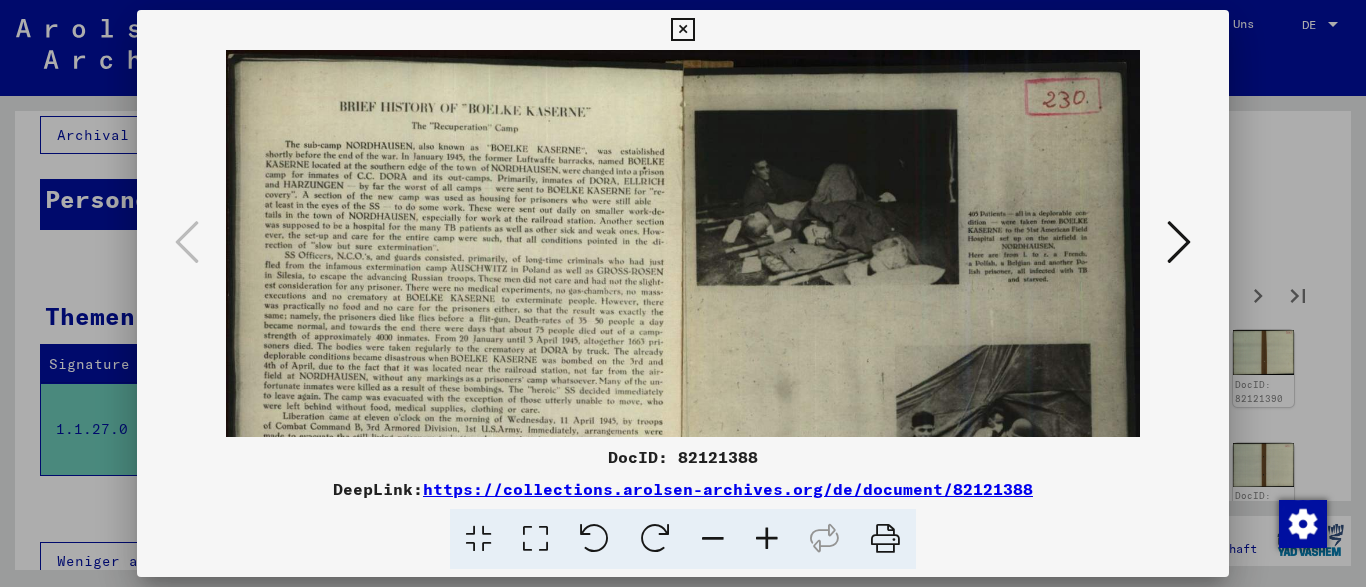 click at bounding box center [767, 539] 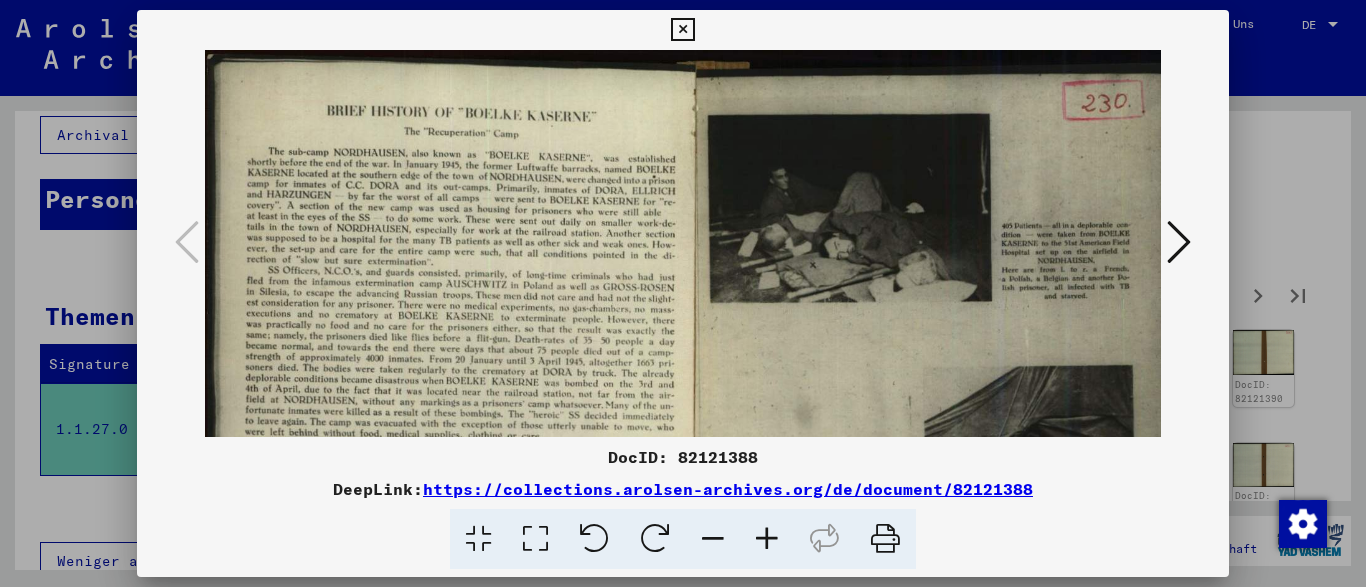 click at bounding box center [767, 539] 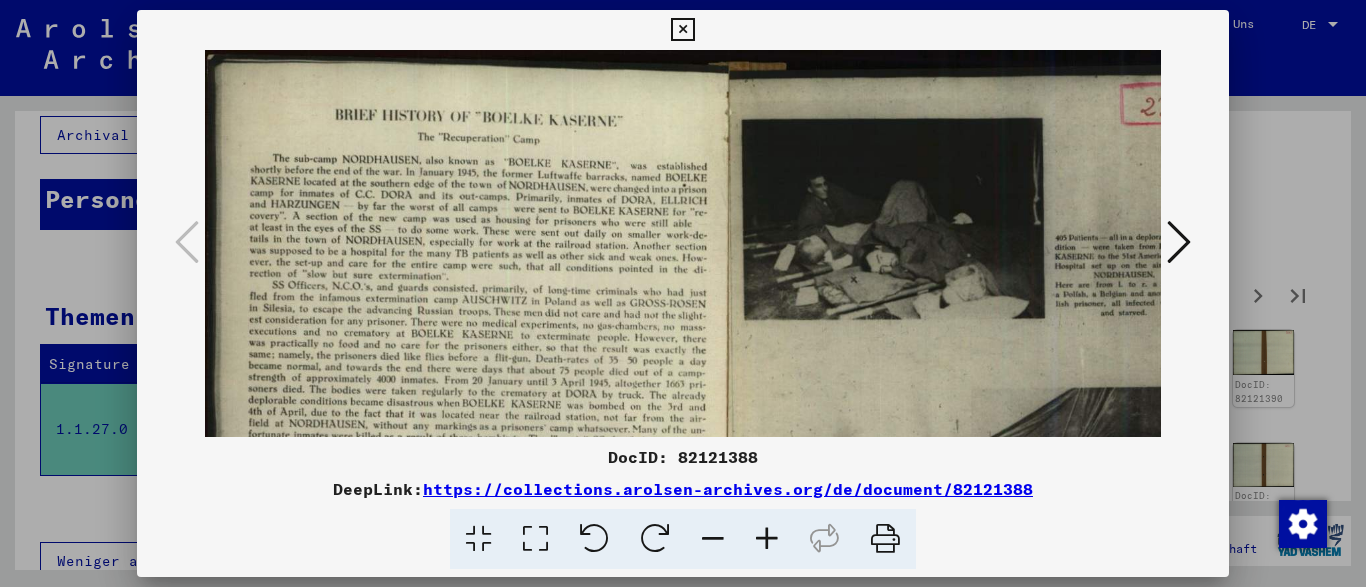 click at bounding box center (767, 539) 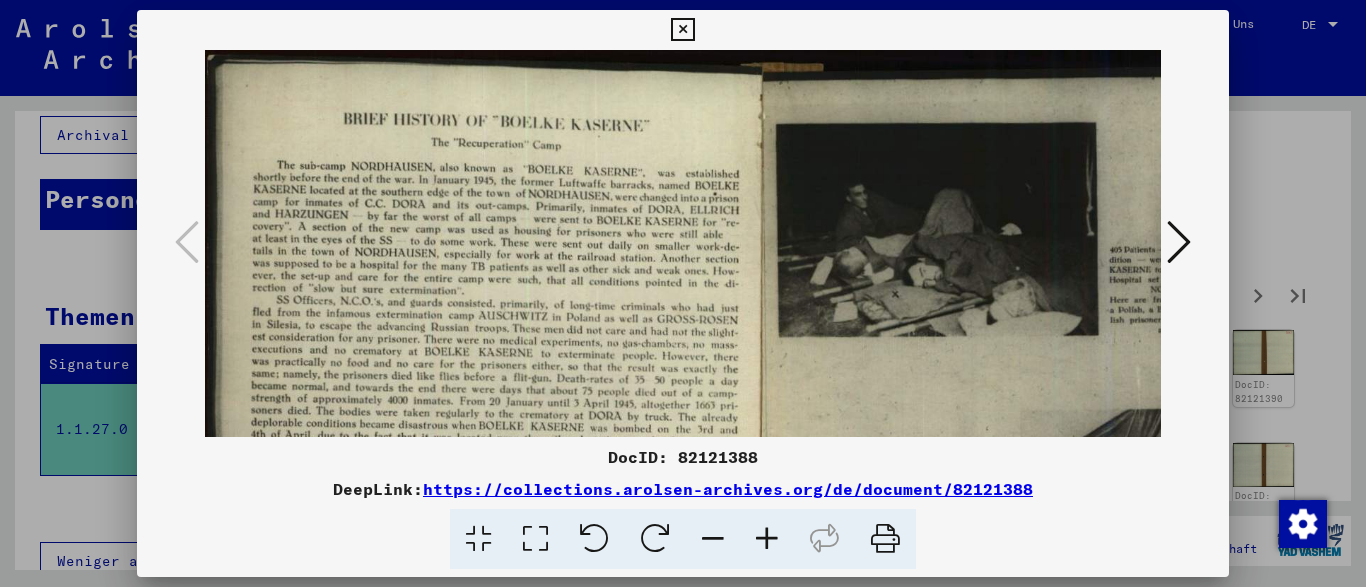 click at bounding box center (767, 539) 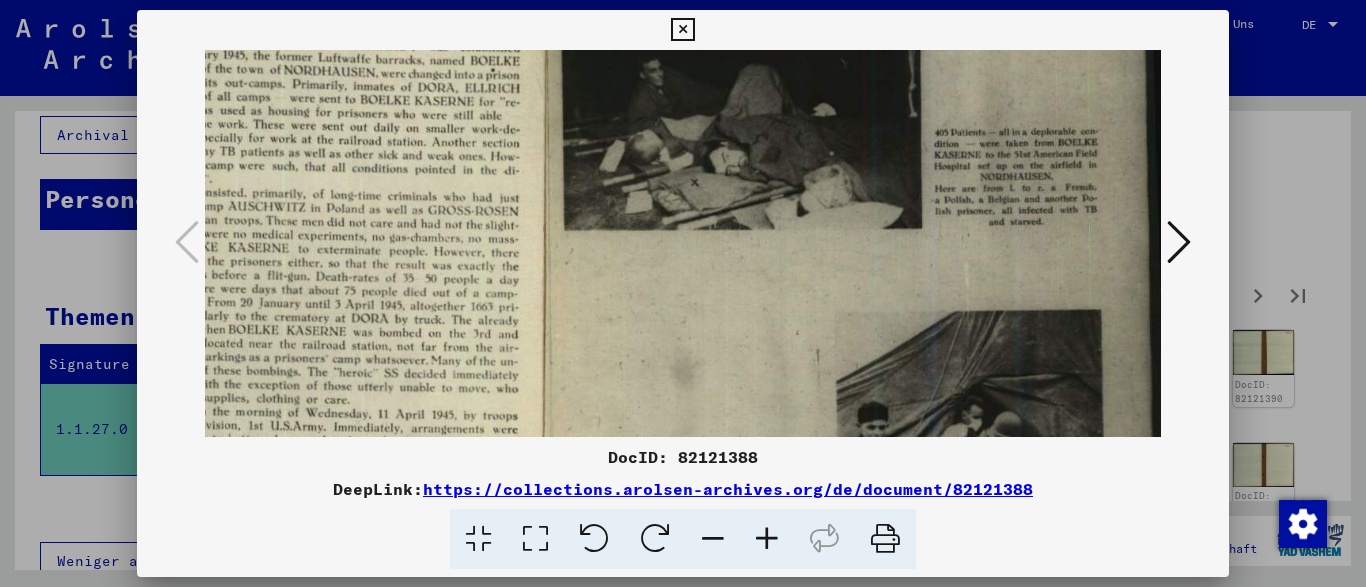 drag, startPoint x: 777, startPoint y: 326, endPoint x: 449, endPoint y: 180, distance: 359.02646 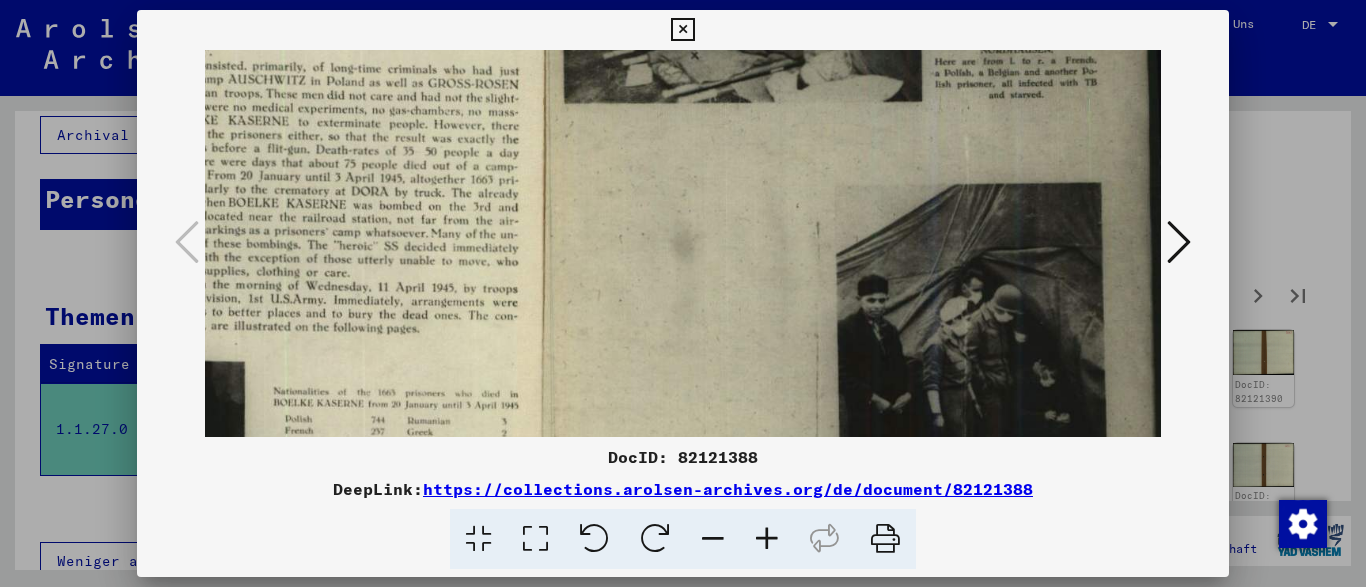 drag, startPoint x: 793, startPoint y: 301, endPoint x: 709, endPoint y: 159, distance: 164.98485 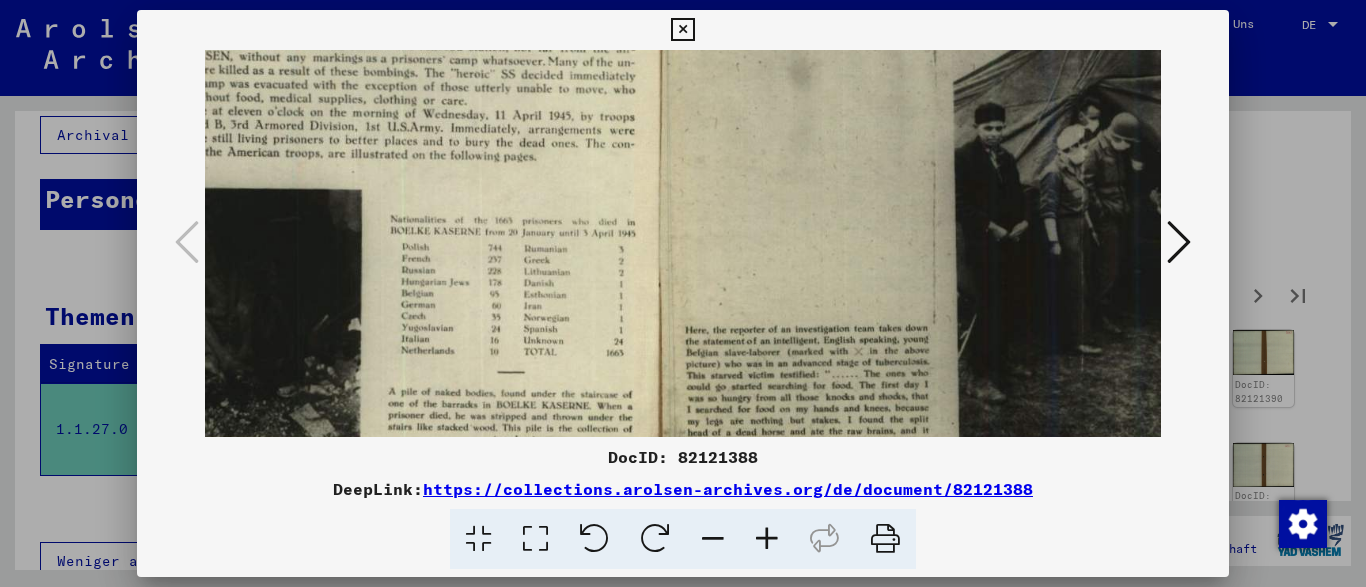 drag, startPoint x: 687, startPoint y: 311, endPoint x: 870, endPoint y: 164, distance: 234.72963 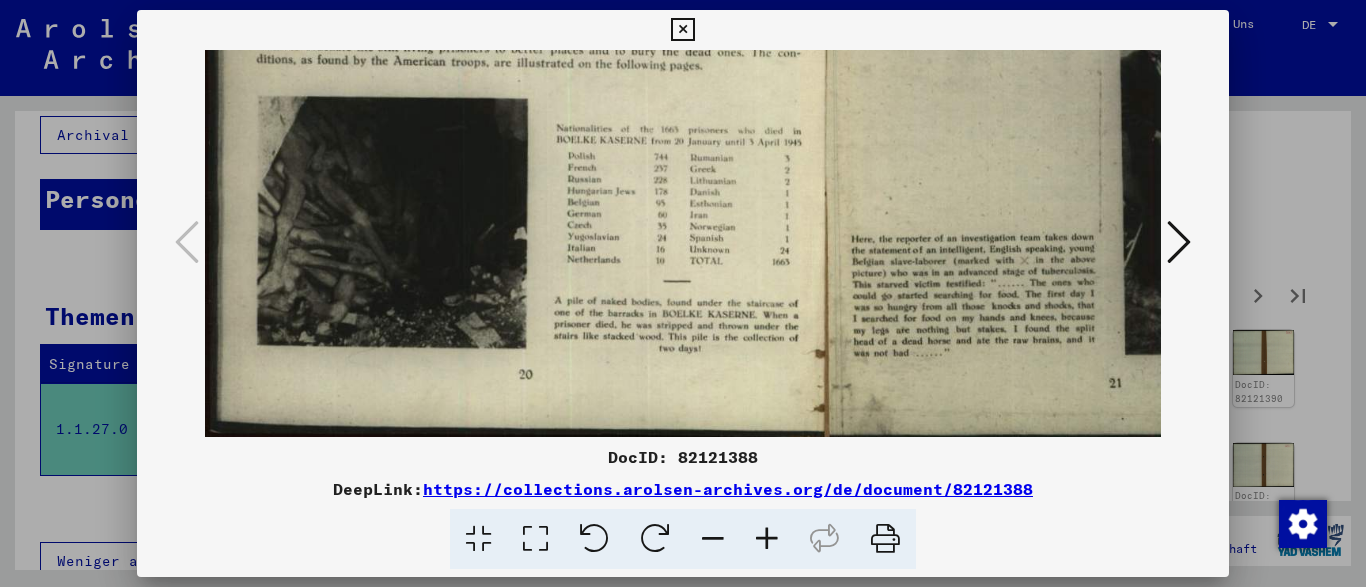 scroll, scrollTop: 530, scrollLeft: 0, axis: vertical 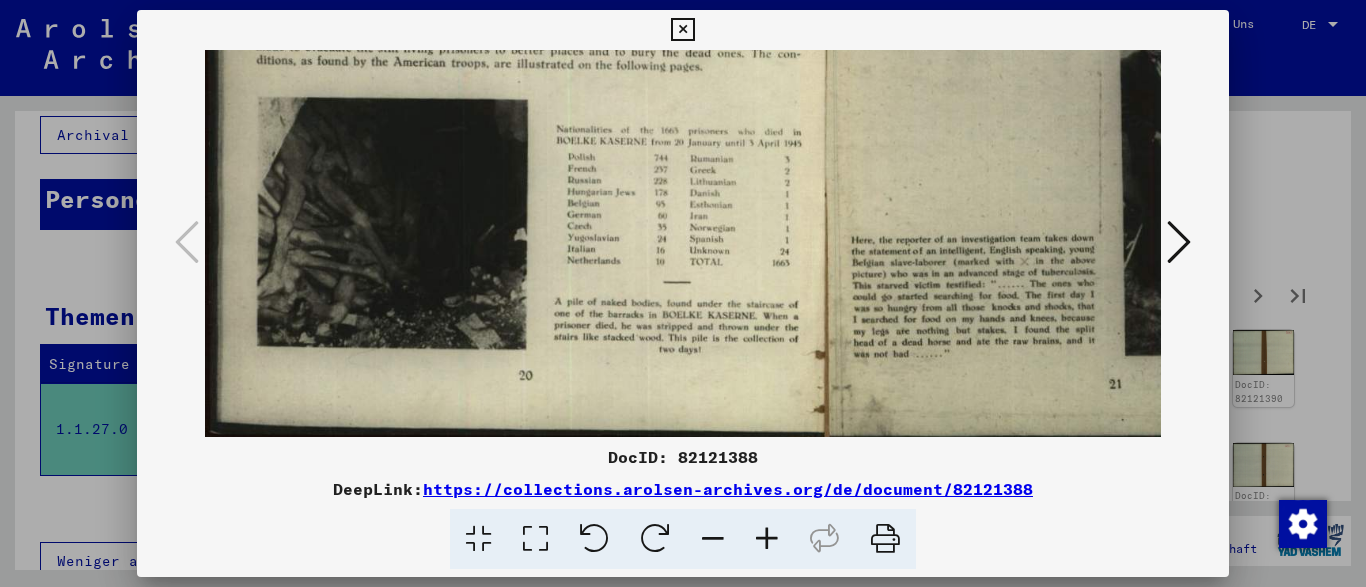 drag, startPoint x: 382, startPoint y: 290, endPoint x: 604, endPoint y: 194, distance: 241.86774 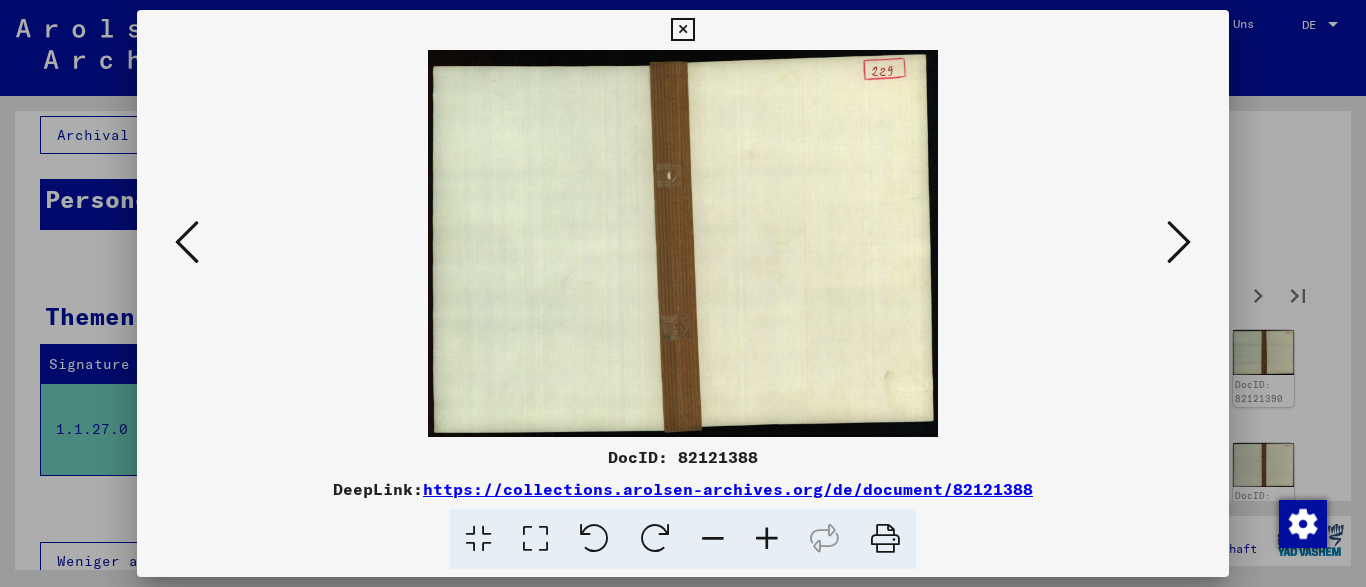 scroll, scrollTop: 0, scrollLeft: 0, axis: both 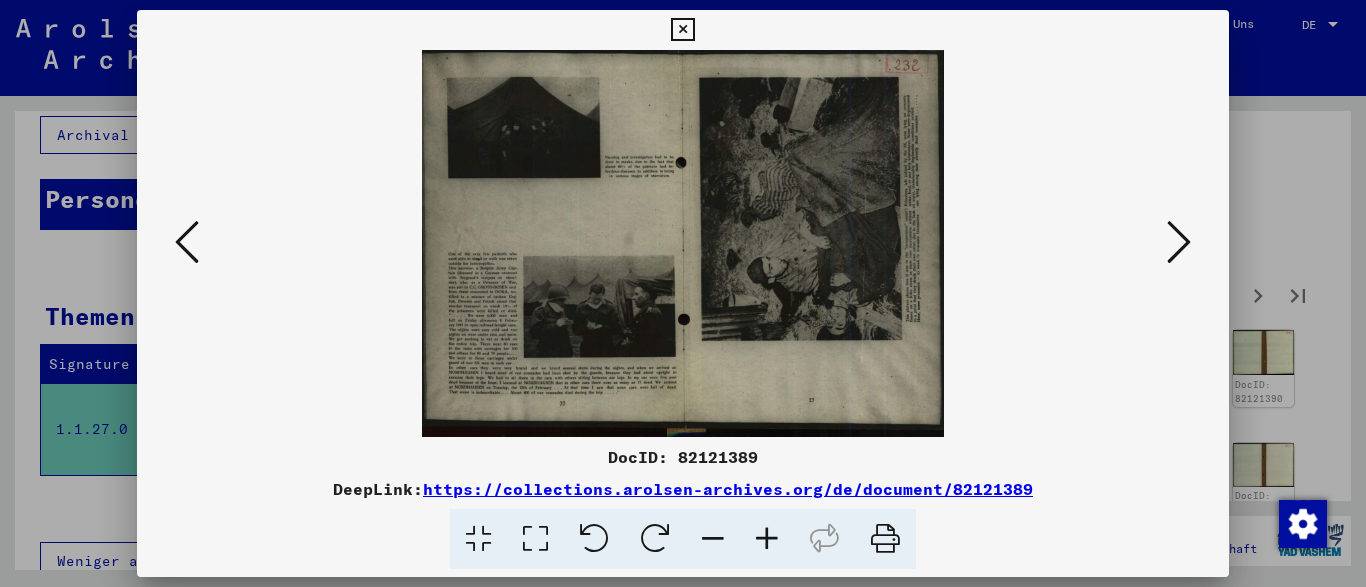 click at bounding box center [767, 539] 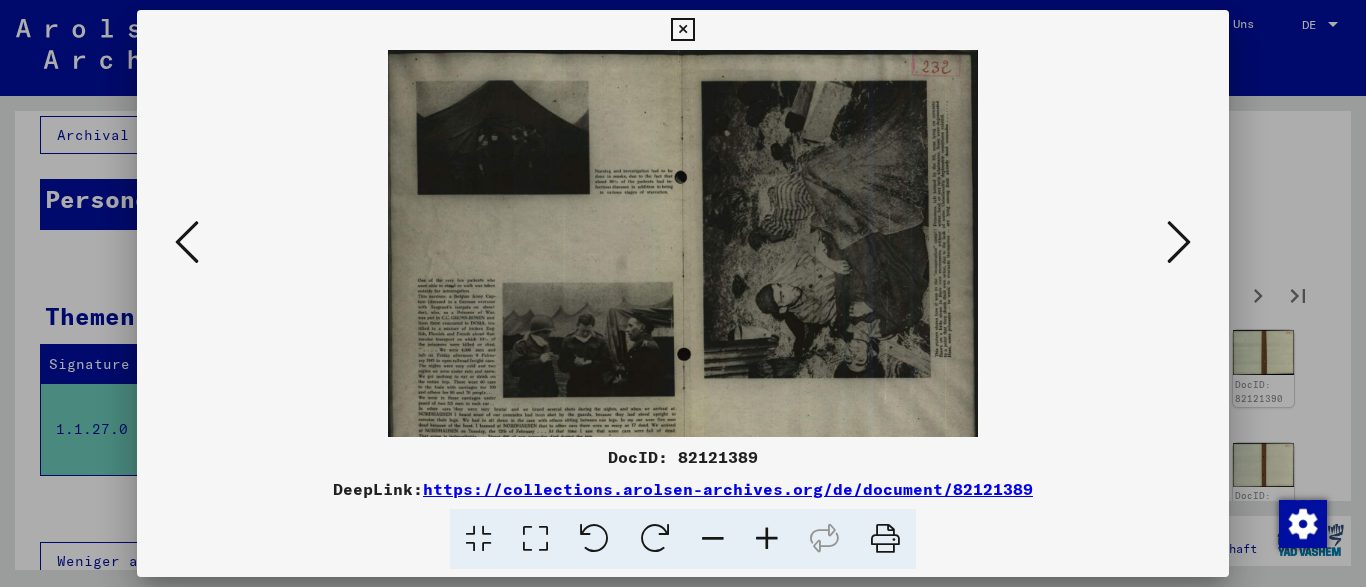 click at bounding box center [767, 539] 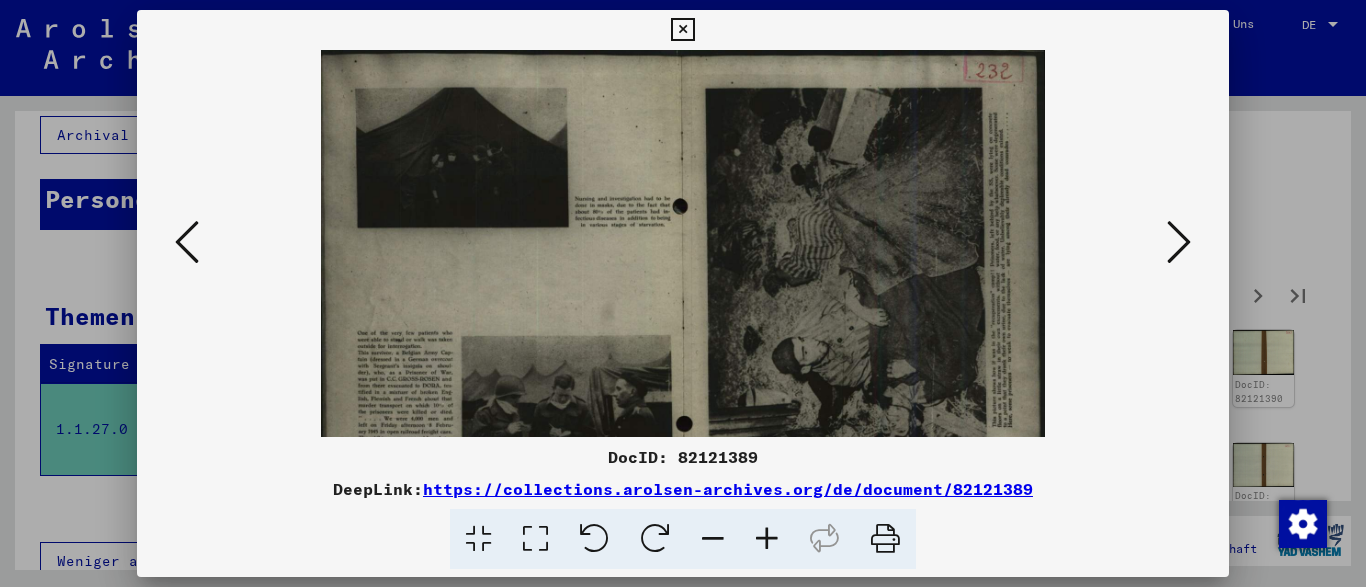 click at bounding box center [767, 539] 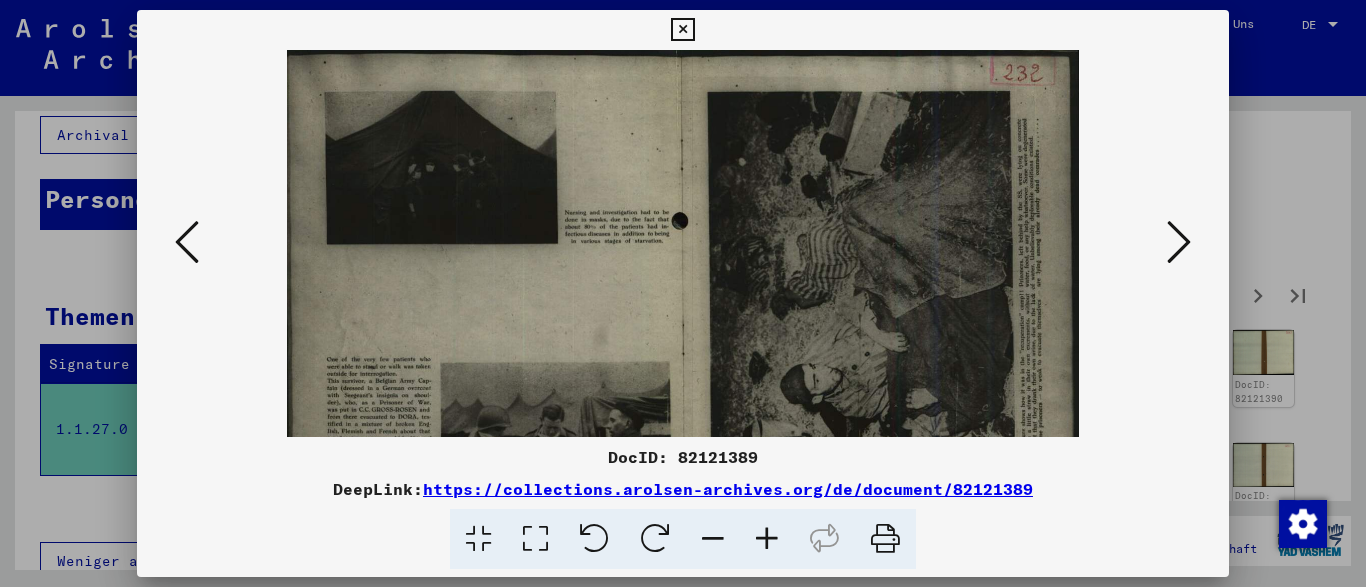 click at bounding box center [1179, 242] 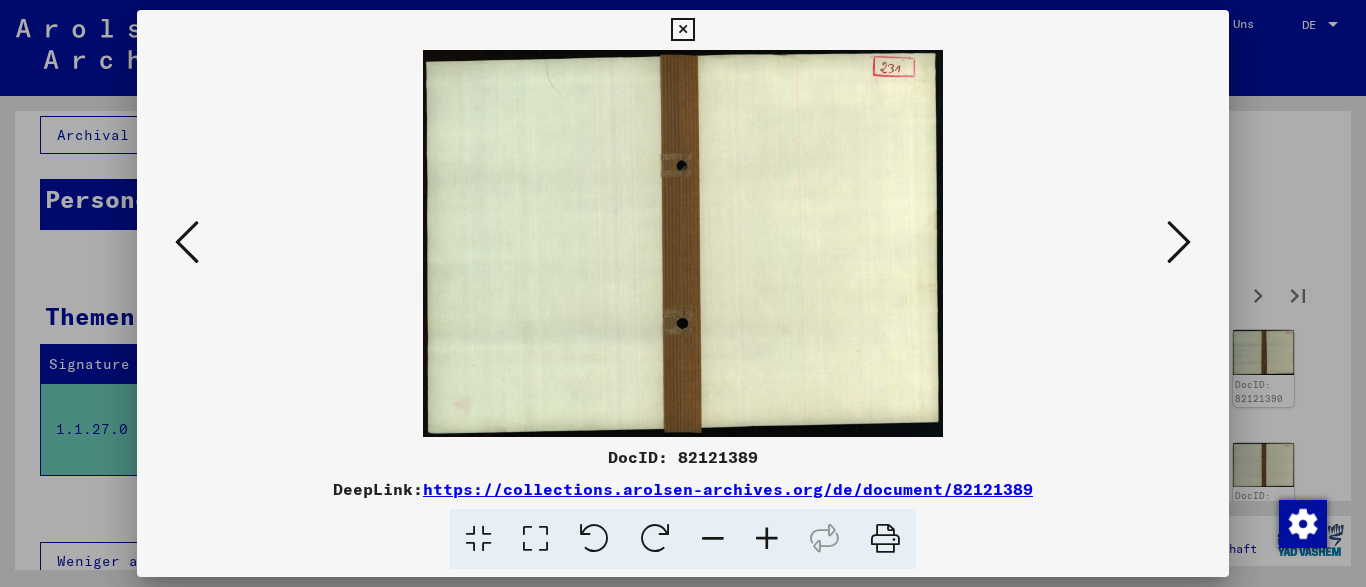 click at bounding box center [1179, 242] 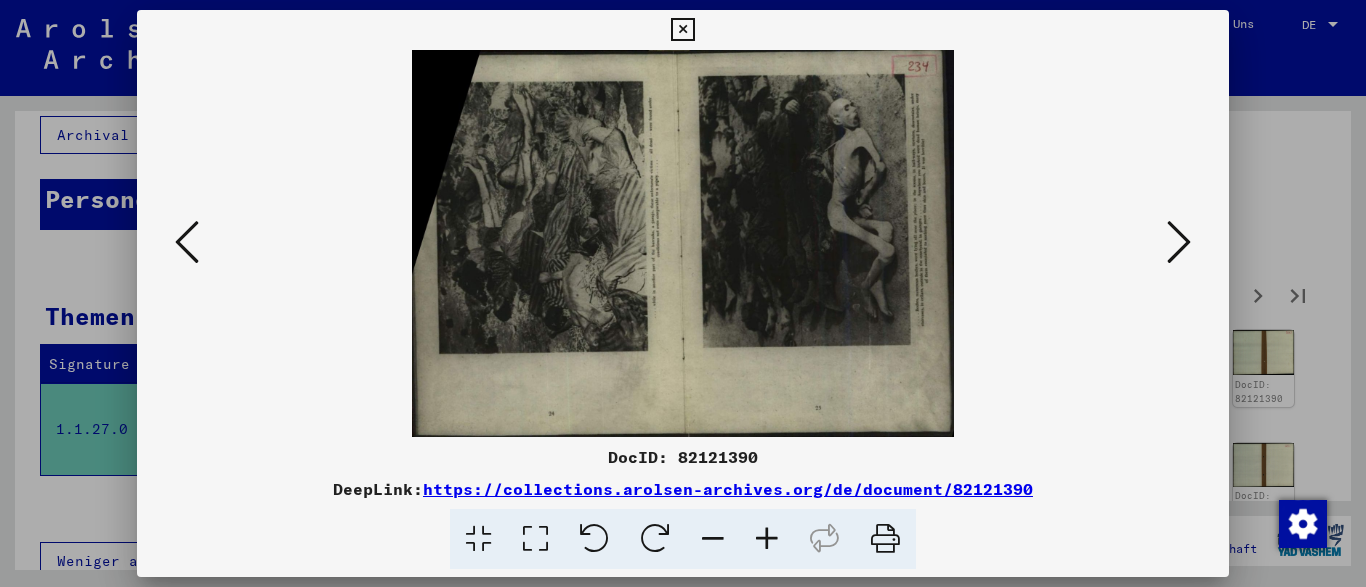 click at bounding box center (767, 539) 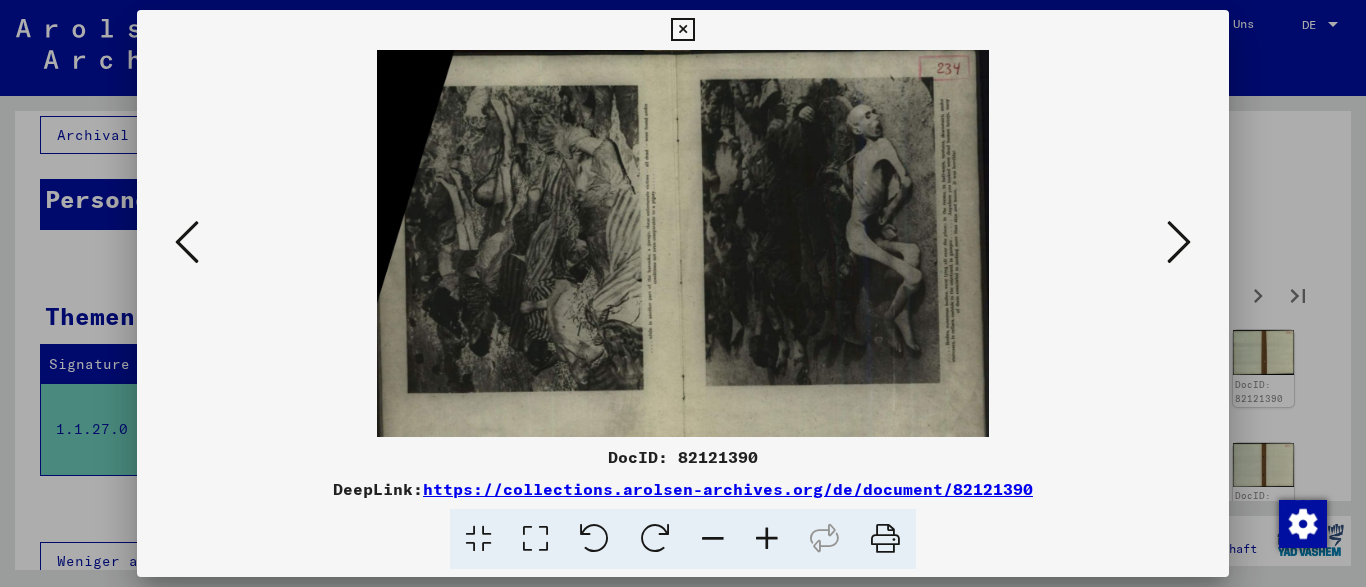 click at bounding box center [767, 539] 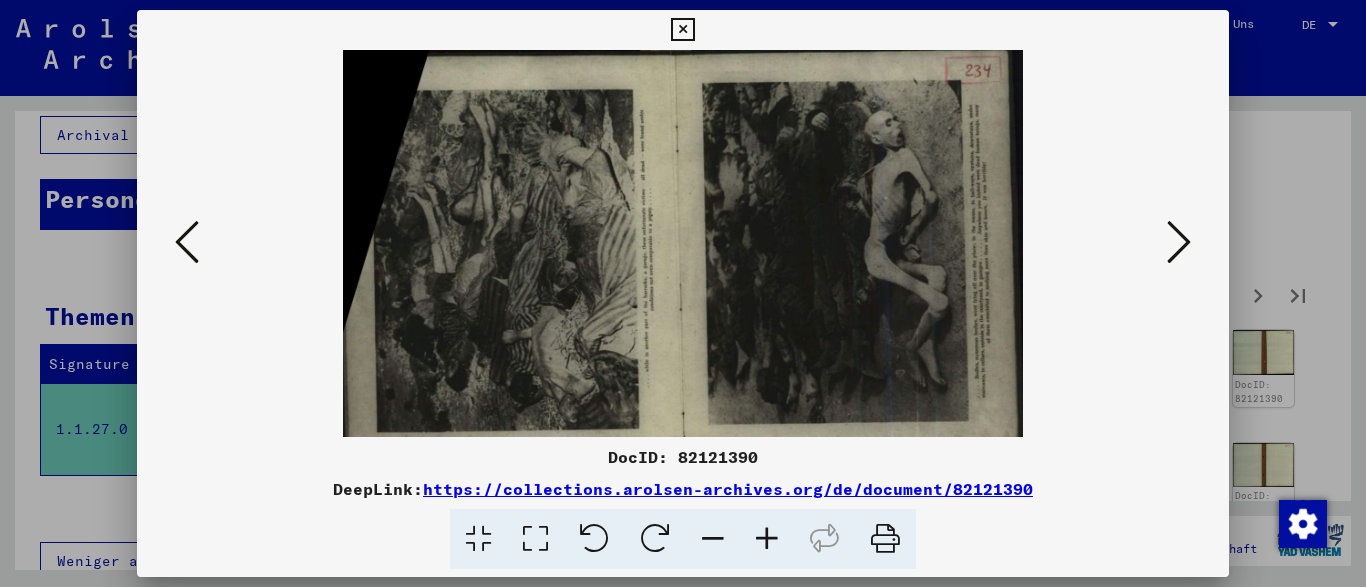 click at bounding box center [767, 539] 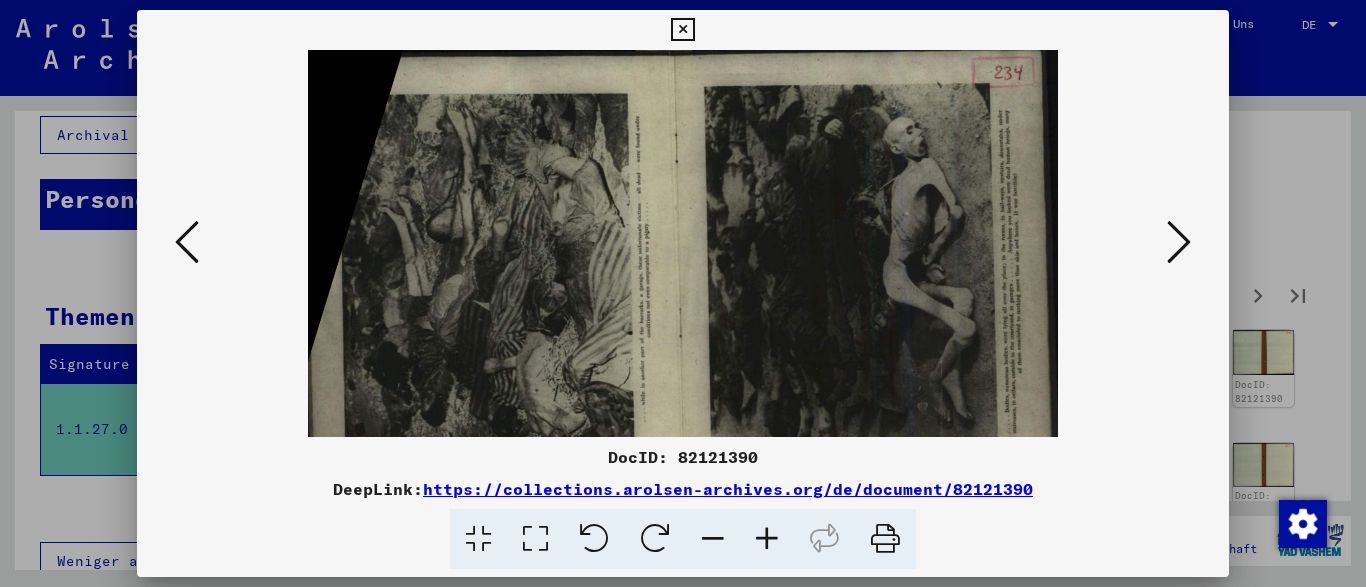 click at bounding box center (767, 539) 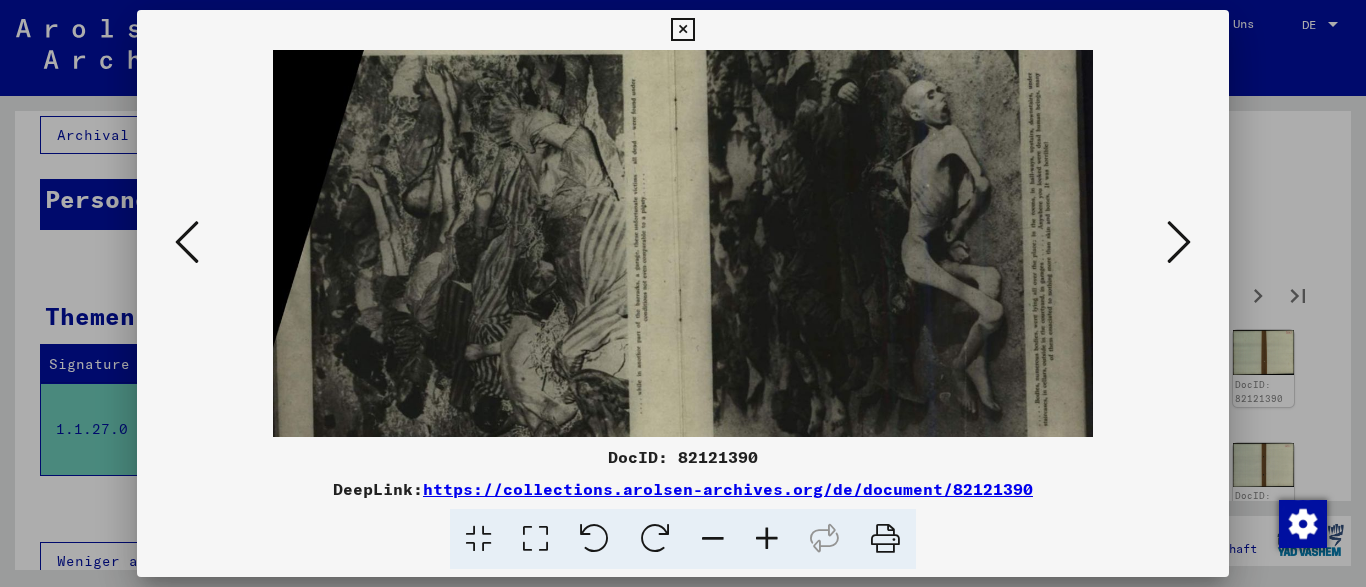 scroll, scrollTop: 40, scrollLeft: 0, axis: vertical 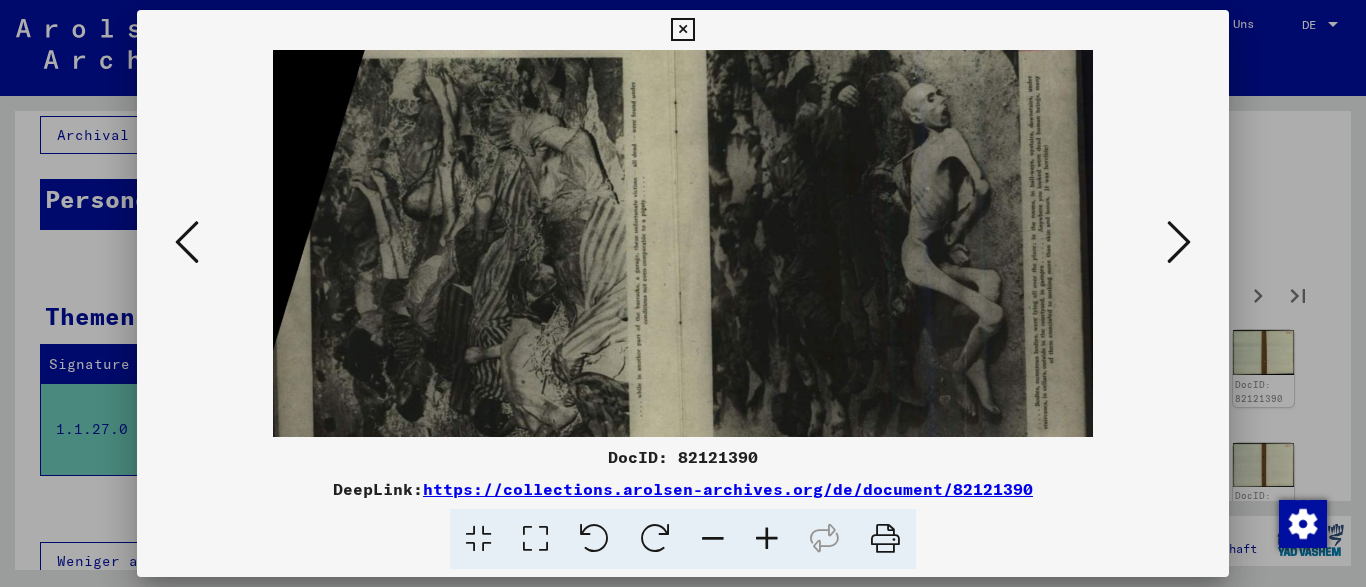 drag, startPoint x: 798, startPoint y: 370, endPoint x: 830, endPoint y: 333, distance: 48.9183 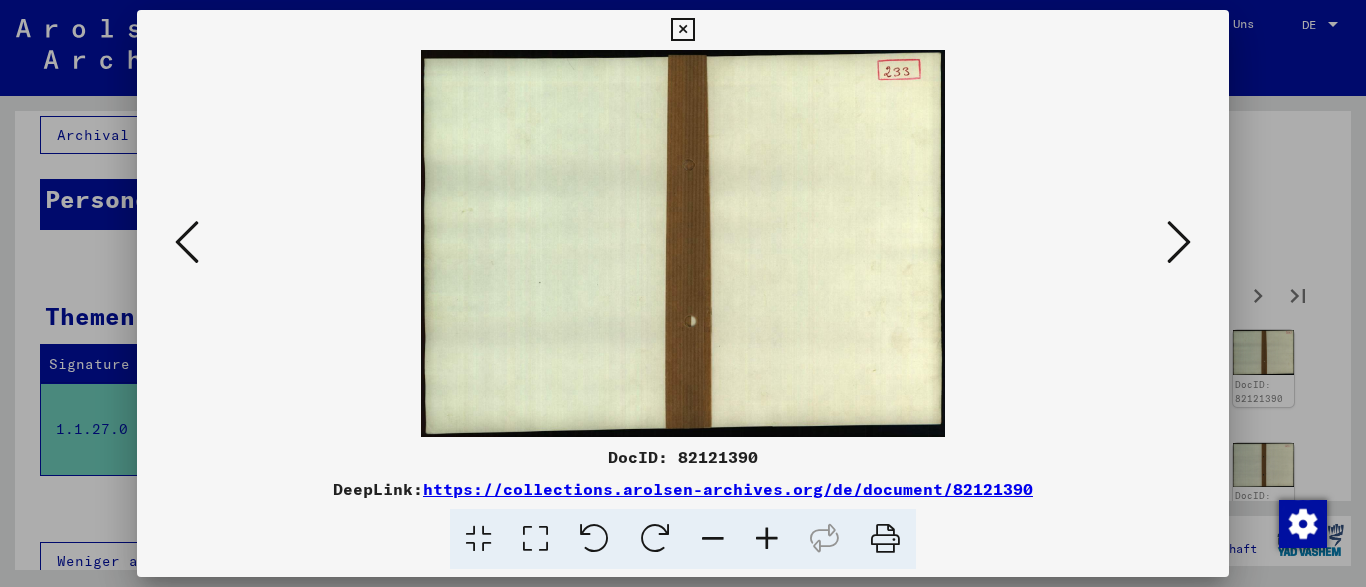 scroll, scrollTop: 0, scrollLeft: 0, axis: both 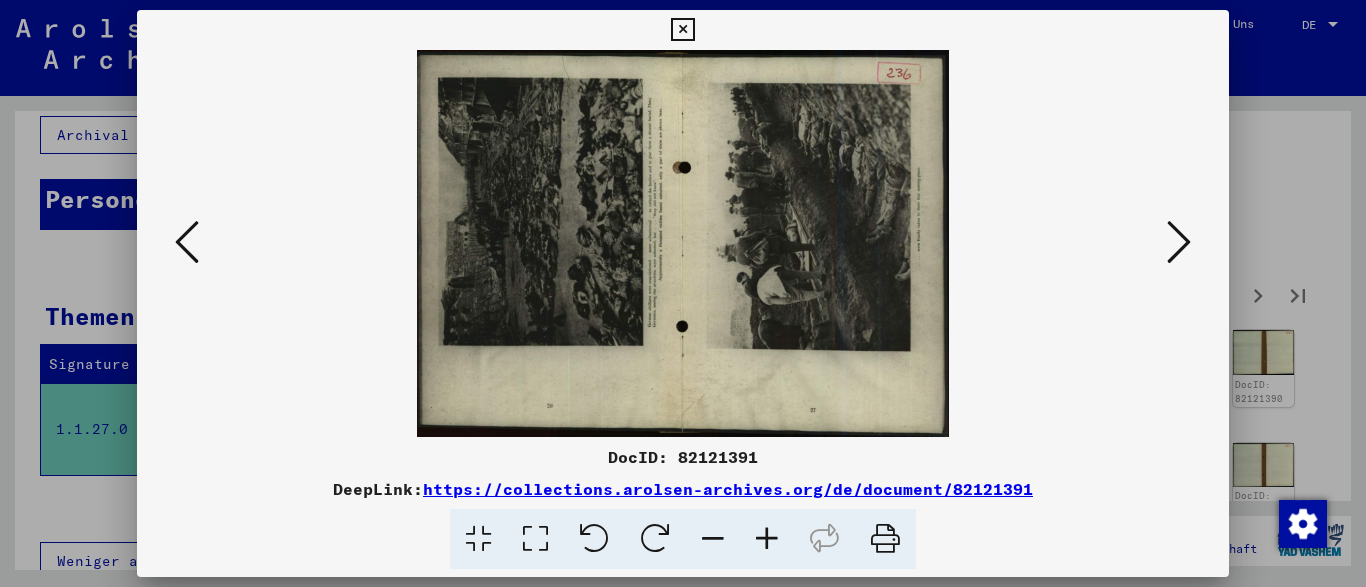 click at bounding box center [1179, 242] 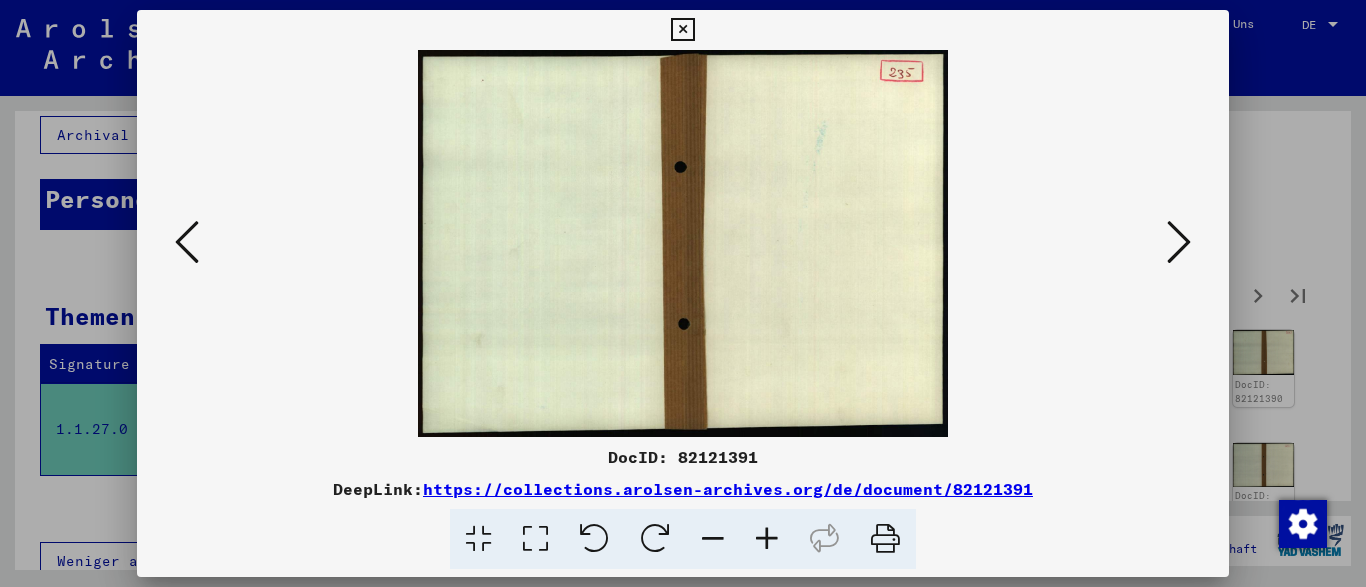 click at bounding box center (682, 30) 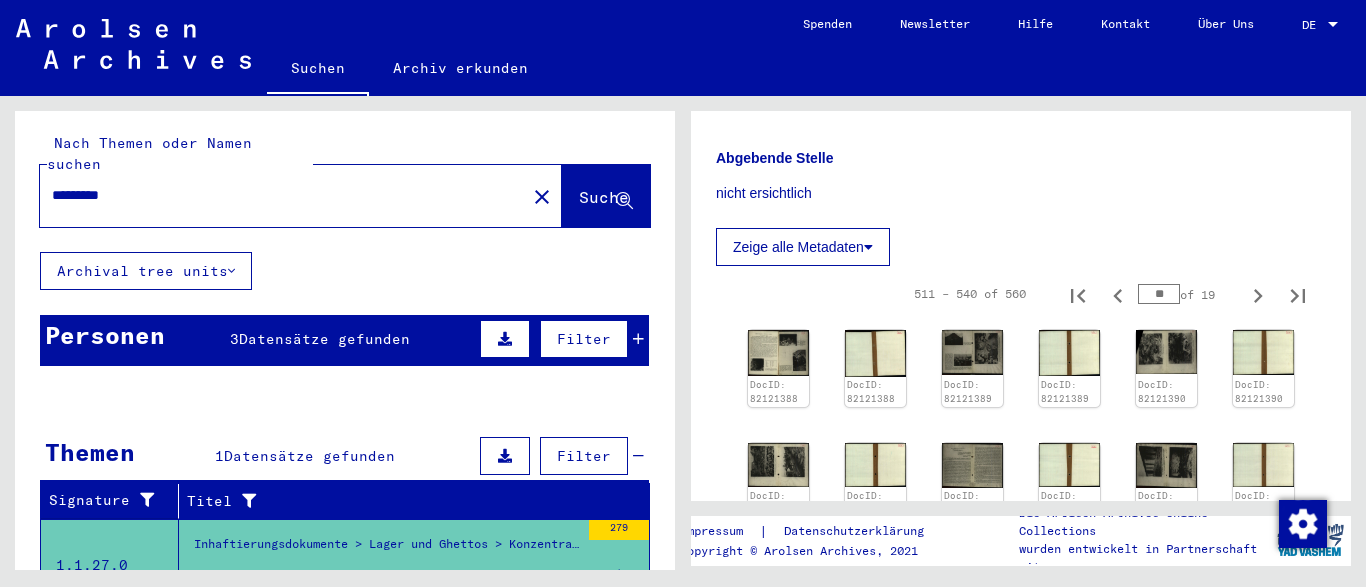 scroll, scrollTop: 0, scrollLeft: 0, axis: both 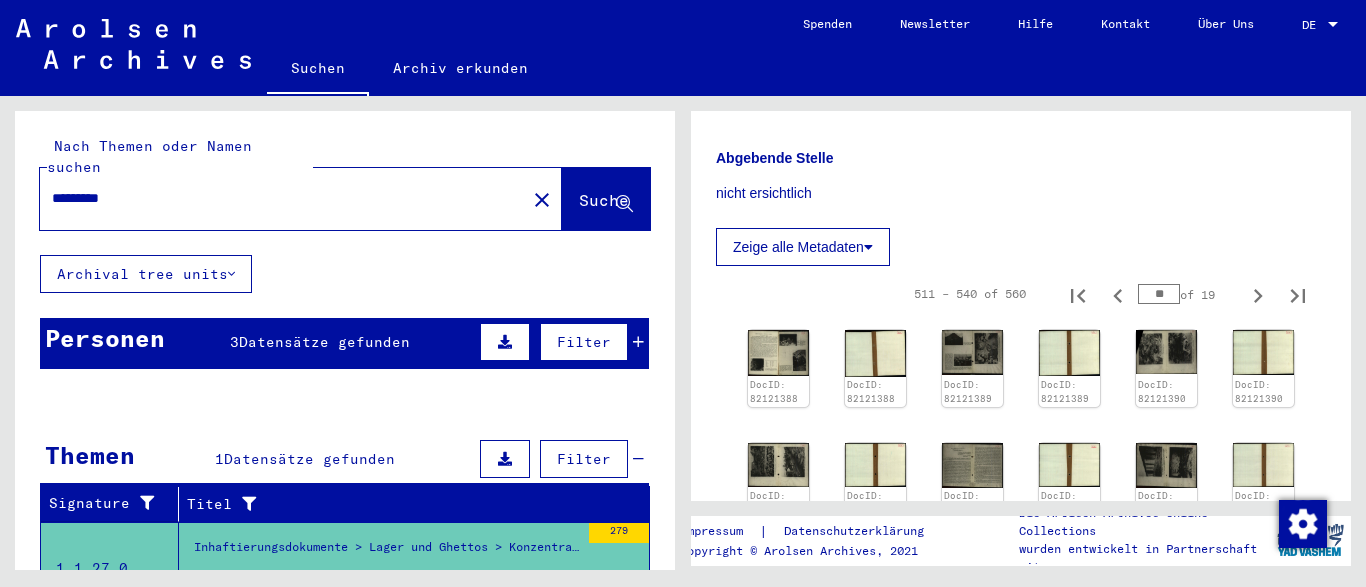 click on "*********" at bounding box center (283, 198) 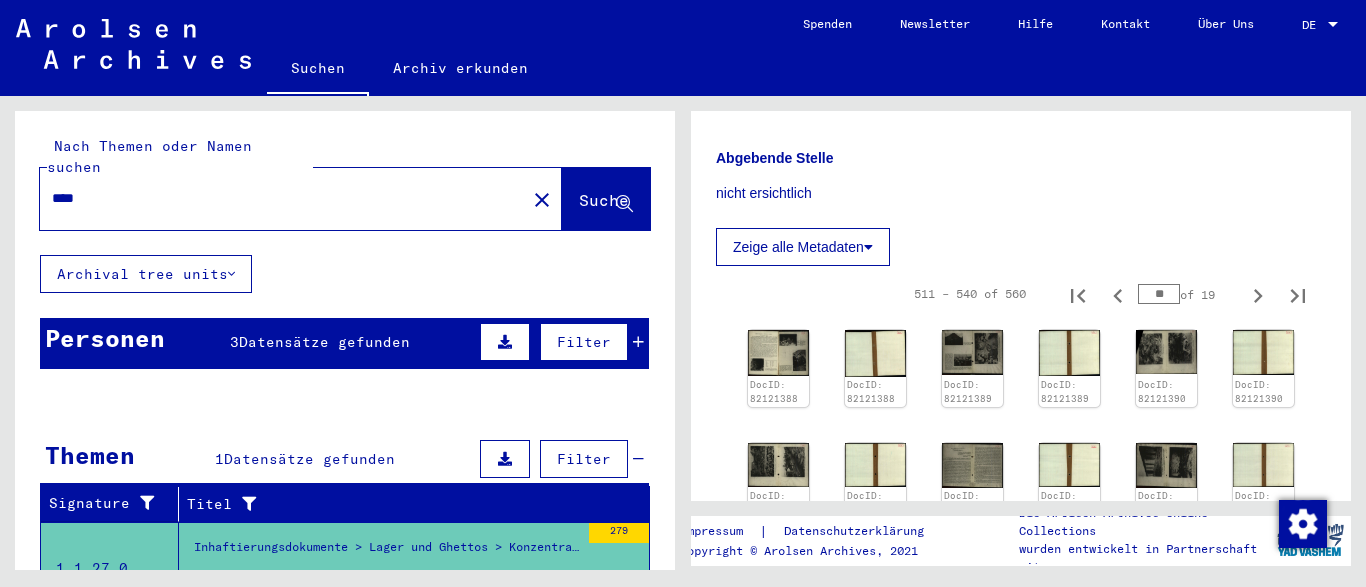 type on "****" 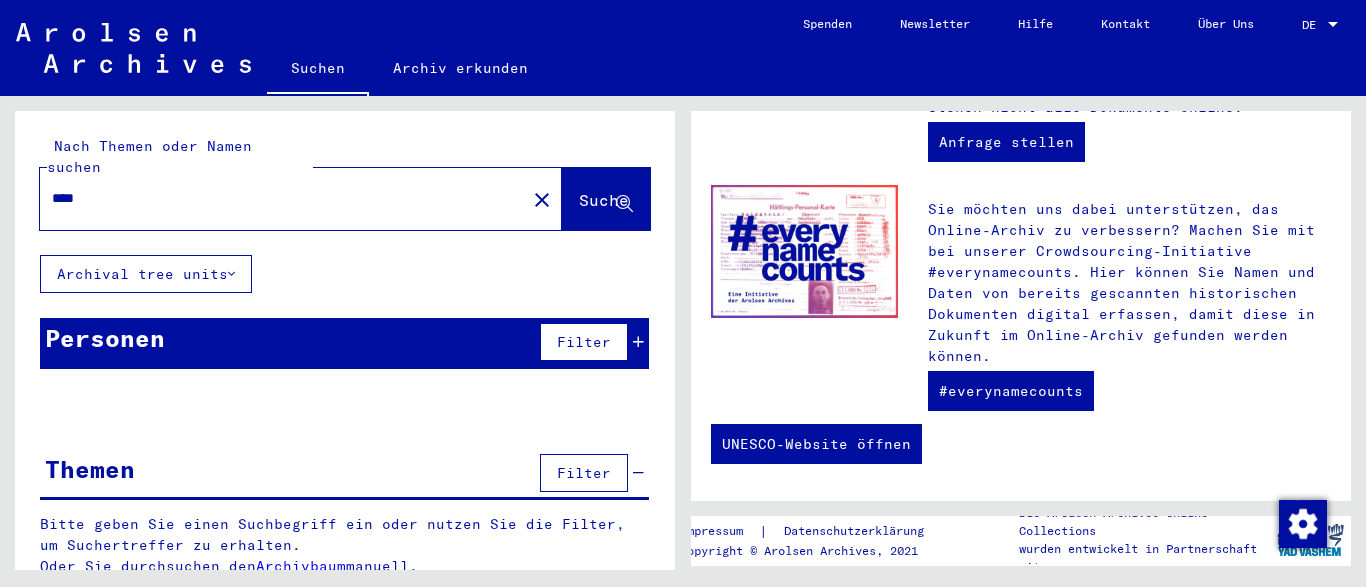 scroll, scrollTop: 0, scrollLeft: 0, axis: both 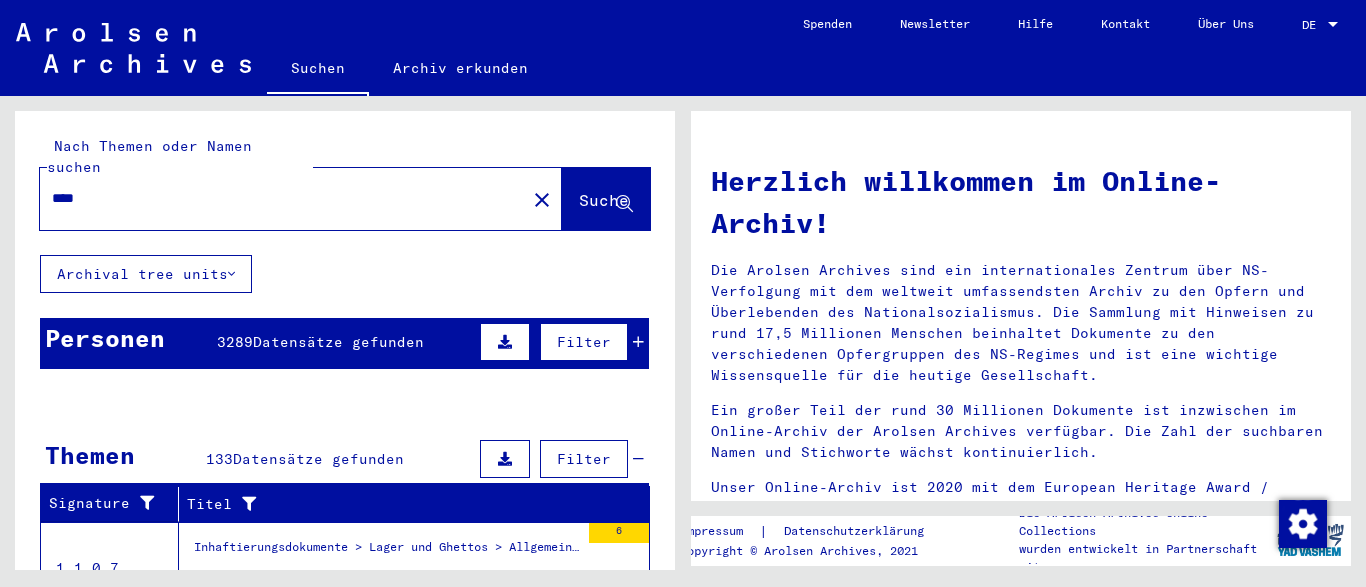 click on "Datensätze gefunden" at bounding box center (338, 342) 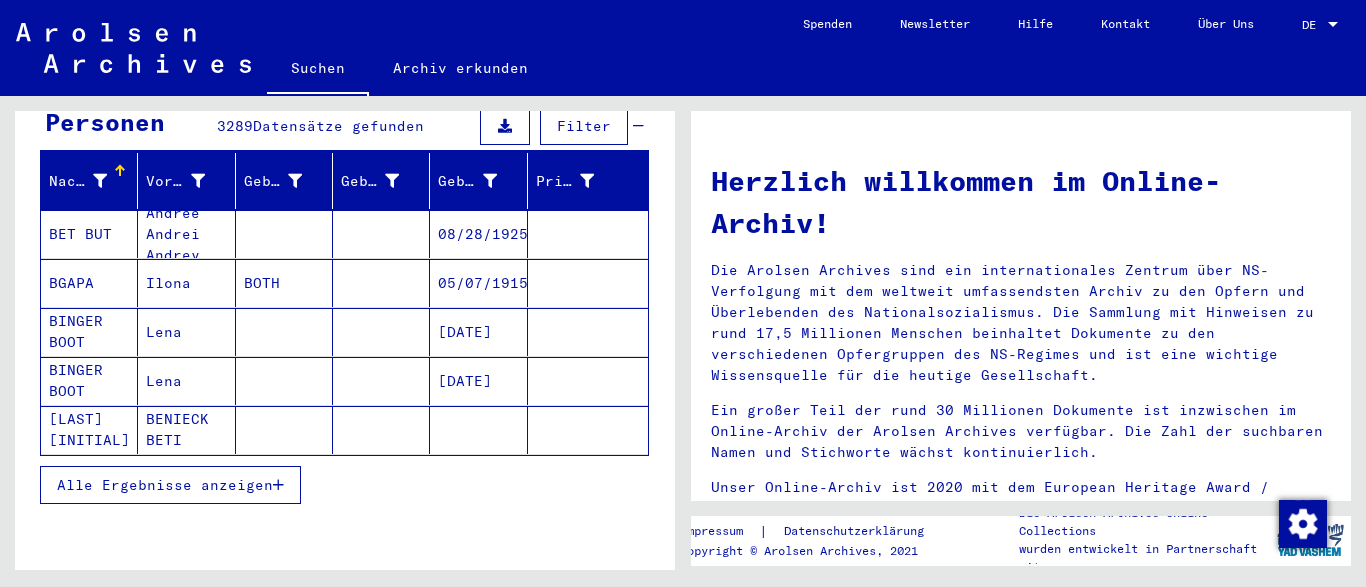 scroll, scrollTop: 235, scrollLeft: 0, axis: vertical 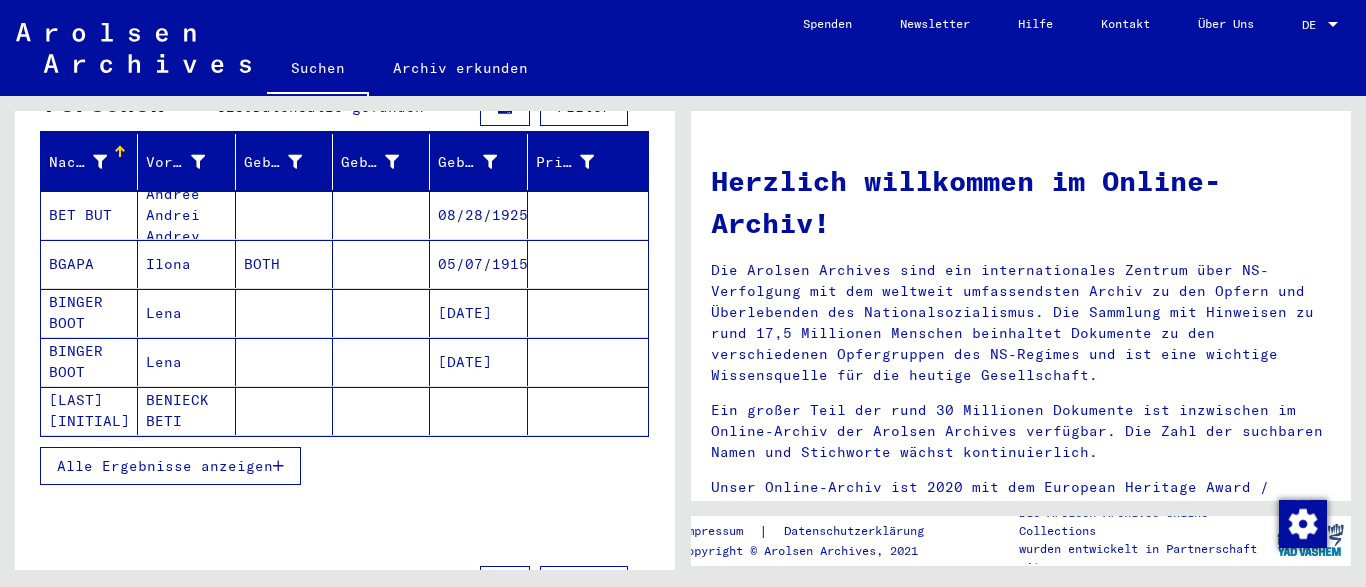 click on "Alle Ergebnisse anzeigen" at bounding box center [165, 466] 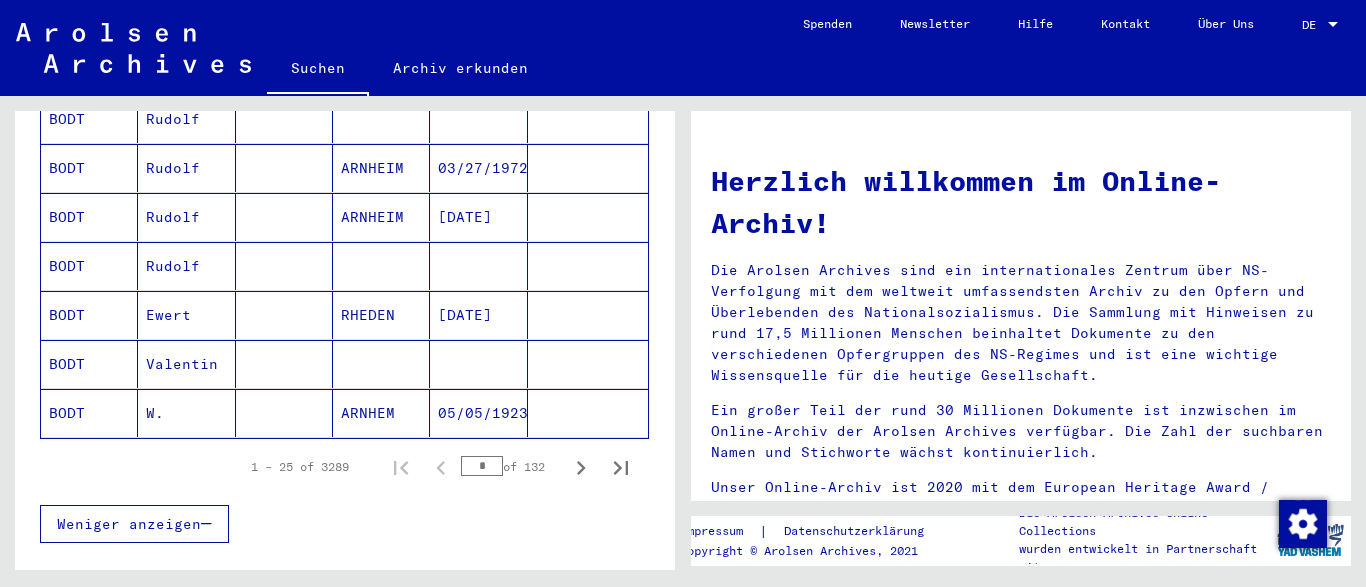 scroll, scrollTop: 1208, scrollLeft: 0, axis: vertical 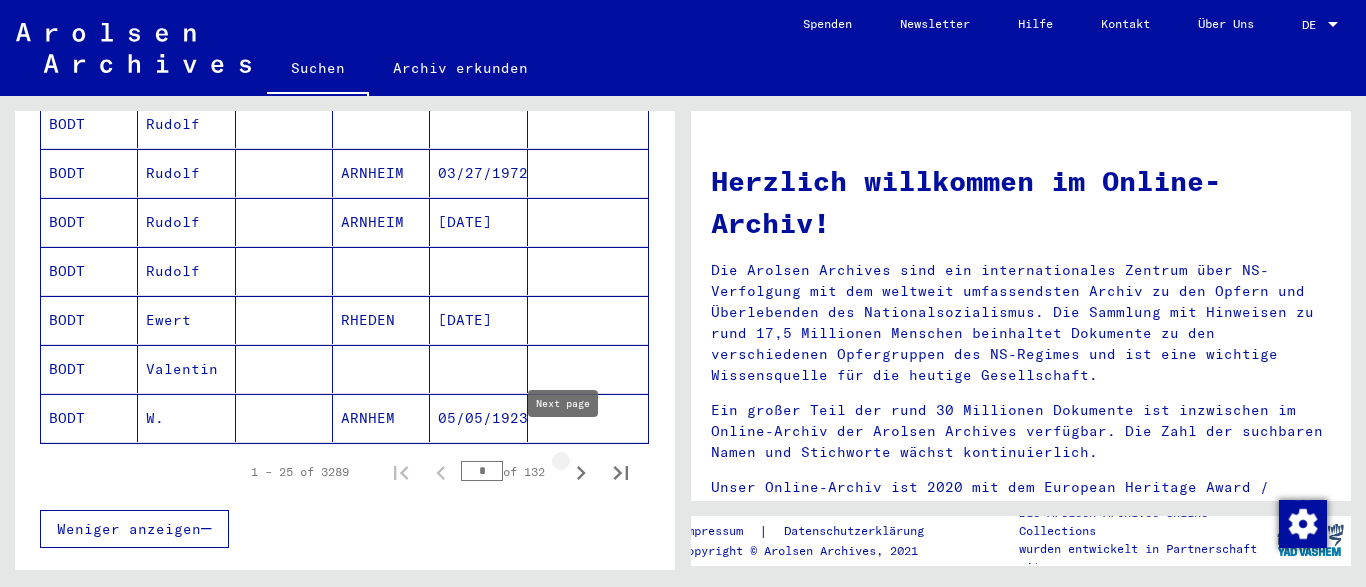 click 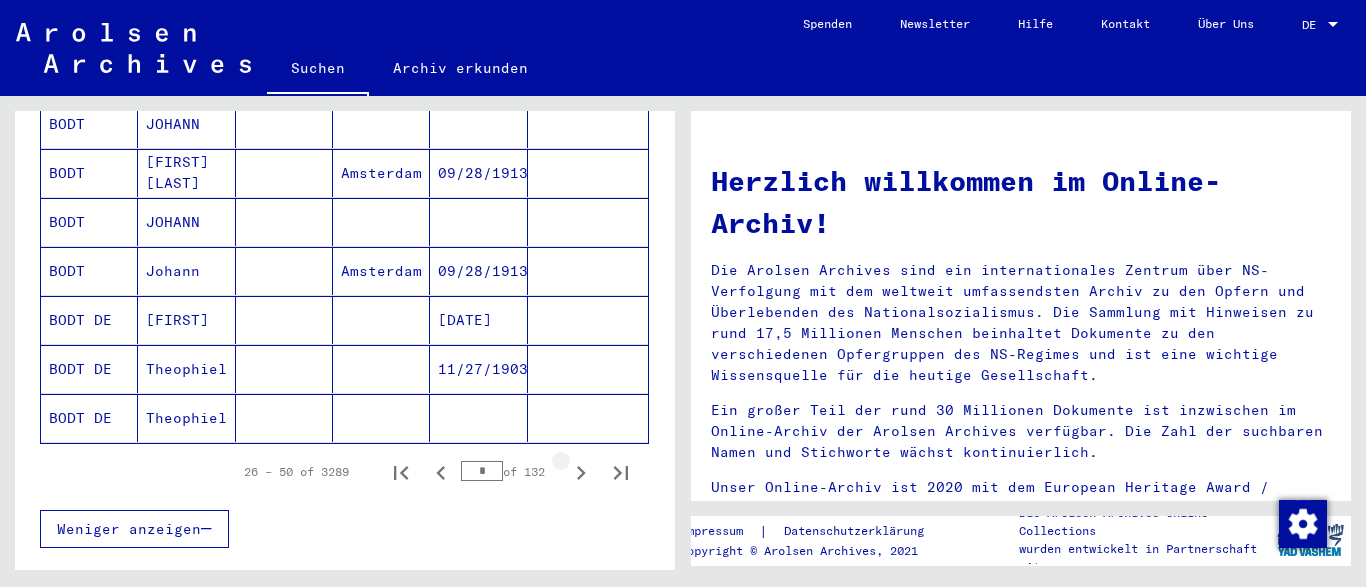 click 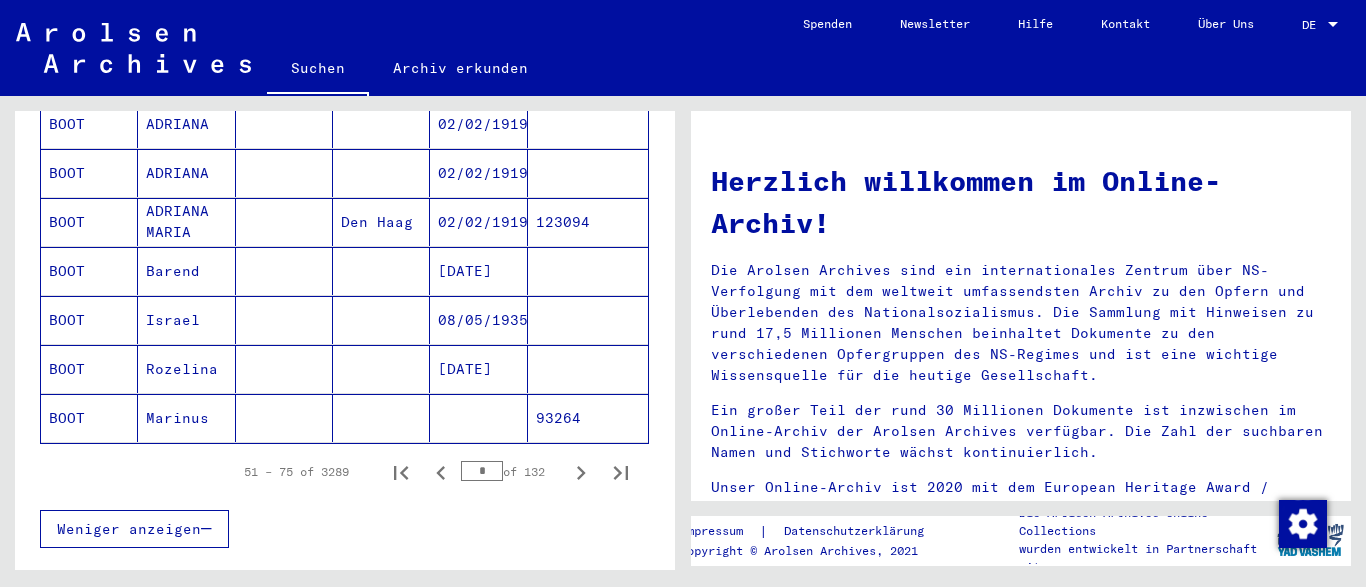 click 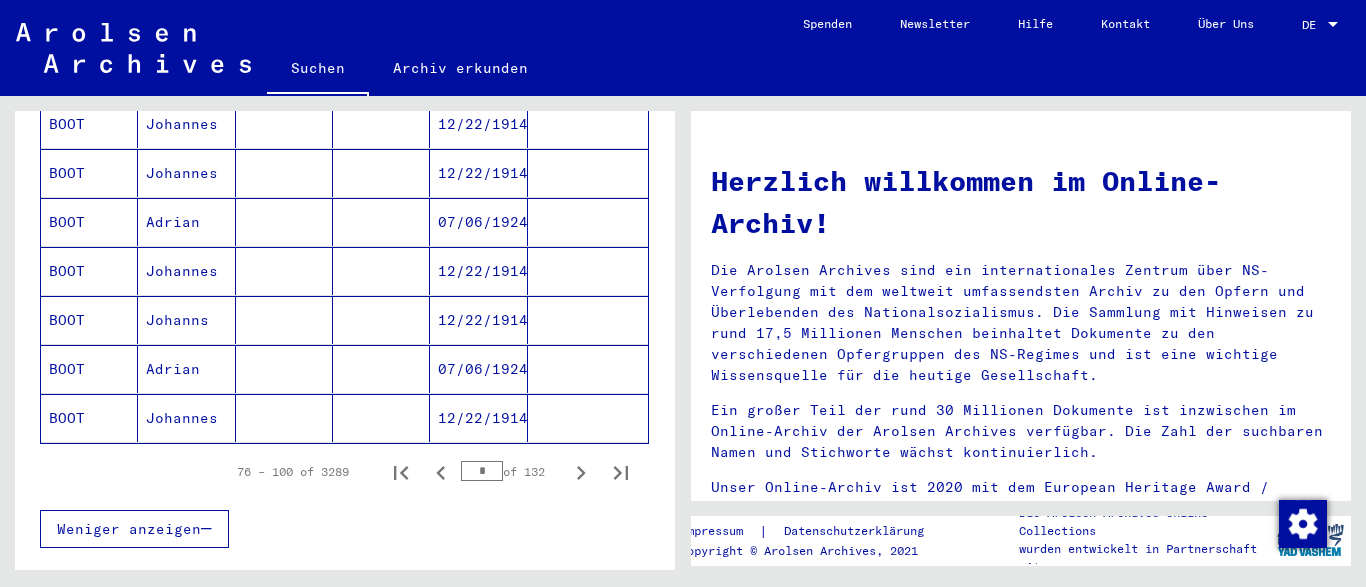 click 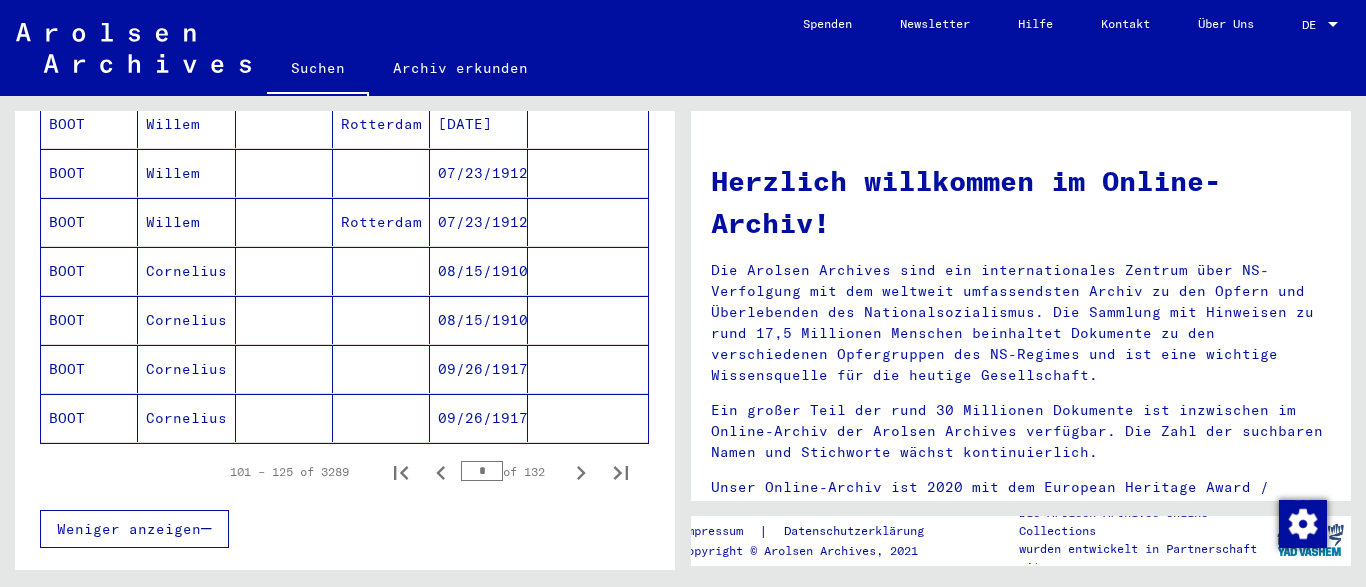 click 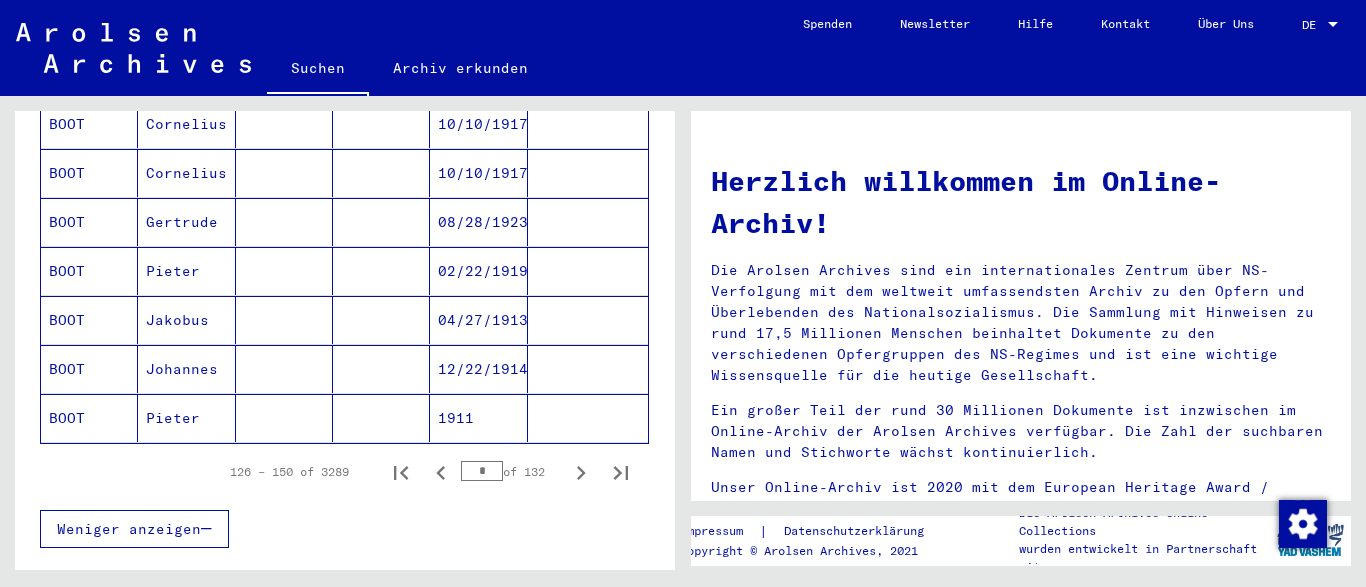 click 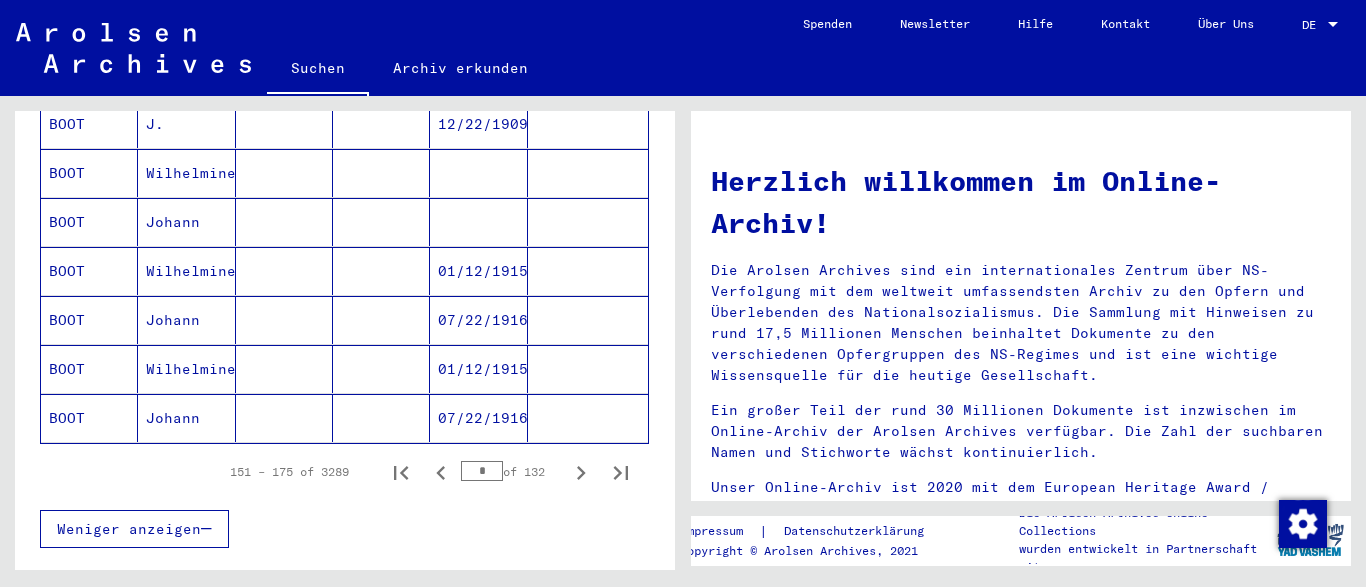 click 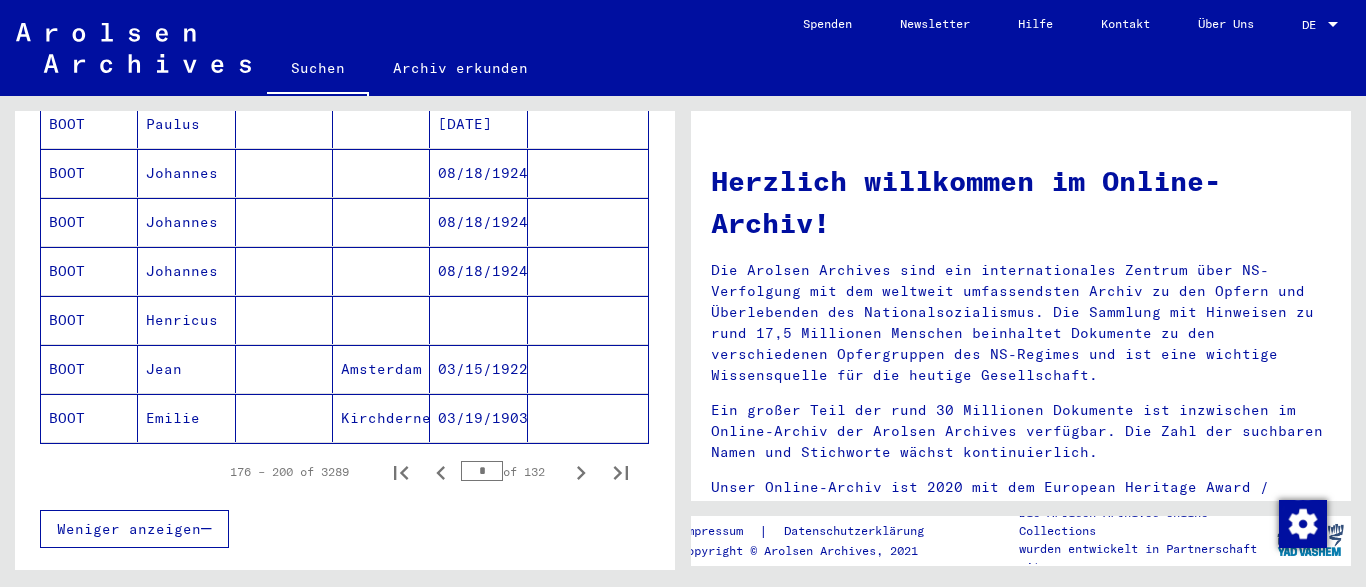 click 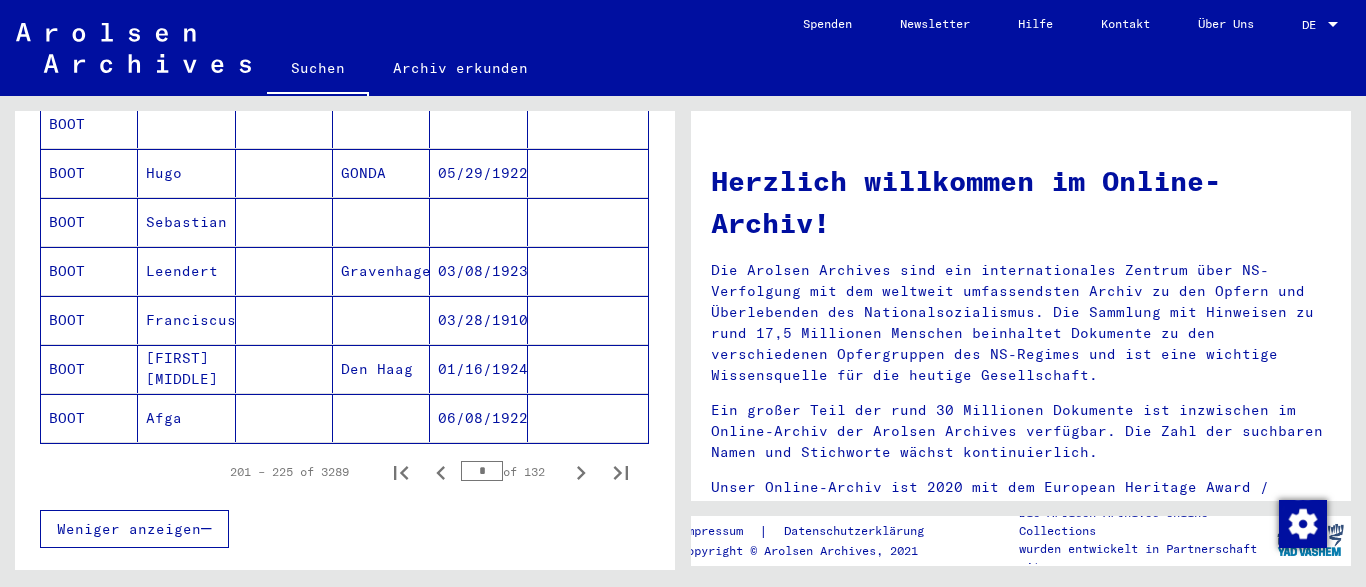 click 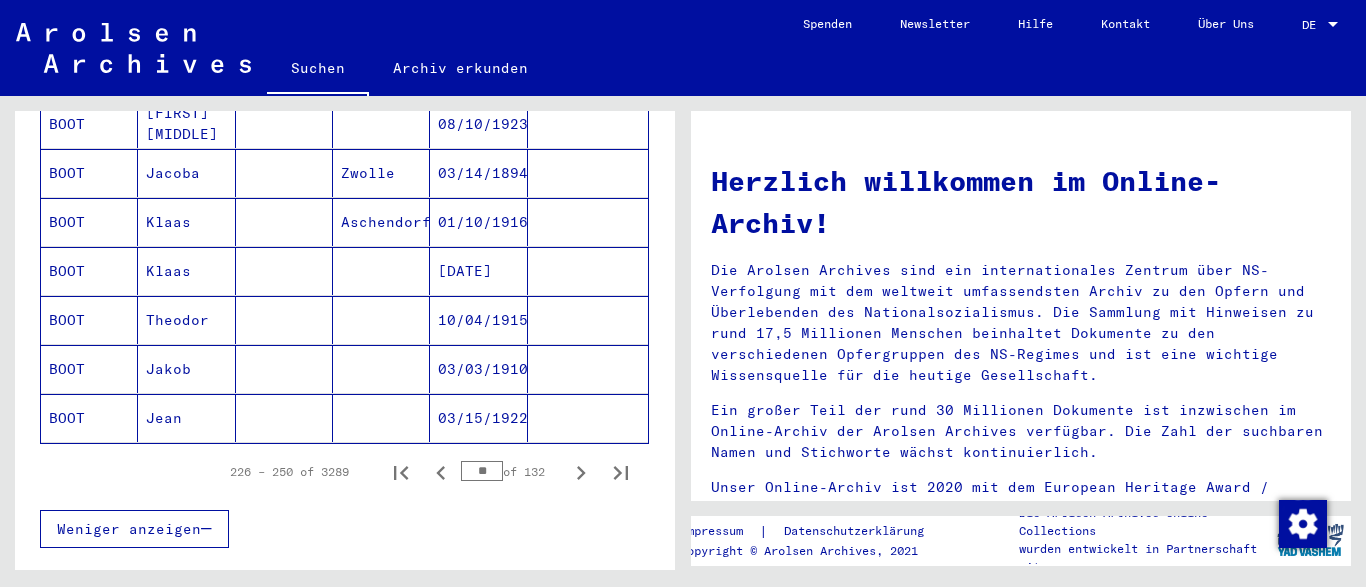 click 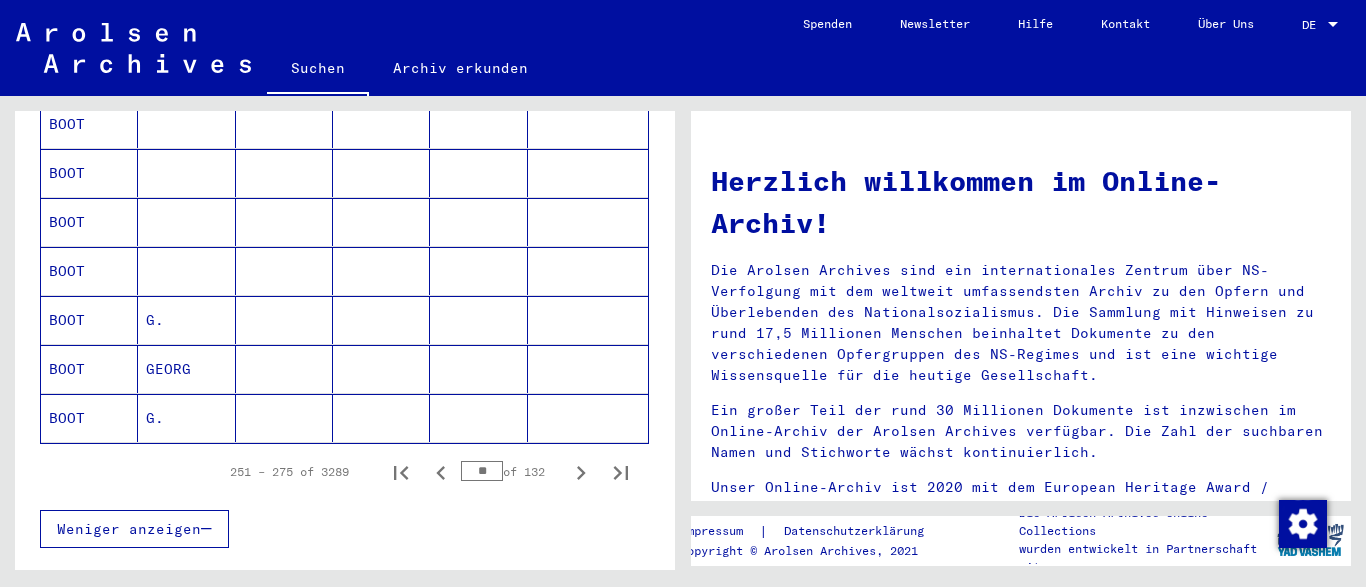 click 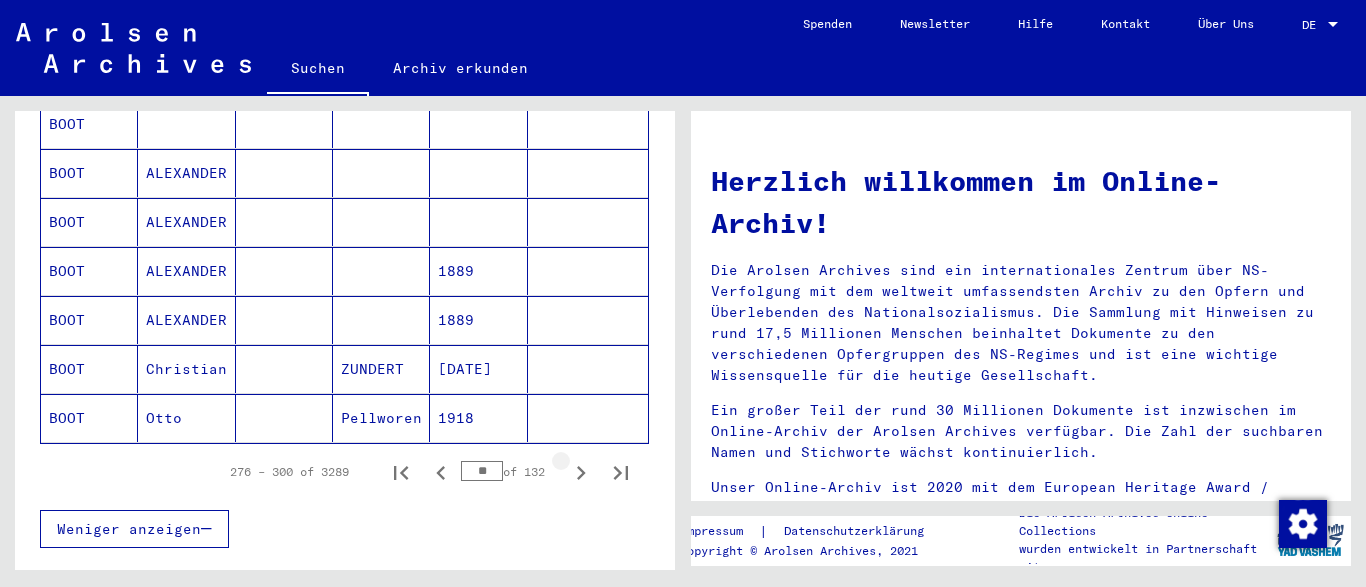 click 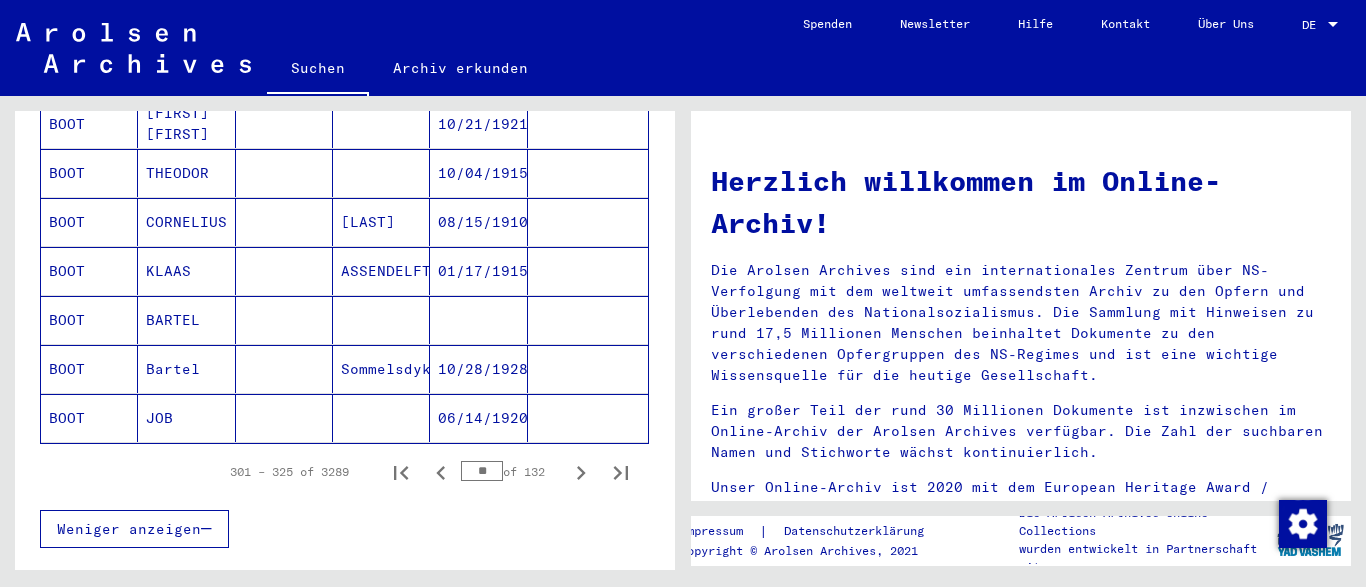 click 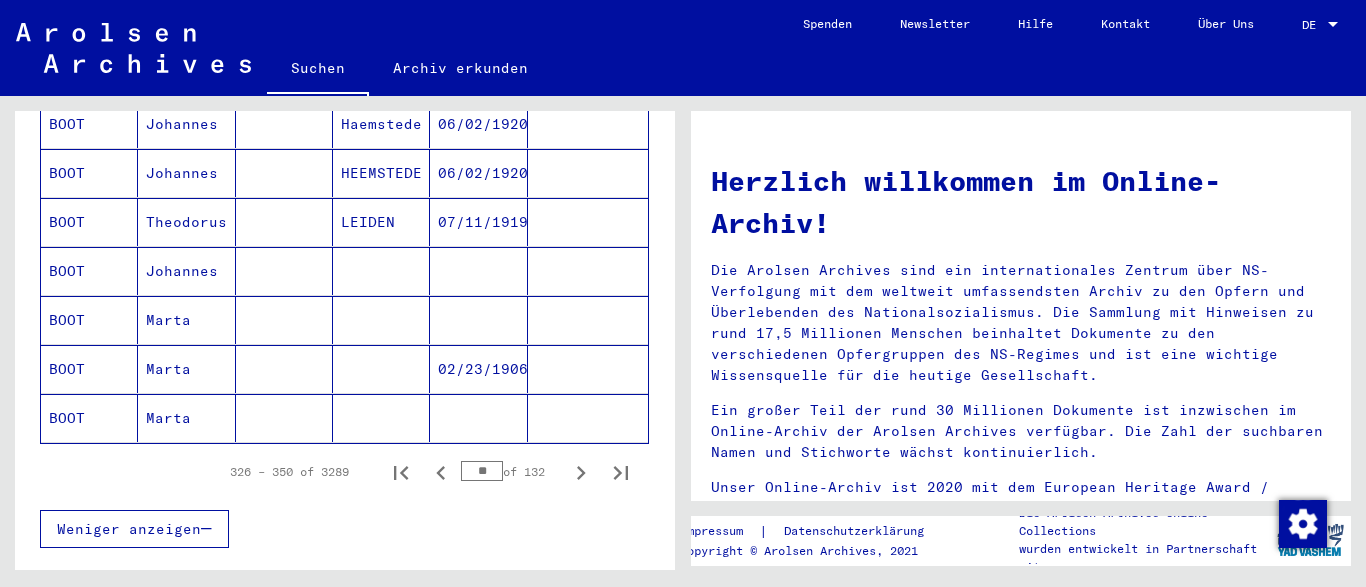 click 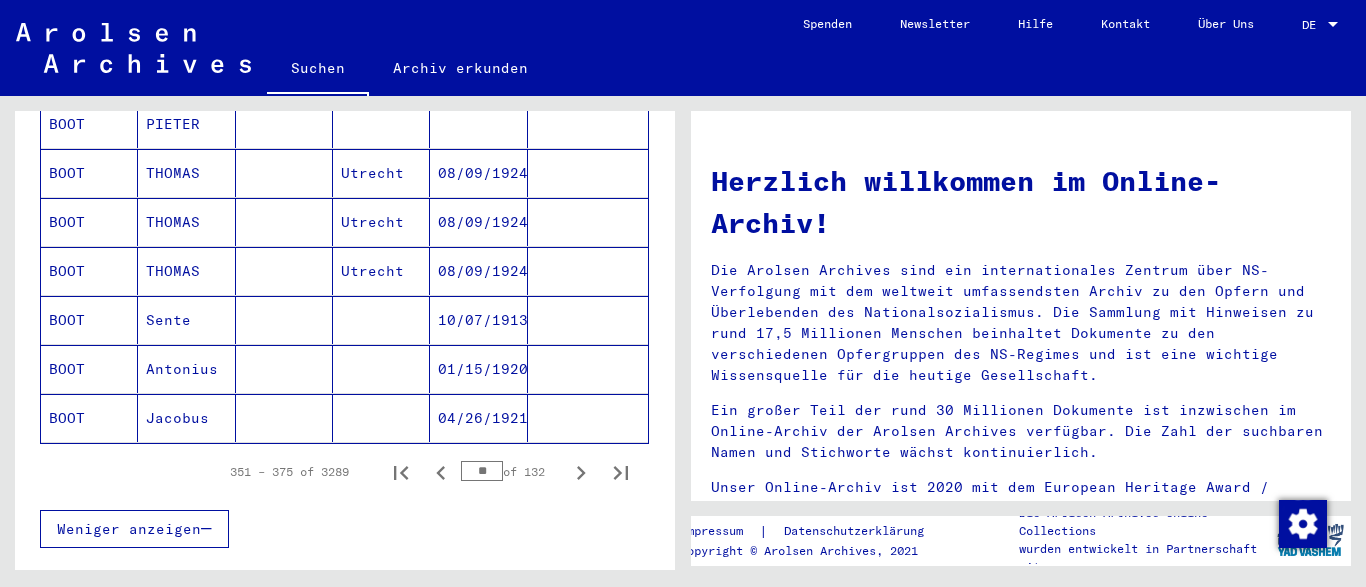 click 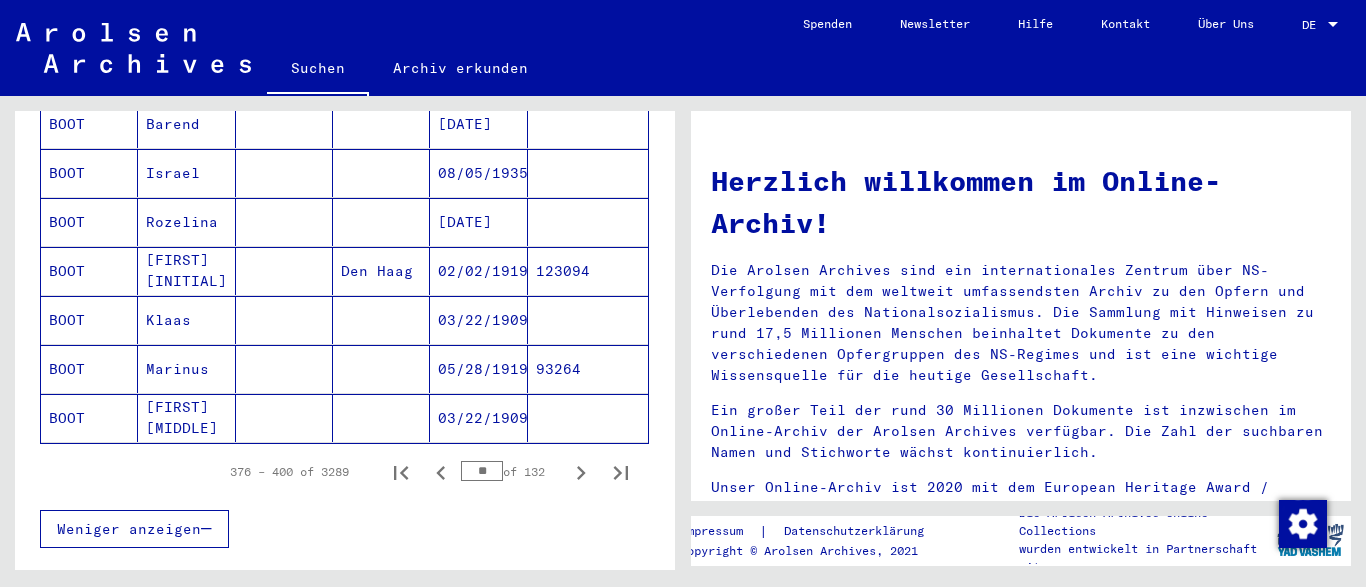 click 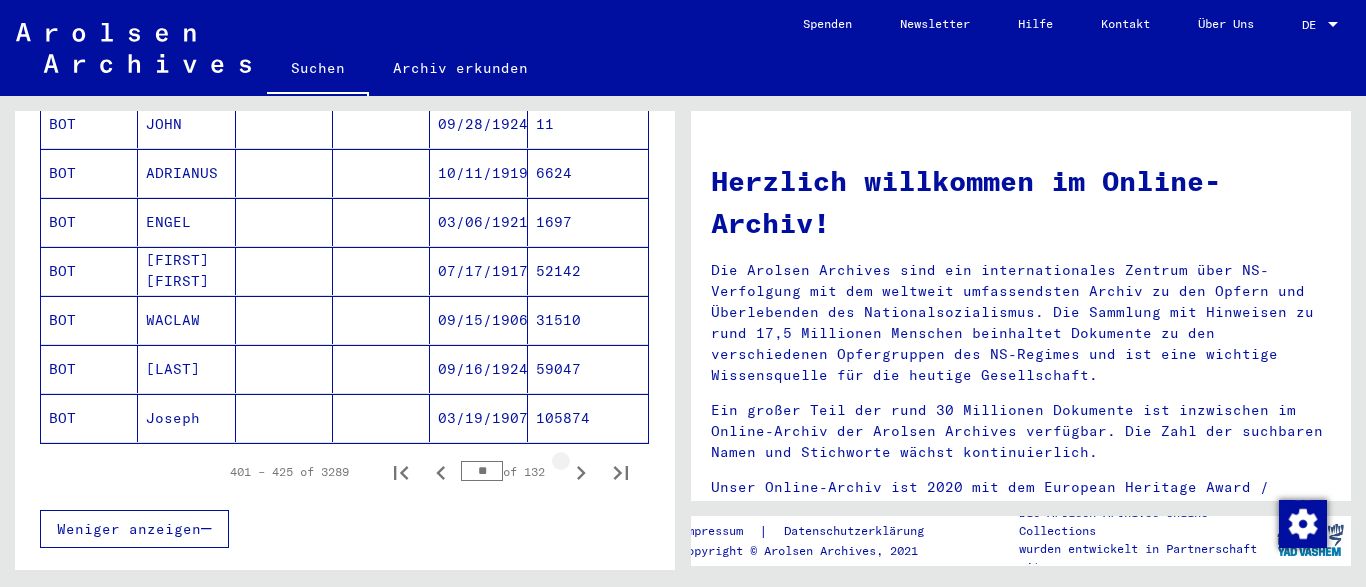 click 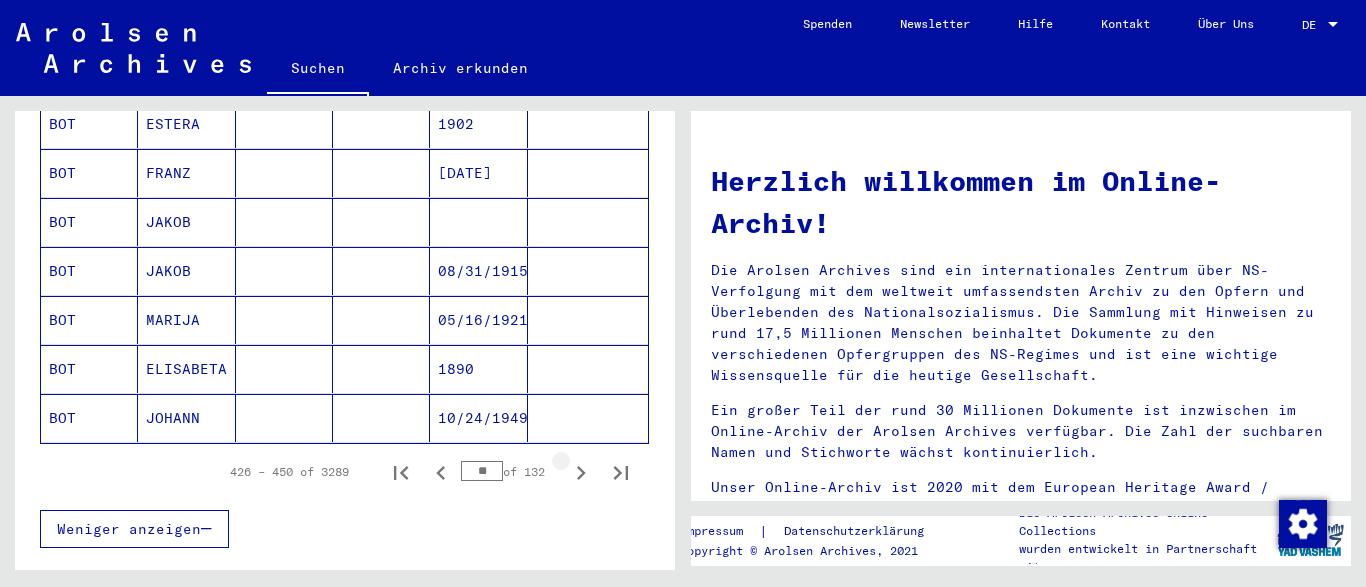 click 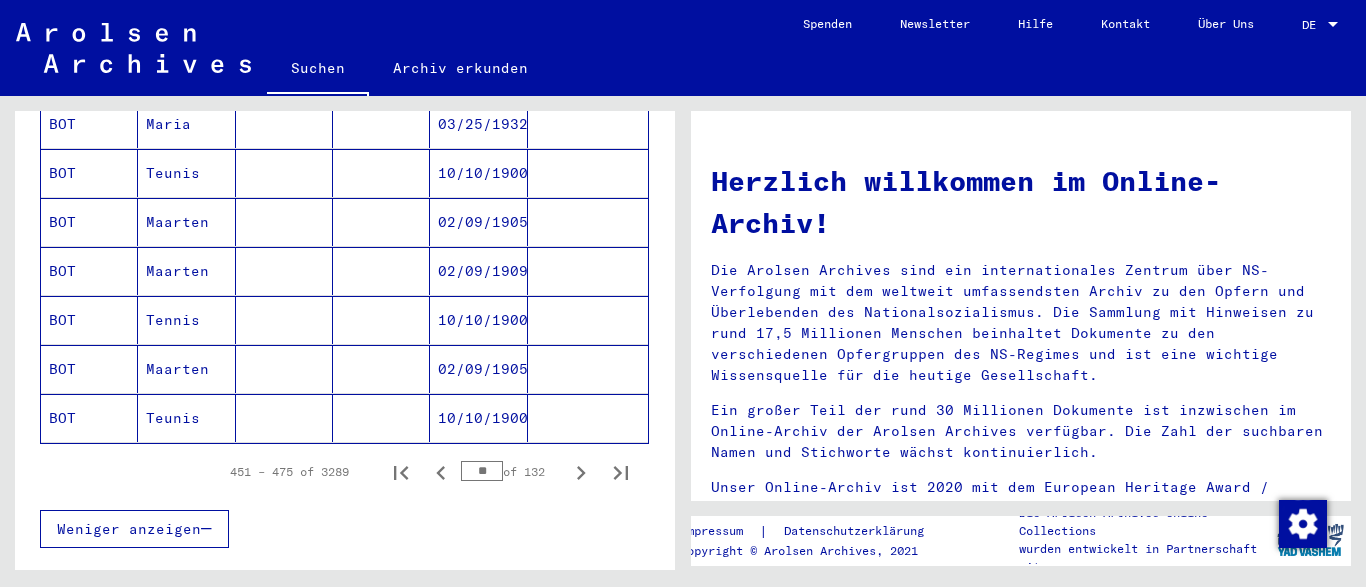 click 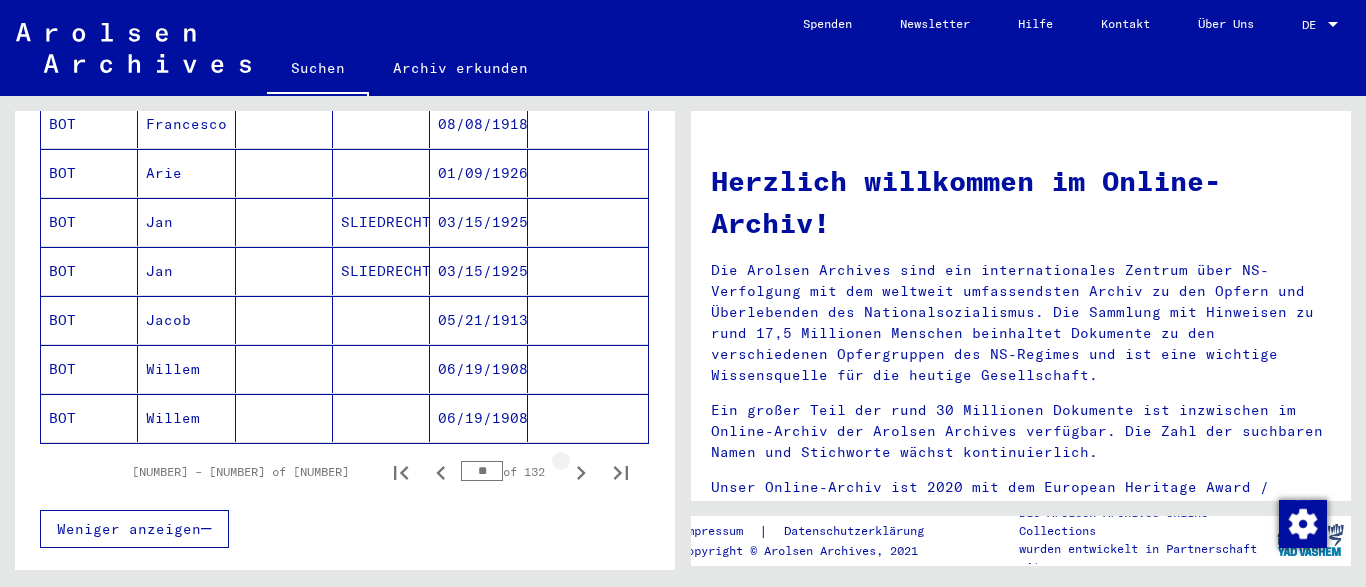 click 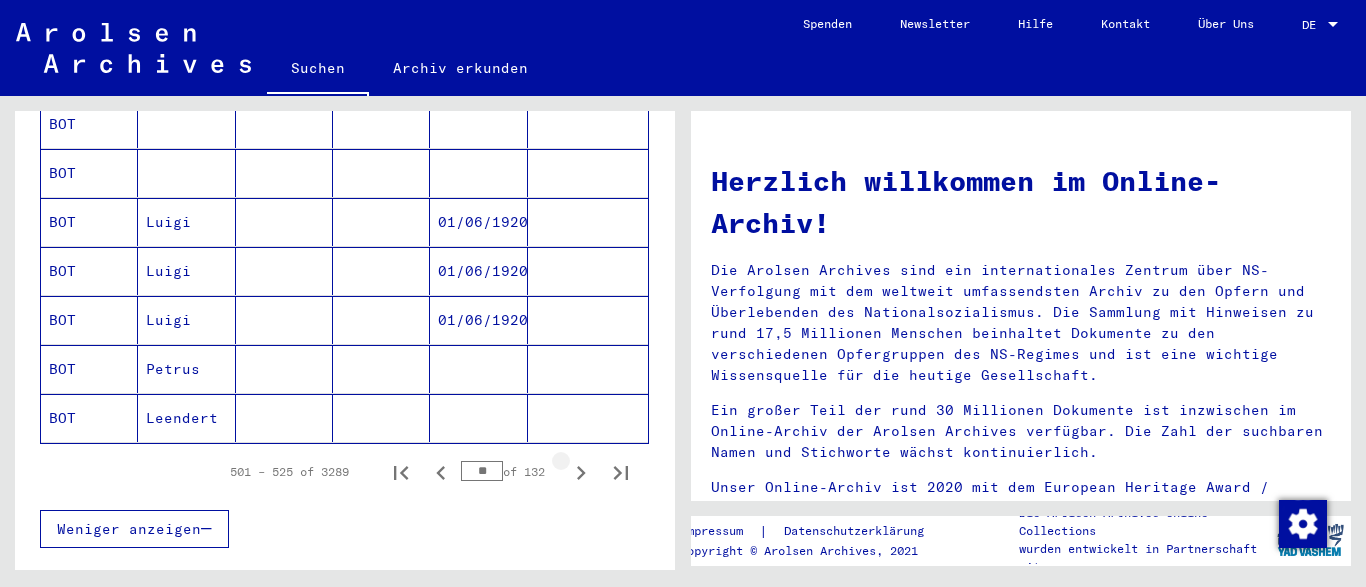 click 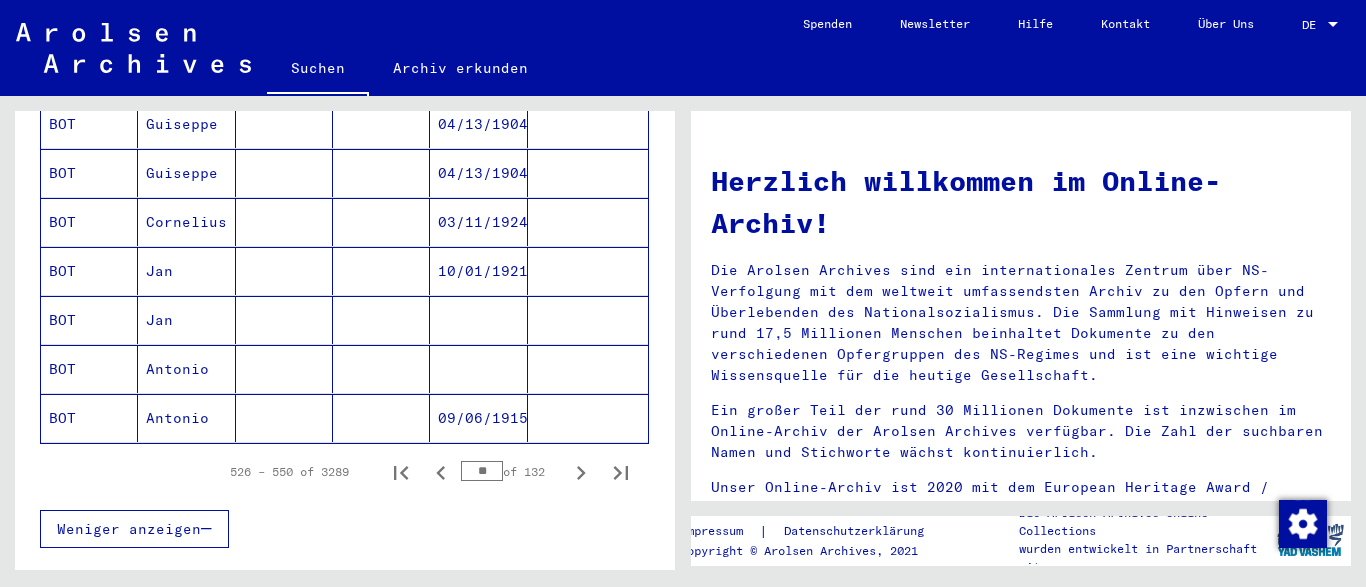 click 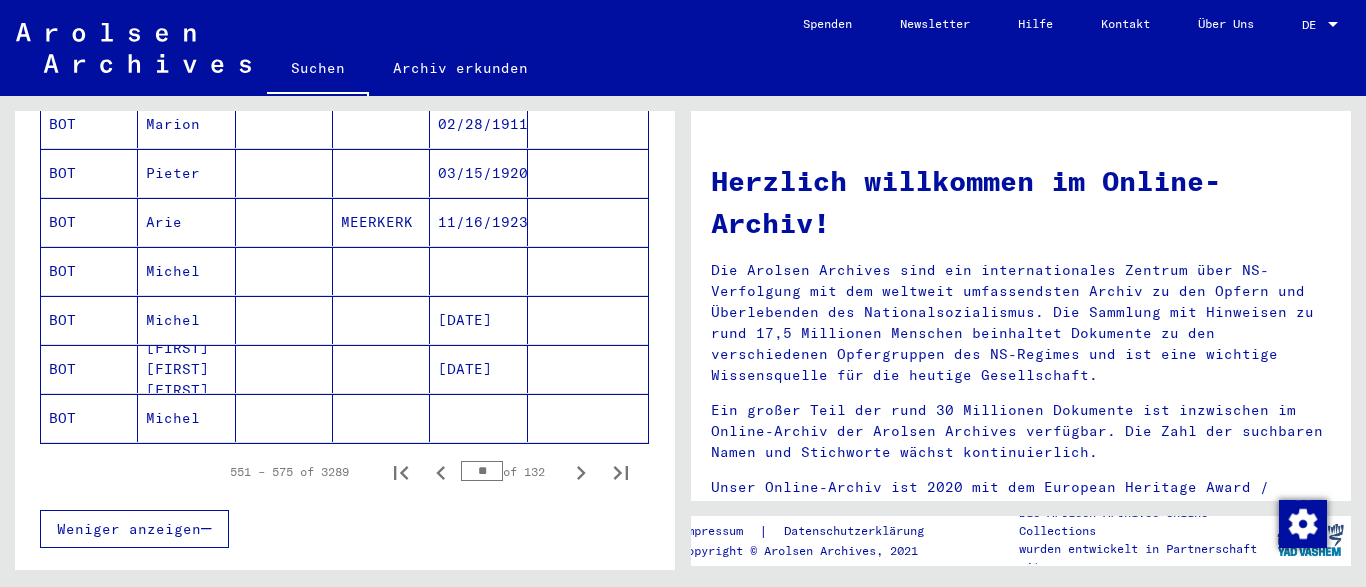 click 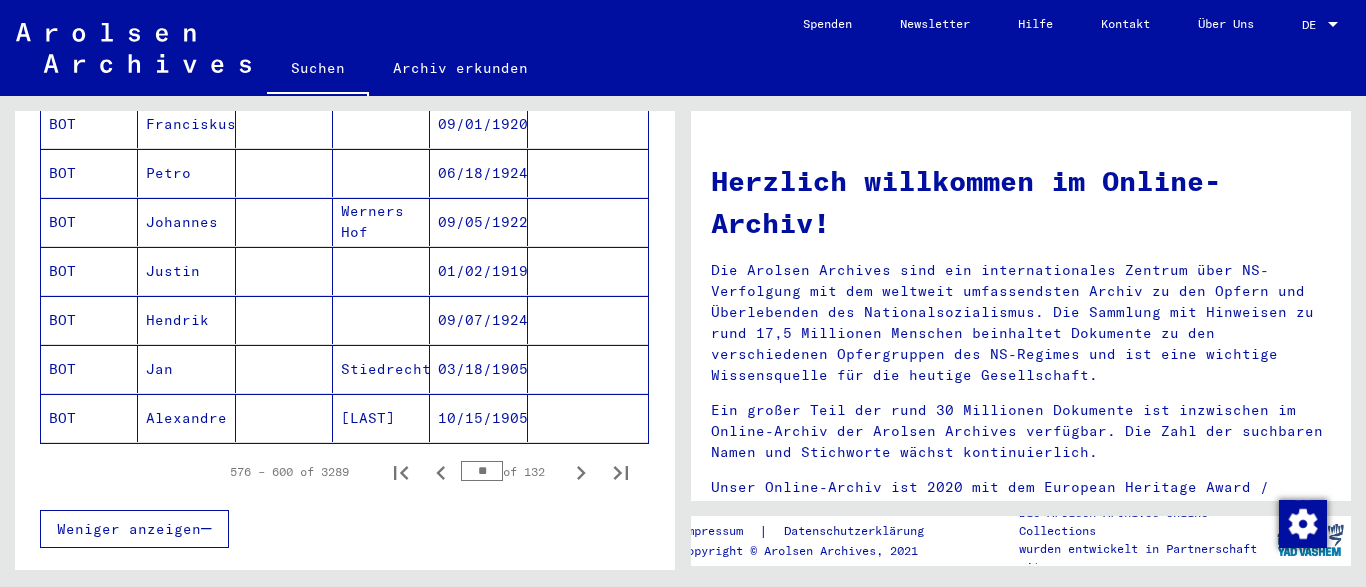 click 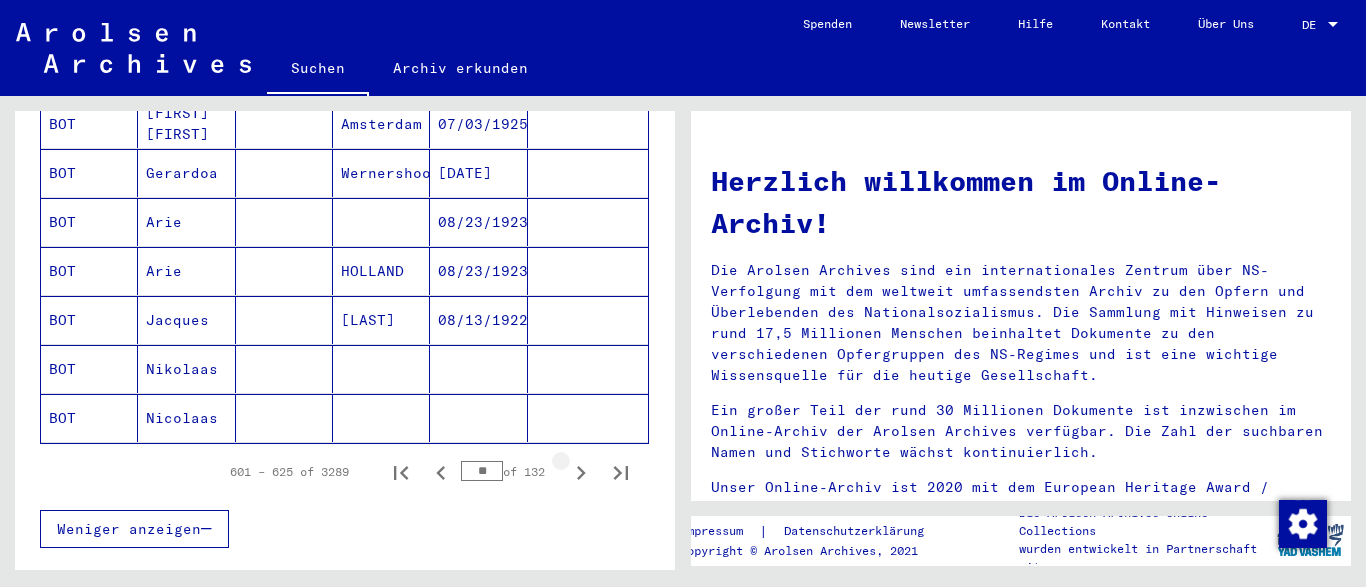 click 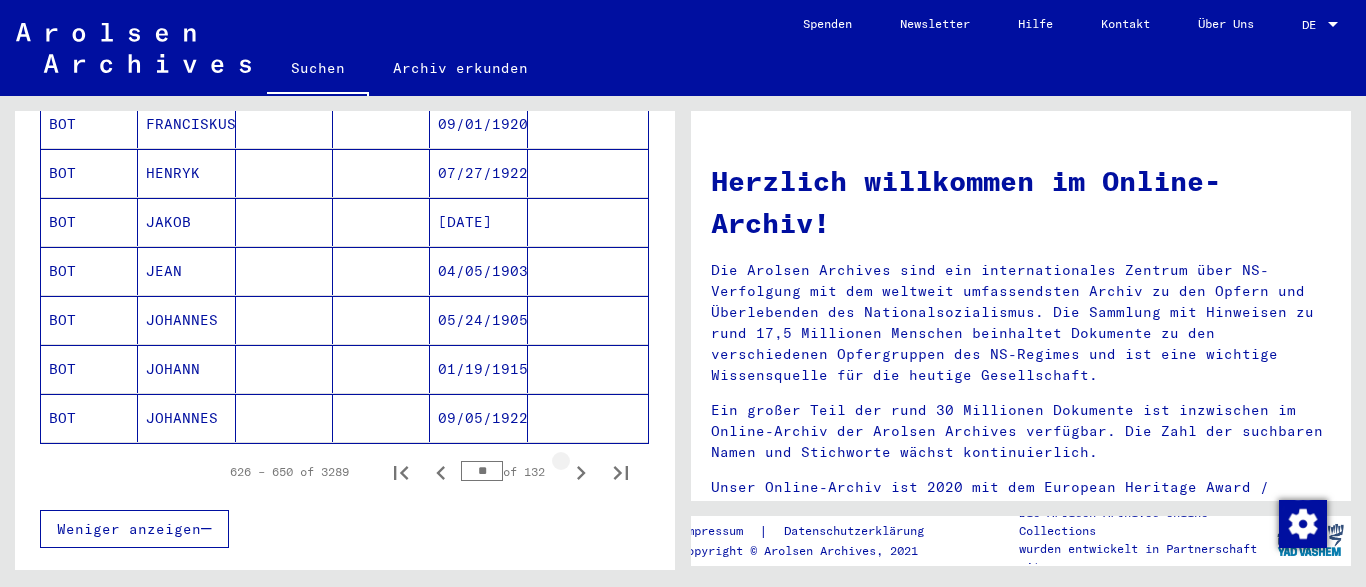click 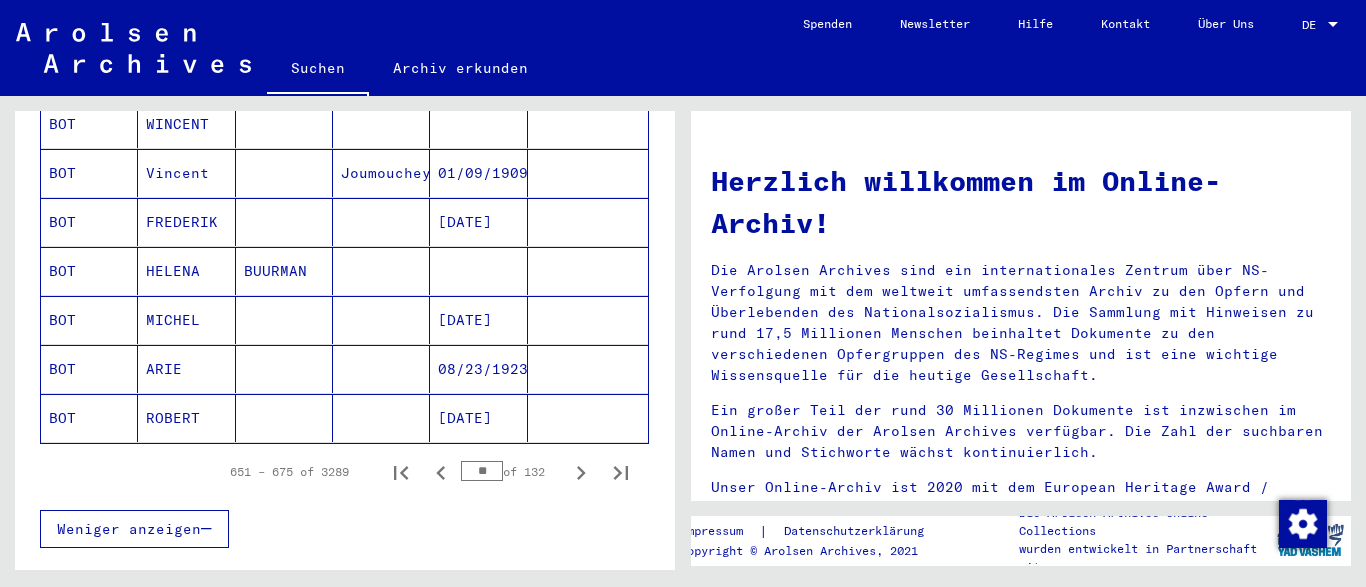 click 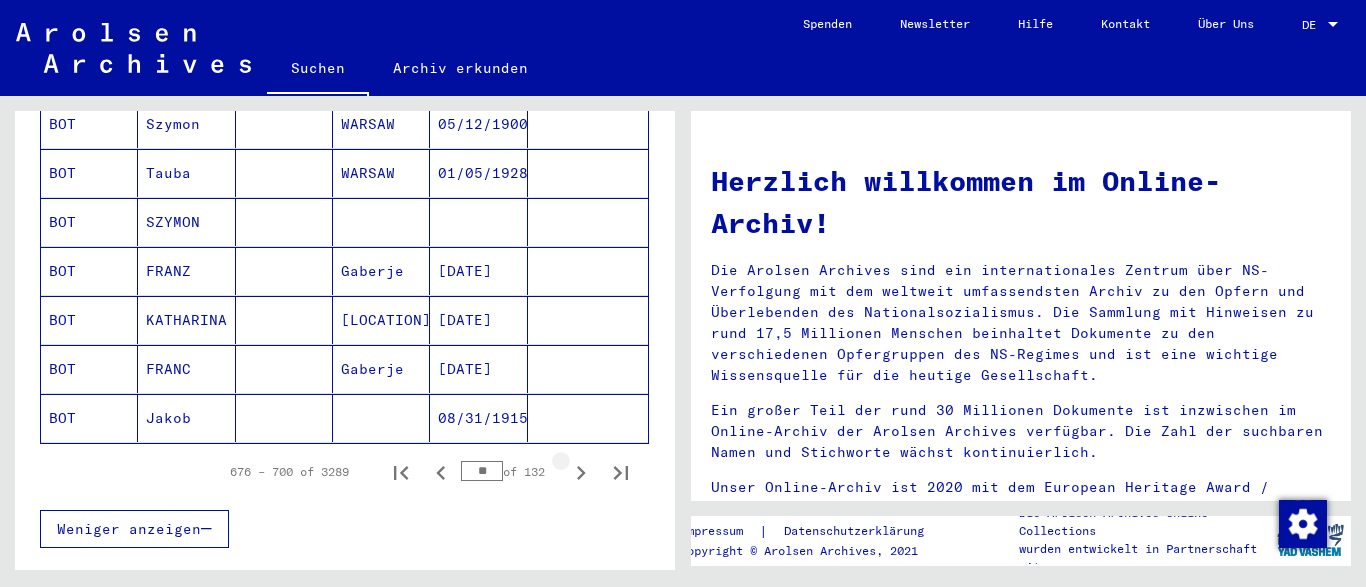 click 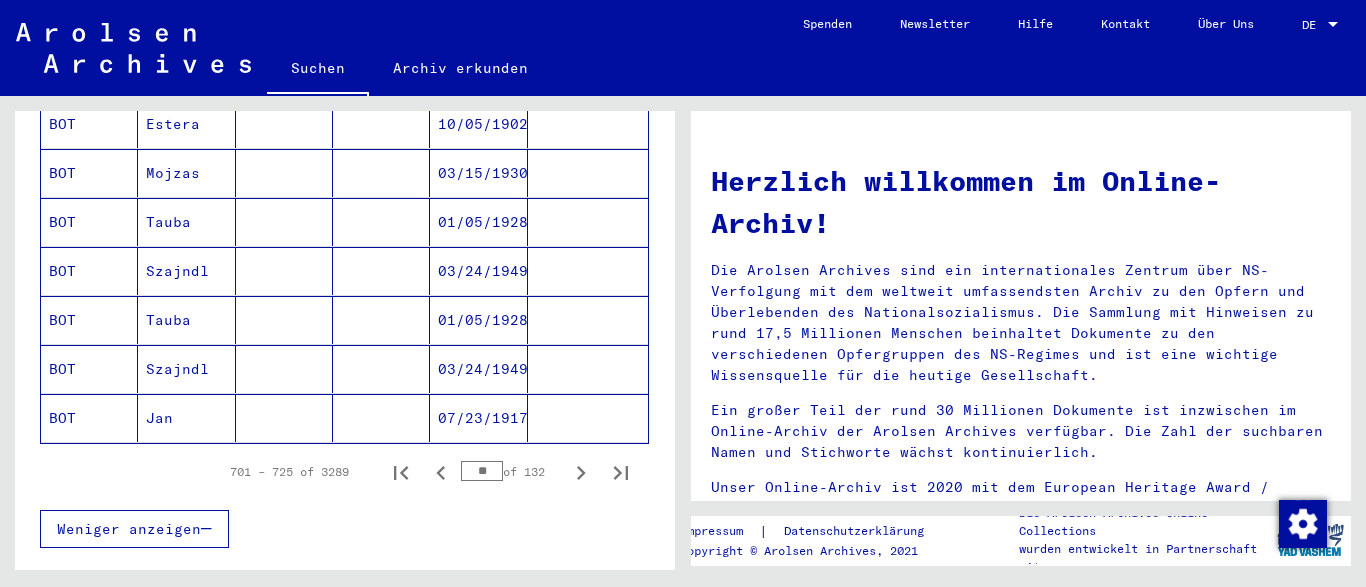 click 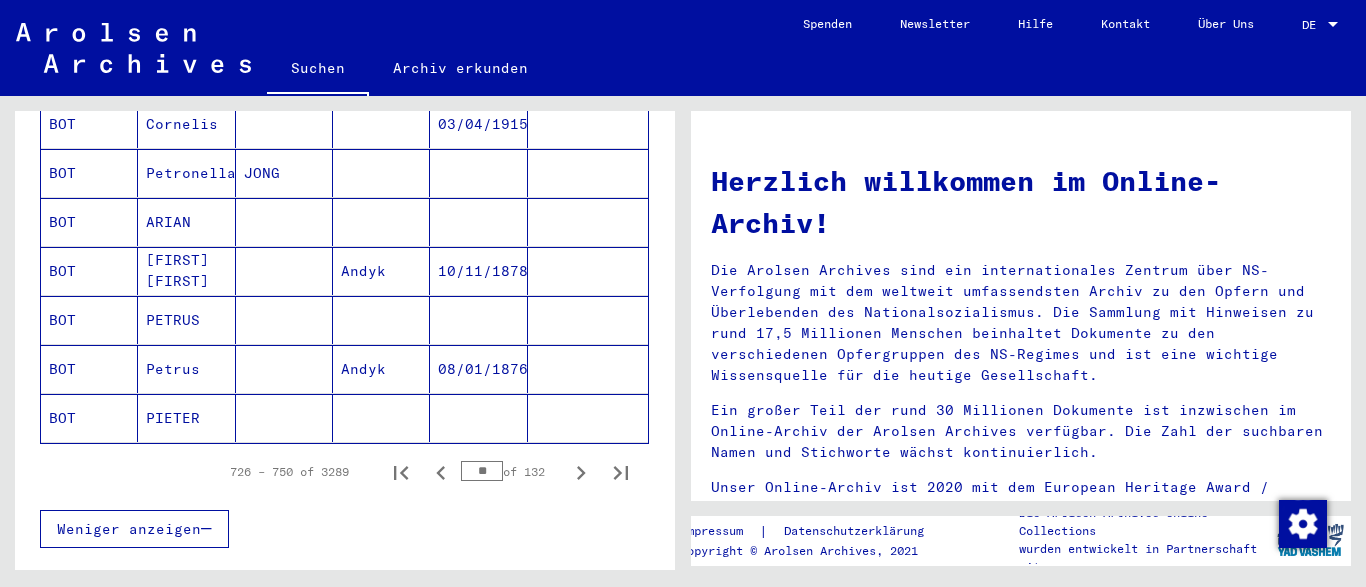 click 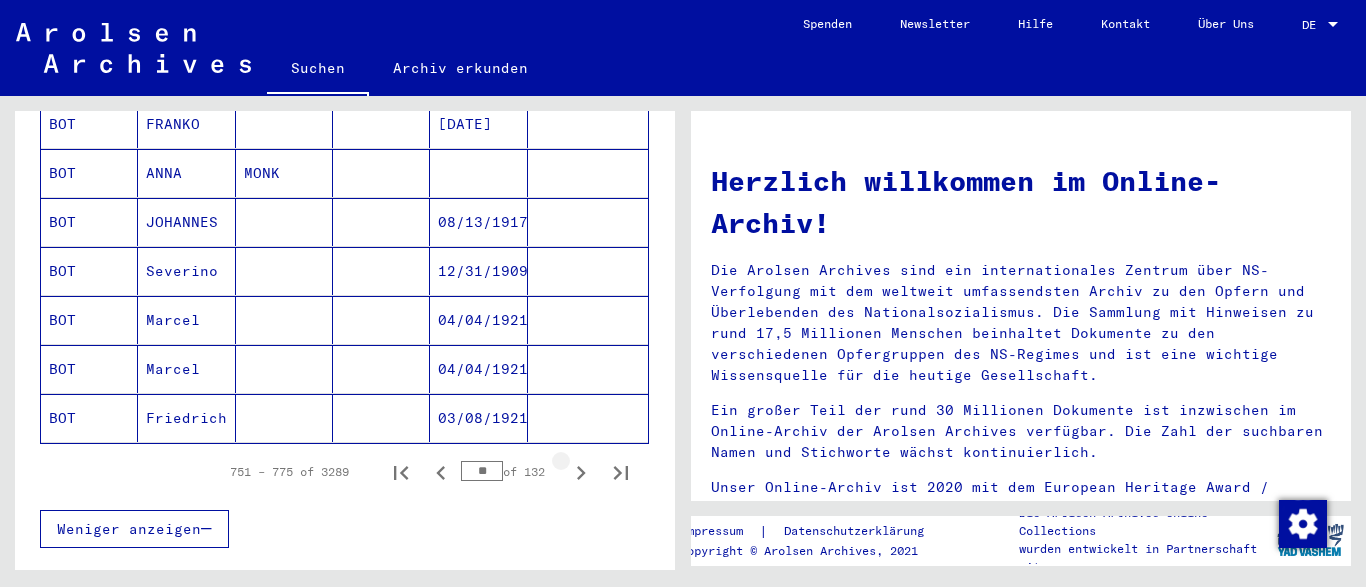 click 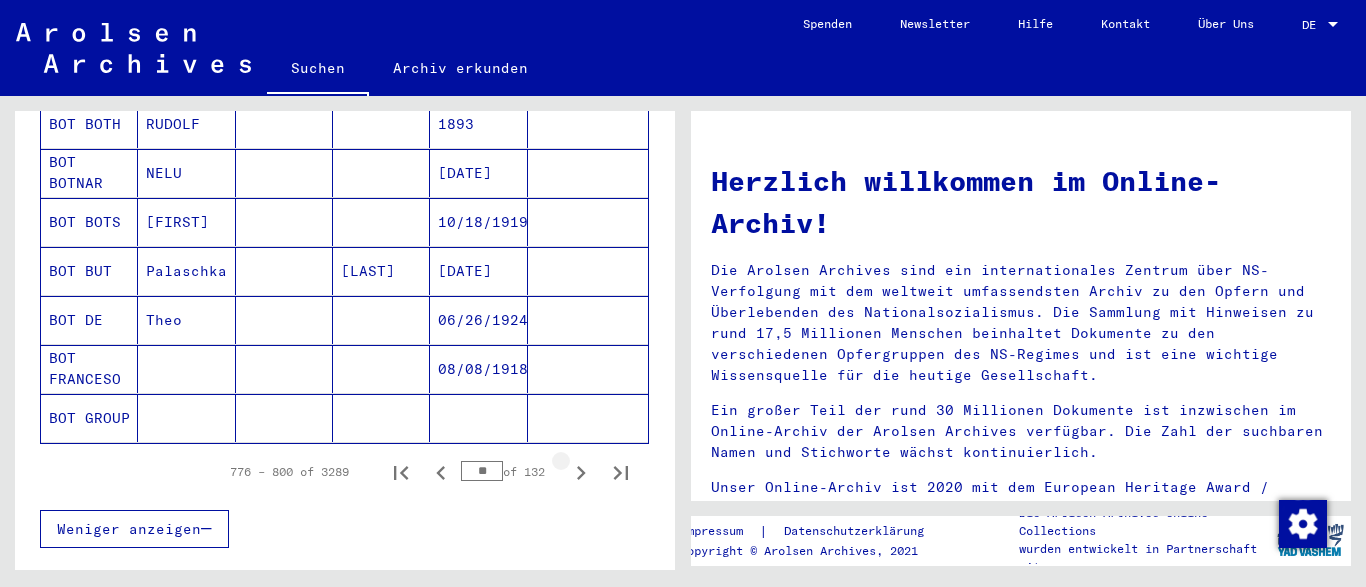 click 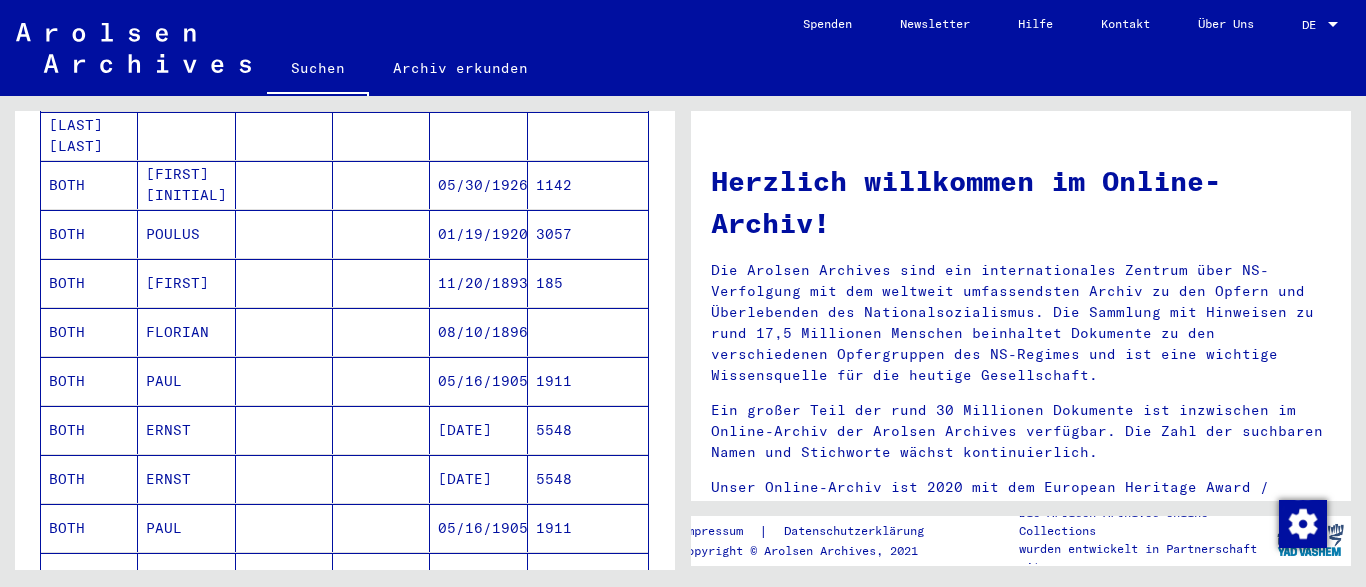 scroll, scrollTop: 394, scrollLeft: 0, axis: vertical 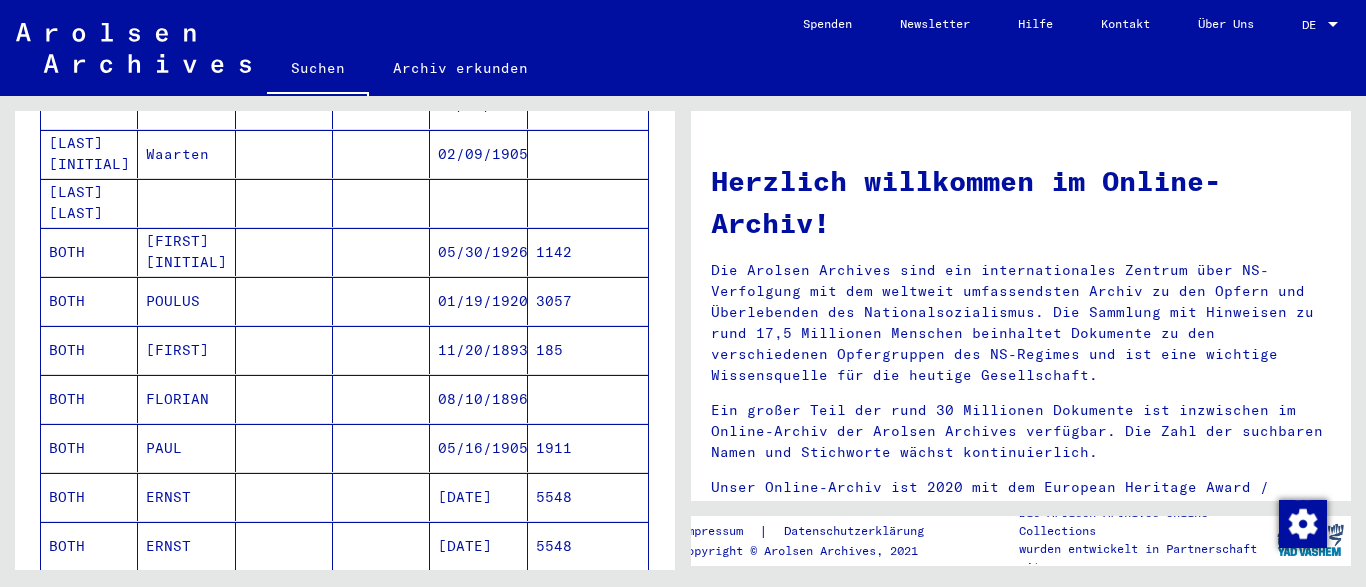 click on "PAUL" at bounding box center [186, 497] 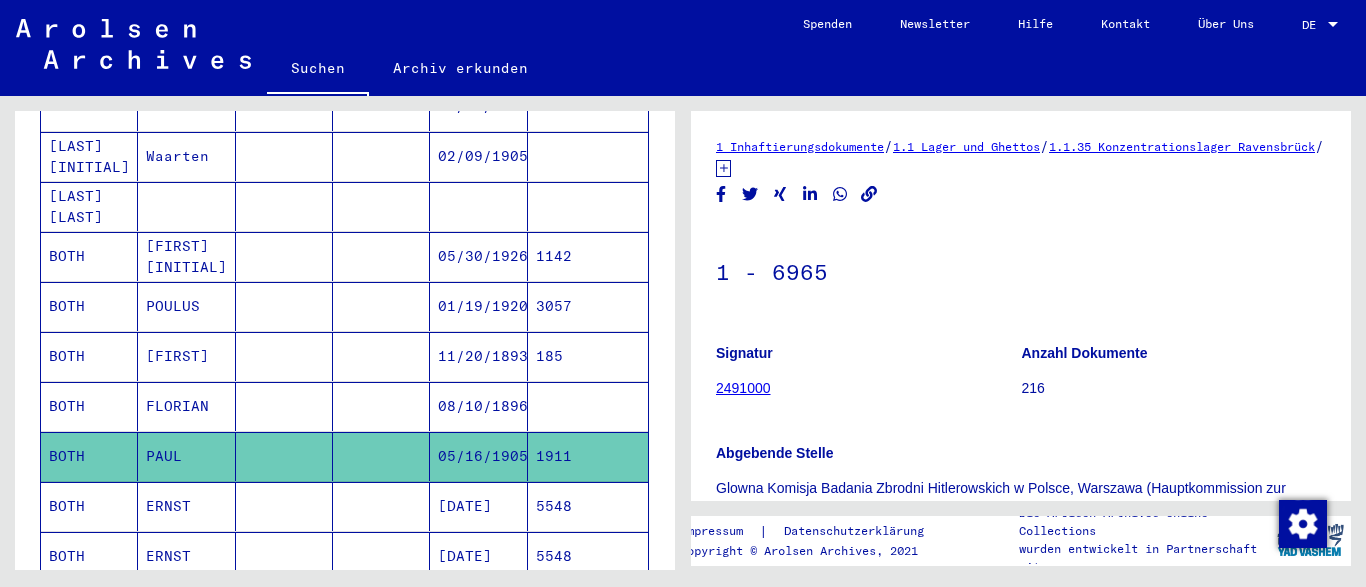 scroll, scrollTop: 397, scrollLeft: 0, axis: vertical 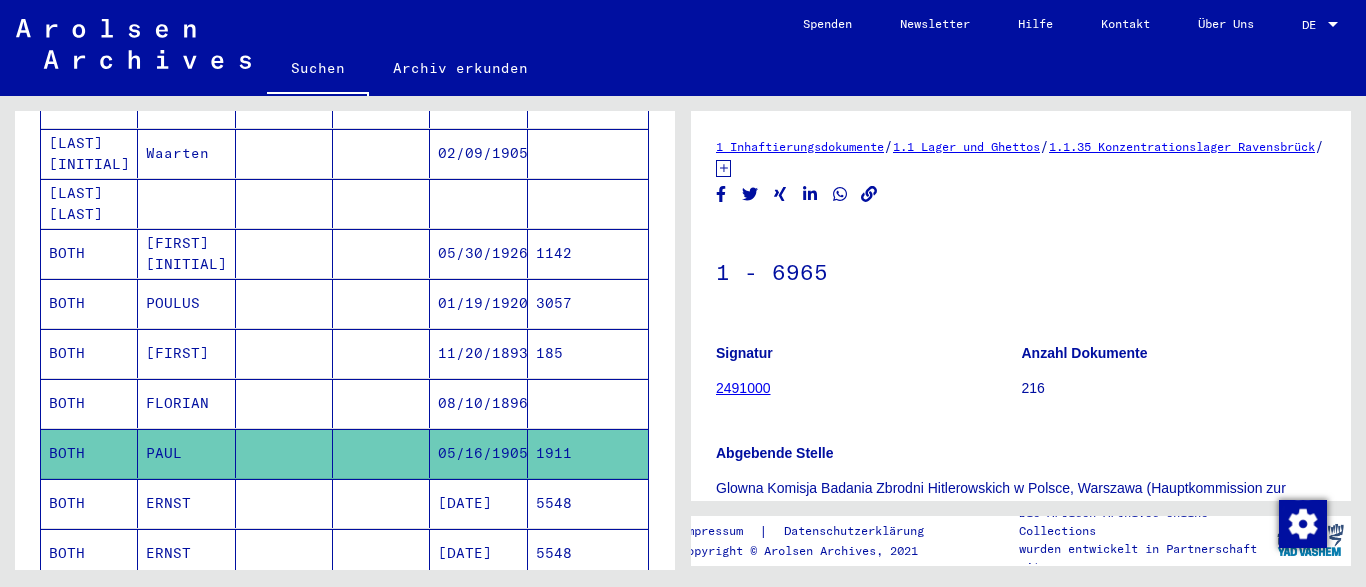 click on "FLORIAN" at bounding box center (186, 453) 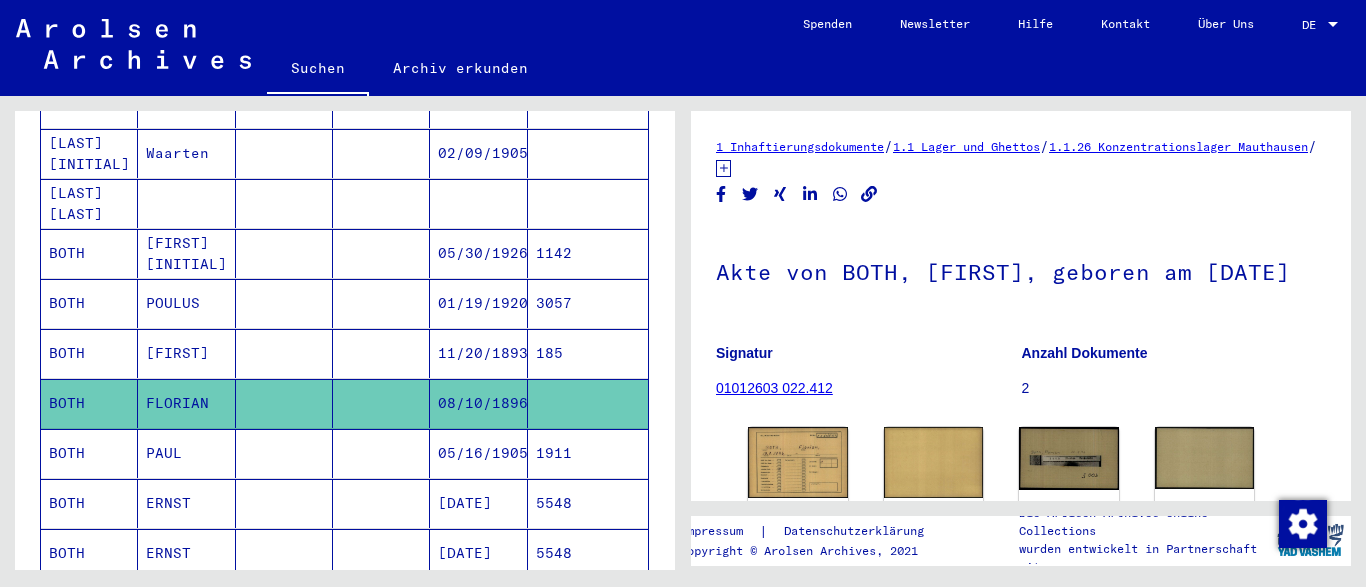 click on "POULUS" at bounding box center (186, 353) 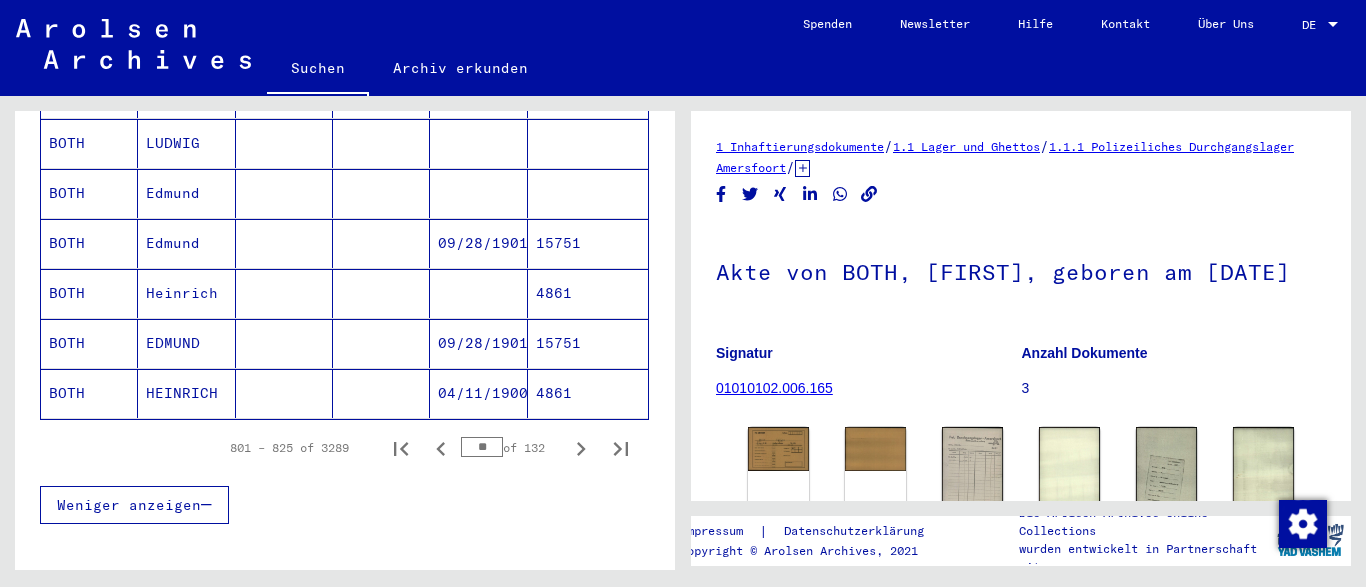 scroll, scrollTop: 1289, scrollLeft: 0, axis: vertical 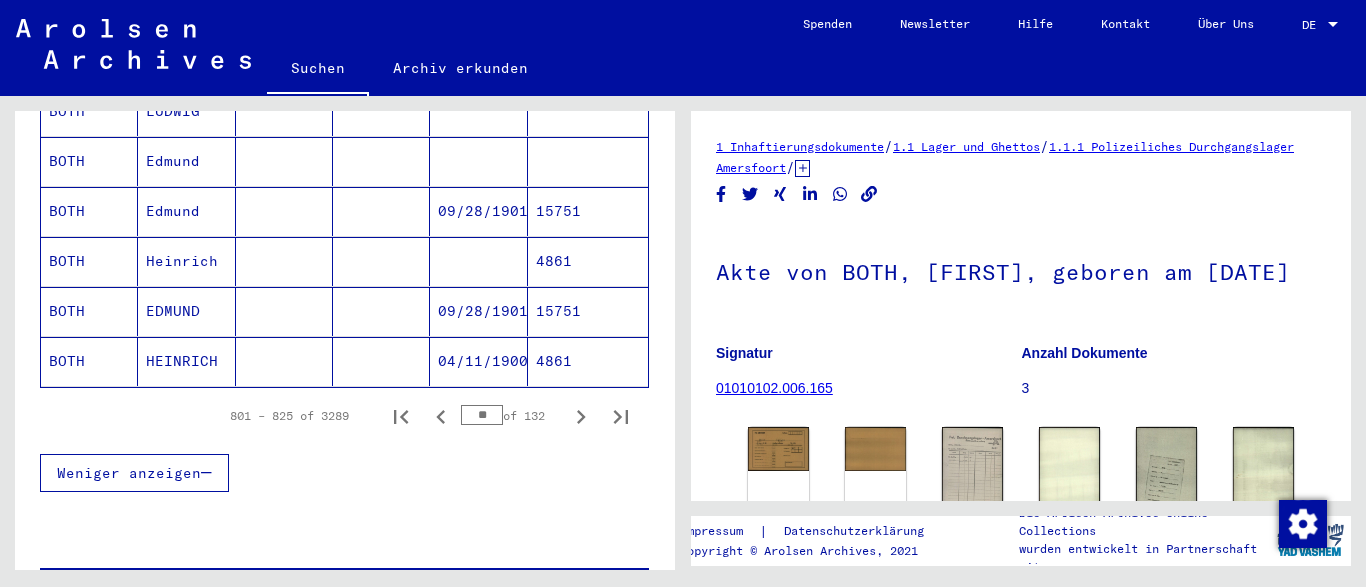 click on "HEINRICH" 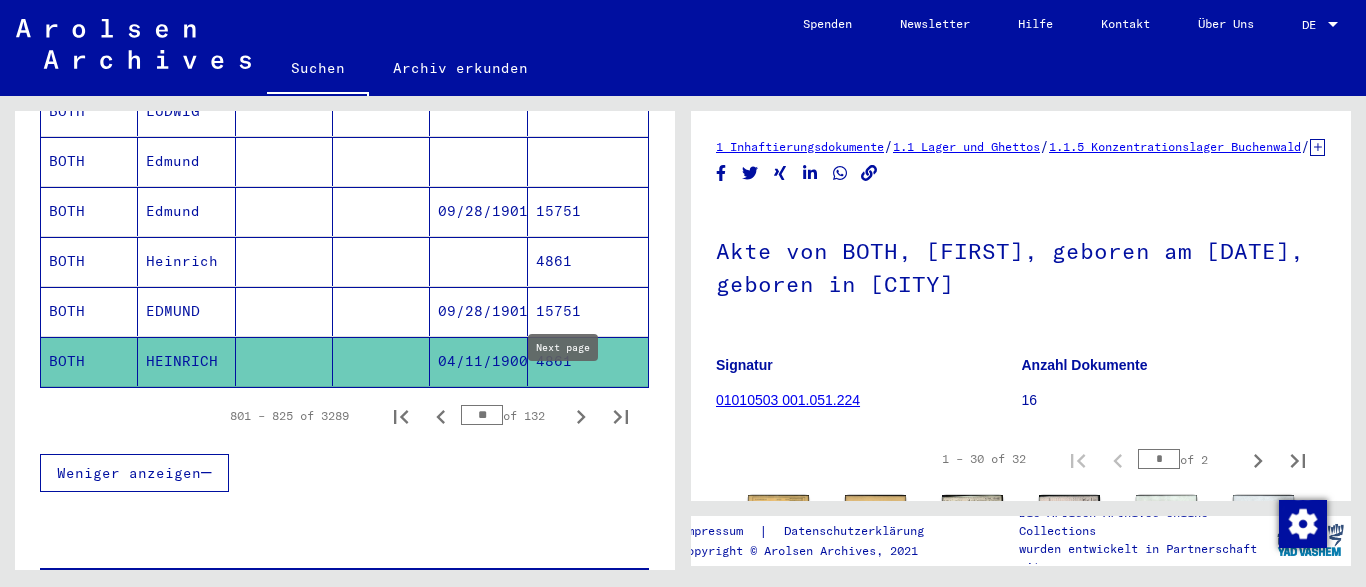 click 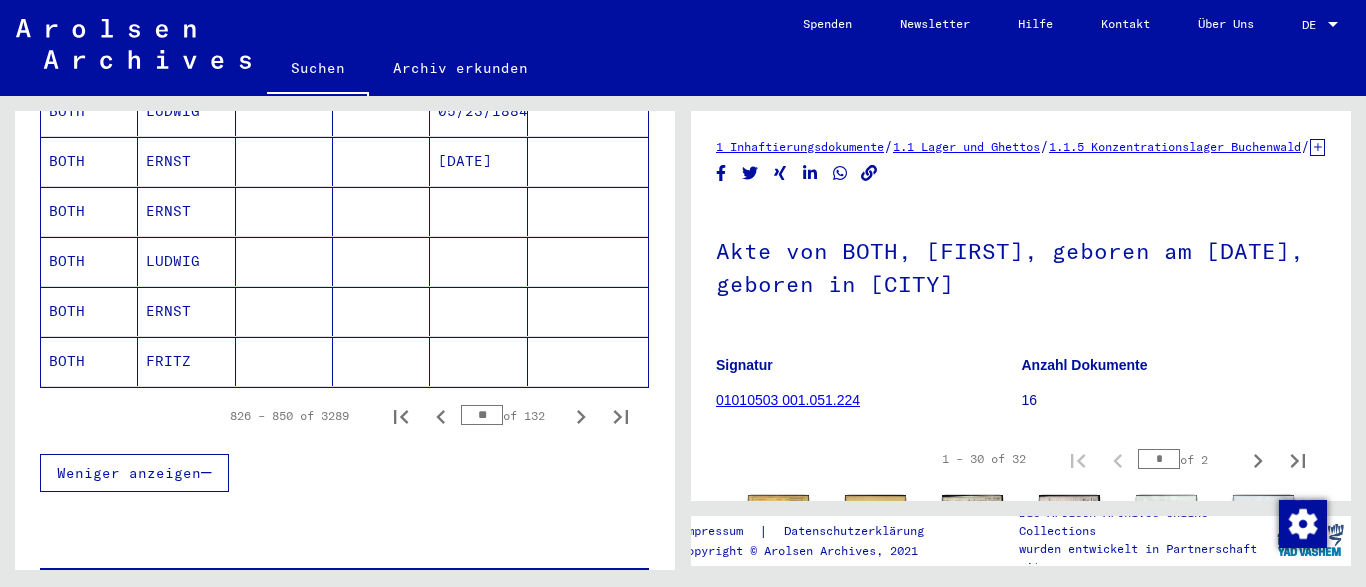 click on "LUDWIG" at bounding box center [186, 311] 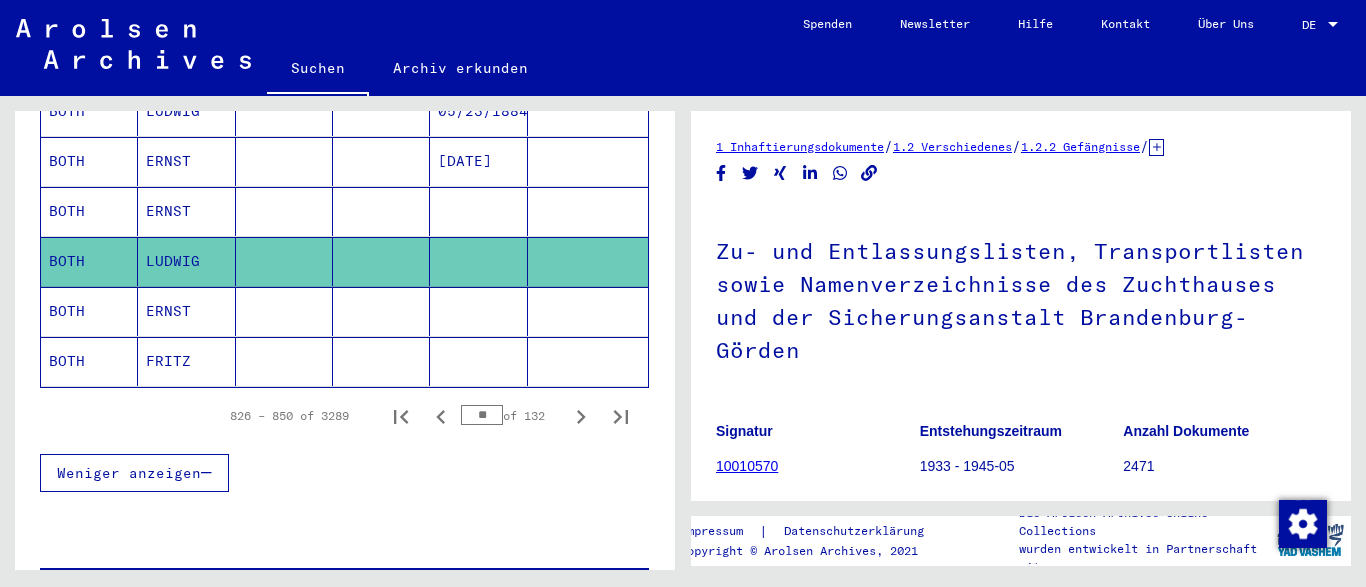 click on "ERNST" at bounding box center (186, 261) 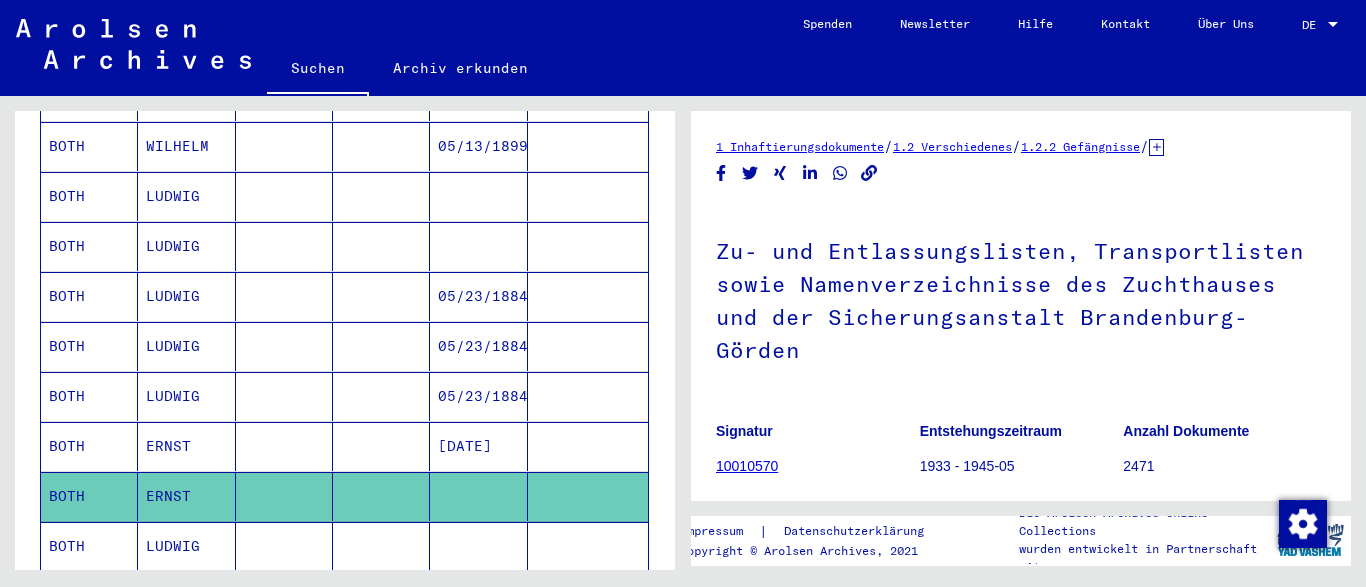 scroll, scrollTop: 999, scrollLeft: 0, axis: vertical 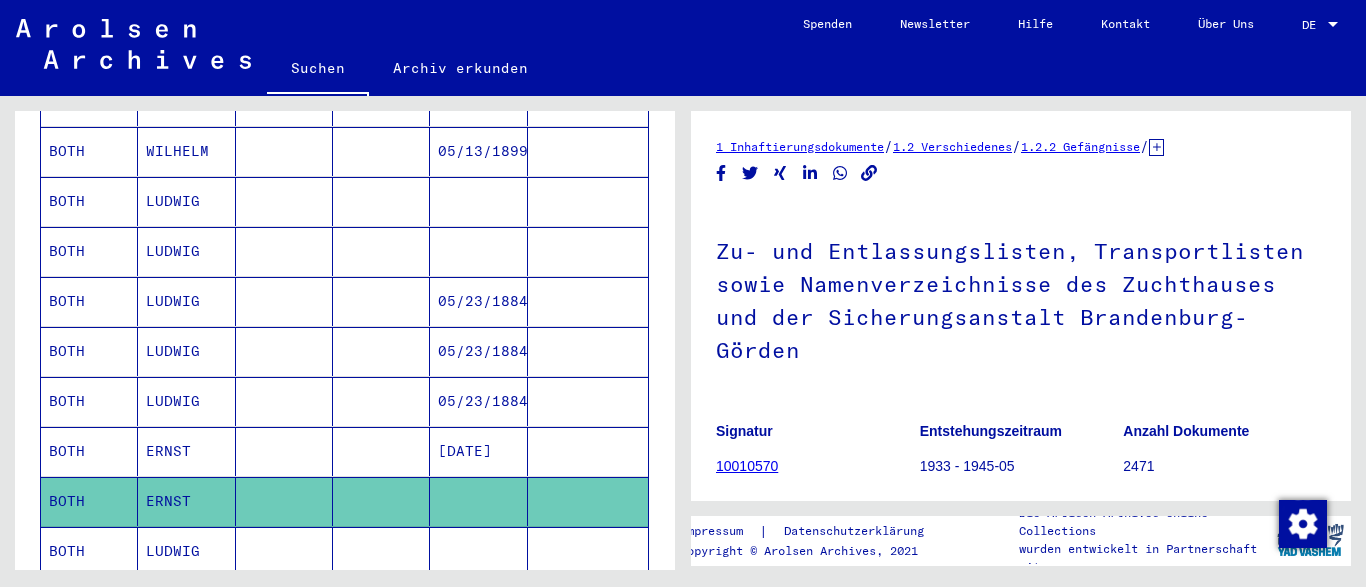 click on "WILHELM" at bounding box center [186, 201] 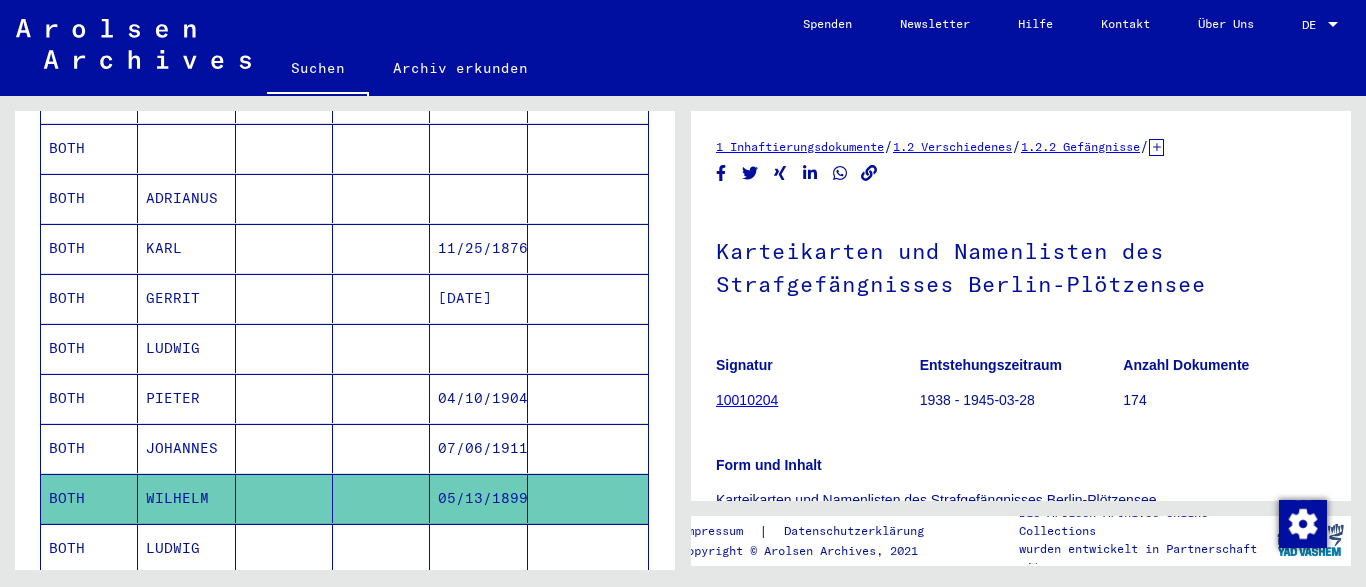 scroll, scrollTop: 642, scrollLeft: 0, axis: vertical 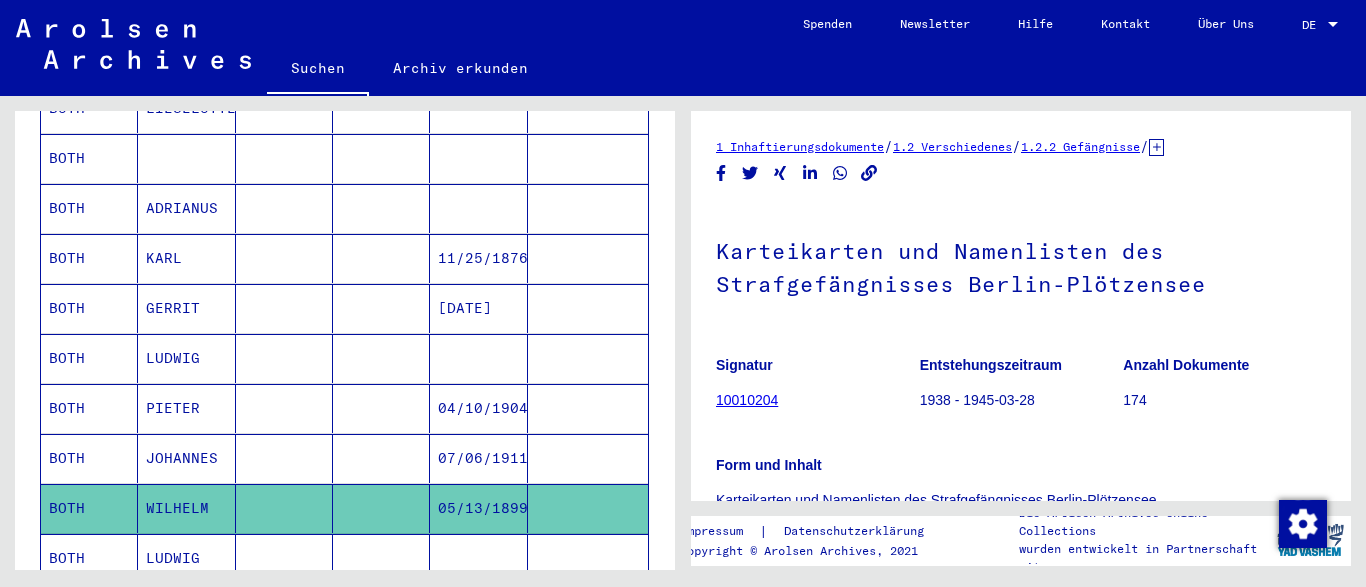 click on "KARL" at bounding box center [186, 308] 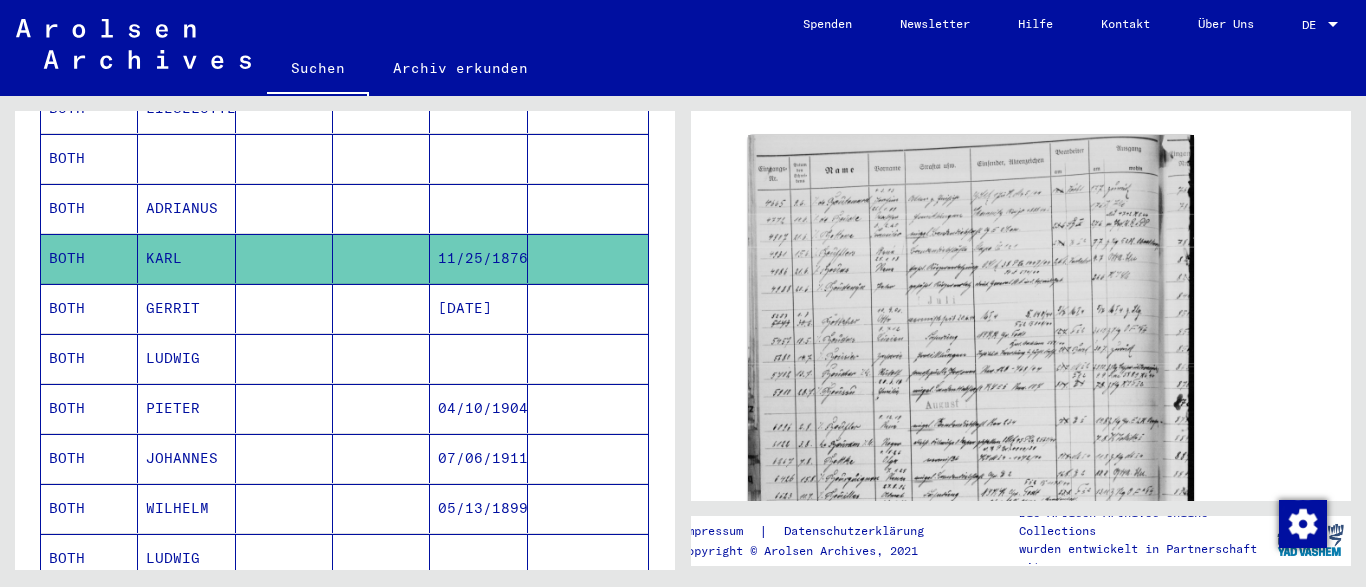 scroll, scrollTop: 596, scrollLeft: 0, axis: vertical 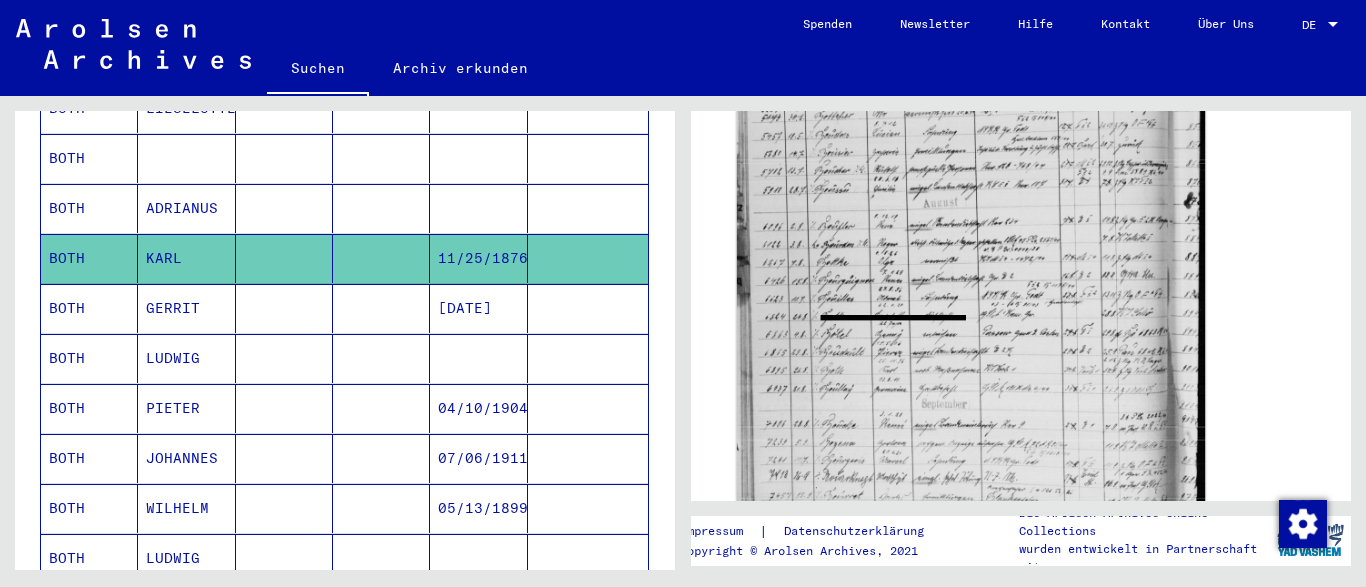 click 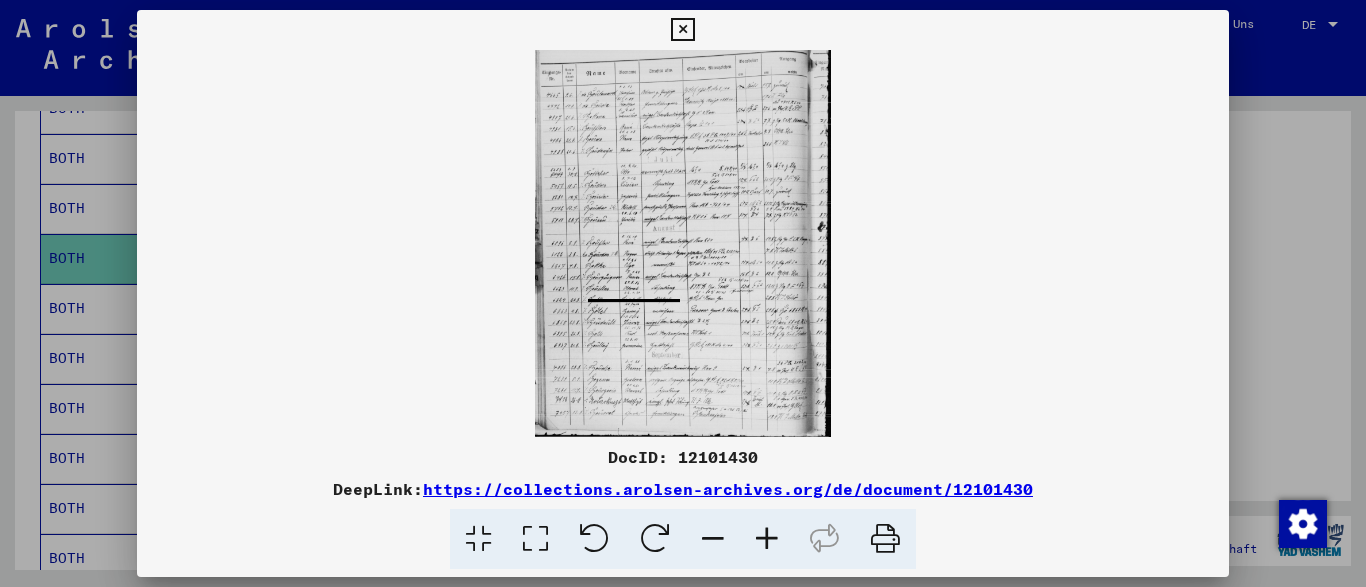 scroll, scrollTop: 471, scrollLeft: 0, axis: vertical 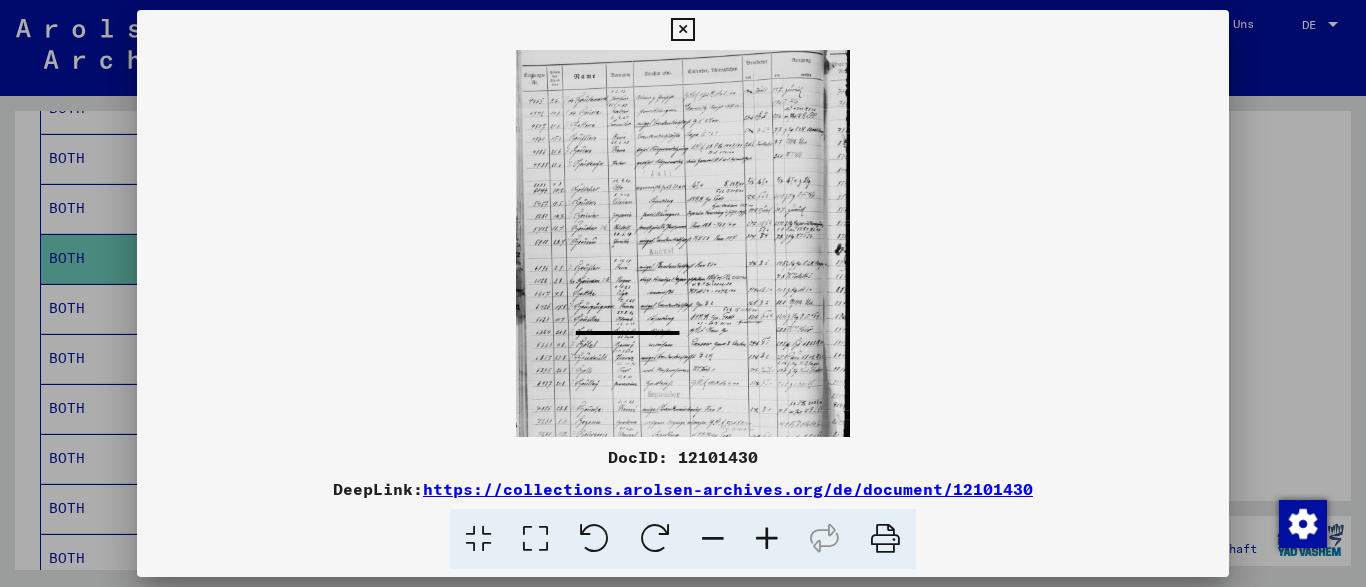 click at bounding box center (767, 539) 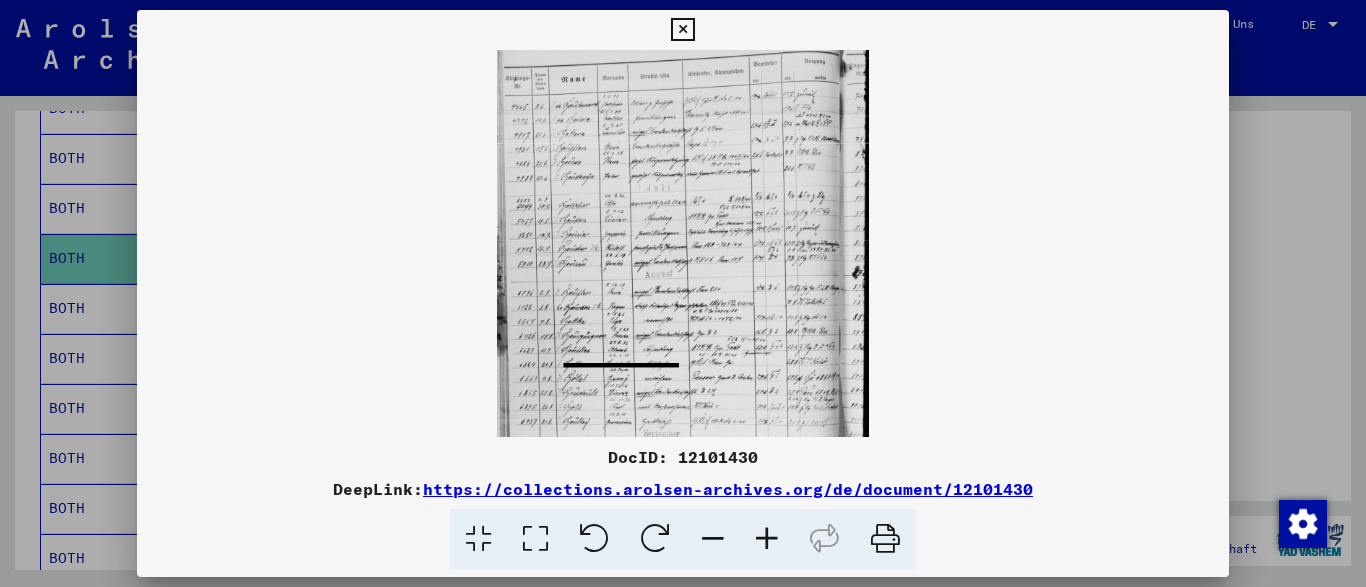click at bounding box center [767, 539] 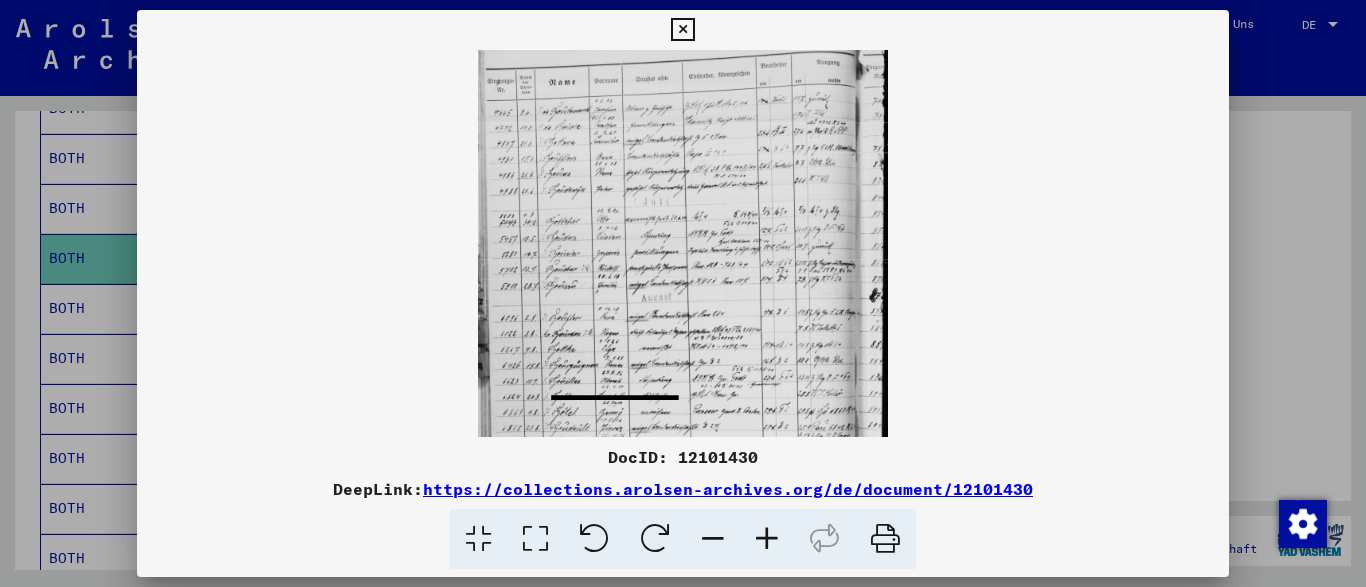 click at bounding box center (767, 539) 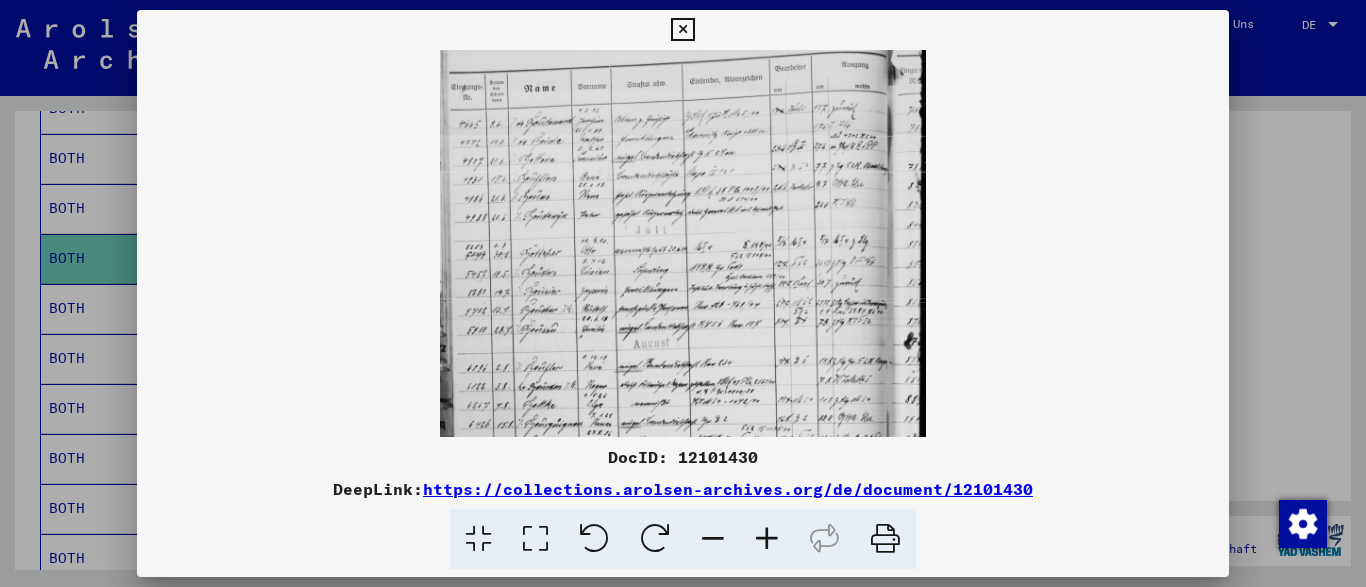 click at bounding box center (767, 539) 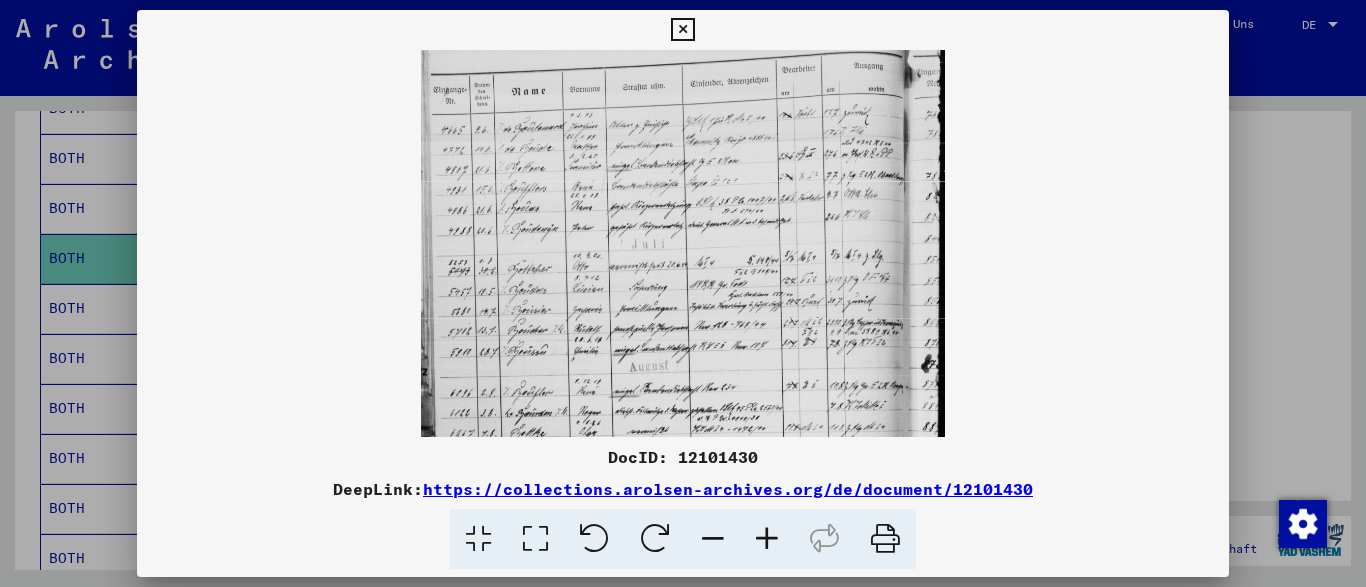 click at bounding box center (767, 539) 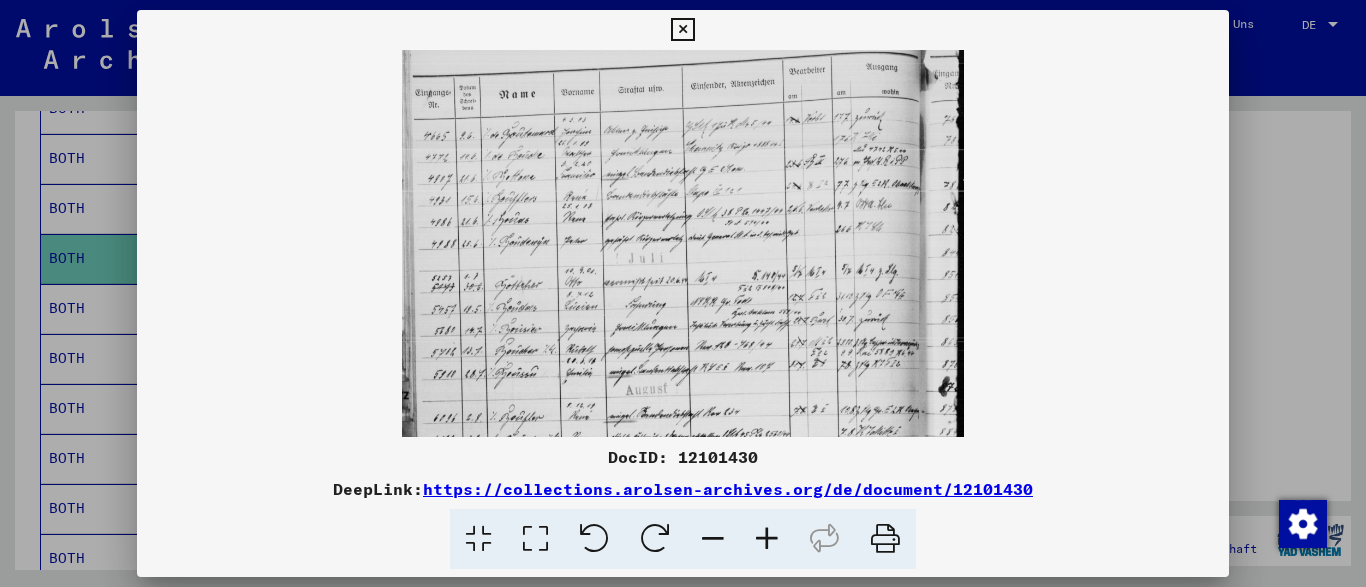 click at bounding box center (767, 539) 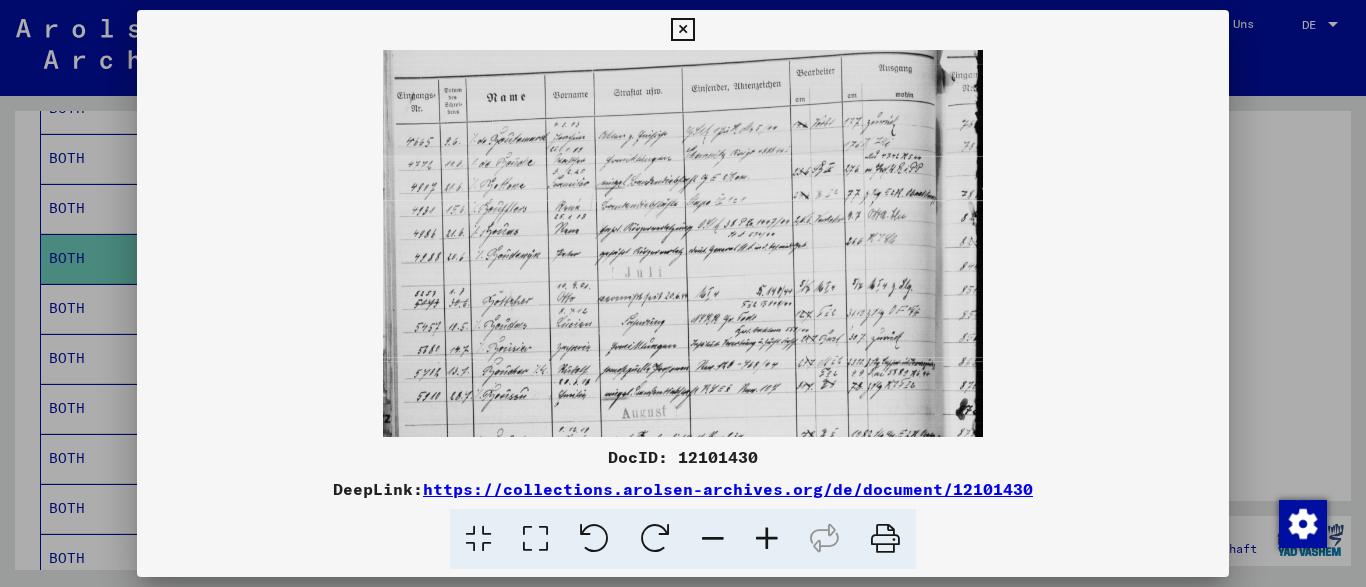 click at bounding box center [767, 539] 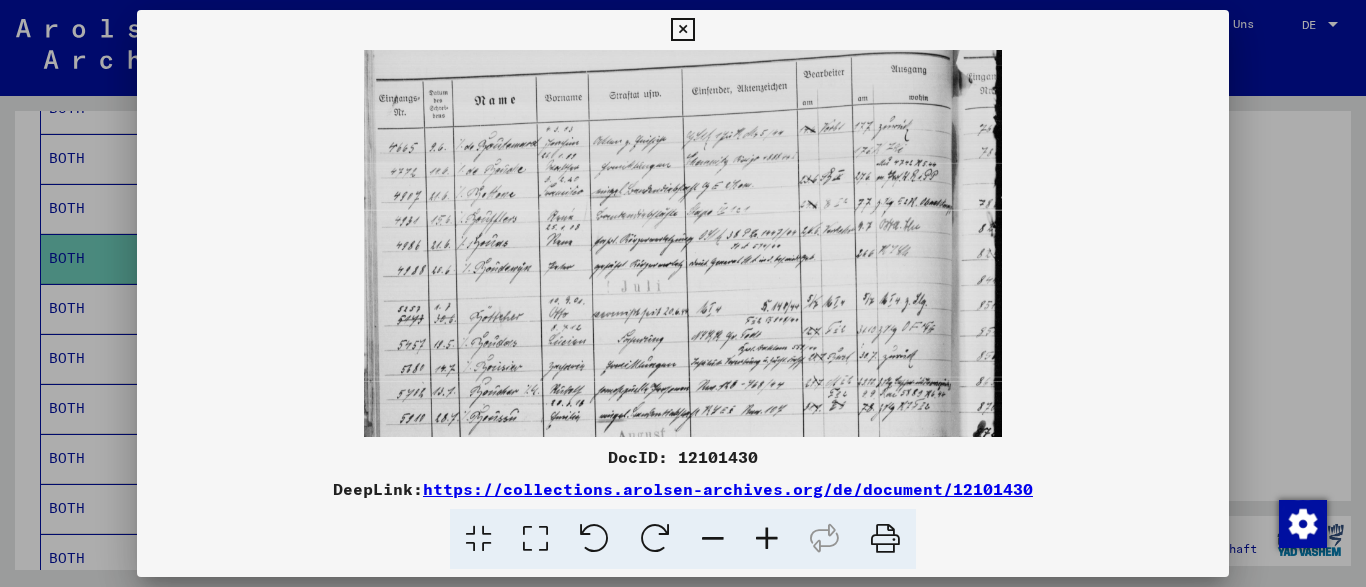 click at bounding box center [767, 539] 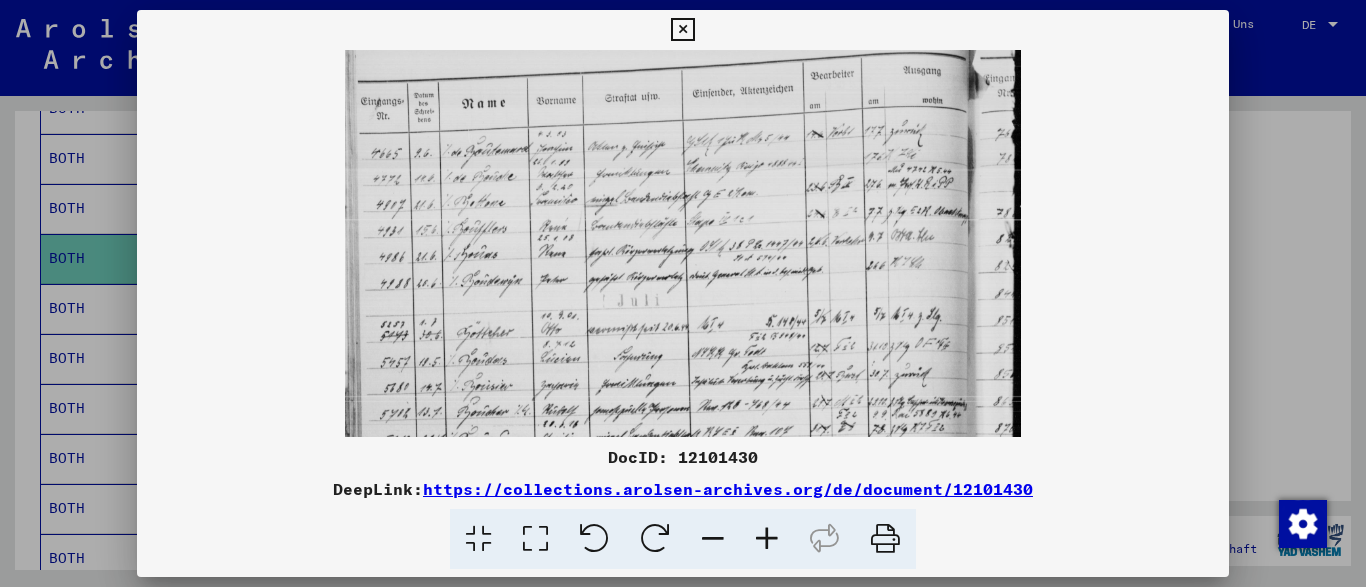 click at bounding box center [682, 30] 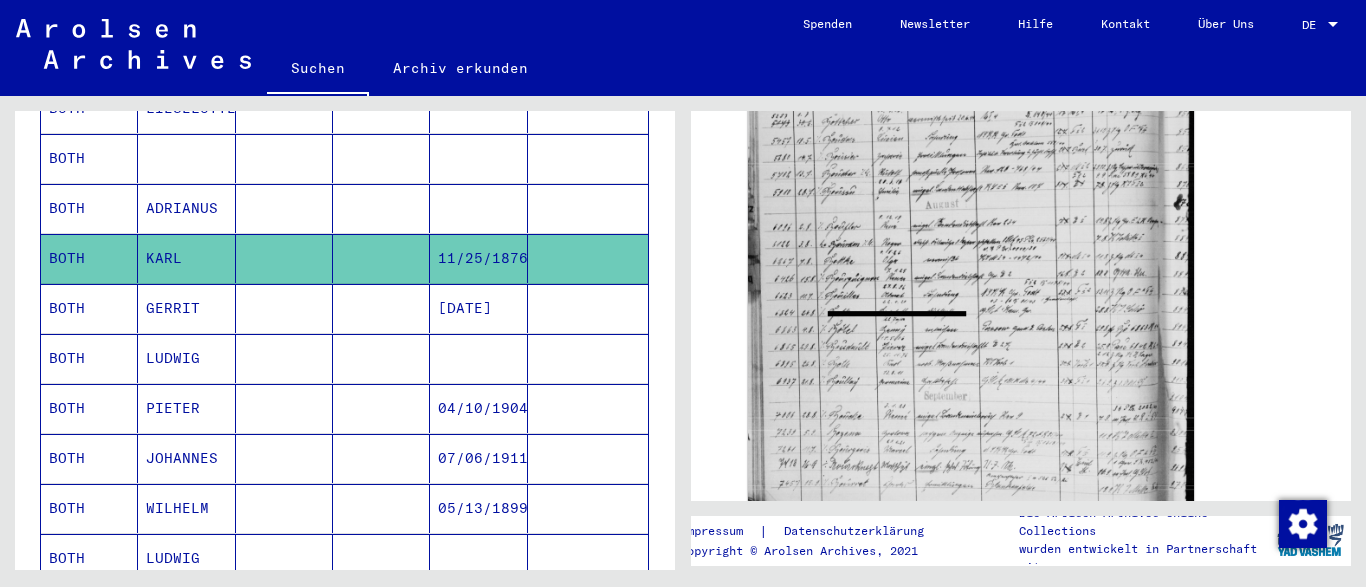 scroll, scrollTop: 783, scrollLeft: 0, axis: vertical 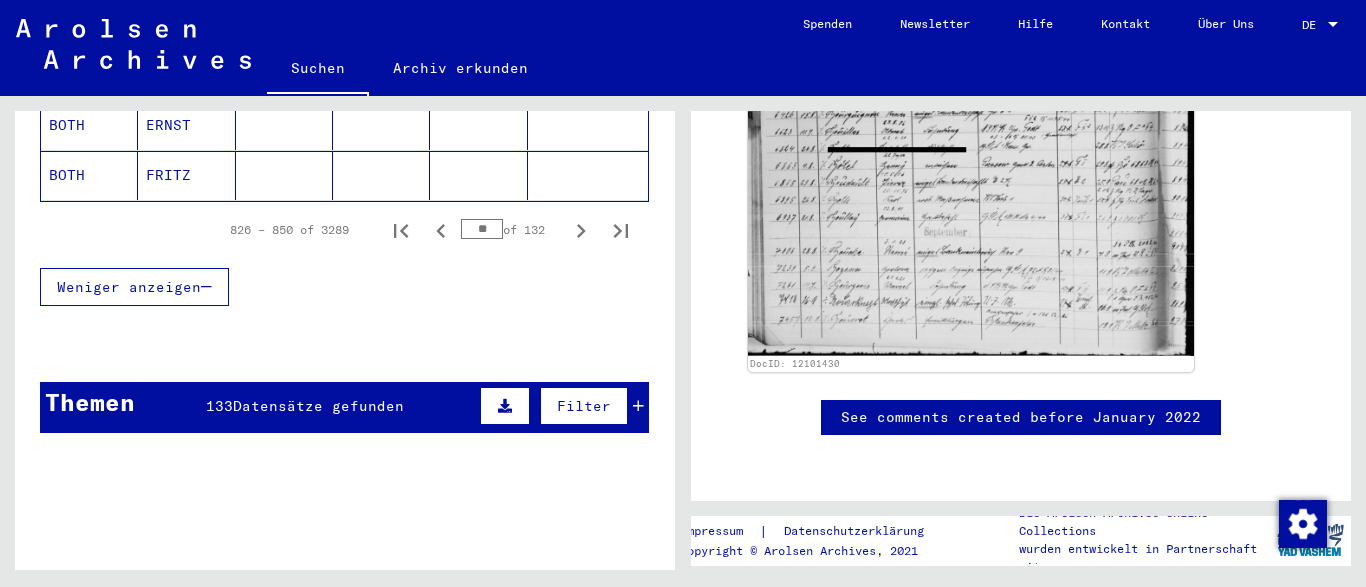 click on "Themen 133  Datensätze gefunden  Filter" at bounding box center (344, 407) 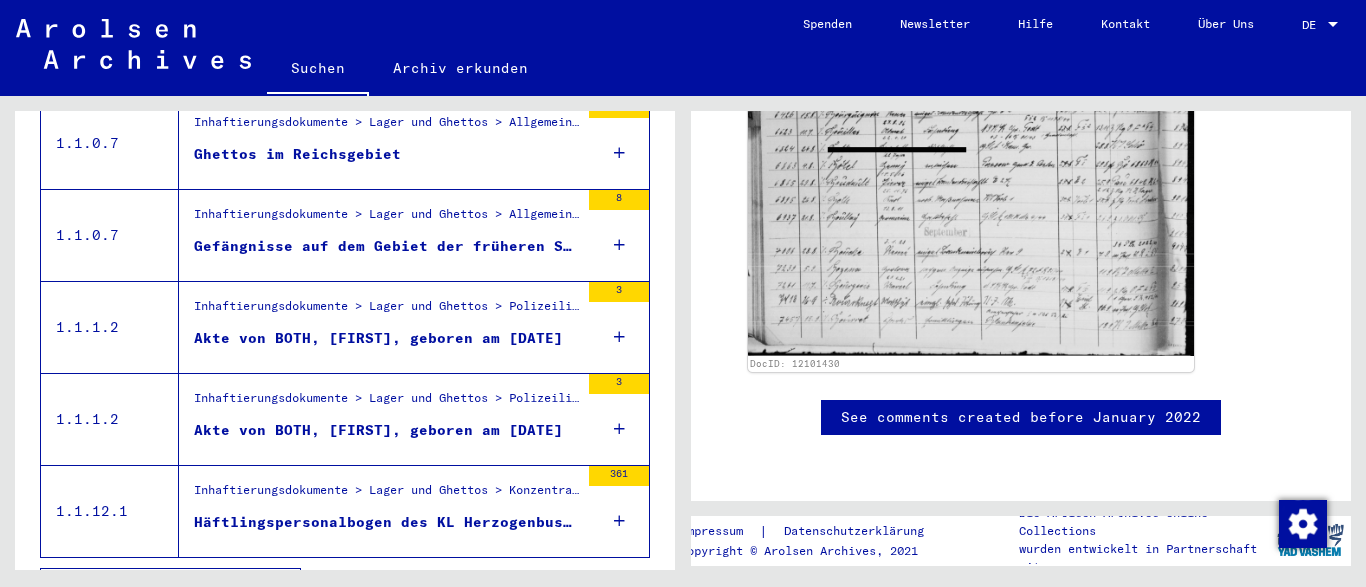 scroll, scrollTop: 1868, scrollLeft: 0, axis: vertical 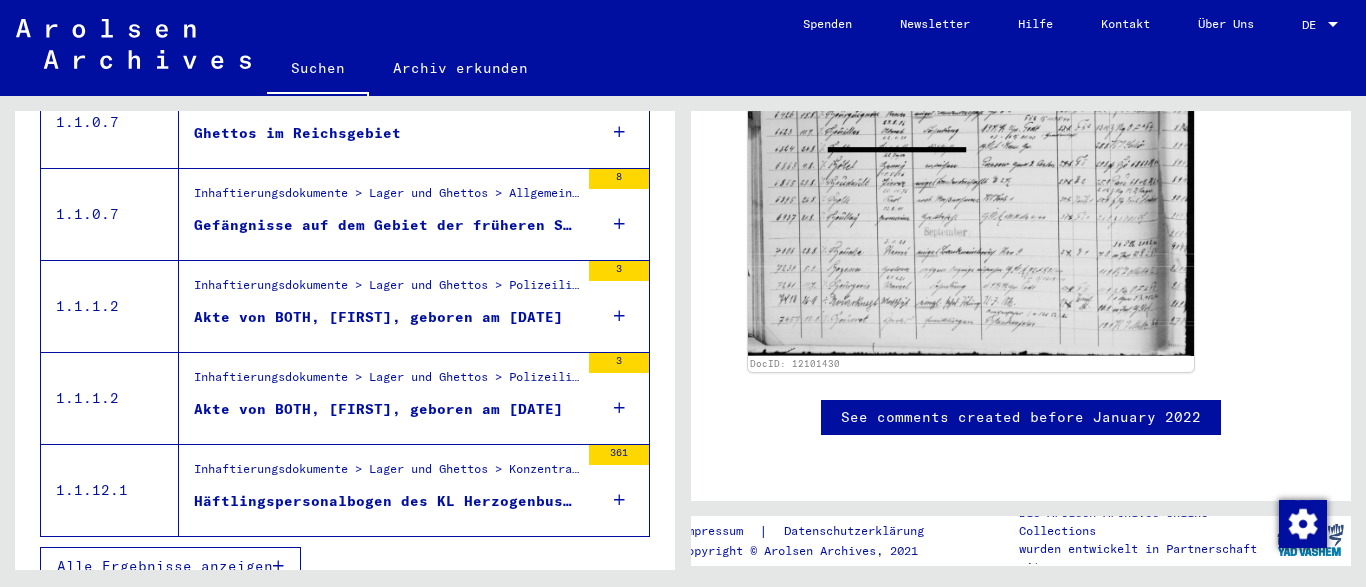 click on "Alle Ergebnisse anzeigen" at bounding box center [165, 566] 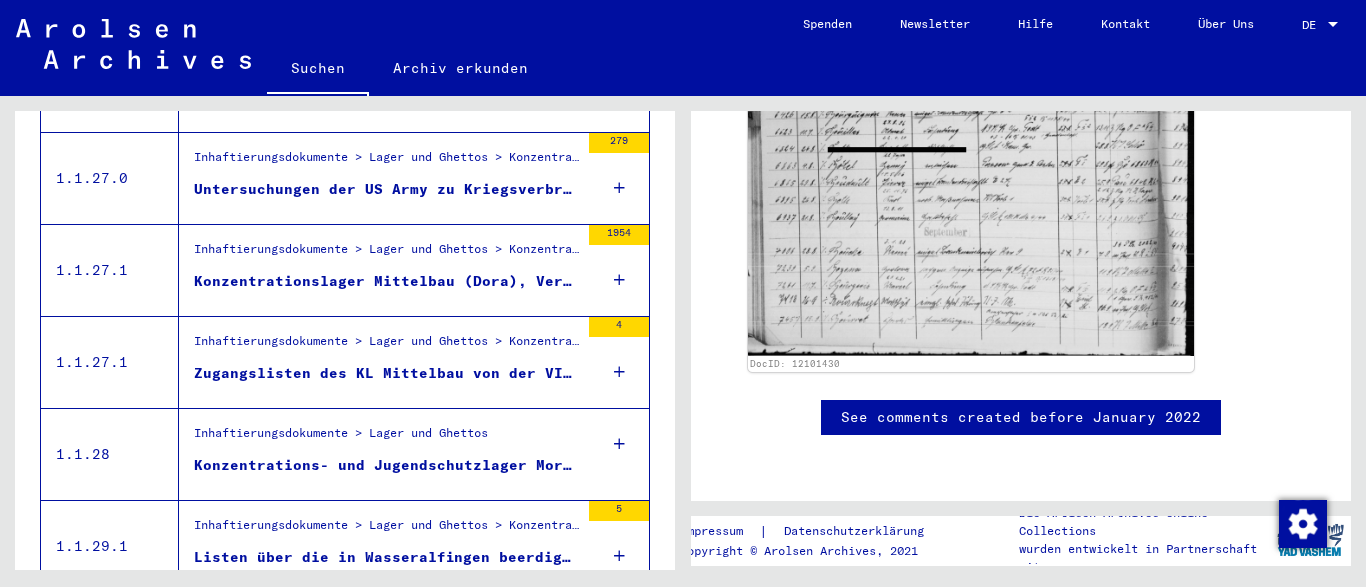 scroll, scrollTop: 1592, scrollLeft: 0, axis: vertical 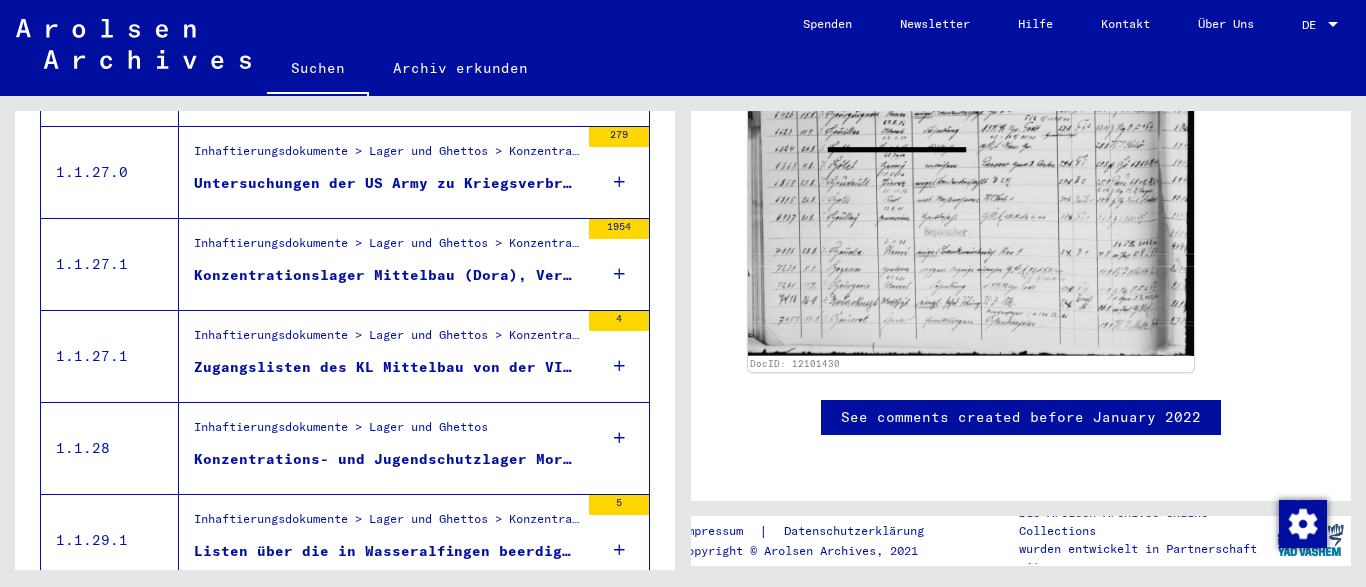 click on "Zugangslisten des KL Mittelbau von der VI. SS-Baubrigade, Köln,      17.11.1944, und vom KL Buchenwald / Außenlager Schönebeck, 22.12.1944" at bounding box center (386, 367) 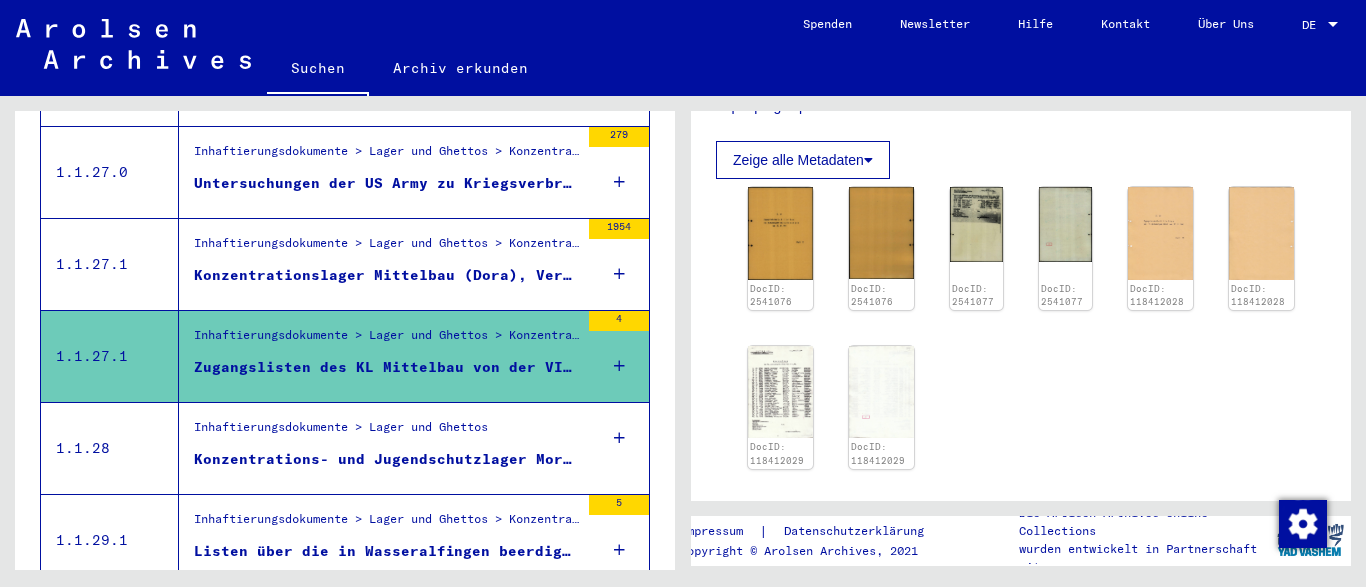 scroll, scrollTop: 0, scrollLeft: 0, axis: both 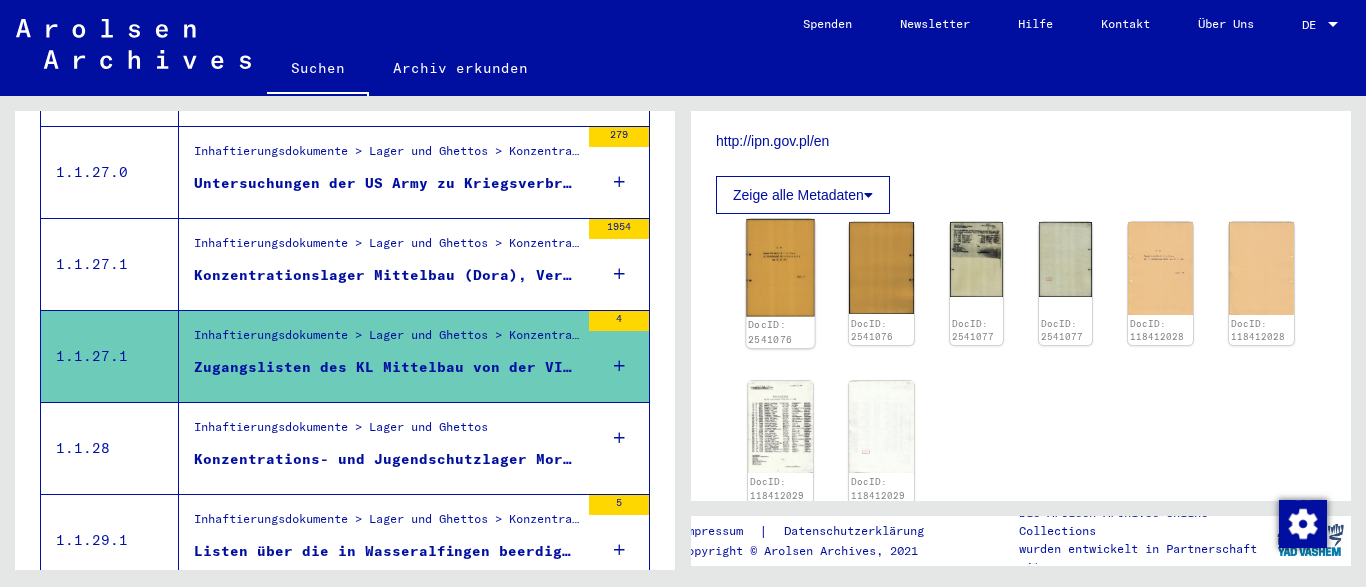 click 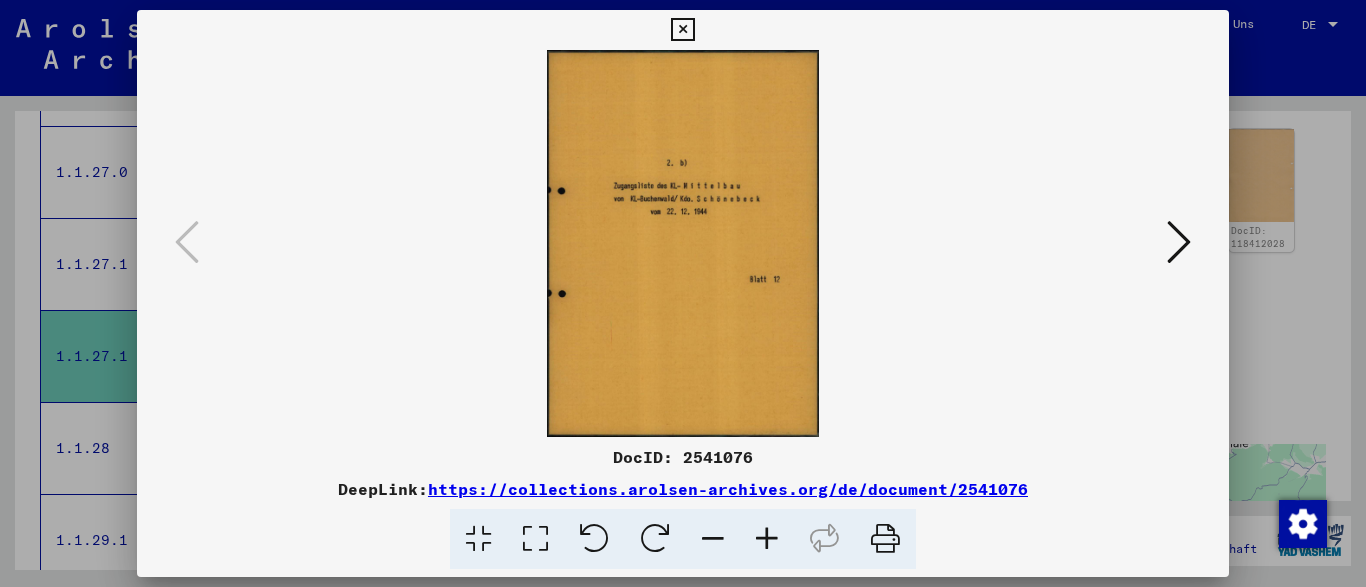 click at bounding box center [1179, 242] 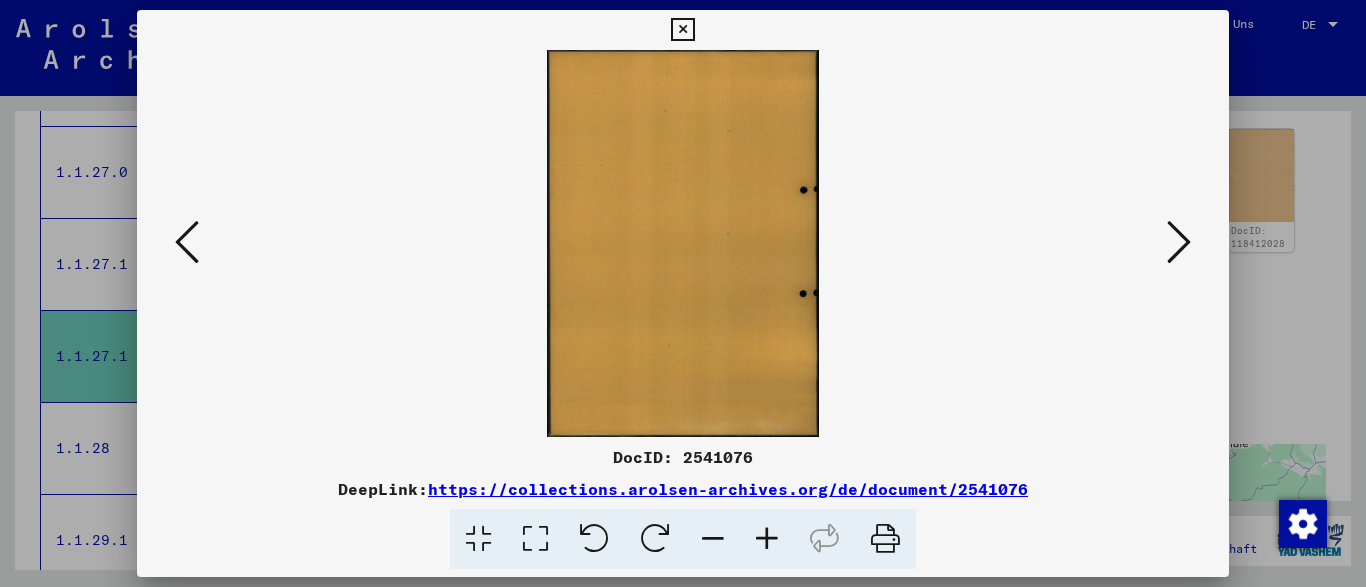 click at bounding box center [1179, 242] 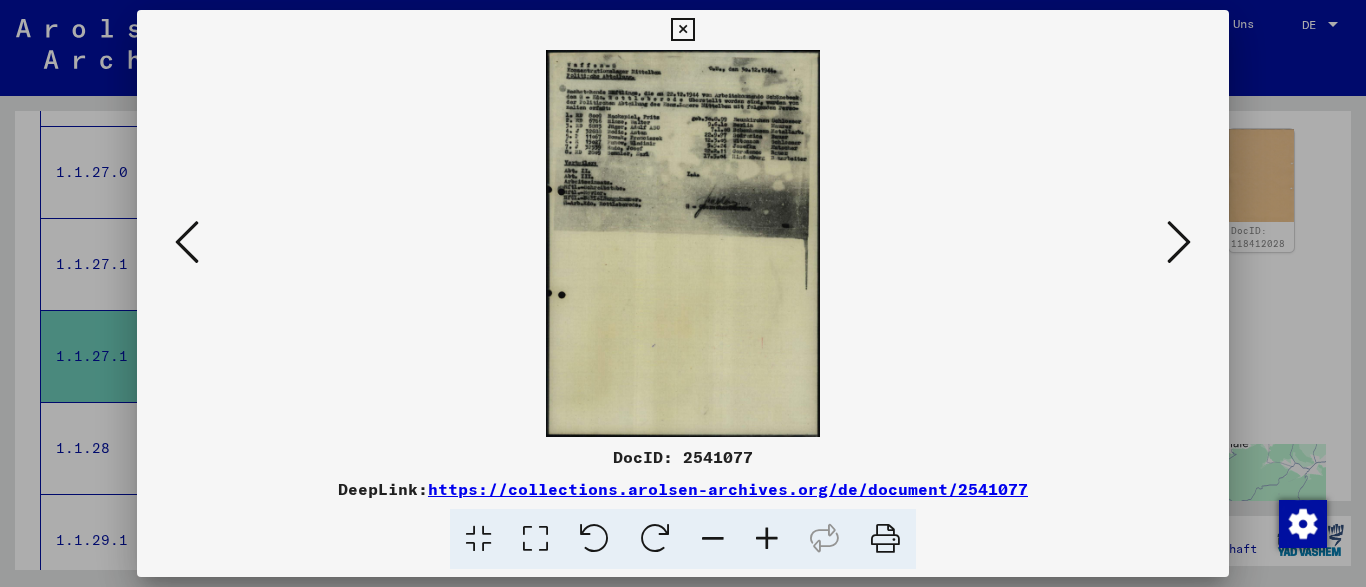 click at bounding box center [767, 539] 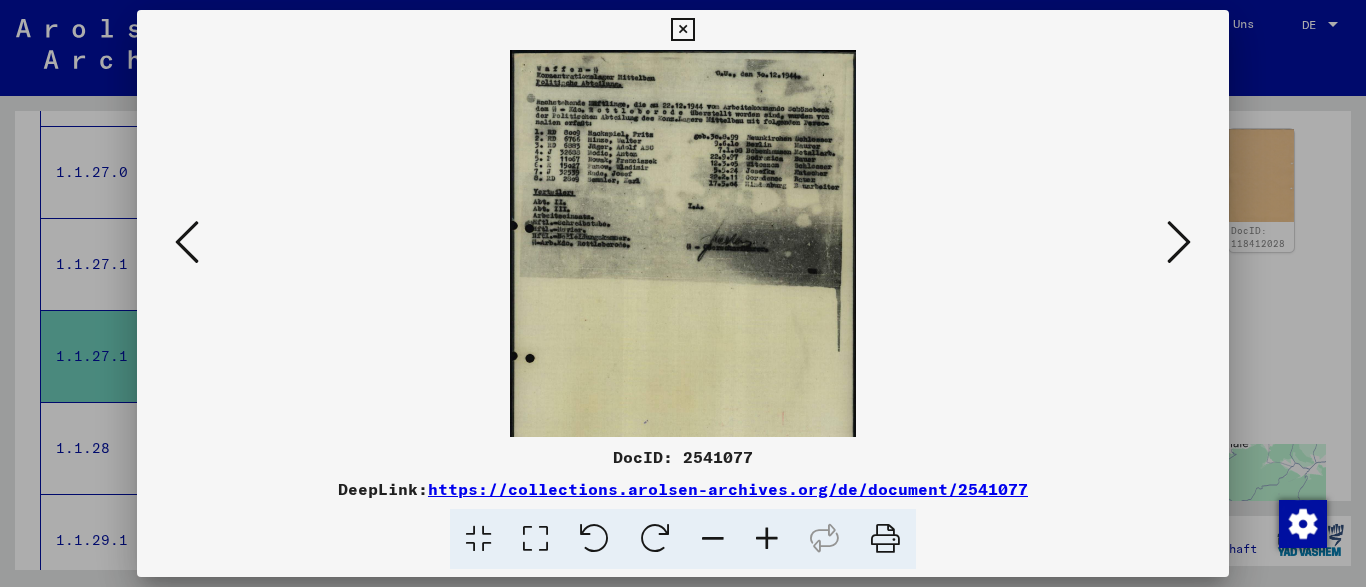 click at bounding box center [767, 539] 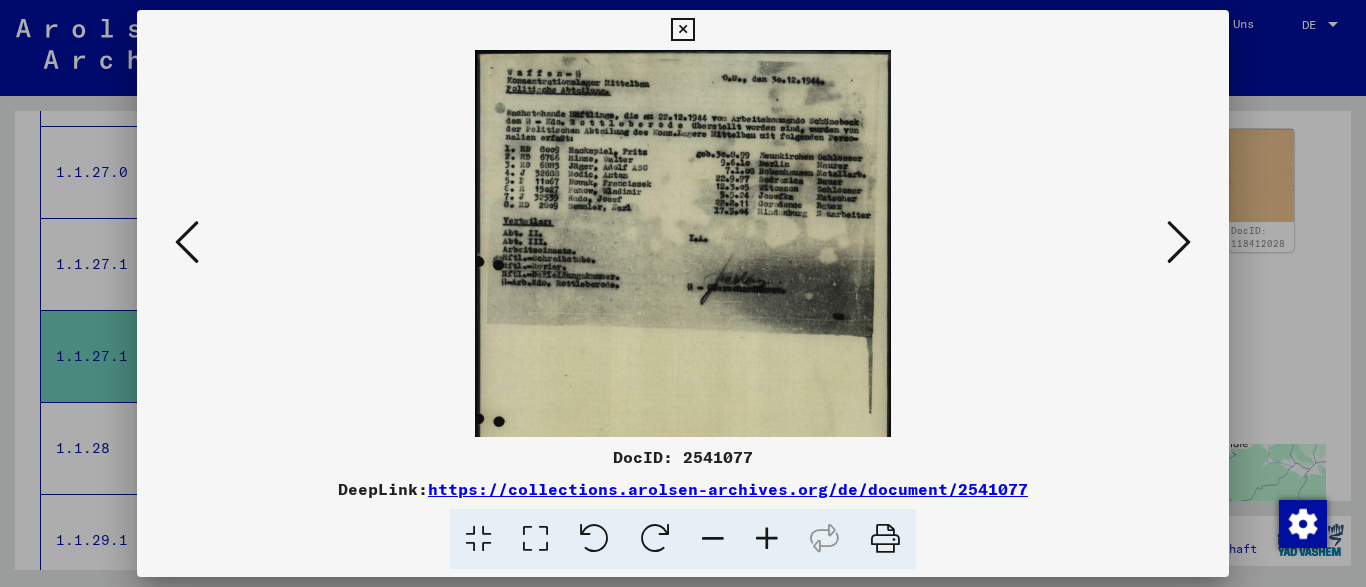 click at bounding box center (767, 539) 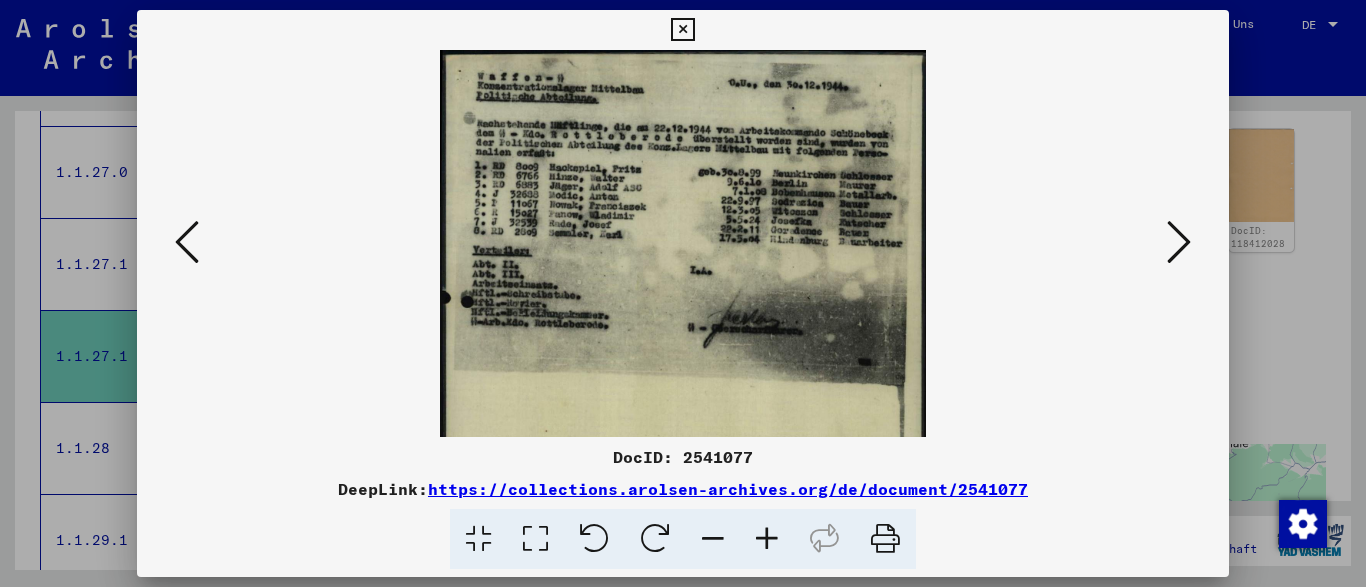 click at bounding box center (767, 539) 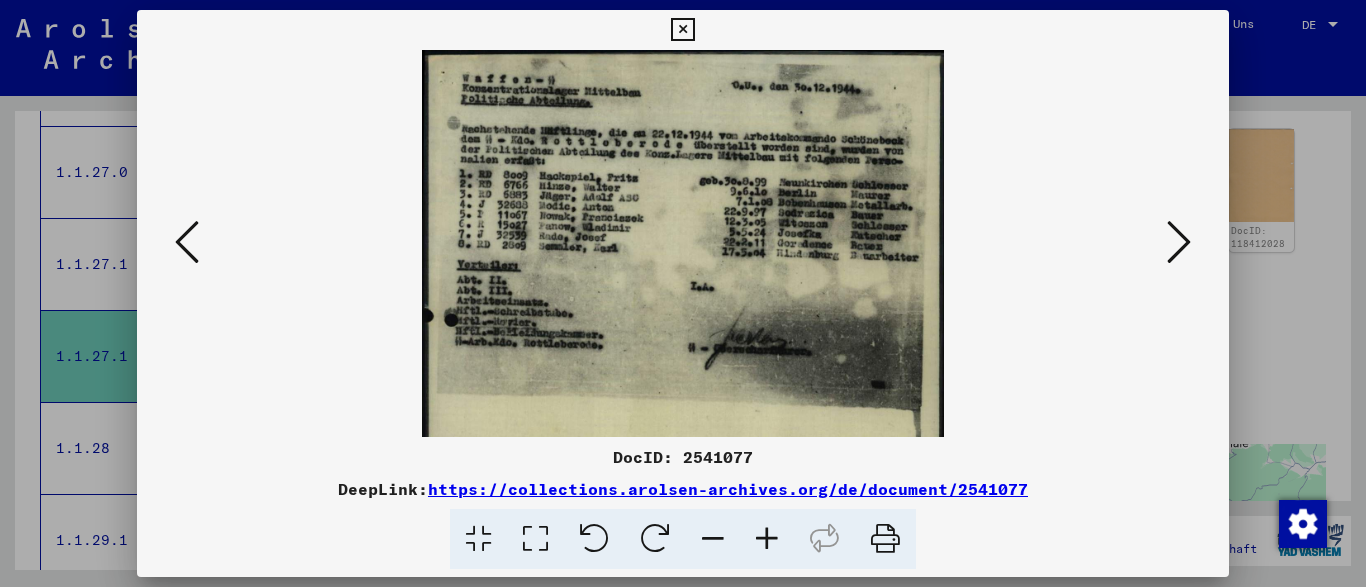 click at bounding box center [767, 539] 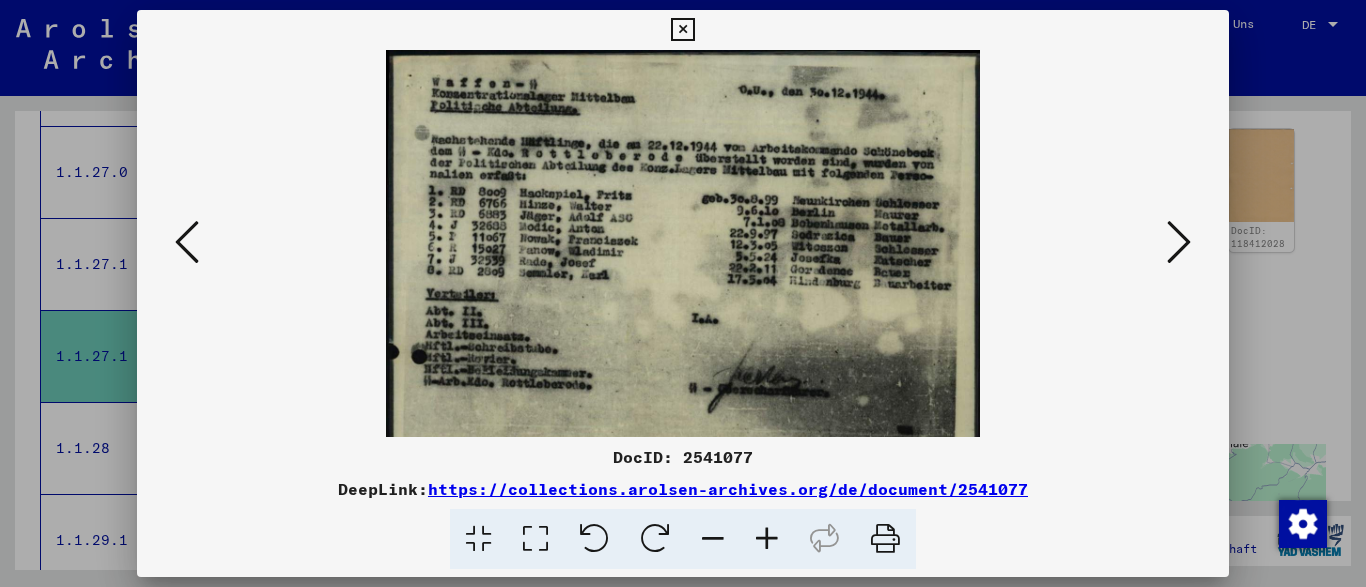 click at bounding box center [767, 539] 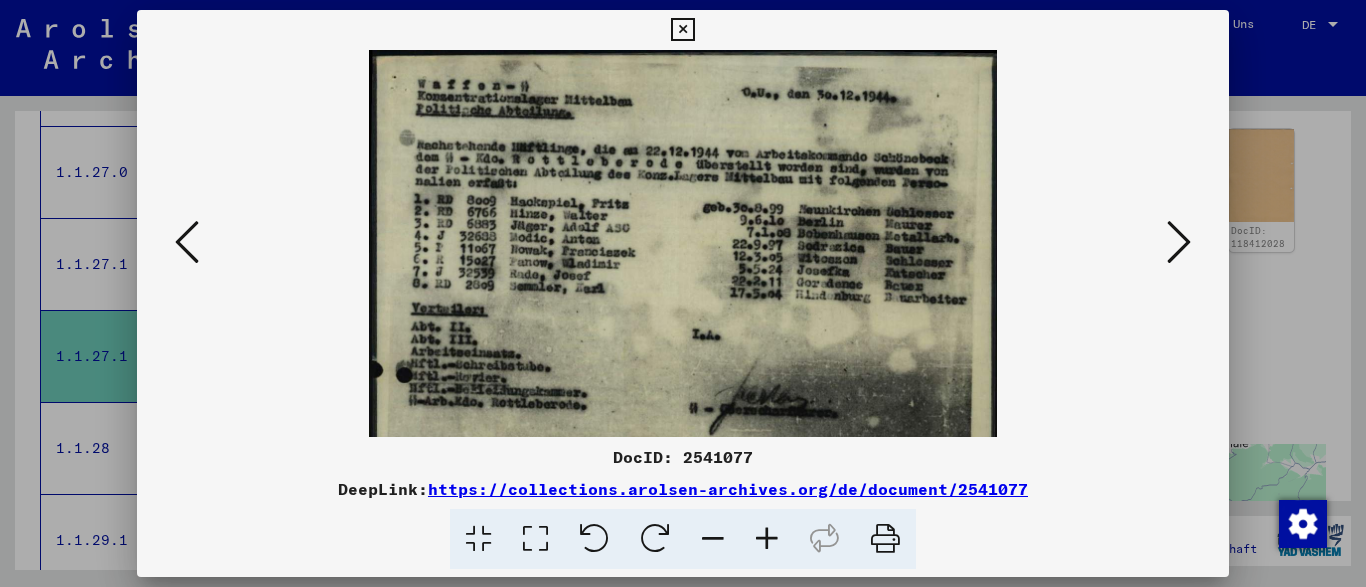 click at bounding box center [767, 539] 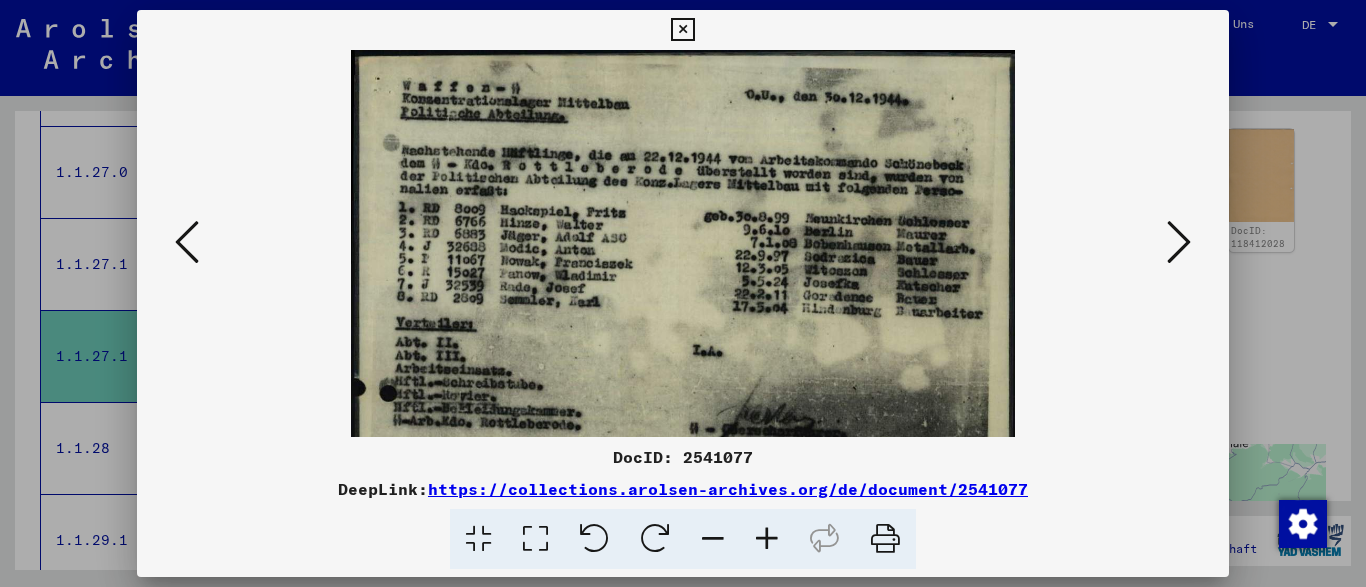 drag, startPoint x: 796, startPoint y: 342, endPoint x: 787, endPoint y: 212, distance: 130.31117 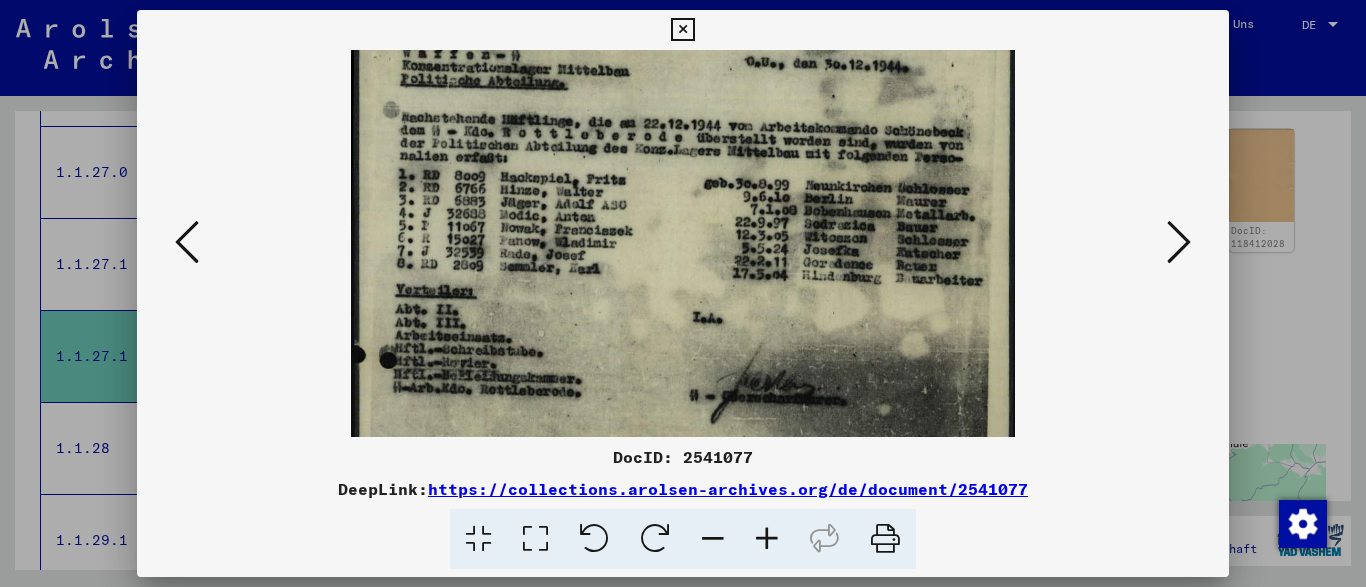 scroll, scrollTop: 40, scrollLeft: 0, axis: vertical 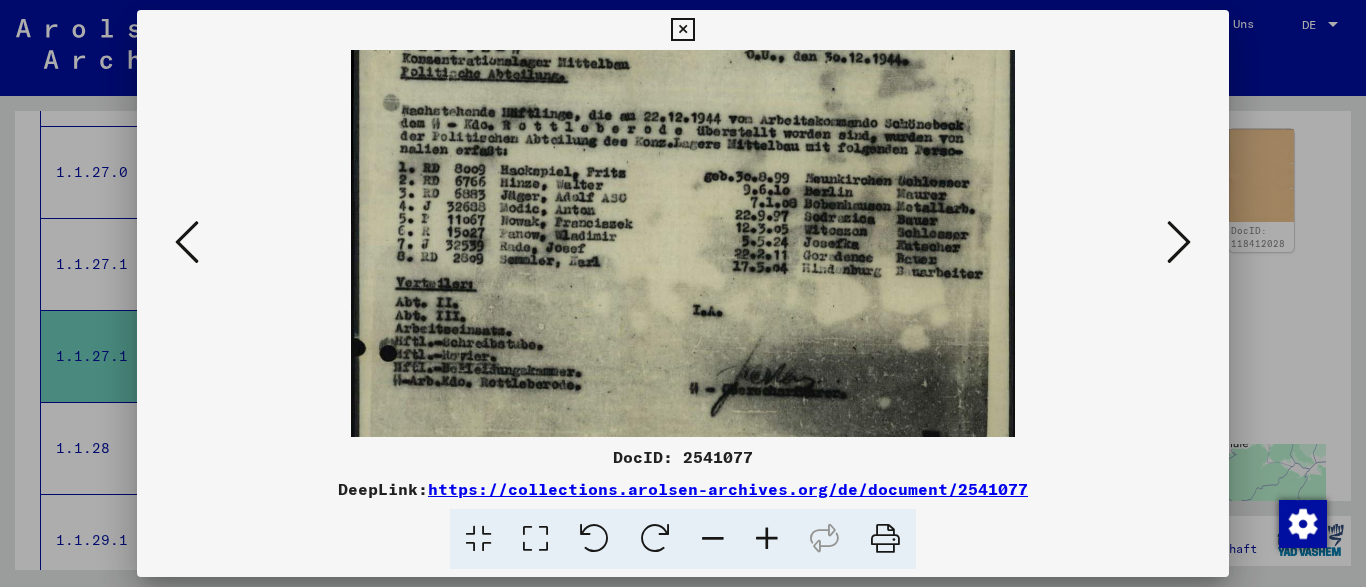 drag, startPoint x: 787, startPoint y: 212, endPoint x: 784, endPoint y: 302, distance: 90.04999 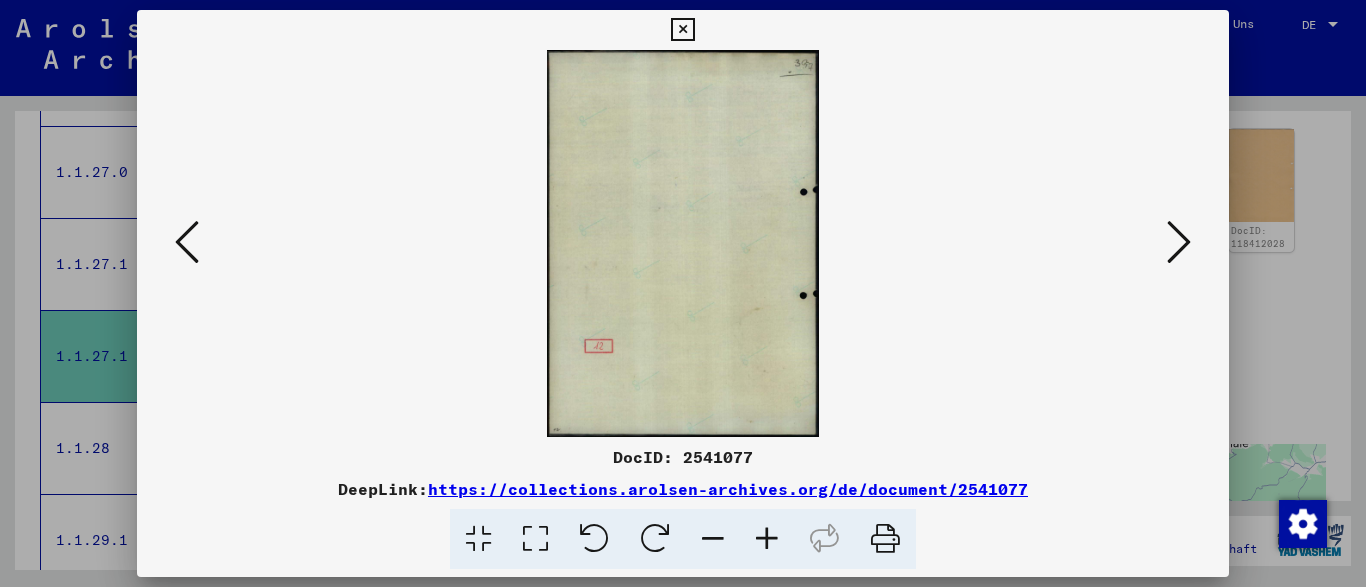 scroll, scrollTop: 0, scrollLeft: 0, axis: both 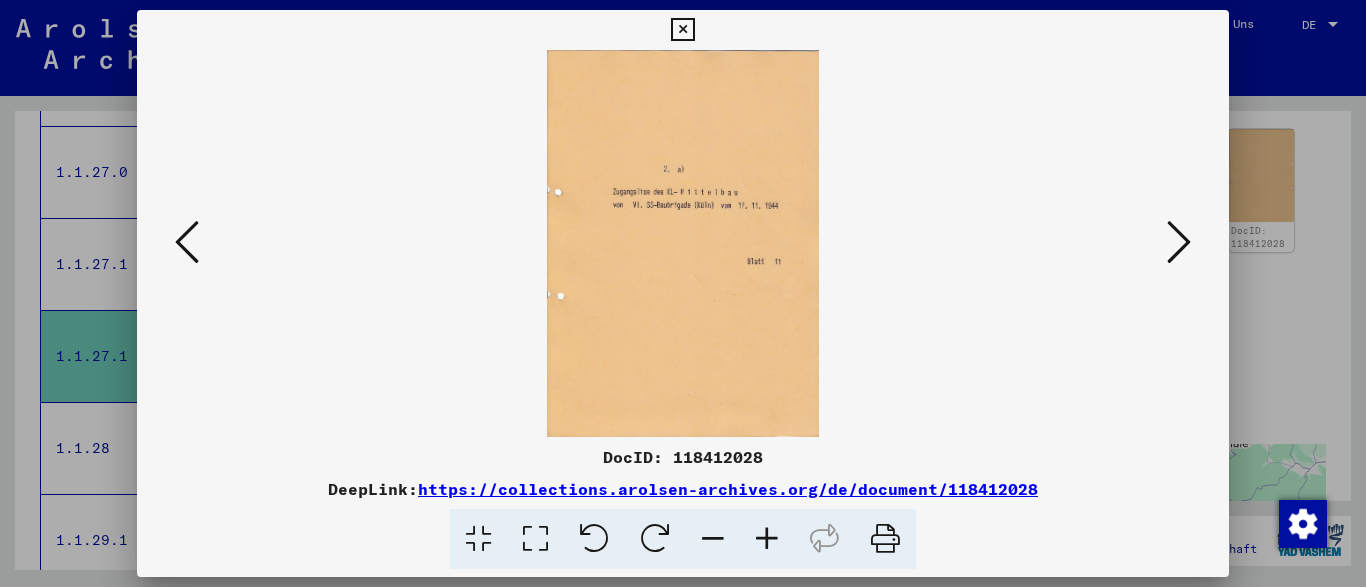 click at bounding box center (1179, 242) 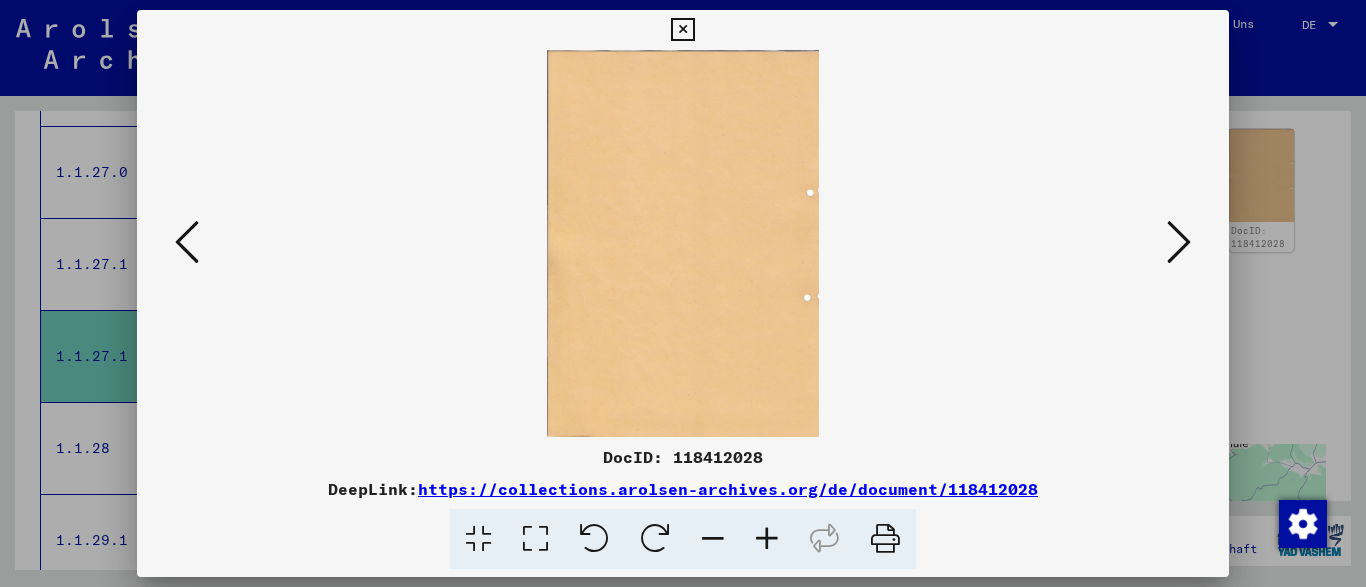 click at bounding box center [1179, 242] 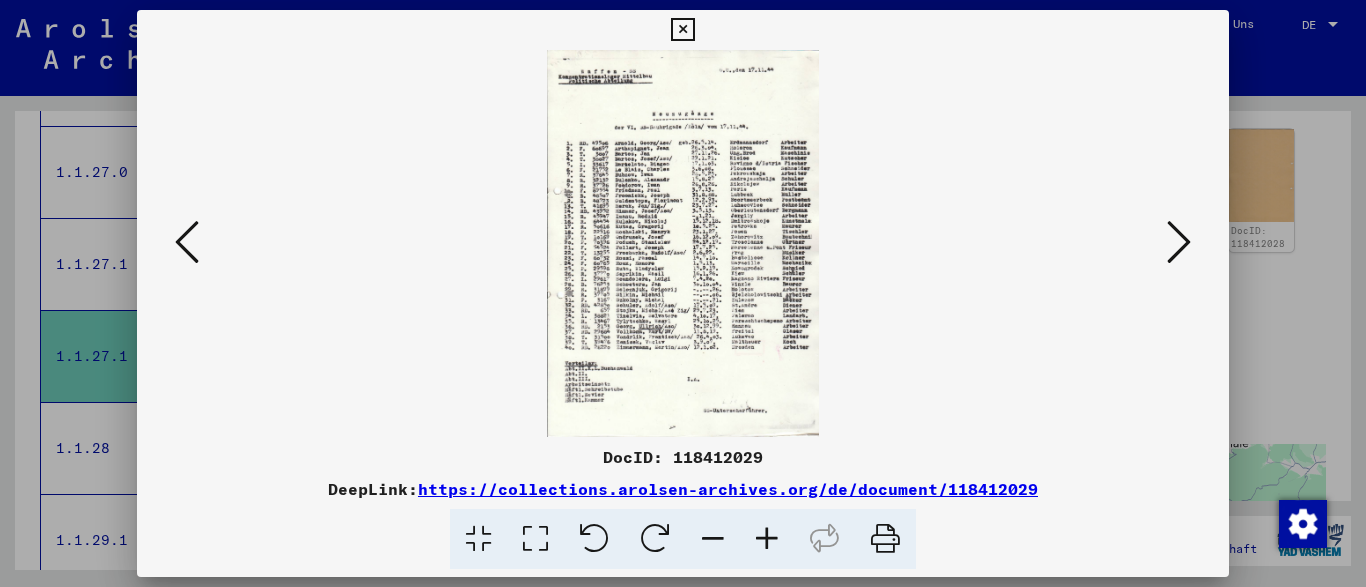 click at bounding box center (767, 539) 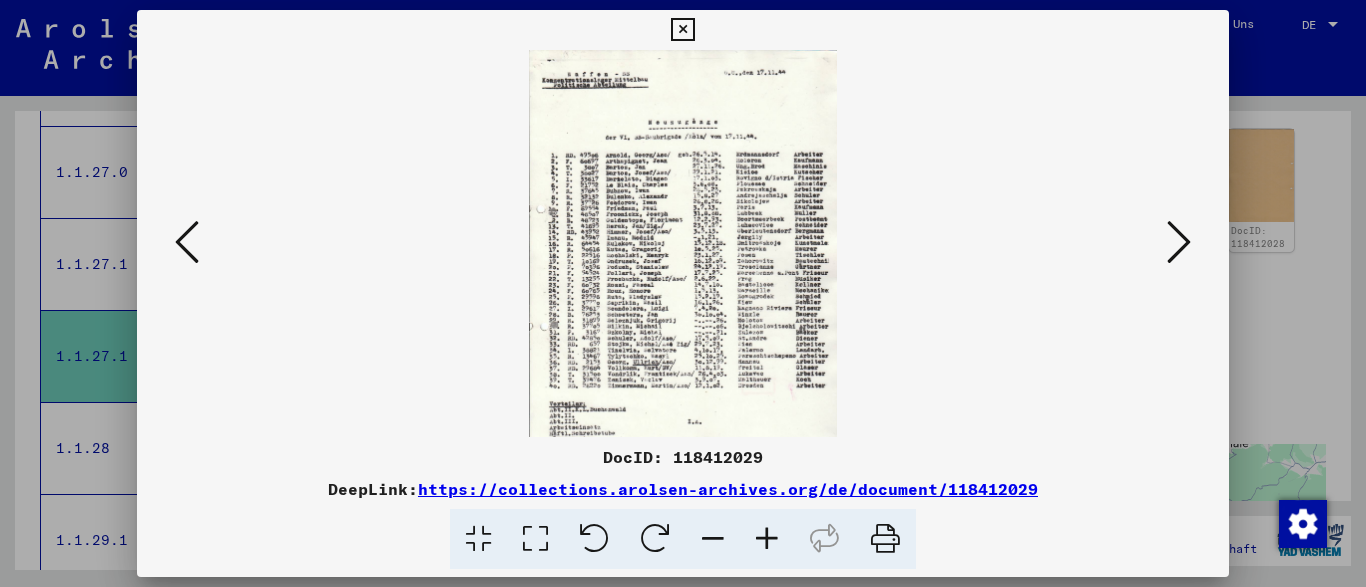 click at bounding box center (767, 539) 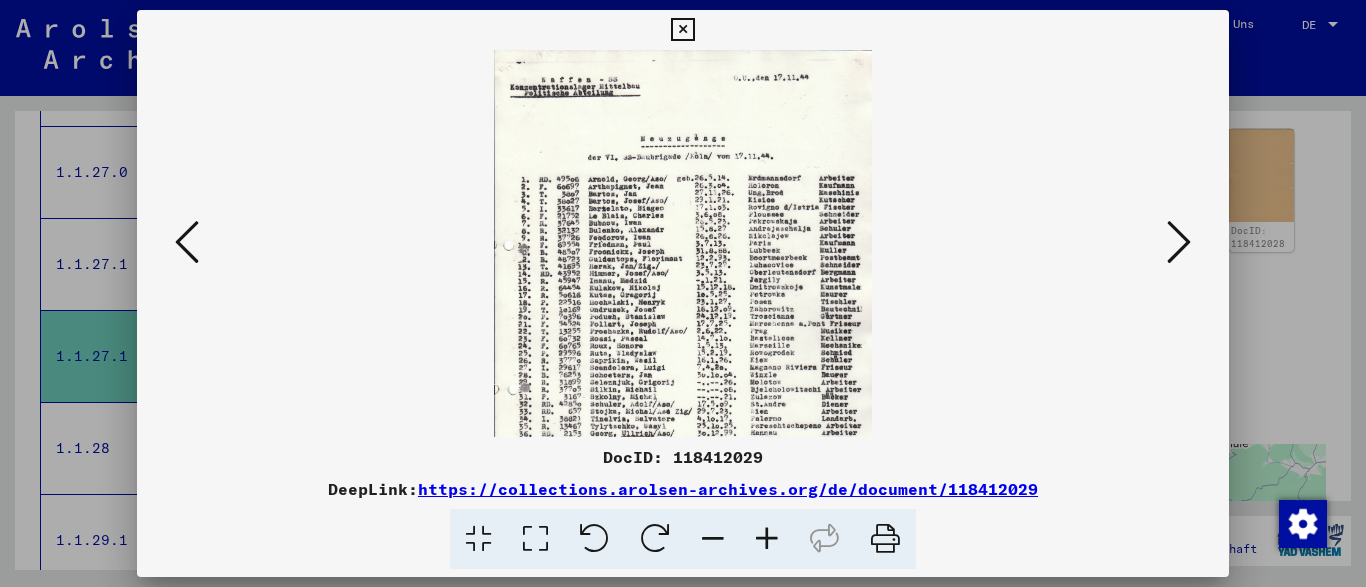 click at bounding box center [767, 539] 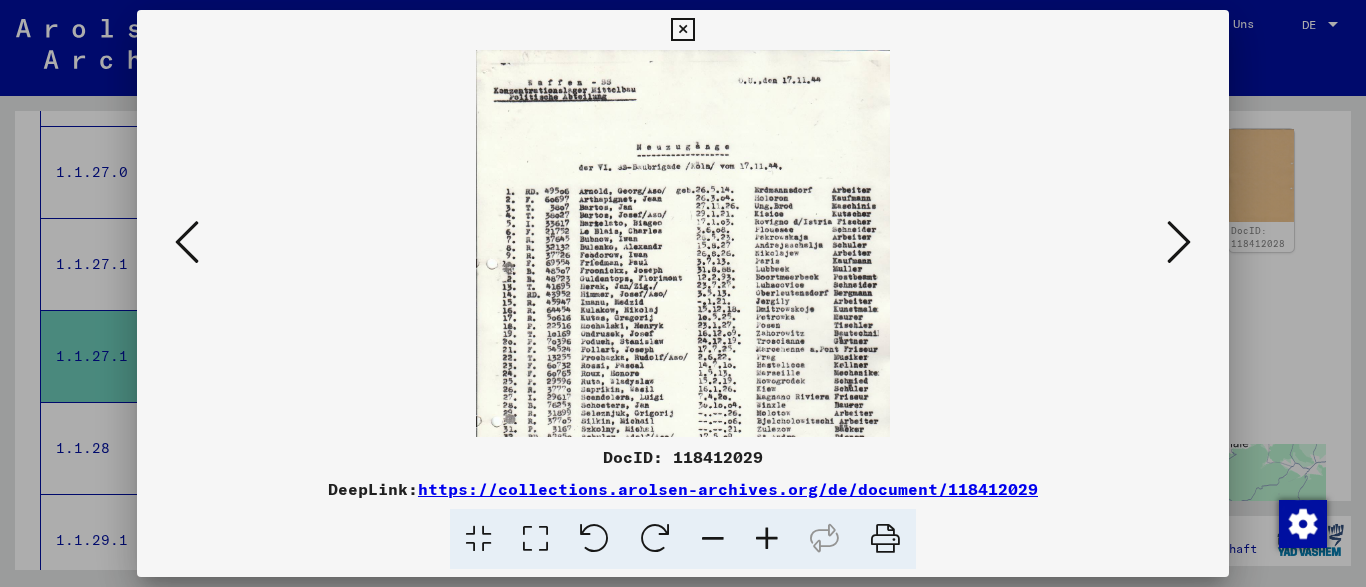 click at bounding box center (767, 539) 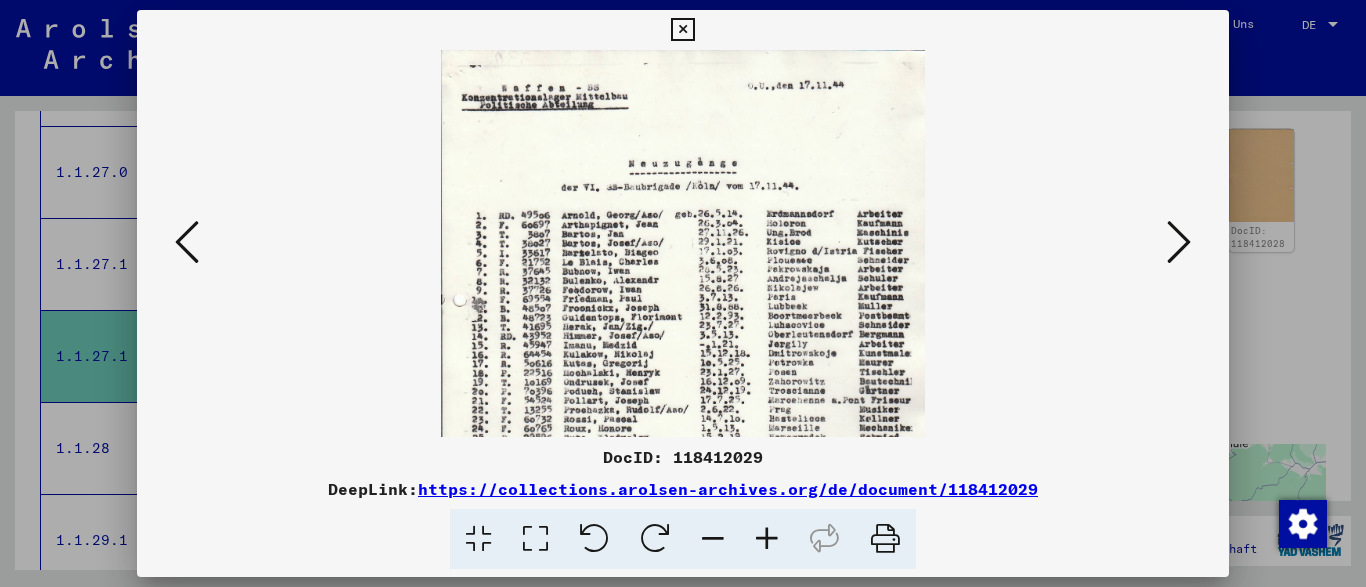 click at bounding box center (767, 539) 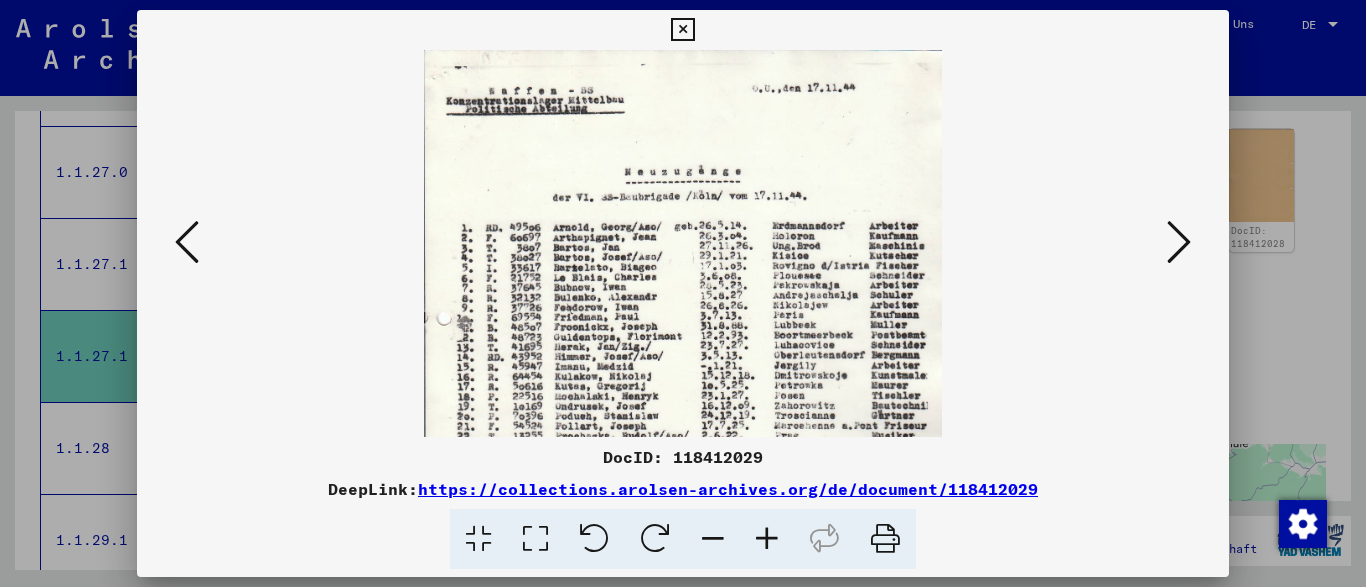 click at bounding box center [767, 539] 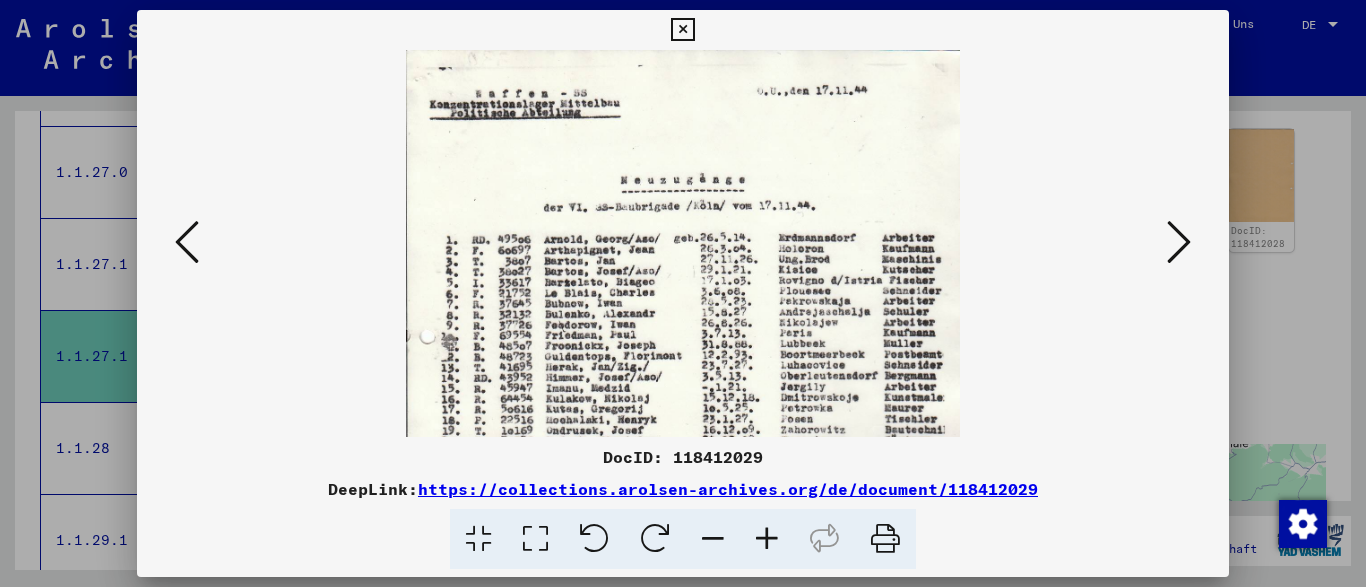 click at bounding box center [767, 539] 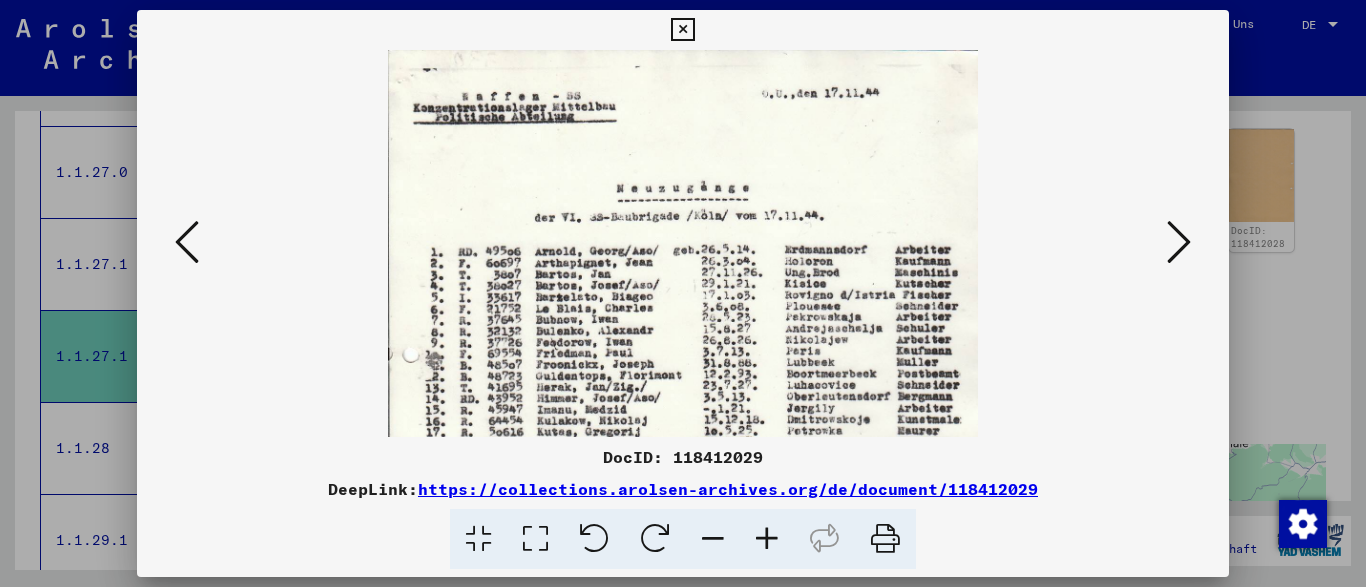 click at bounding box center (767, 539) 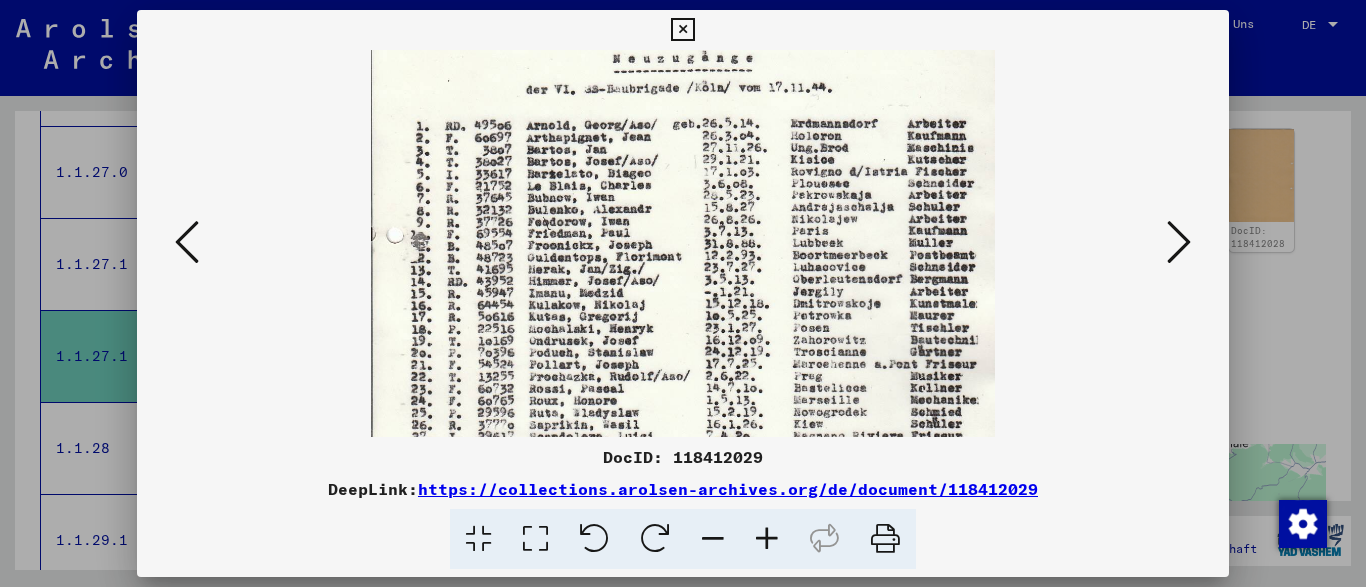 scroll, scrollTop: 141, scrollLeft: 0, axis: vertical 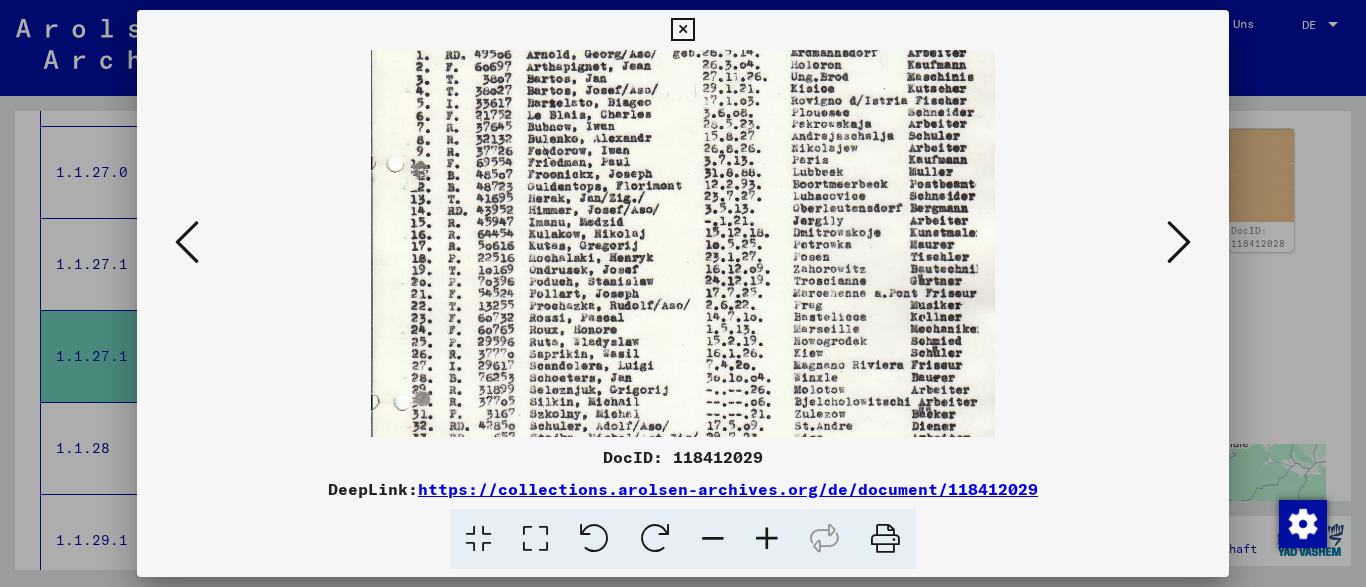 drag, startPoint x: 755, startPoint y: 411, endPoint x: 726, endPoint y: 304, distance: 110.860275 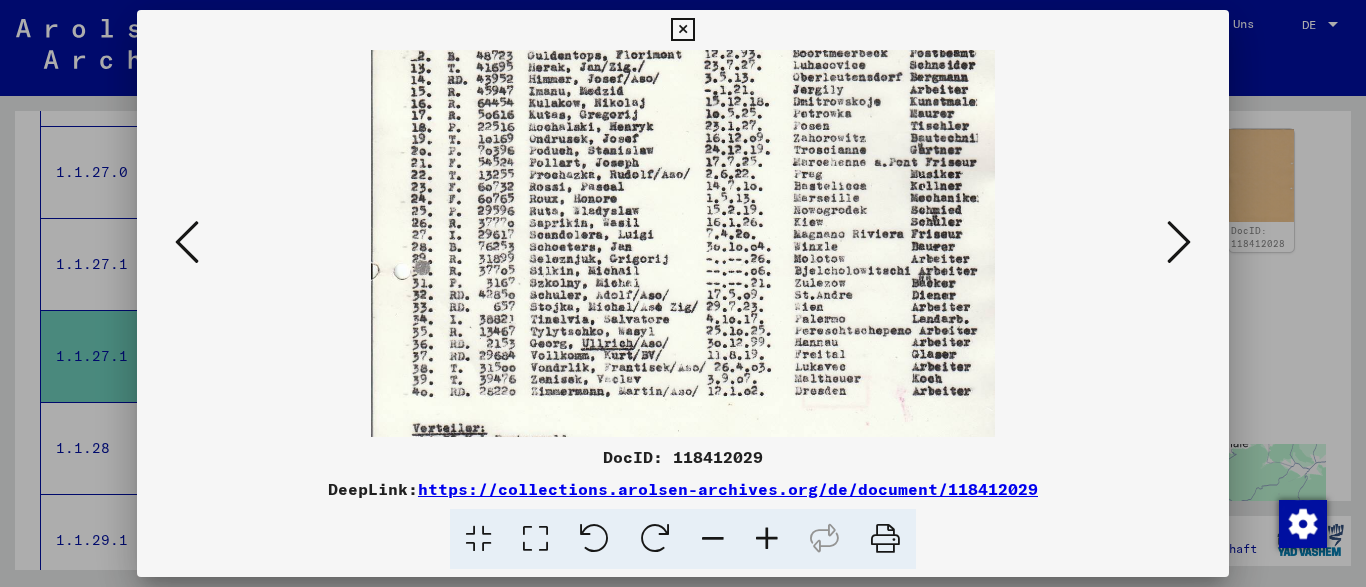 scroll, scrollTop: 343, scrollLeft: 0, axis: vertical 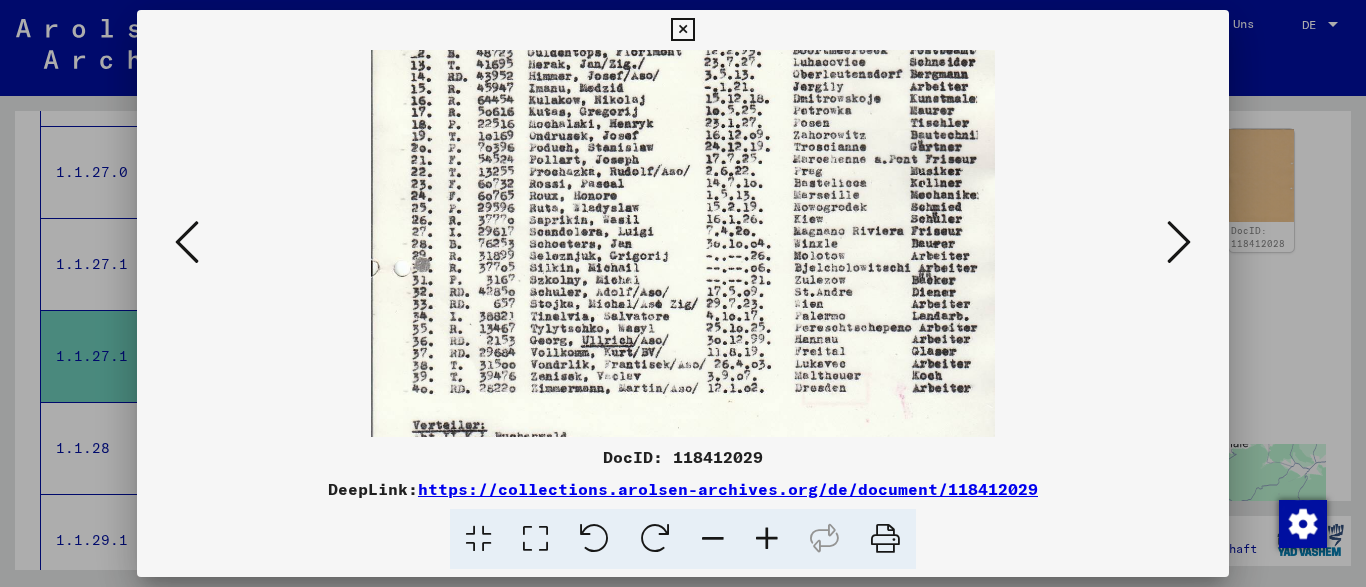 drag, startPoint x: 710, startPoint y: 345, endPoint x: 717, endPoint y: 221, distance: 124.197426 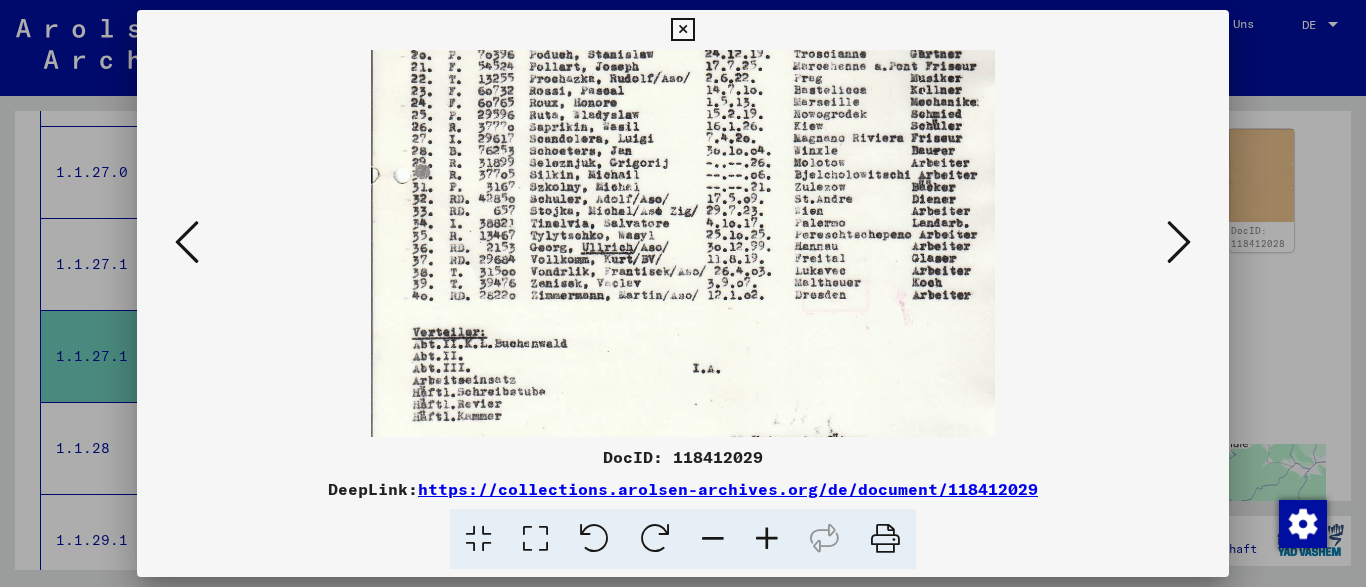 scroll, scrollTop: 500, scrollLeft: 0, axis: vertical 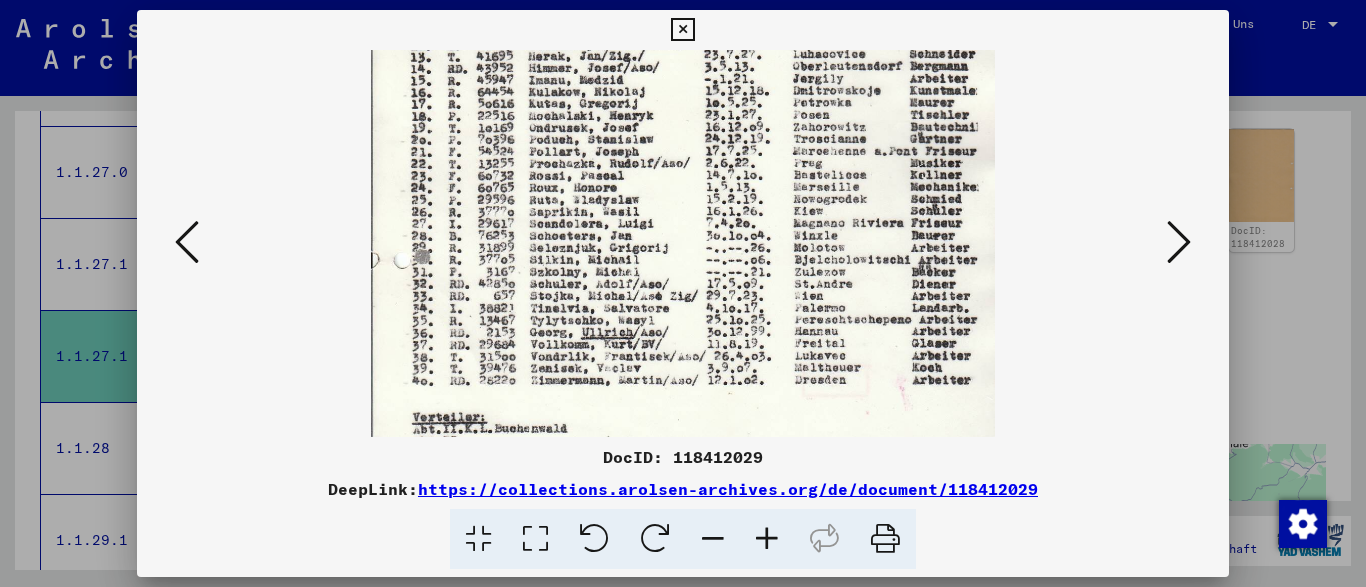 drag, startPoint x: 736, startPoint y: 354, endPoint x: 727, endPoint y: 472, distance: 118.34272 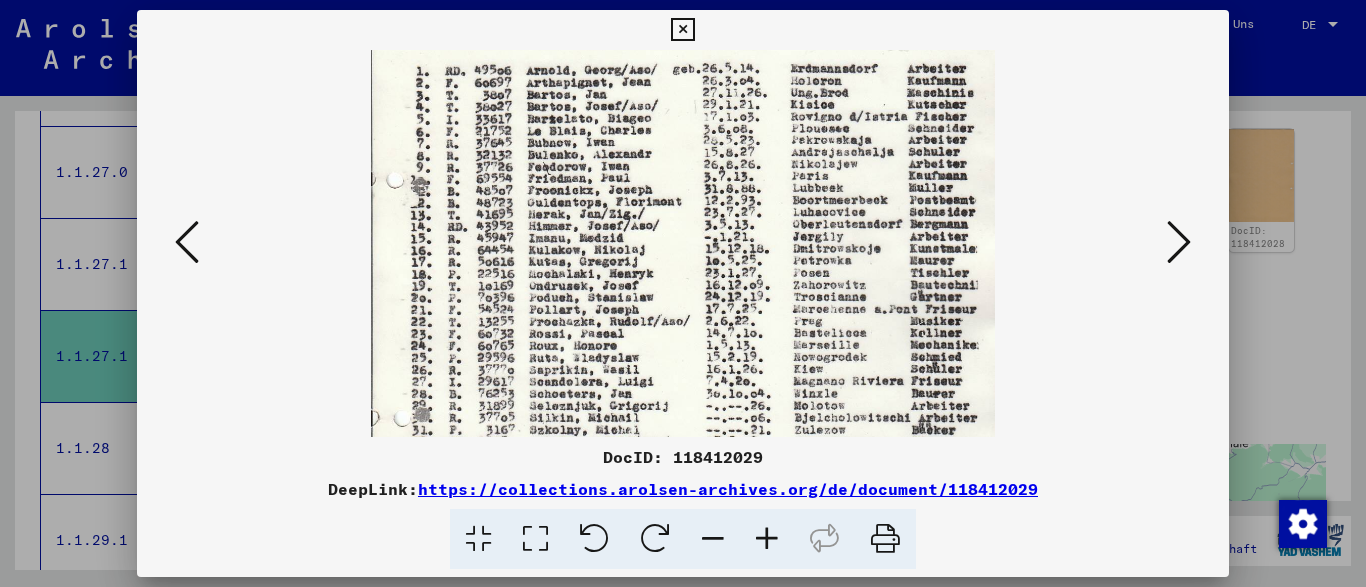 click at bounding box center [1179, 242] 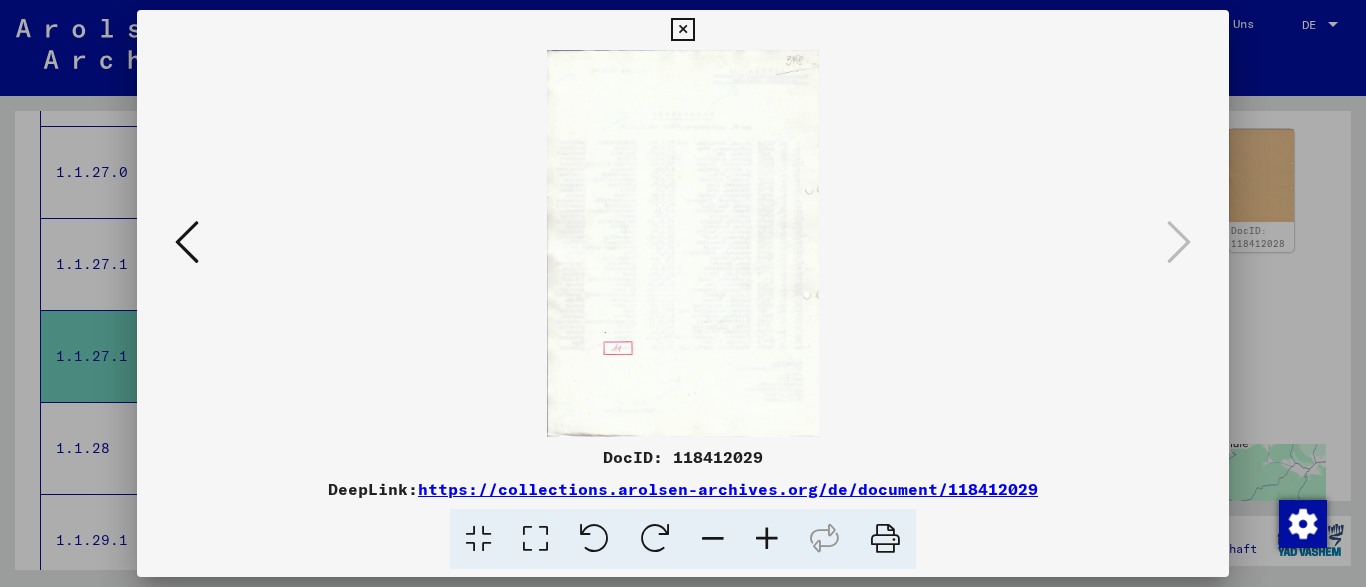 scroll, scrollTop: 0, scrollLeft: 0, axis: both 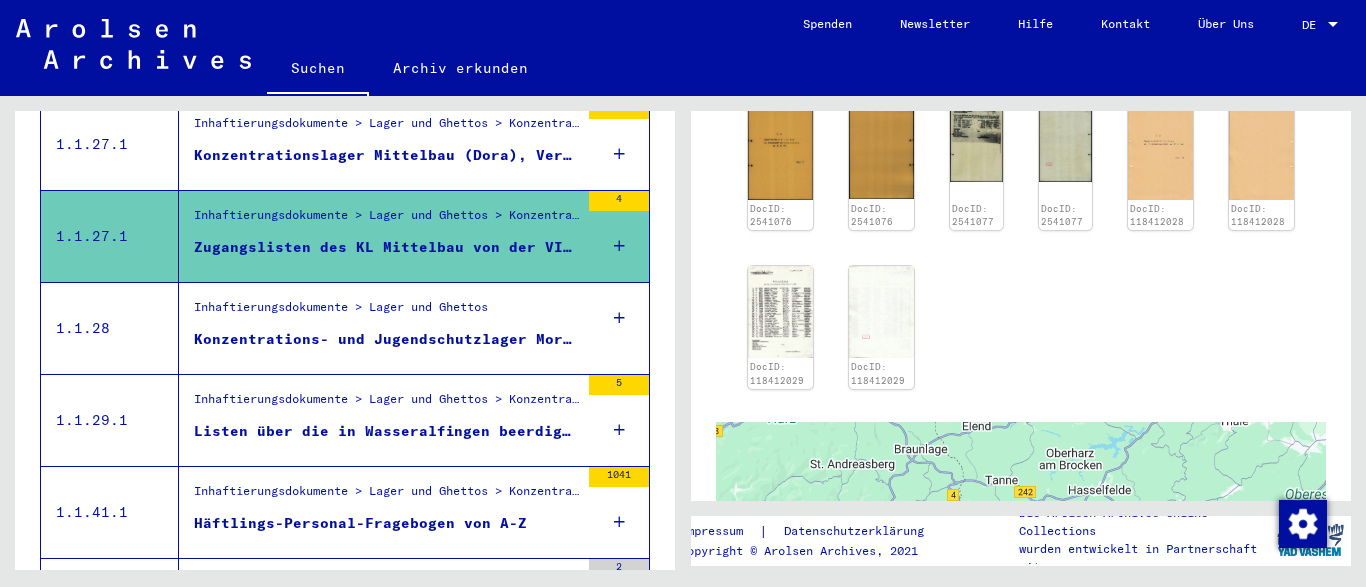 click on "Listen über die in Wasseralfingen beerdigten Konzentrationslager-Häftlinge      (Polen)" at bounding box center (386, 431) 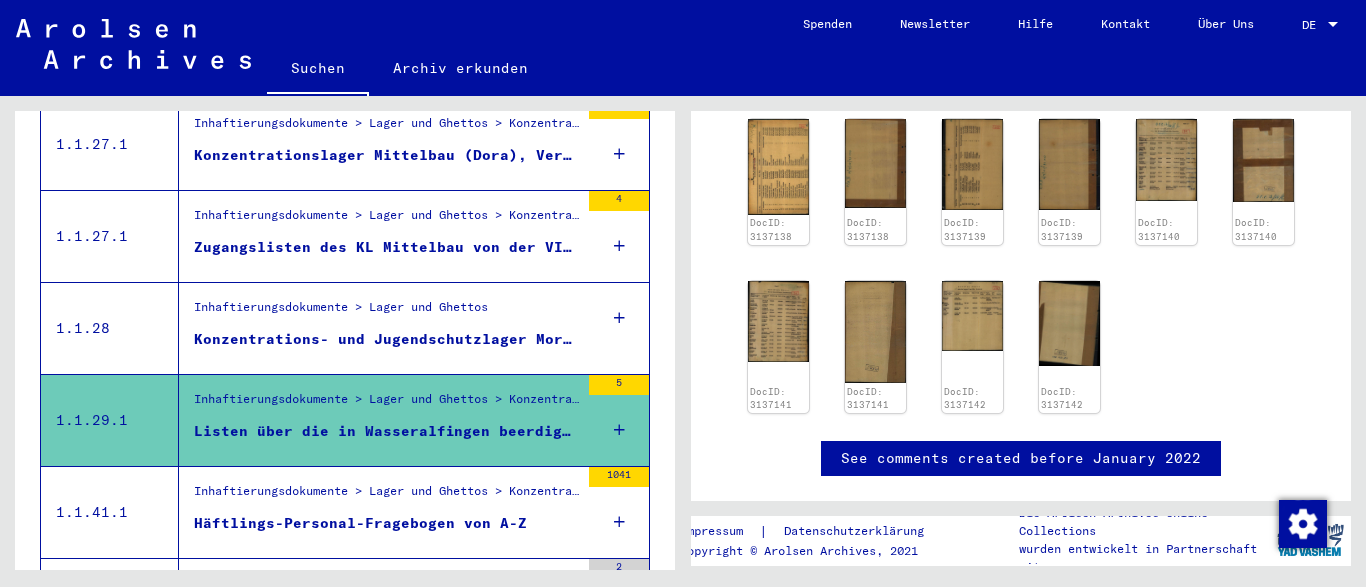 scroll, scrollTop: 0, scrollLeft: 0, axis: both 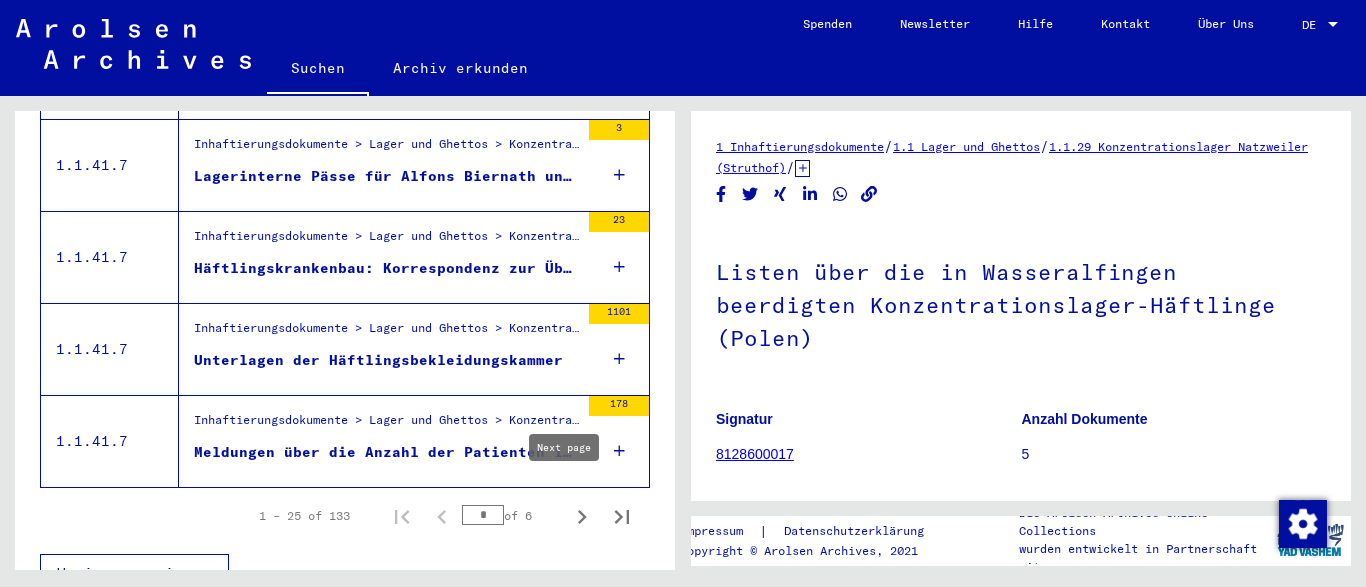 click 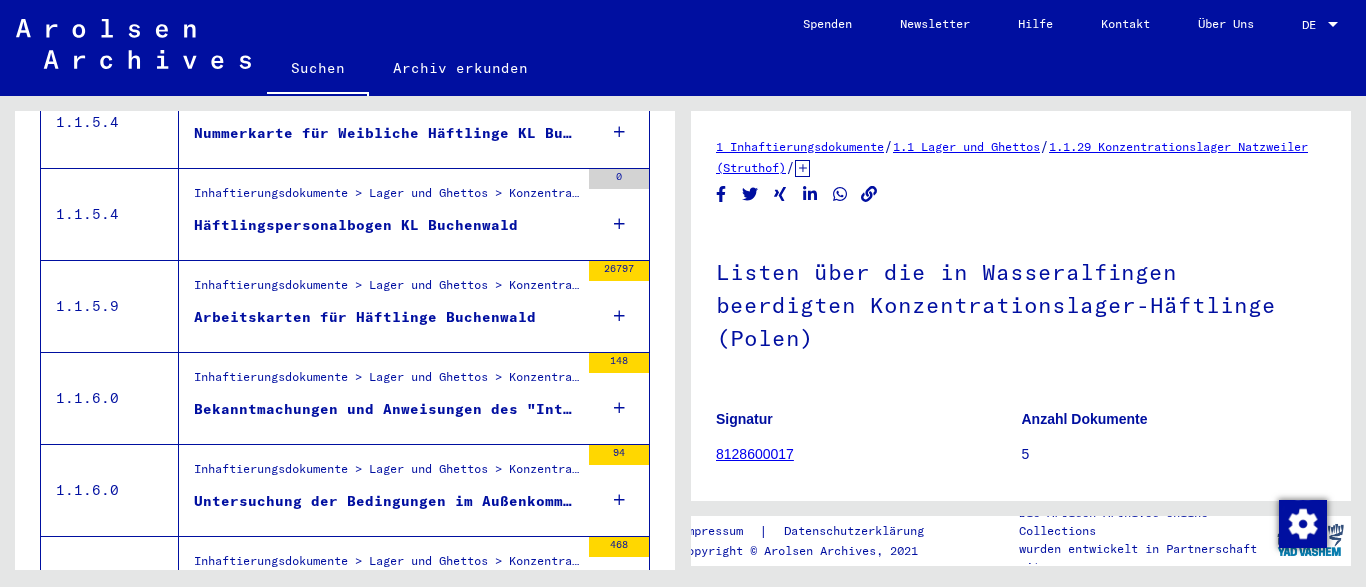scroll, scrollTop: 2090, scrollLeft: 0, axis: vertical 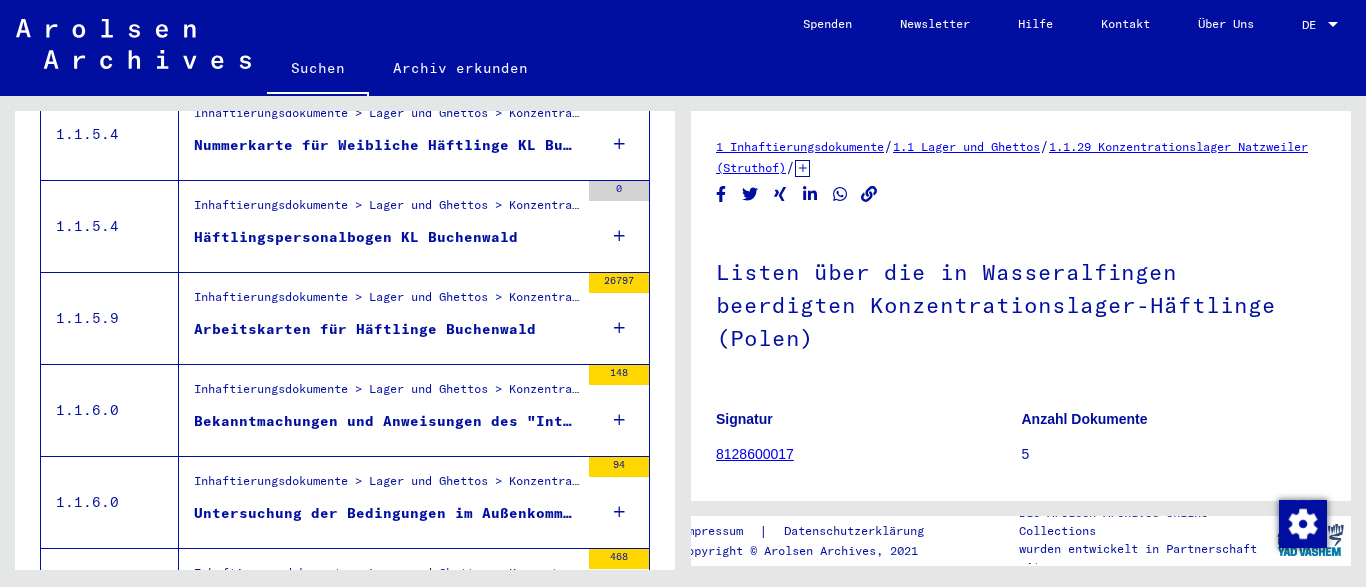click on "Inhaftierungsdokumente > Lager und Ghettos > Konzentrationslager Dachau > Allgemeine Informationen Konzentrationslager Dachau" at bounding box center [386, 486] 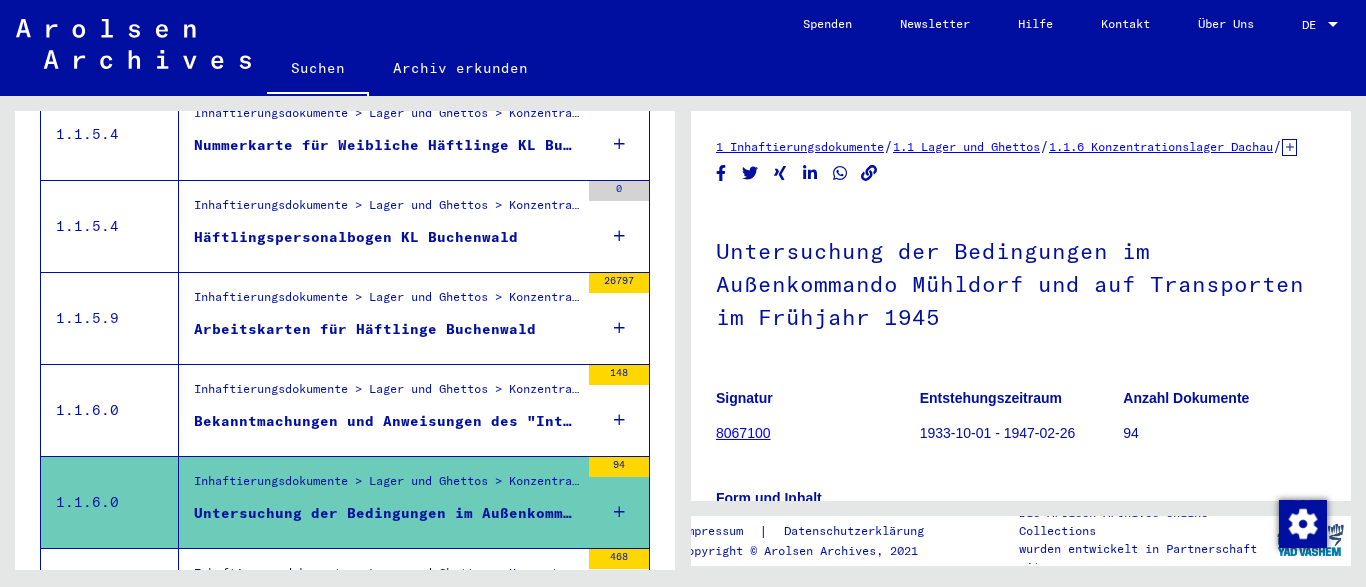 click on "Bekanntmachungen und Anweisungen des "International Prisoners Committee"      Dachau, April - Juli 1945" at bounding box center [386, 421] 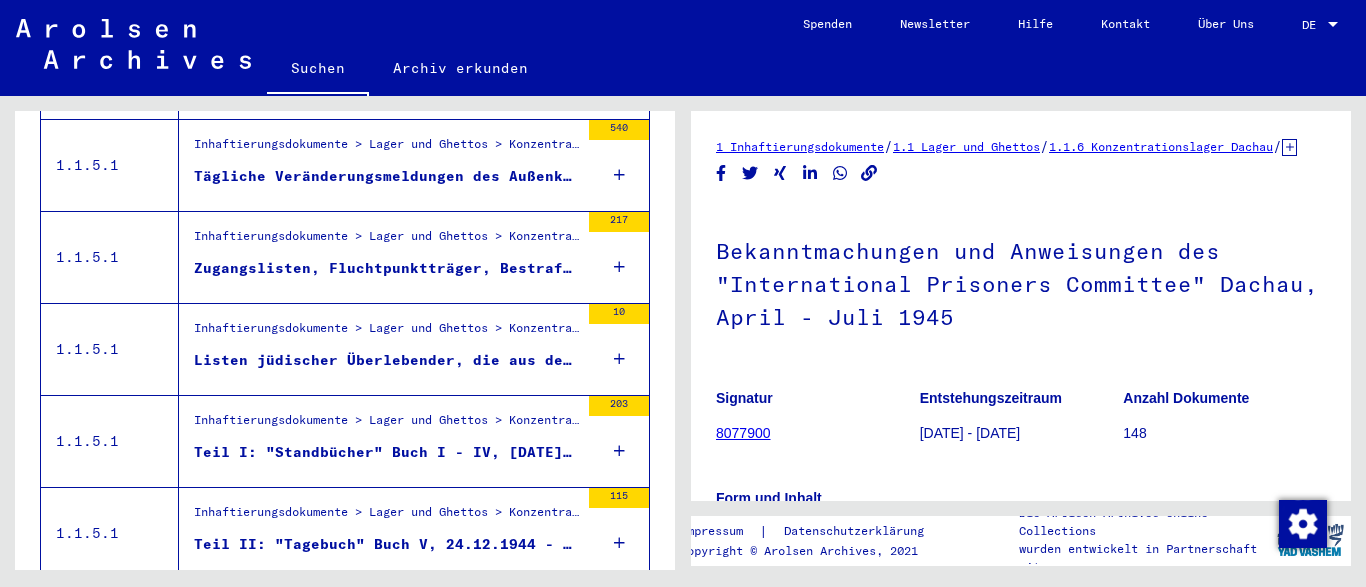 scroll, scrollTop: 856, scrollLeft: 0, axis: vertical 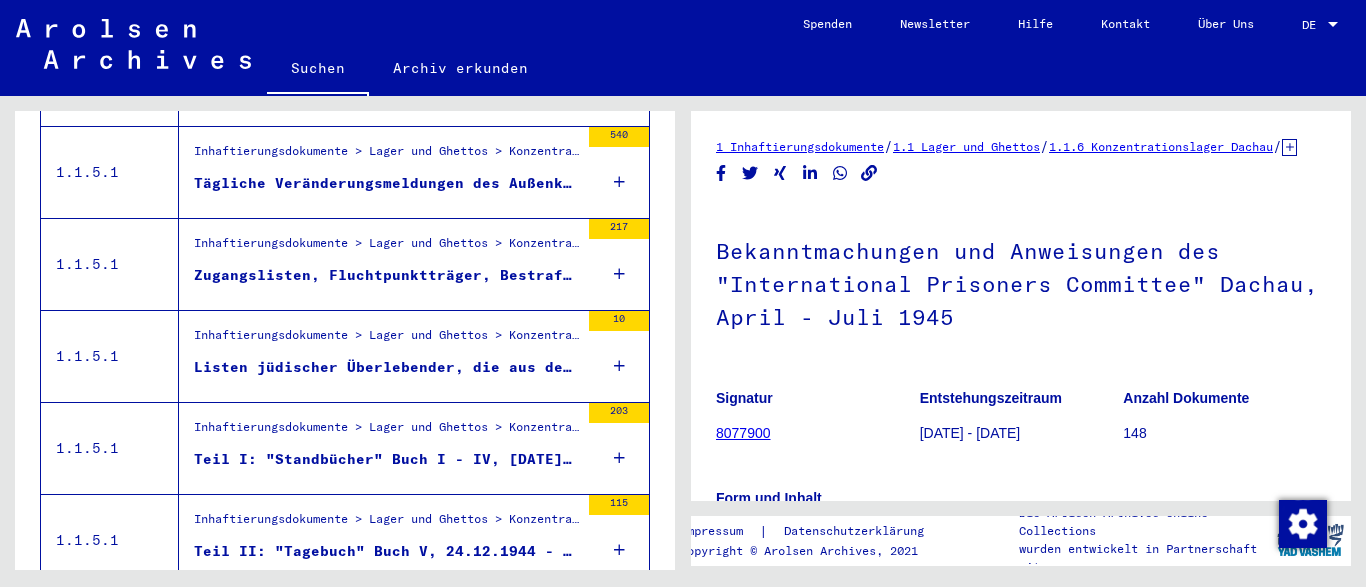 click on "Inhaftierungsdokumente > Lager und Ghettos > Konzentrationslager Buchenwald > Listenmaterial Buchenwald" at bounding box center [386, 340] 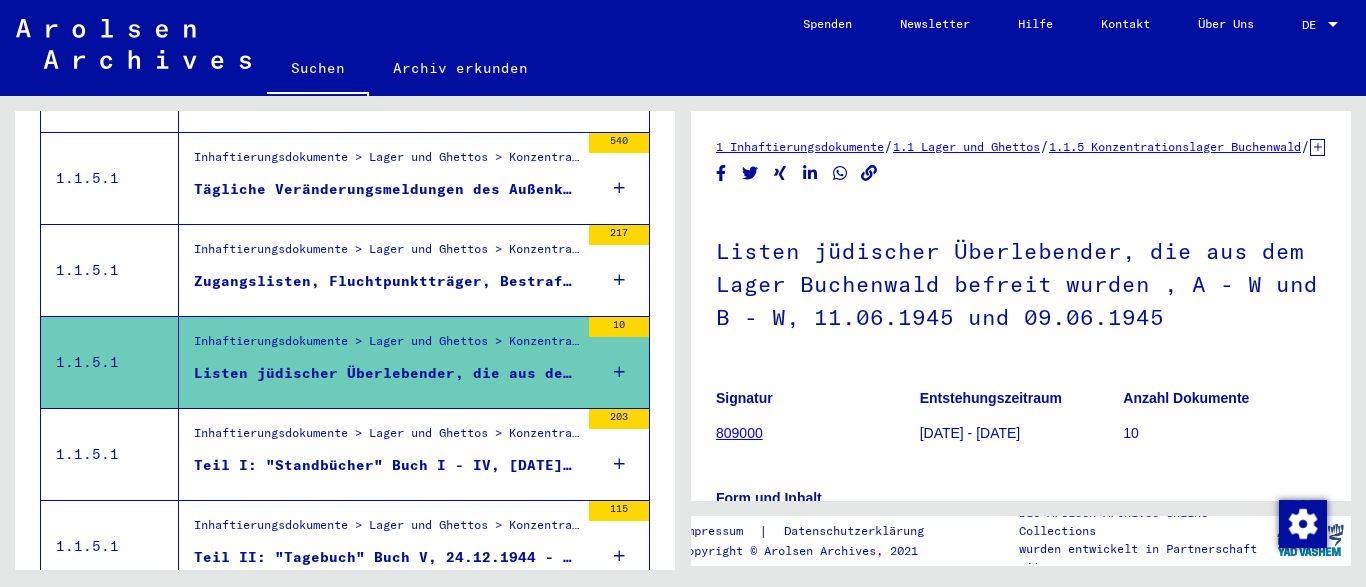 scroll, scrollTop: 844, scrollLeft: 0, axis: vertical 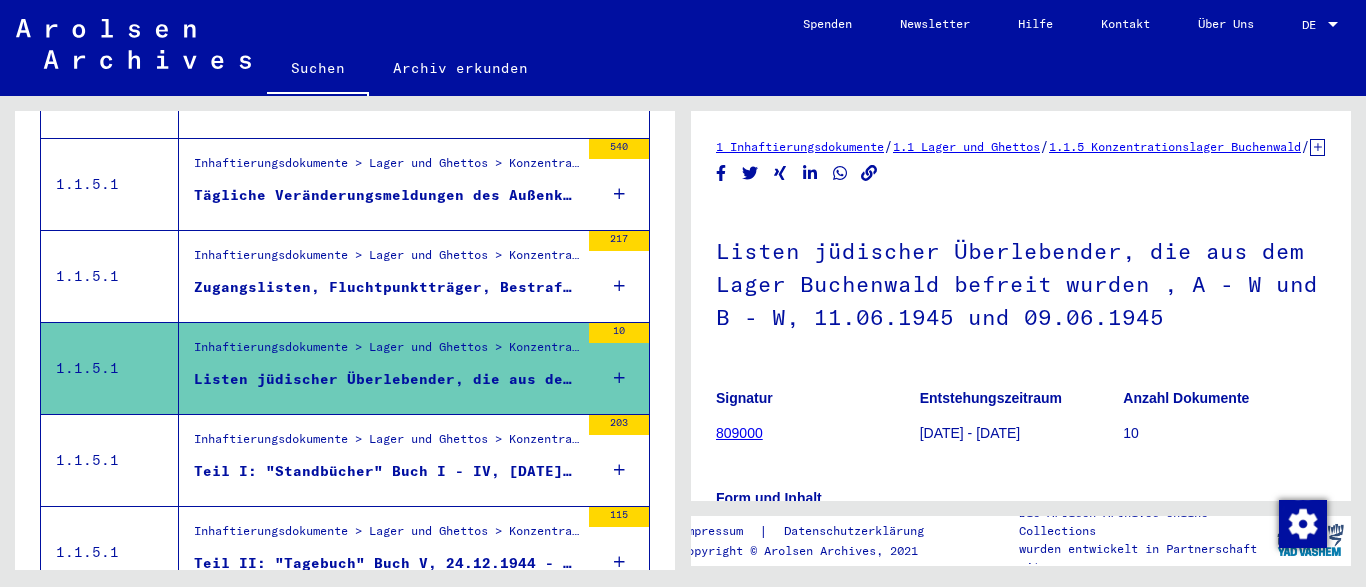 click on "Zugangslisten, Fluchtpunktträger, Bestrafungen und Arrest im      Konzentrationslager Buchenwald, 18.08.1937 - 02.01.1945" at bounding box center [386, 287] 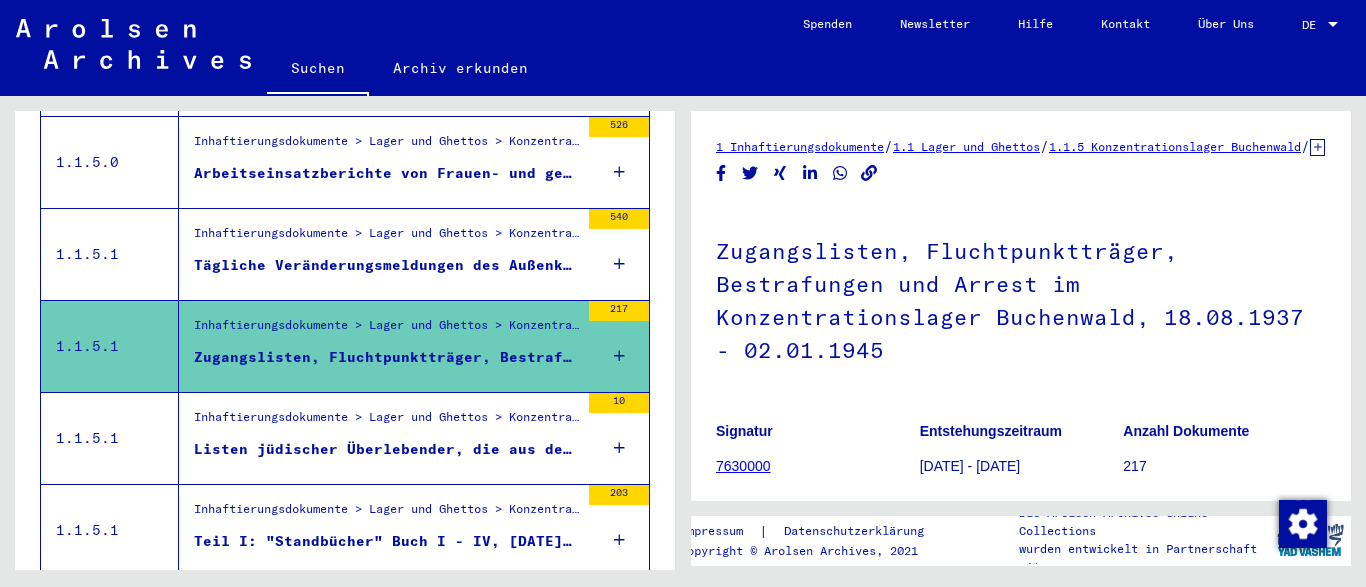 scroll, scrollTop: 762, scrollLeft: 0, axis: vertical 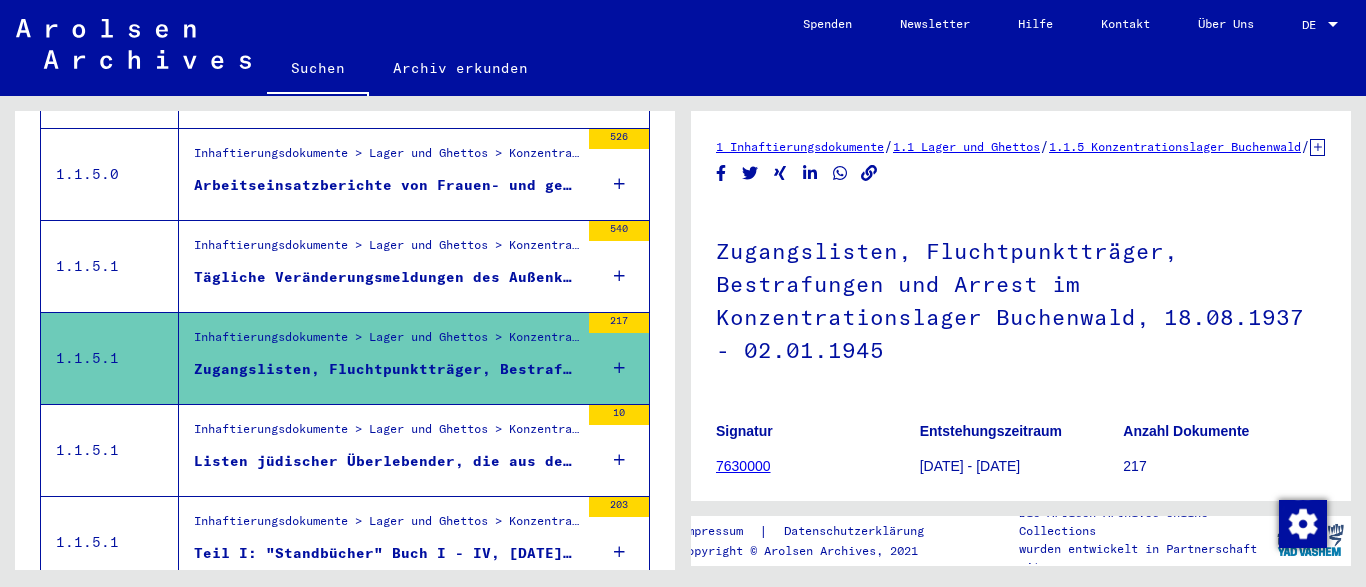click on "Tägliche Veränderungsmeldungen des Außenkommandos Halberstadt, 06.06.1944      - 18.04.1945" at bounding box center (386, 277) 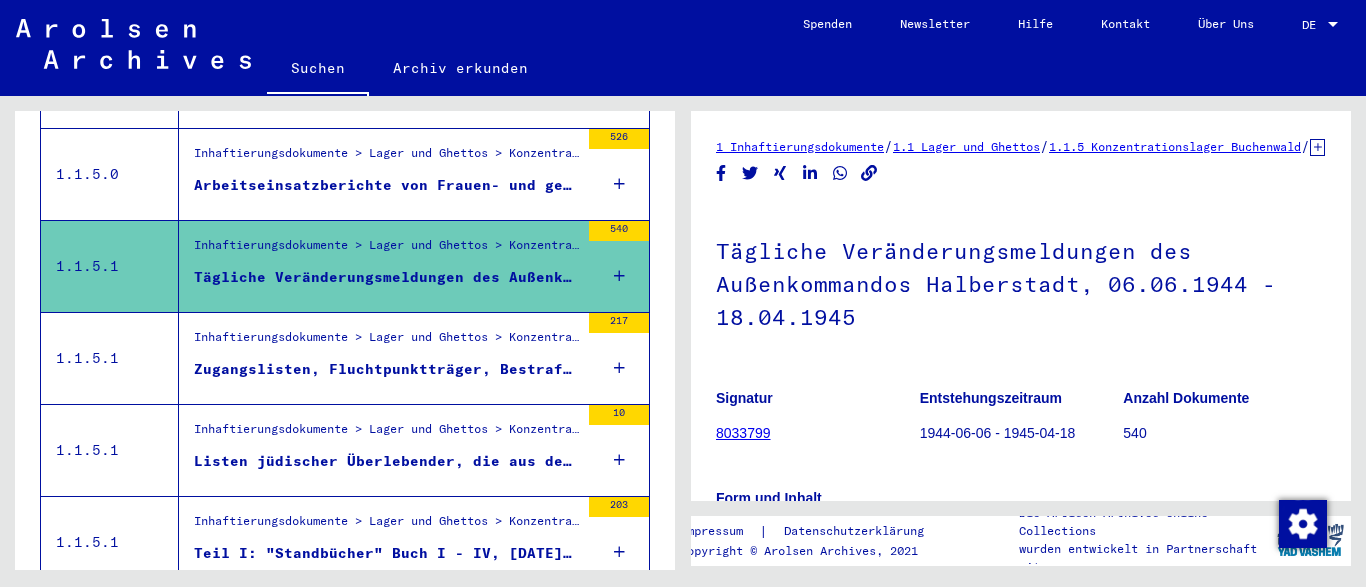scroll, scrollTop: 952, scrollLeft: 0, axis: vertical 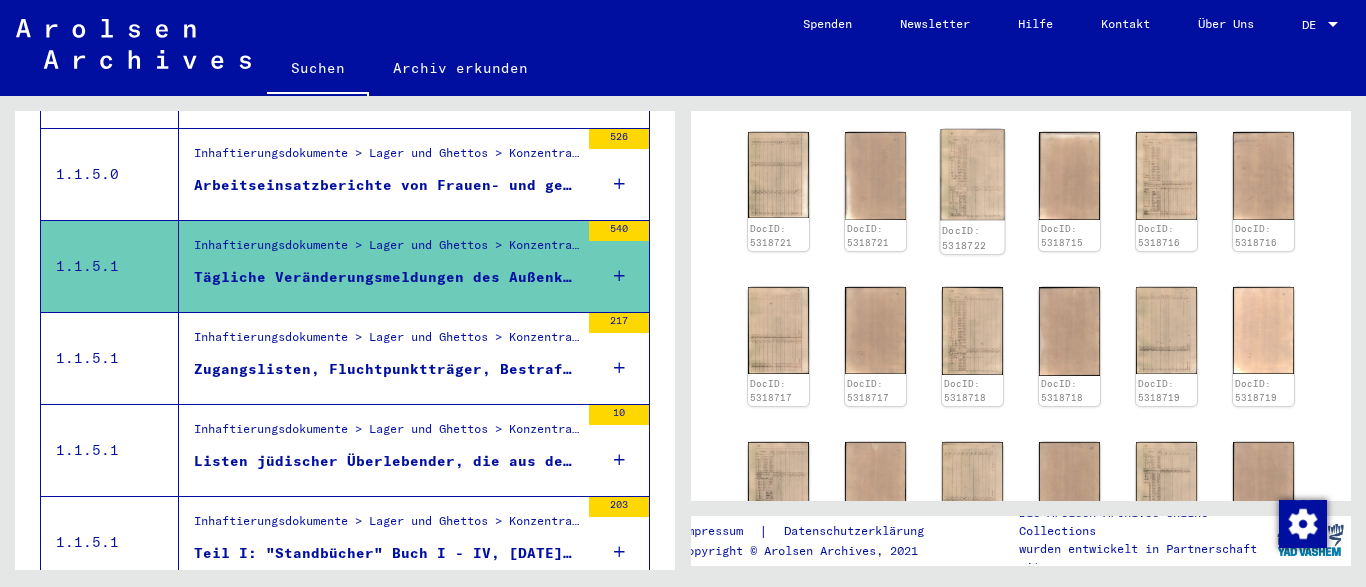 click 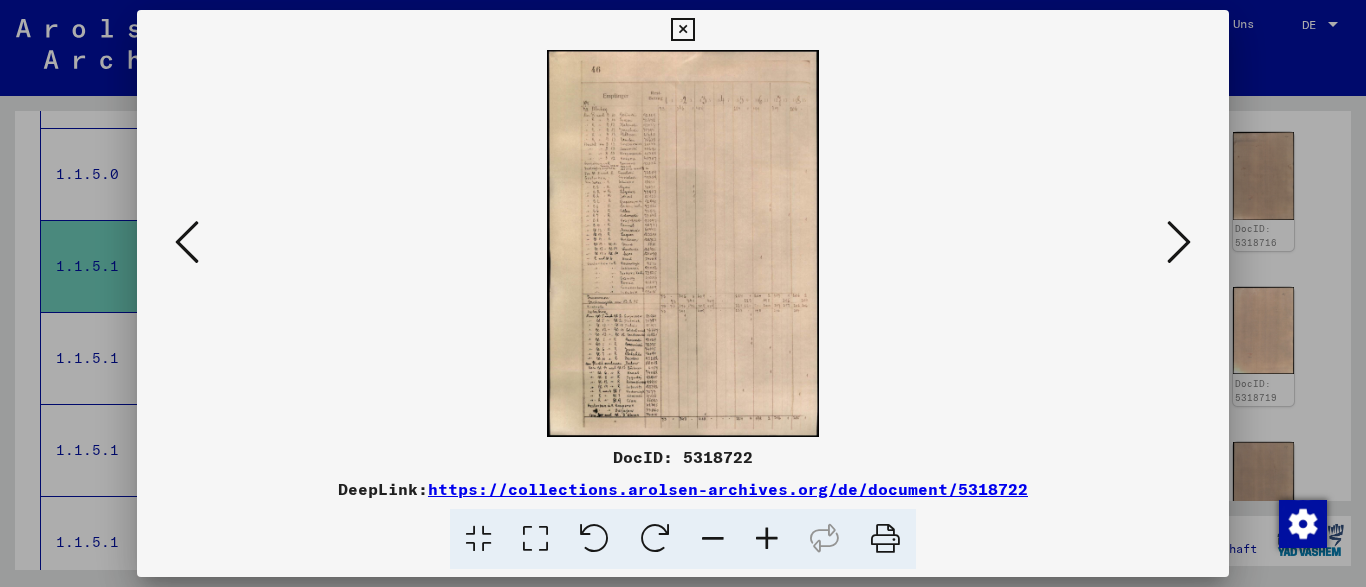 scroll, scrollTop: 952, scrollLeft: 0, axis: vertical 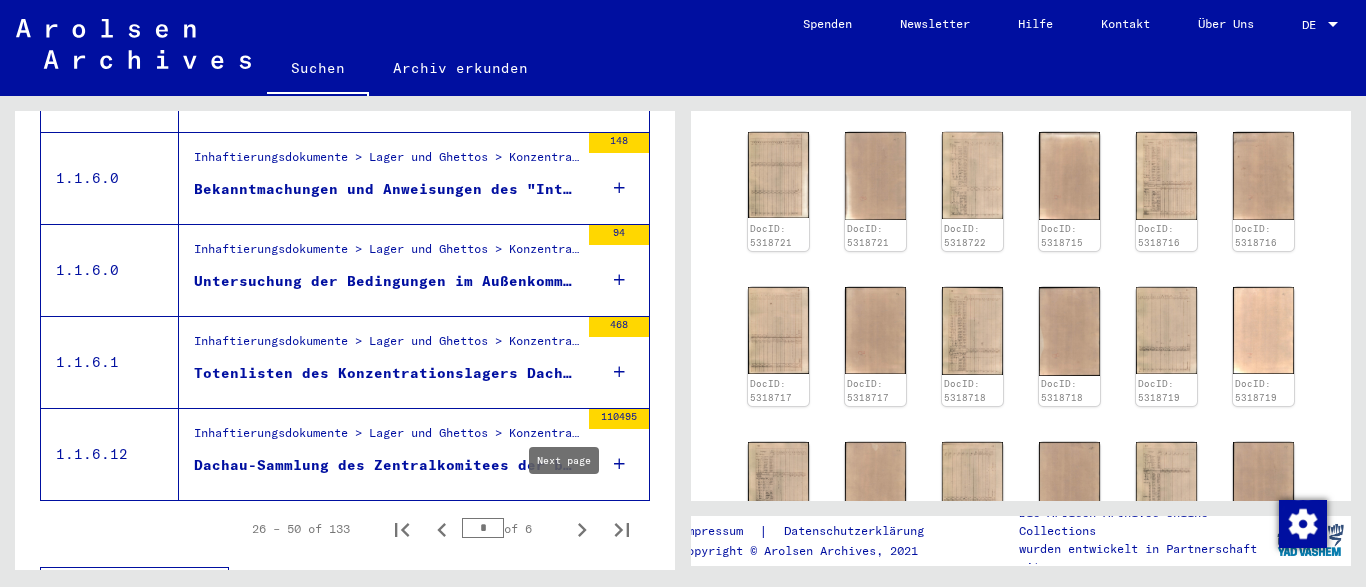 click 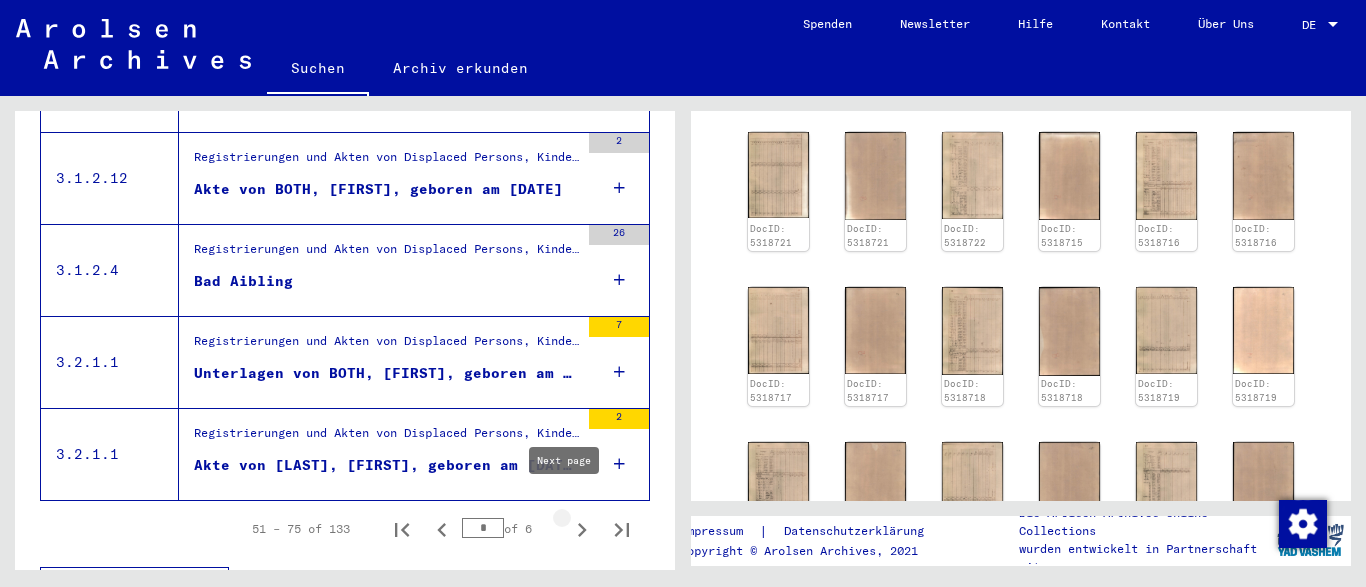 type on "*" 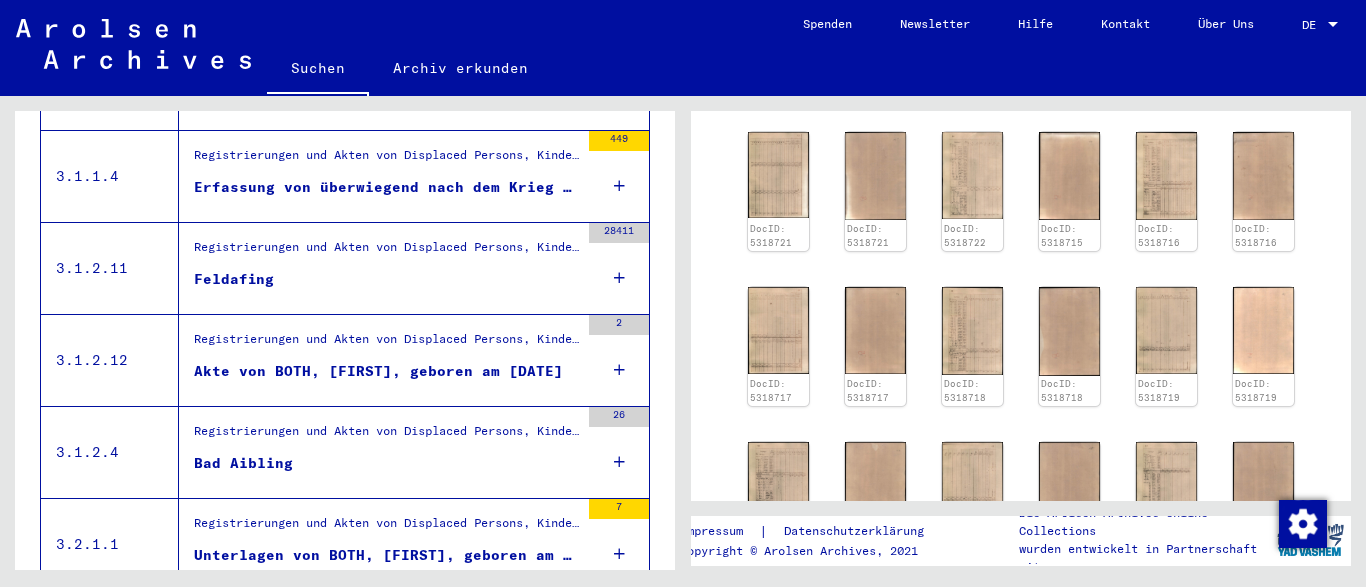 scroll, scrollTop: 2039, scrollLeft: 0, axis: vertical 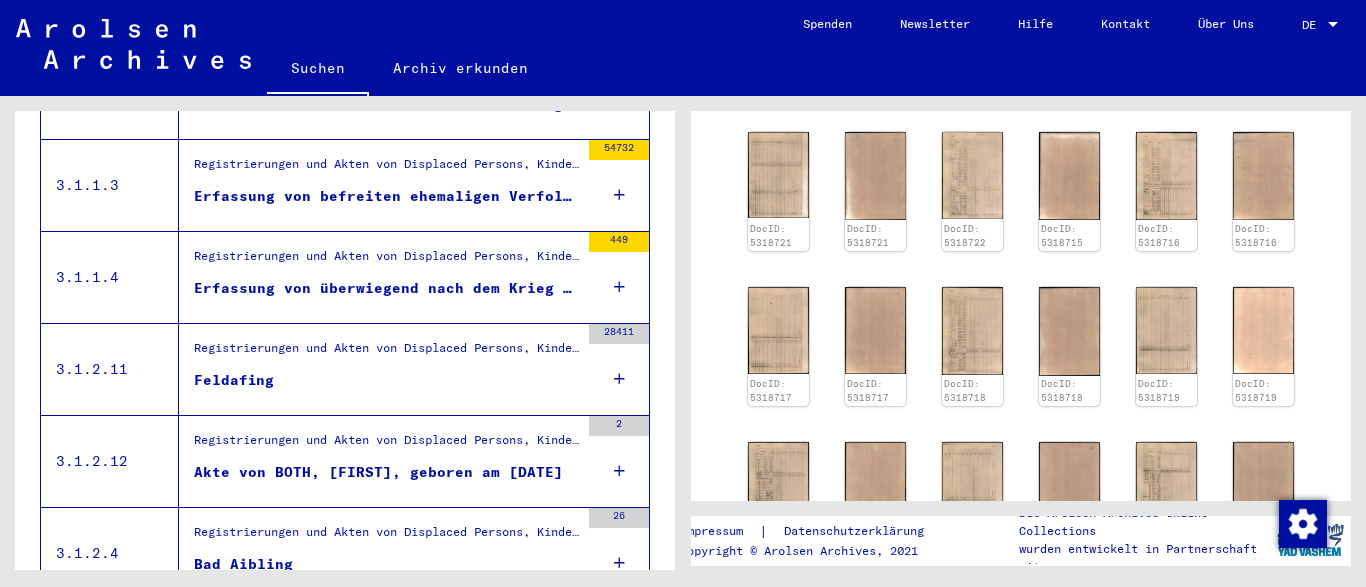 click on "Erfassung von überwiegend nach dem Krieg verstorbenen ehemaligen Verfolgten an unterschiedlichen Orten (AL7-Listen)" at bounding box center (386, 288) 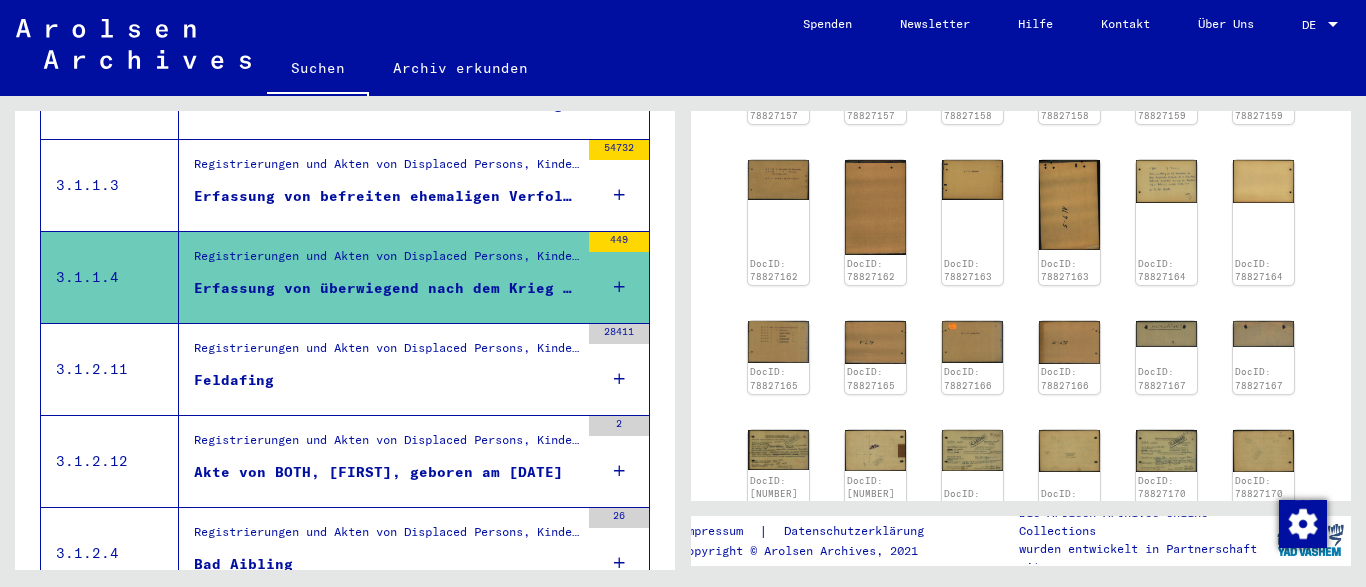 scroll, scrollTop: 0, scrollLeft: 0, axis: both 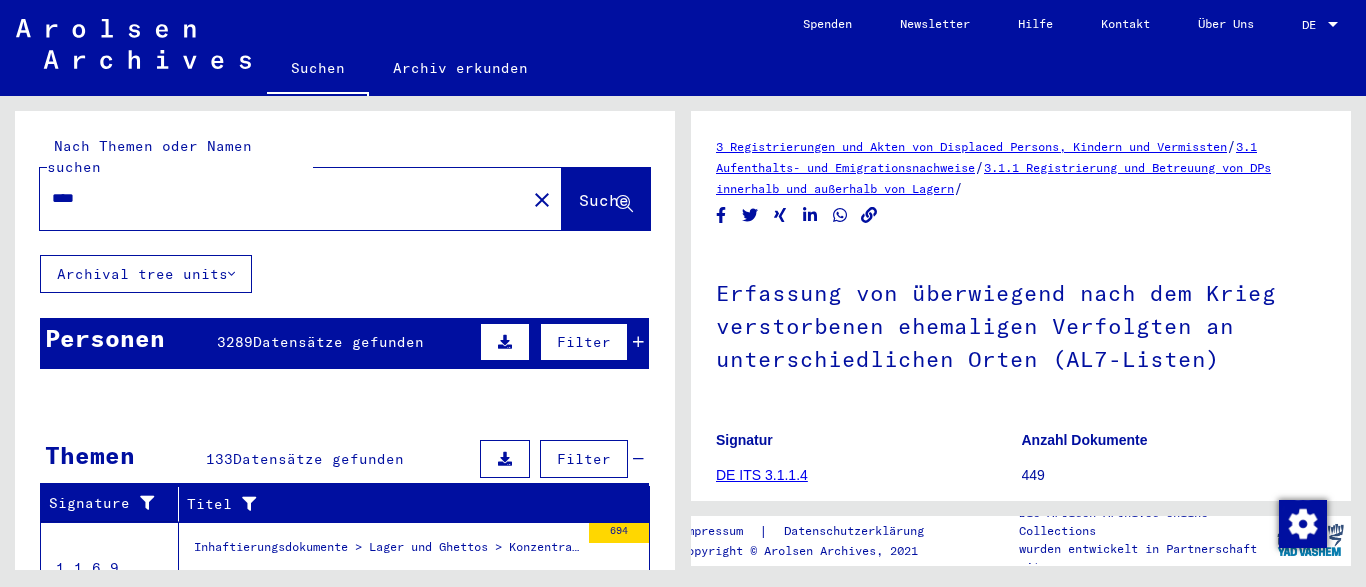 click on "****" at bounding box center (283, 198) 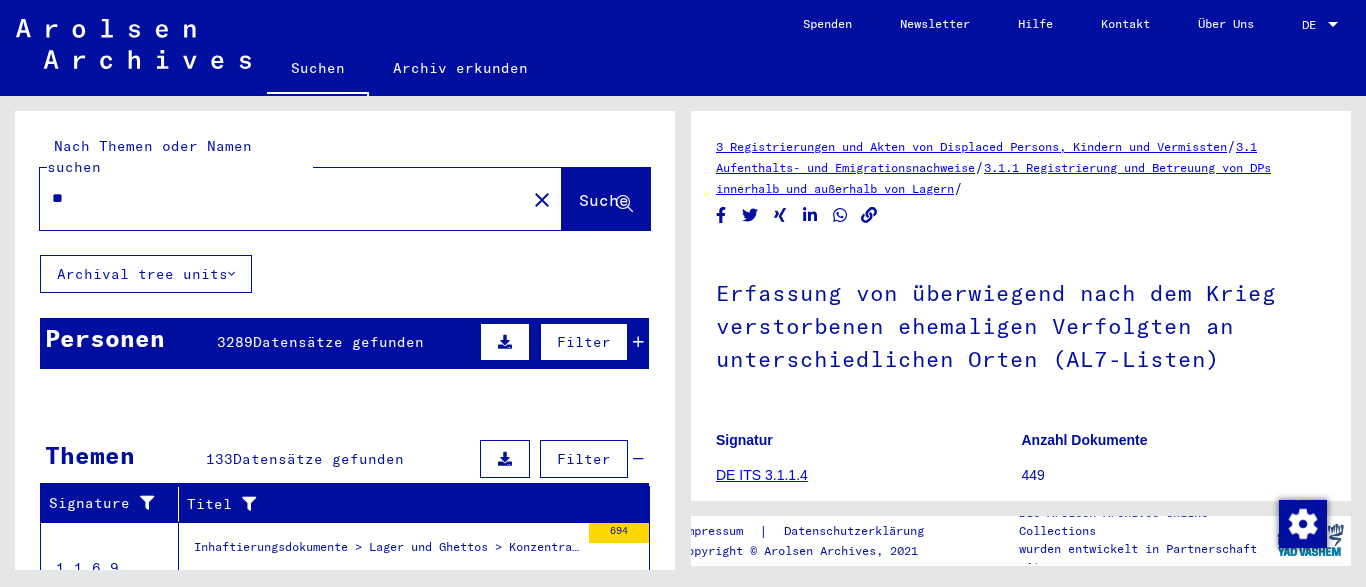 type on "*" 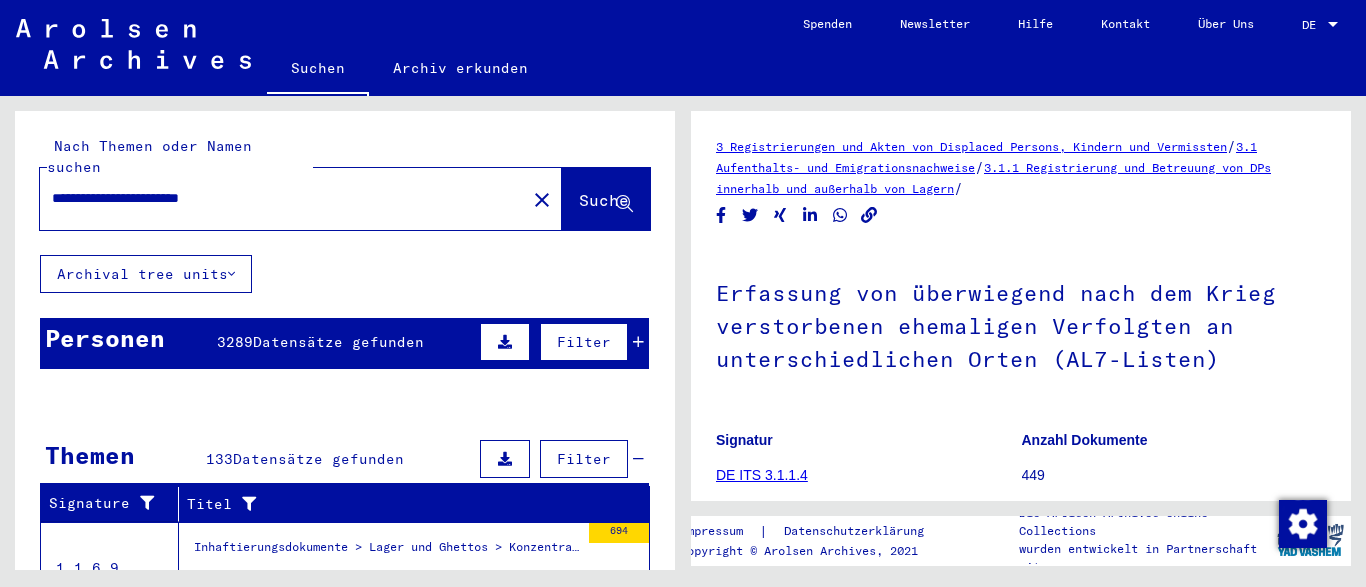 type on "**********" 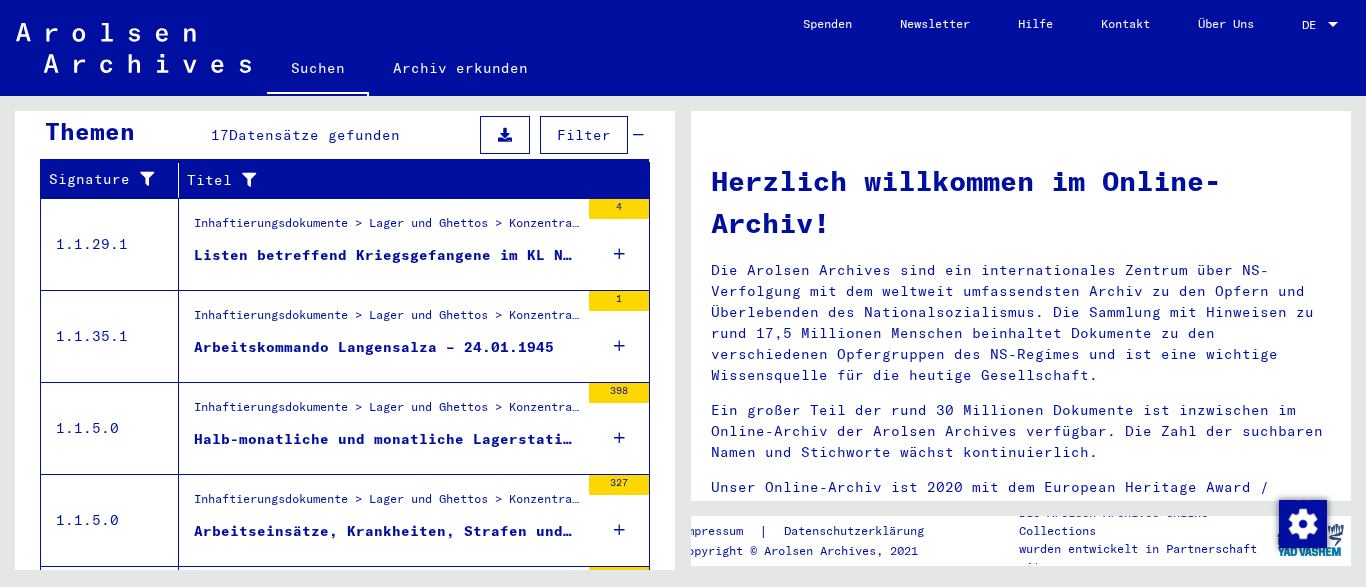 scroll, scrollTop: 265, scrollLeft: 0, axis: vertical 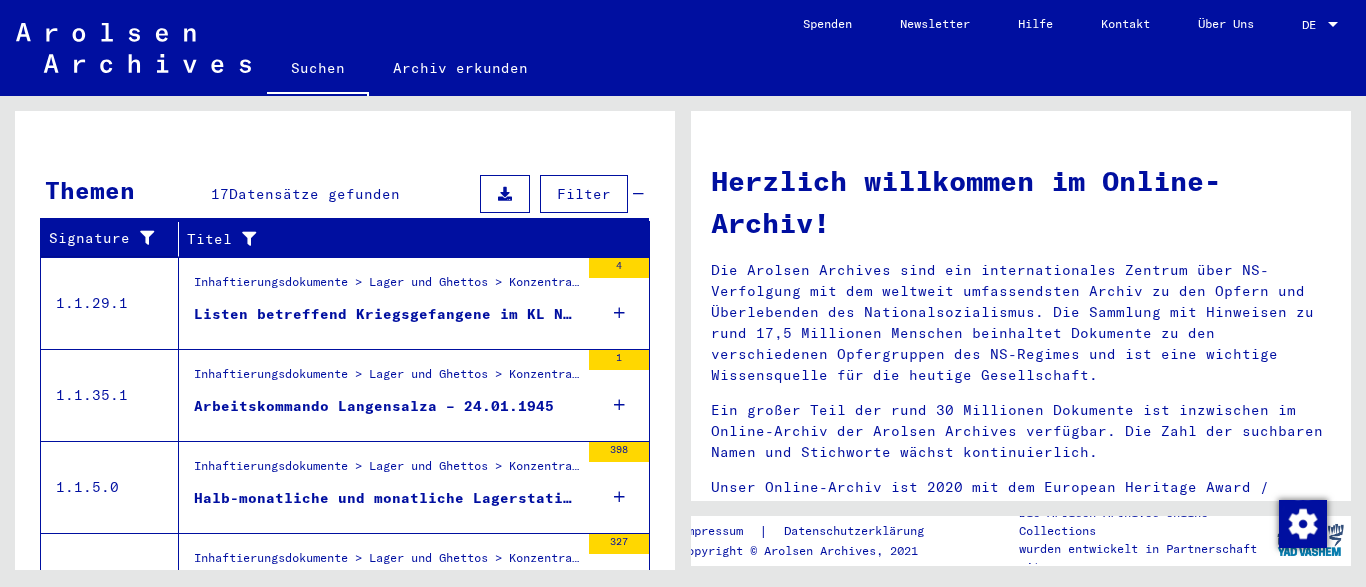 click on "Inhaftierungsdokumente > Lager und Ghettos > Konzentrationslager Natzweiler (Struthof) > Listenmaterial Natzweiler > Listen betreffend Kriegsgefangene im Konzentrationslager Natzweiler" at bounding box center (386, 288) 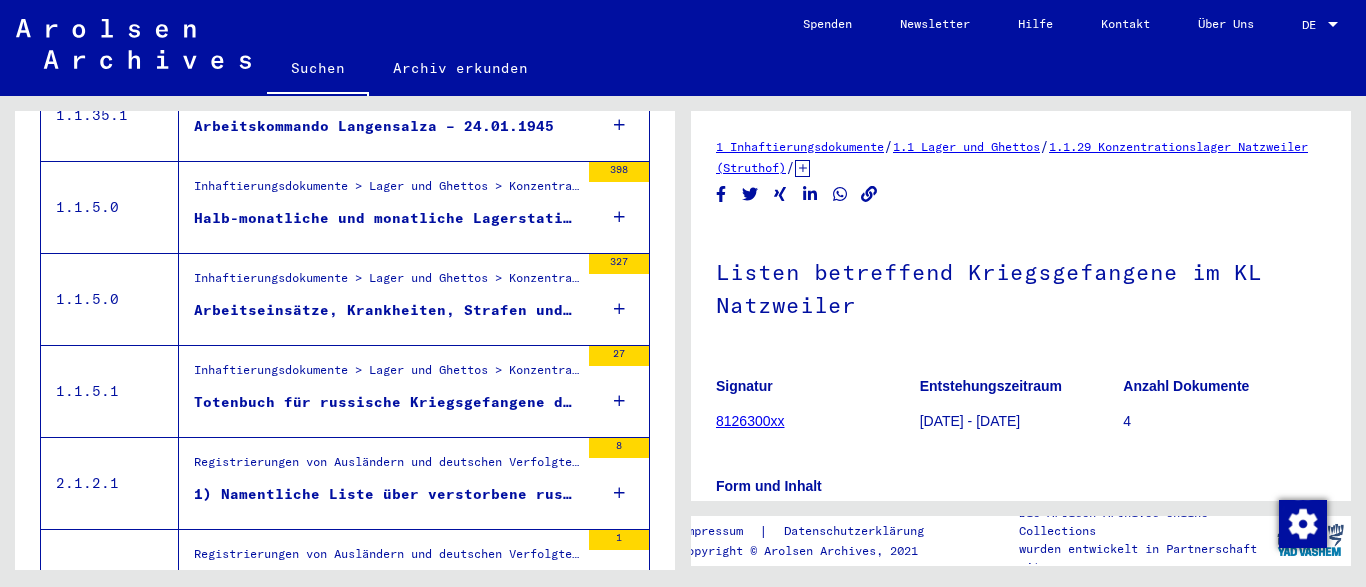 scroll, scrollTop: 568, scrollLeft: 0, axis: vertical 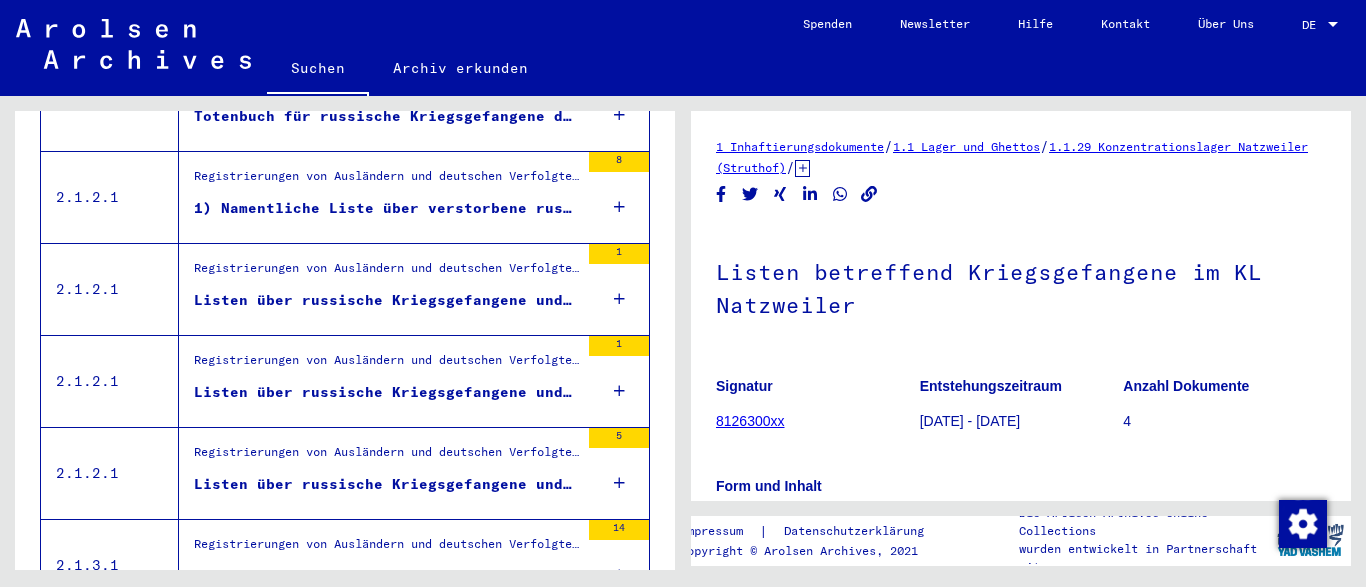 click on "Registrierungen von Ausländern und deutschen Verfolgten durch öffentliche Einrichtungen, Versicherungen und Firmen (1939 - 1947) > Durchführung der Alliiertenbefehle zur Erfassung von Ausländern und deutschen Verfolgten sowie verwandte Dokumente > Britische Besatzungszone in Deutschland > Listen von Angehörigen der Vereinten Nationen, anderer Ausländer, deutscher Juden und Staatenloser, britische Zone > Unterlagen aus Nordrhein-Westfalen > Dokumente aus dem Landkreis Hagen (SK) > Informationen über Ausländer, die sich während des Kriegs im Kreis Hagen (SK) aufhielten > Nationalität/Herkunft der aufgeführten Personen: Russisch" at bounding box center [386, 274] 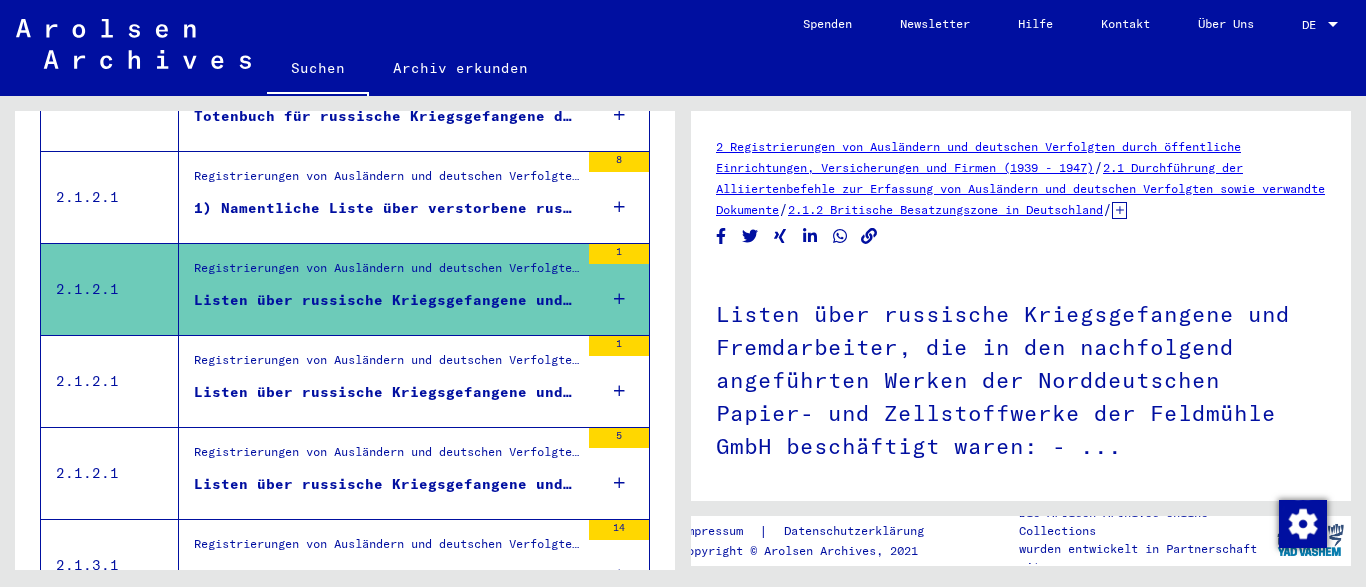 click on "Registrierungen von Ausländern und deutschen Verfolgten durch öffentliche Einrichtungen, Versicherungen und Firmen (1939 - 1947) > Durchführung der Alliiertenbefehle zur Erfassung von Ausländern und deutschen Verfolgten sowie verwandte Dokumente > Britische Besatzungszone in Deutschland > Listen von Angehörigen der Vereinten Nationen, anderer Ausländer, deutscher Juden und Staatenloser, britische Zone > Unterlagen aus Schleswig-Holstein > Dokumente aus dem Landkreis Pinneberg > Informationen über Ausländer, die sich während des Kriegs im Kreis Pinneberg aufhielten > Nationalität/Herkunft der aufgeführten Personen: Russisch" at bounding box center (386, 366) 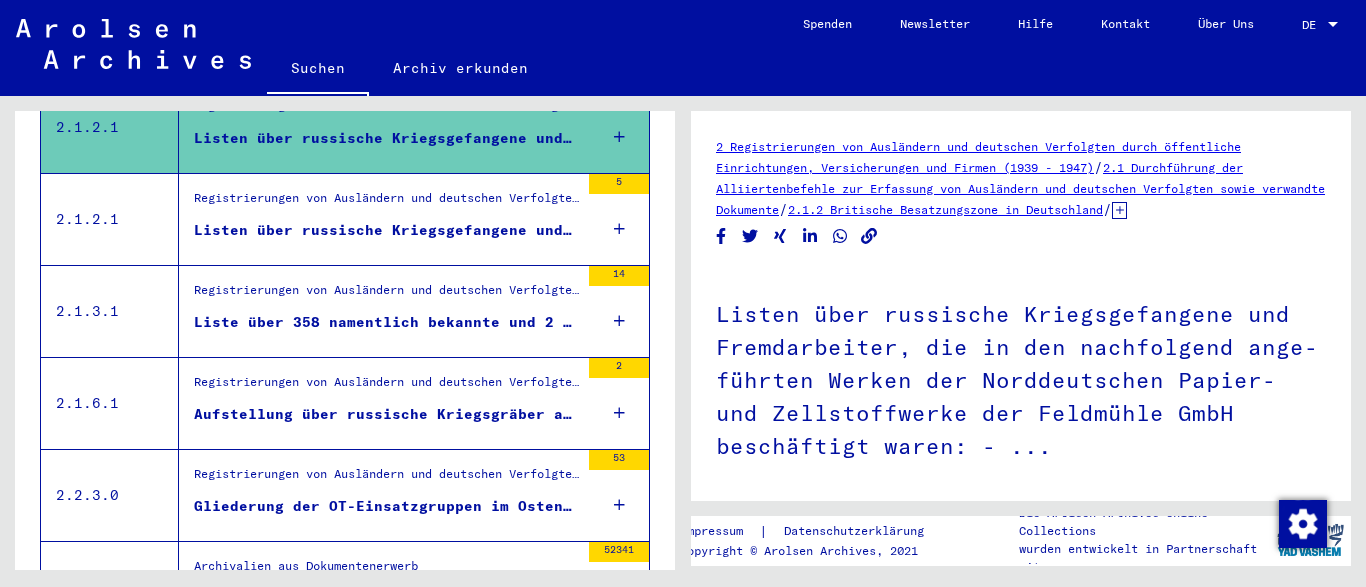 scroll, scrollTop: 1140, scrollLeft: 0, axis: vertical 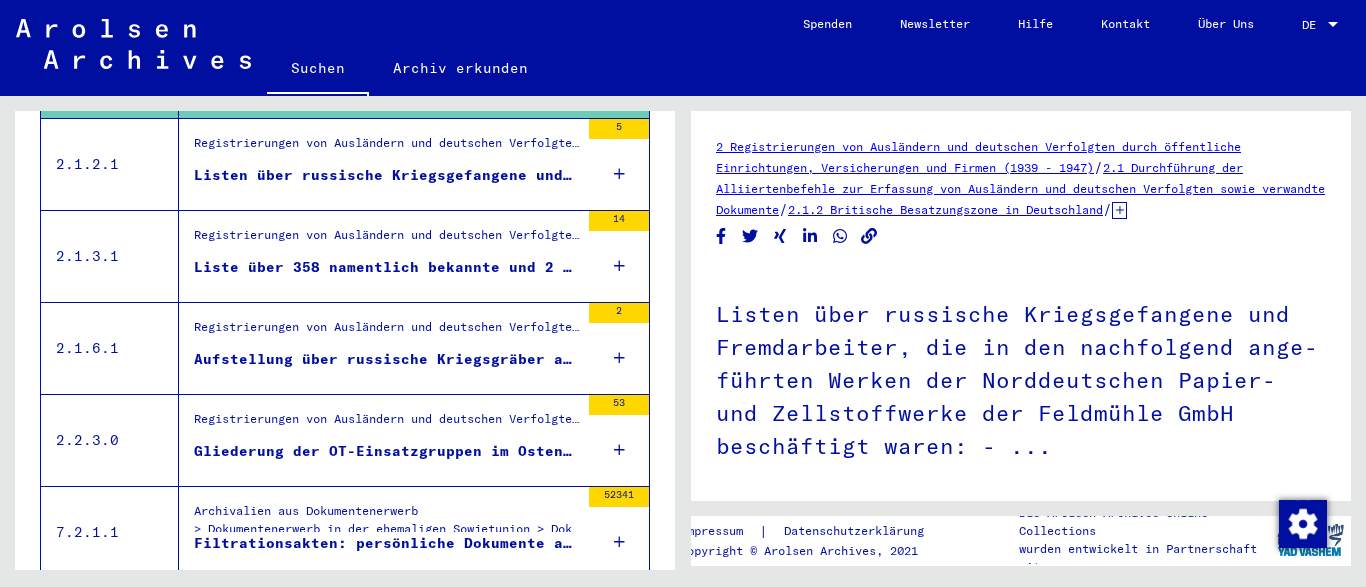 click on "Gliederung der OT-Einsatzgruppen im Osten;  - Russische Arbeitslager, OT- Einsatz Kertsch;  - Arbeitsgemeinschaft August Dohmann. L-Gruppe 524, Nachschubstab Russland-Süd;  - Wochenberichte des ABL;   ..." at bounding box center (386, 451) 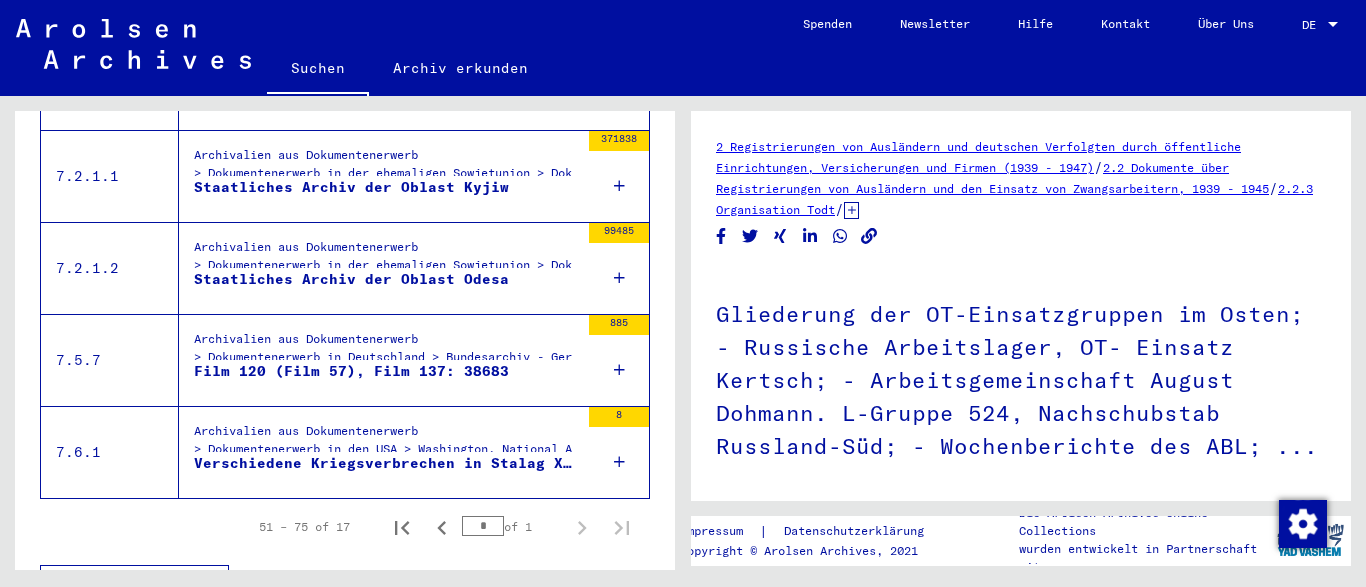 scroll, scrollTop: 1593, scrollLeft: 0, axis: vertical 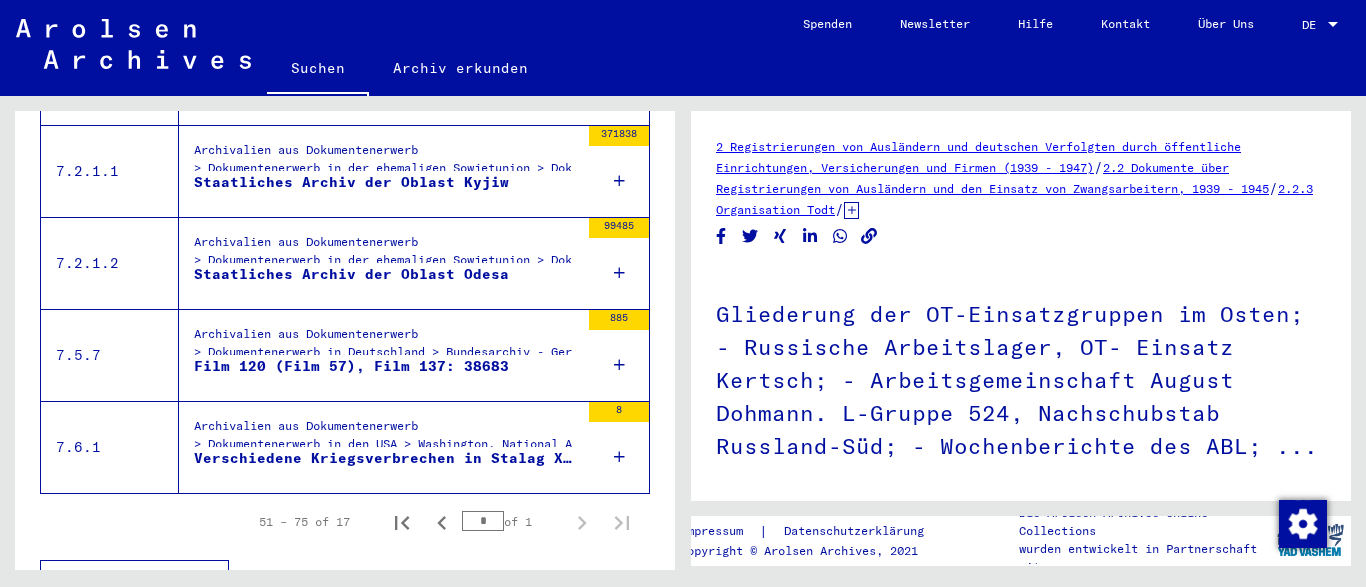 click on "Verschiedene Kriegsverbrechen in Stalag XVIII C (317) und Enteignung      jüdischer Geschäfte in Innsbruck" at bounding box center [386, 458] 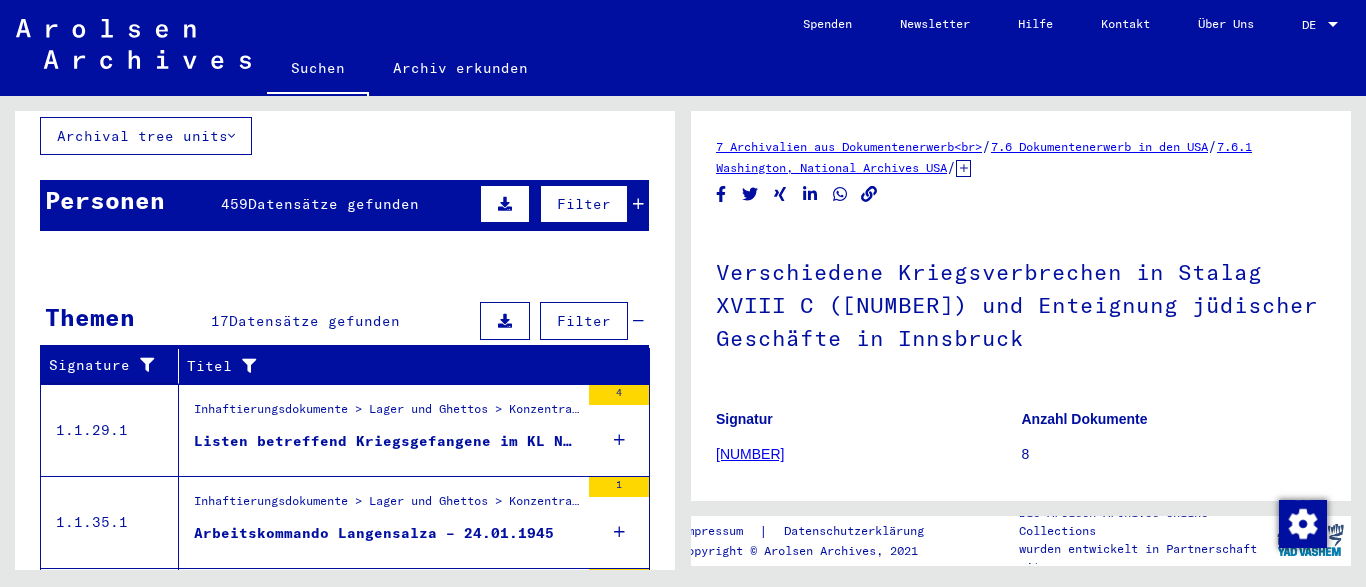 scroll, scrollTop: 0, scrollLeft: 0, axis: both 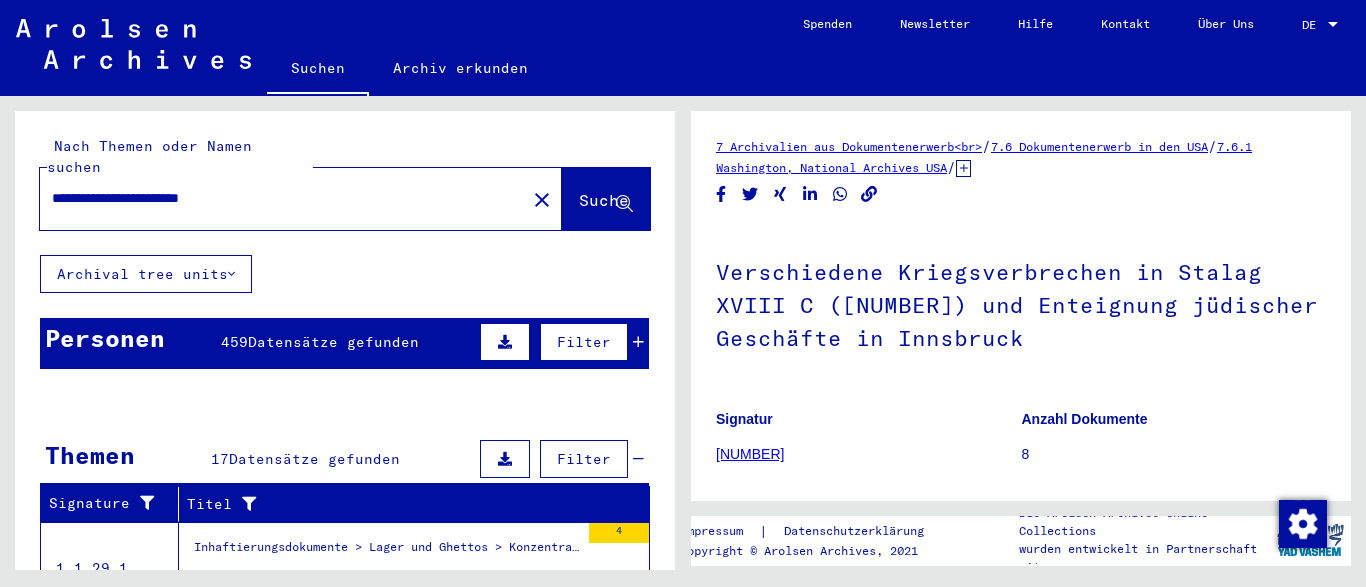 drag, startPoint x: 353, startPoint y: 187, endPoint x: 49, endPoint y: 175, distance: 304.23676 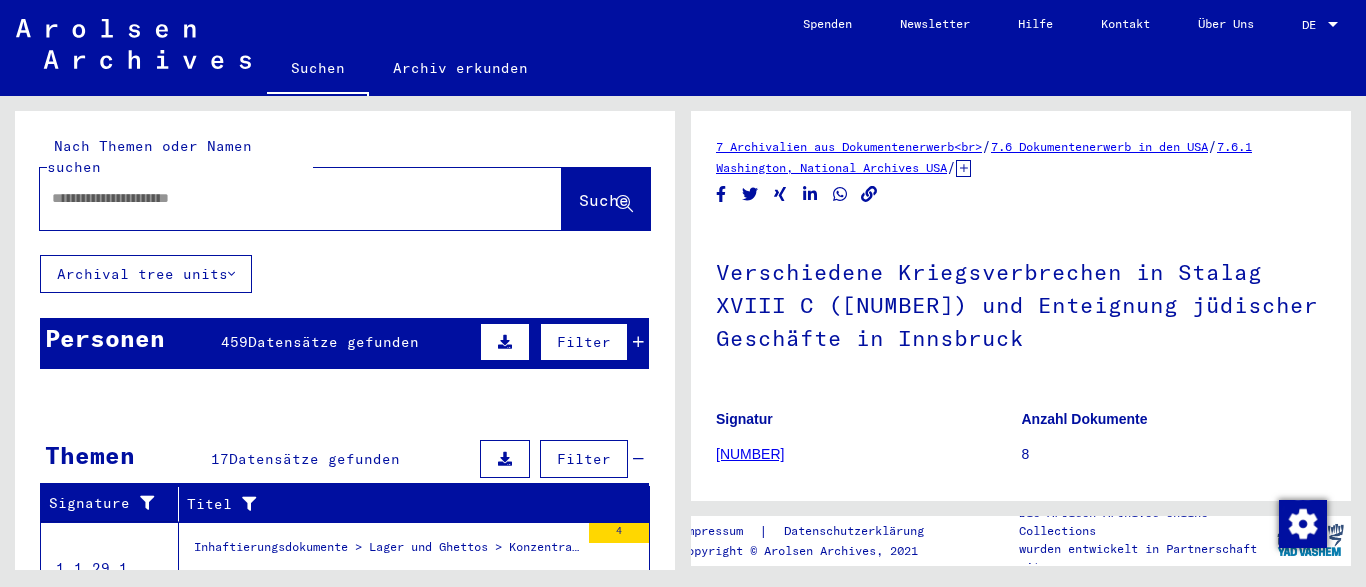 click at bounding box center (283, 198) 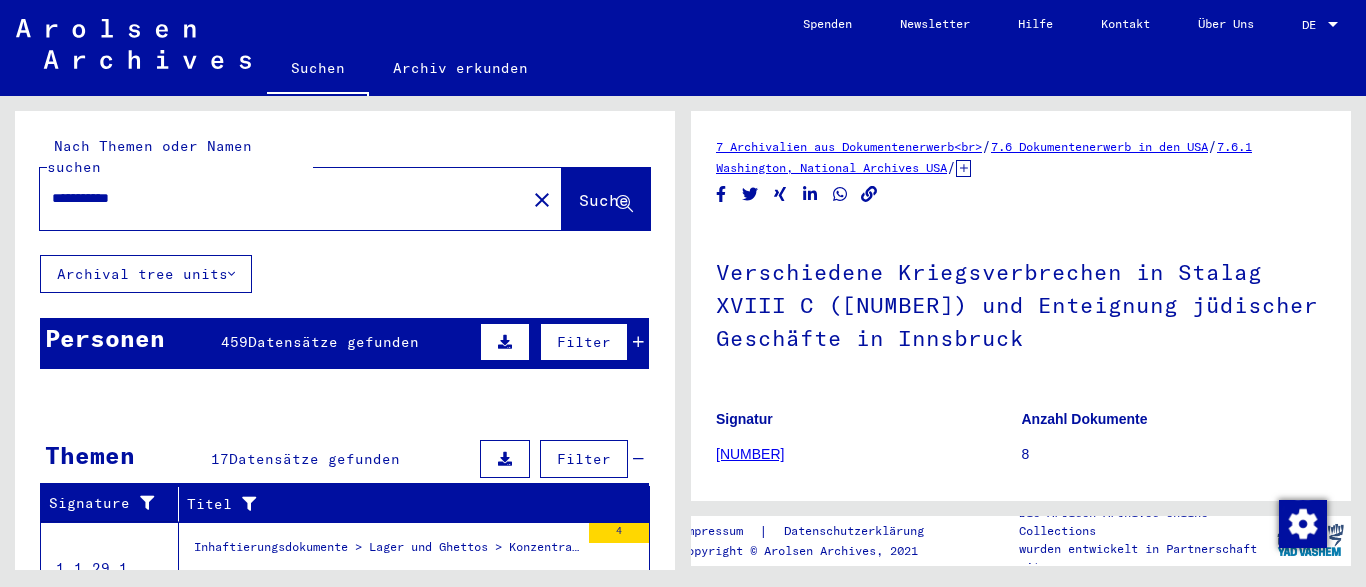 type on "**********" 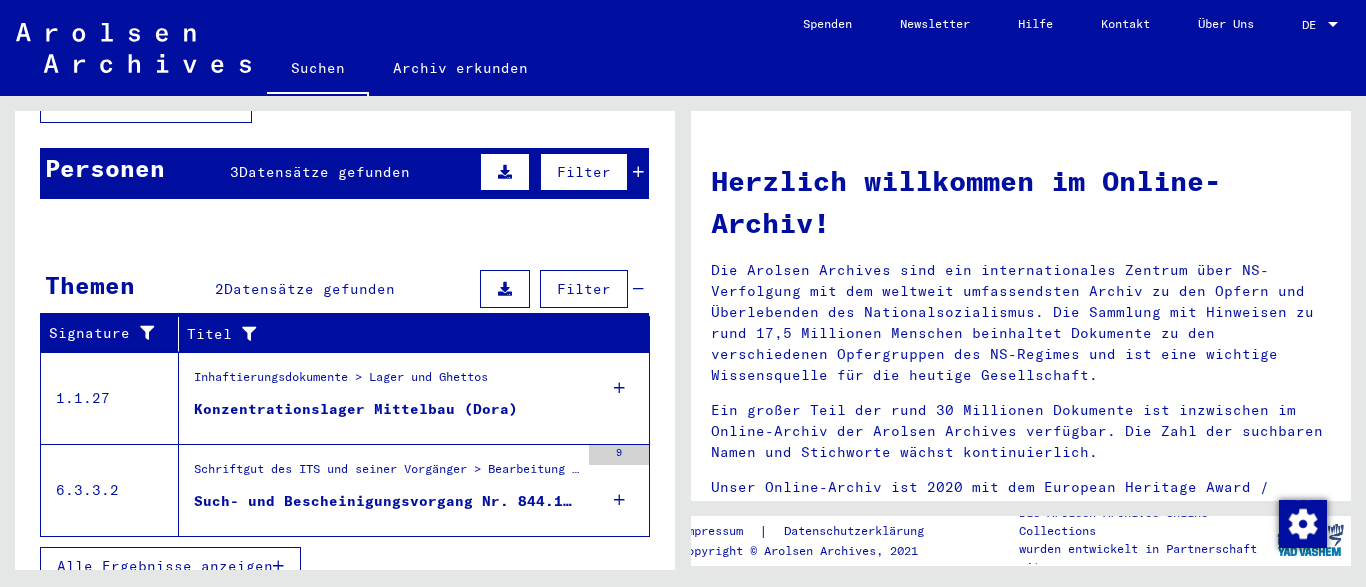 scroll, scrollTop: 175, scrollLeft: 0, axis: vertical 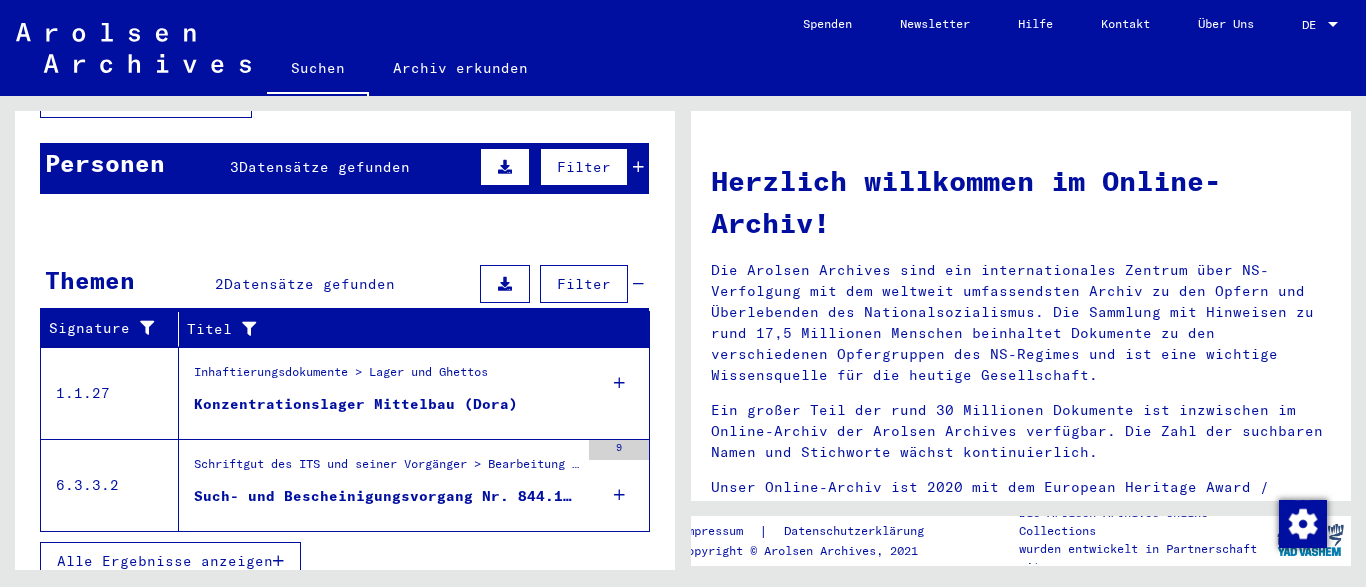 click on "Such- und Bescheinigungsvorgang Nr. 844.170 für [LAST], [FIRST] geboren [DATE]" at bounding box center [386, 496] 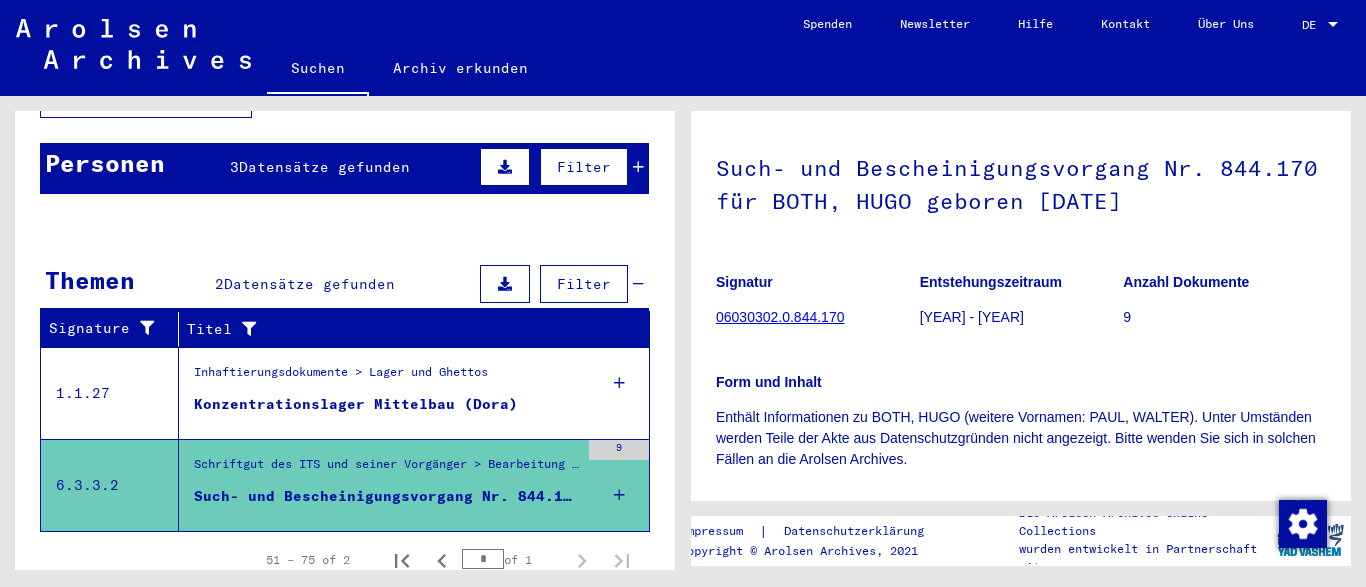 scroll, scrollTop: 108, scrollLeft: 0, axis: vertical 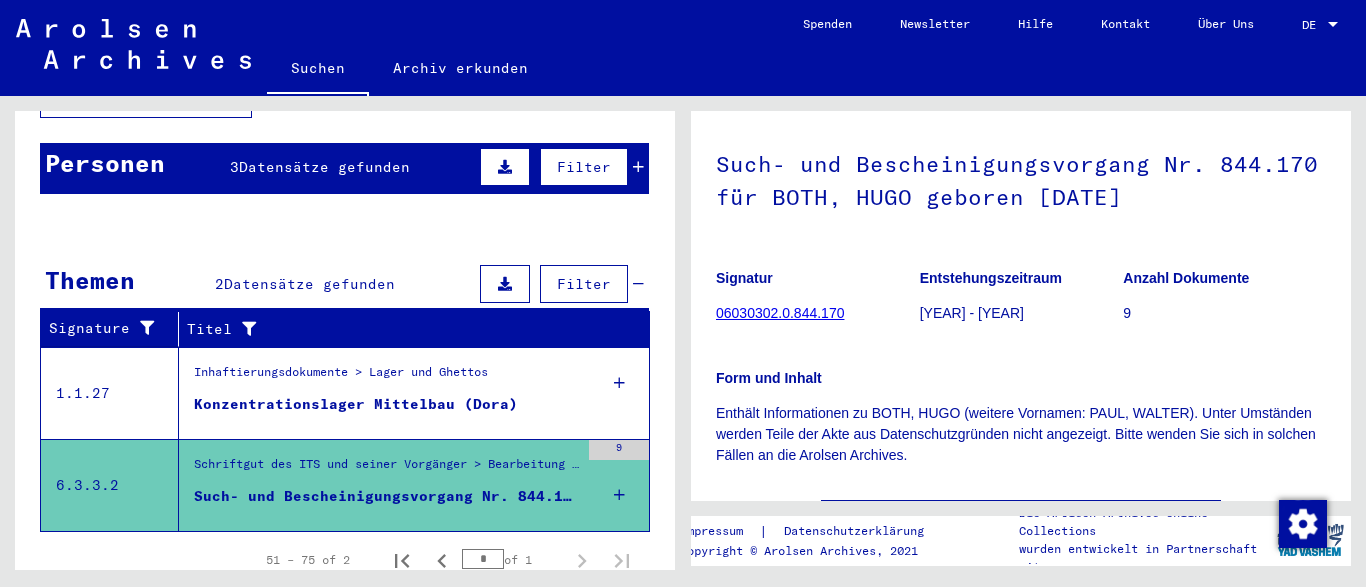 click on "Konzentrationslager Mittelbau (Dora)" at bounding box center [356, 404] 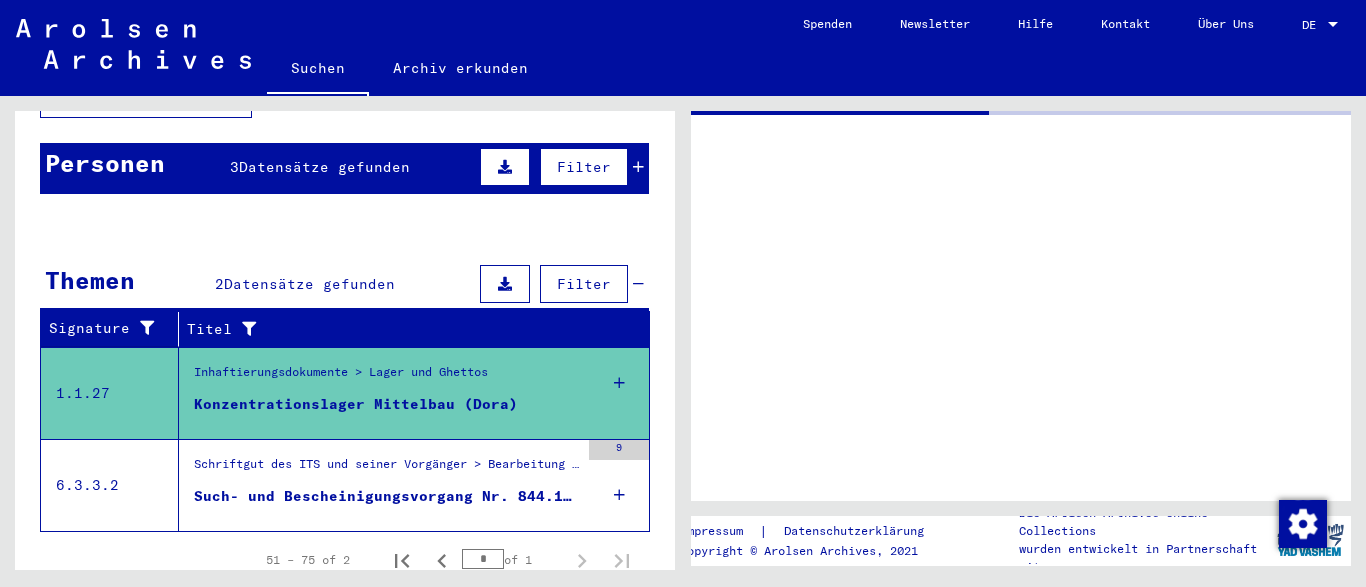 scroll, scrollTop: 0, scrollLeft: 0, axis: both 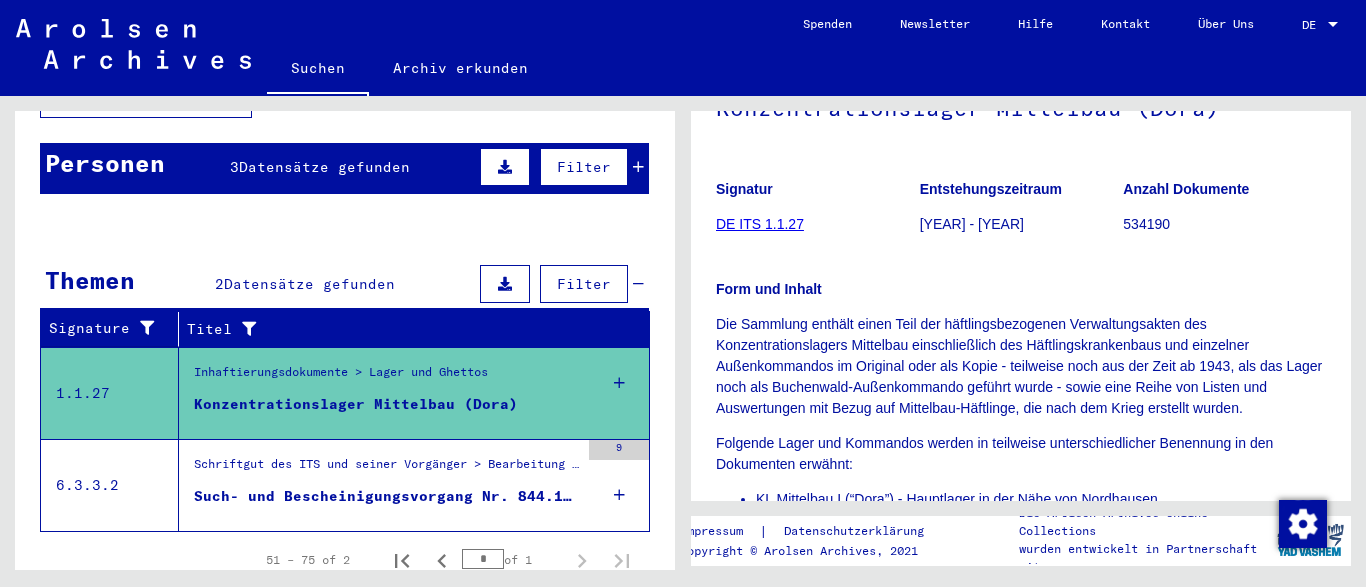 click on "DE ITS 1.1.27" 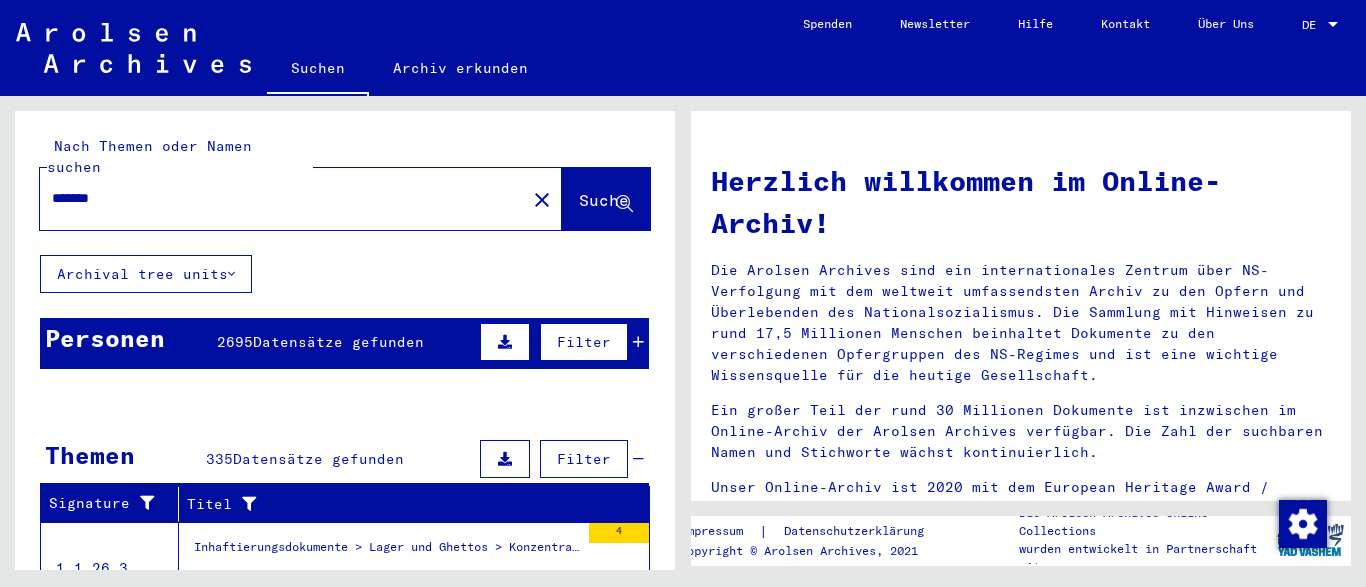 scroll, scrollTop: 0, scrollLeft: 0, axis: both 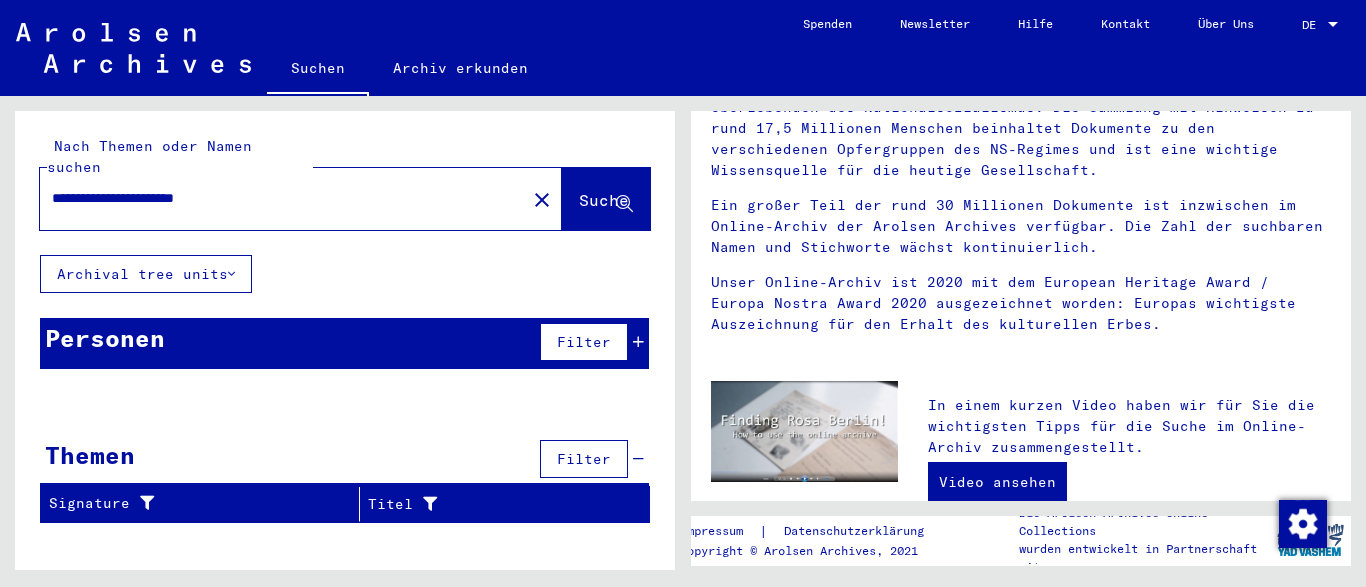 drag, startPoint x: 220, startPoint y: 175, endPoint x: 157, endPoint y: 178, distance: 63.07139 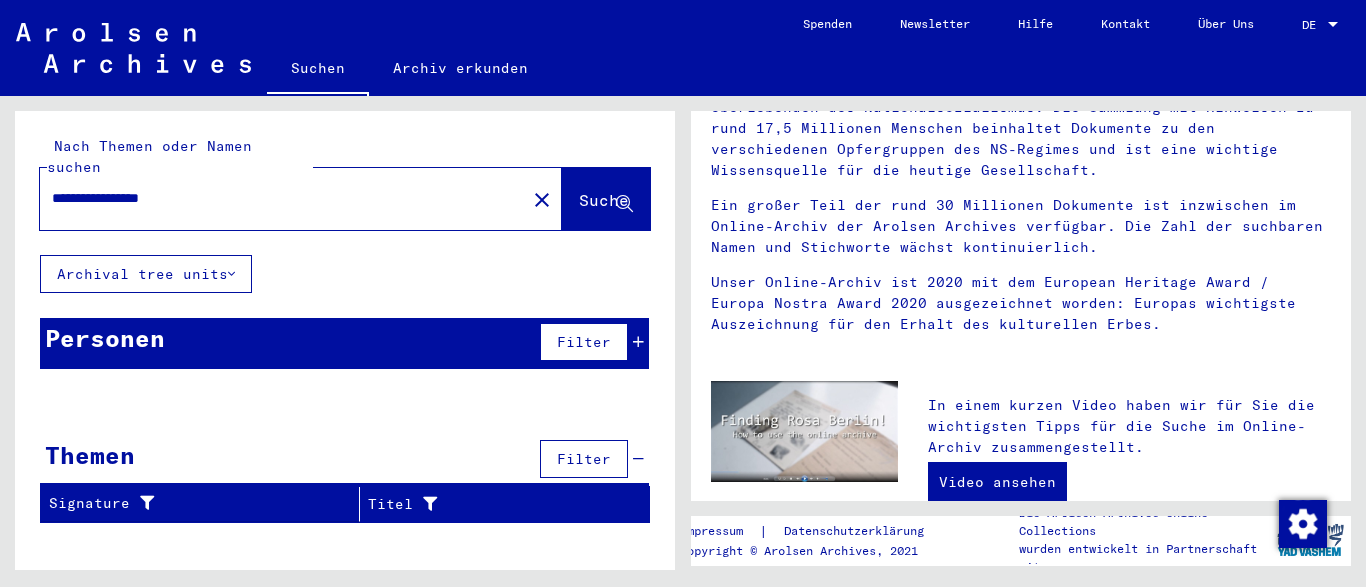 drag, startPoint x: 164, startPoint y: 180, endPoint x: 92, endPoint y: 169, distance: 72.835434 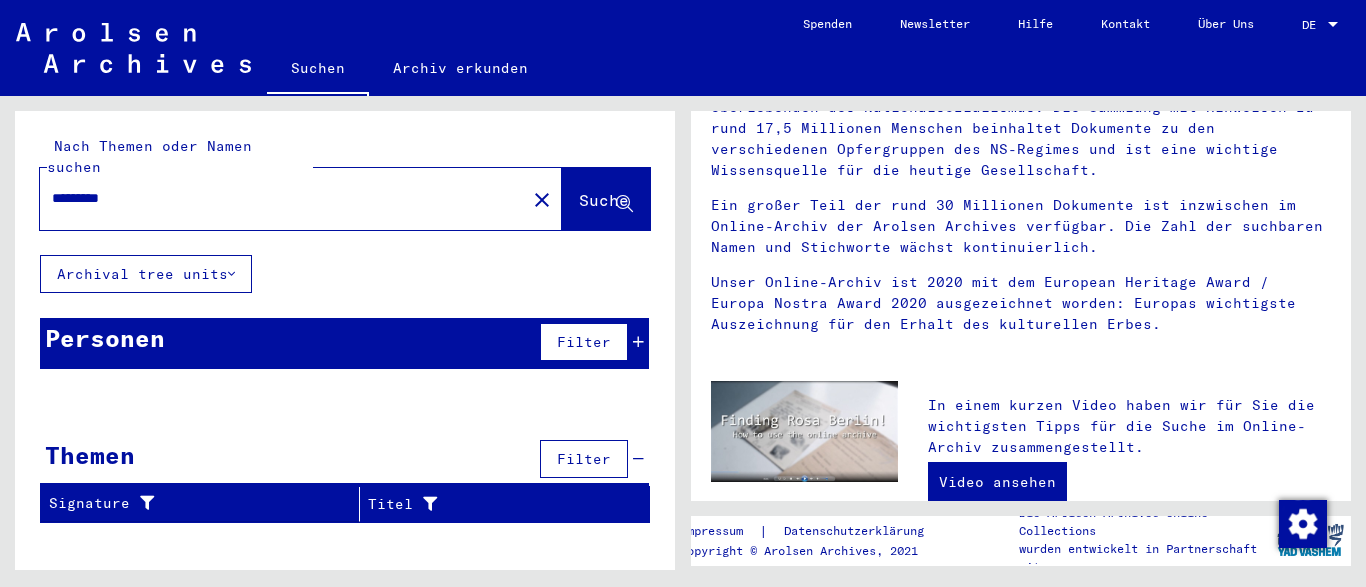 type on "*********" 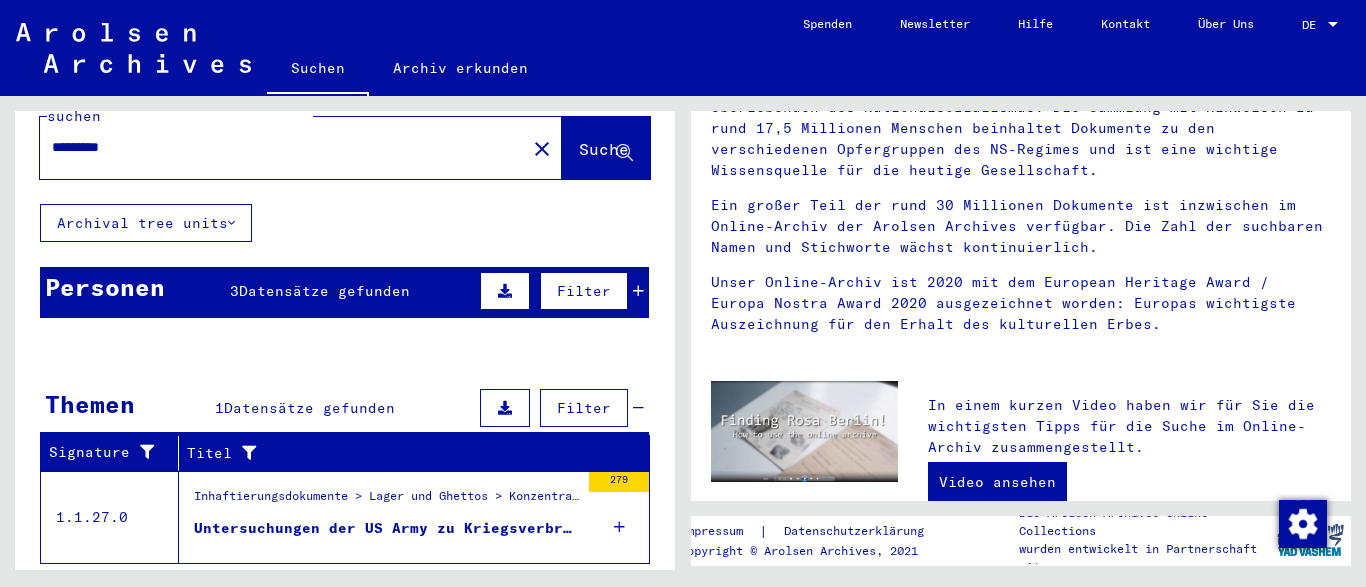 scroll, scrollTop: 83, scrollLeft: 0, axis: vertical 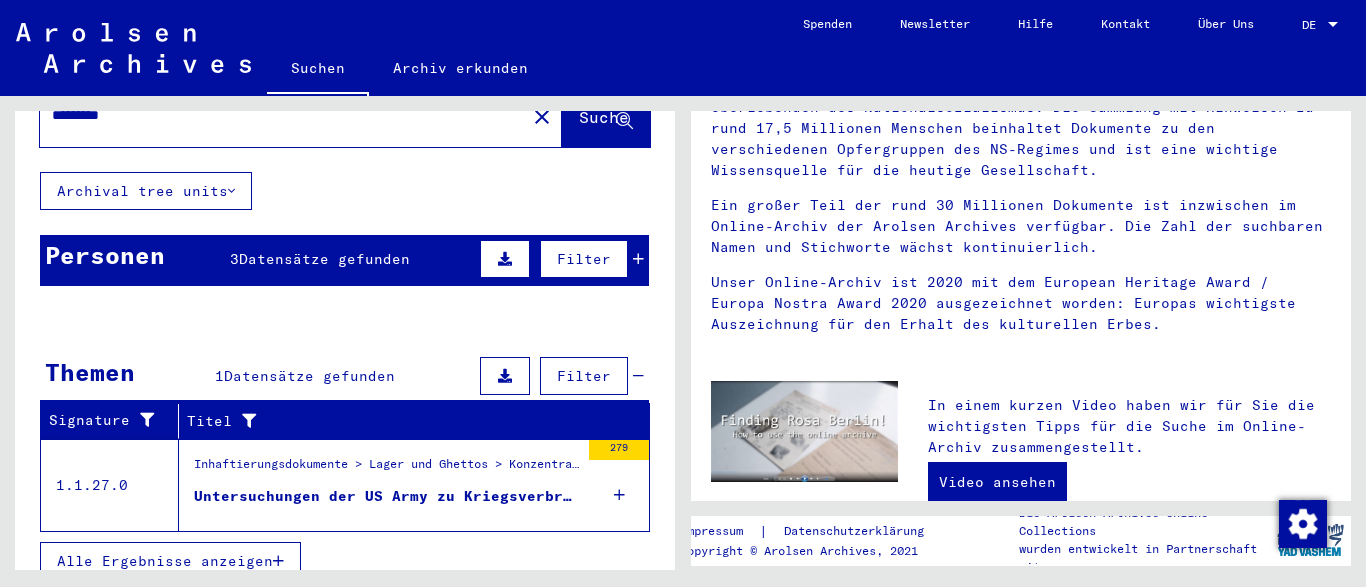 click on "Datensätze gefunden" at bounding box center [324, 259] 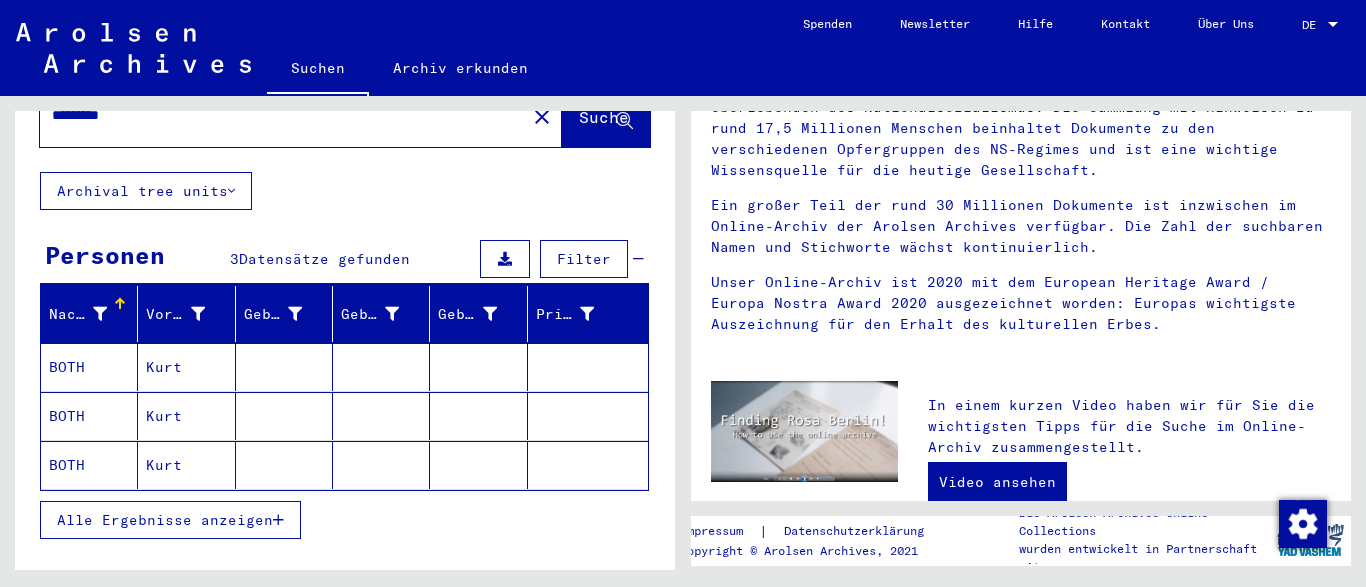 click on "BOTH" at bounding box center (89, 416) 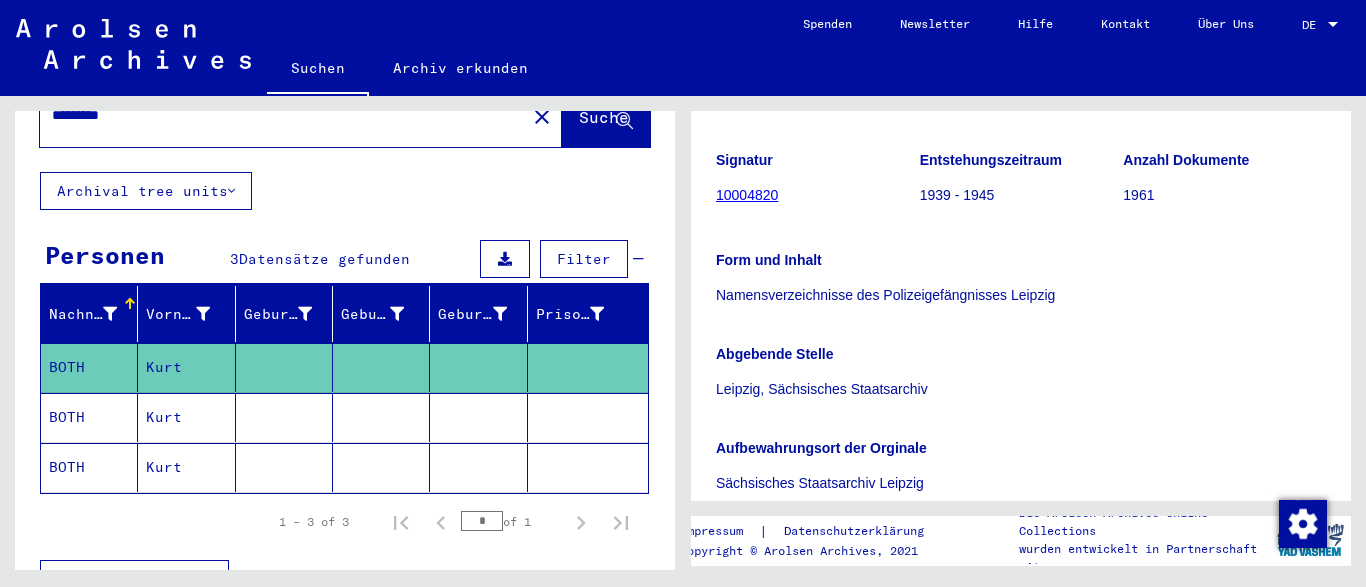 scroll, scrollTop: 0, scrollLeft: 0, axis: both 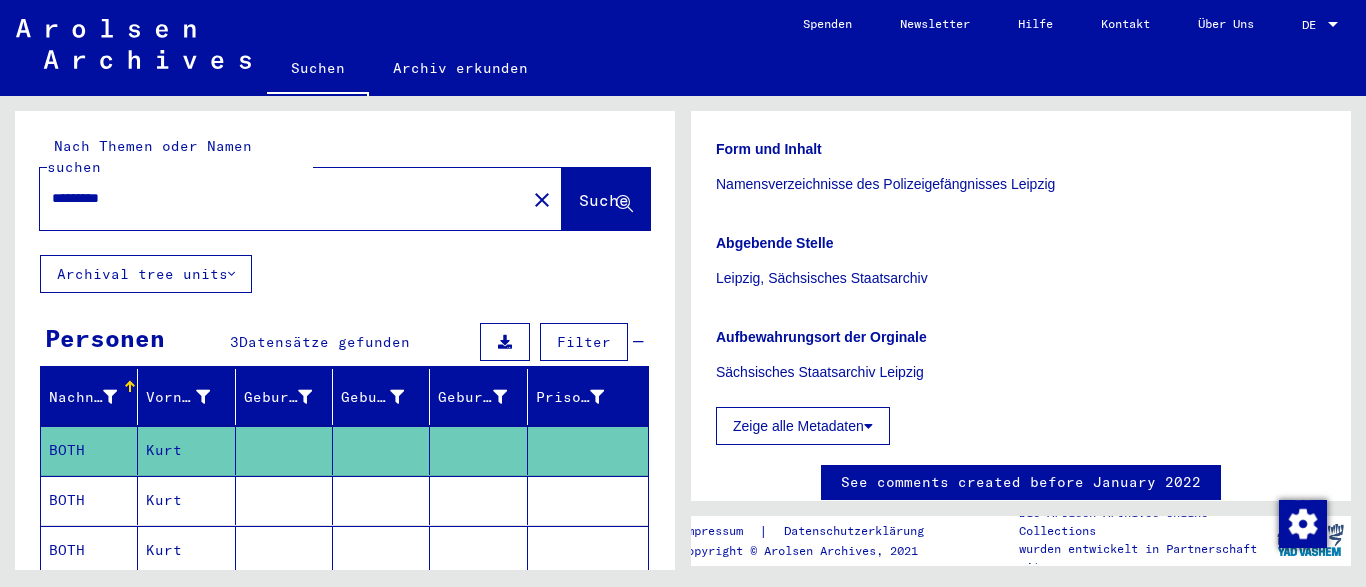 drag, startPoint x: 169, startPoint y: 179, endPoint x: 40, endPoint y: 201, distance: 130.86252 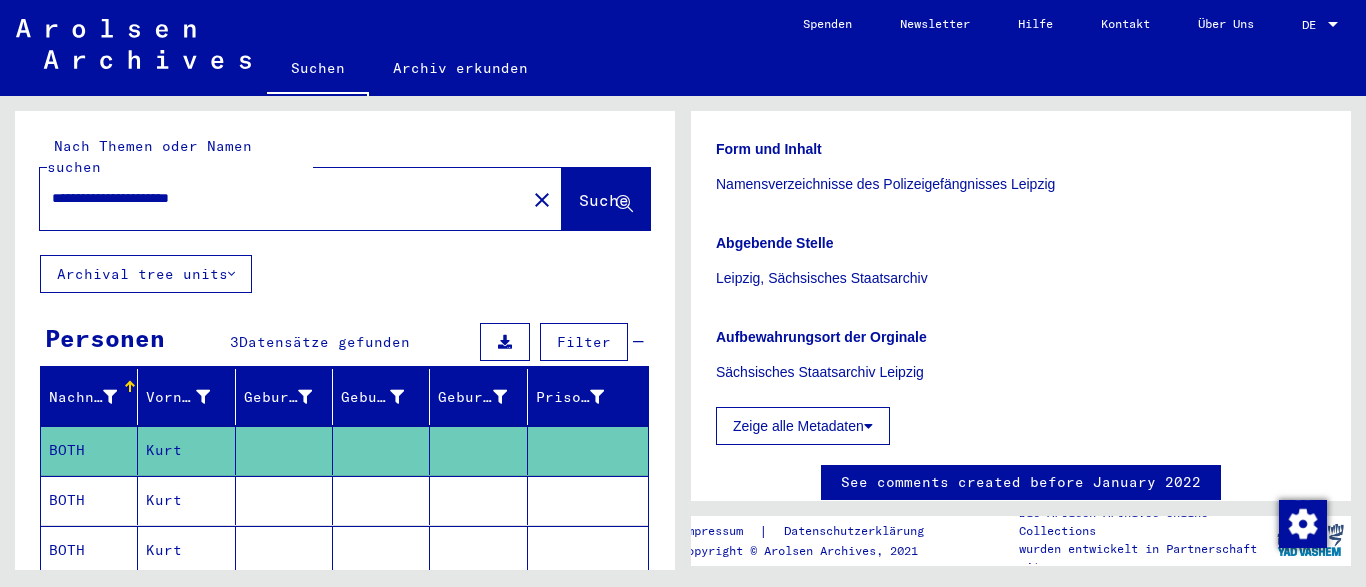 type on "**********" 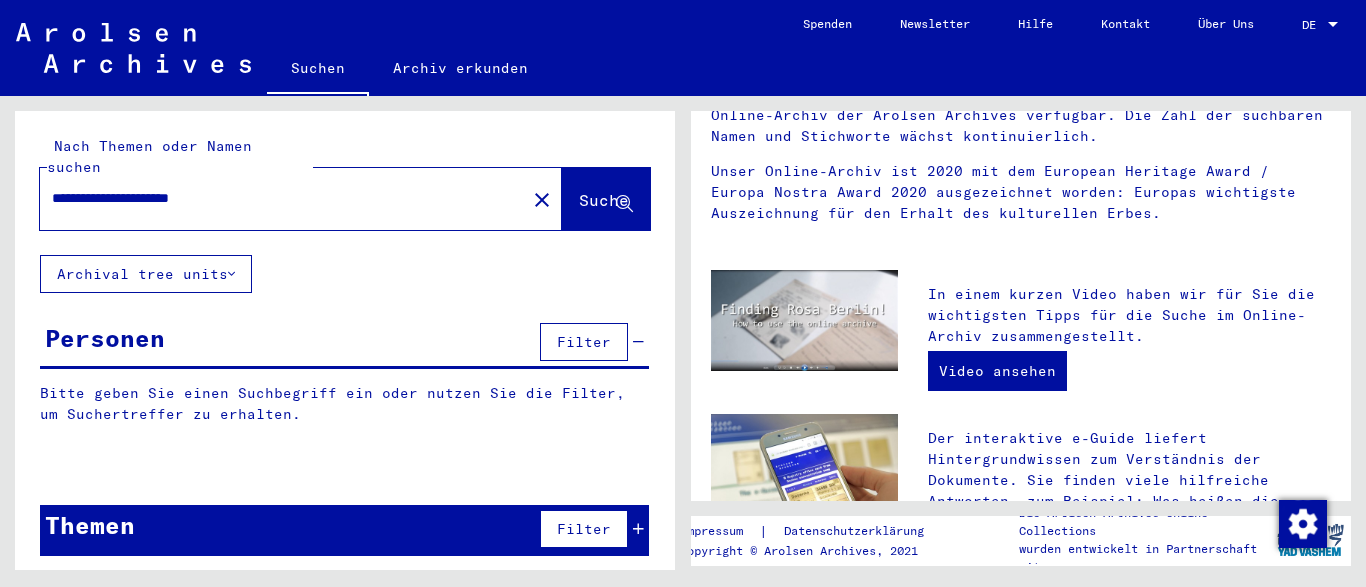 scroll, scrollTop: 0, scrollLeft: 0, axis: both 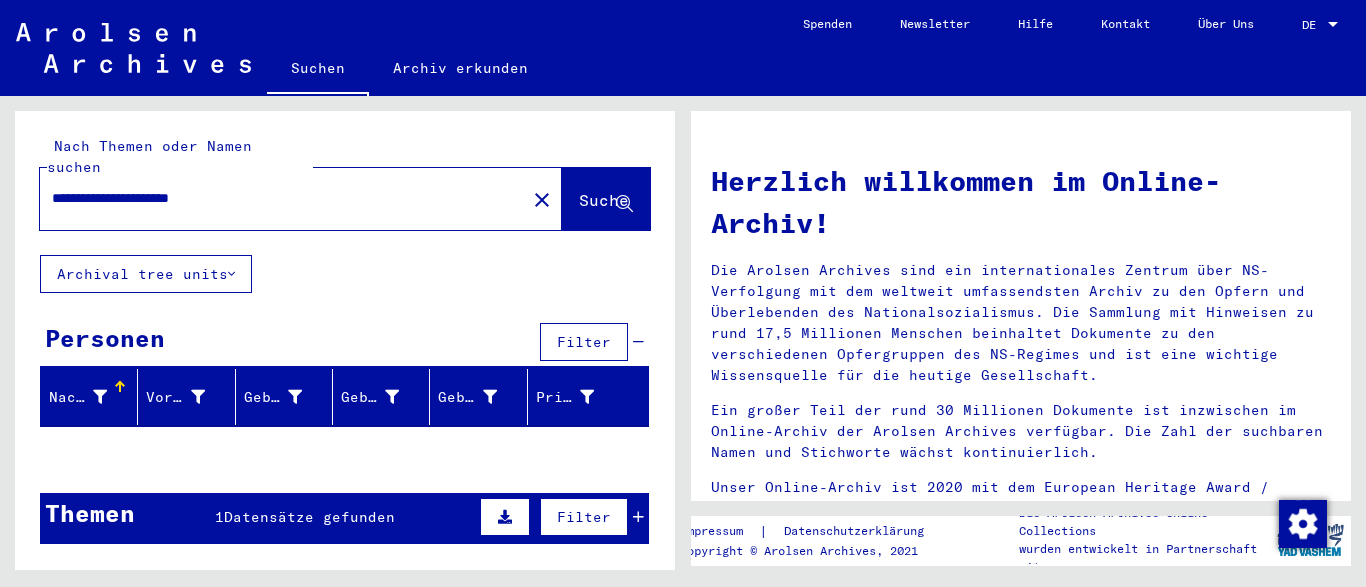 click on "Datensätze gefunden" at bounding box center [309, 517] 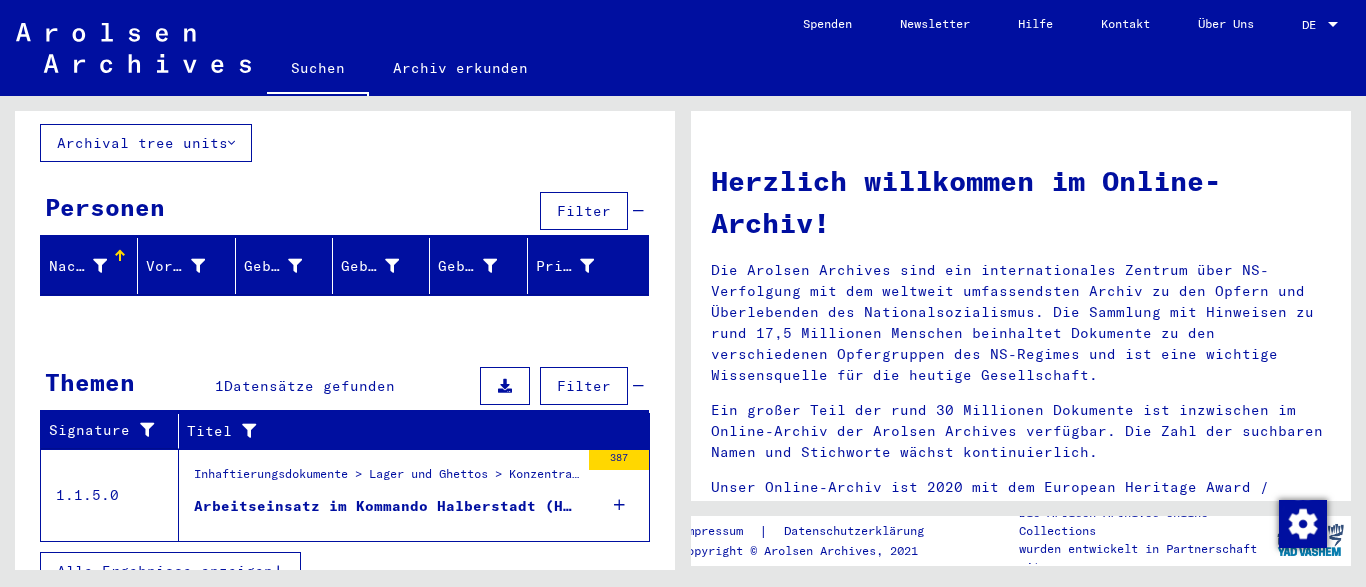 scroll, scrollTop: 141, scrollLeft: 0, axis: vertical 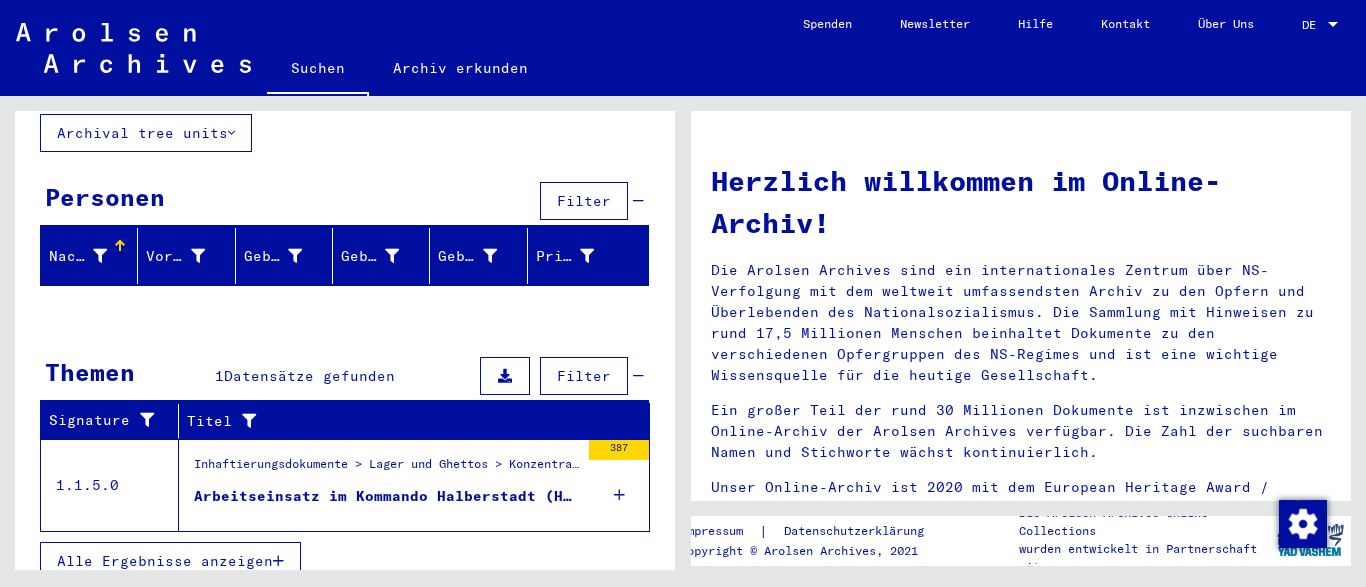 click on "Arbeitseinsatz im Kommando Halberstadt (Hermann Göring Werke),      Tagesberichte vom 01.09.1944 - 05.04.1945" at bounding box center [386, 496] 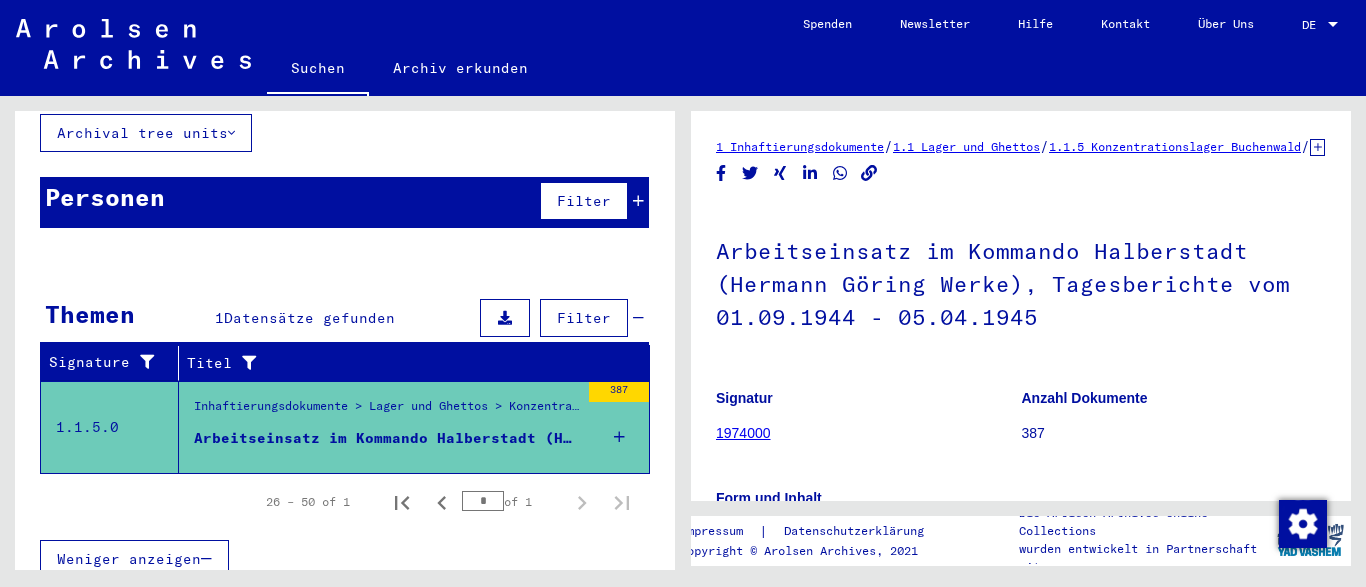 scroll, scrollTop: 139, scrollLeft: 0, axis: vertical 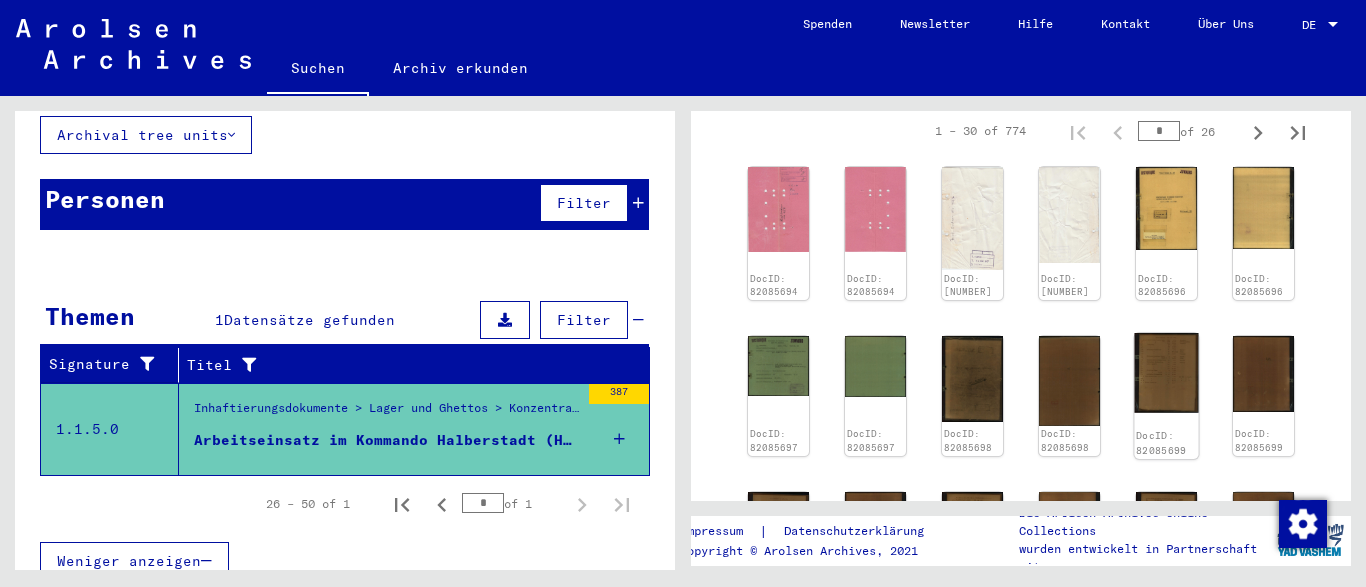 click 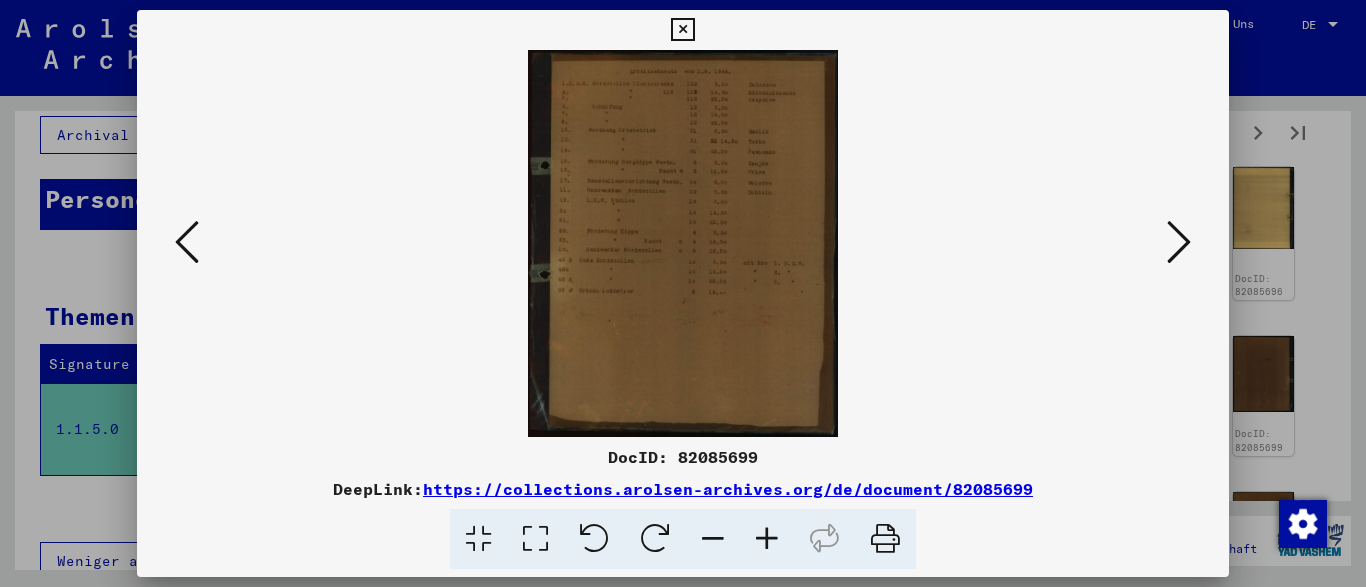 click at bounding box center (1179, 242) 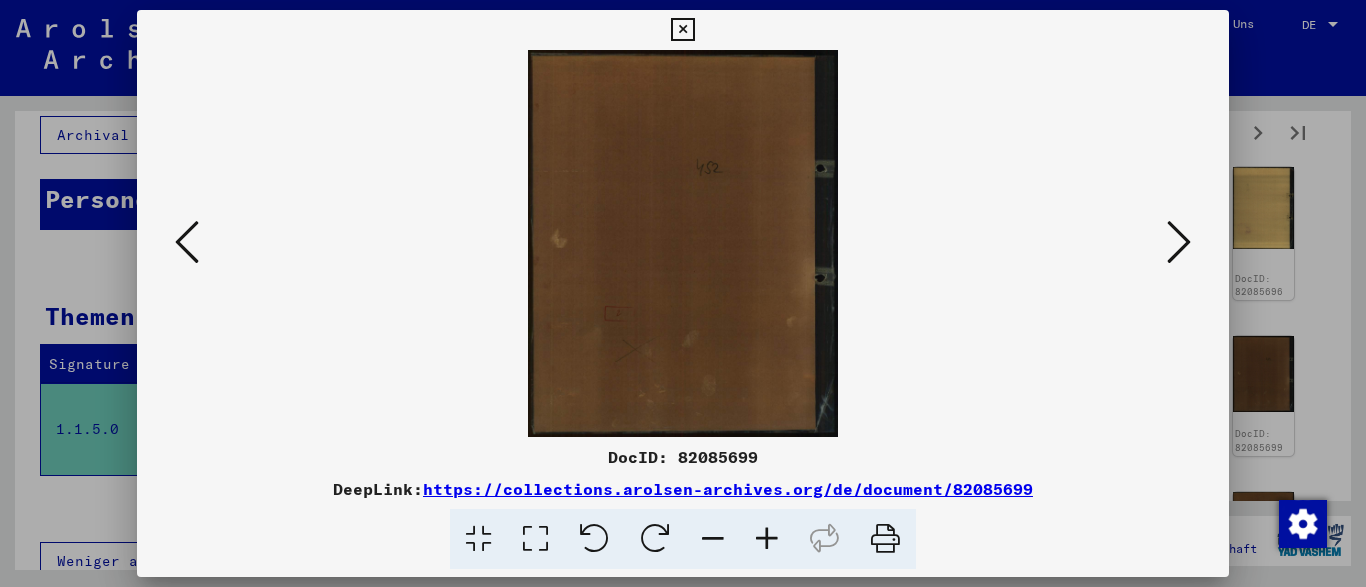 click at bounding box center [1179, 242] 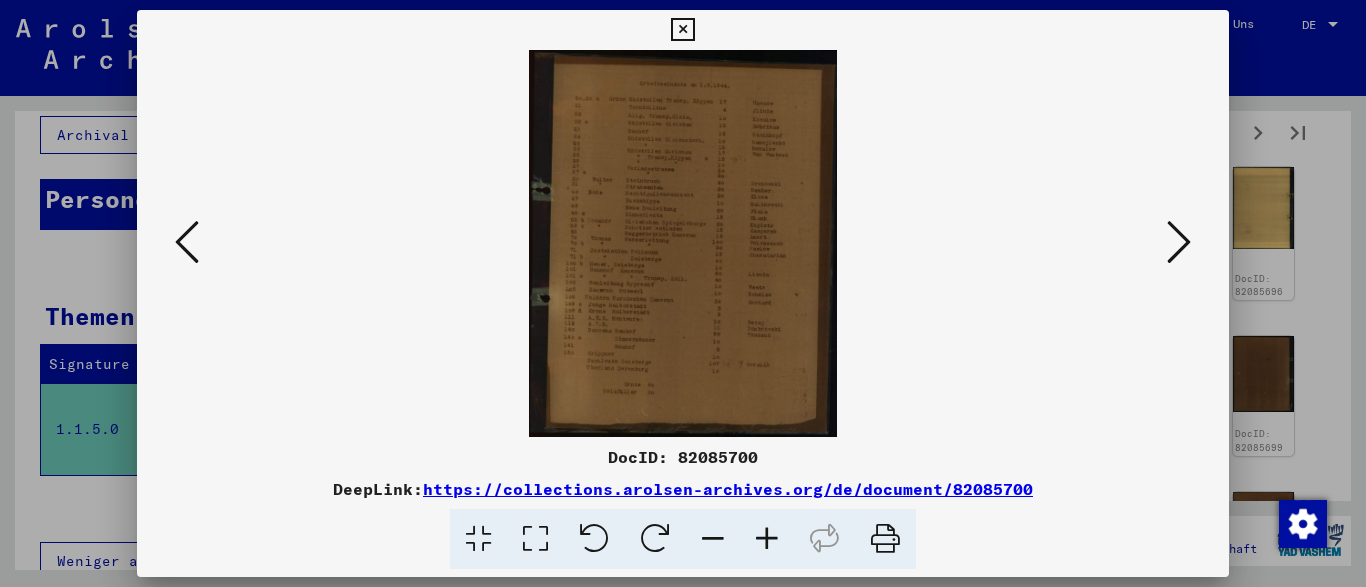 click at bounding box center (767, 539) 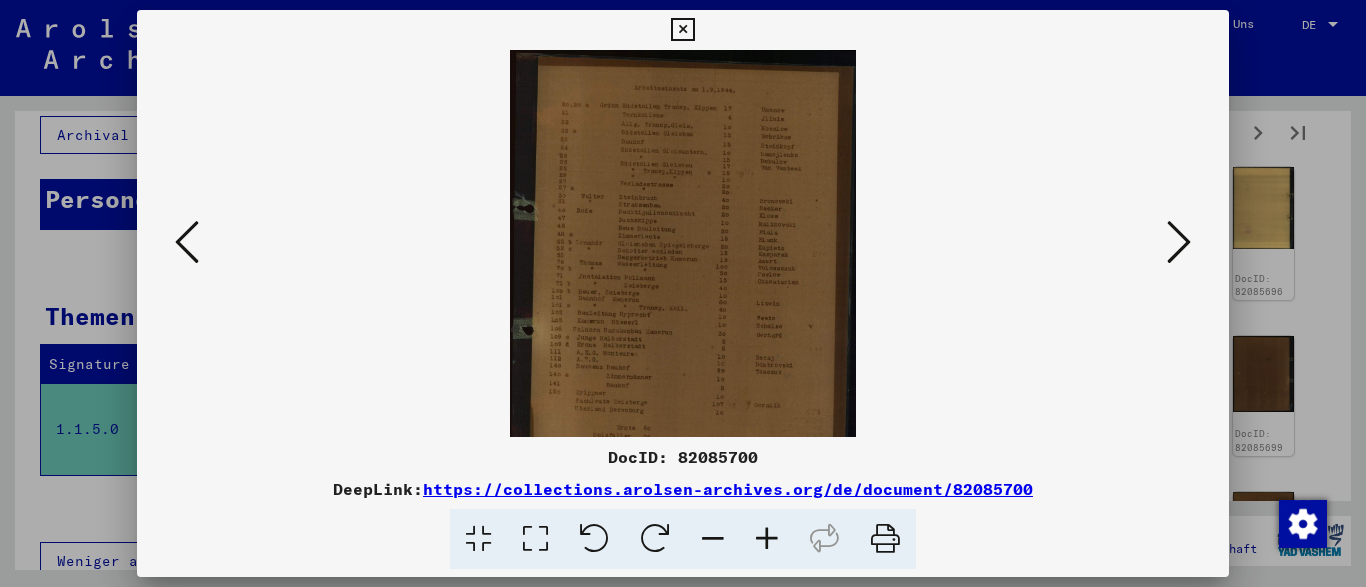 click at bounding box center [767, 539] 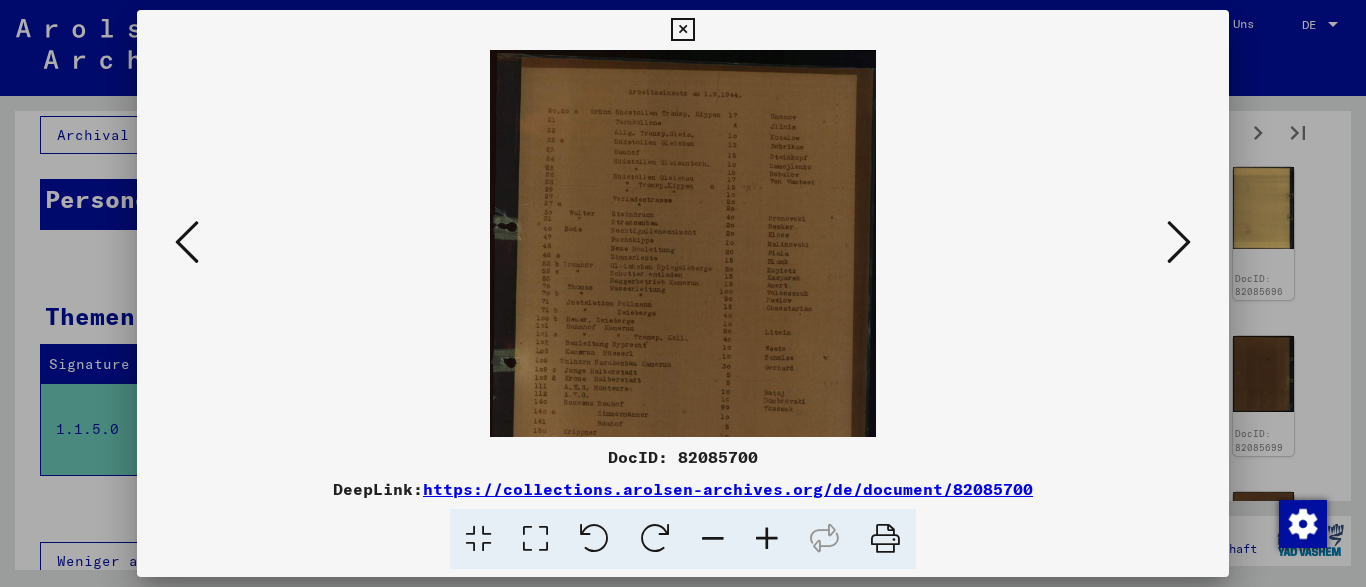 click at bounding box center [767, 539] 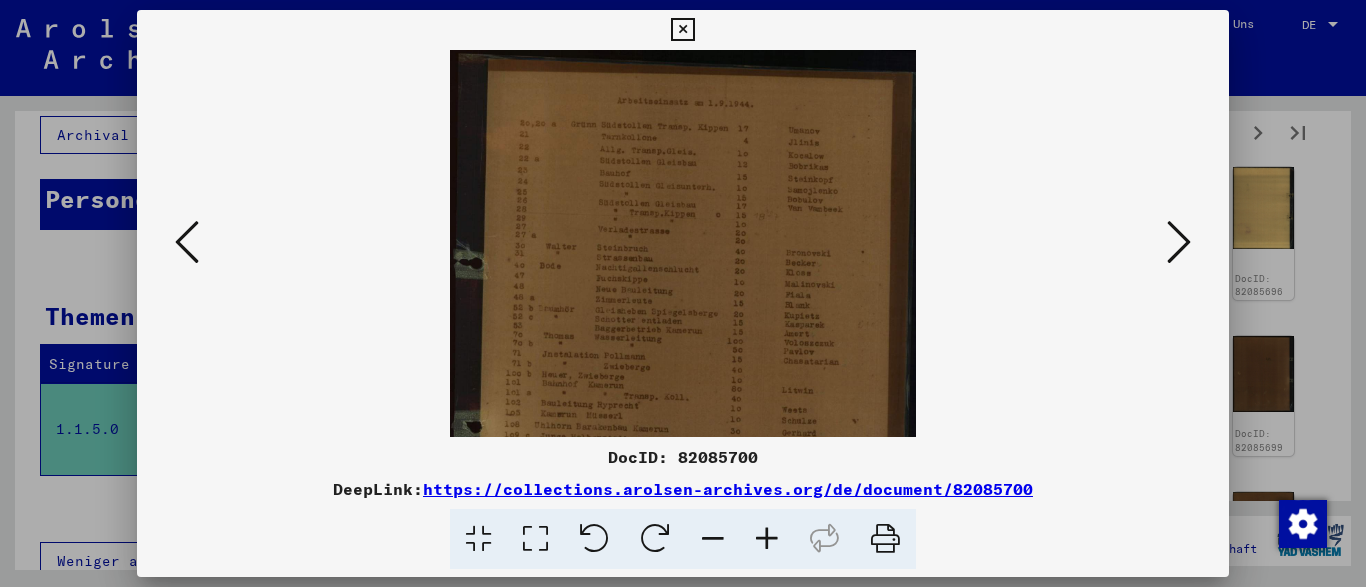 click at bounding box center (767, 539) 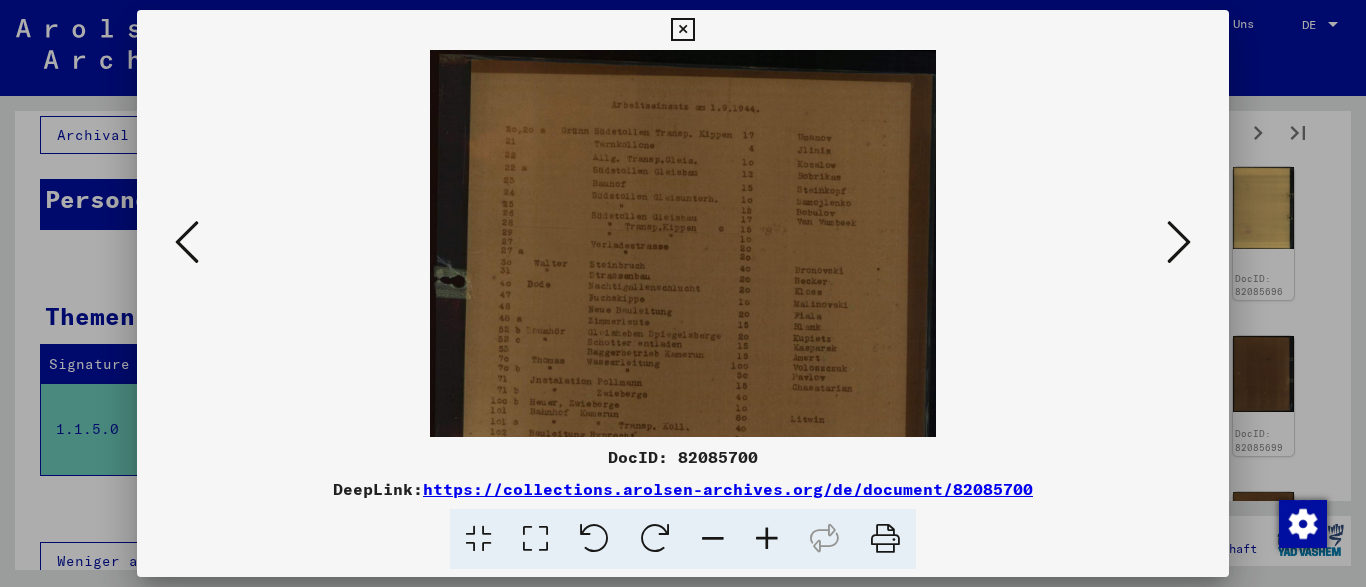 click at bounding box center [767, 539] 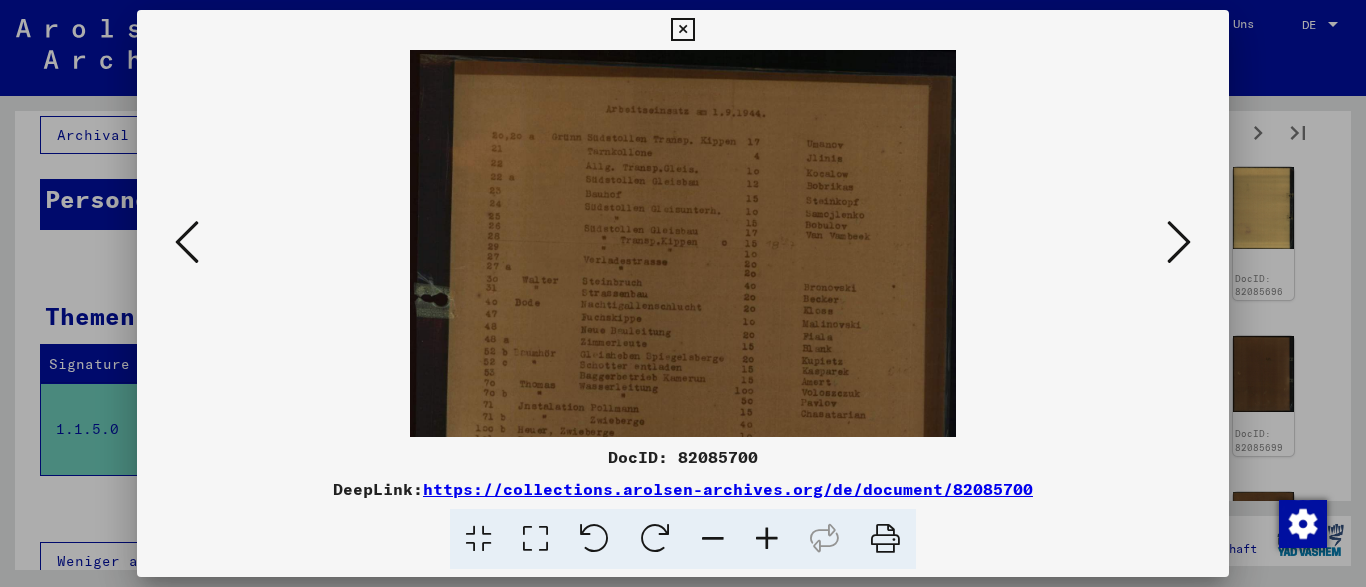 click at bounding box center [767, 539] 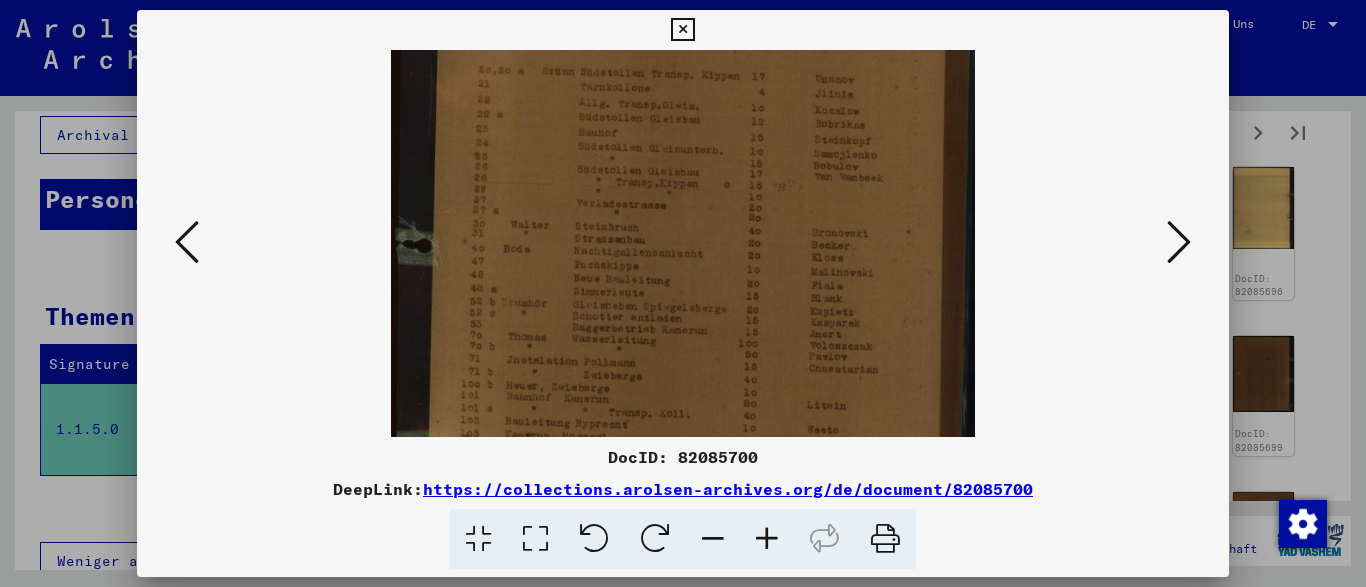 drag, startPoint x: 715, startPoint y: 337, endPoint x: 711, endPoint y: 265, distance: 72.11102 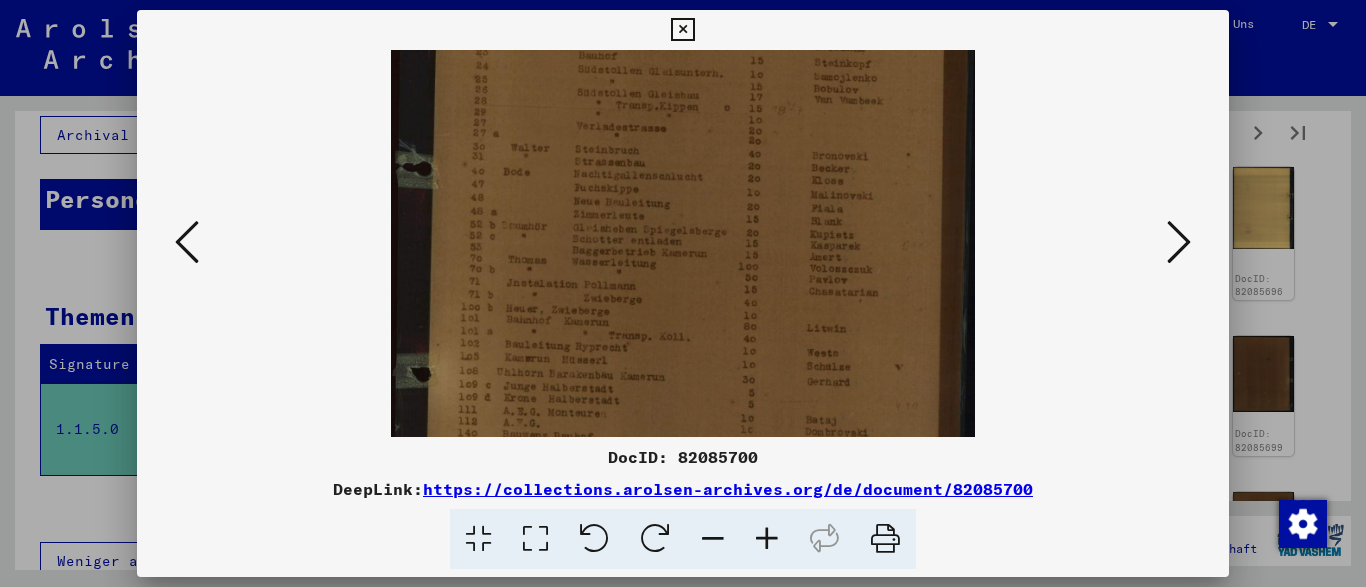 scroll, scrollTop: 150, scrollLeft: 0, axis: vertical 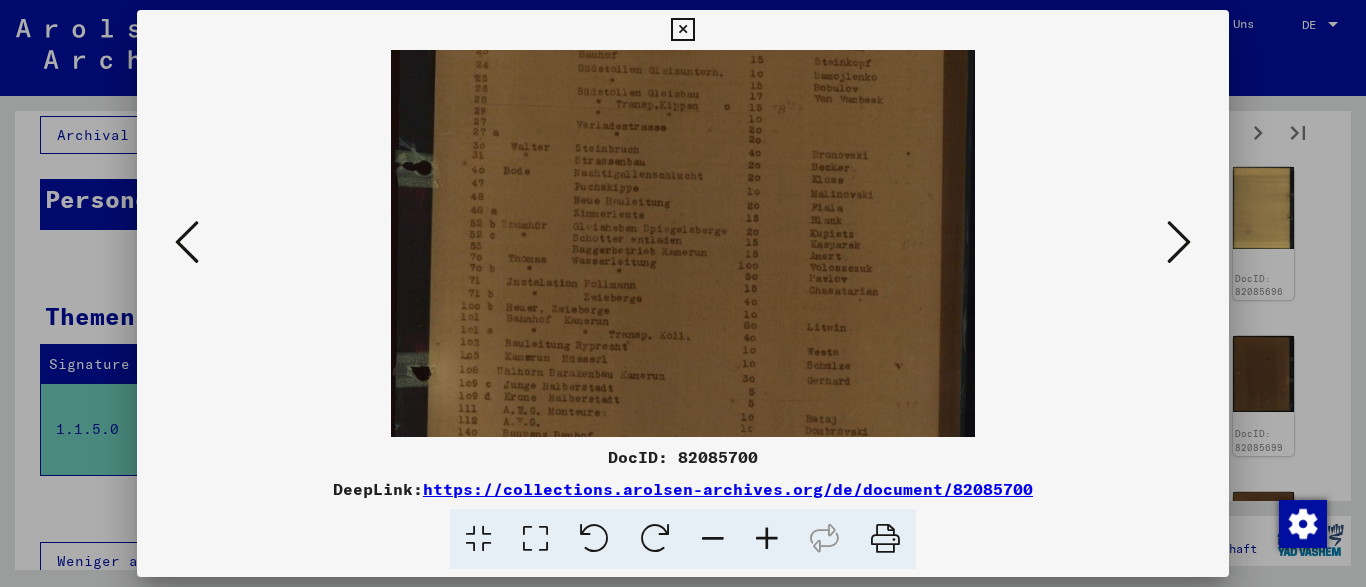 drag, startPoint x: 727, startPoint y: 334, endPoint x: 718, endPoint y: 269, distance: 65.62012 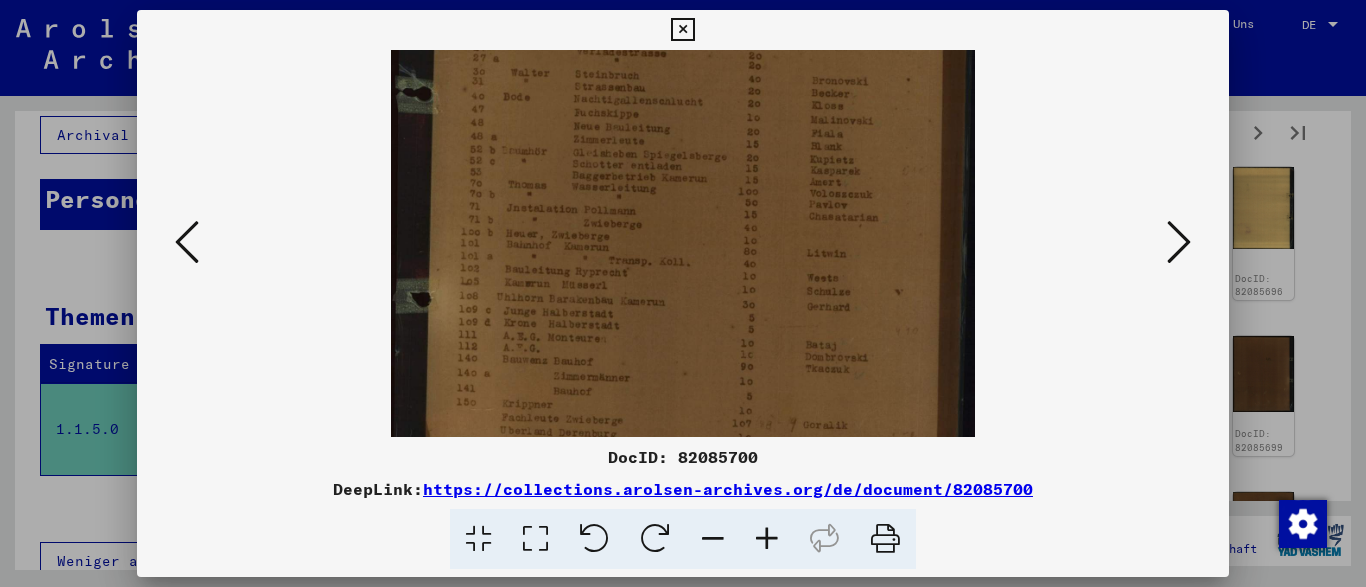 scroll, scrollTop: 225, scrollLeft: 0, axis: vertical 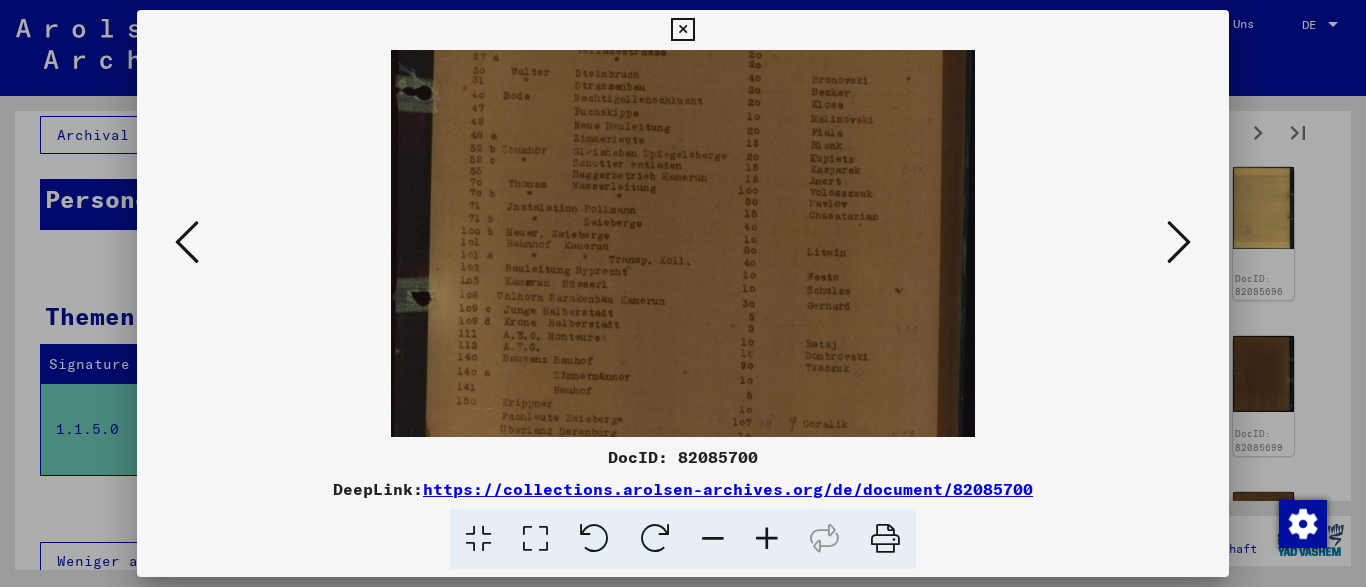 drag, startPoint x: 738, startPoint y: 340, endPoint x: 731, endPoint y: 265, distance: 75.32596 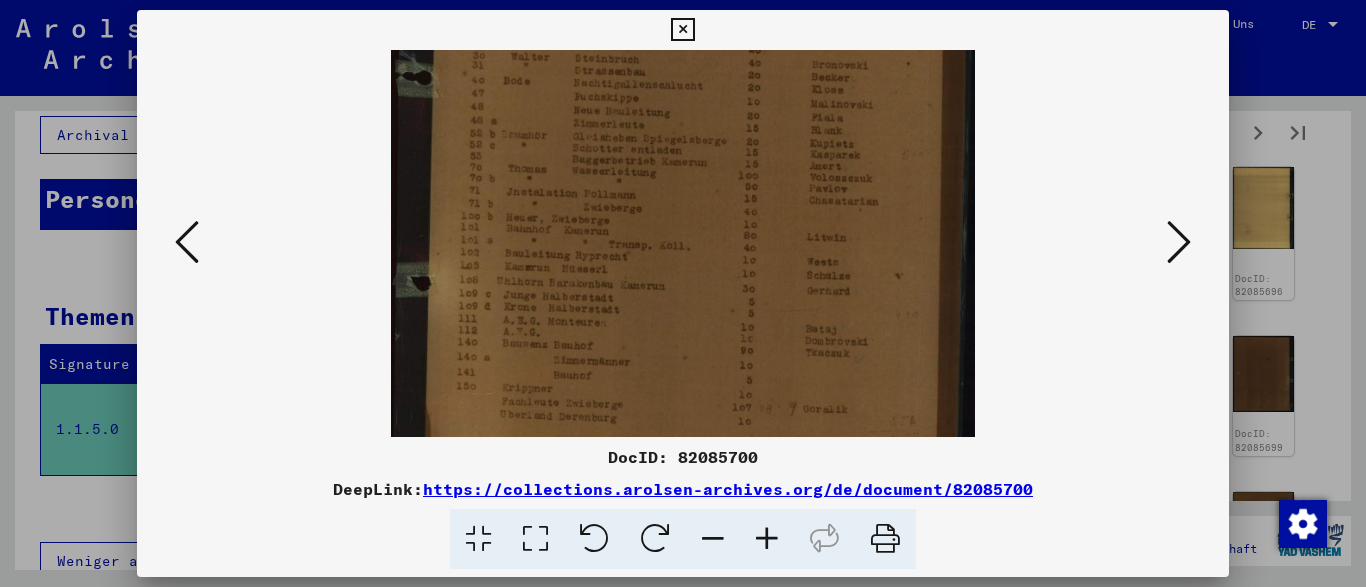 click at bounding box center (682, 30) 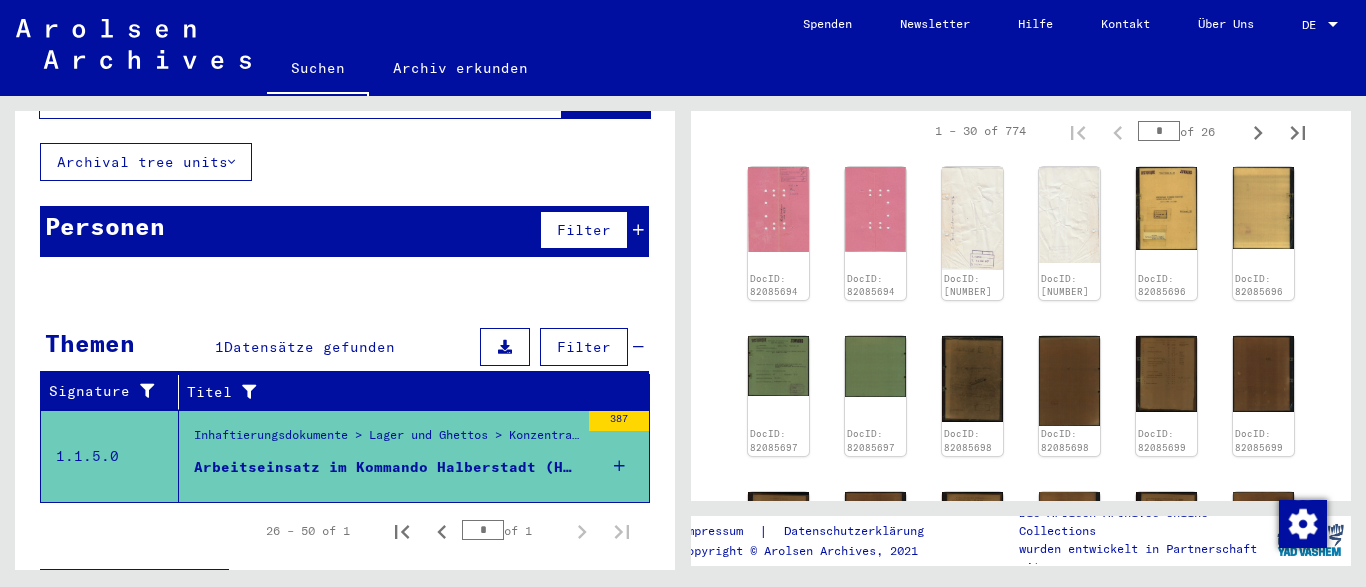 scroll, scrollTop: 139, scrollLeft: 0, axis: vertical 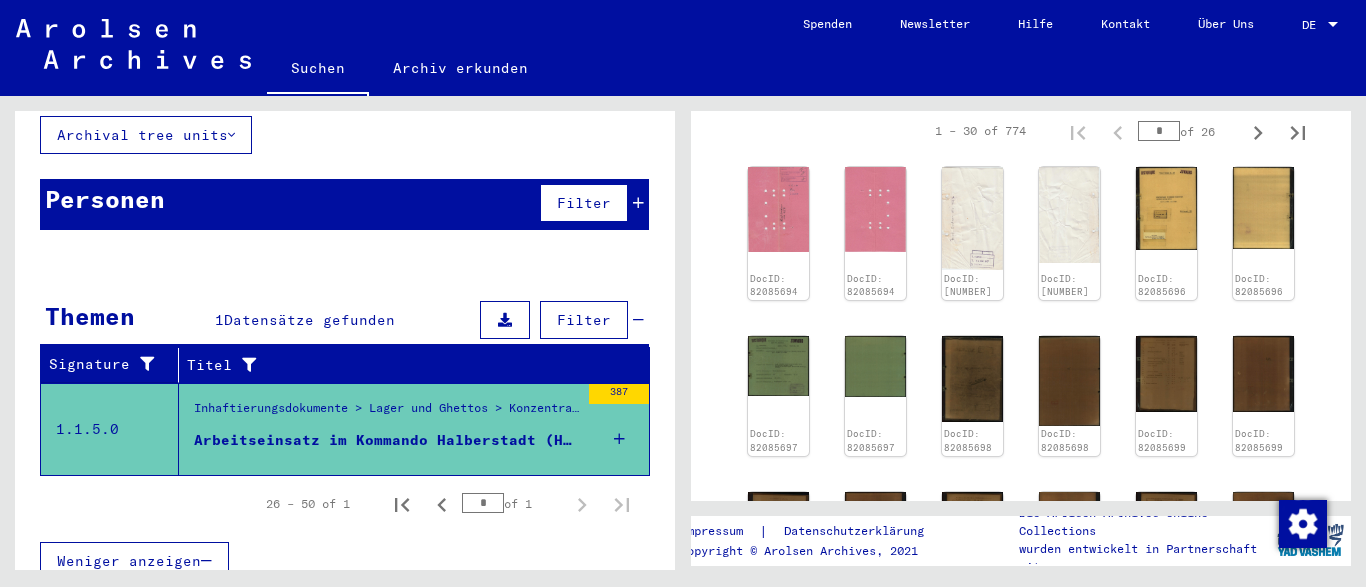 click on "Inhaftierungsdokumente > Lager und Ghettos > Konzentrationslager Buchenwald > Allgemeine Informationen Konzentrationslager Buchenwald" at bounding box center [386, 413] 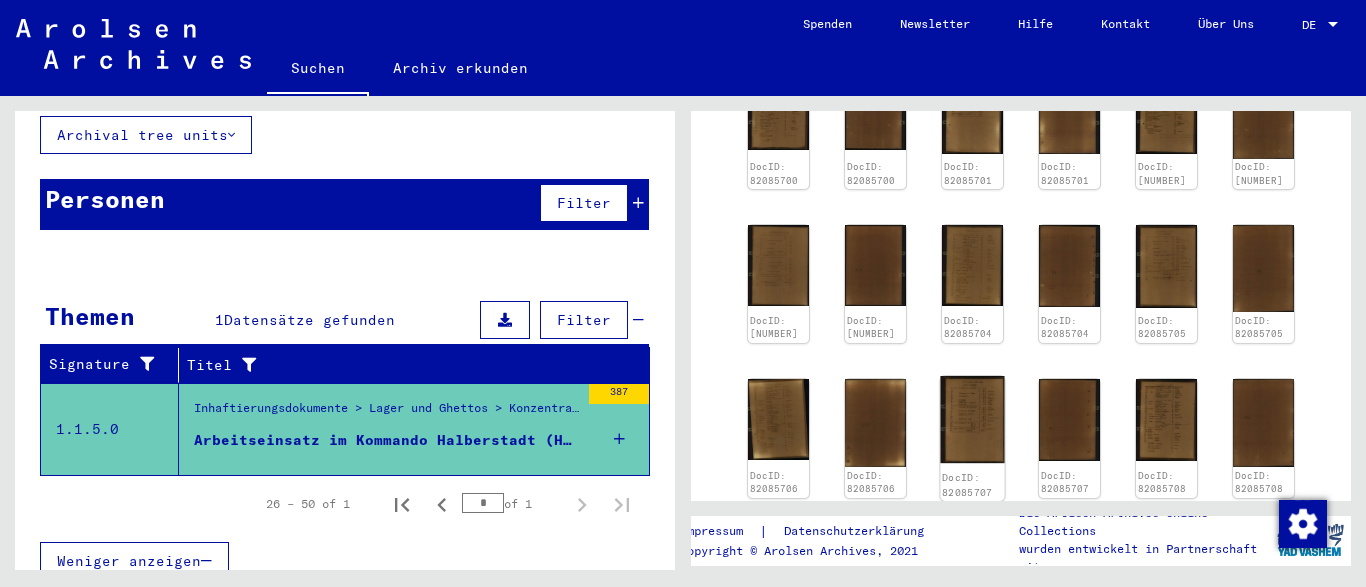 click 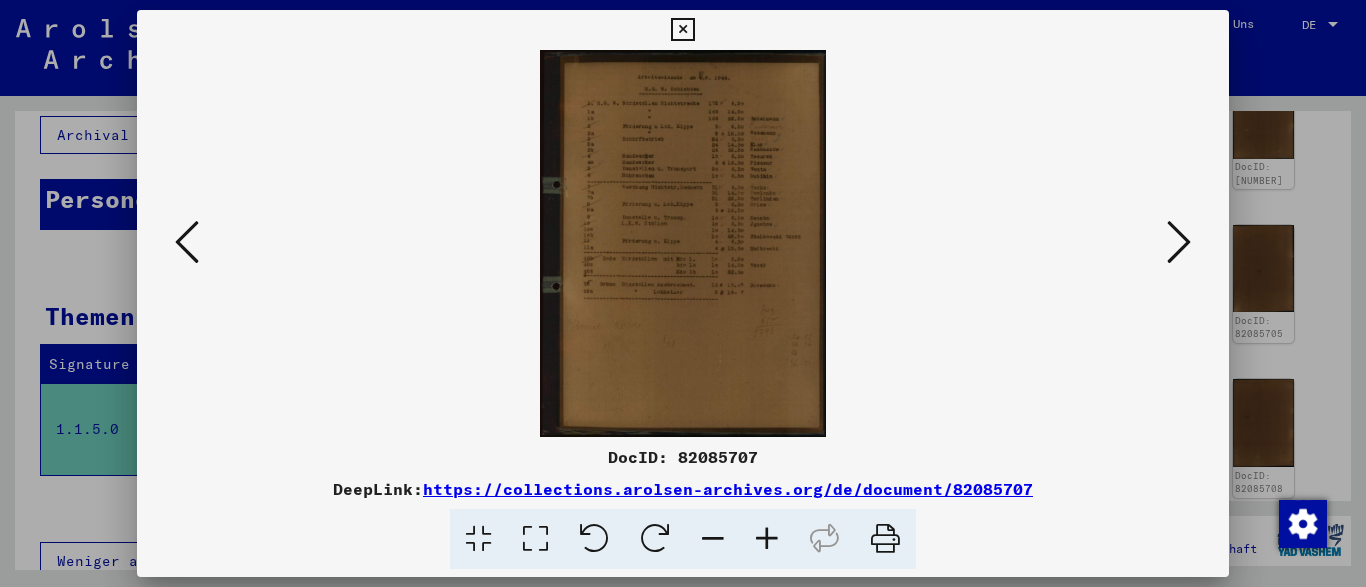 scroll, scrollTop: 1037, scrollLeft: 0, axis: vertical 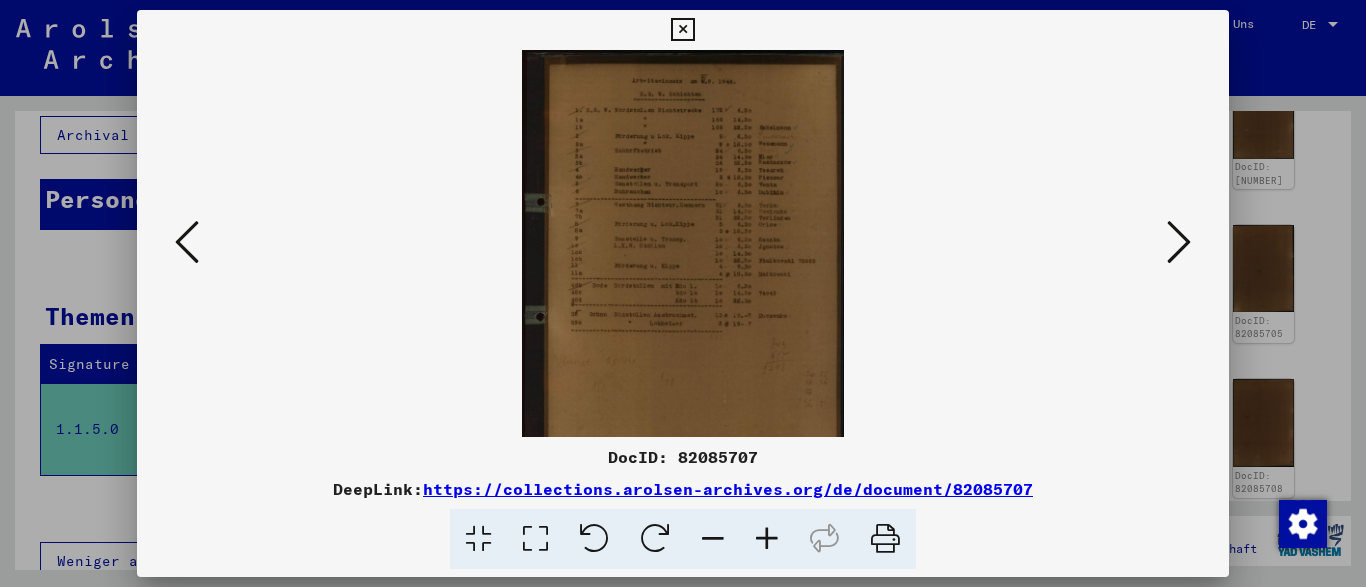 click at bounding box center [767, 539] 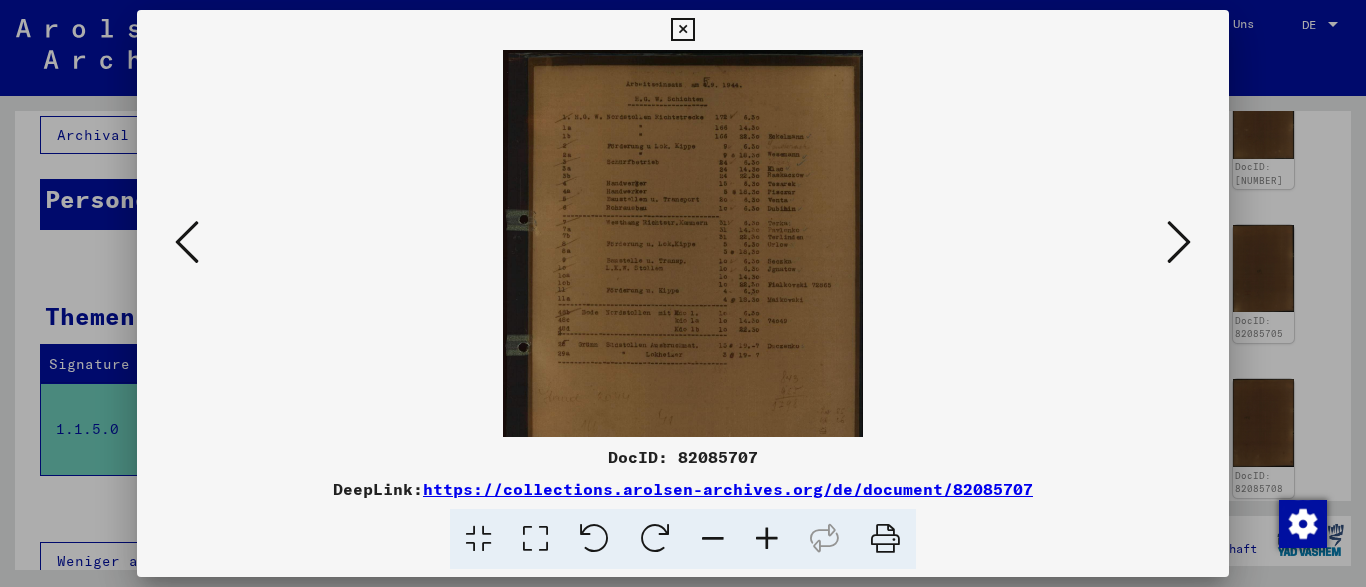click at bounding box center [767, 539] 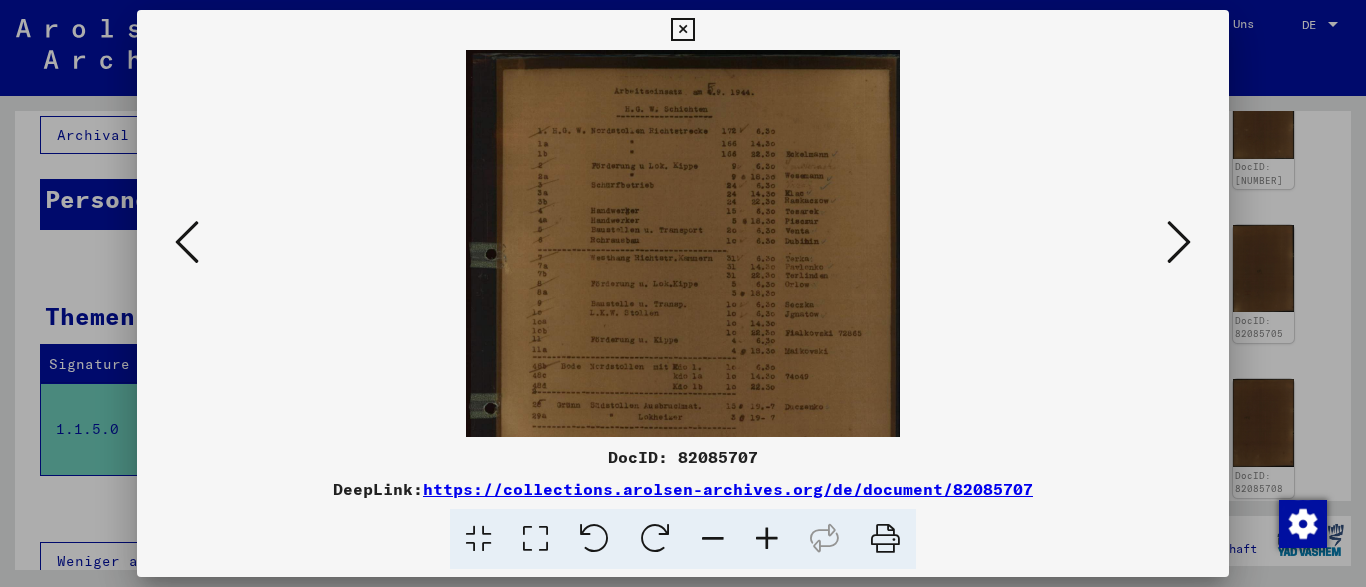 click at bounding box center [767, 539] 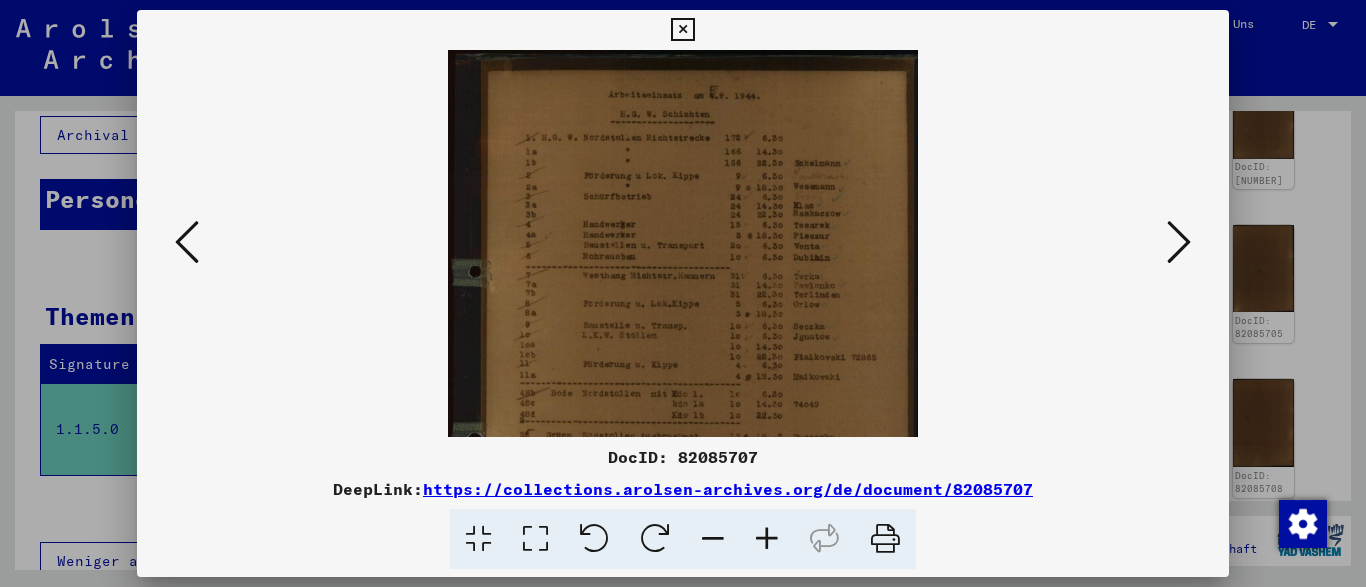click at bounding box center (767, 539) 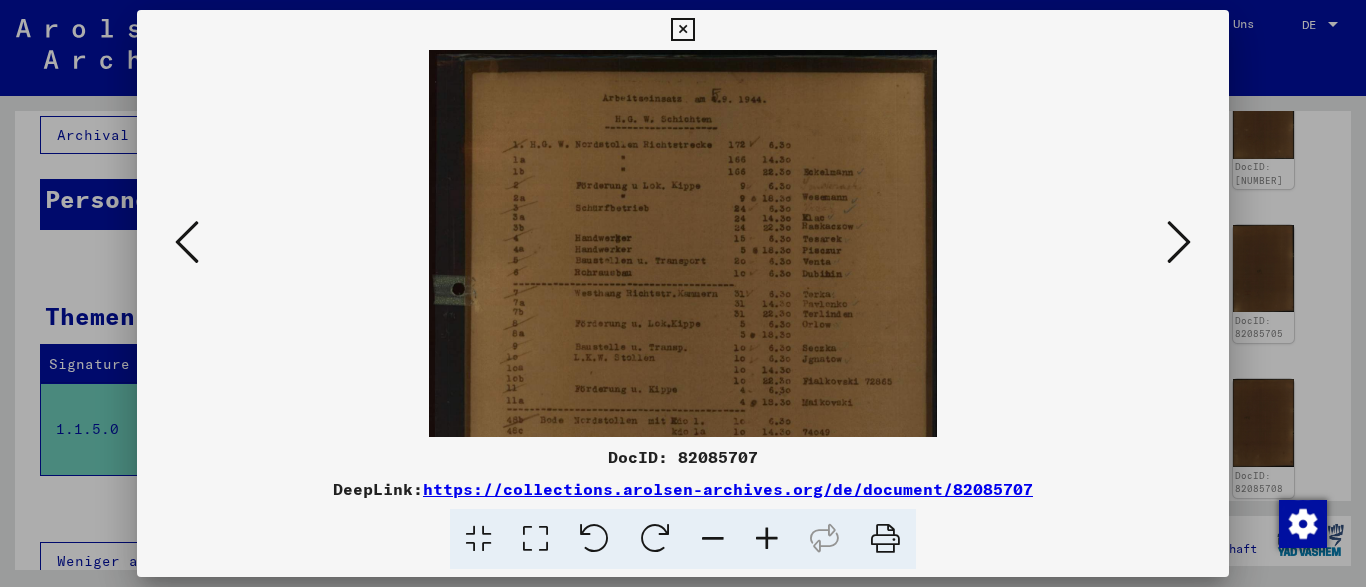 click at bounding box center [767, 539] 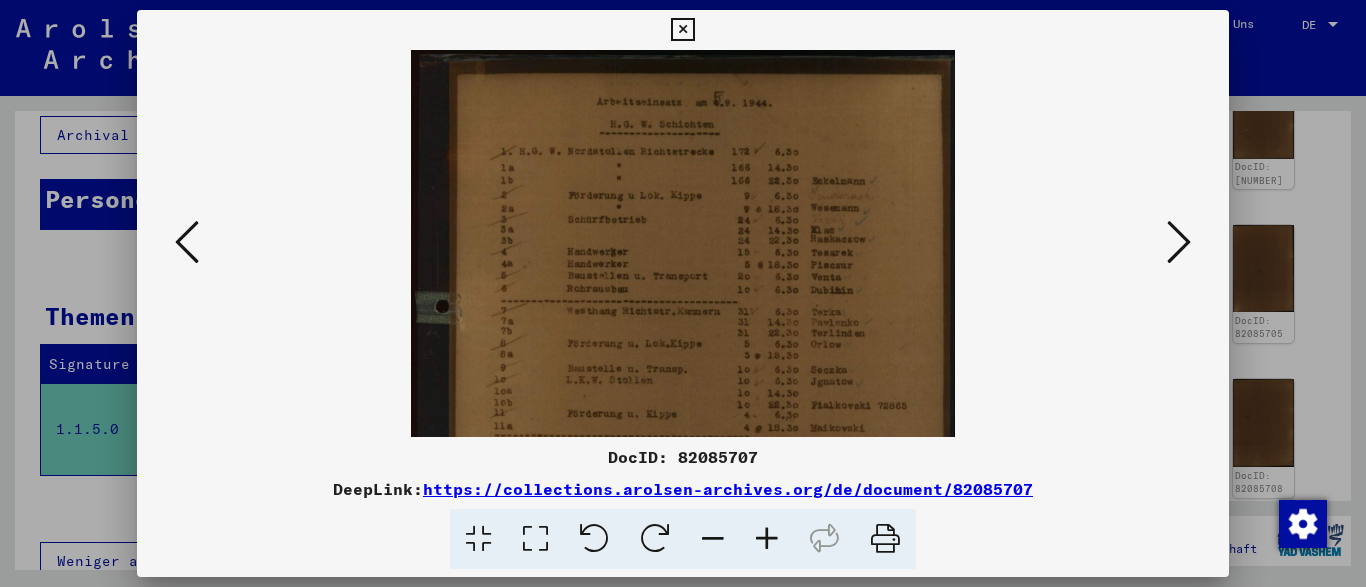 click at bounding box center (767, 539) 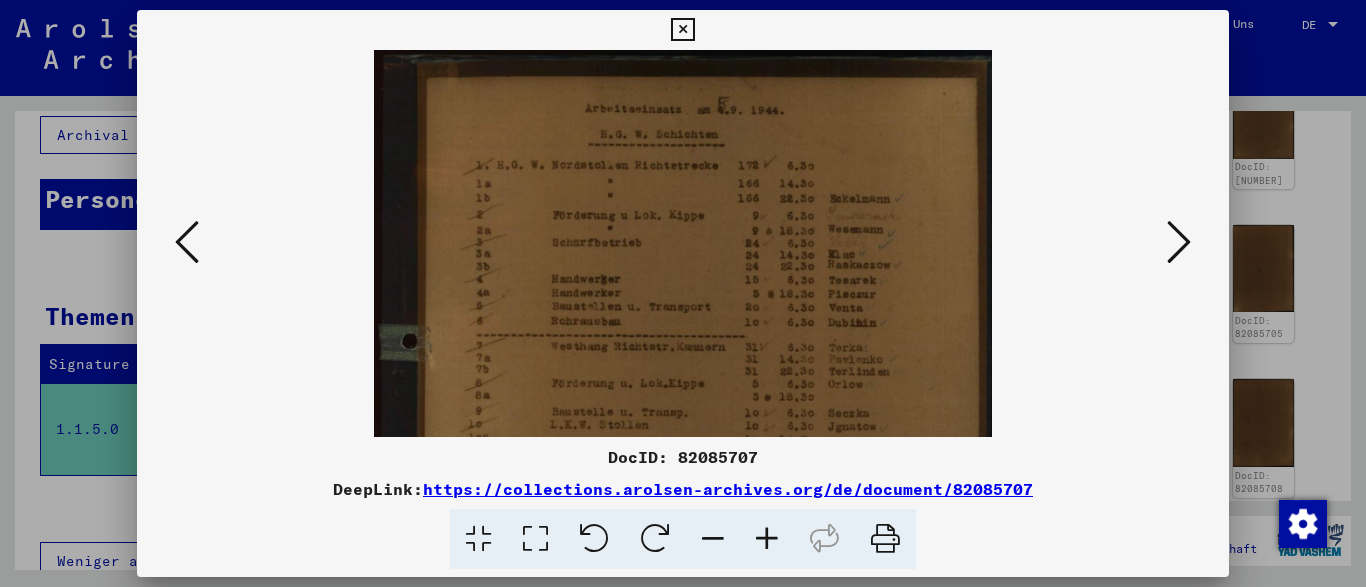 click at bounding box center (767, 539) 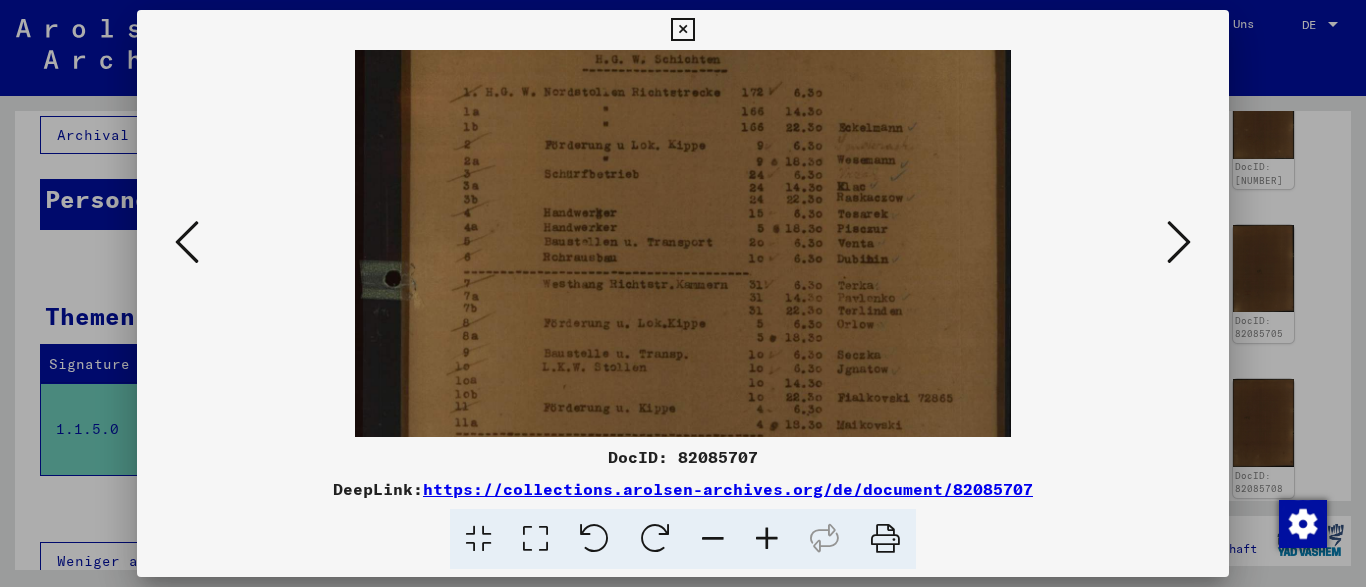 scroll, scrollTop: 93, scrollLeft: 0, axis: vertical 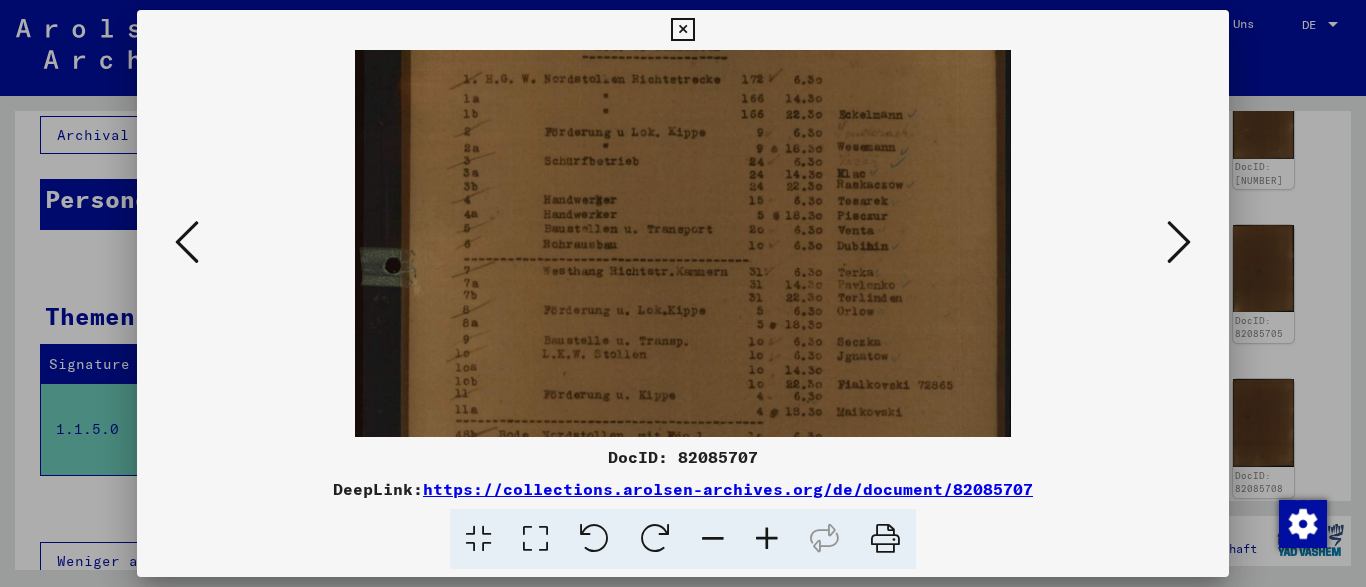 drag, startPoint x: 824, startPoint y: 306, endPoint x: 815, endPoint y: 213, distance: 93.43447 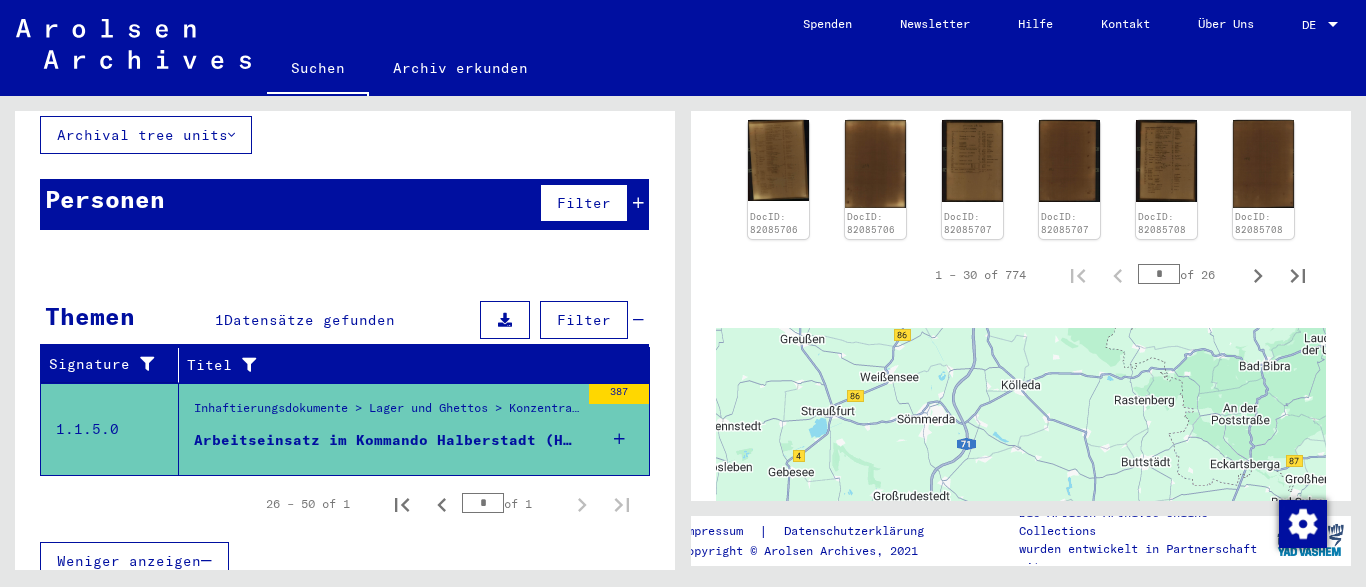 scroll, scrollTop: 1281, scrollLeft: 0, axis: vertical 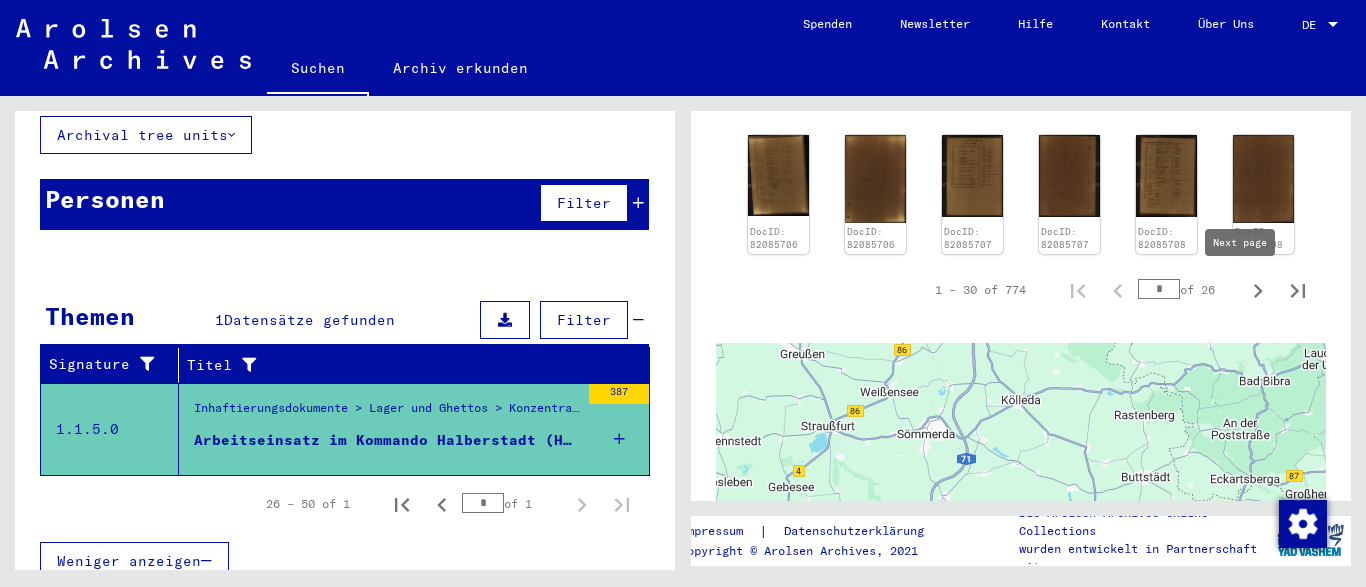 click 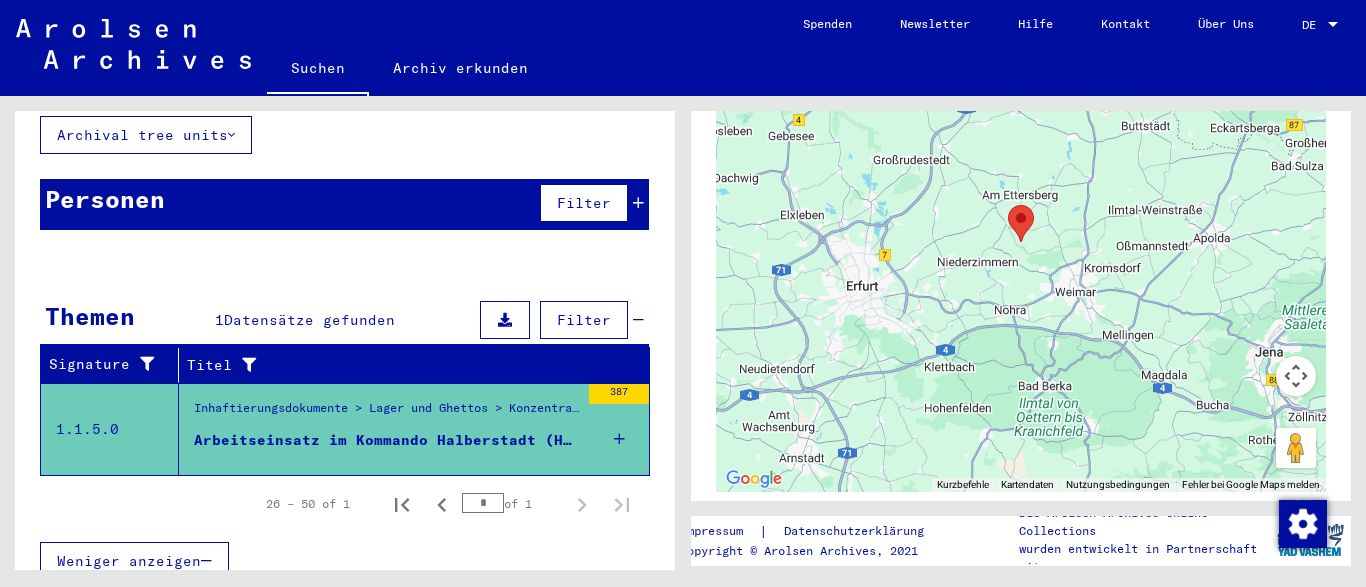 scroll, scrollTop: 1697, scrollLeft: 0, axis: vertical 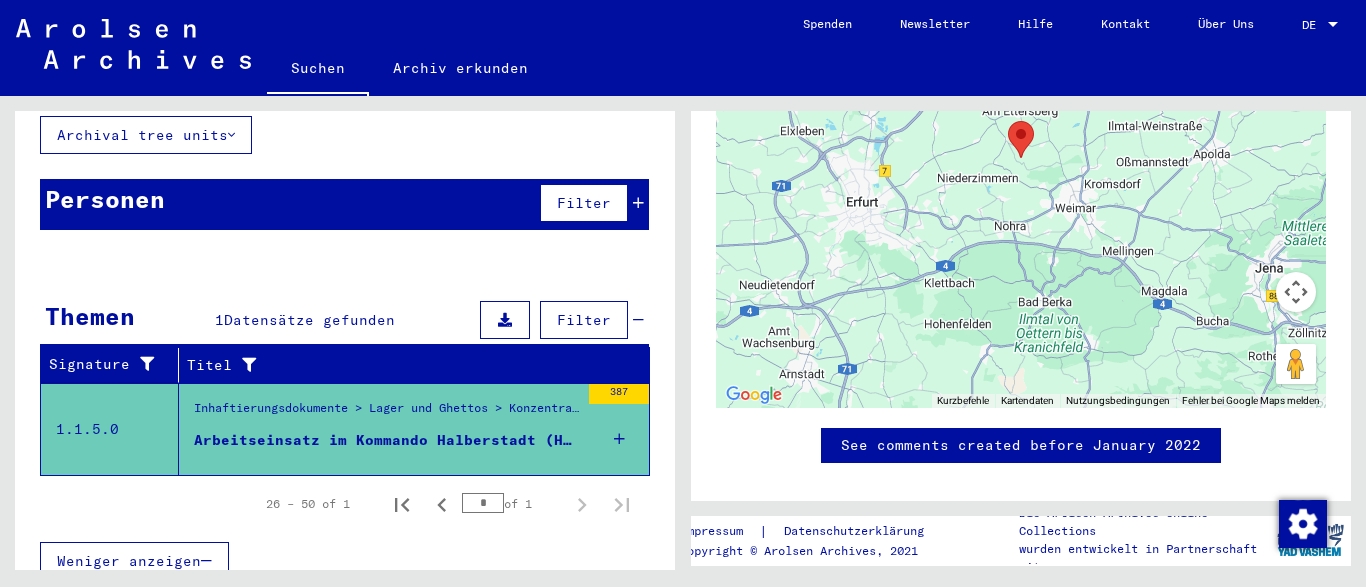 drag, startPoint x: 1350, startPoint y: 381, endPoint x: 1343, endPoint y: 312, distance: 69.354164 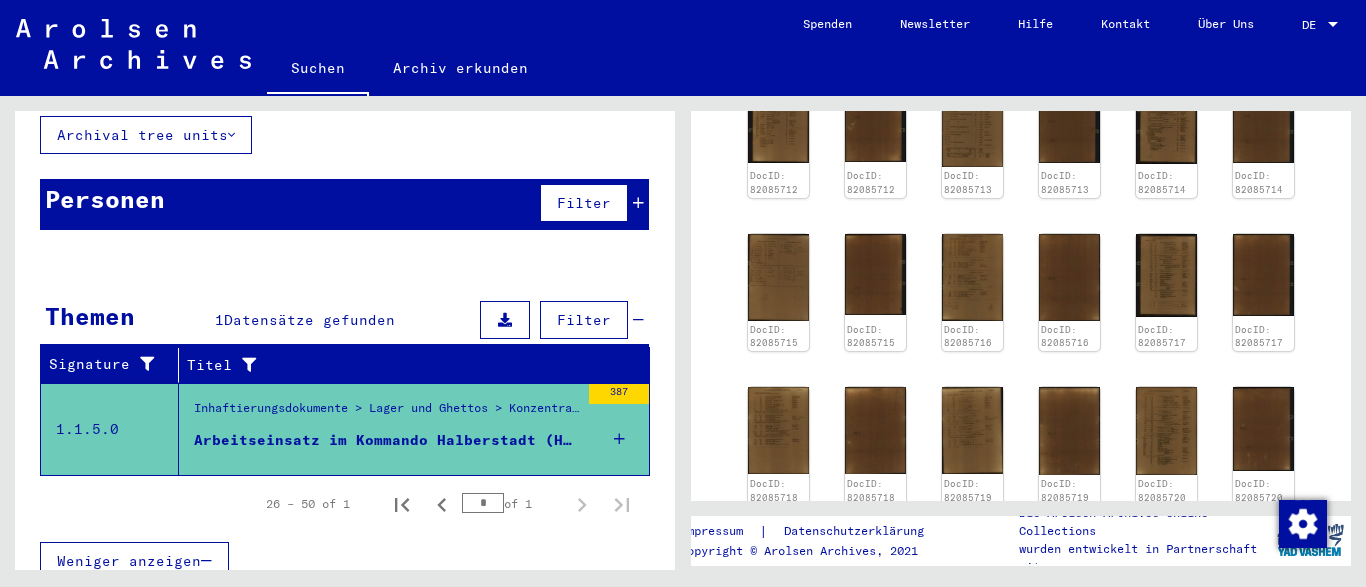 scroll, scrollTop: 750, scrollLeft: 0, axis: vertical 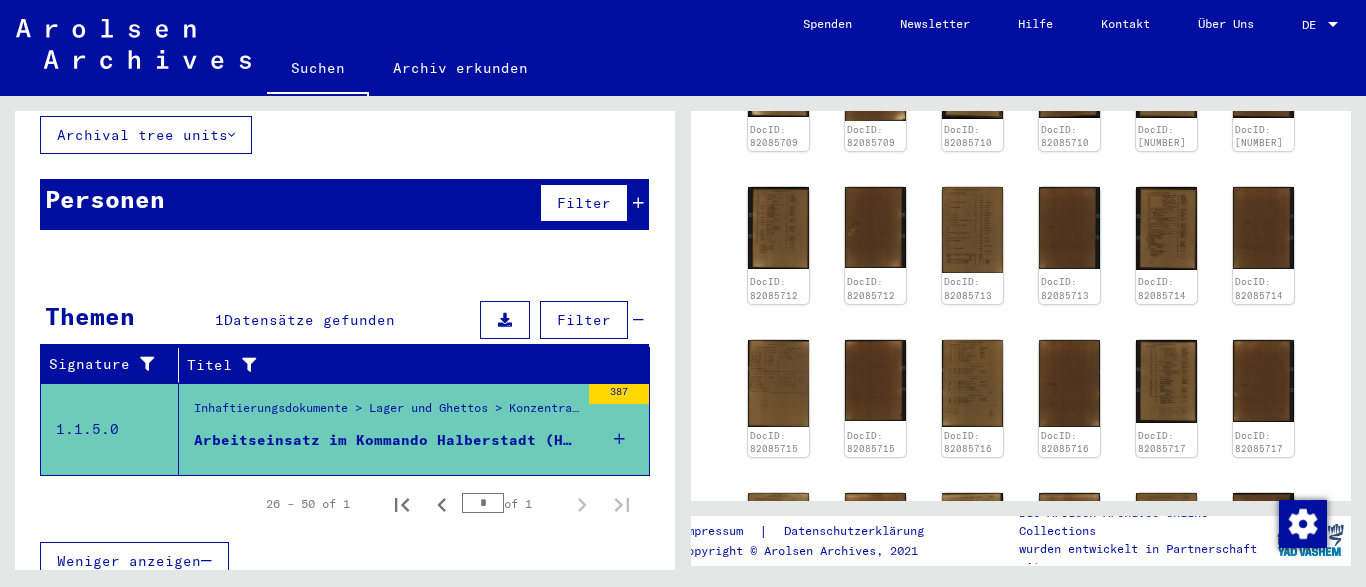 click on "DocID: 82085709 DocID: 82085709 DocID: 82085710 DocID: 82085710 DocID: 82085711 DocID: 82085711 DocID: 82085712 DocID: 82085712 DocID: 82085713 DocID: 82085713 DocID: 82085714 DocID: 82085714 DocID: 82085715 DocID: 82085715 DocID: 82085716 DocID: 82085716 DocID: 82085717 DocID: 82085717 DocID: 82085718 DocID: 82085718 DocID: 82085719 DocID: 82085719 DocID: 82085720 DocID: 82085720 DocID: 82085721 DocID: 82085721 DocID: 82085722 DocID: 82085722 DocID: 82085723 DocID: 82085723" 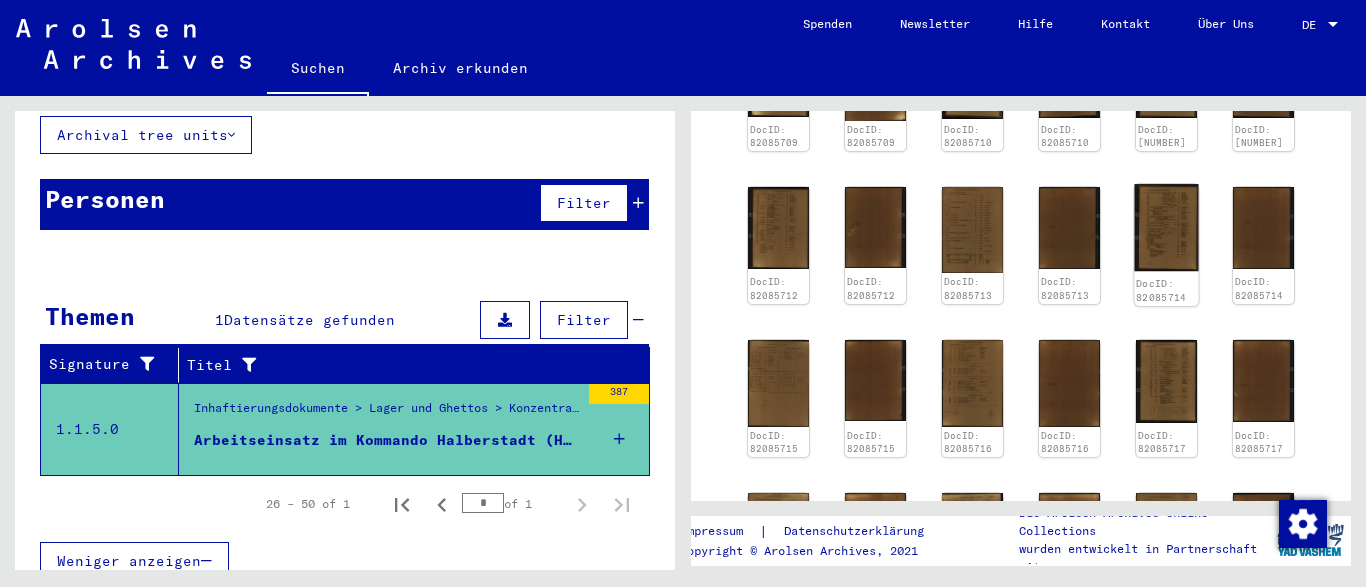 click 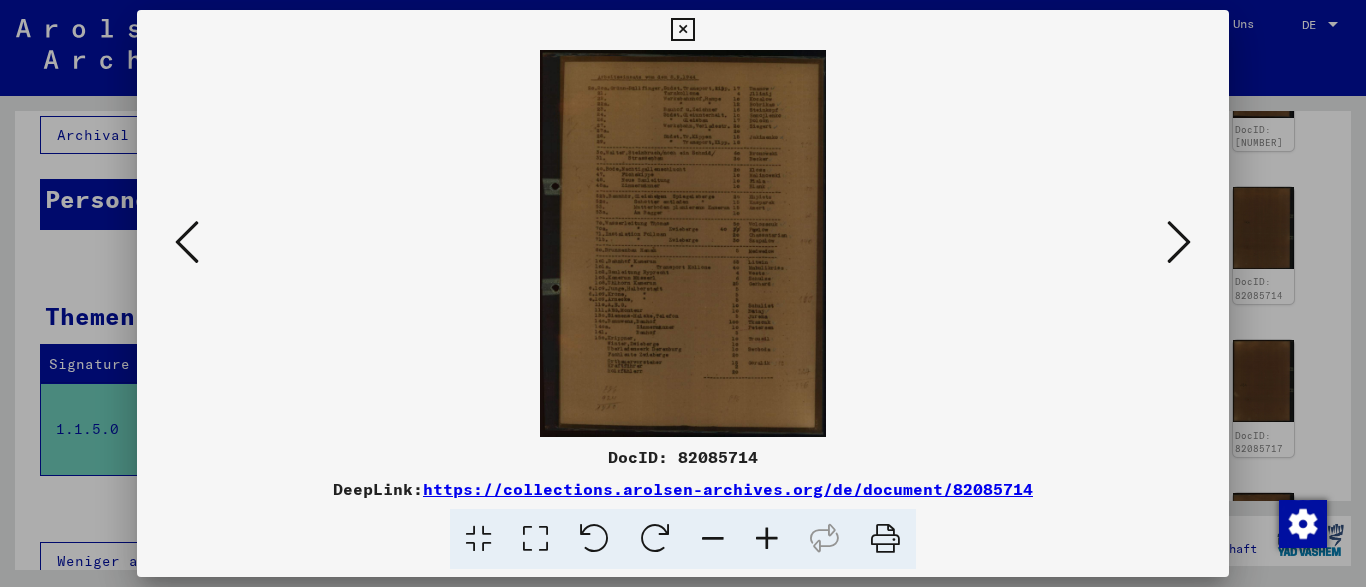 click at bounding box center [682, 30] 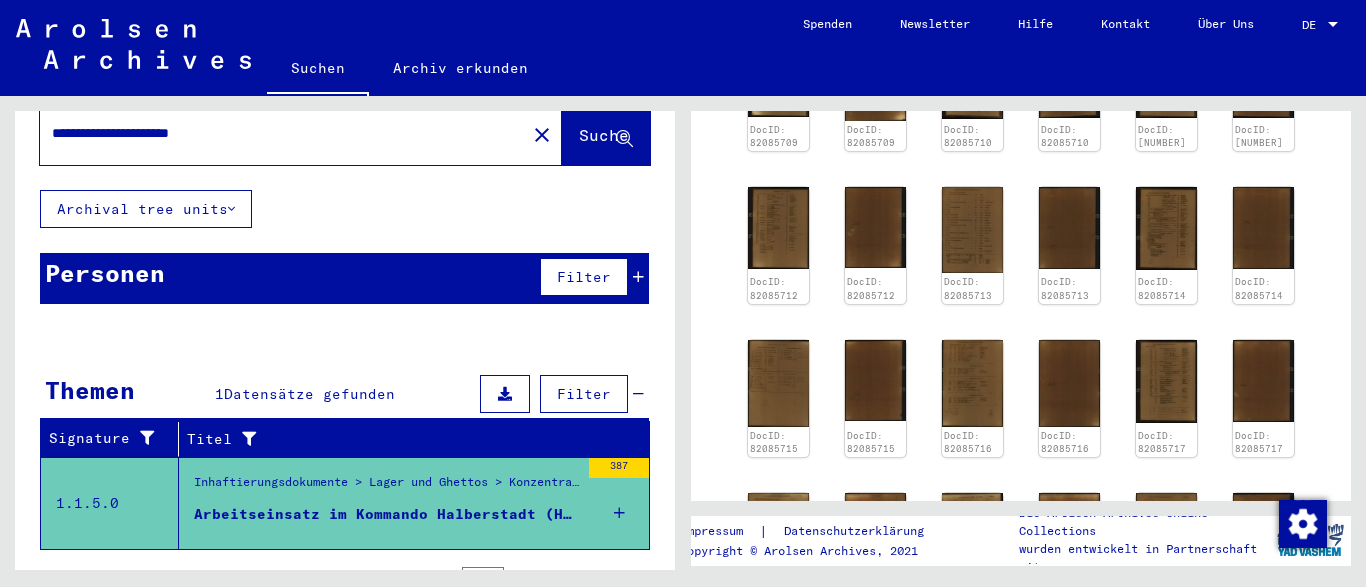 scroll, scrollTop: 0, scrollLeft: 0, axis: both 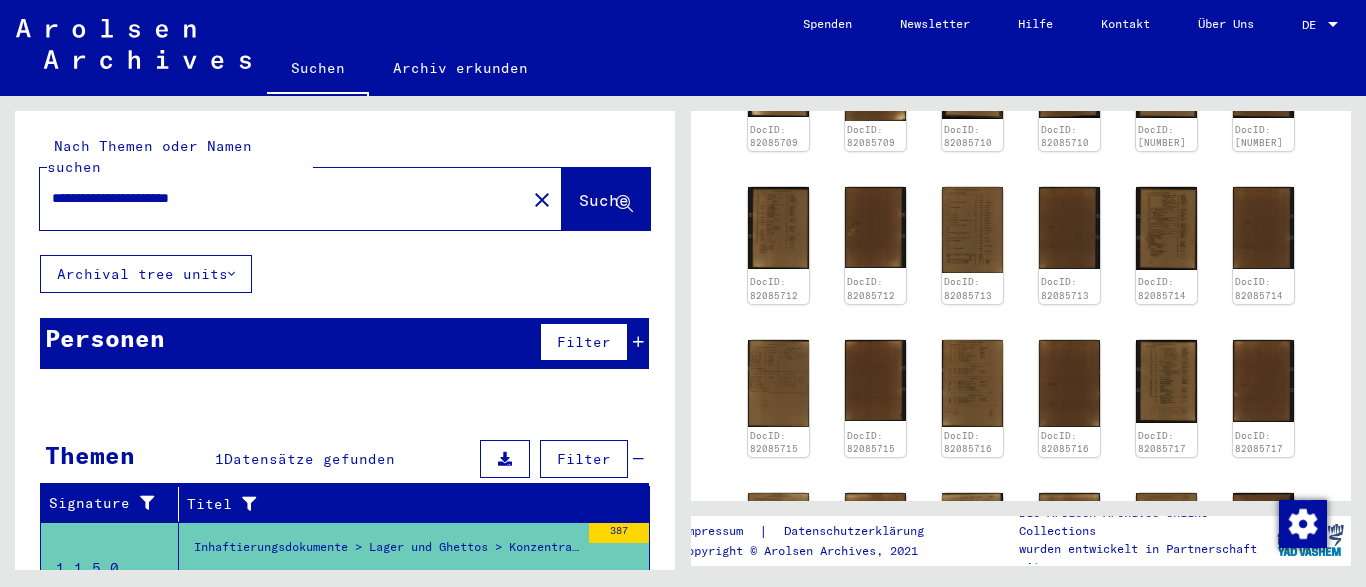 drag, startPoint x: 260, startPoint y: 180, endPoint x: 0, endPoint y: 136, distance: 263.6968 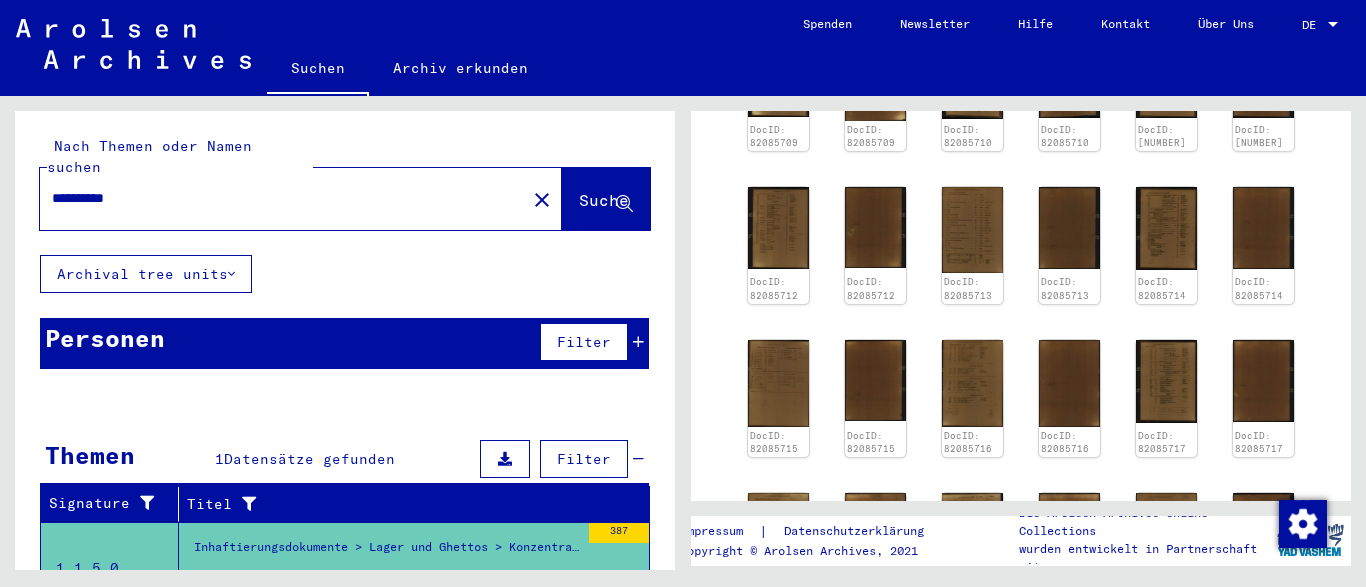 type on "**********" 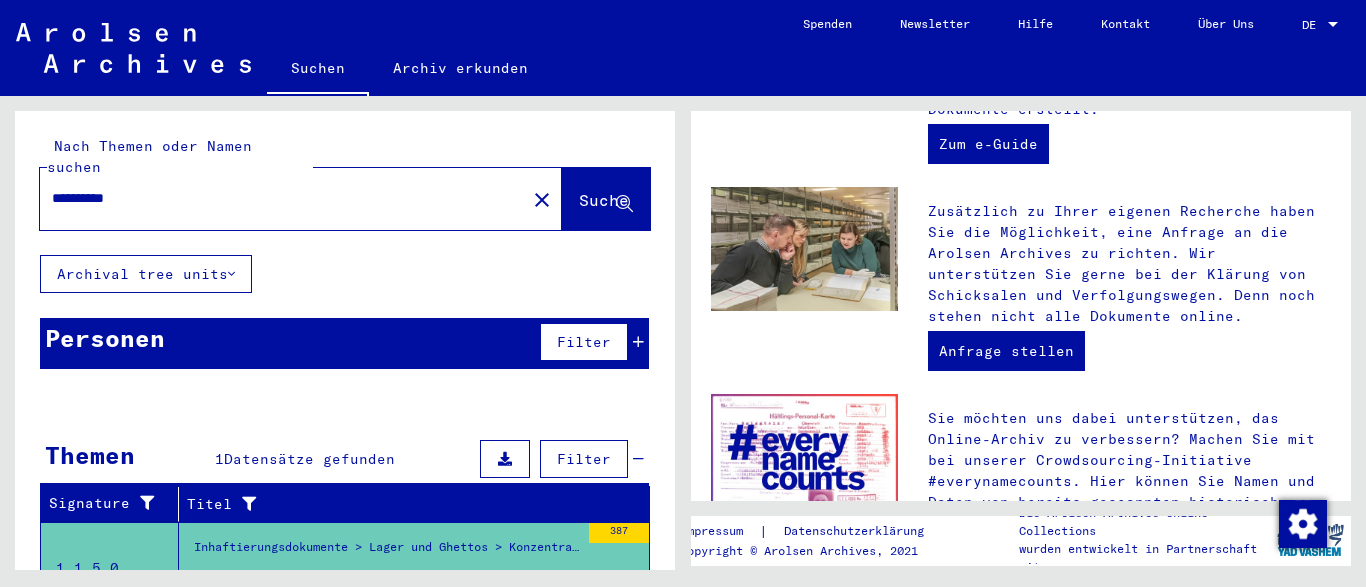 scroll, scrollTop: 0, scrollLeft: 0, axis: both 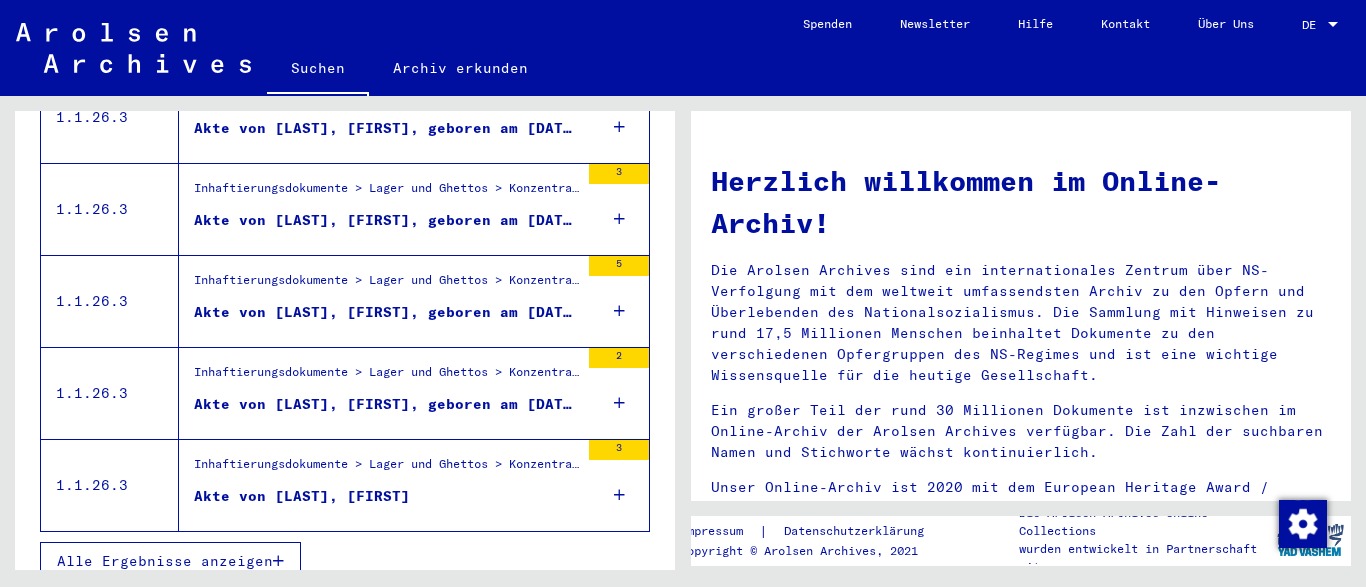 click on "Alle Ergebnisse anzeigen" at bounding box center (165, 561) 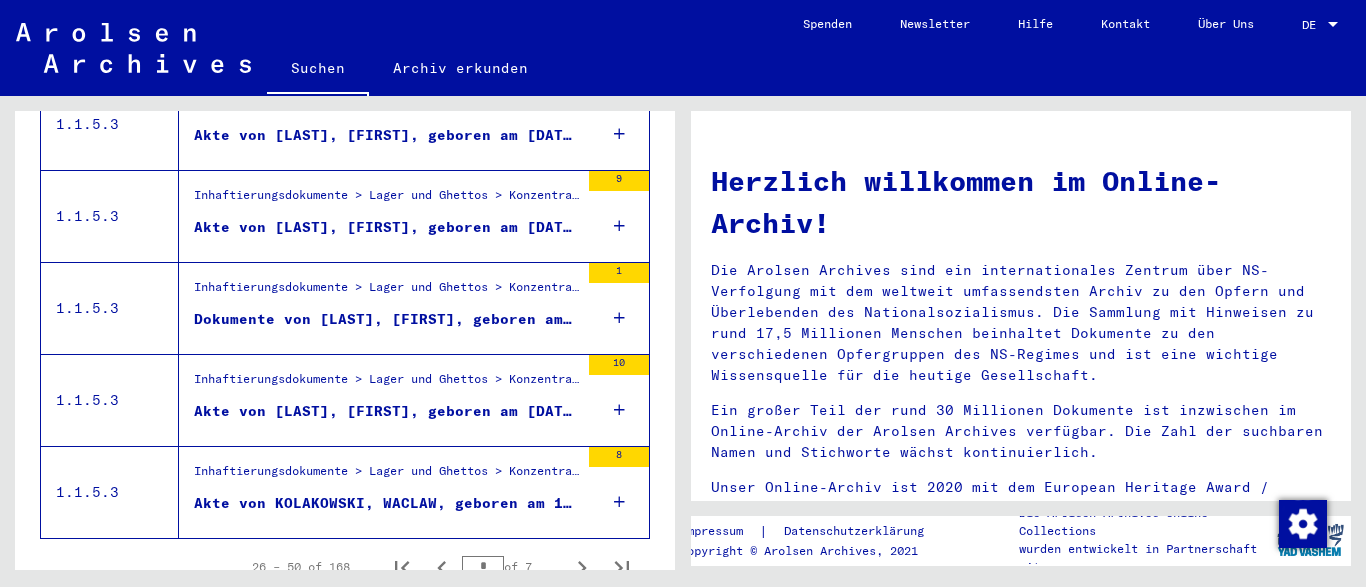scroll, scrollTop: 2347, scrollLeft: 0, axis: vertical 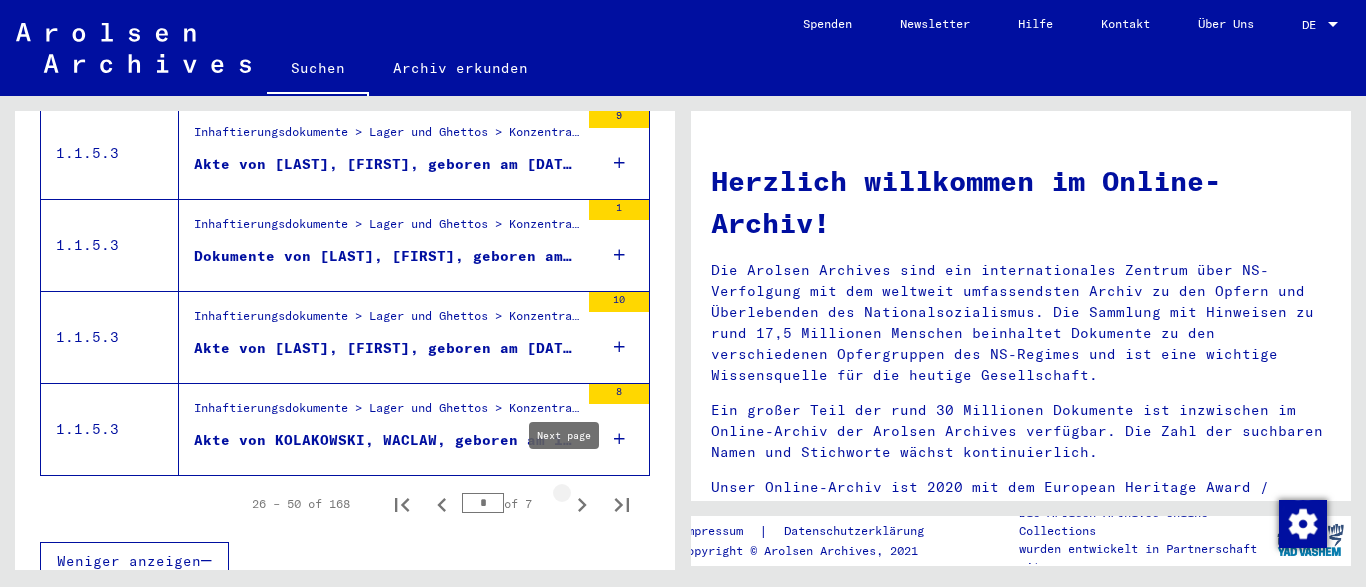 click 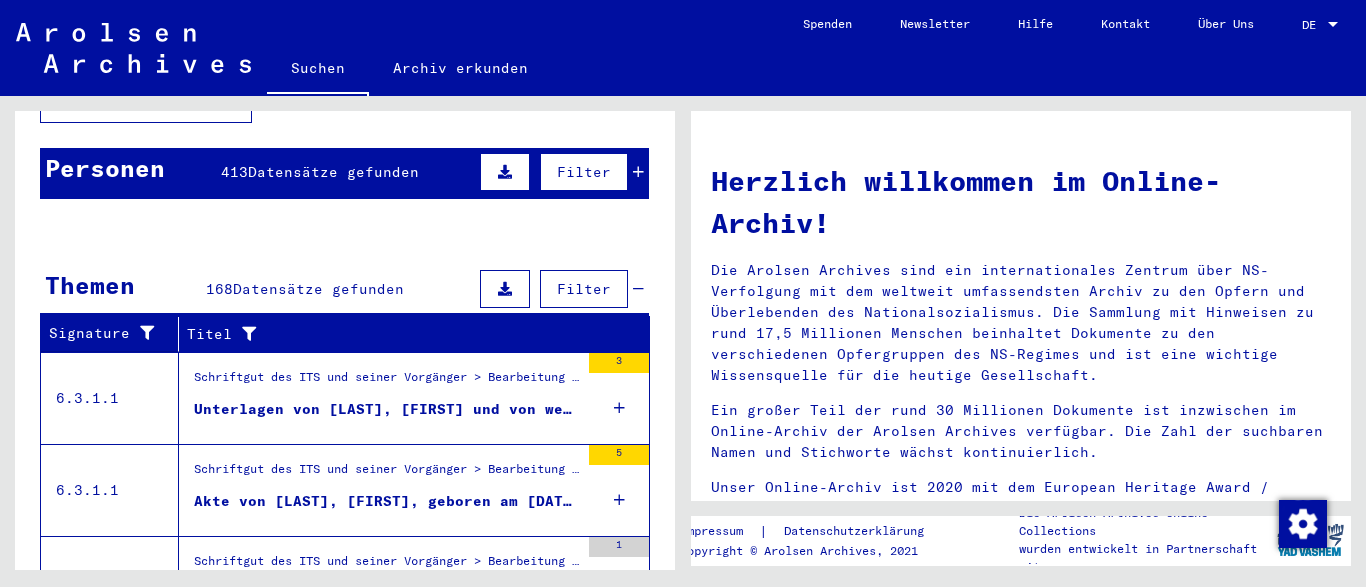scroll, scrollTop: 0, scrollLeft: 0, axis: both 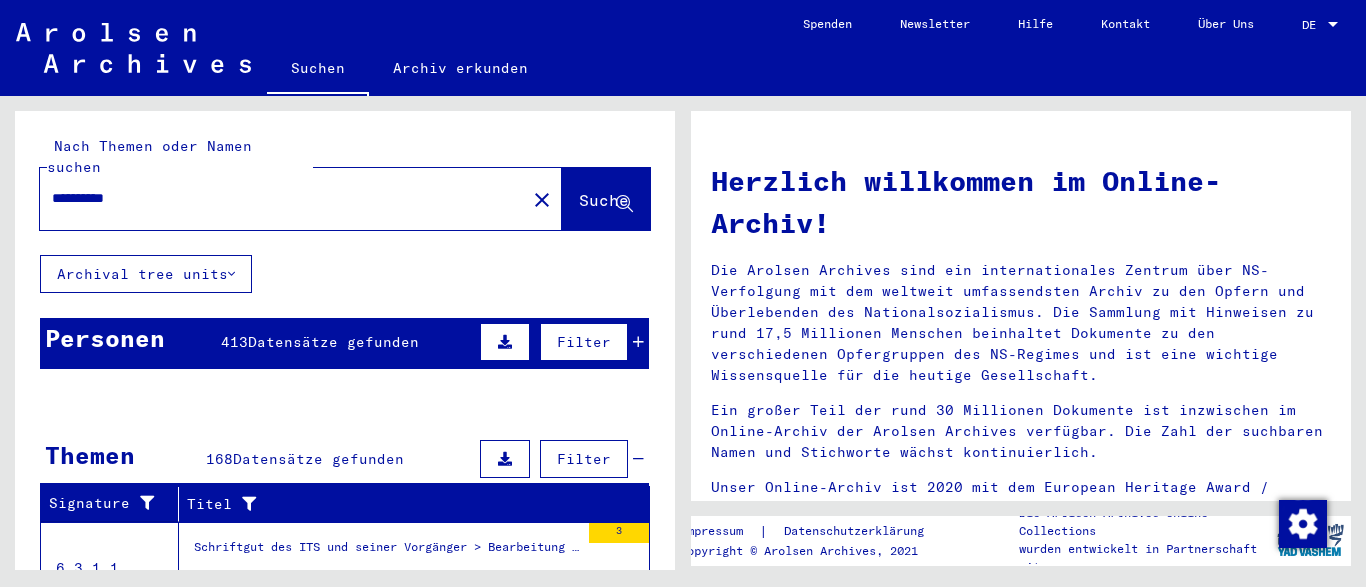 click on "**********" at bounding box center [277, 198] 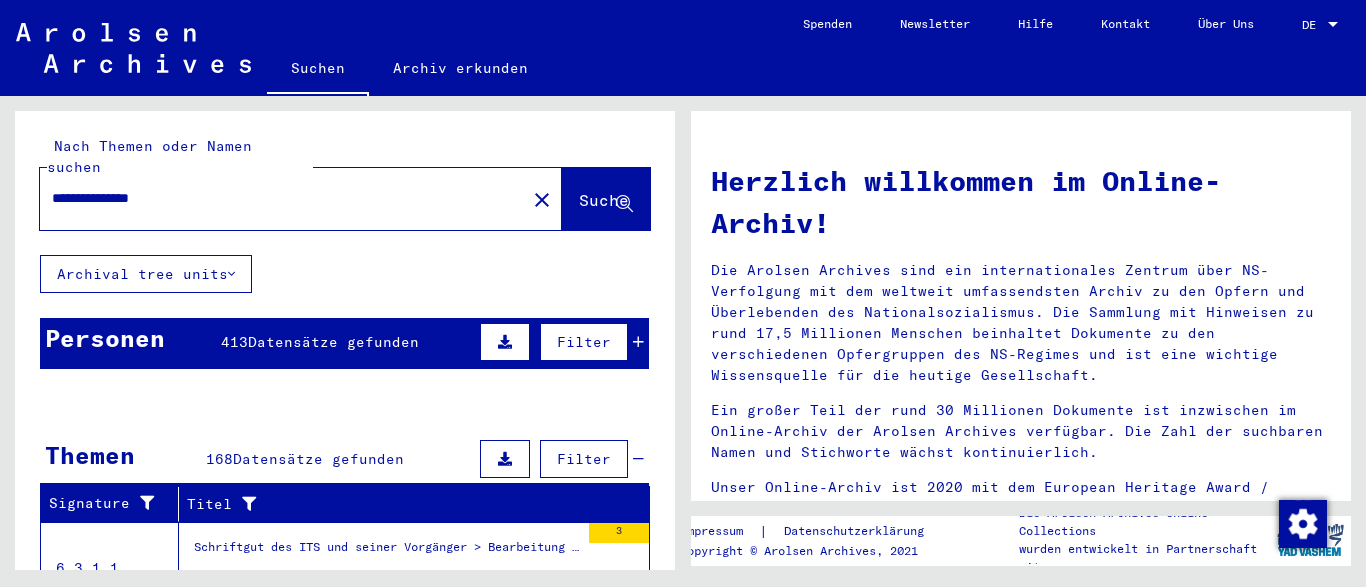 type on "**********" 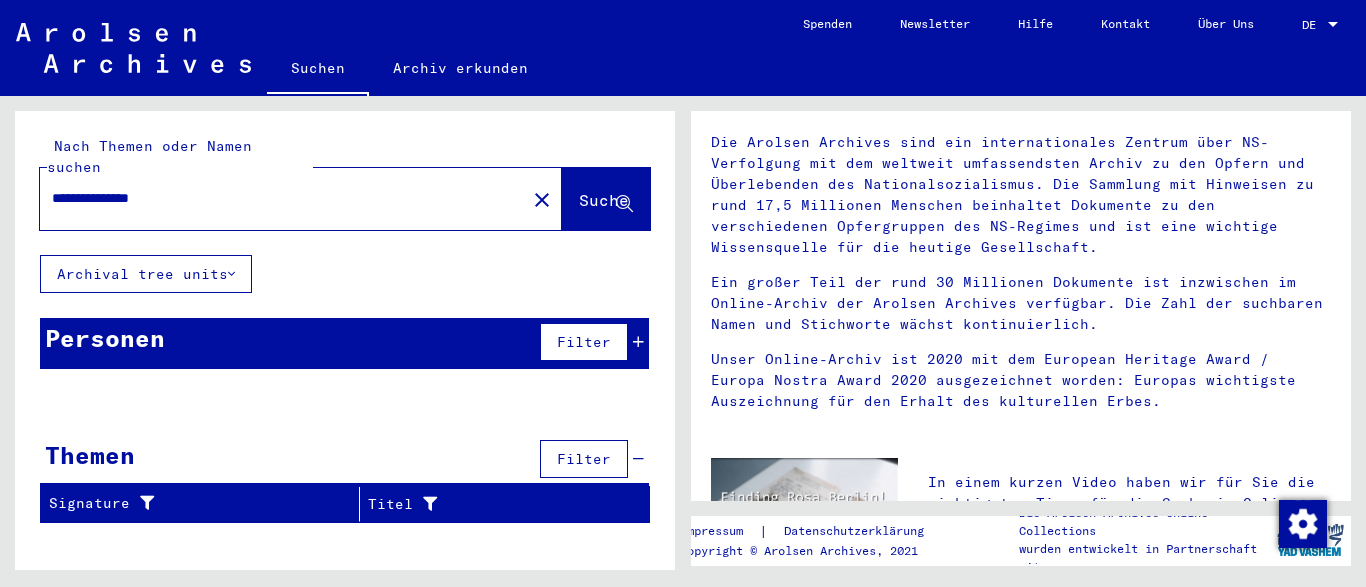 scroll, scrollTop: 139, scrollLeft: 0, axis: vertical 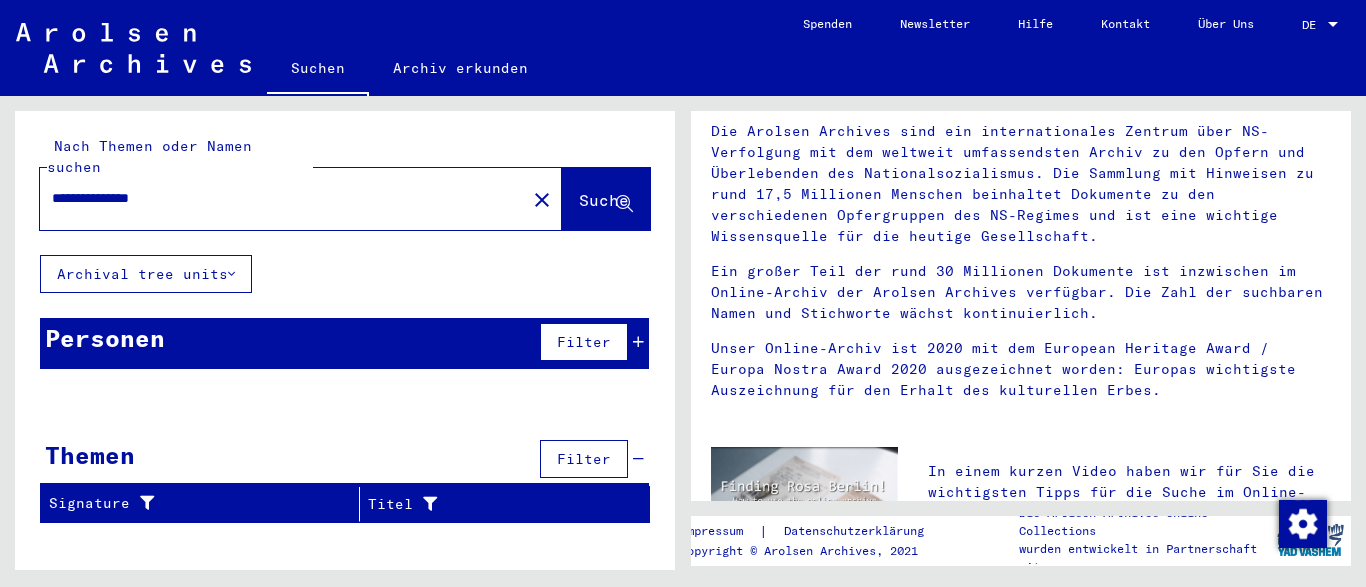 drag, startPoint x: 684, startPoint y: 167, endPoint x: 690, endPoint y: 341, distance: 174.10342 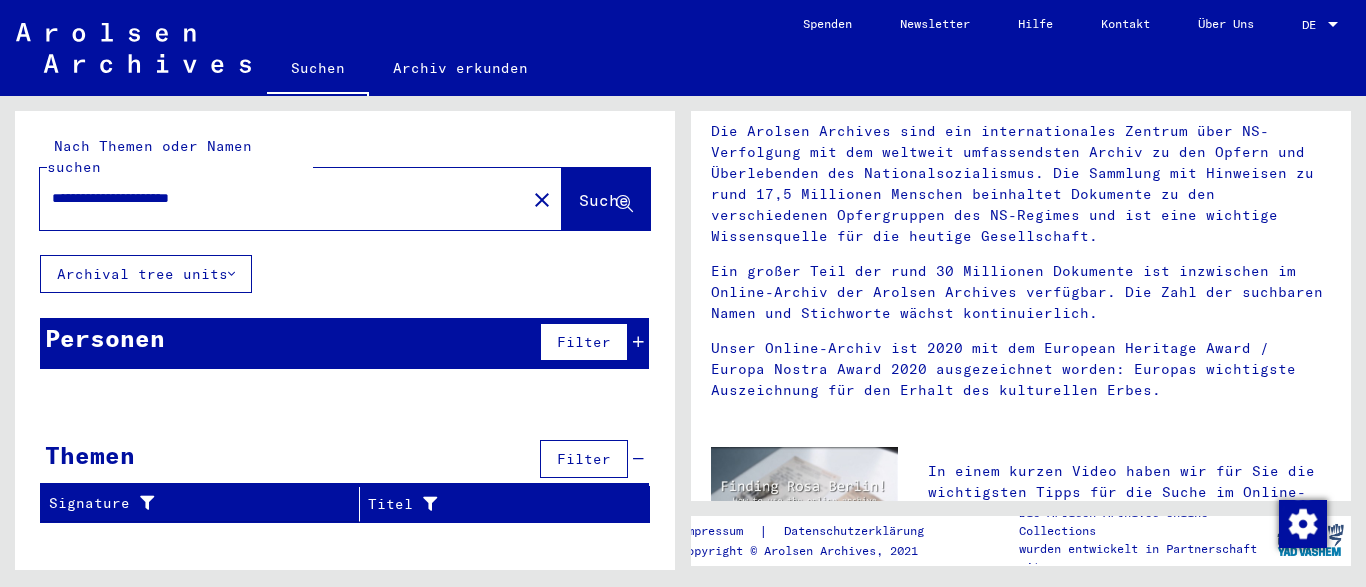 type on "**********" 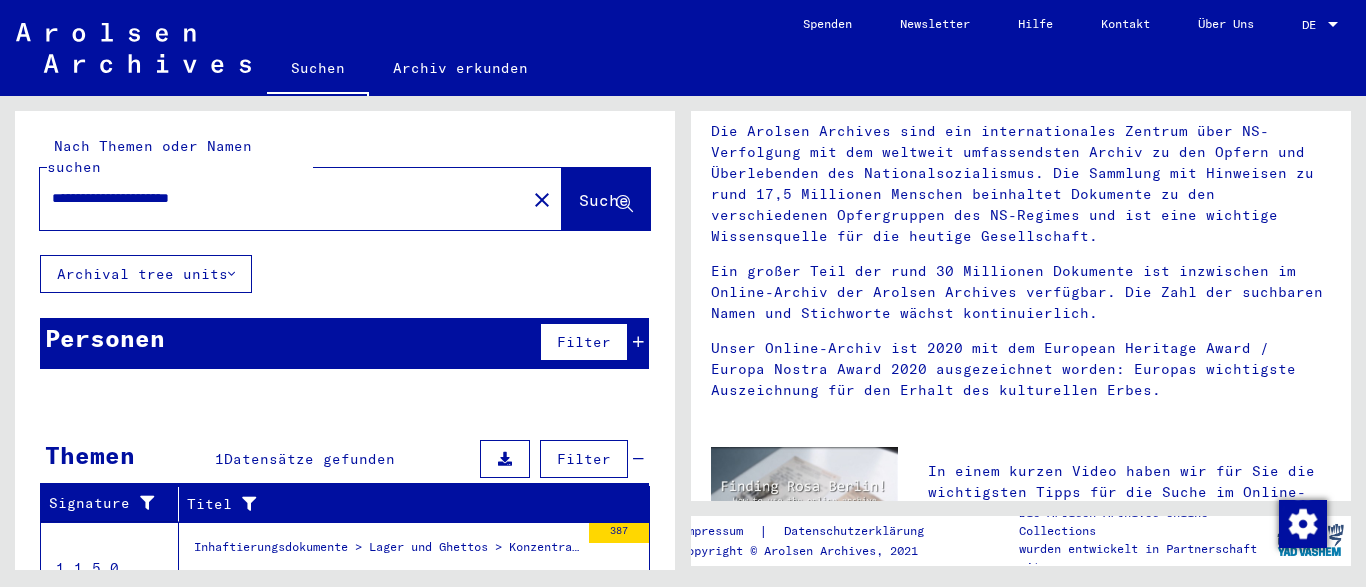 scroll, scrollTop: 45, scrollLeft: 0, axis: vertical 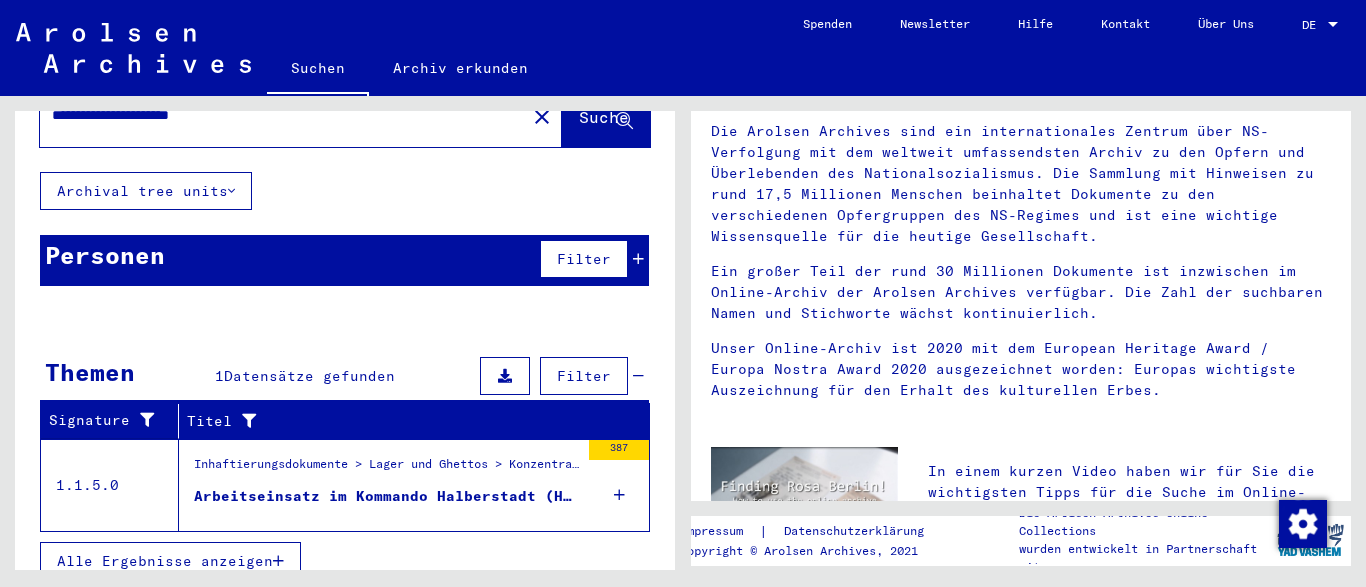 click on "Arbeitseinsatz im Kommando Halberstadt (Hermann Göring Werke),      Tagesberichte vom 01.09.1944 - 05.04.1945" at bounding box center [386, 496] 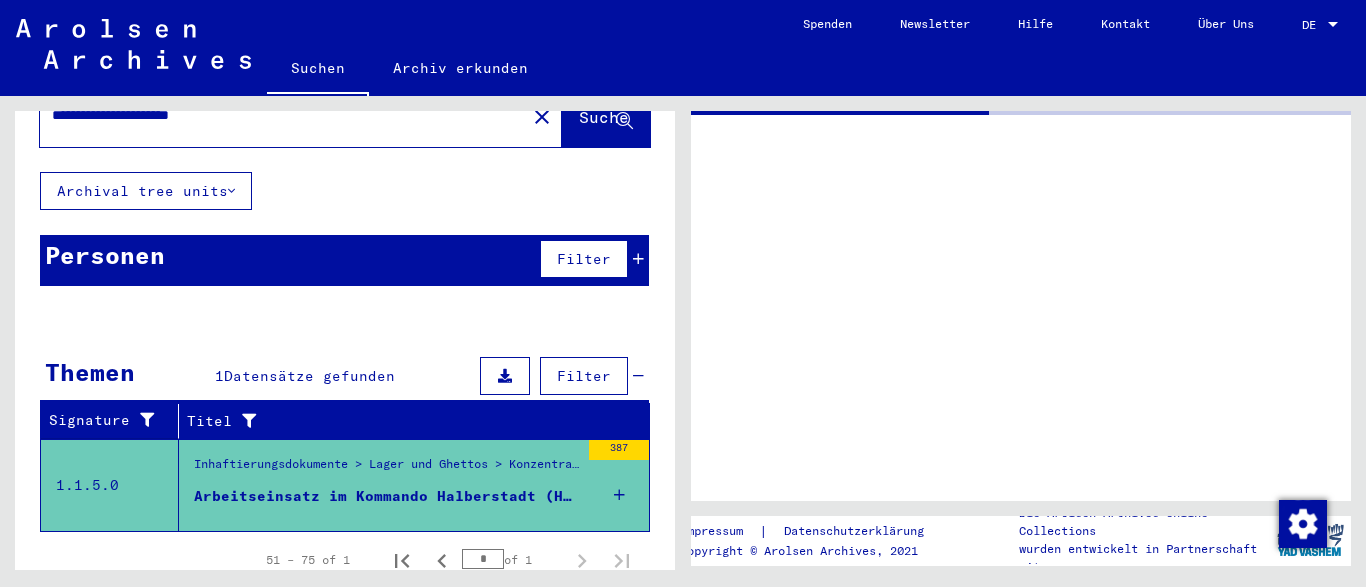 scroll, scrollTop: 0, scrollLeft: 0, axis: both 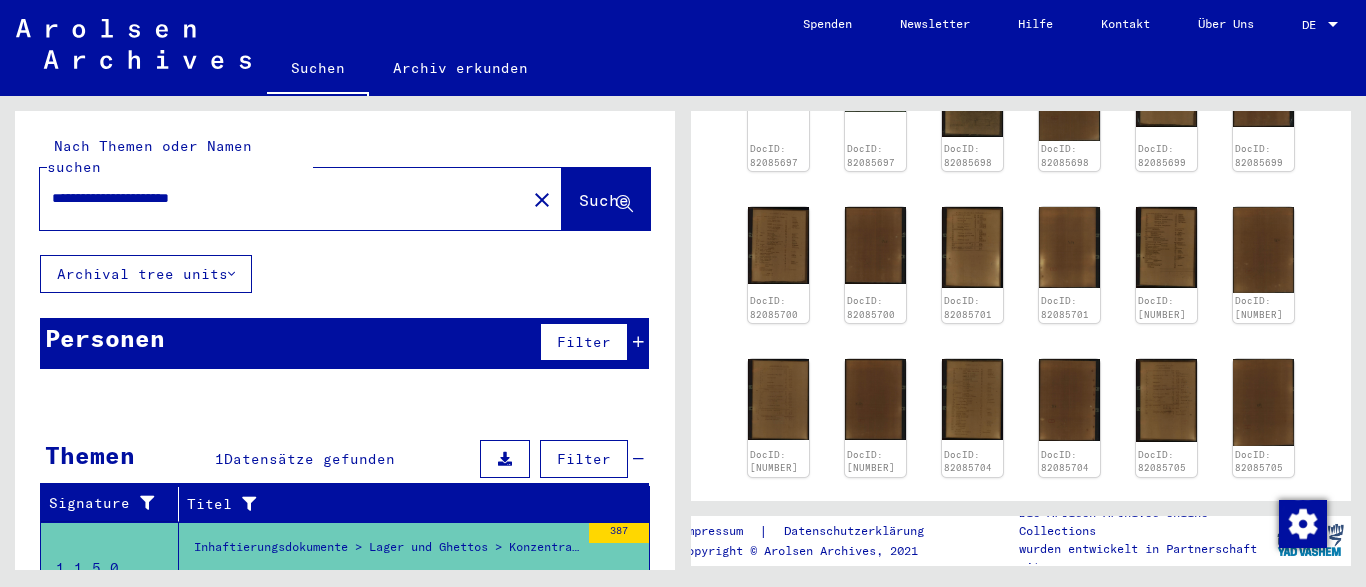drag, startPoint x: 295, startPoint y: 168, endPoint x: 0, endPoint y: 162, distance: 295.061 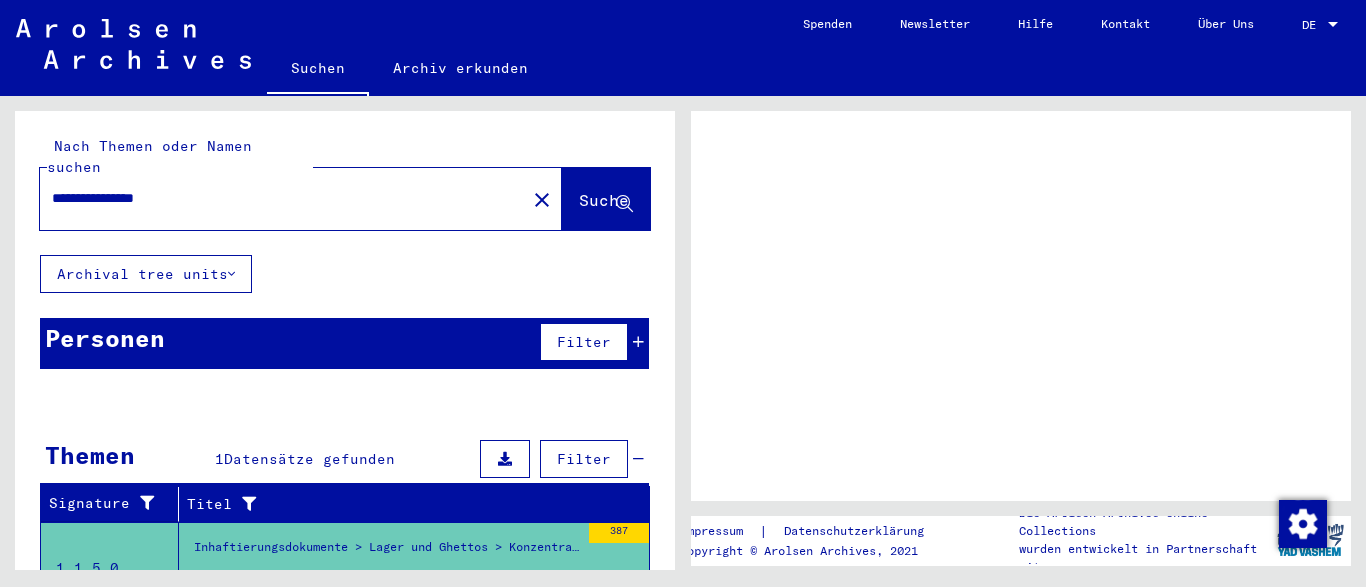 scroll, scrollTop: 0, scrollLeft: 0, axis: both 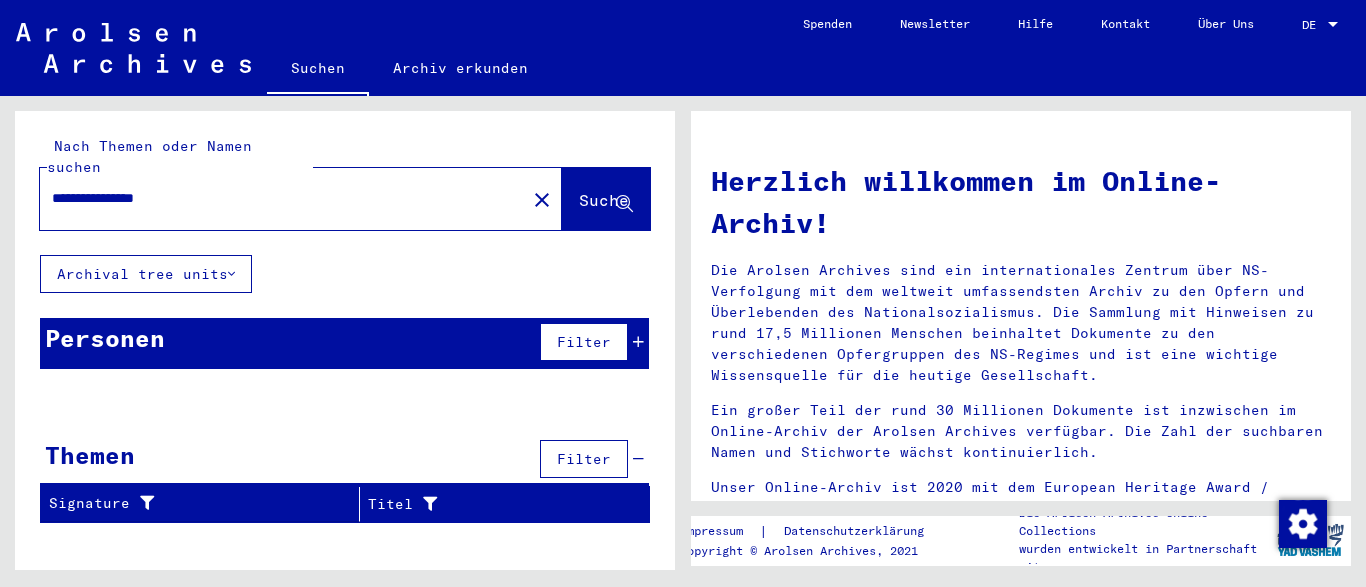 drag, startPoint x: 221, startPoint y: 183, endPoint x: 138, endPoint y: 169, distance: 84.17244 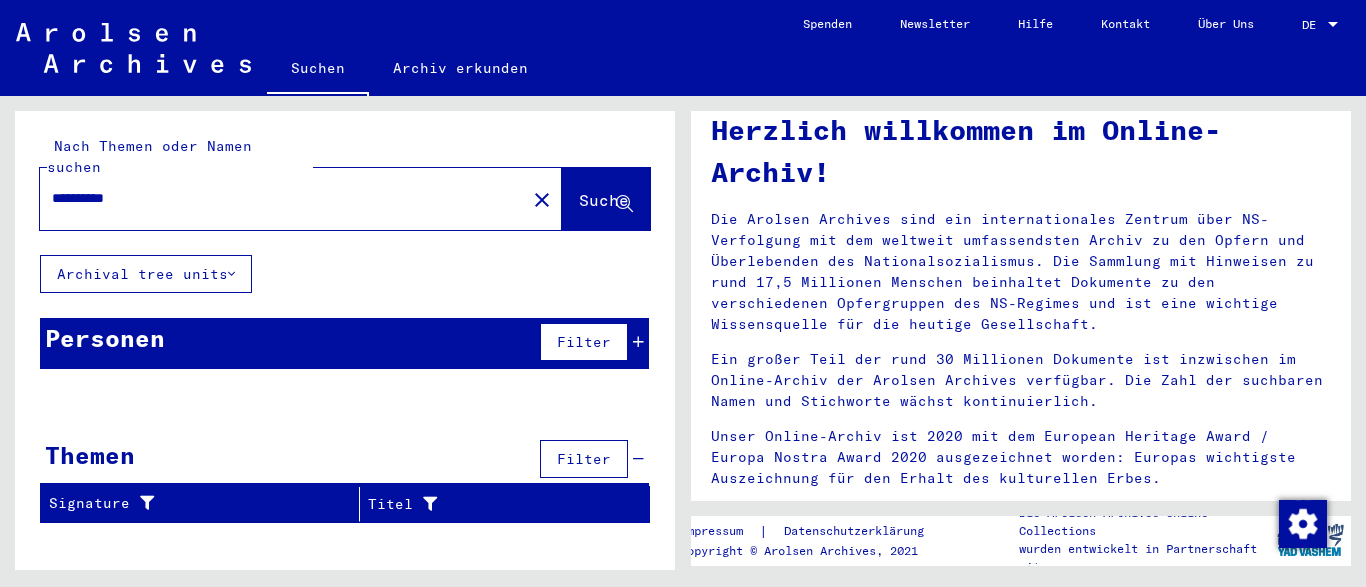 scroll, scrollTop: 164, scrollLeft: 0, axis: vertical 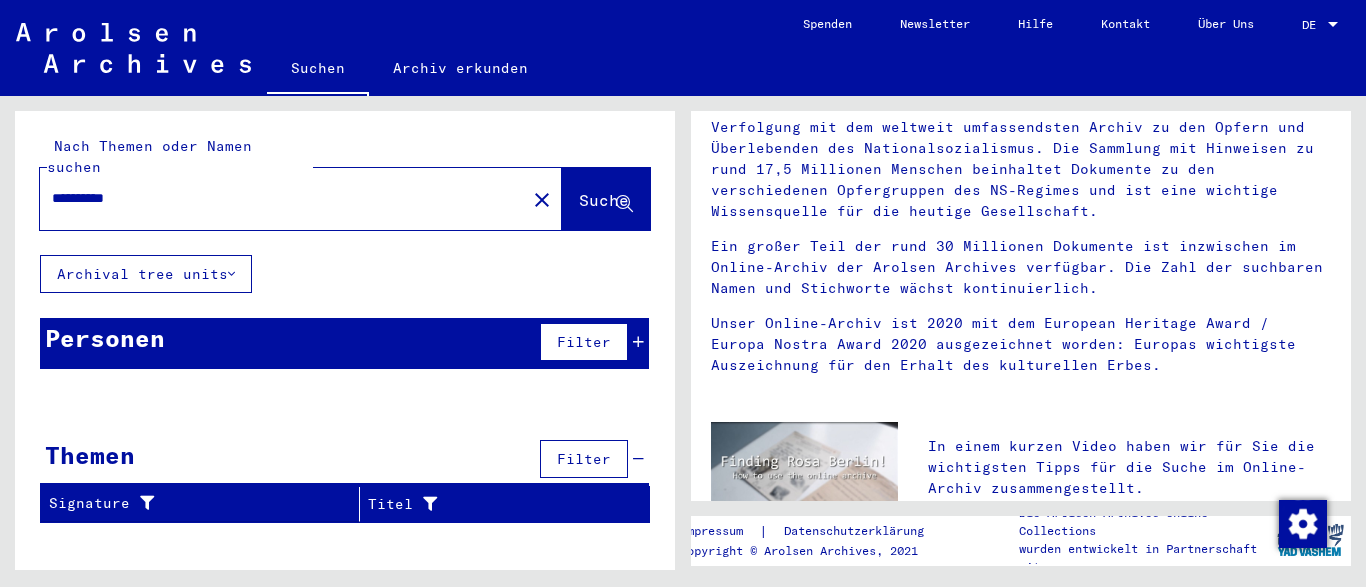 click on "*********" at bounding box center [277, 198] 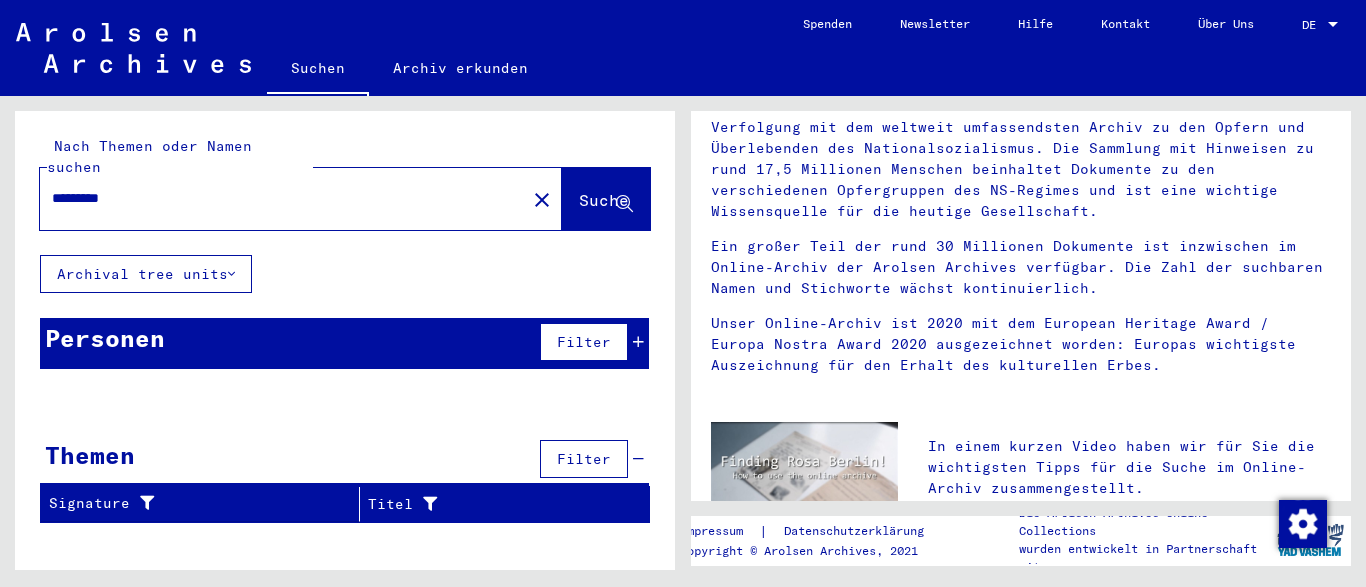type on "*********" 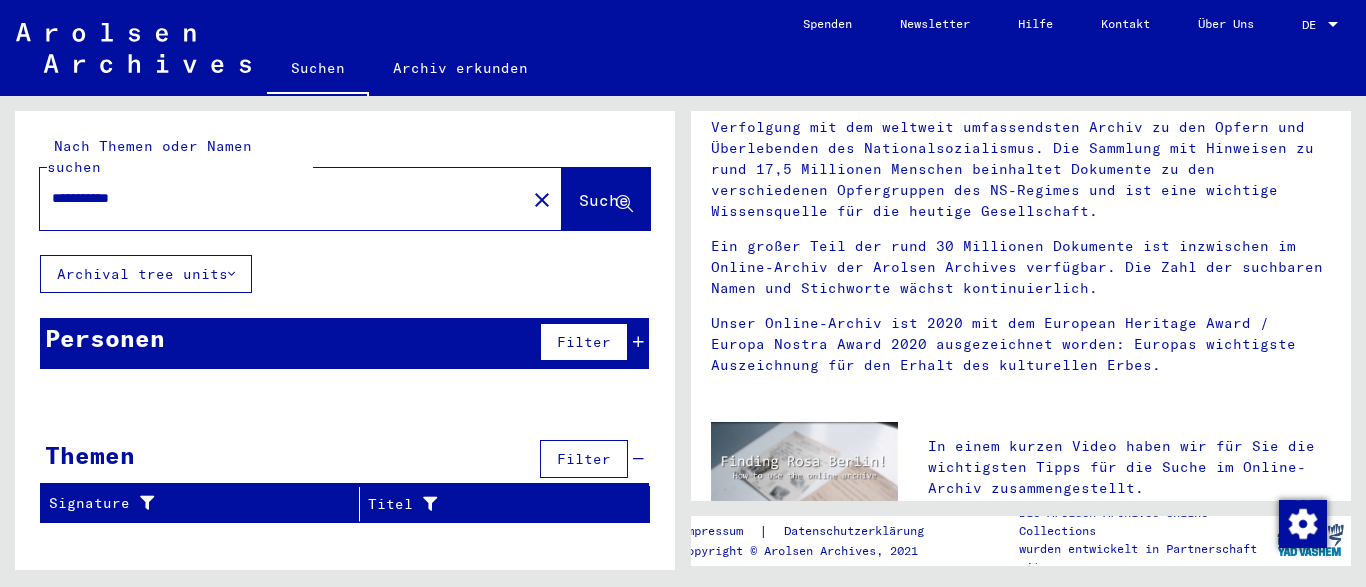 type on "**********" 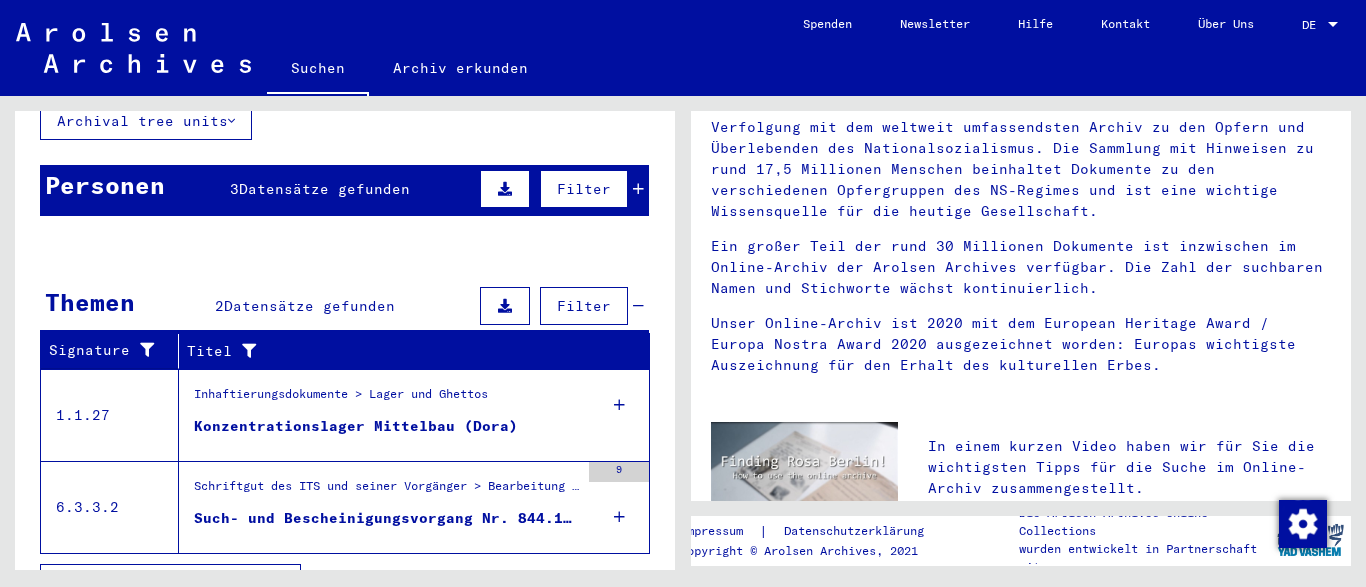 scroll, scrollTop: 175, scrollLeft: 0, axis: vertical 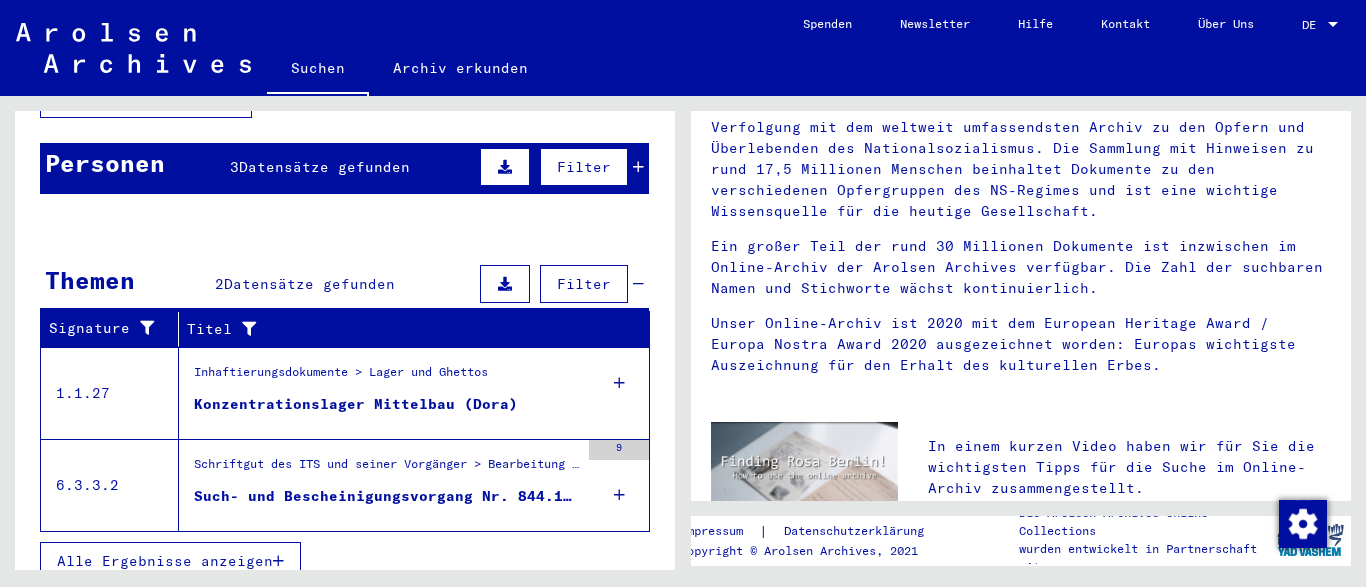 click on "3  Datensätze gefunden" at bounding box center [320, 167] 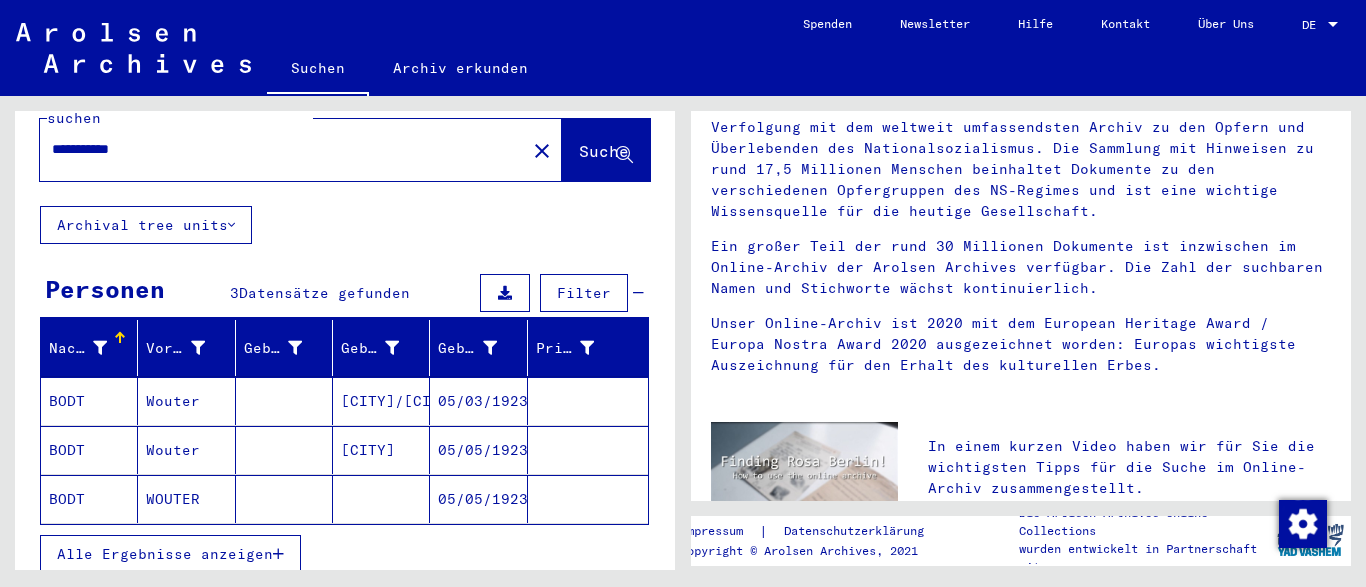scroll, scrollTop: 0, scrollLeft: 0, axis: both 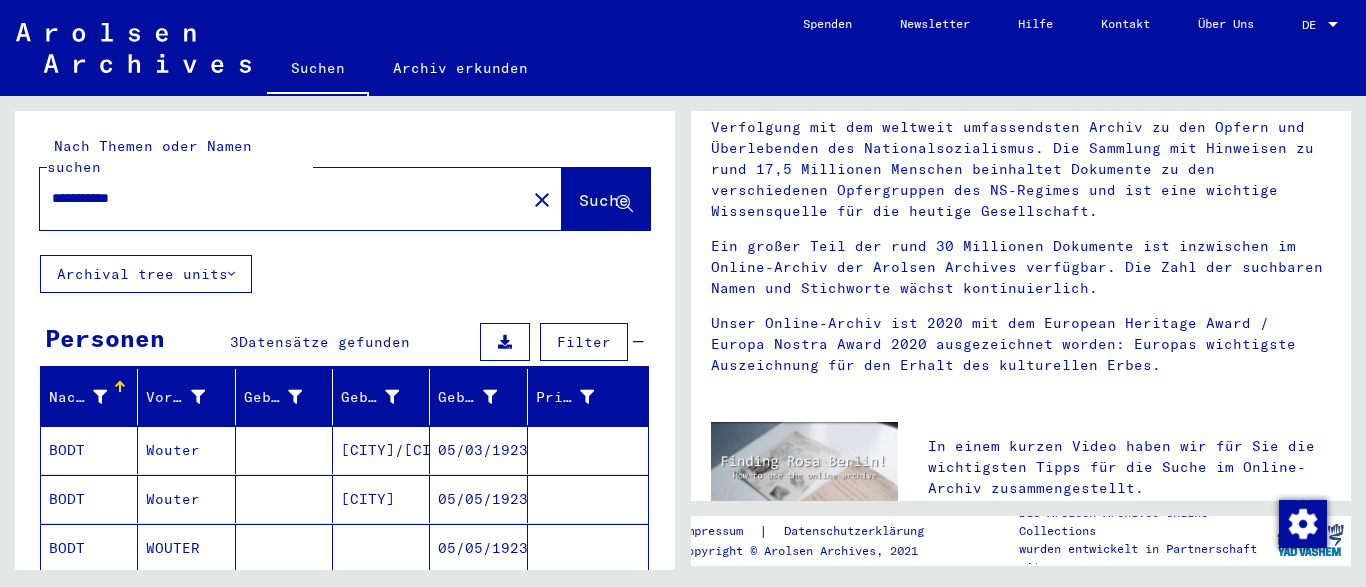 drag, startPoint x: 105, startPoint y: 175, endPoint x: 63, endPoint y: 171, distance: 42.190044 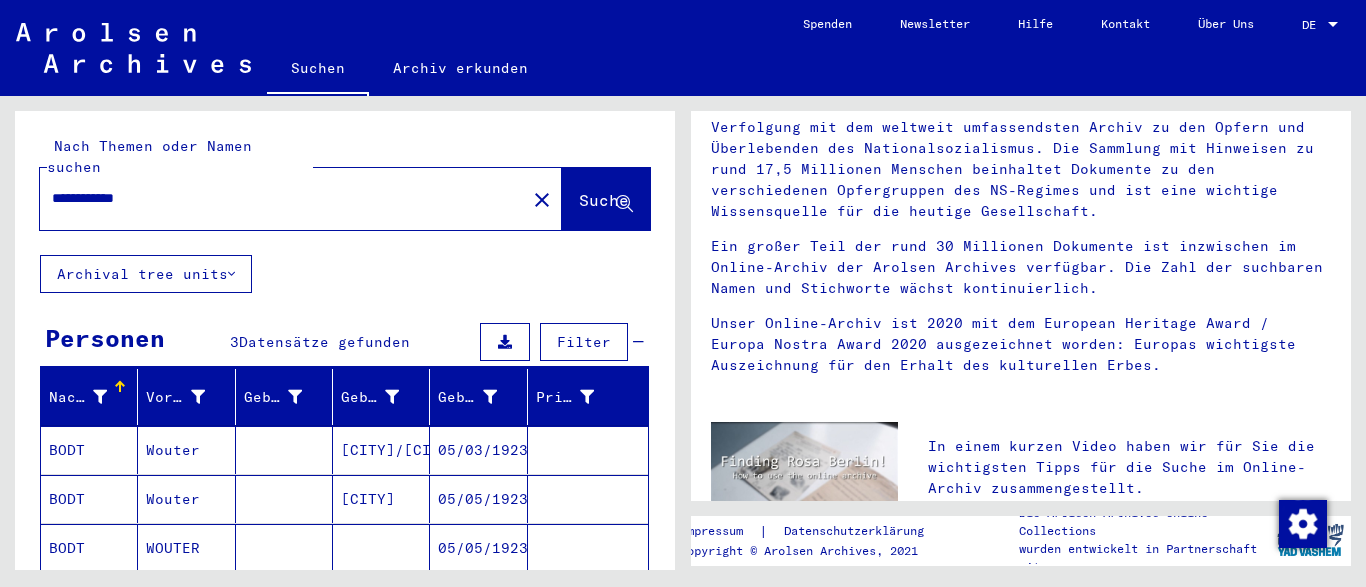 type on "**********" 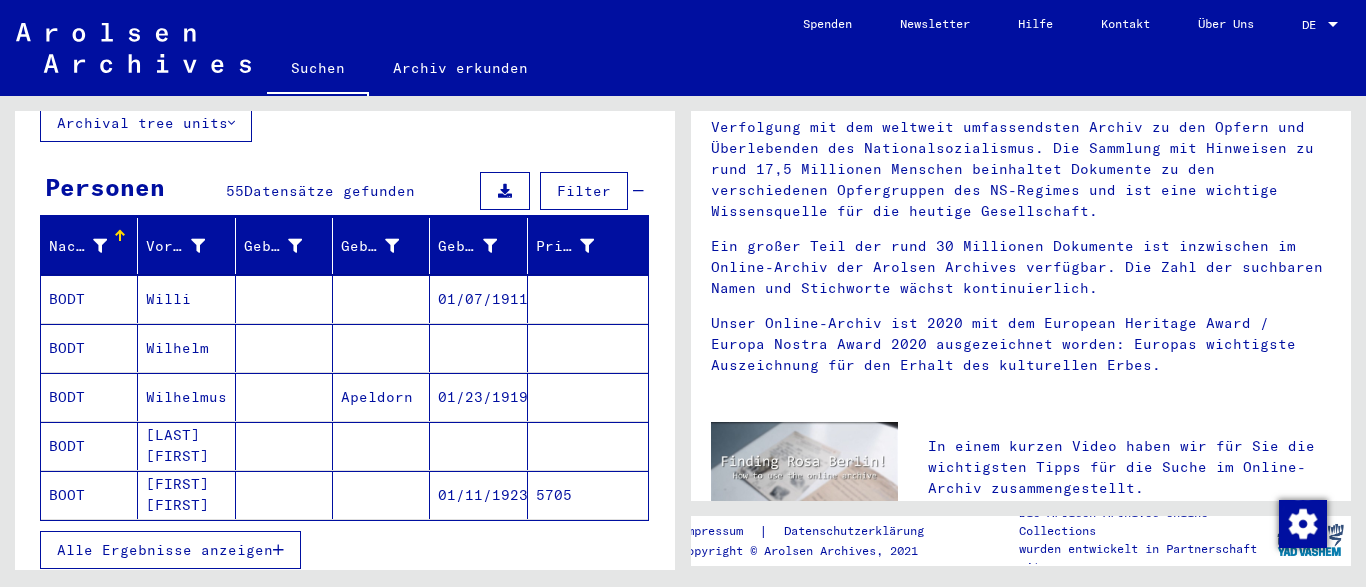 scroll, scrollTop: 163, scrollLeft: 0, axis: vertical 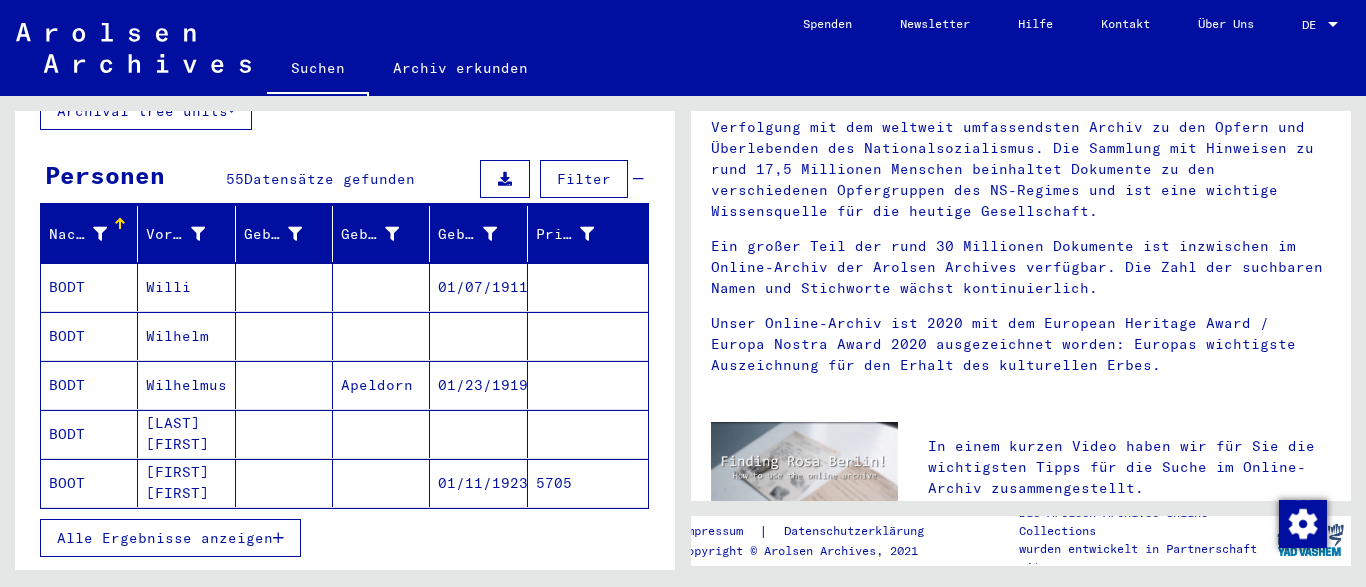 click on "Alle Ergebnisse anzeigen" at bounding box center (165, 538) 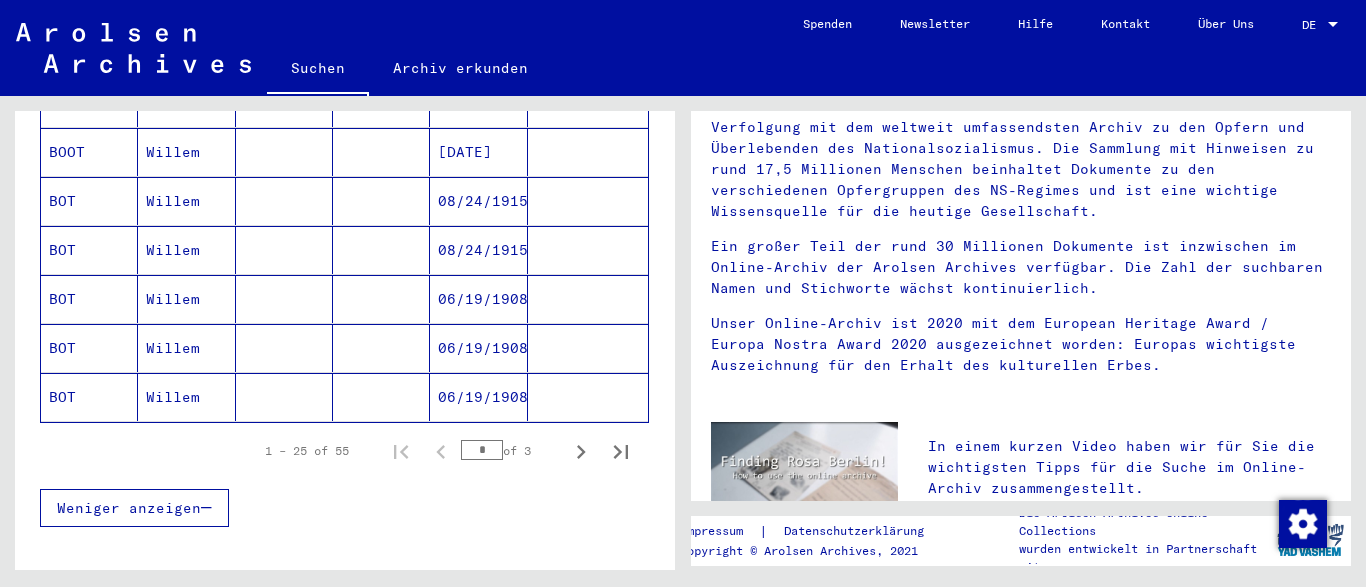 scroll, scrollTop: 1233, scrollLeft: 0, axis: vertical 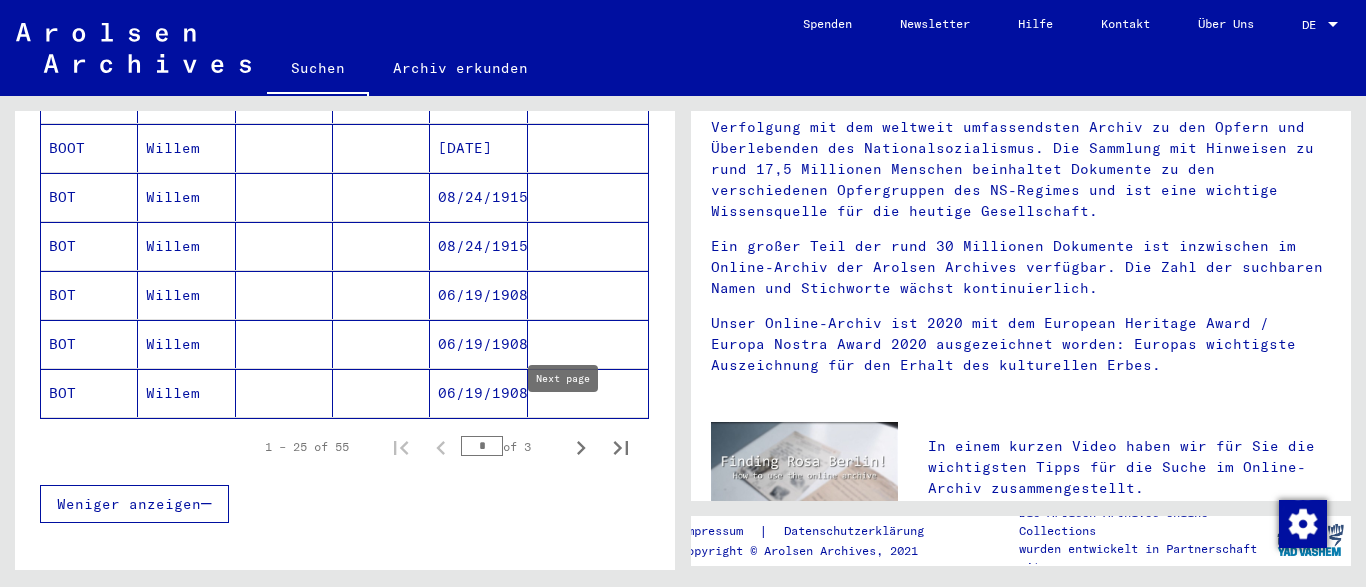 click 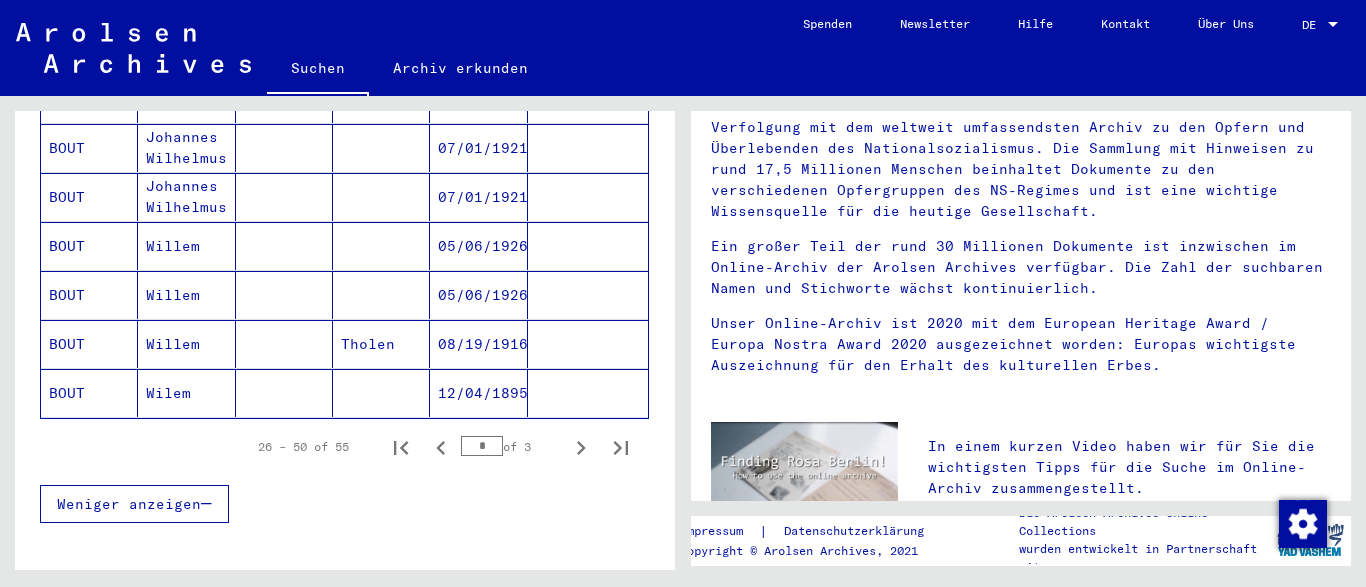 click 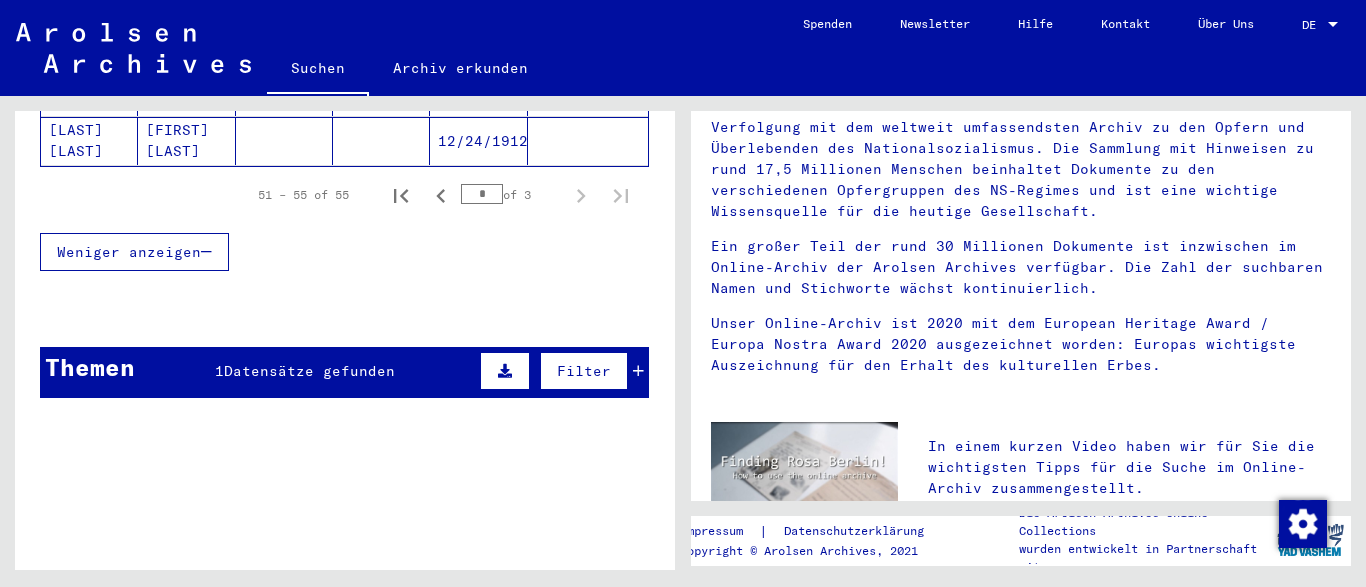 scroll, scrollTop: 484, scrollLeft: 0, axis: vertical 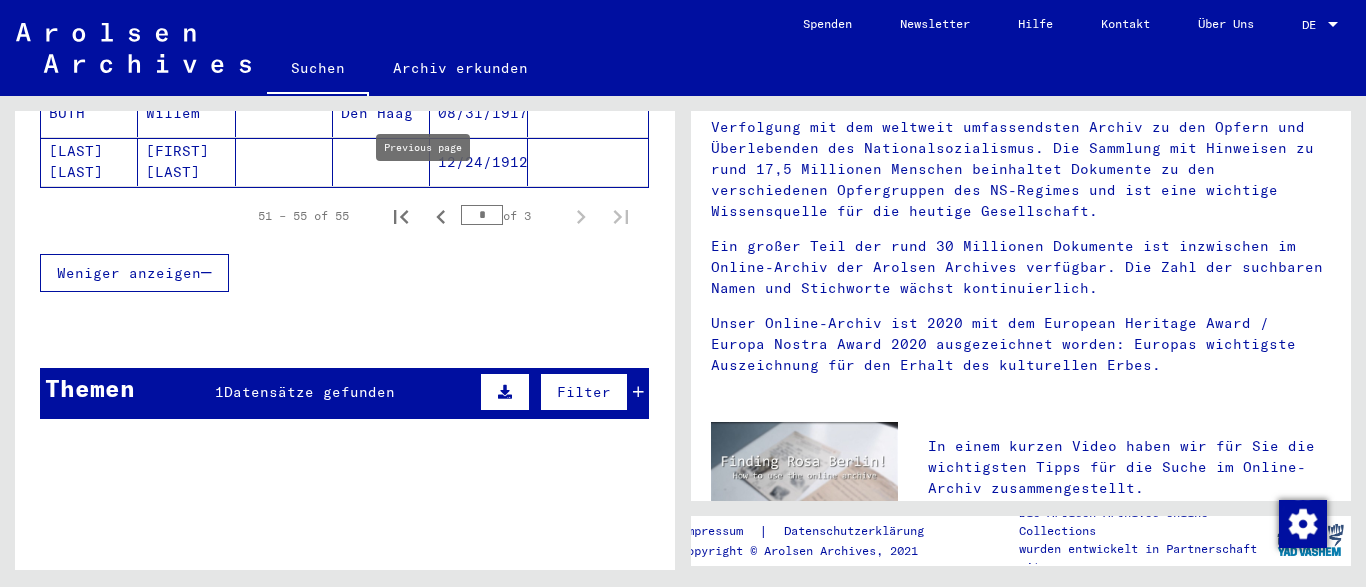 click 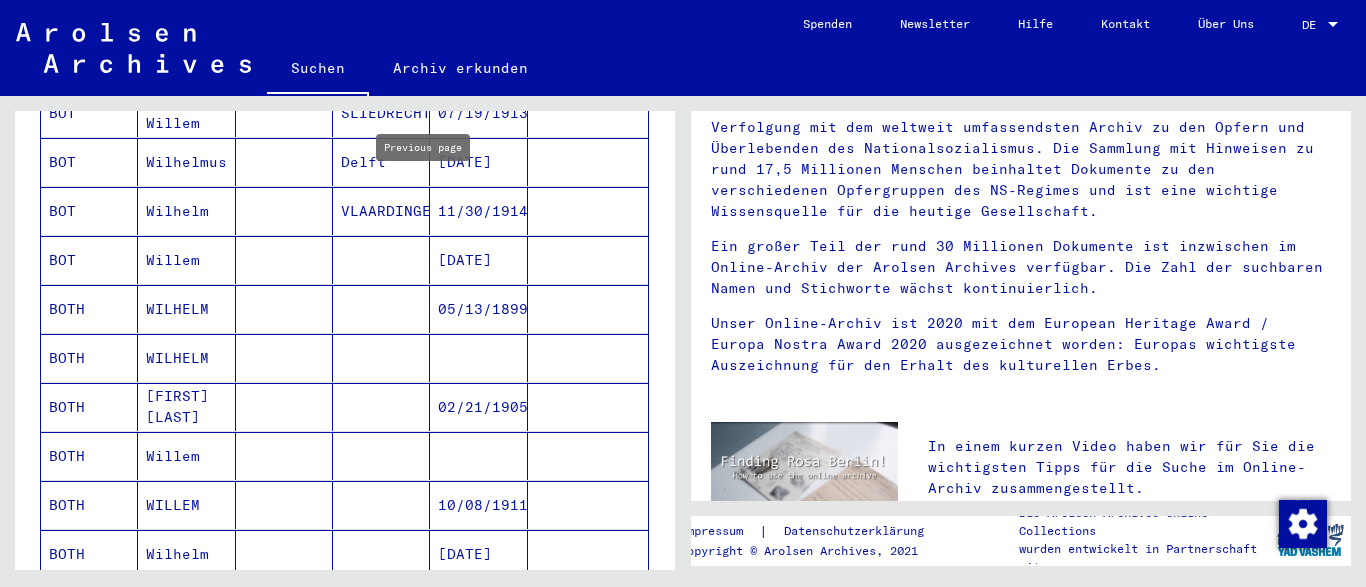 type on "*" 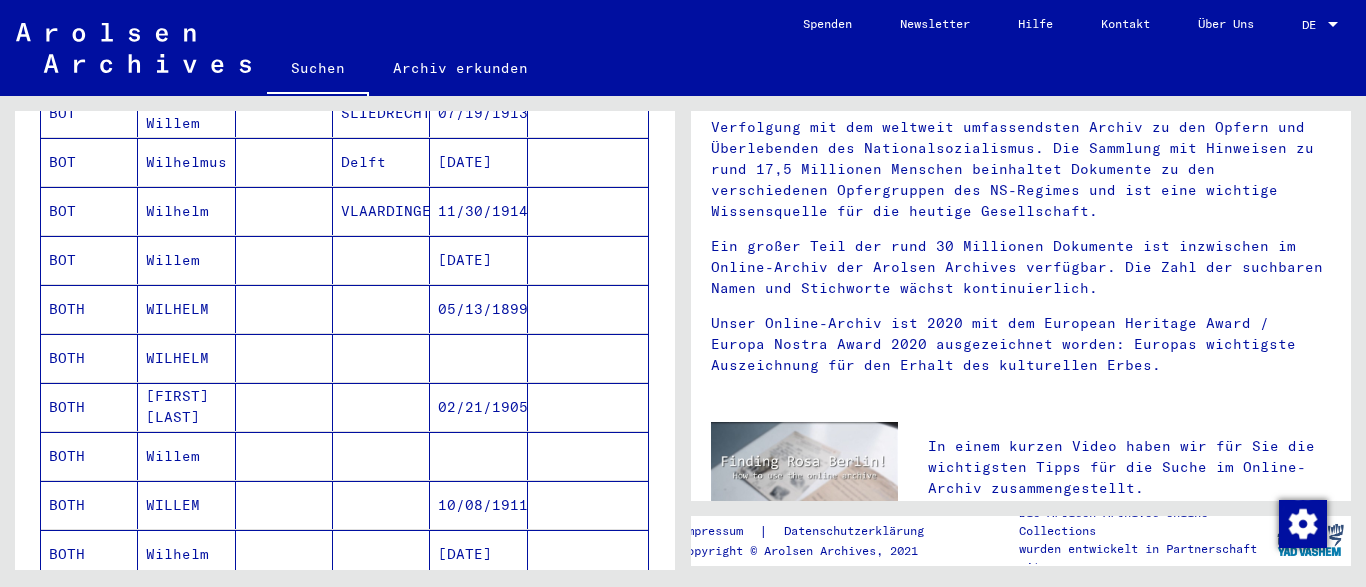 click on "WILHELM" at bounding box center [186, 358] 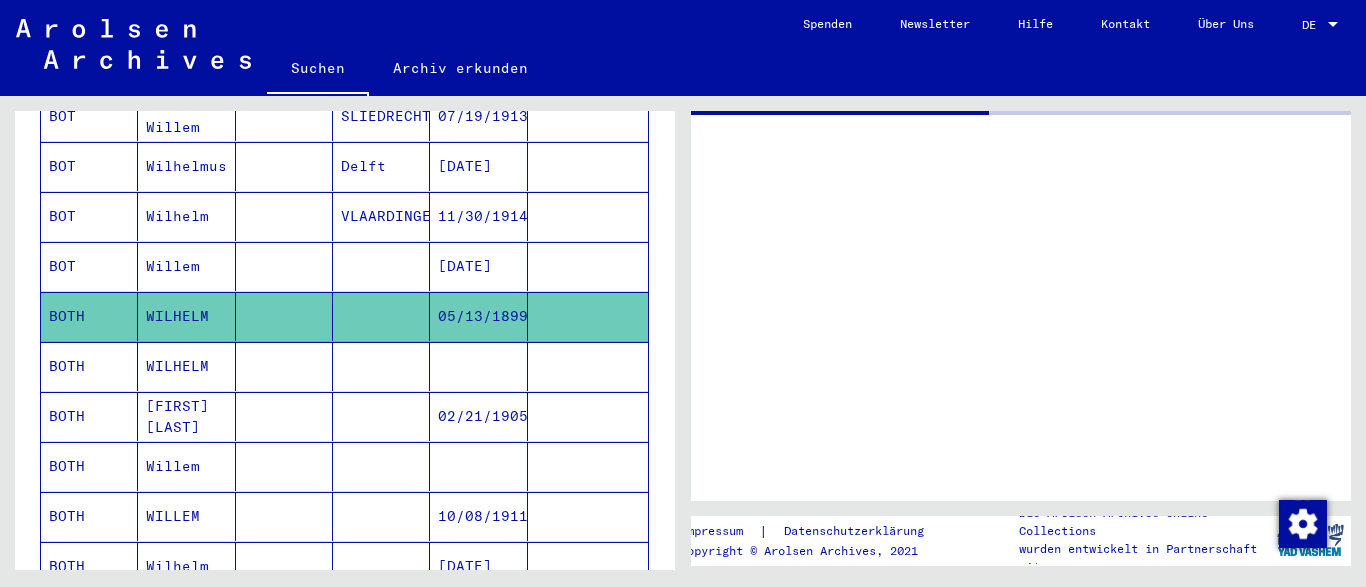 scroll, scrollTop: 487, scrollLeft: 0, axis: vertical 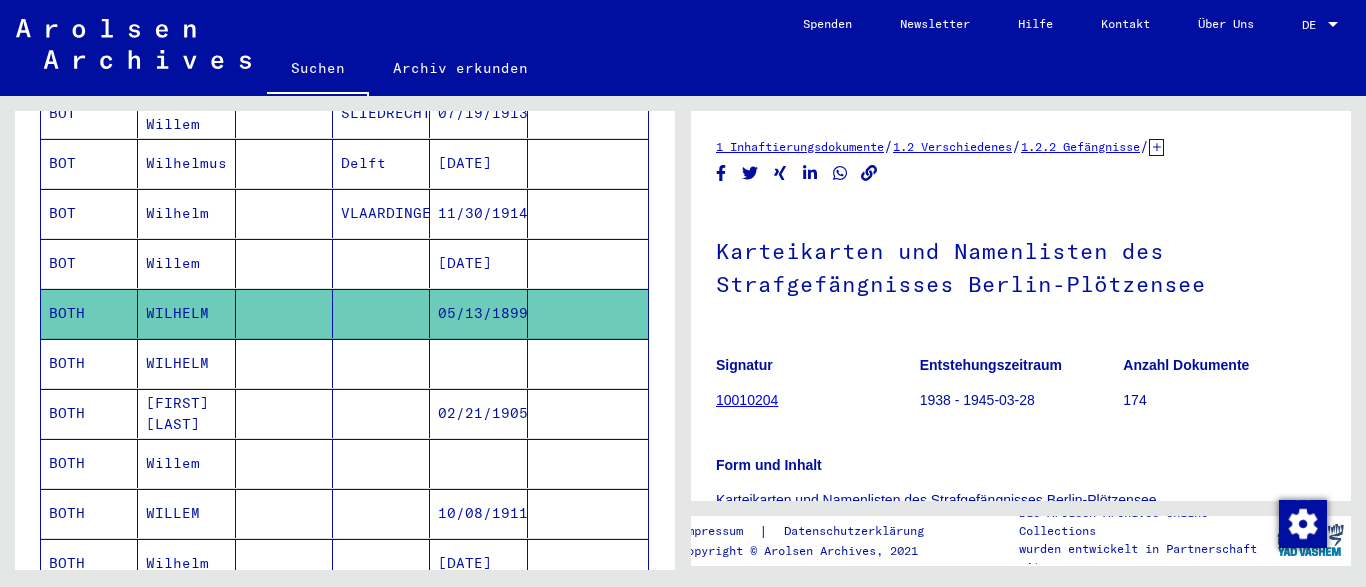 click on "WILHELM" at bounding box center [186, 413] 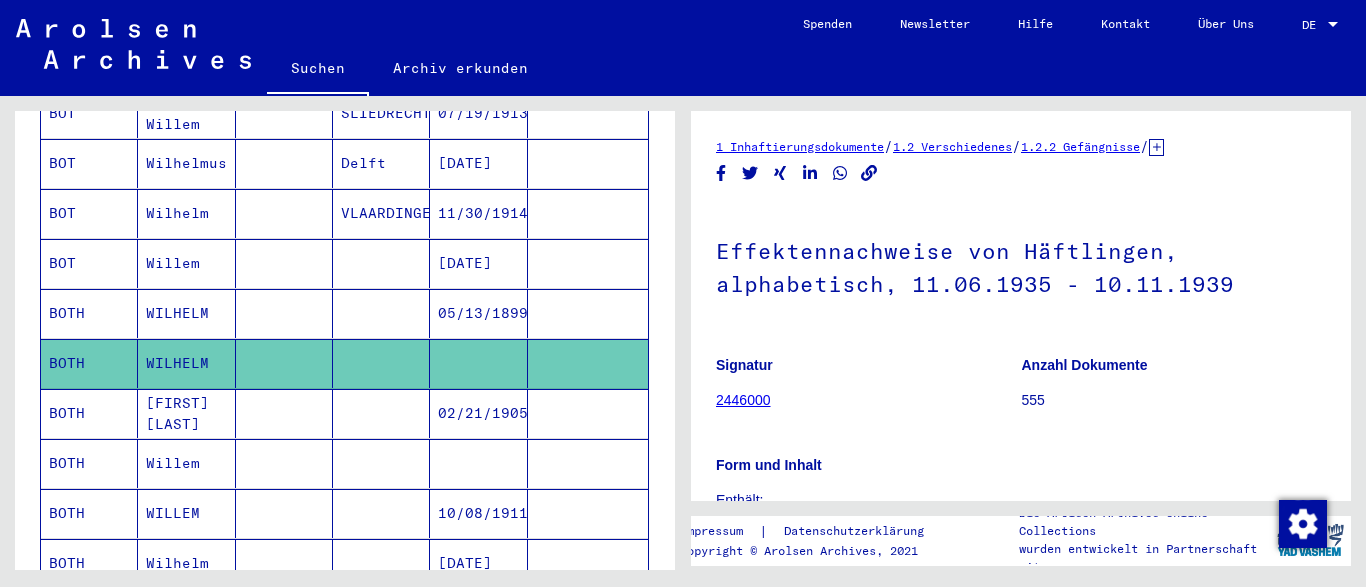 click on "[FIRST] [LAST]" at bounding box center (186, 463) 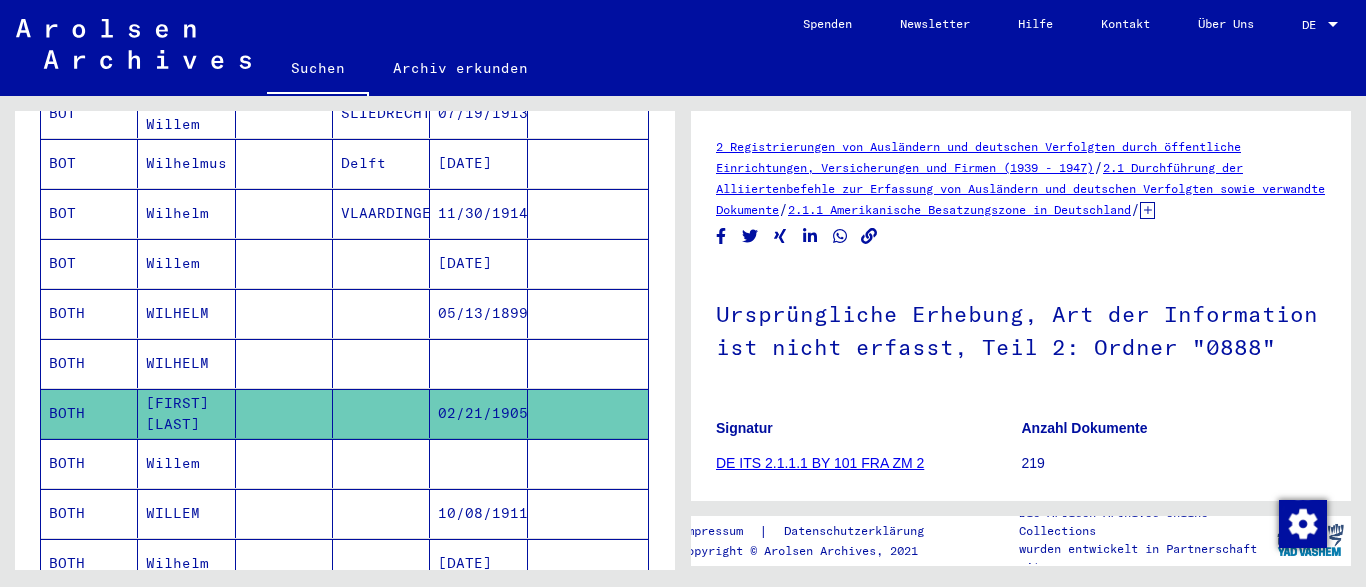 click on "Willem" at bounding box center (186, 513) 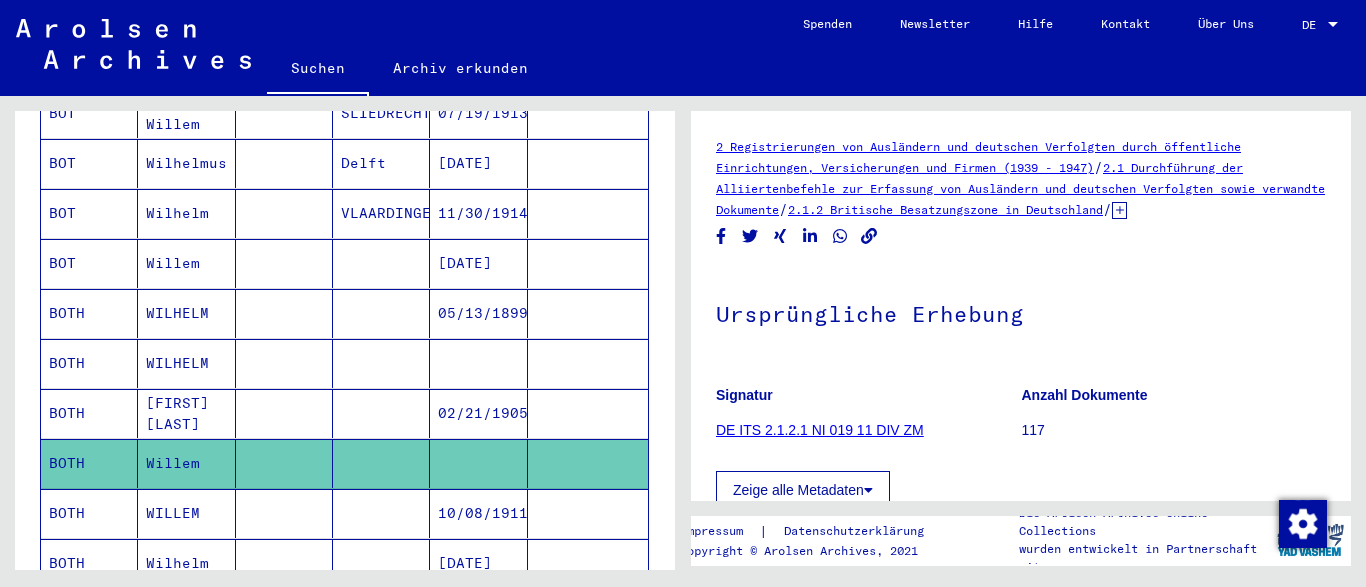 click on "WILLEM" at bounding box center [186, 563] 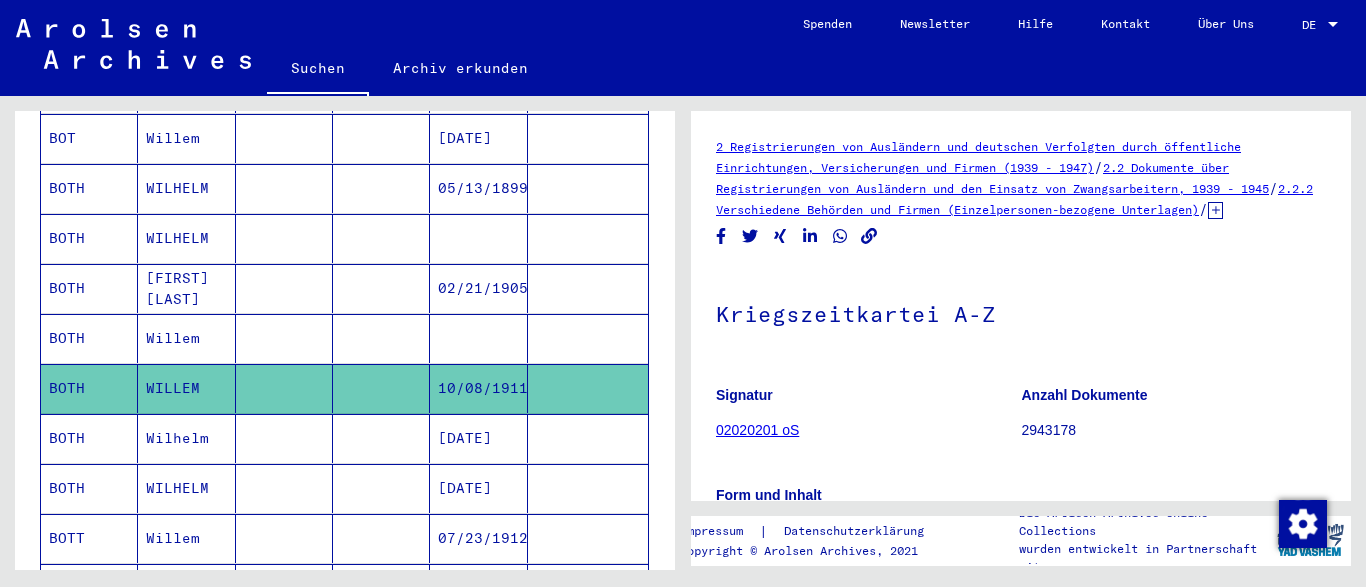 scroll, scrollTop: 616, scrollLeft: 0, axis: vertical 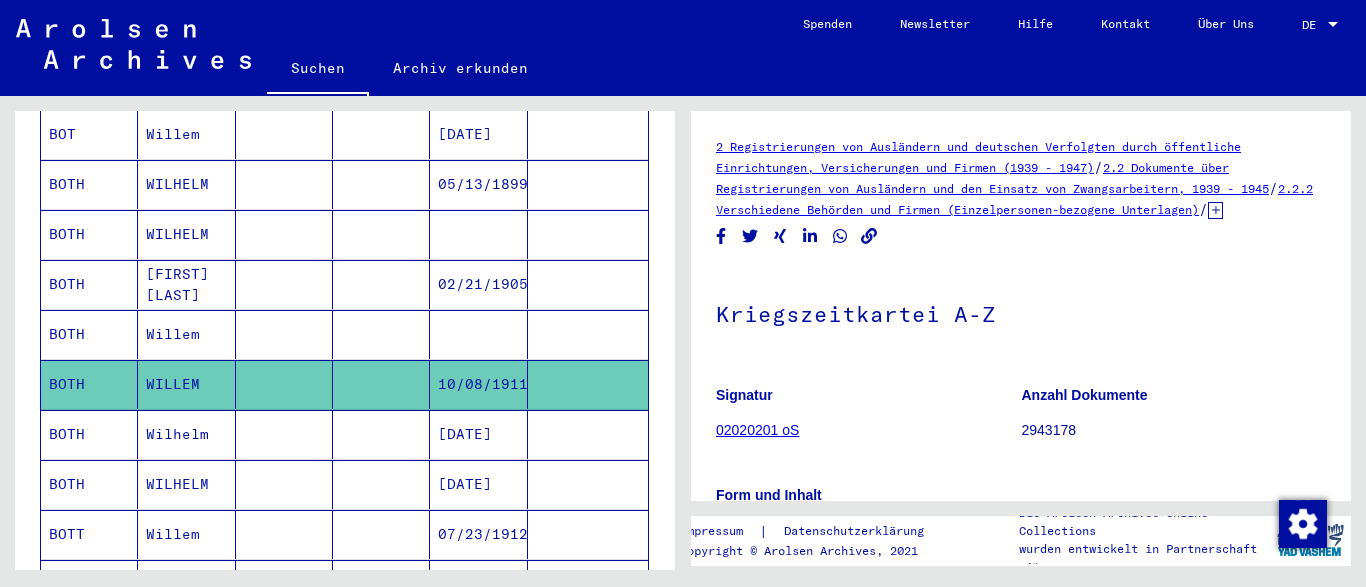 click on "Wilhelm" at bounding box center [186, 484] 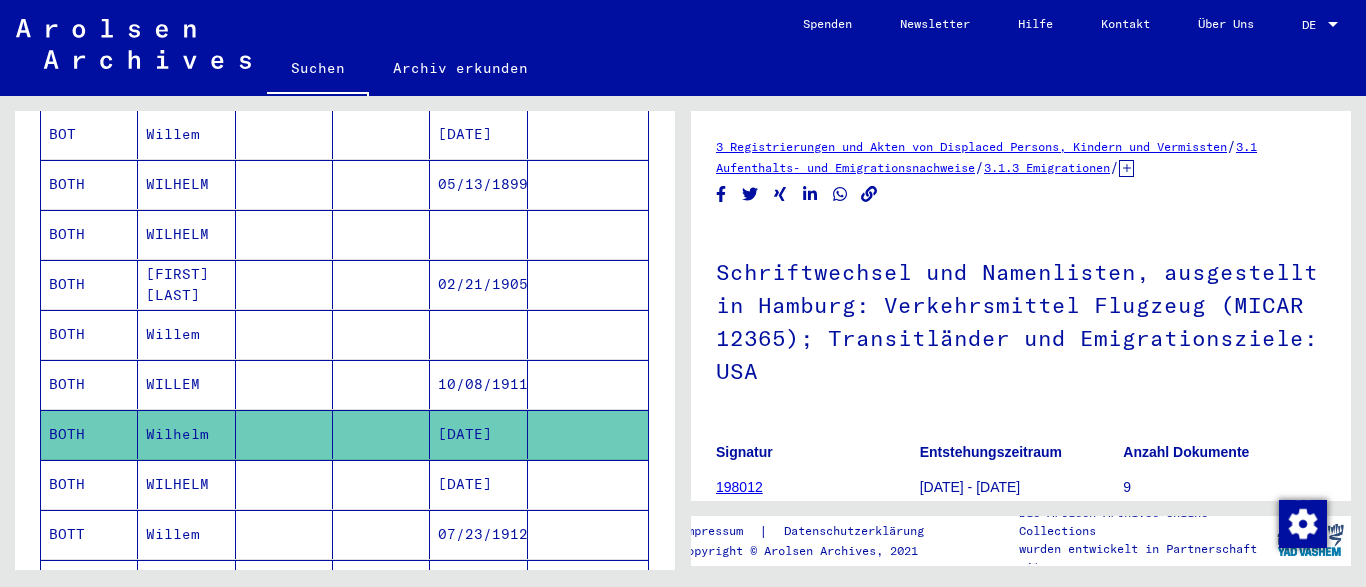 click on "WILHELM" at bounding box center (186, 534) 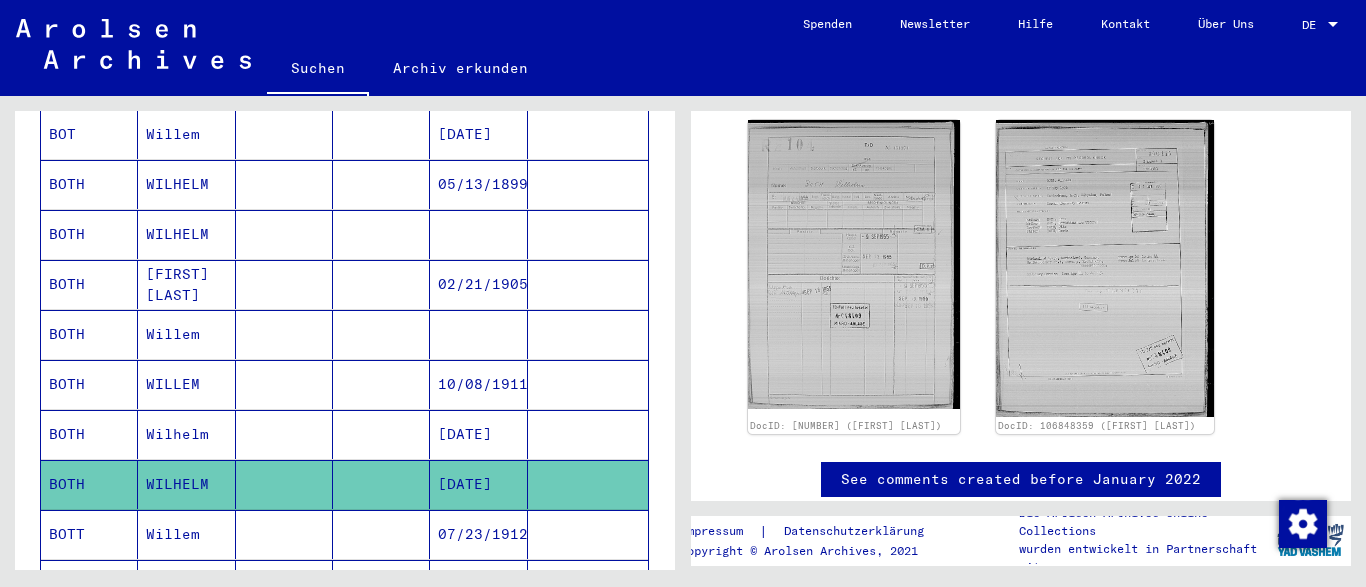 scroll, scrollTop: 0, scrollLeft: 0, axis: both 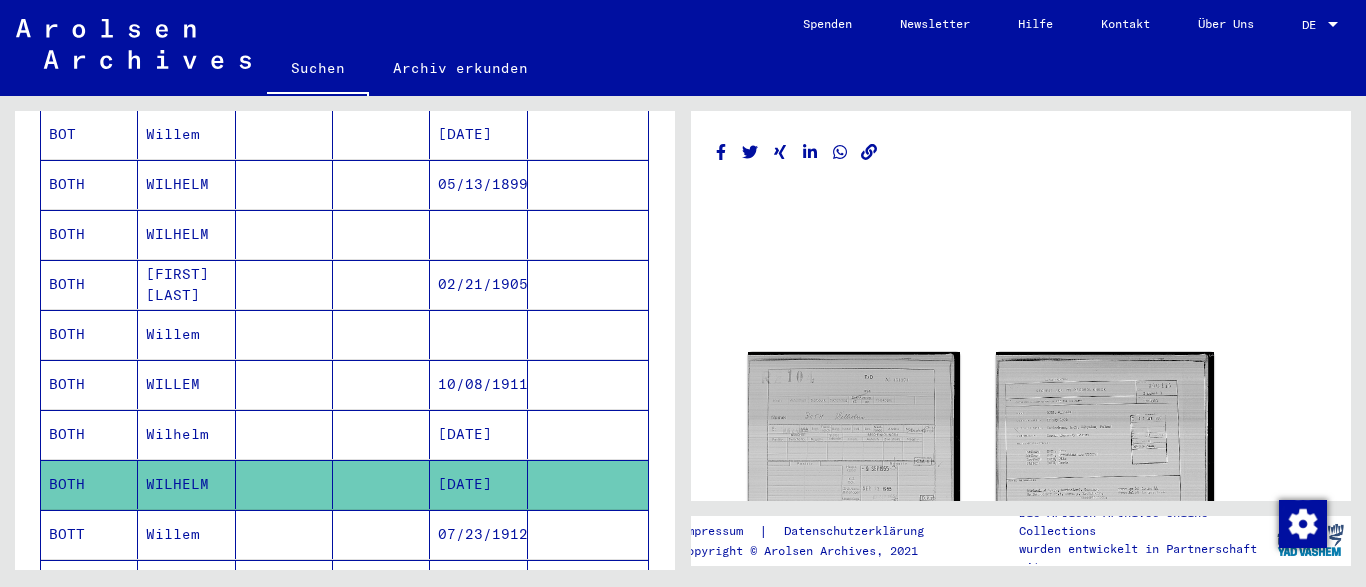 drag, startPoint x: 657, startPoint y: 288, endPoint x: 669, endPoint y: 402, distance: 114.62984 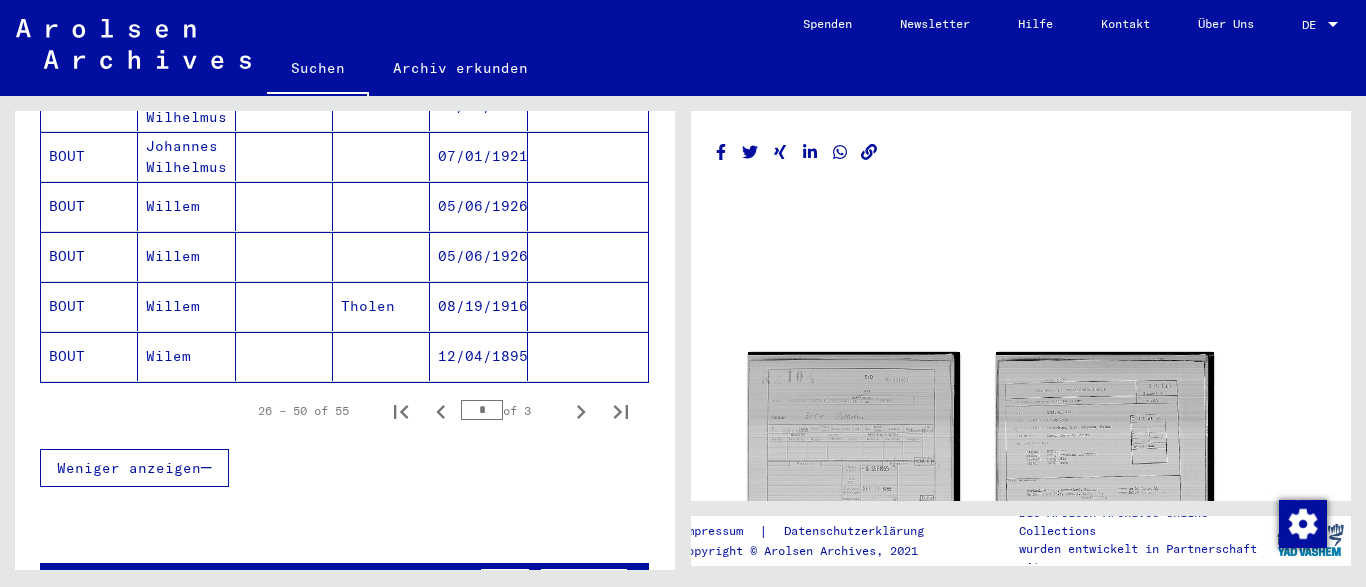 scroll, scrollTop: 1489, scrollLeft: 0, axis: vertical 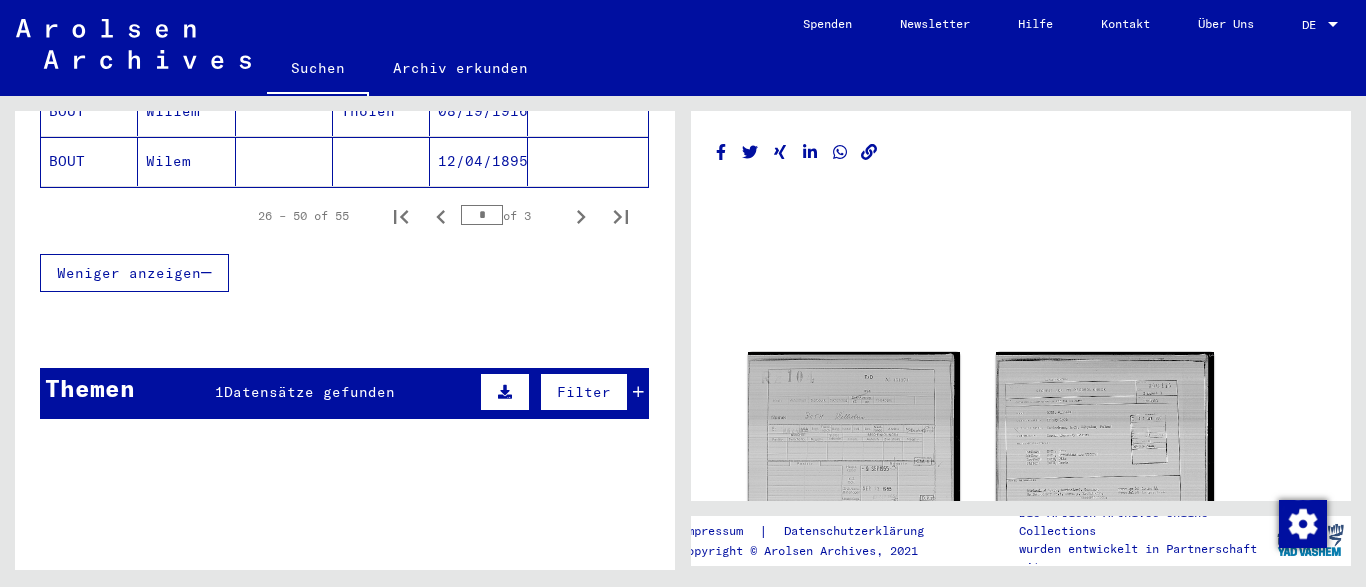 click on "Themen 1  Datensätze gefunden  Filter" at bounding box center (344, 393) 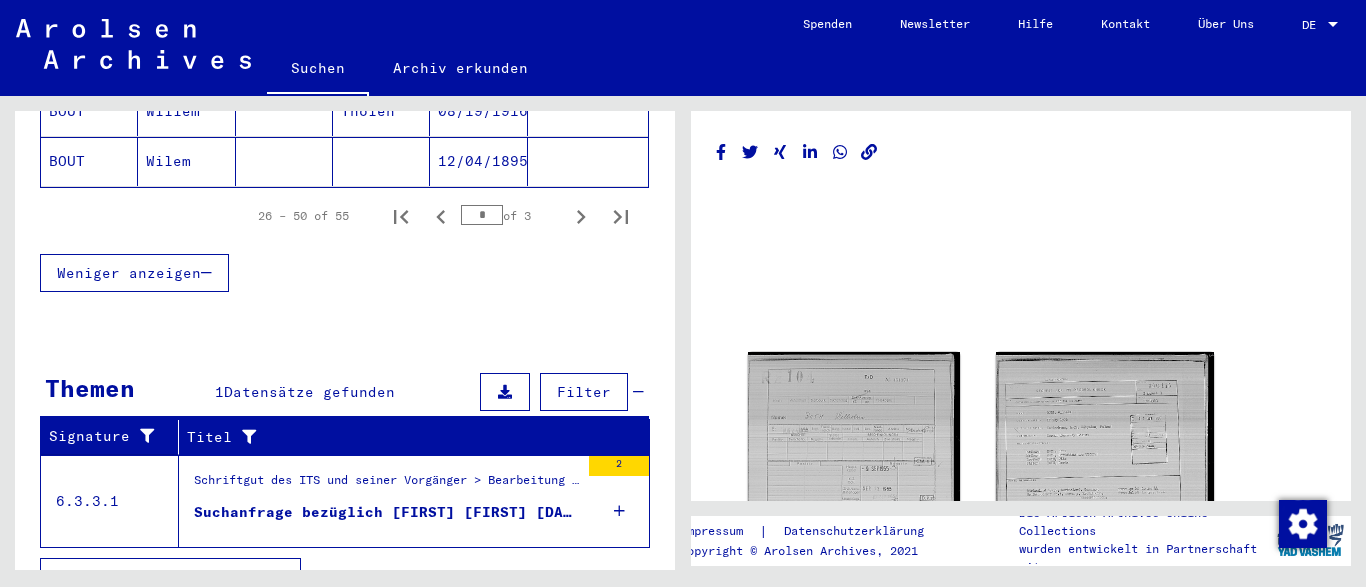 click on "Suchanfrage bezüglich [FIRST] [FIRST] [DATE]" at bounding box center [386, 512] 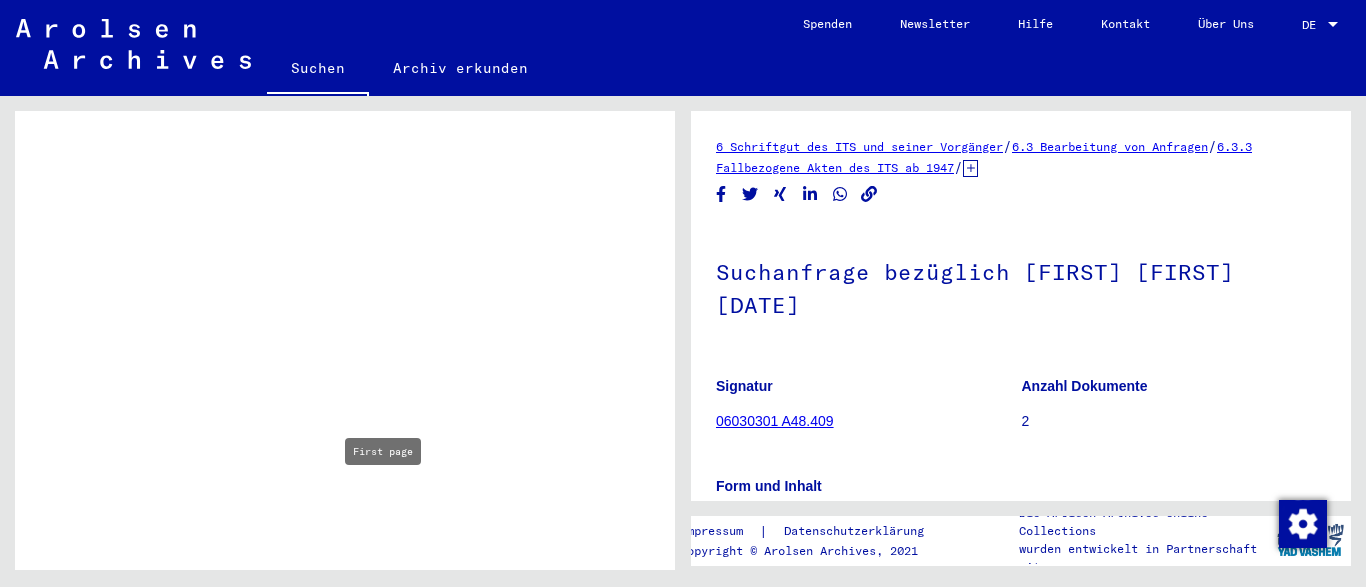 scroll, scrollTop: 1185, scrollLeft: 0, axis: vertical 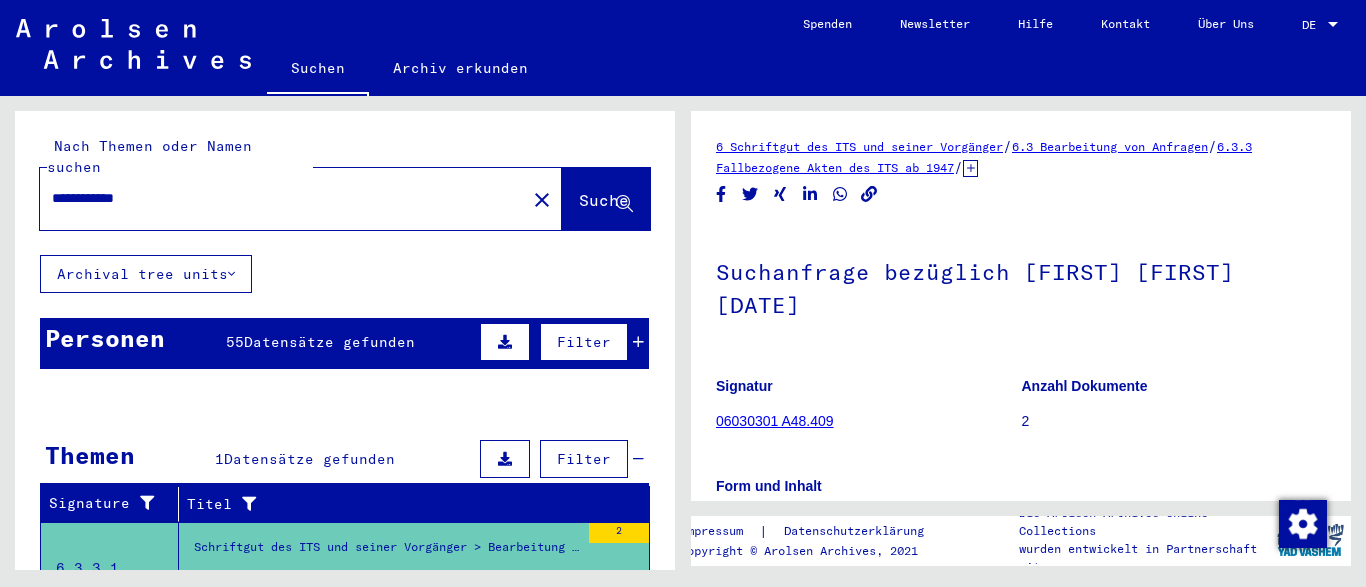 drag, startPoint x: 217, startPoint y: 177, endPoint x: 45, endPoint y: 180, distance: 172.02615 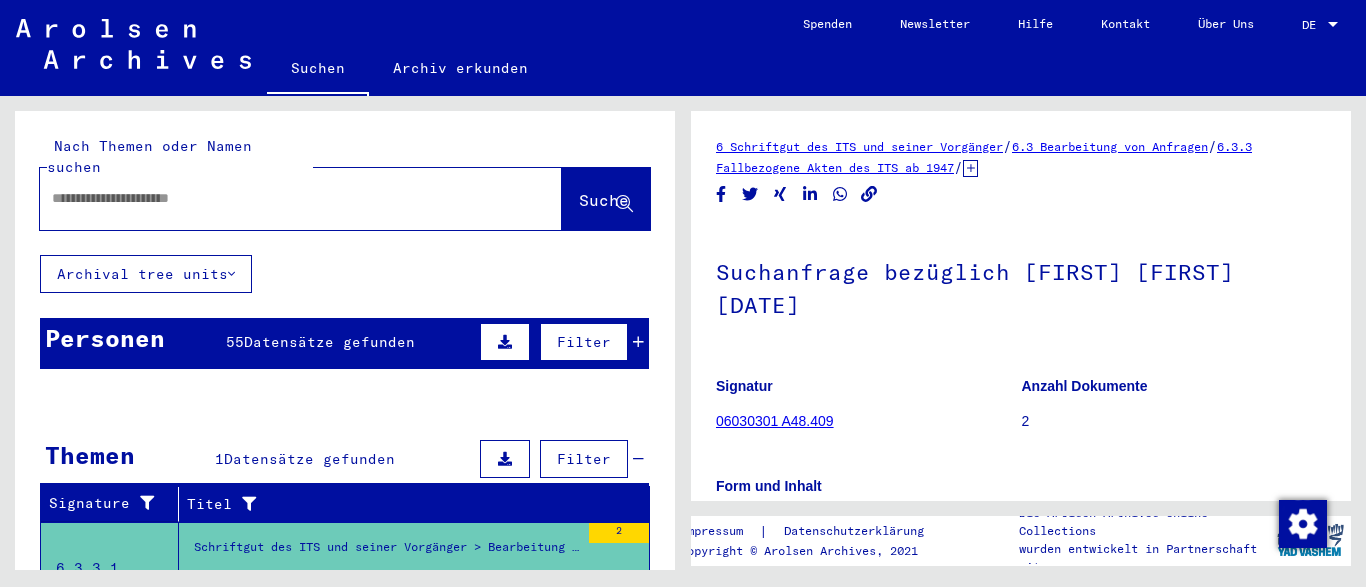 type on "*" 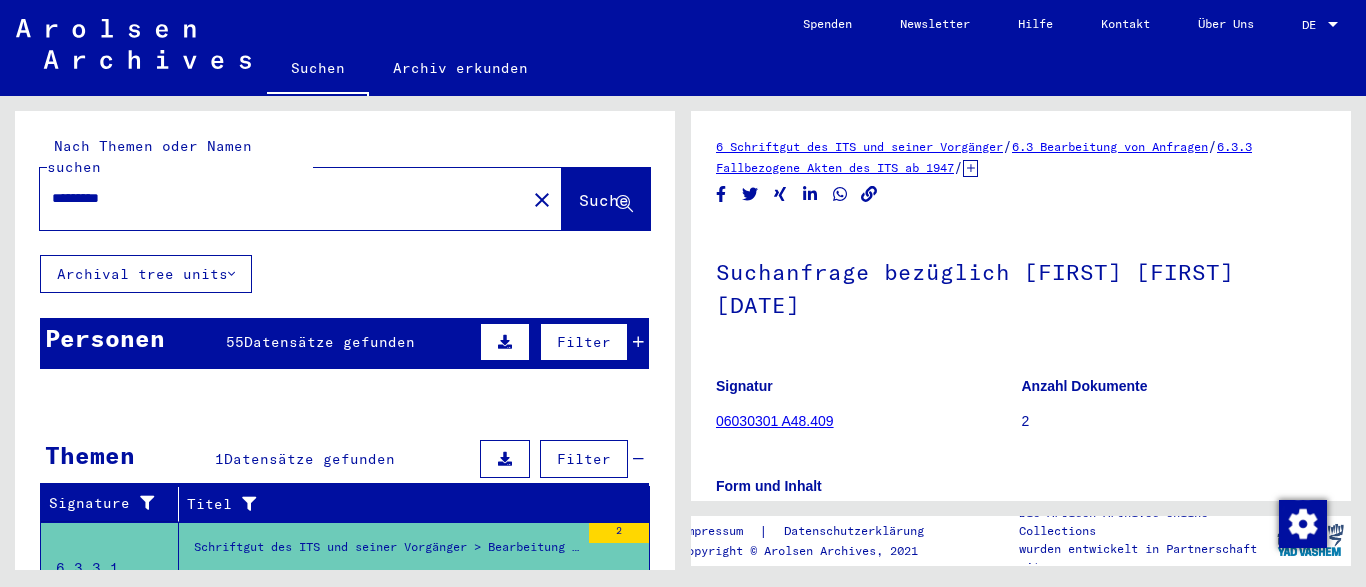 type on "*********" 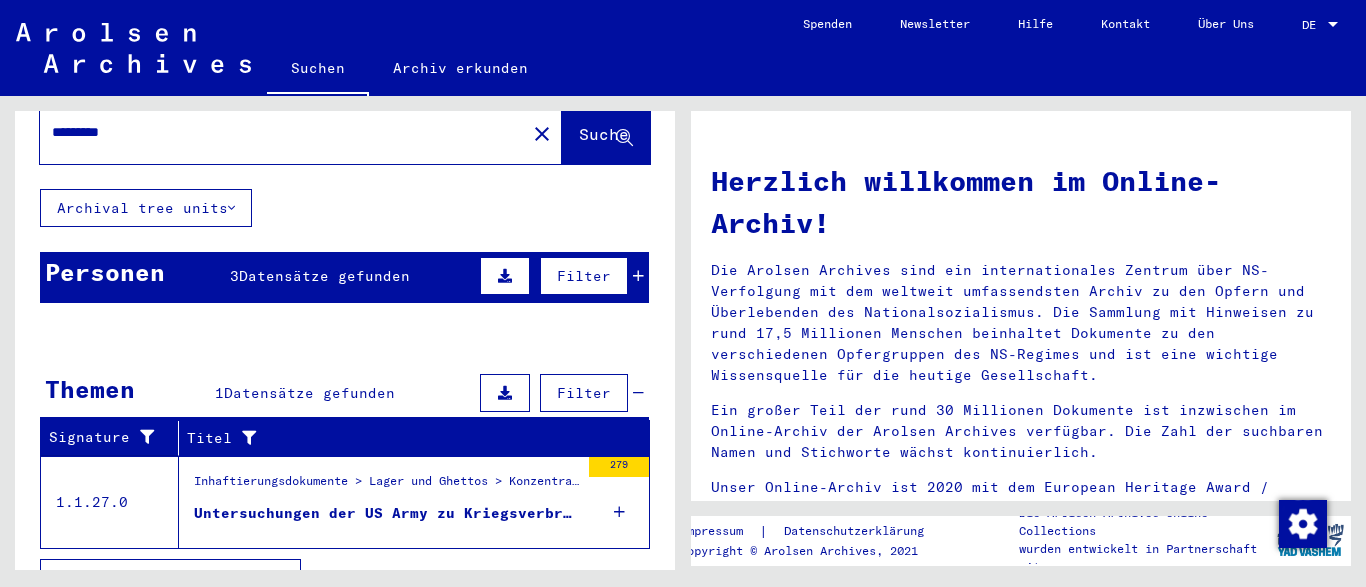 scroll, scrollTop: 67, scrollLeft: 0, axis: vertical 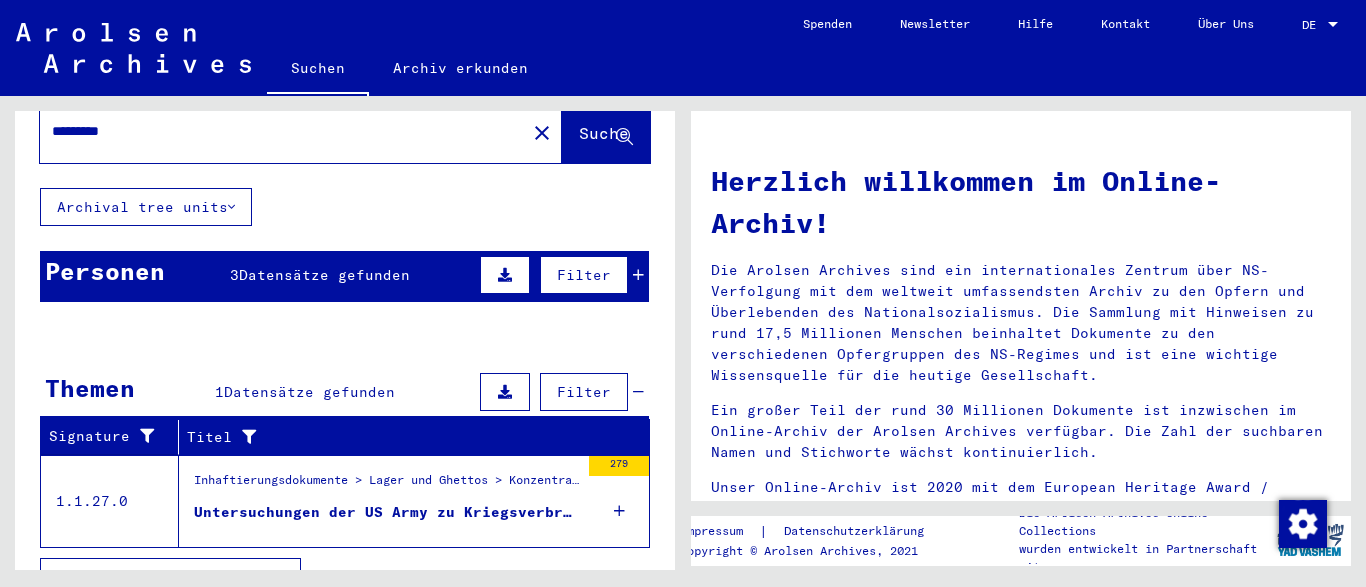 click on "Personen 3  Datensätze gefunden  Filter" at bounding box center [344, 276] 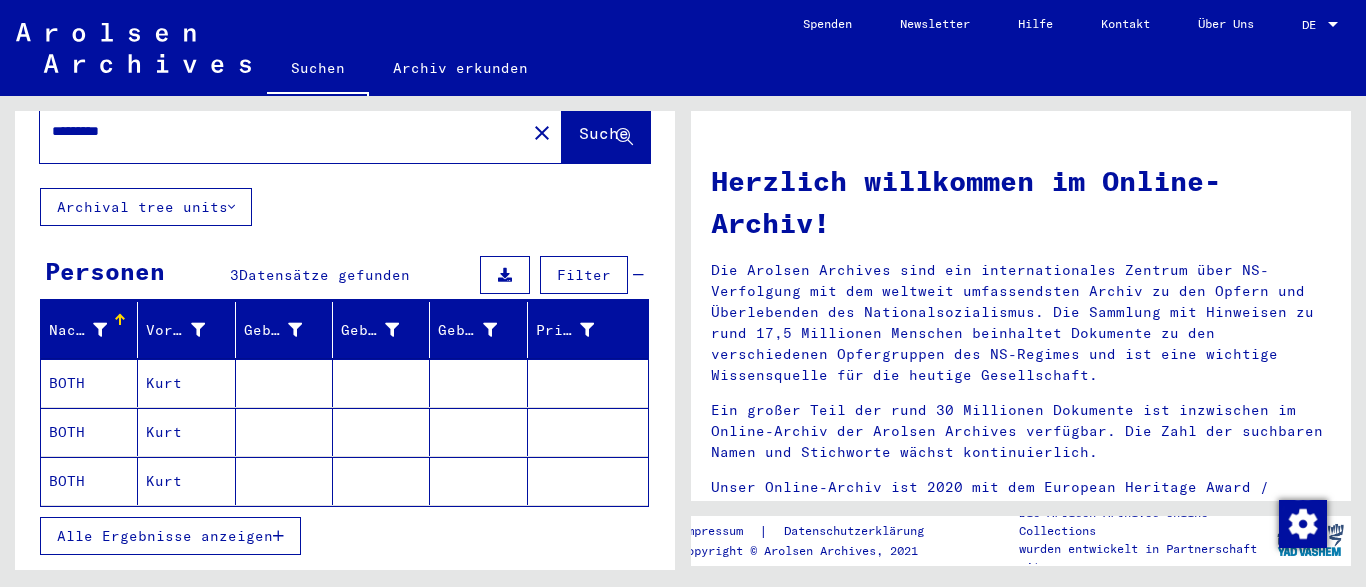 click on "Kurt" 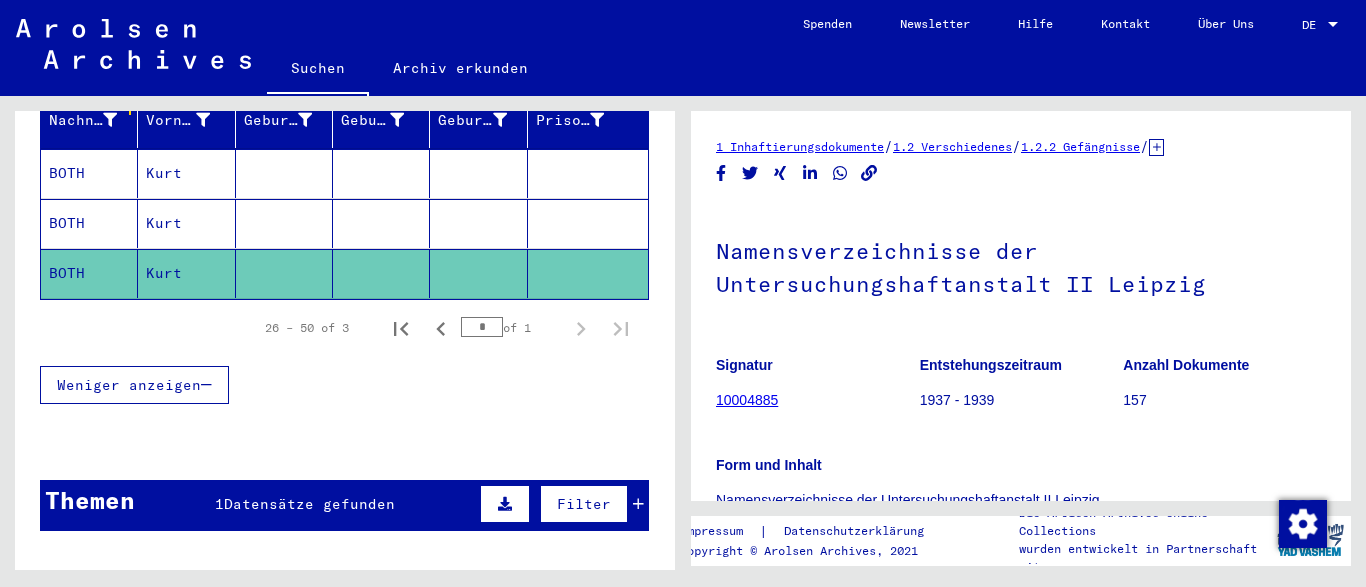 scroll, scrollTop: 321, scrollLeft: 0, axis: vertical 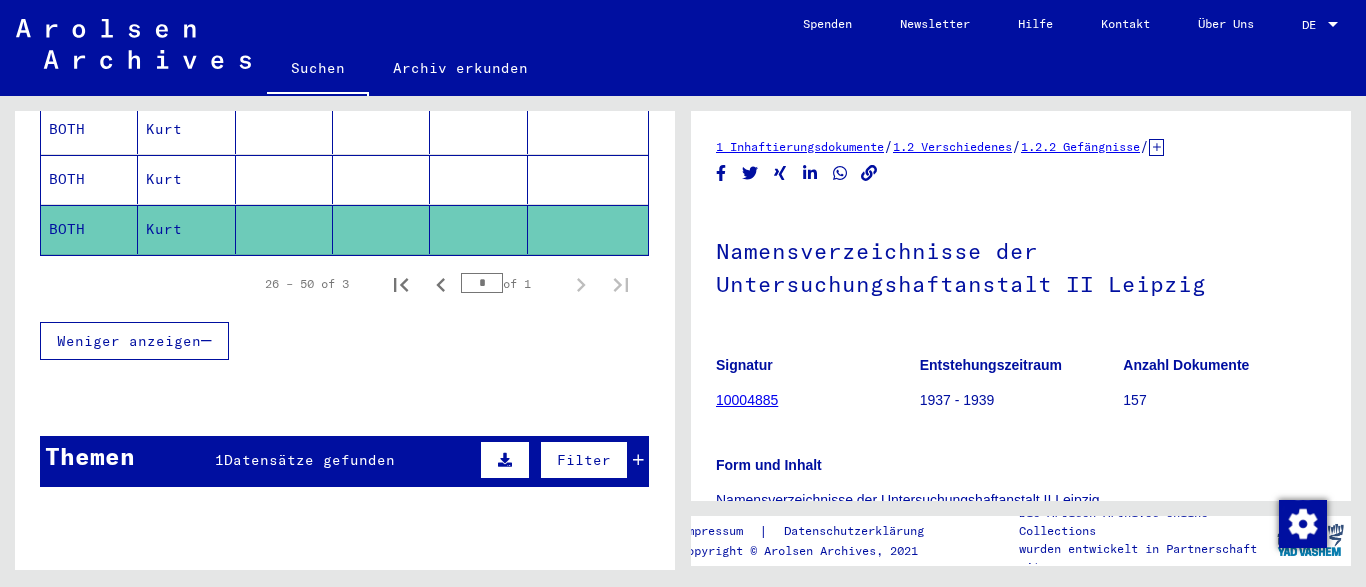 click on "Datensätze gefunden" at bounding box center (309, 460) 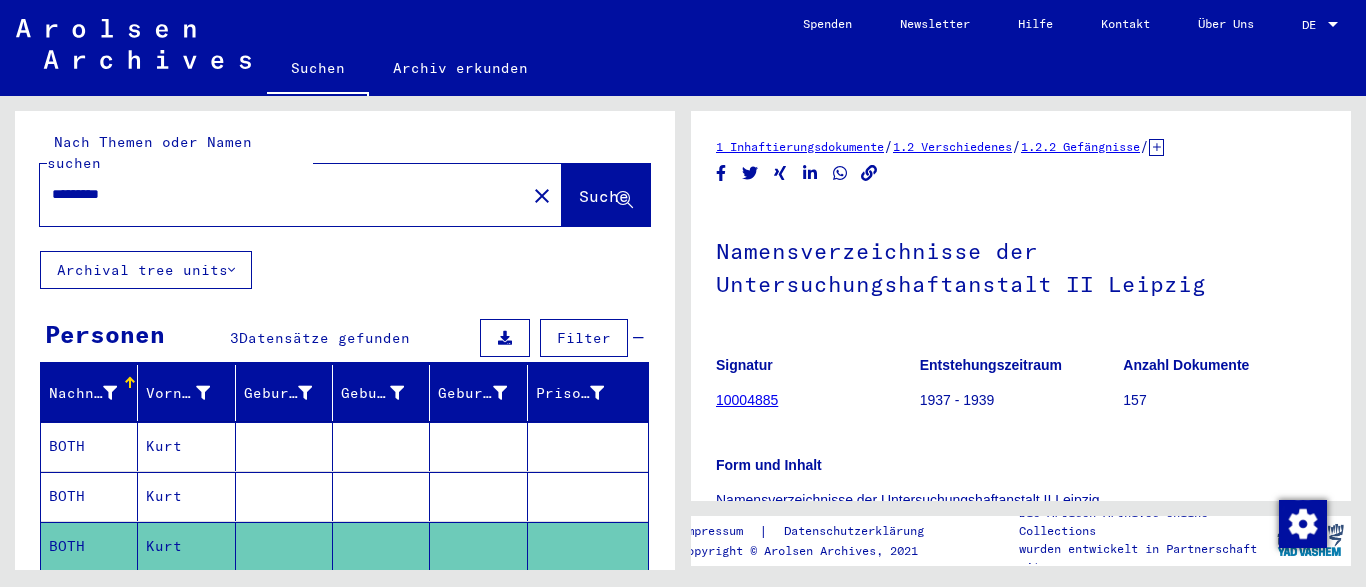 scroll, scrollTop: 0, scrollLeft: 0, axis: both 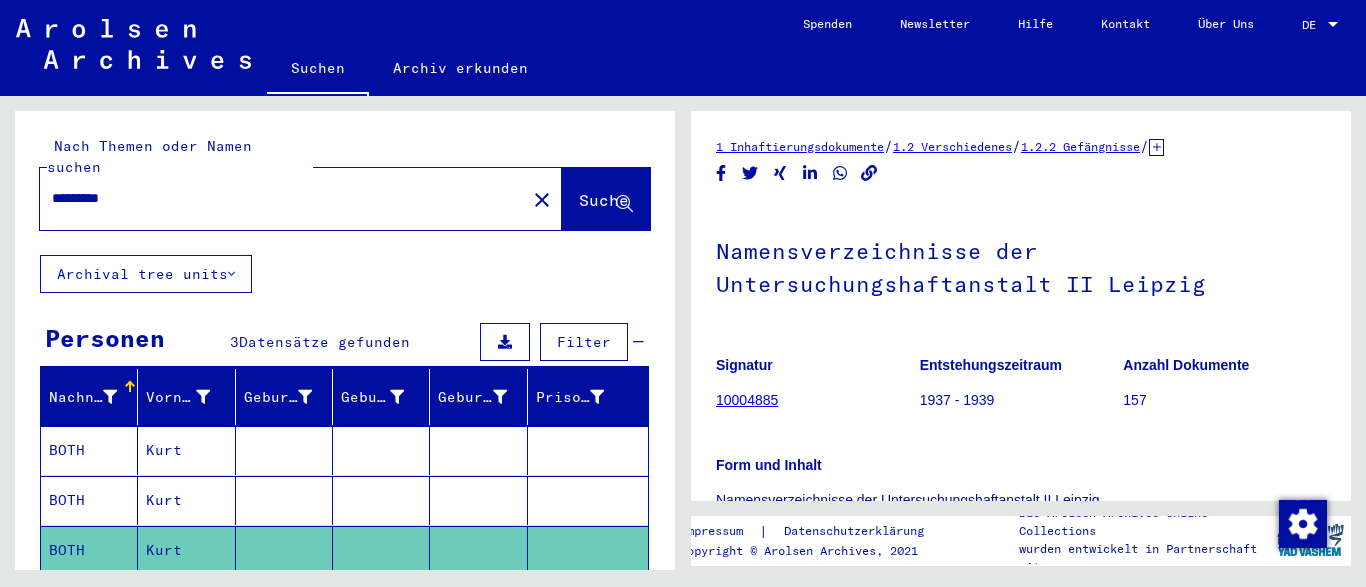 click on "*********" at bounding box center [283, 198] 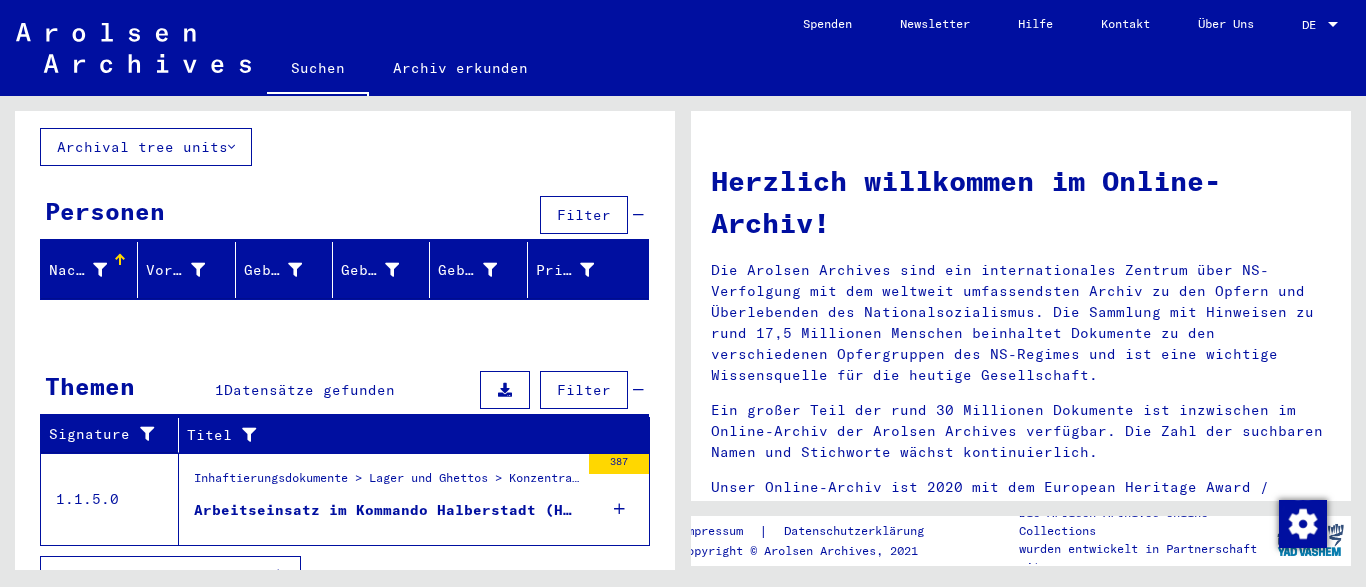 scroll, scrollTop: 141, scrollLeft: 0, axis: vertical 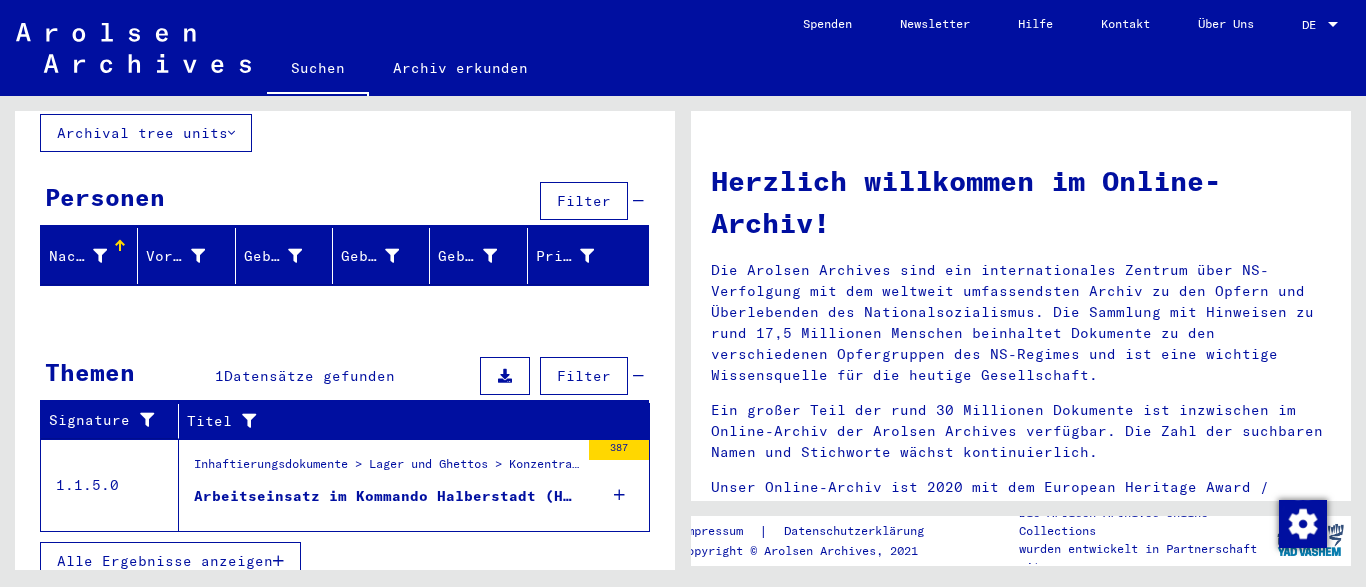 click on "Arbeitseinsatz im Kommando Halberstadt (Hermann Göring Werke),      Tagesberichte vom 01.09.1944 - 05.04.1945" at bounding box center [386, 496] 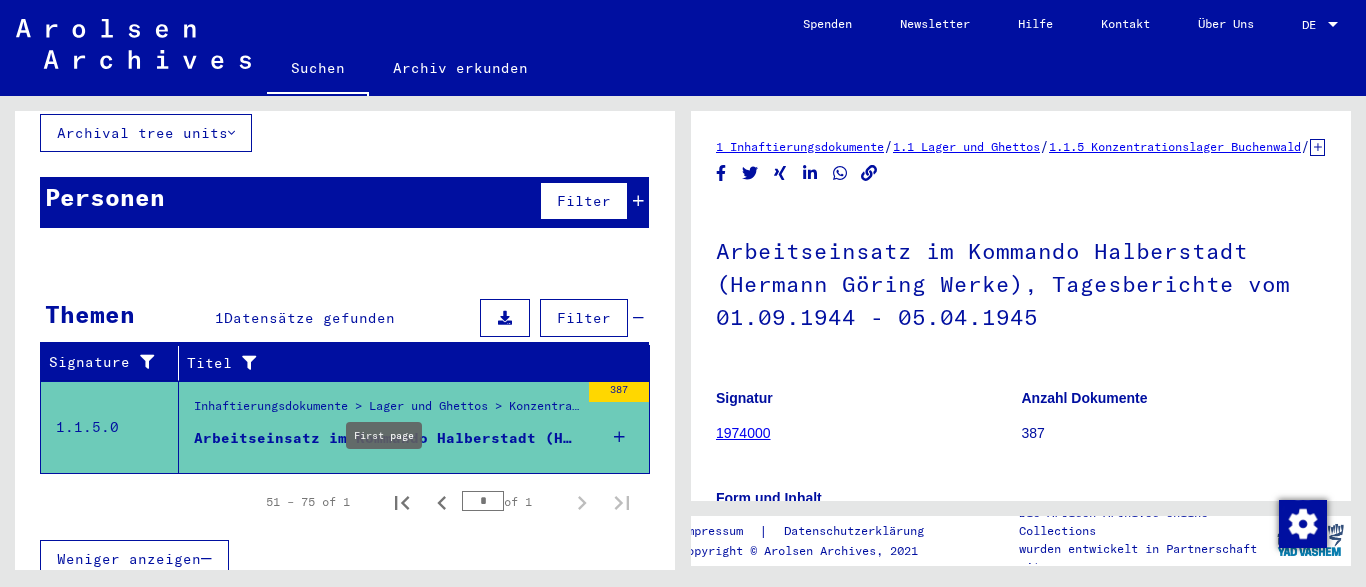 scroll, scrollTop: 139, scrollLeft: 0, axis: vertical 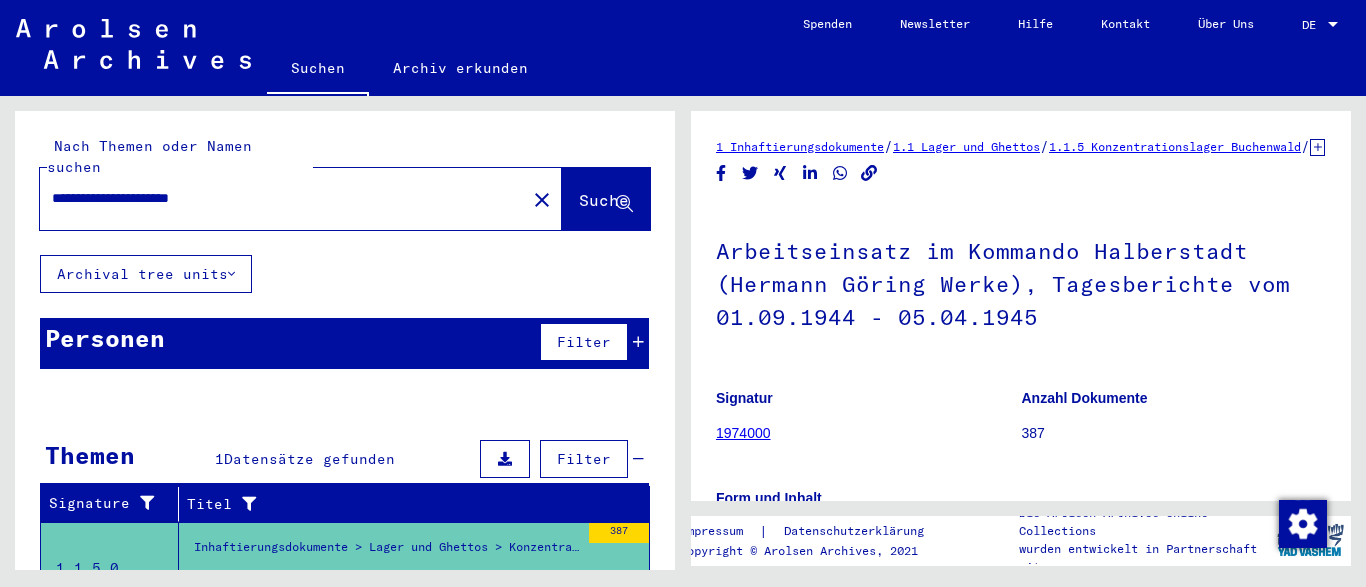 click on "**********" at bounding box center [283, 198] 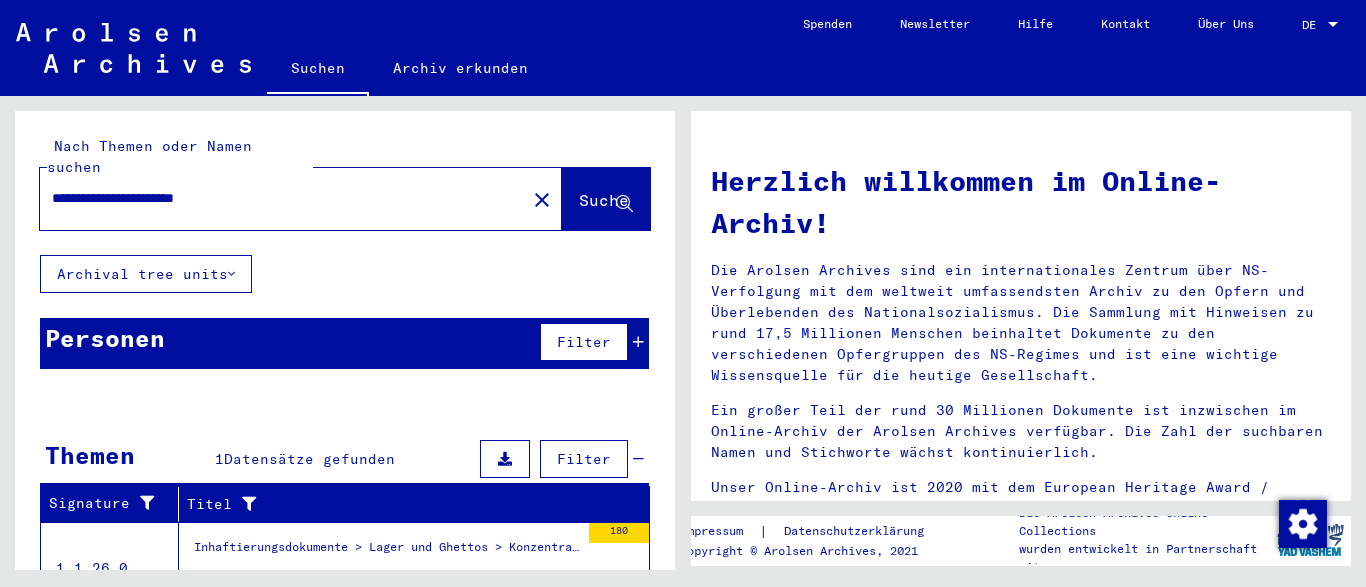 scroll, scrollTop: 67, scrollLeft: 0, axis: vertical 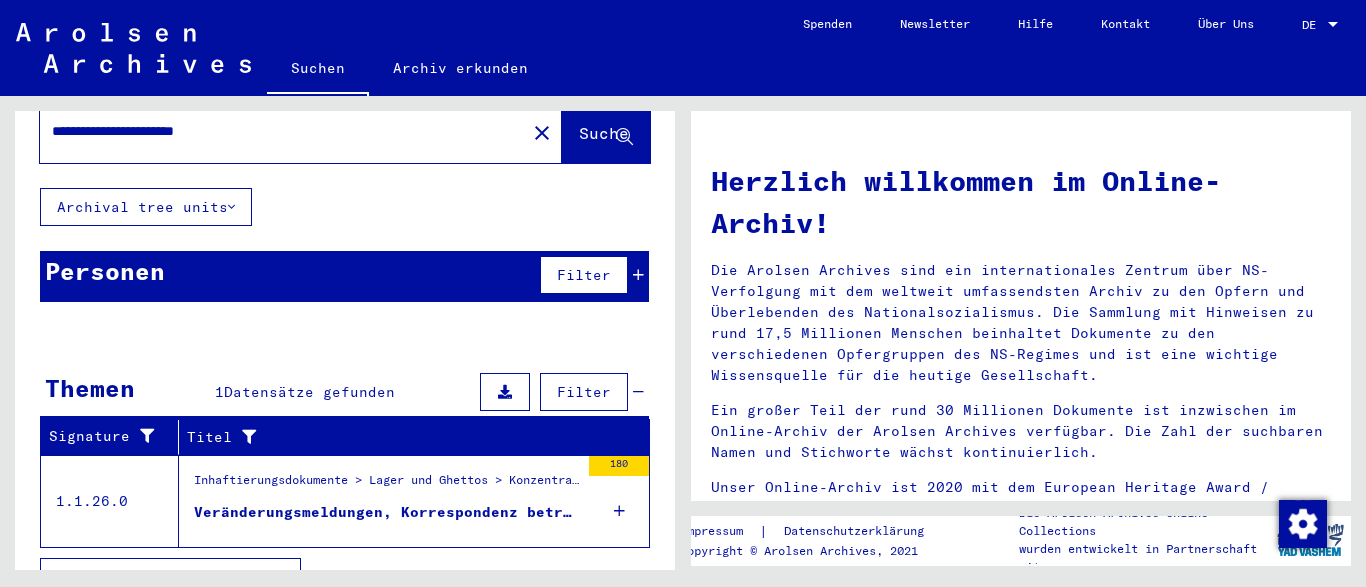 click on "Inhaftierungsdokumente > Lager und Ghettos > Konzentrationslager Mauthausen > Allgemeine Informationen Konzentrationslager Mauthausen" at bounding box center [386, 485] 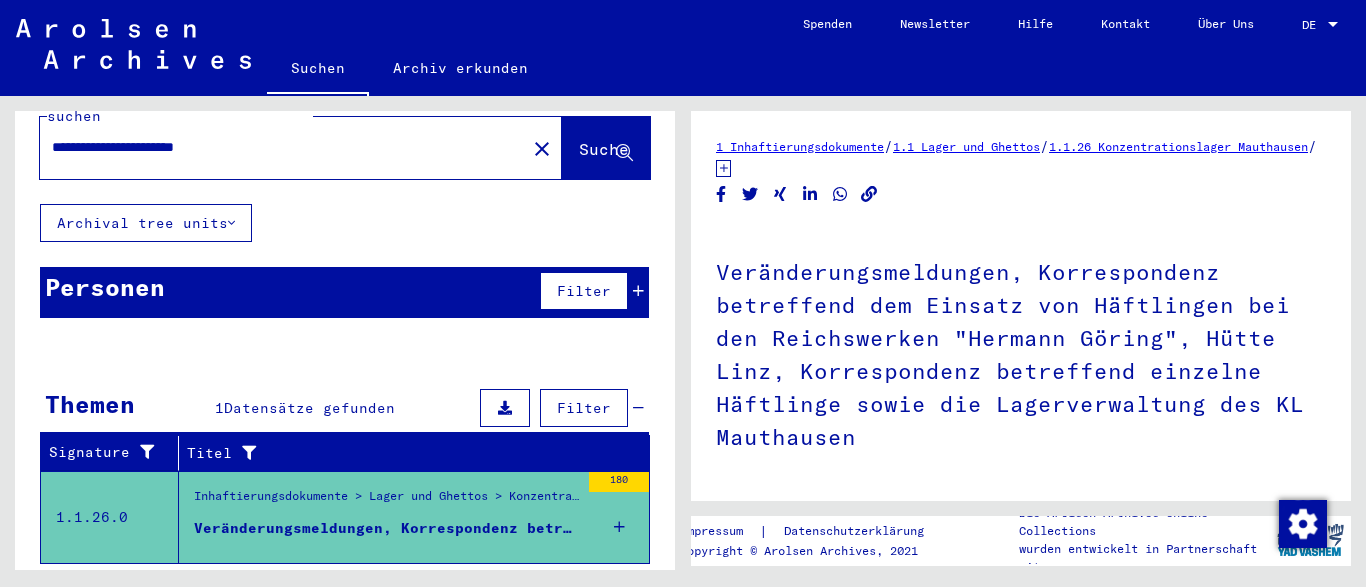scroll, scrollTop: 0, scrollLeft: 0, axis: both 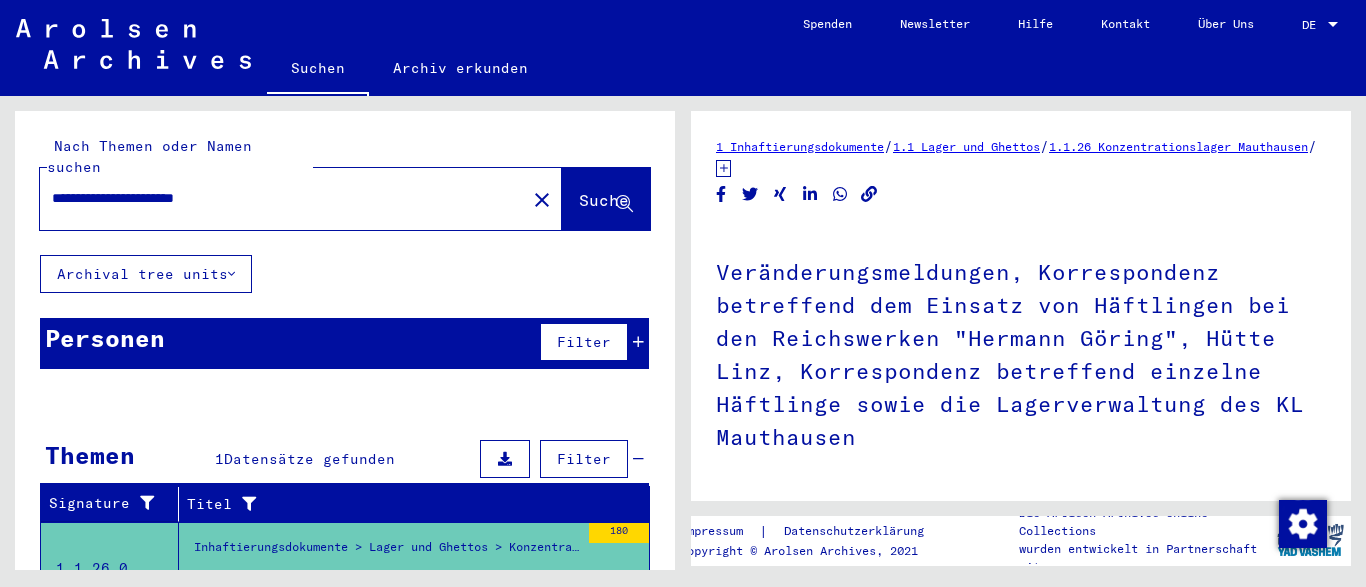 drag, startPoint x: 275, startPoint y: 179, endPoint x: 179, endPoint y: 180, distance: 96.00521 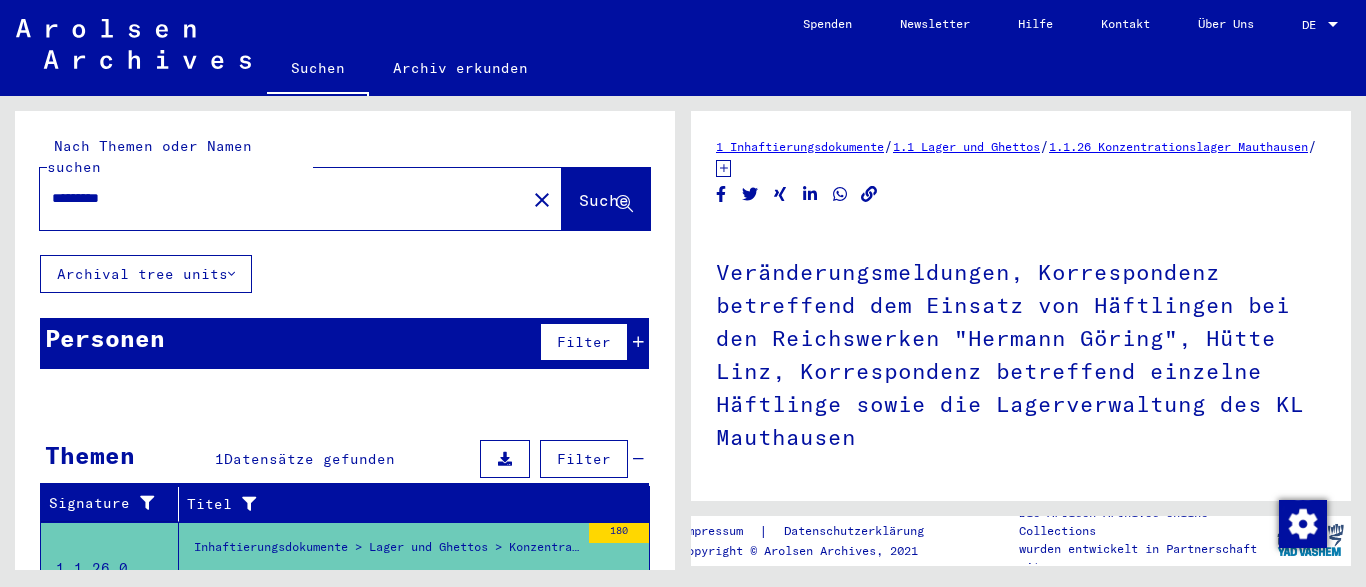 type on "*********" 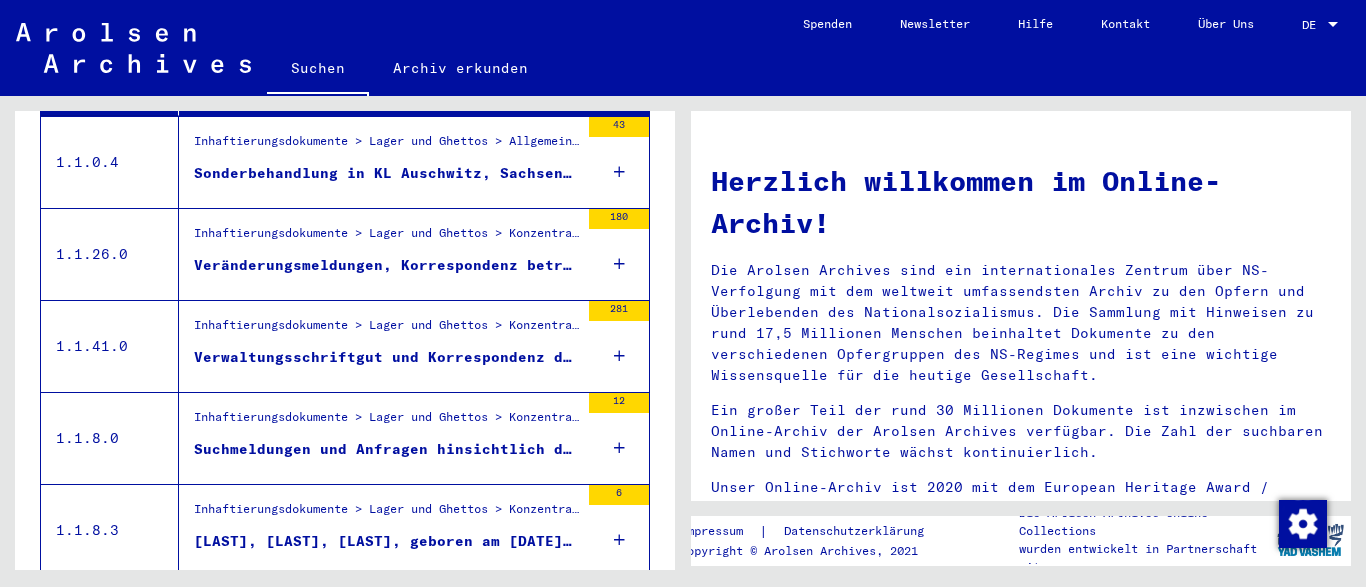 scroll, scrollTop: 451, scrollLeft: 0, axis: vertical 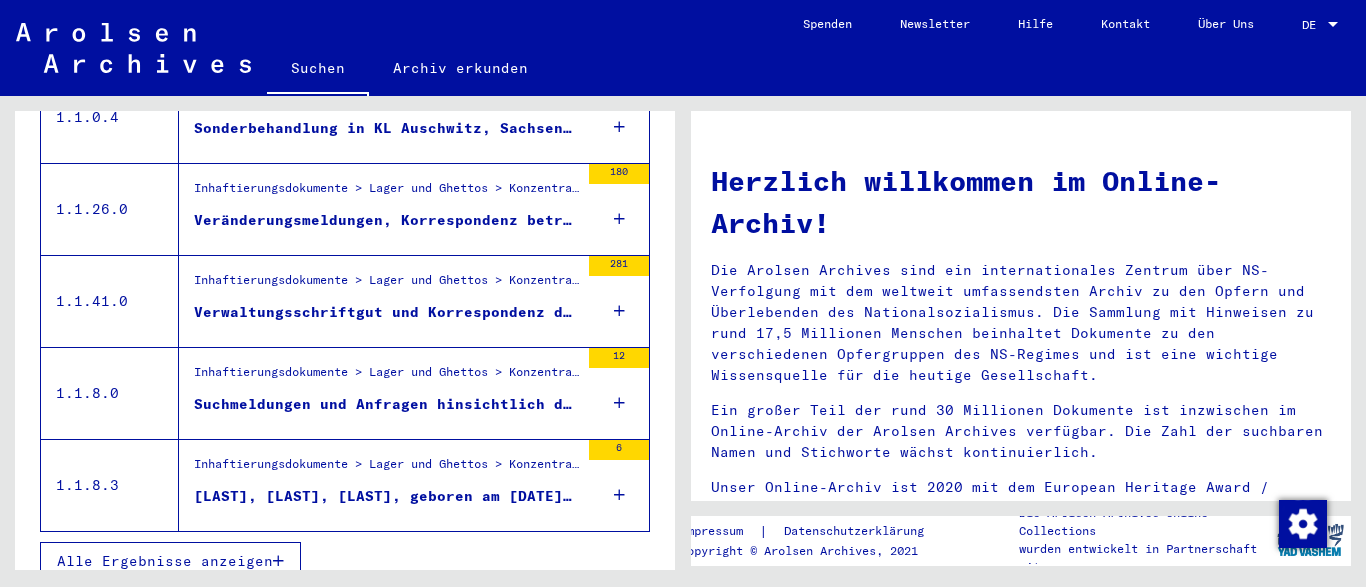 click on "Alle Ergebnisse anzeigen" at bounding box center [165, 561] 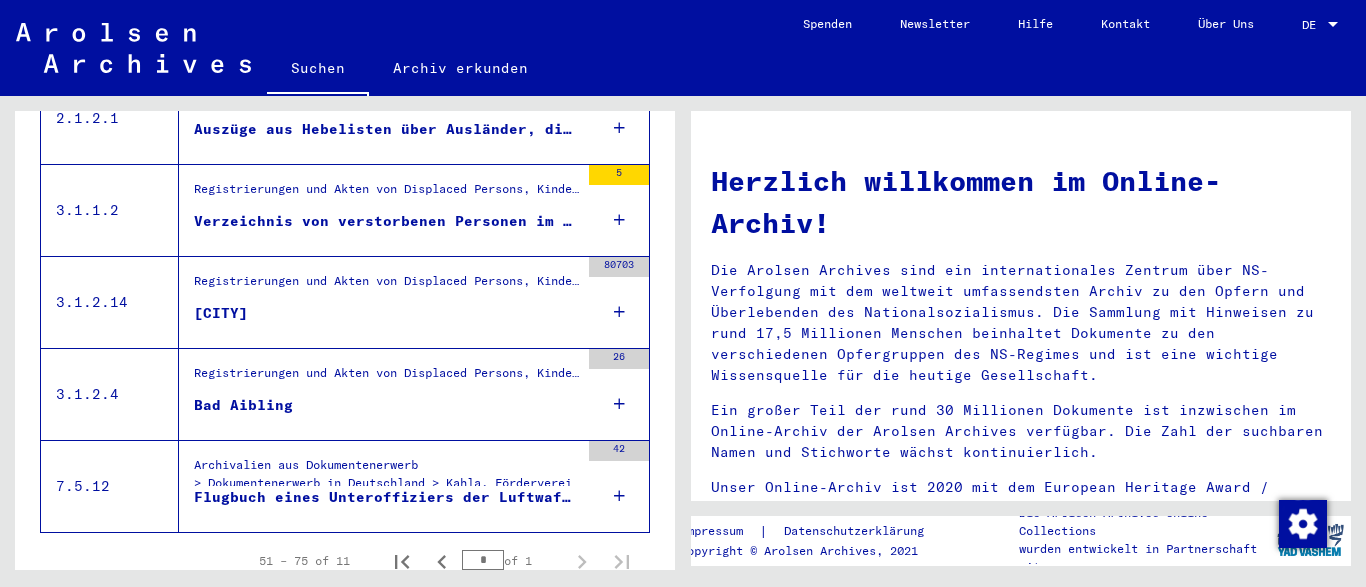 scroll, scrollTop: 1005, scrollLeft: 0, axis: vertical 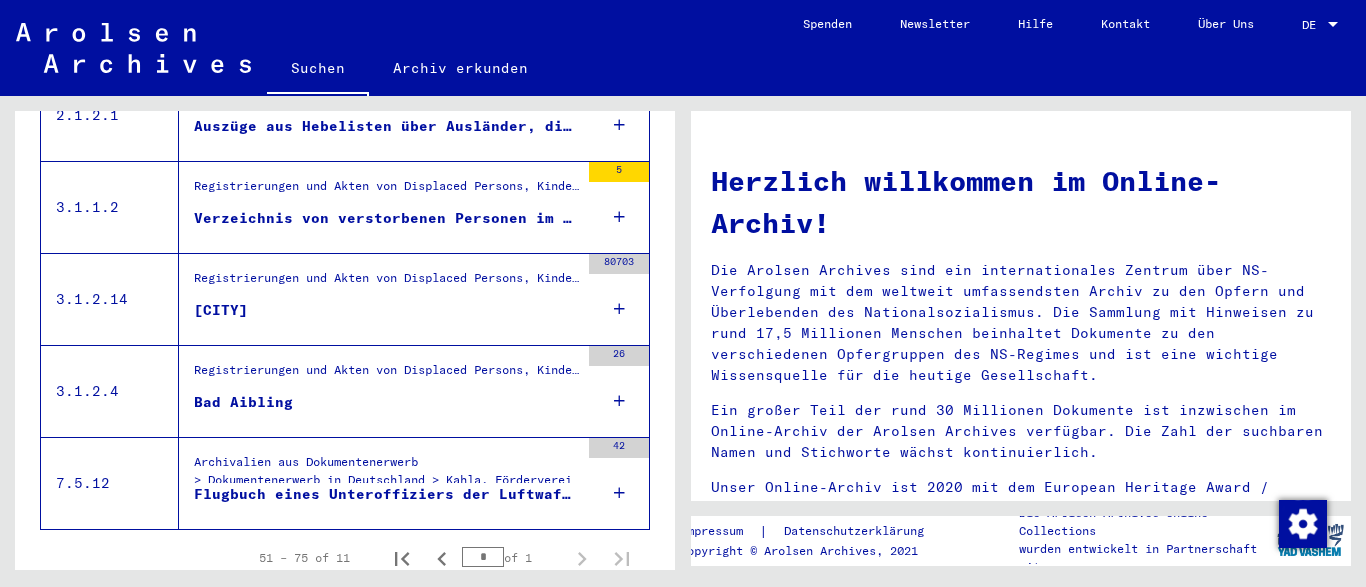 click on "Flugbuch eines Unteroffiziers der Luftwaffe" at bounding box center (386, 494) 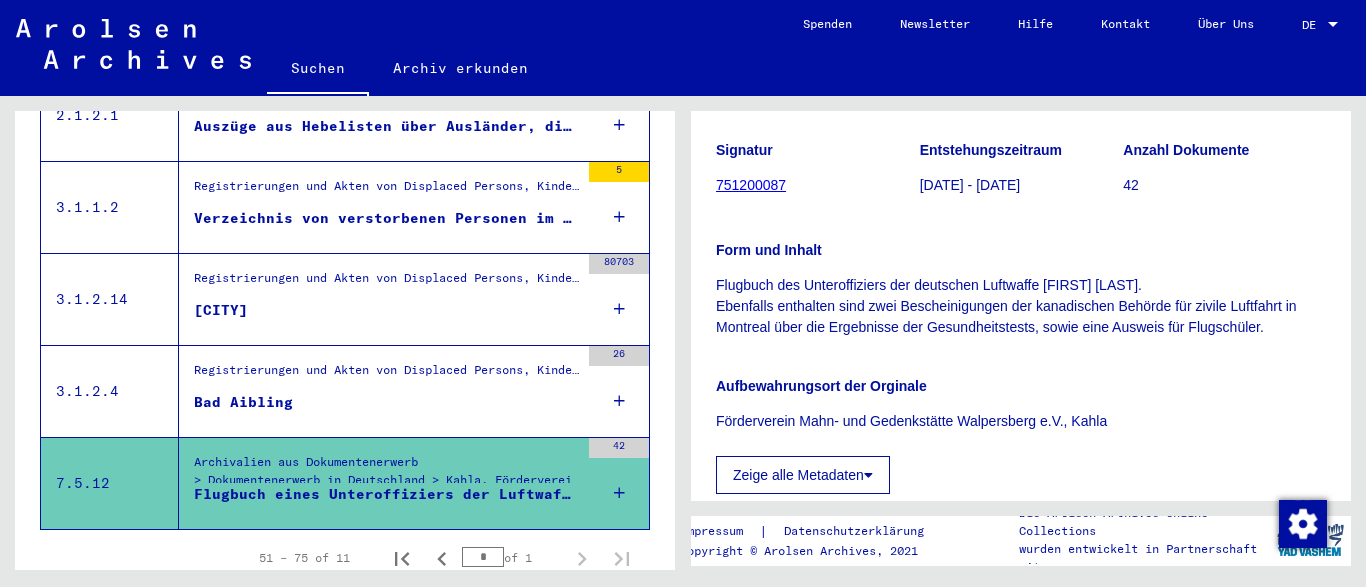 scroll, scrollTop: 424, scrollLeft: 0, axis: vertical 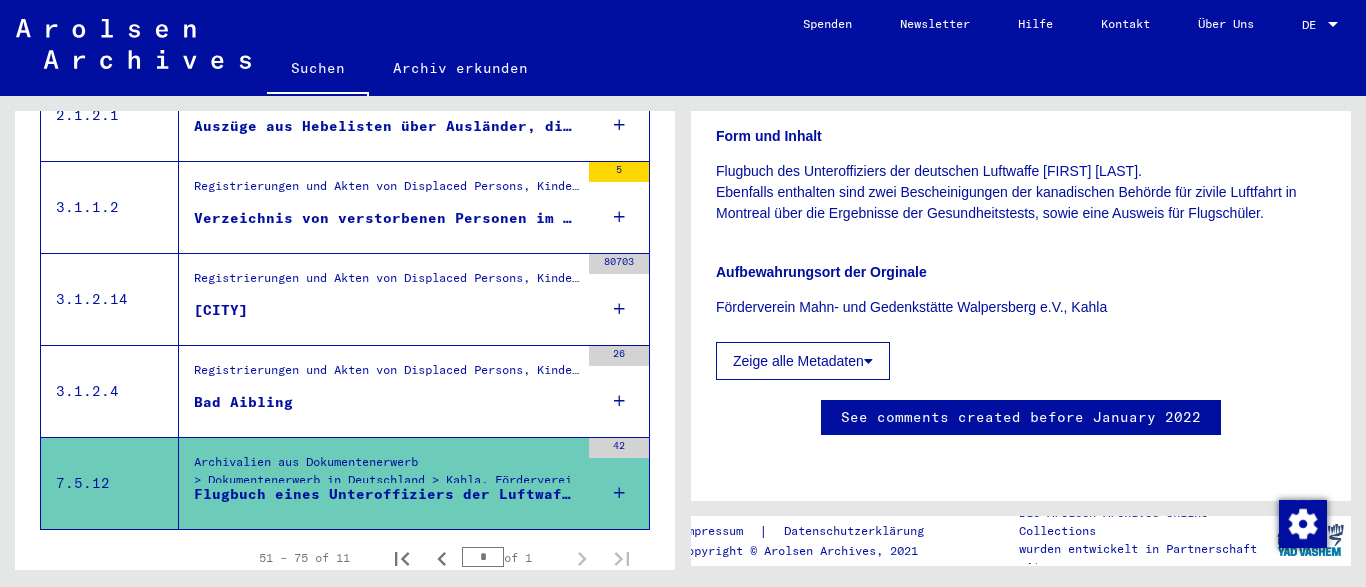 click on "*" at bounding box center (483, 557) 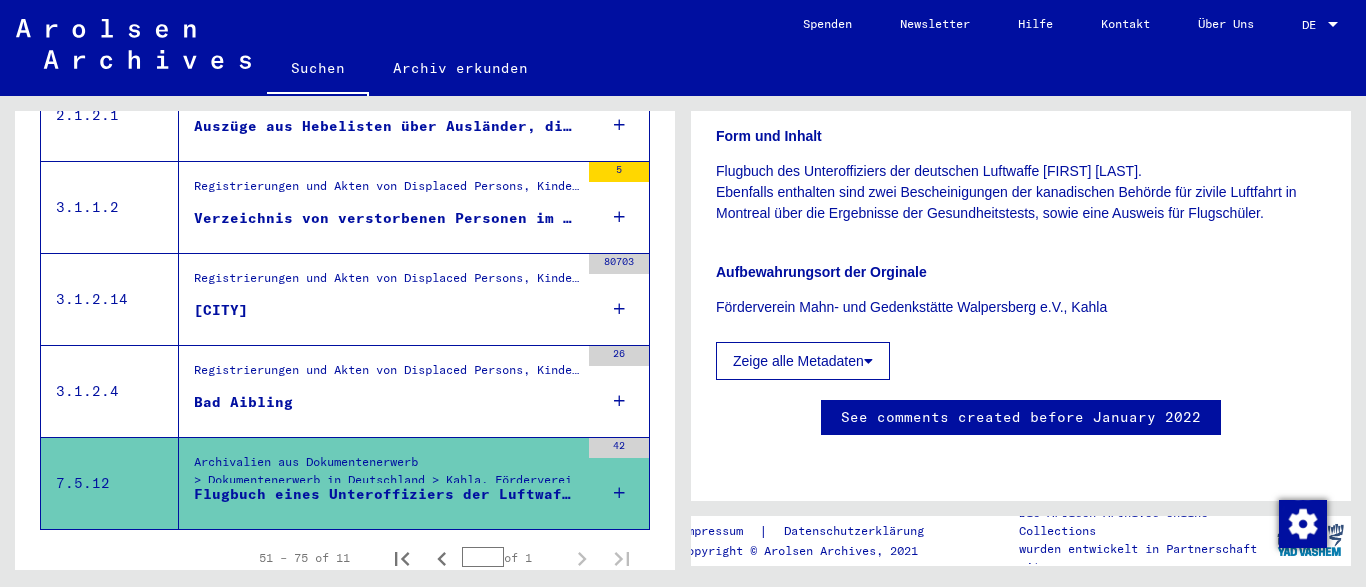 type on "*" 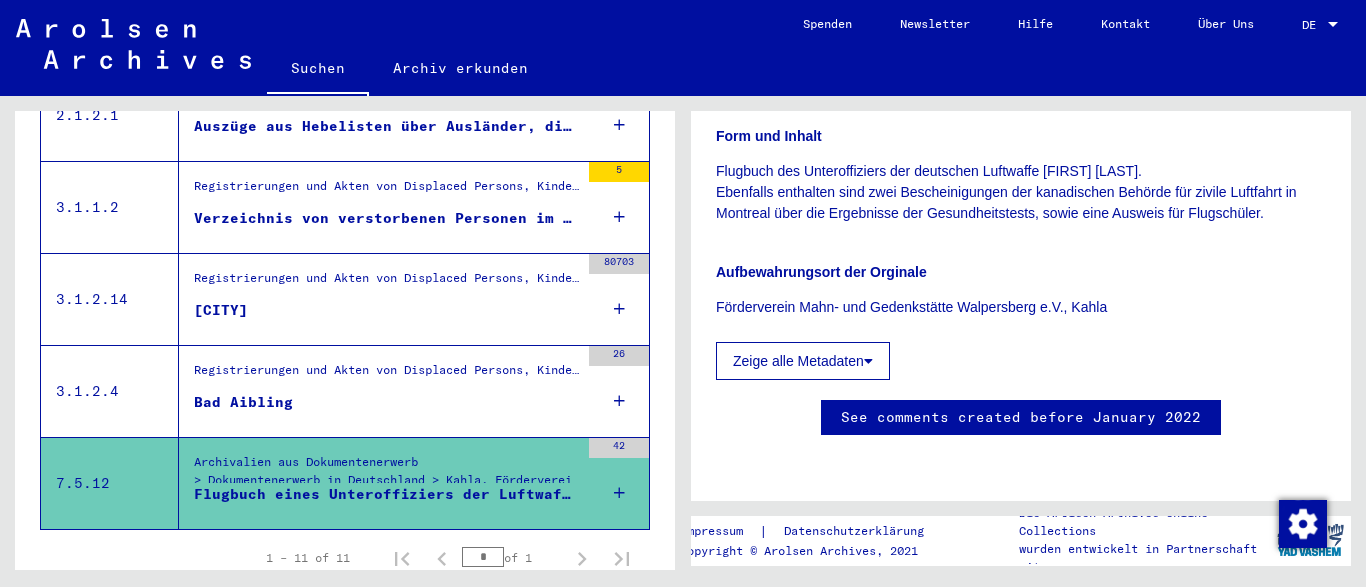 click on "*" at bounding box center [483, 557] 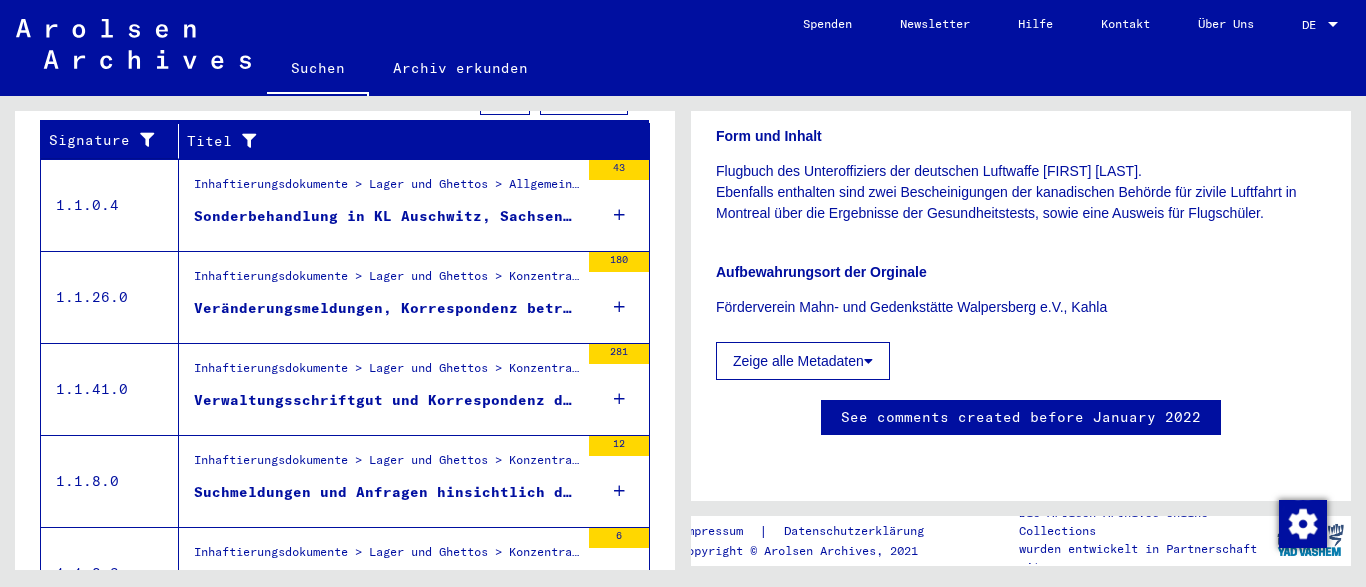 scroll, scrollTop: 0, scrollLeft: 0, axis: both 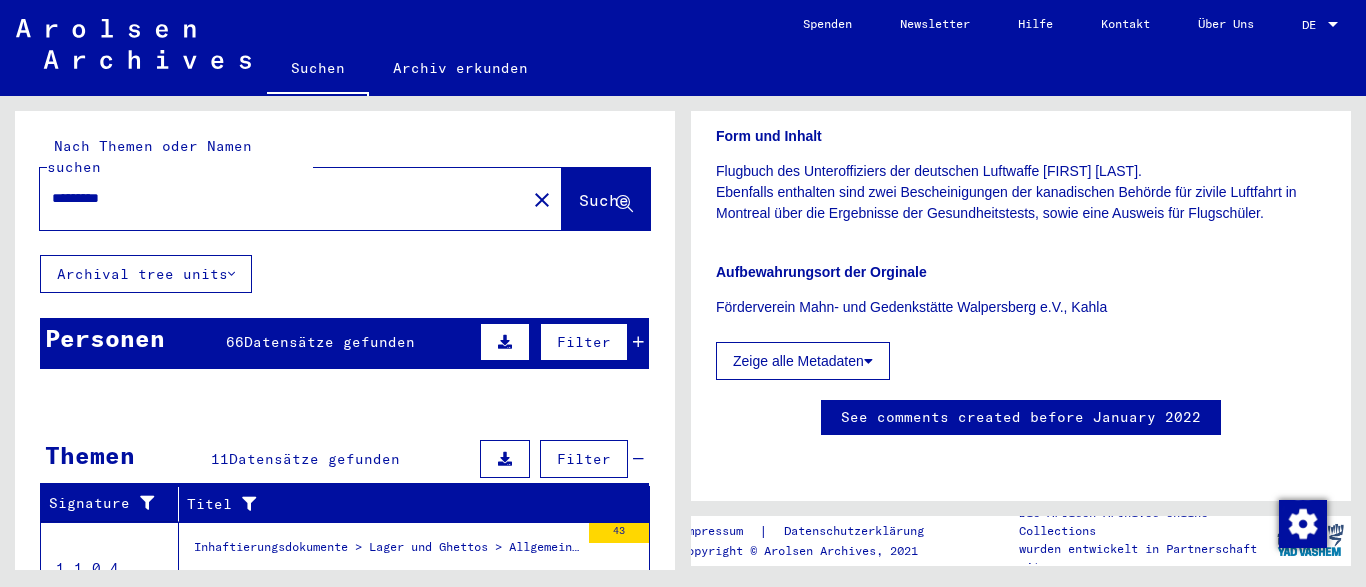 drag, startPoint x: 214, startPoint y: 187, endPoint x: 26, endPoint y: 176, distance: 188.32153 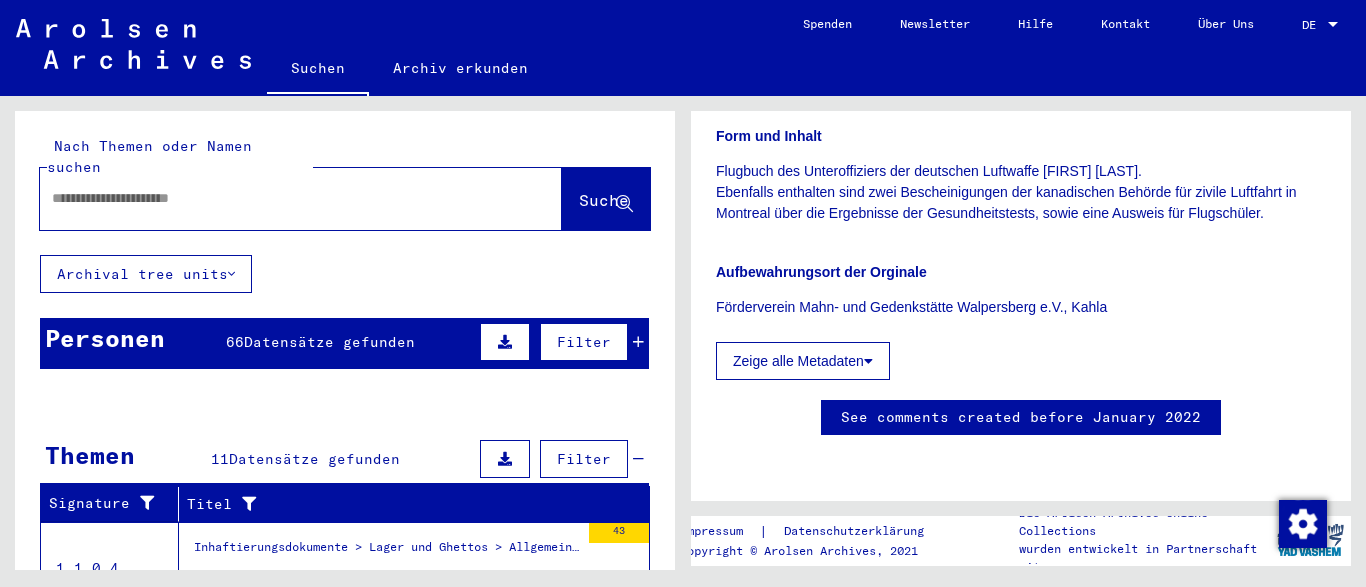 click at bounding box center (283, 198) 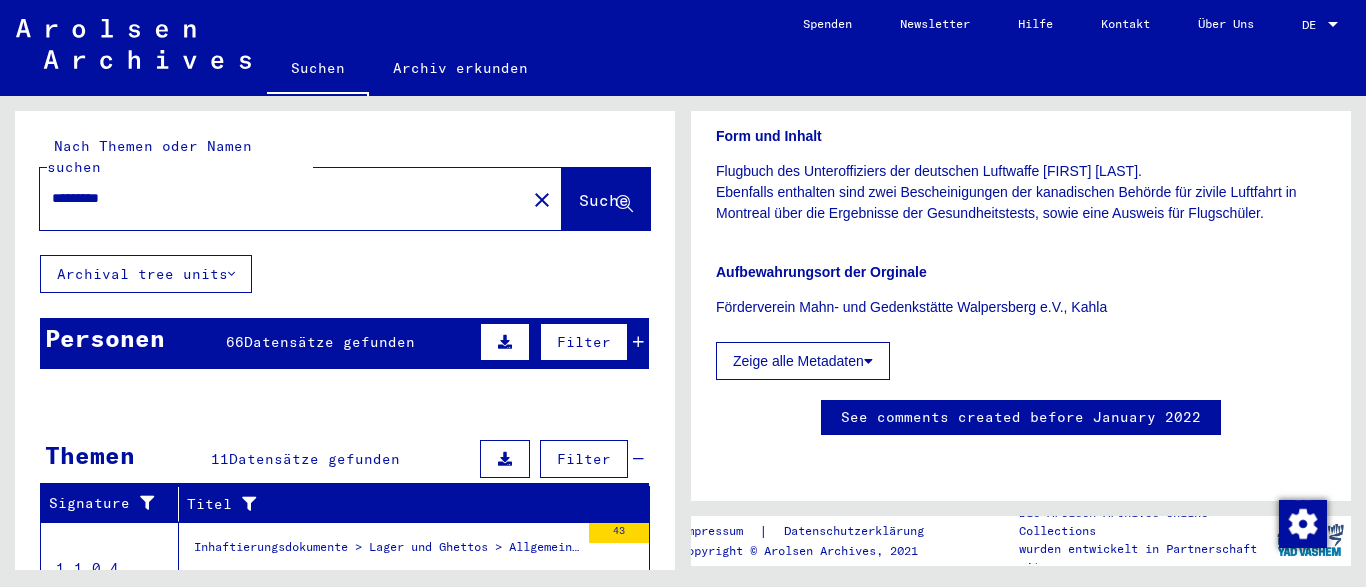 type on "*********" 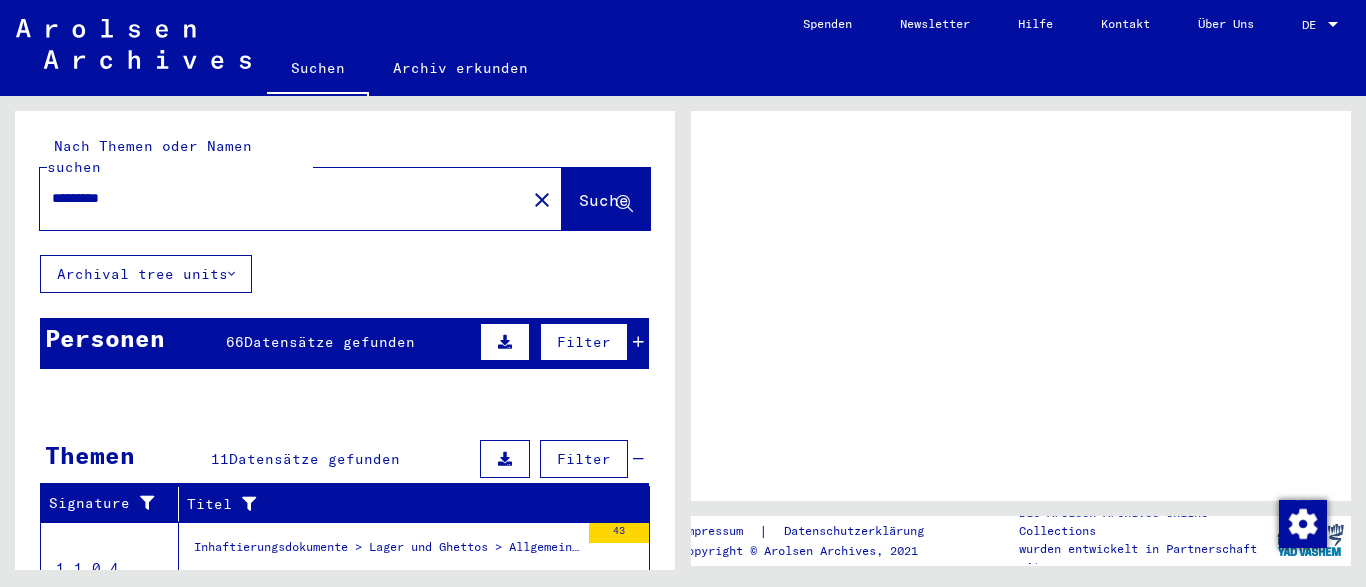 scroll, scrollTop: 0, scrollLeft: 0, axis: both 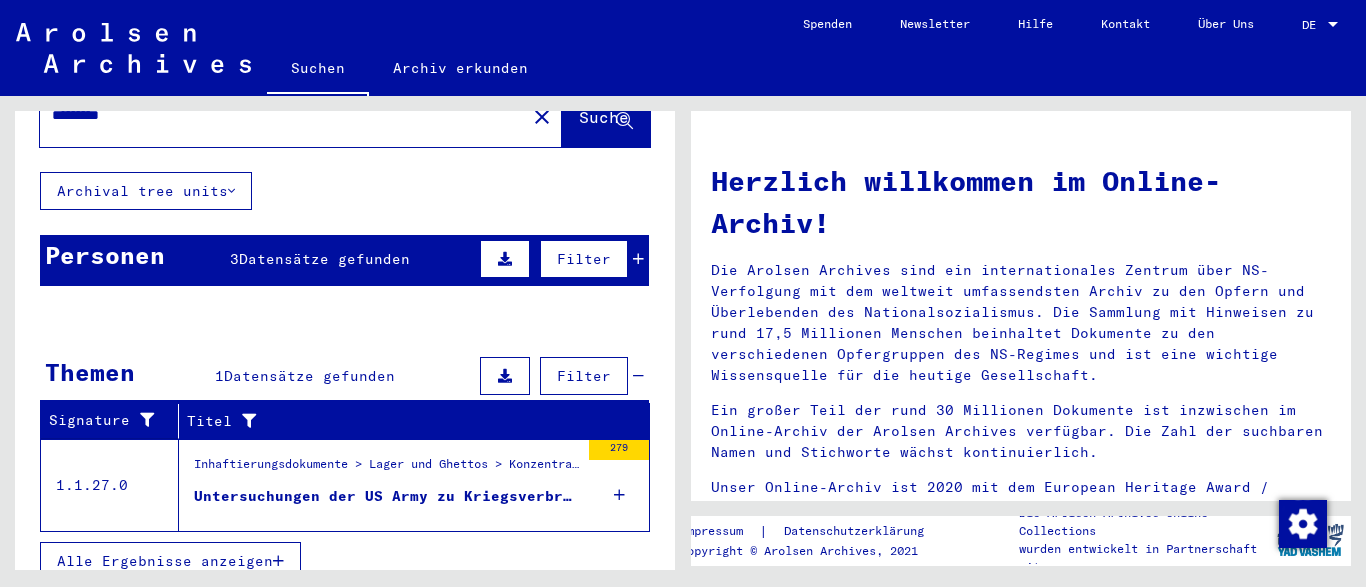 click on "Untersuchungen der US Army zu Kriegsverbrechen und Aussagen ehemaliger      Häftlinge" at bounding box center [386, 496] 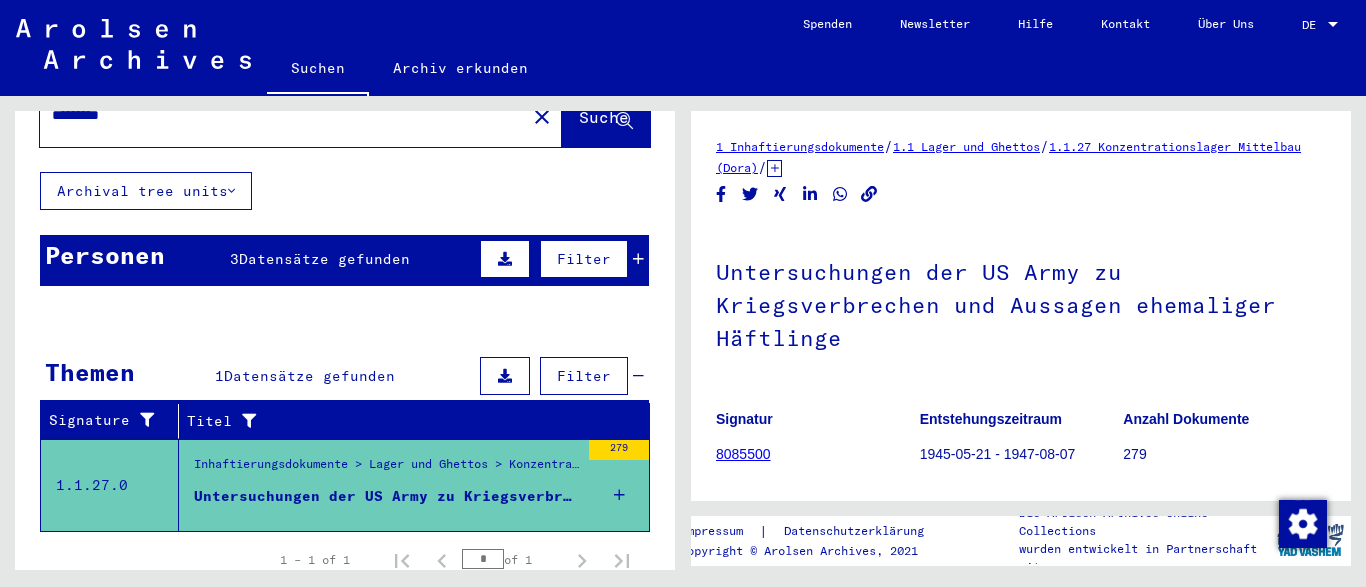 scroll, scrollTop: 0, scrollLeft: 0, axis: both 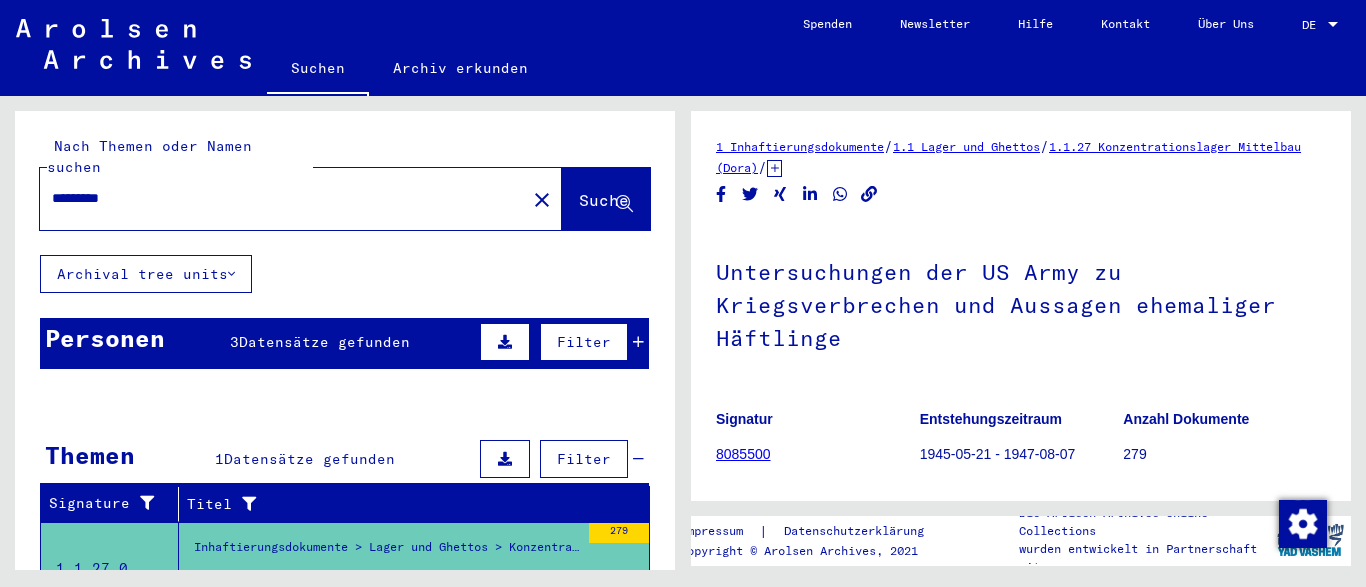 drag, startPoint x: 292, startPoint y: 169, endPoint x: 0, endPoint y: 176, distance: 292.0839 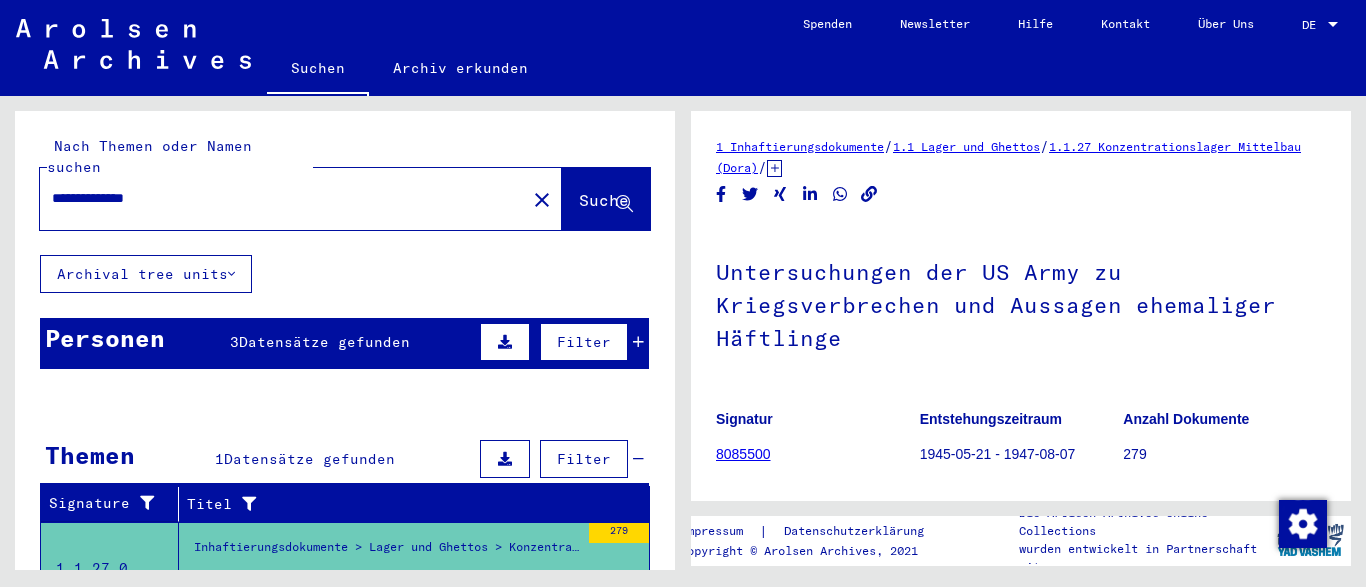 type on "**********" 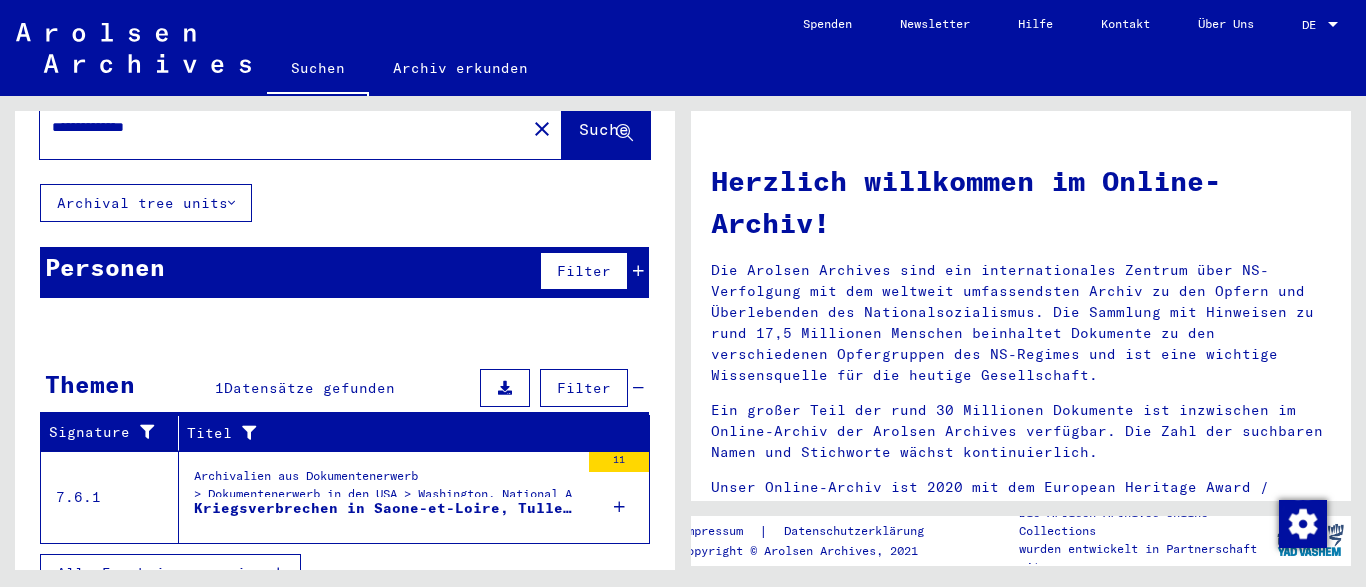 scroll, scrollTop: 83, scrollLeft: 0, axis: vertical 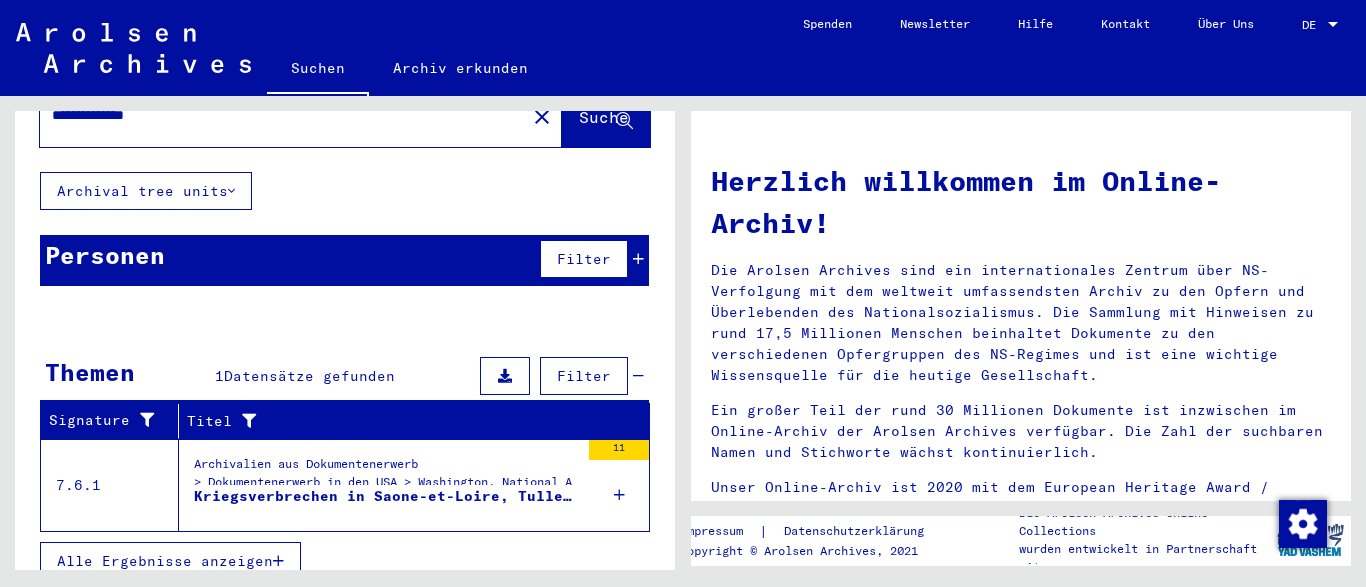click on "Kriegsverbrechen in Saone-et-Loire, Tulle, Südfrankreich" at bounding box center [386, 496] 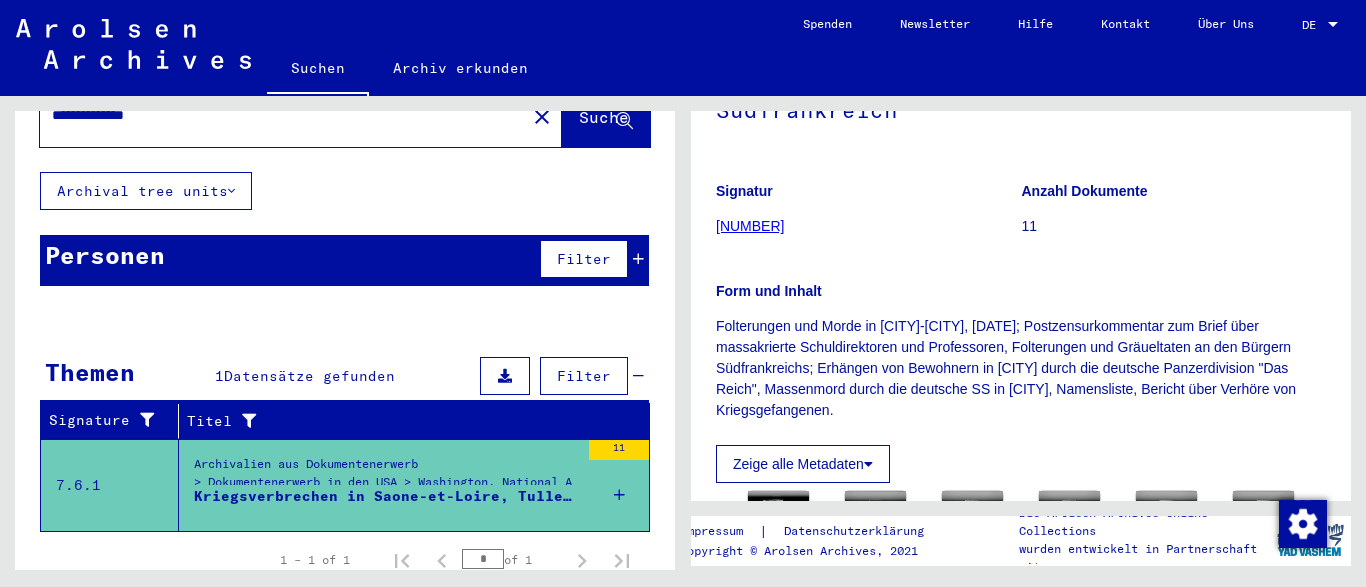 scroll, scrollTop: 200, scrollLeft: 0, axis: vertical 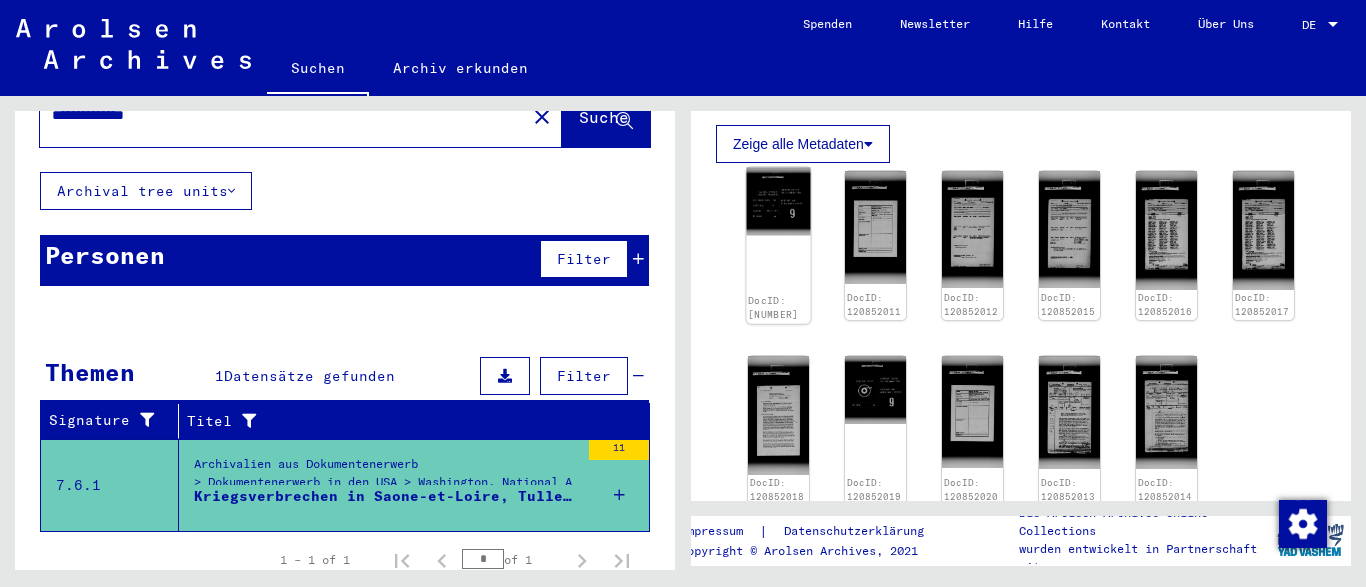 click 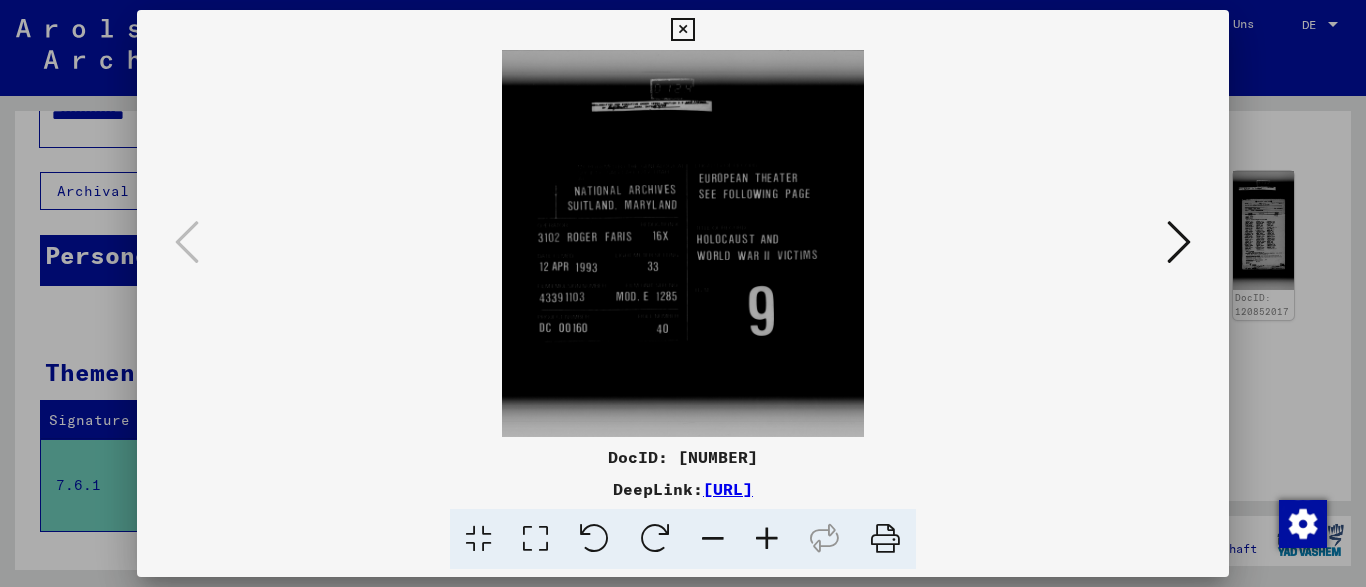 click at bounding box center (1179, 242) 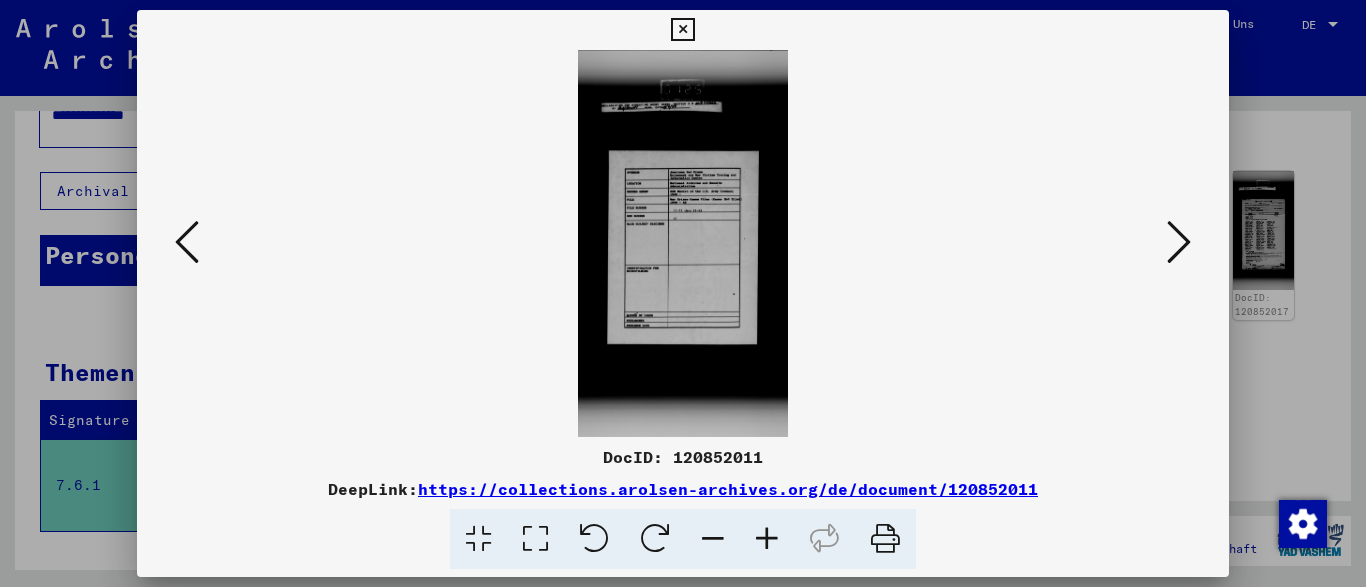 click at bounding box center (767, 539) 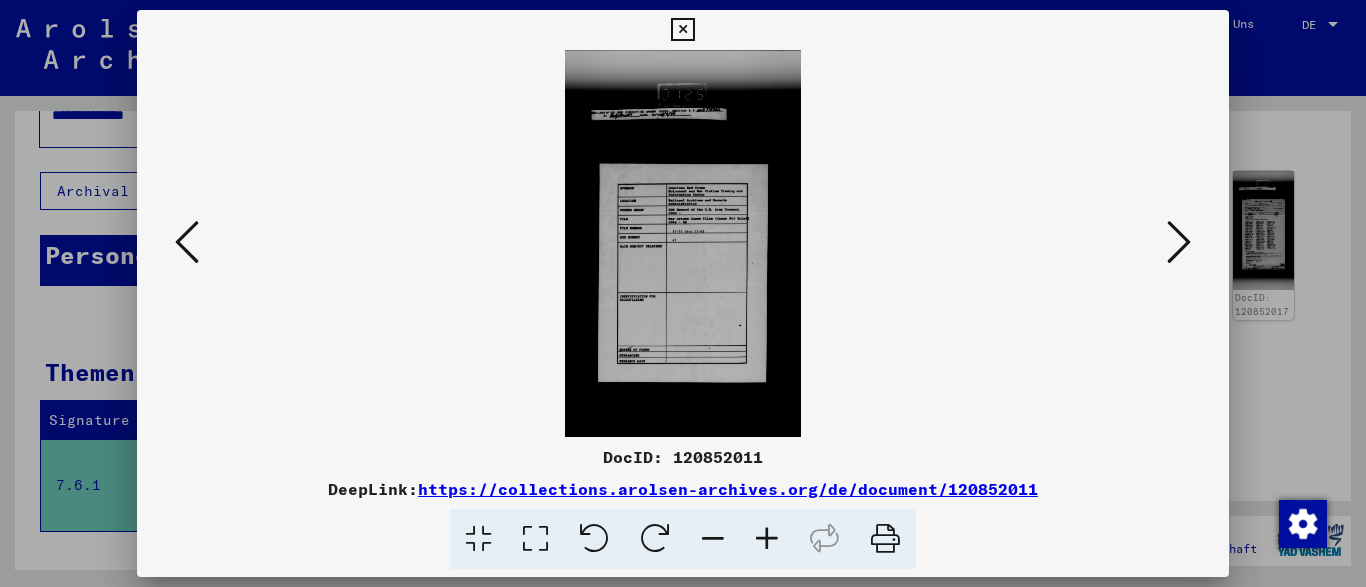 click at bounding box center [767, 539] 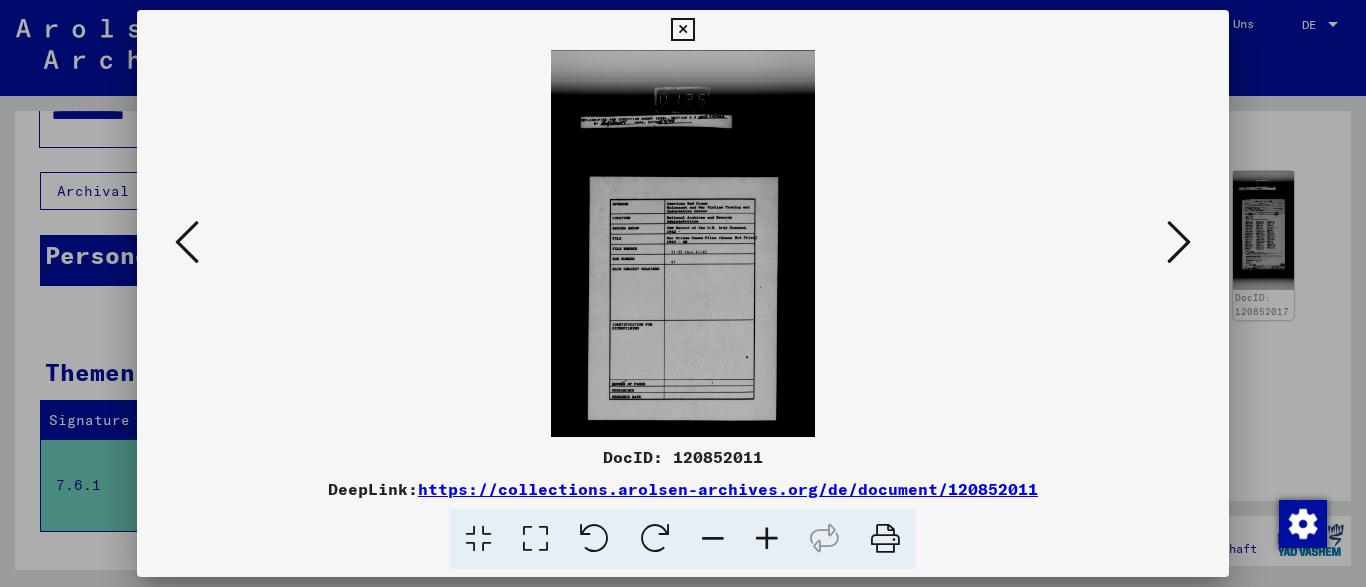 click at bounding box center (767, 539) 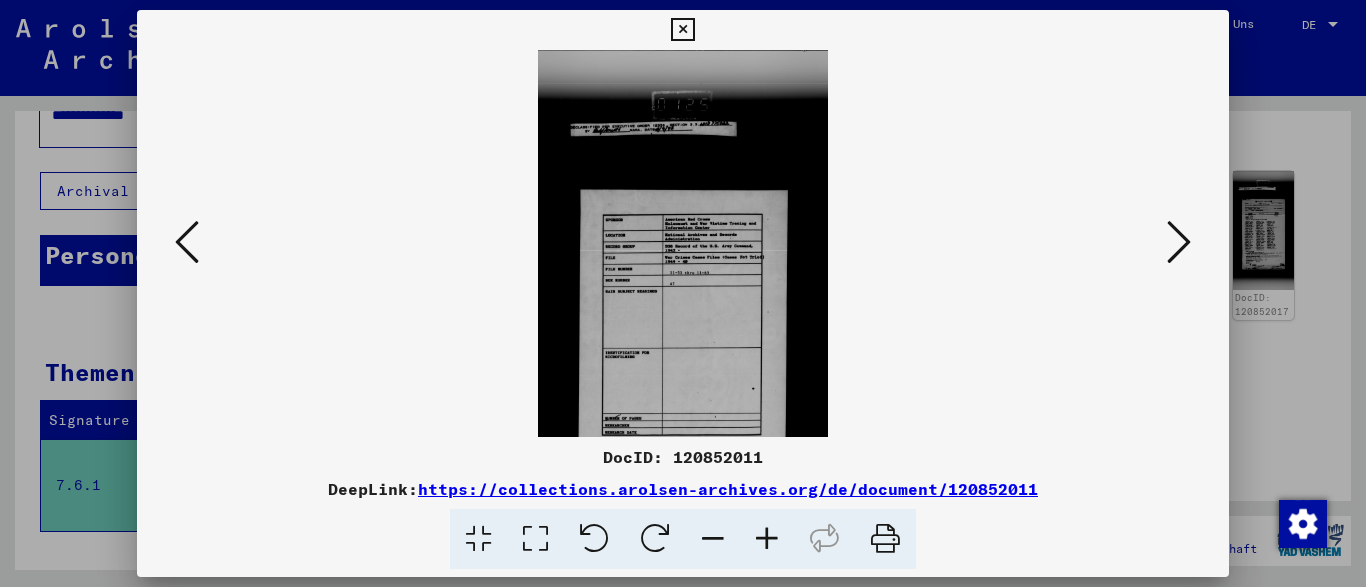 click at bounding box center [767, 539] 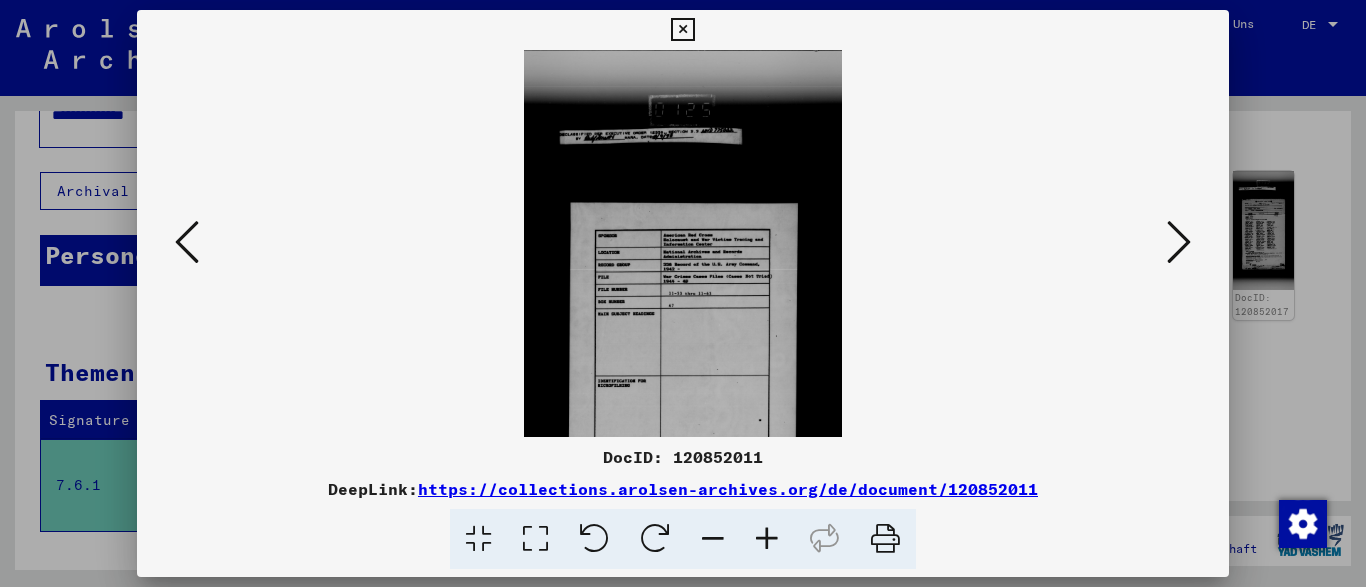 click at bounding box center [767, 539] 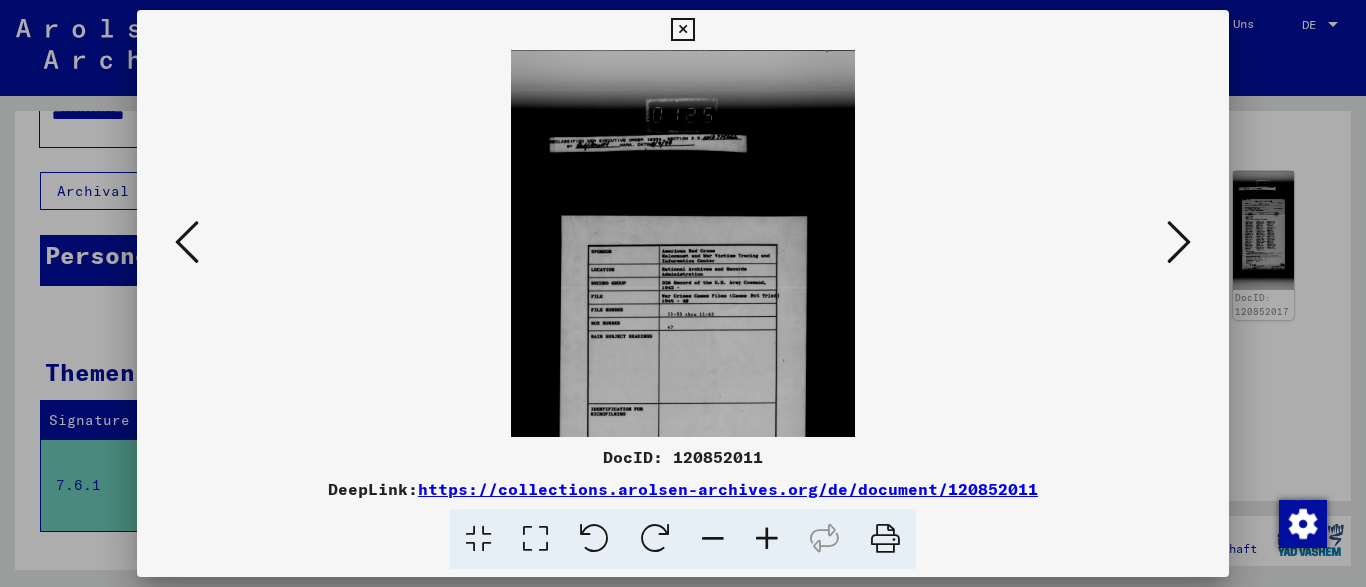 click at bounding box center [767, 539] 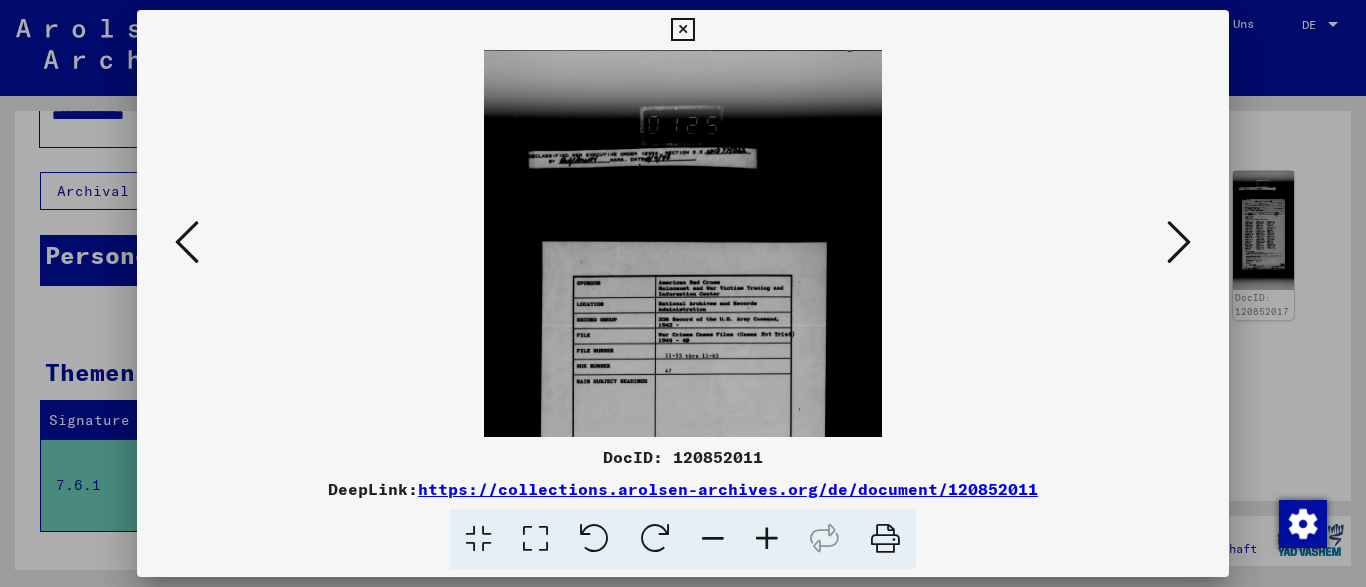 click at bounding box center (767, 539) 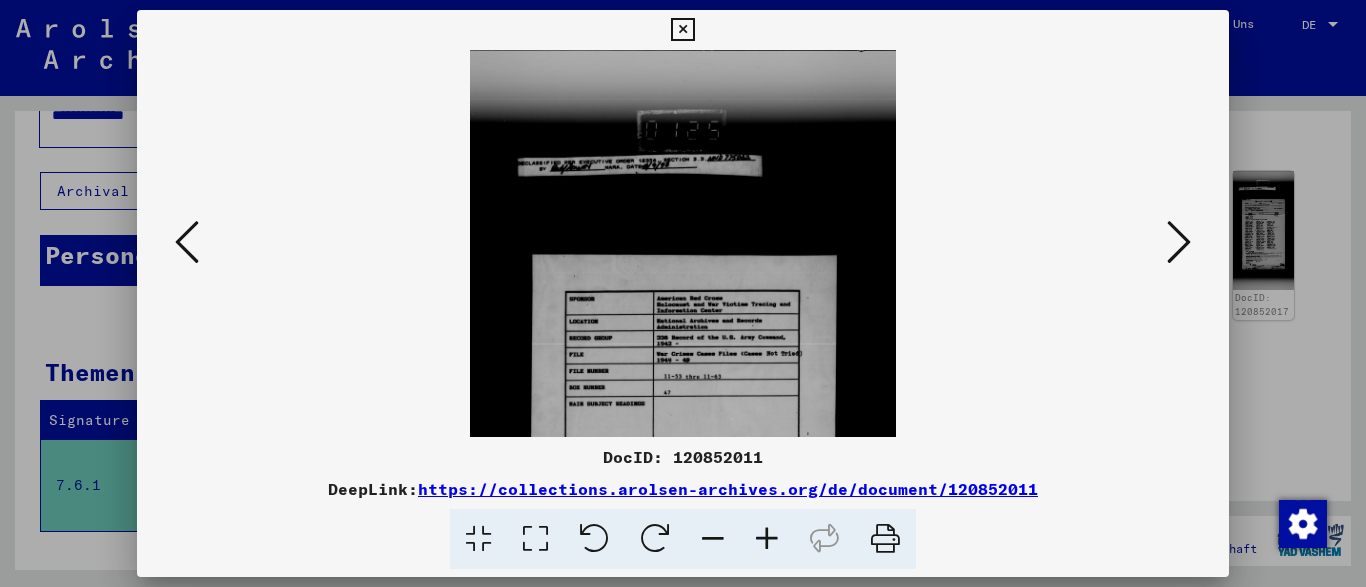 click at bounding box center [767, 539] 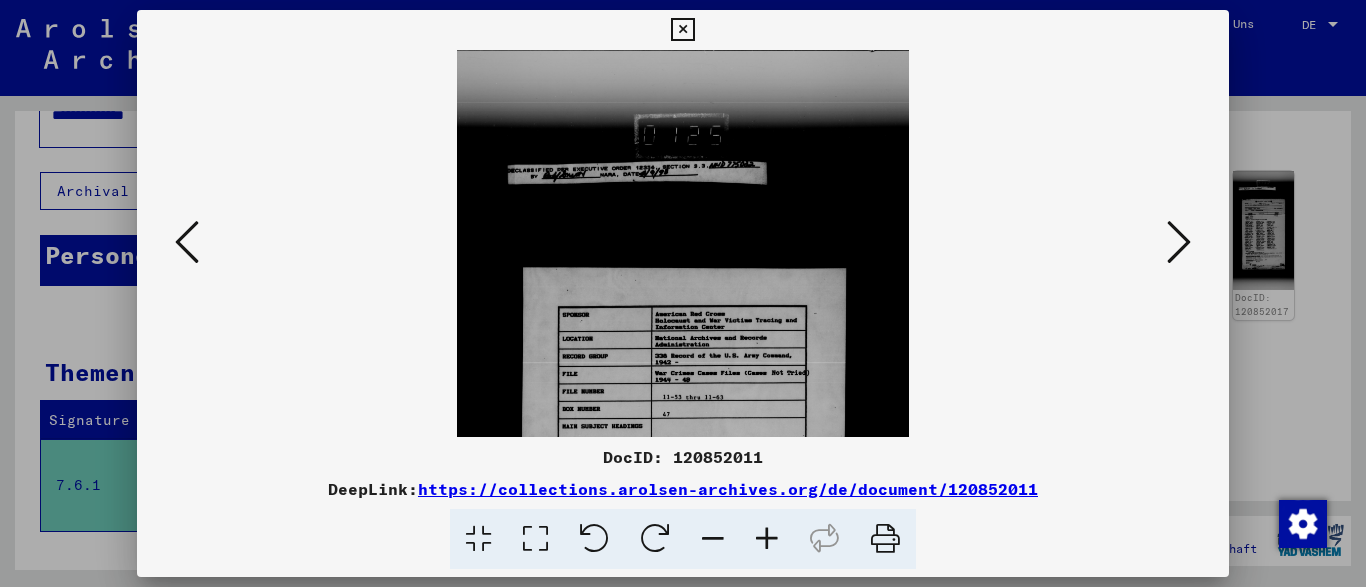 click at bounding box center [767, 539] 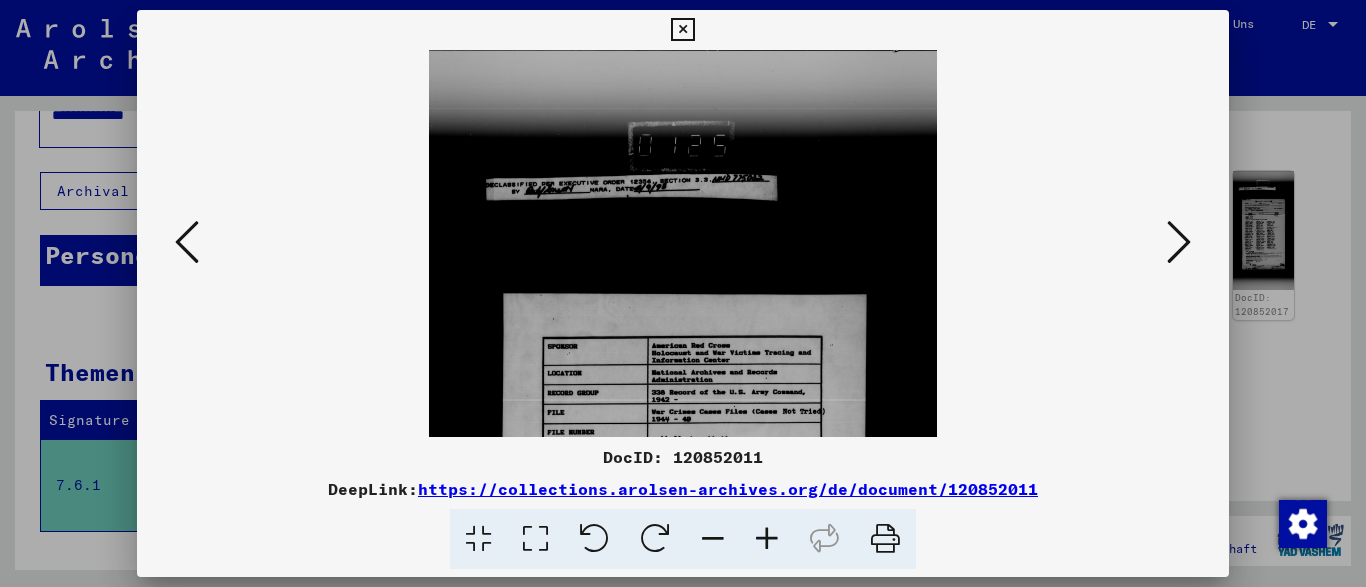 click at bounding box center (767, 539) 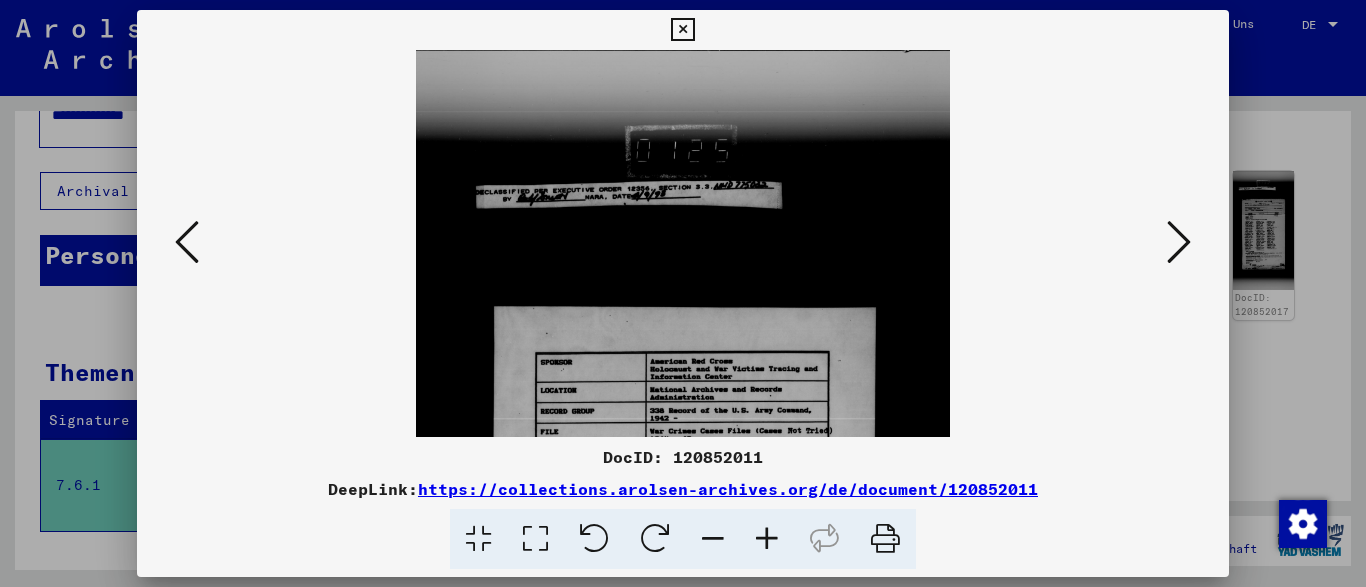 click at bounding box center [767, 539] 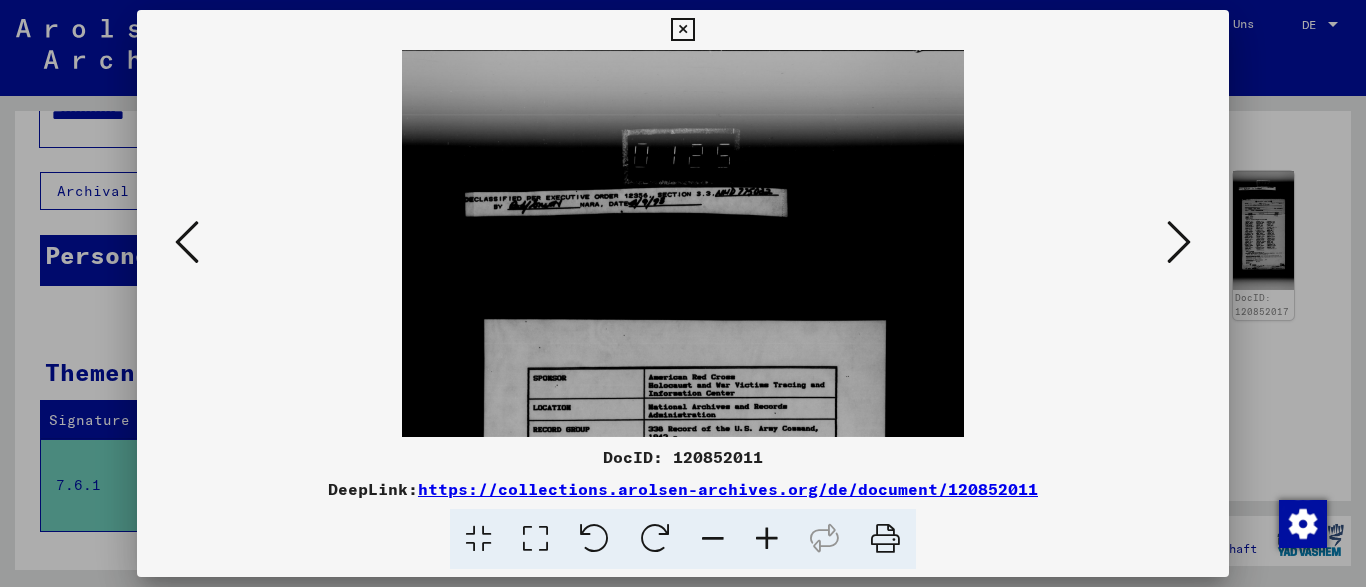 click at bounding box center [767, 539] 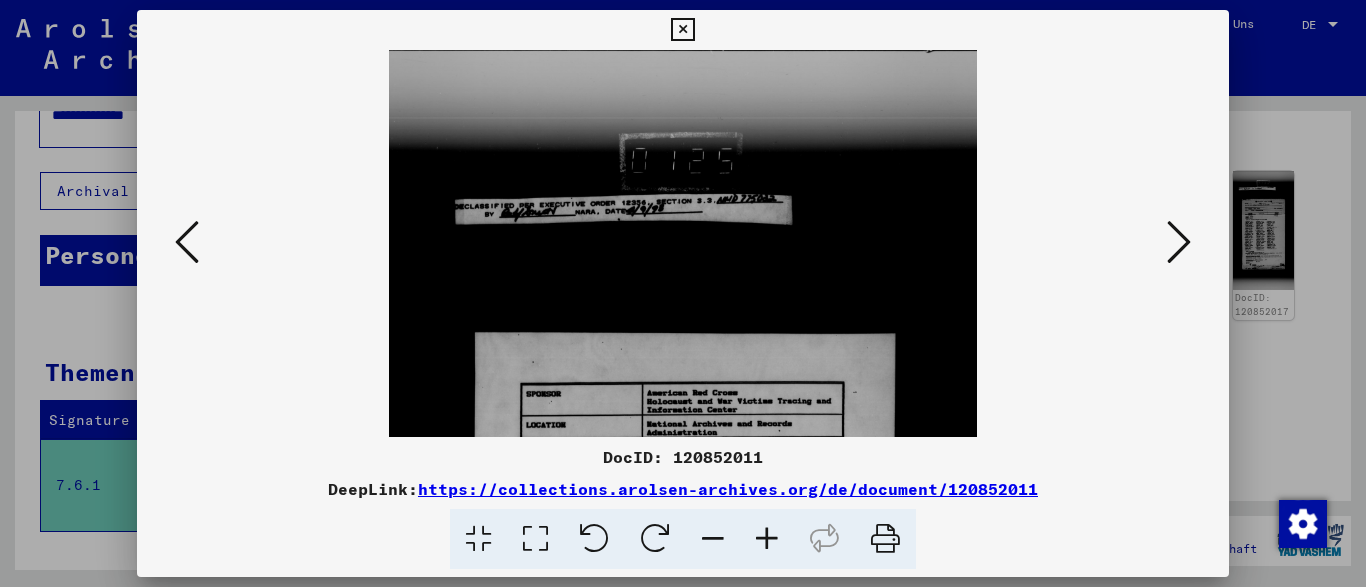 click at bounding box center (767, 539) 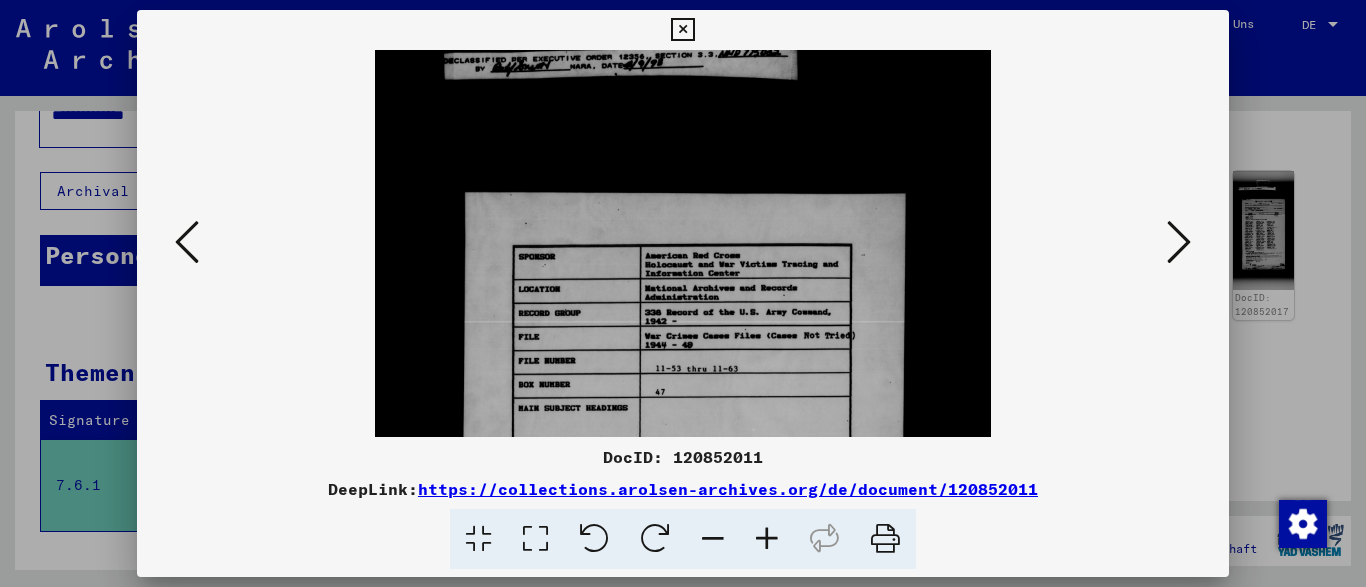 drag, startPoint x: 792, startPoint y: 282, endPoint x: 799, endPoint y: 224, distance: 58.420887 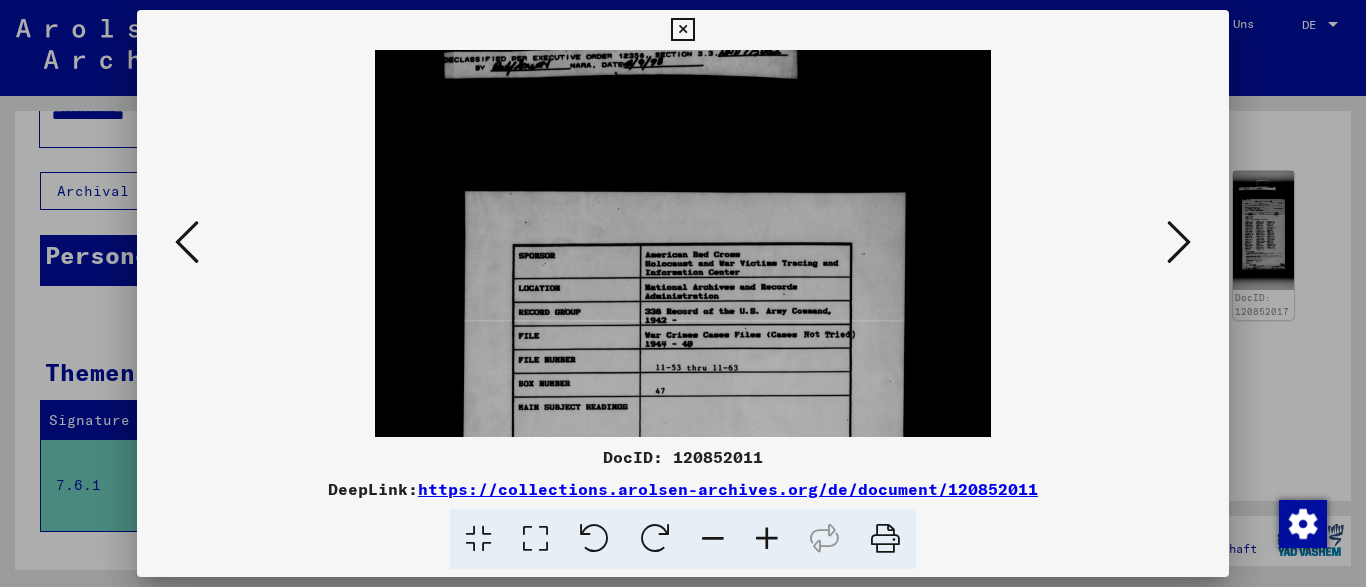 click at bounding box center [682, 30] 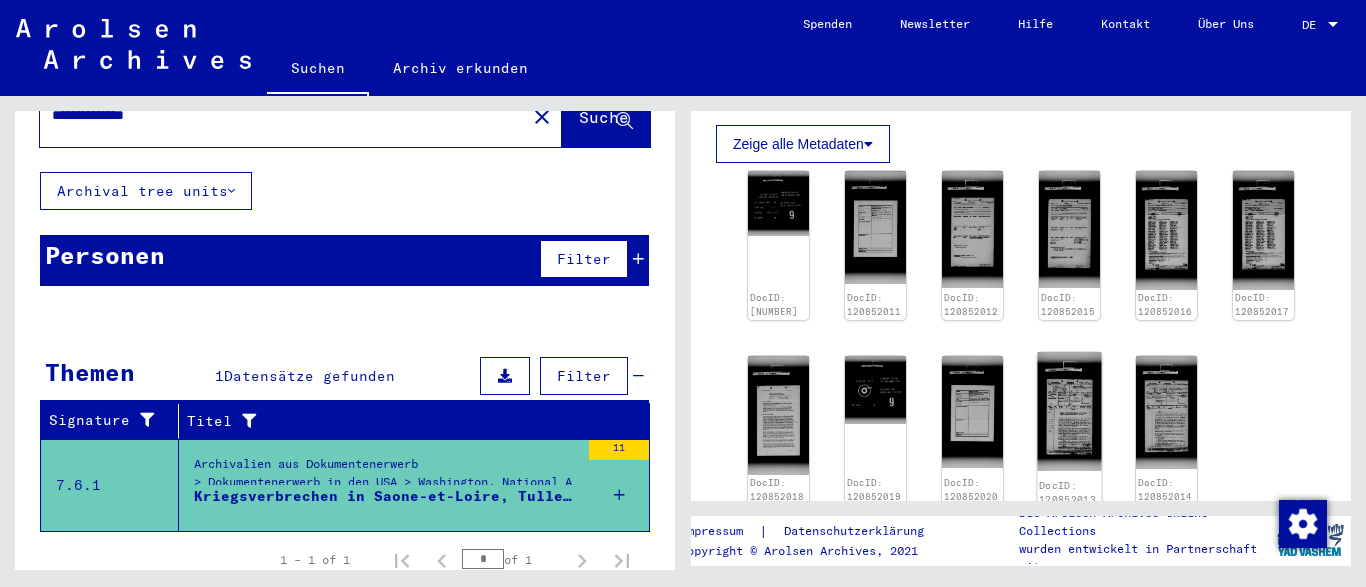click 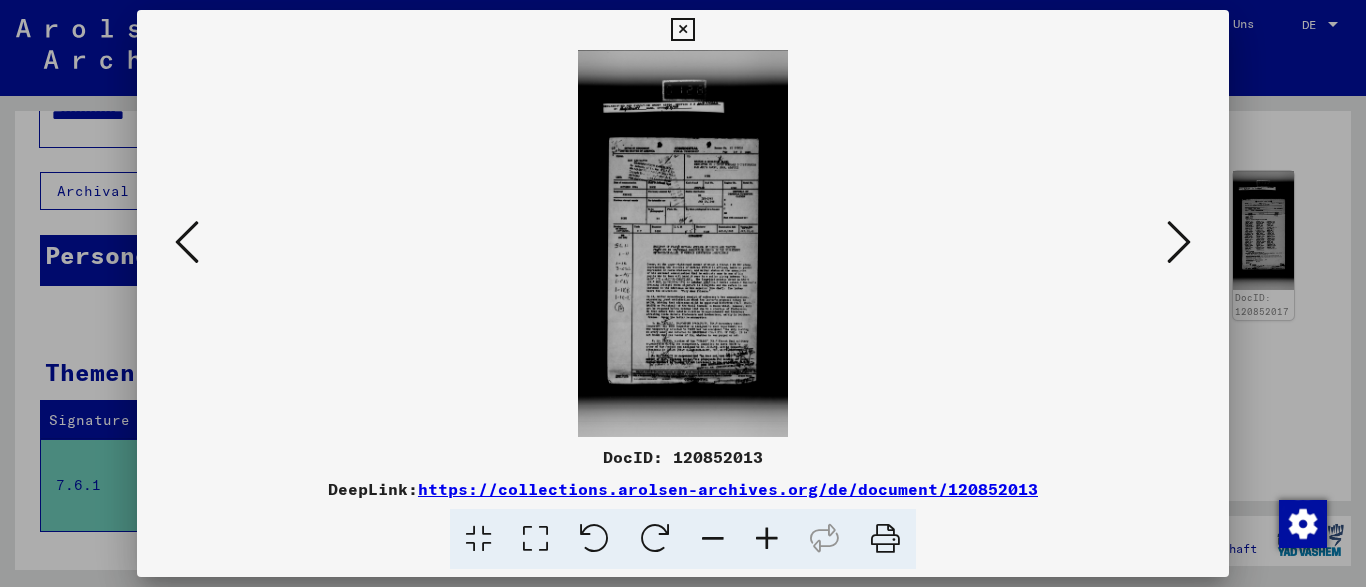 click at bounding box center (767, 539) 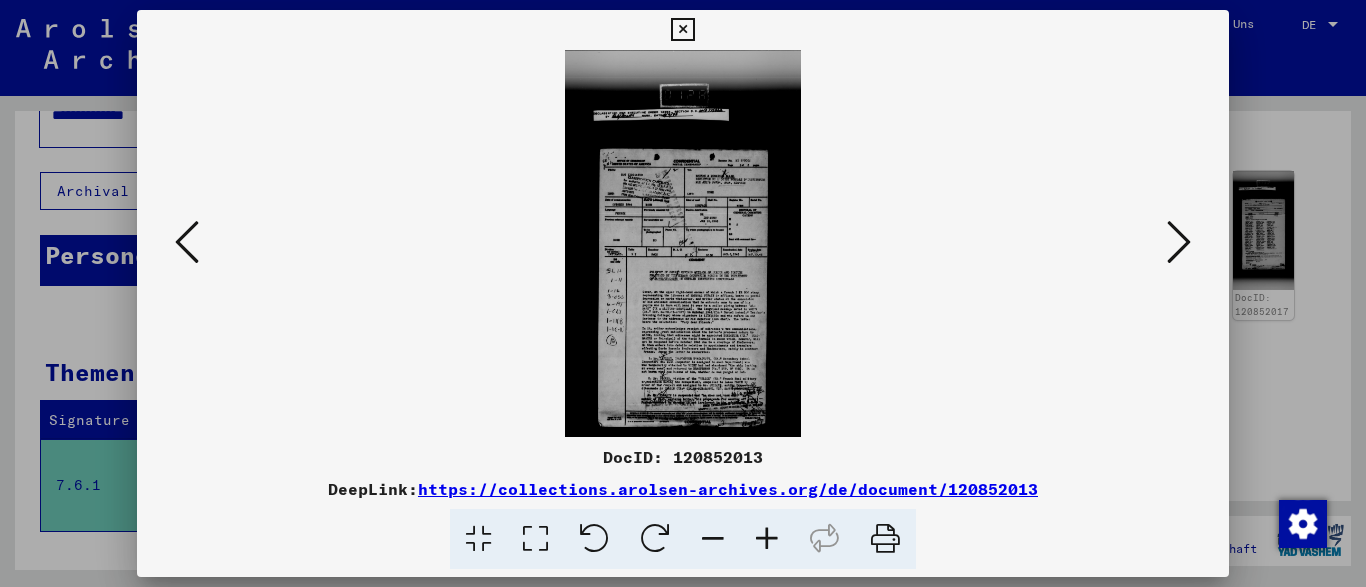 click at bounding box center [767, 539] 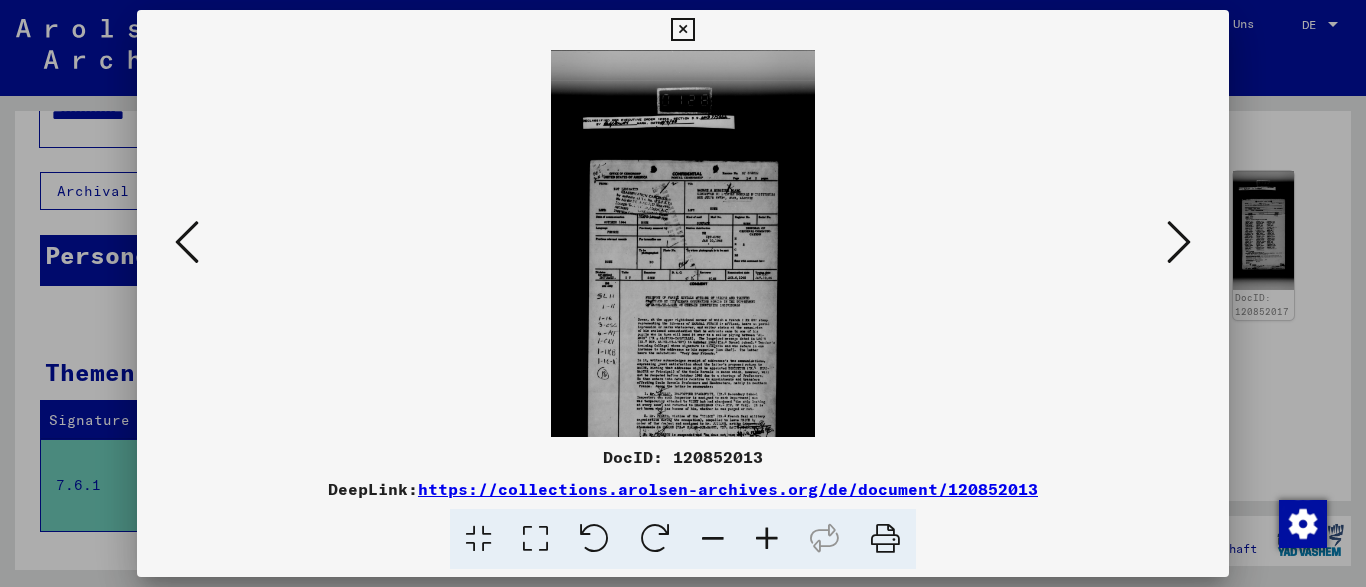 click at bounding box center (767, 539) 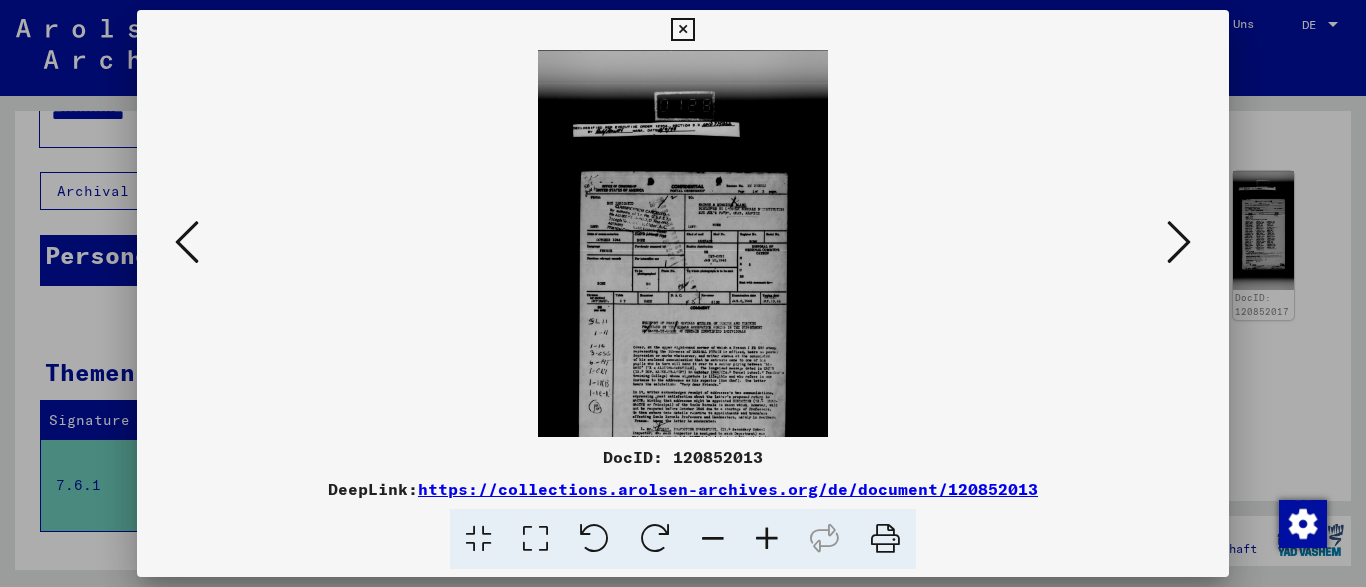 click at bounding box center [767, 539] 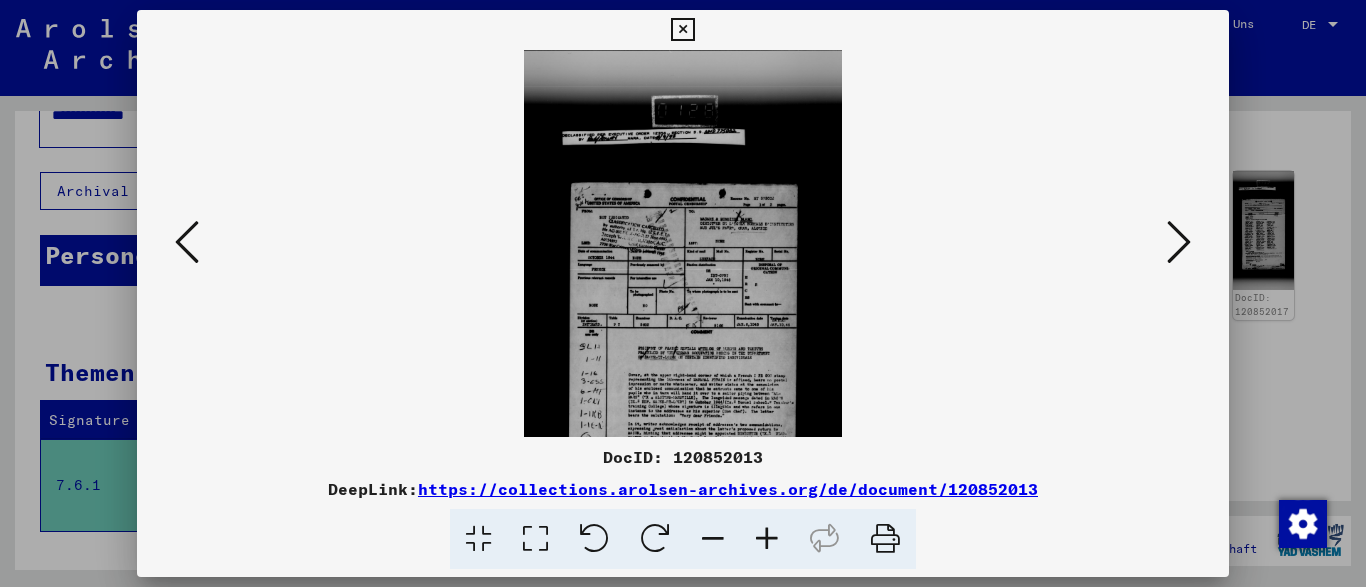 click at bounding box center [767, 539] 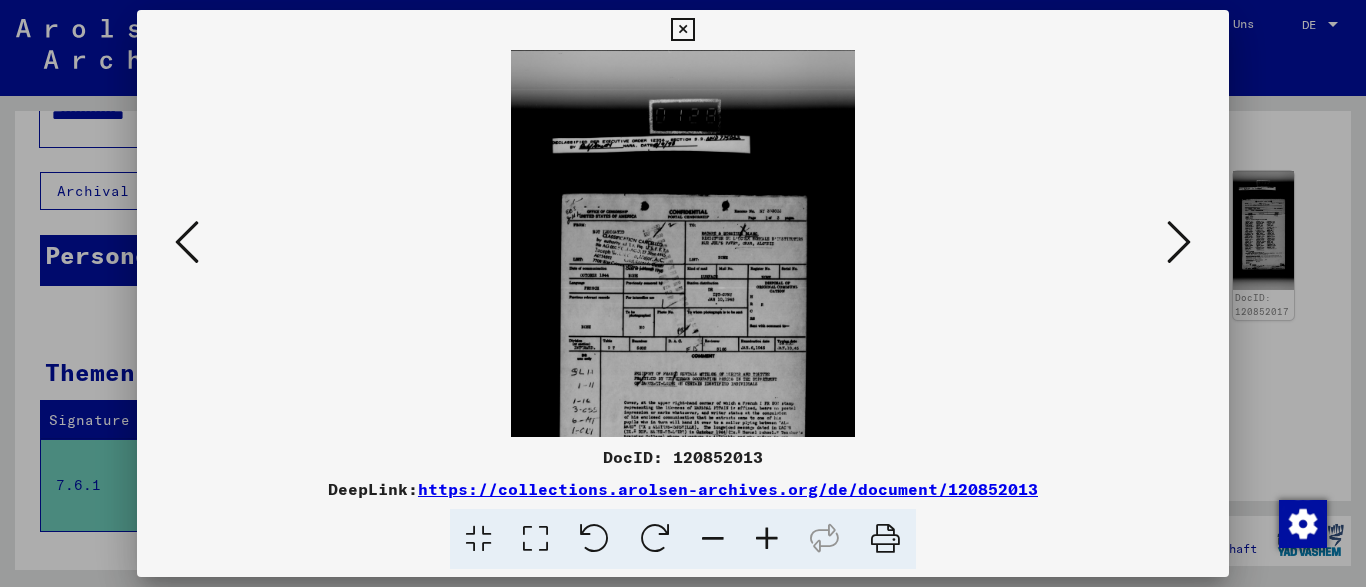click at bounding box center [767, 539] 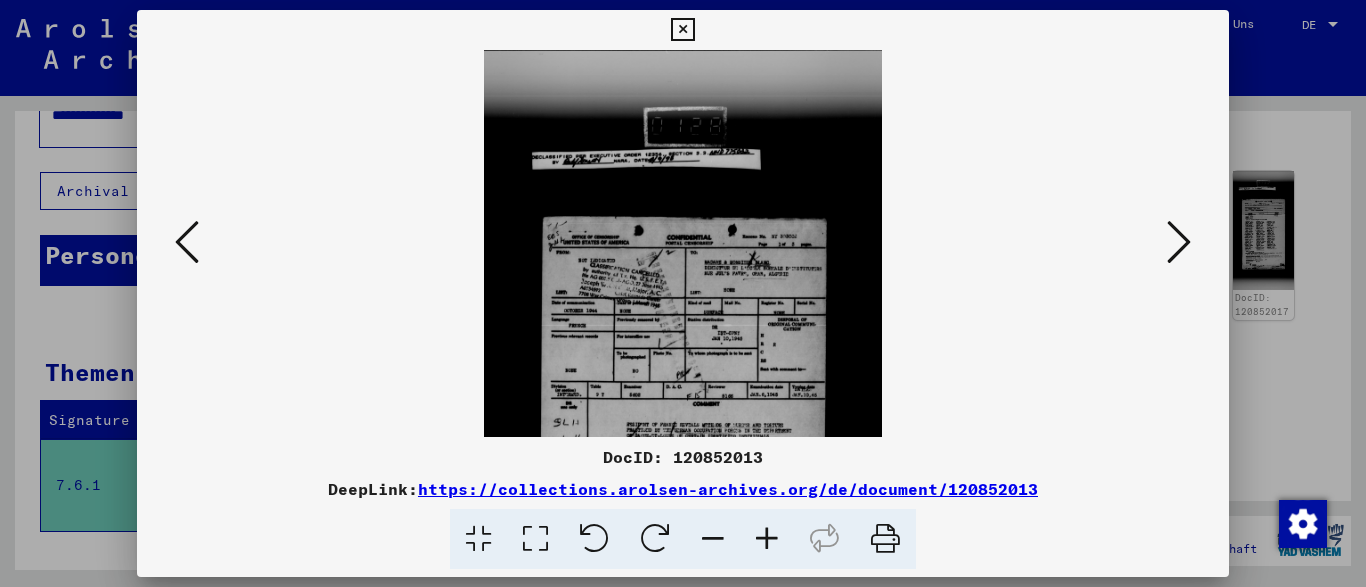click at bounding box center (767, 539) 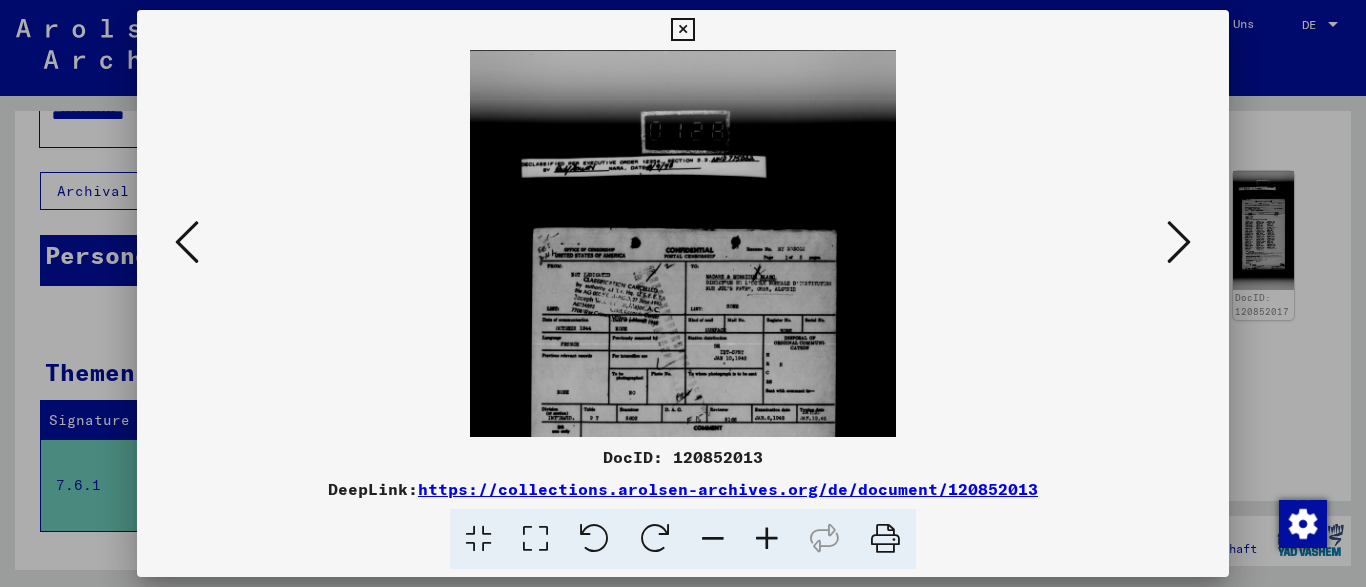 click at bounding box center (767, 539) 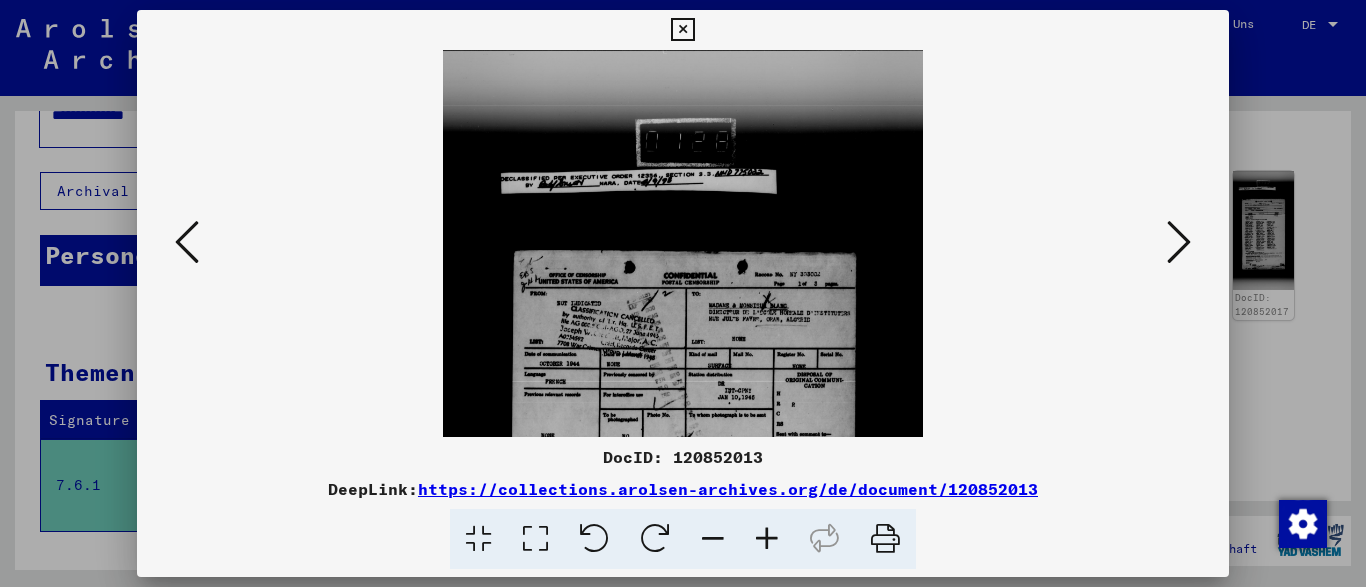 click at bounding box center (767, 539) 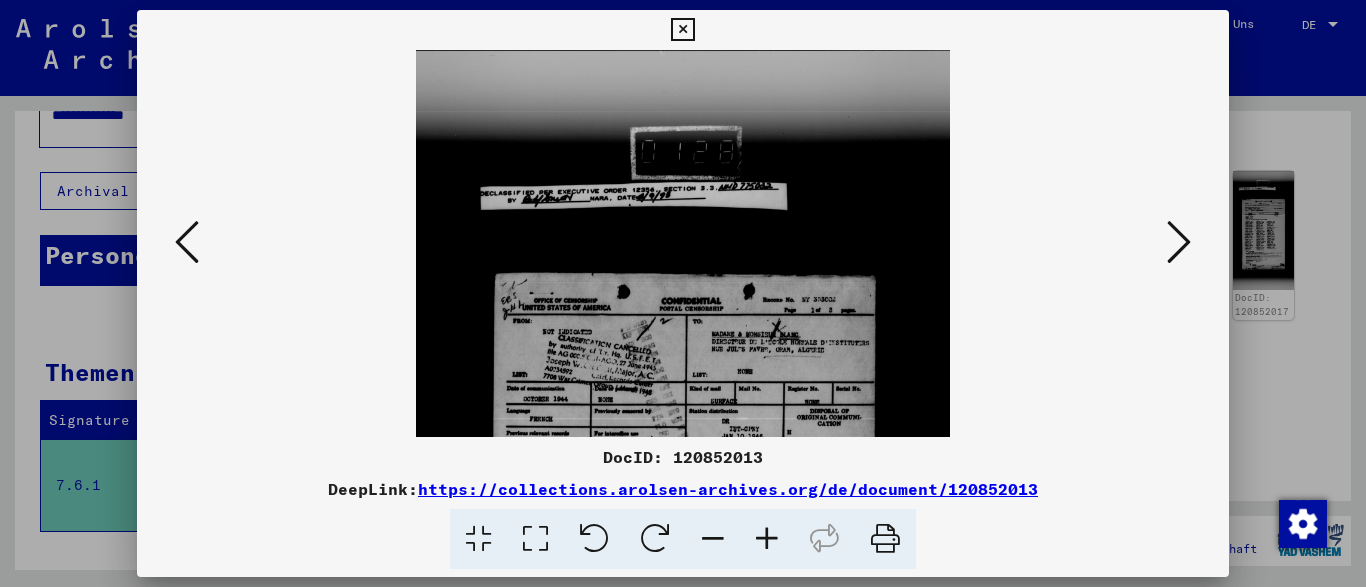 click at bounding box center [767, 539] 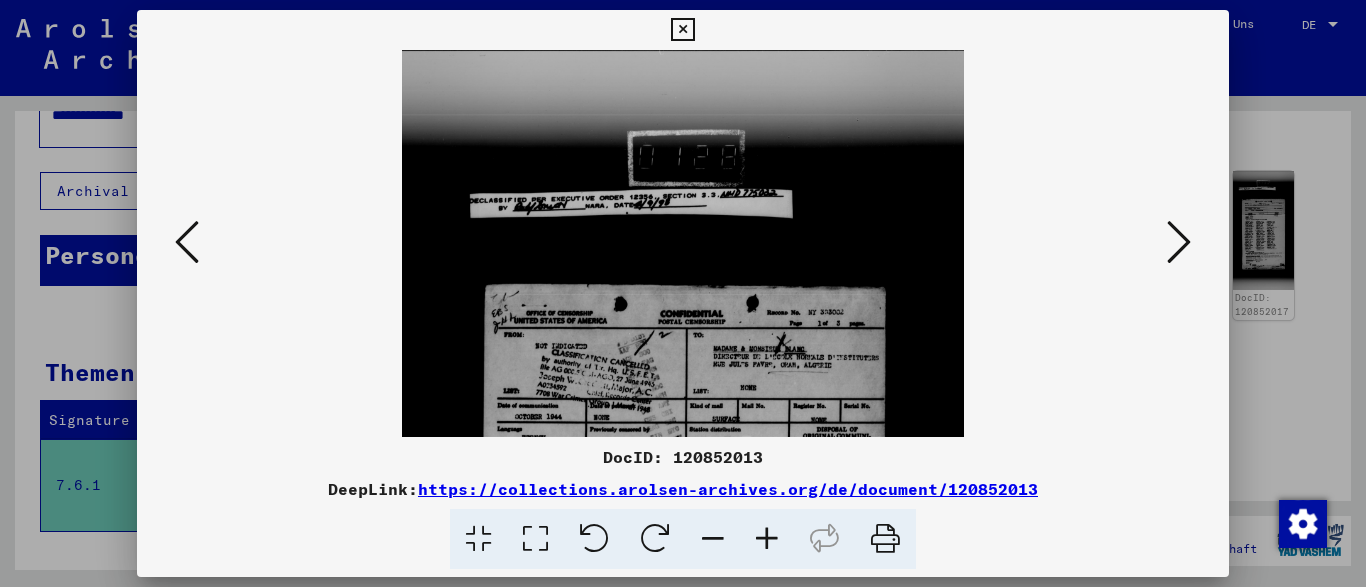 click at bounding box center [767, 539] 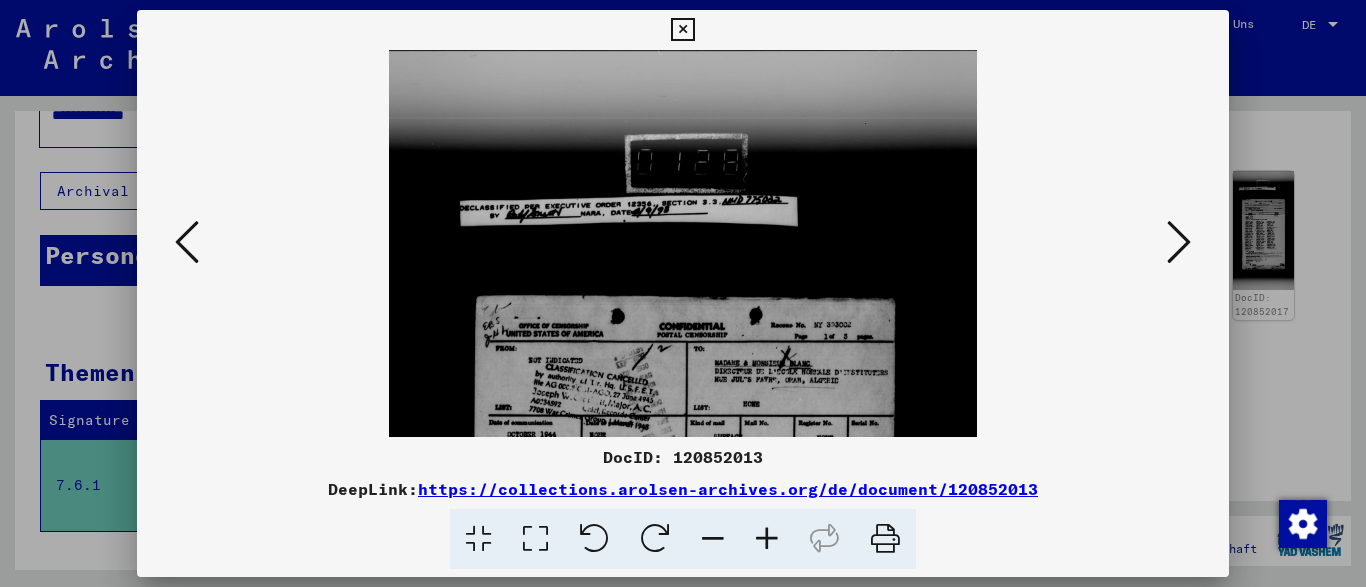 click at bounding box center (767, 539) 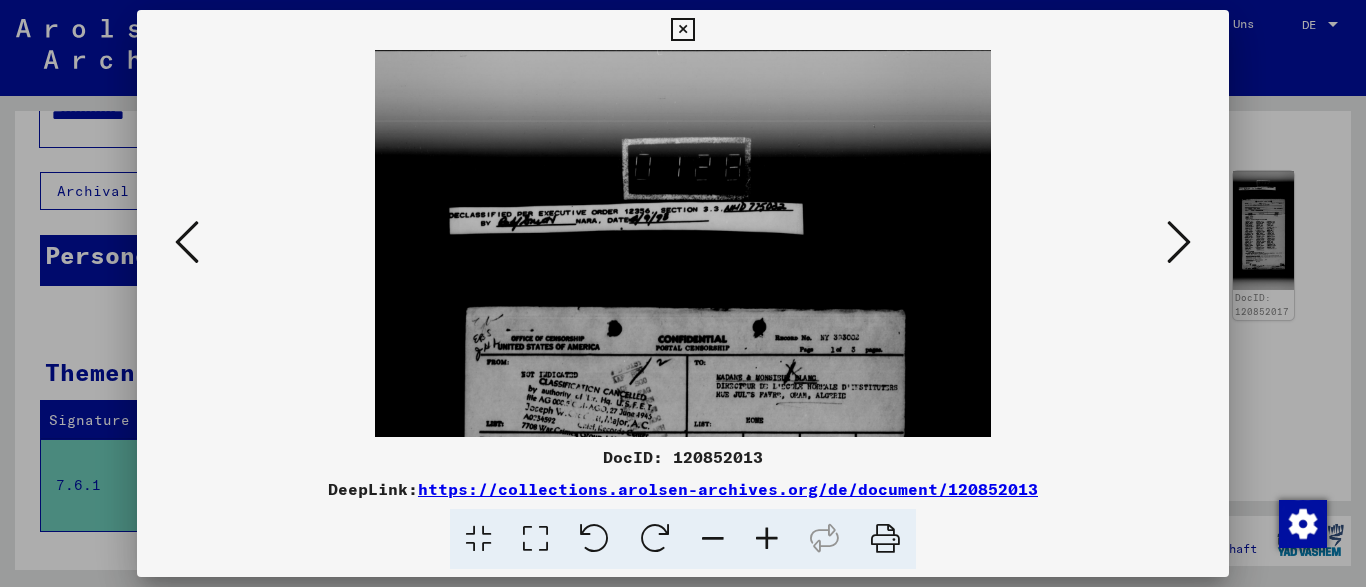click at bounding box center (767, 539) 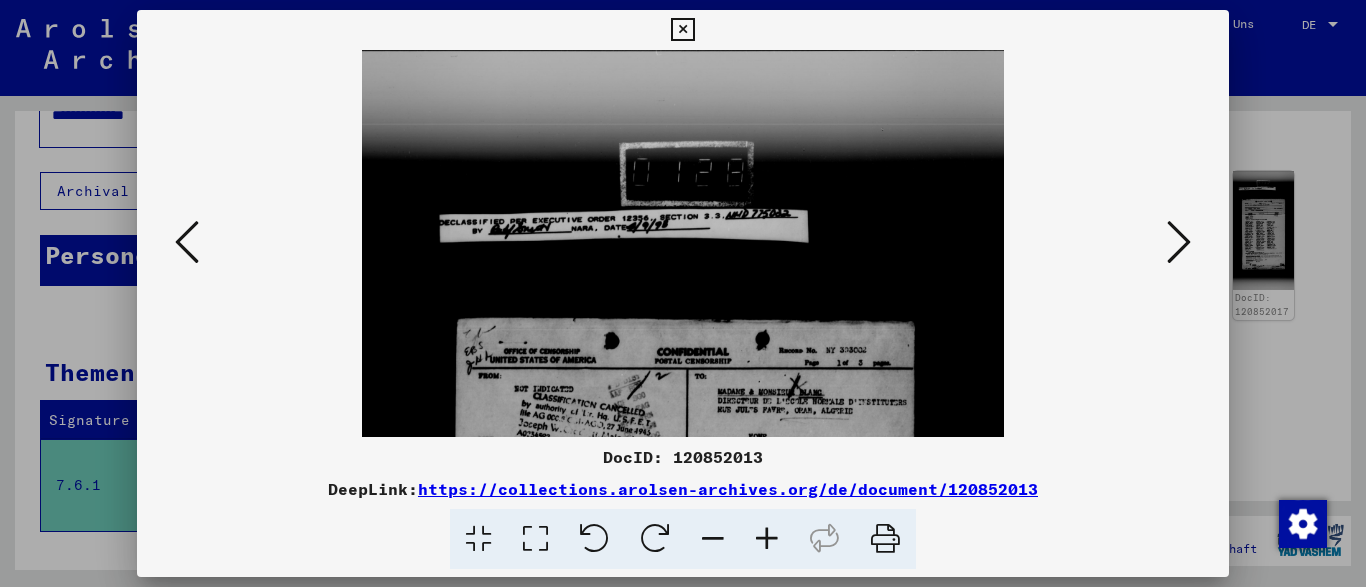 click at bounding box center [767, 539] 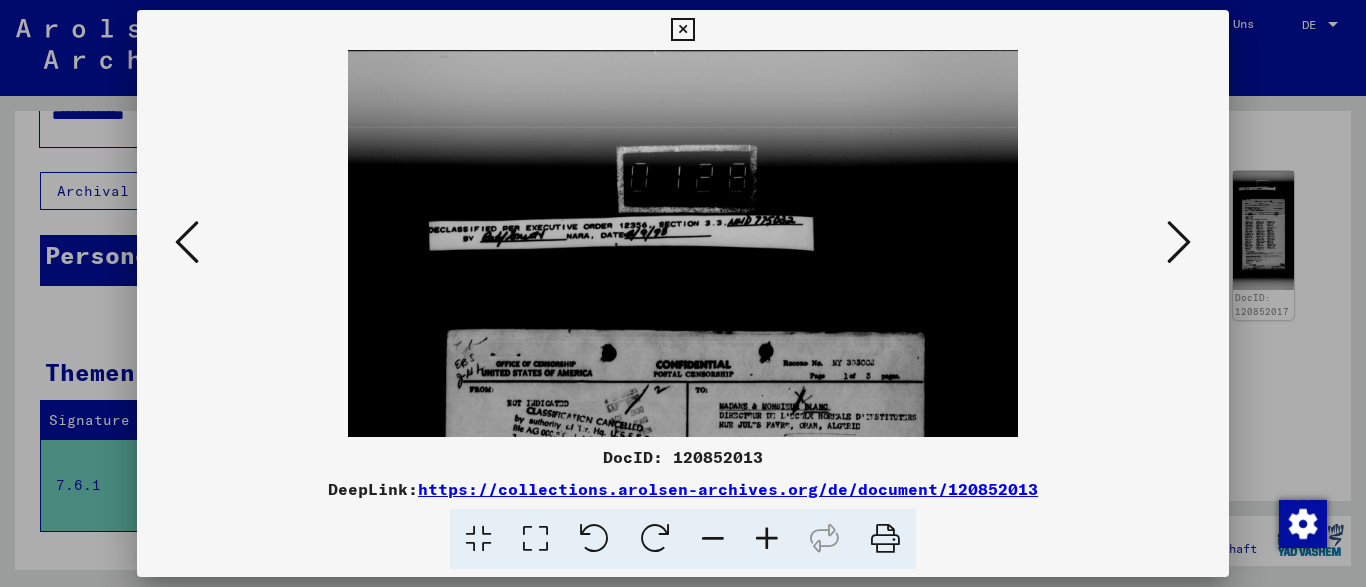 click at bounding box center (767, 539) 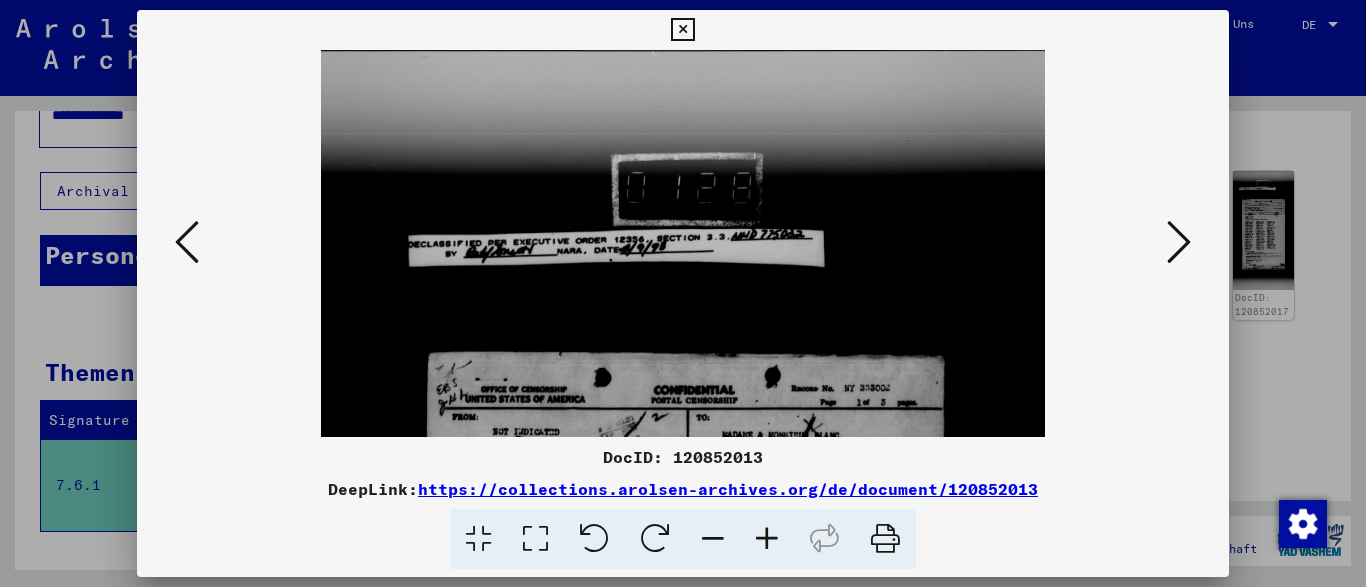drag, startPoint x: 754, startPoint y: 378, endPoint x: 752, endPoint y: 296, distance: 82.02438 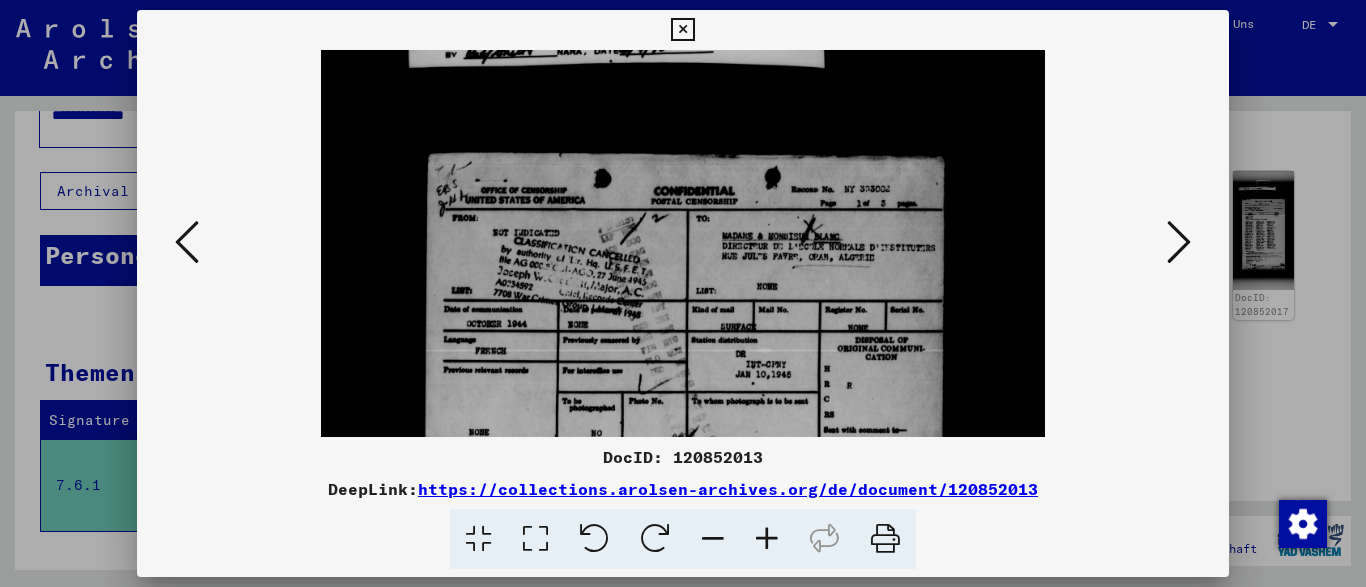 drag, startPoint x: 772, startPoint y: 330, endPoint x: 764, endPoint y: 131, distance: 199.16074 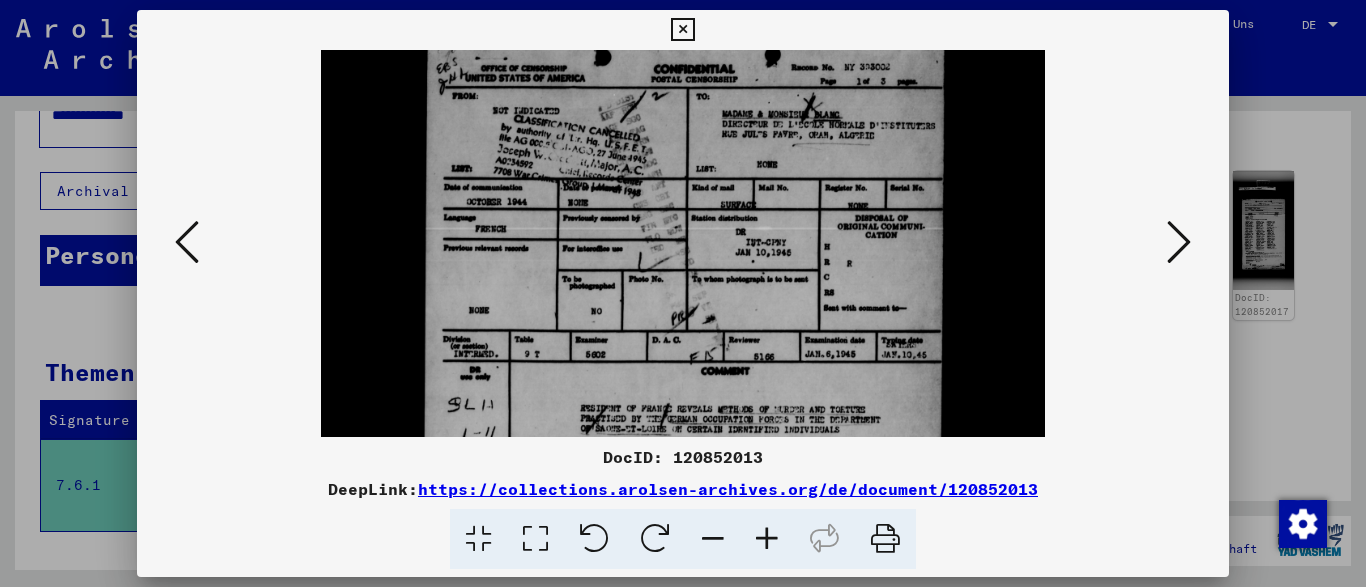 drag, startPoint x: 809, startPoint y: 269, endPoint x: 802, endPoint y: 147, distance: 122.20065 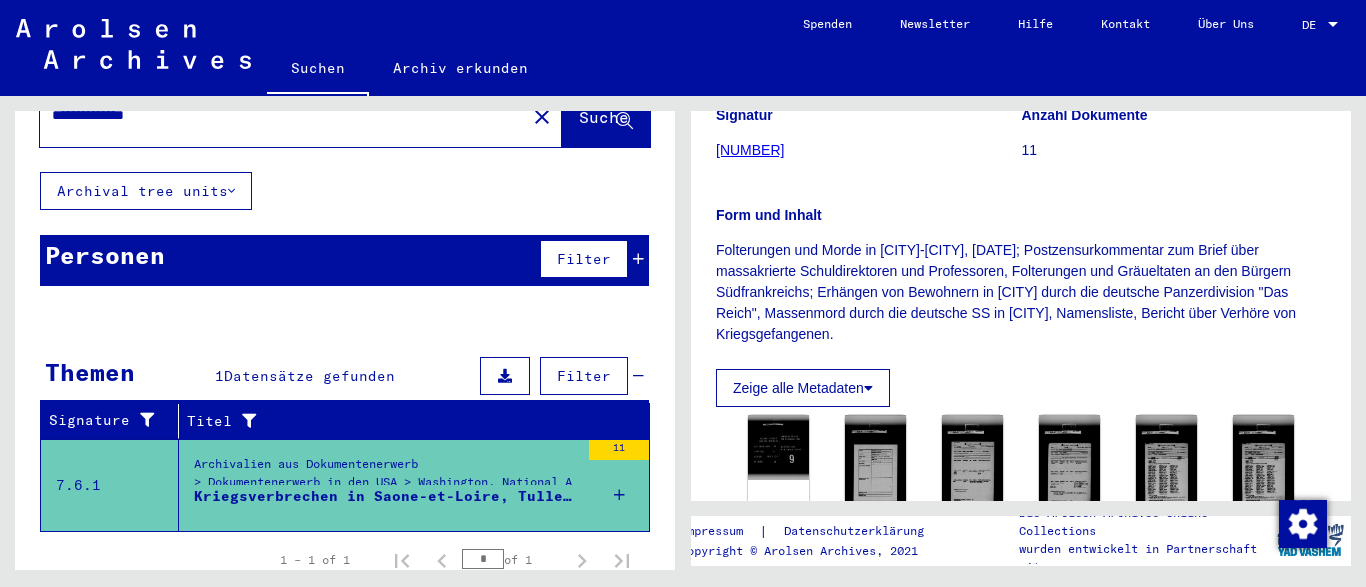 scroll, scrollTop: 5, scrollLeft: 0, axis: vertical 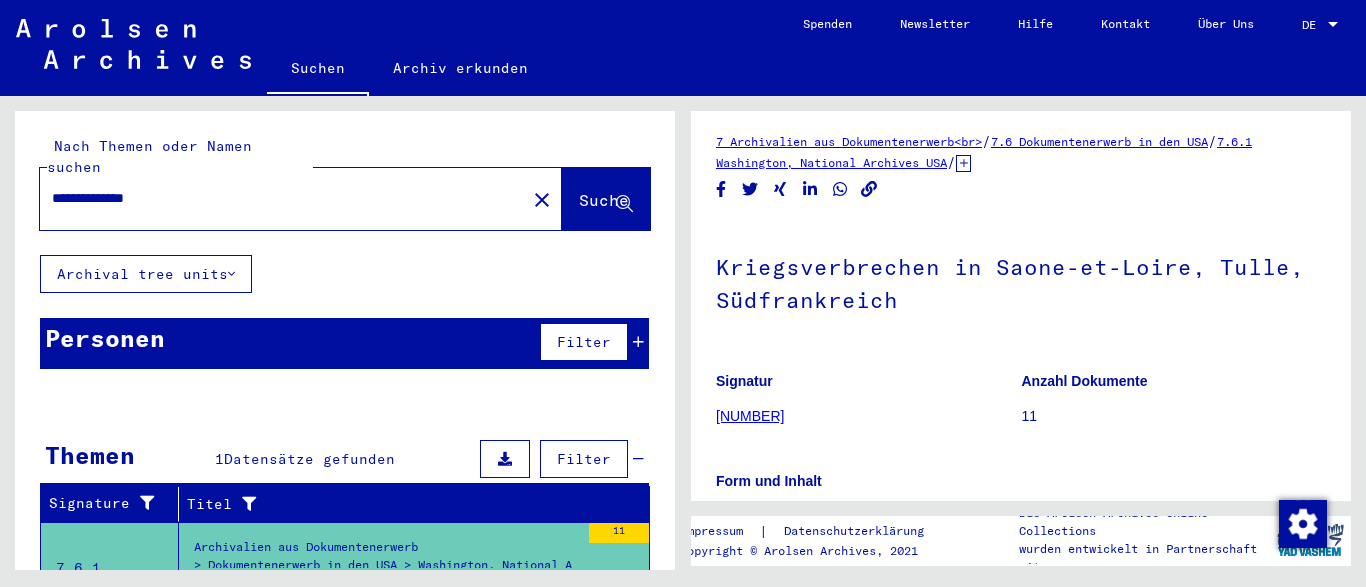 drag, startPoint x: 269, startPoint y: 188, endPoint x: 222, endPoint y: 182, distance: 47.38143 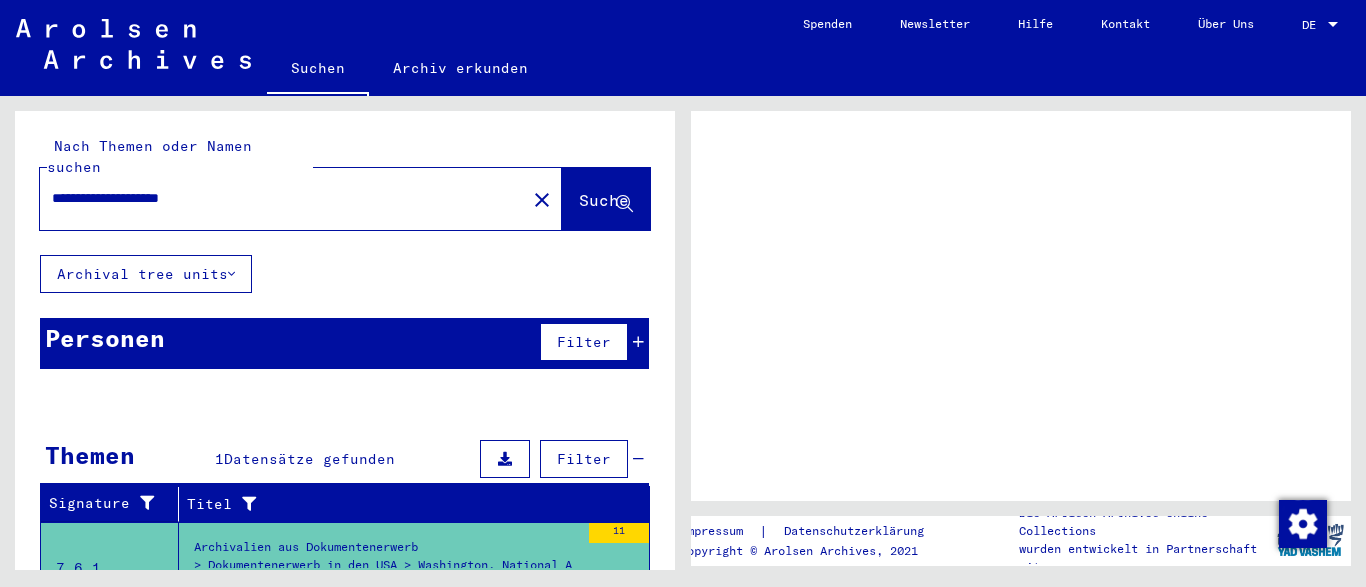 scroll, scrollTop: 0, scrollLeft: 0, axis: both 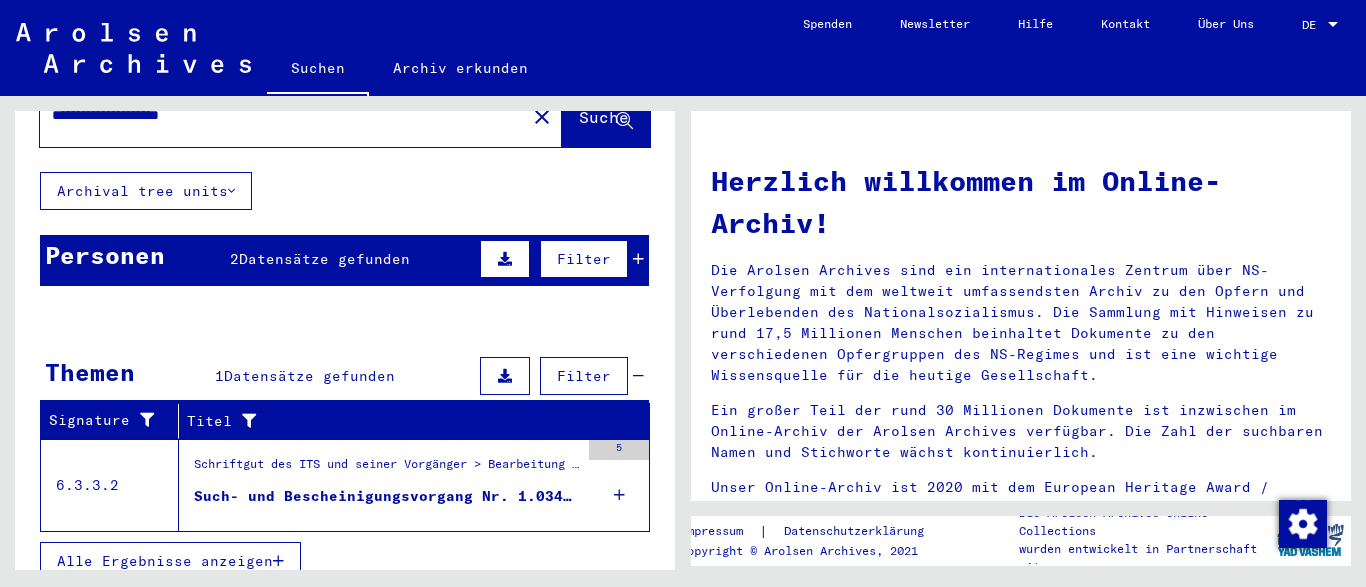 click on "Datensätze gefunden" at bounding box center [324, 259] 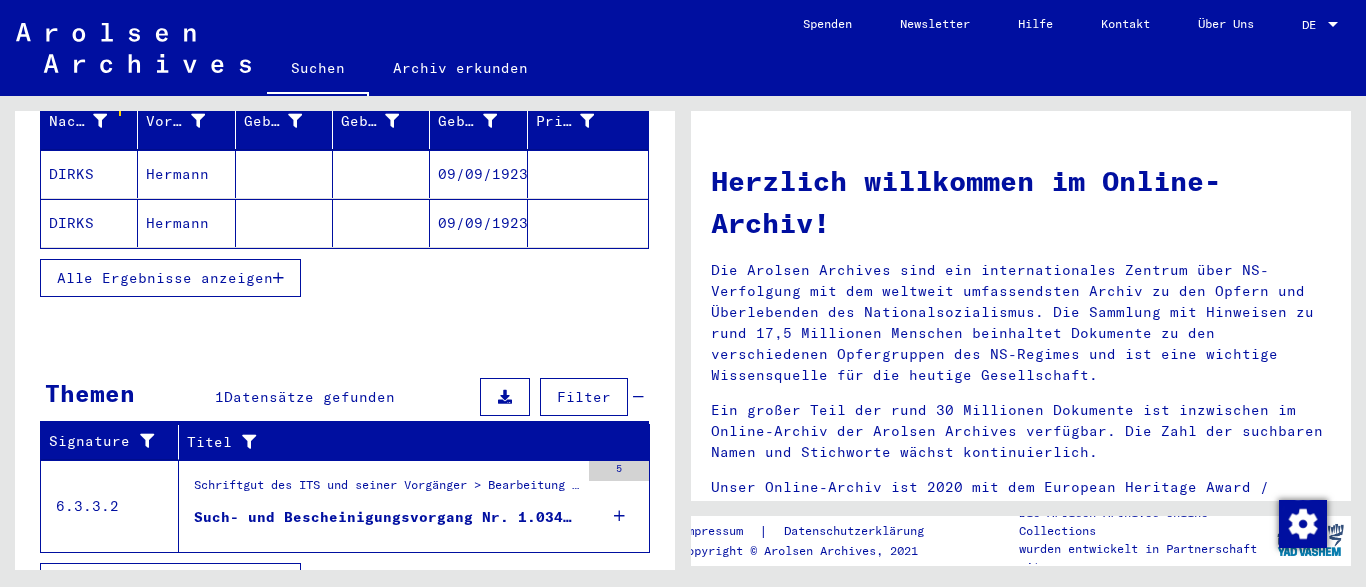 scroll, scrollTop: 297, scrollLeft: 0, axis: vertical 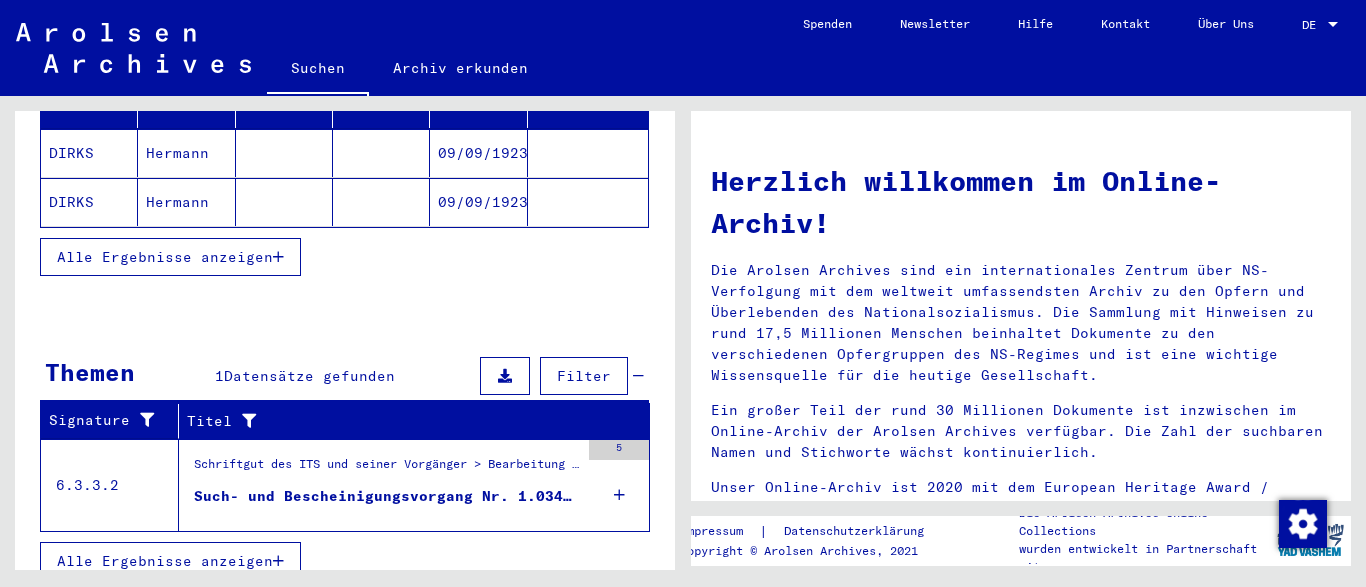 click on "Such- und Bescheinigungsvorgang Nr. 1.034.586 für [LAST], [FIRST] geboren [DATE]" at bounding box center (386, 496) 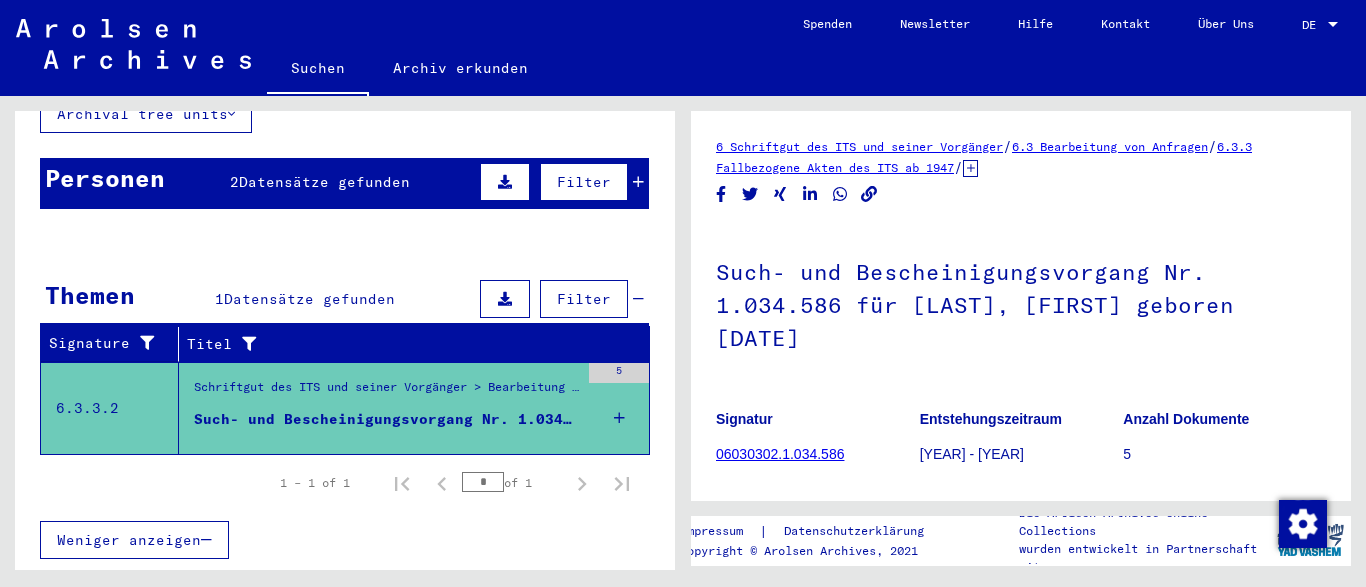 scroll, scrollTop: 139, scrollLeft: 0, axis: vertical 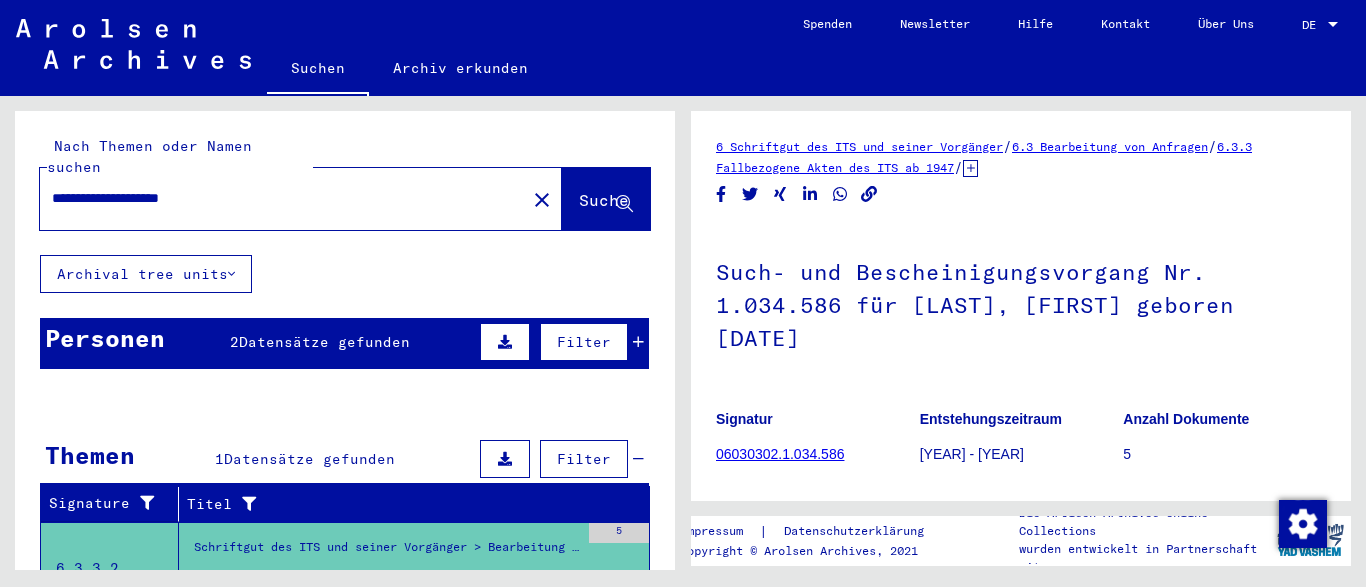drag, startPoint x: 163, startPoint y: 170, endPoint x: 118, endPoint y: 174, distance: 45.17743 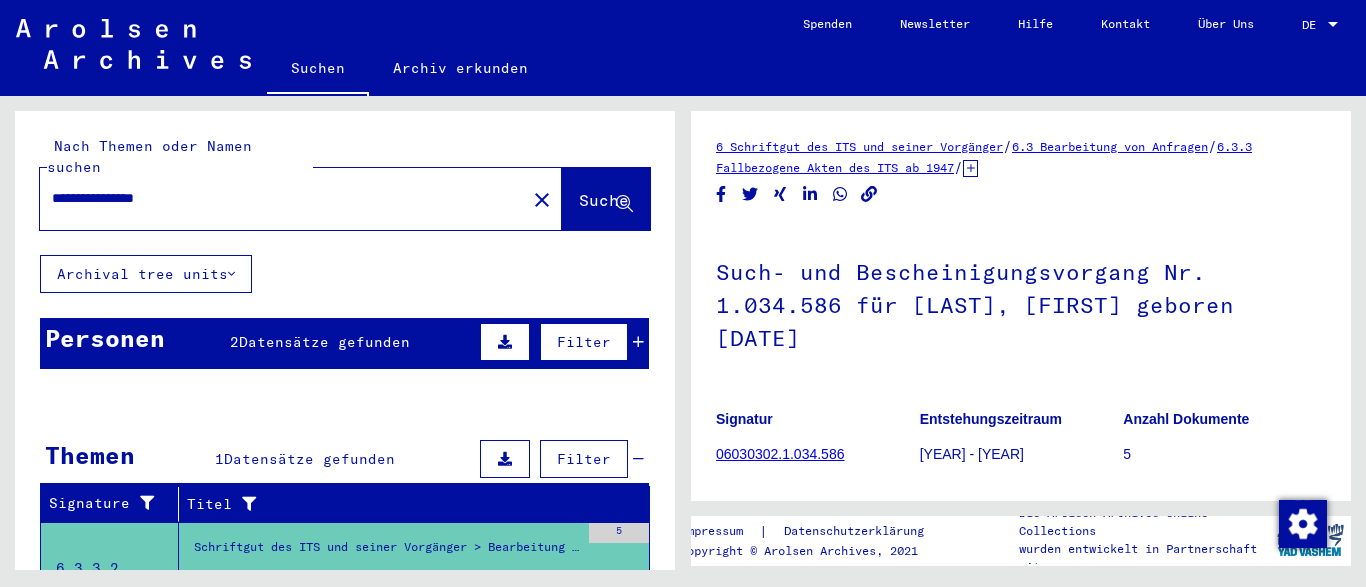 type on "**********" 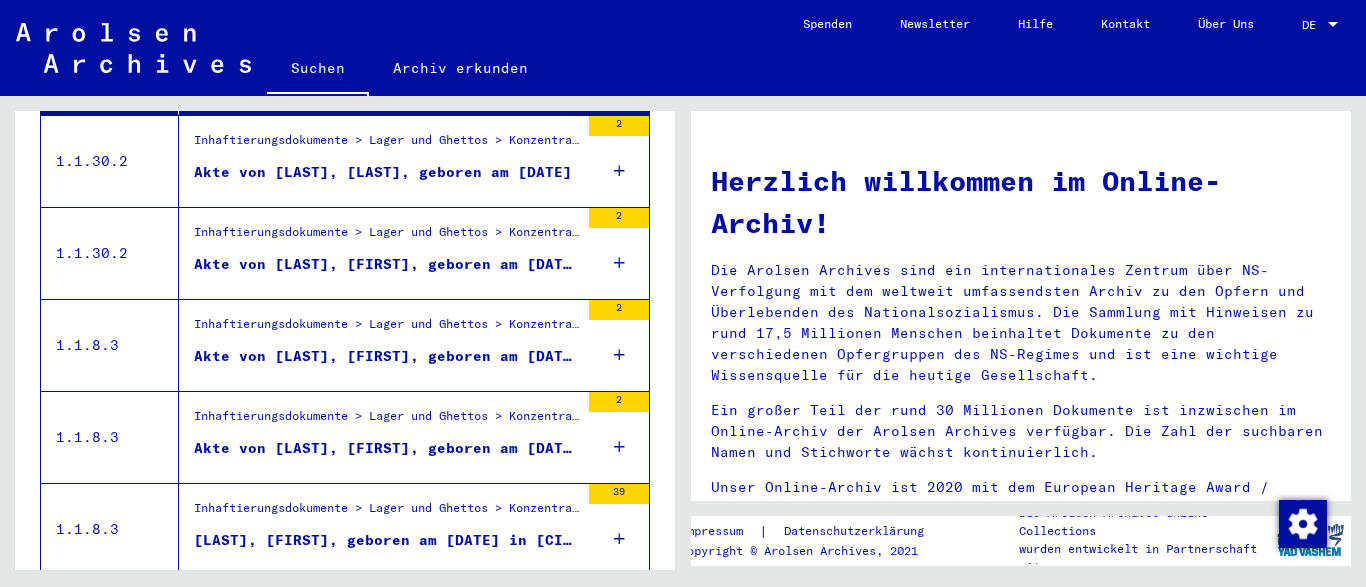 scroll, scrollTop: 451, scrollLeft: 0, axis: vertical 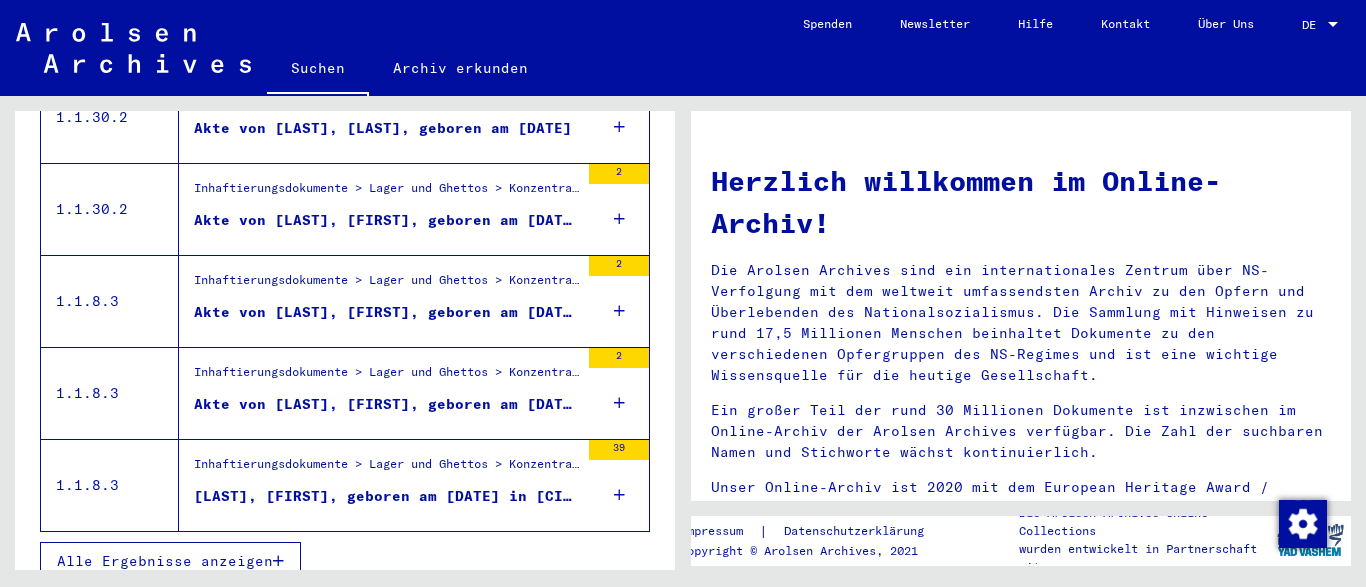 click on "Akte von [LAST], [FIRST], geboren am [DATE]" at bounding box center (386, 404) 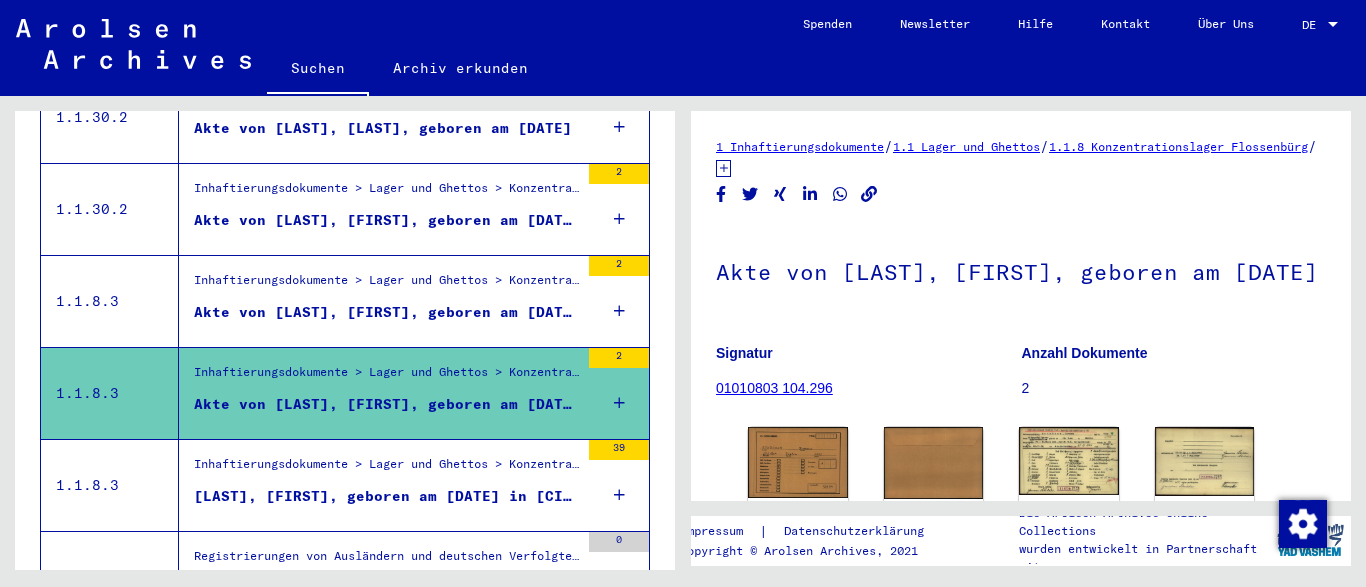 scroll, scrollTop: 455, scrollLeft: 0, axis: vertical 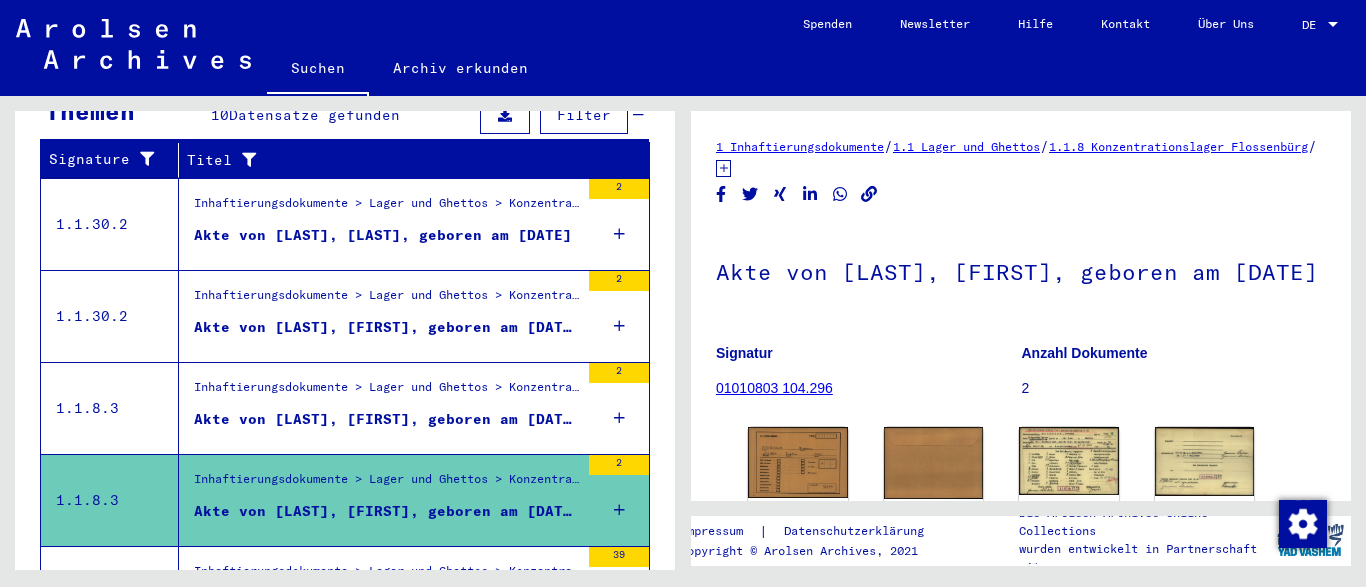 click on "Akte von [LAST], [LAST], geboren am [DATE]" at bounding box center [383, 235] 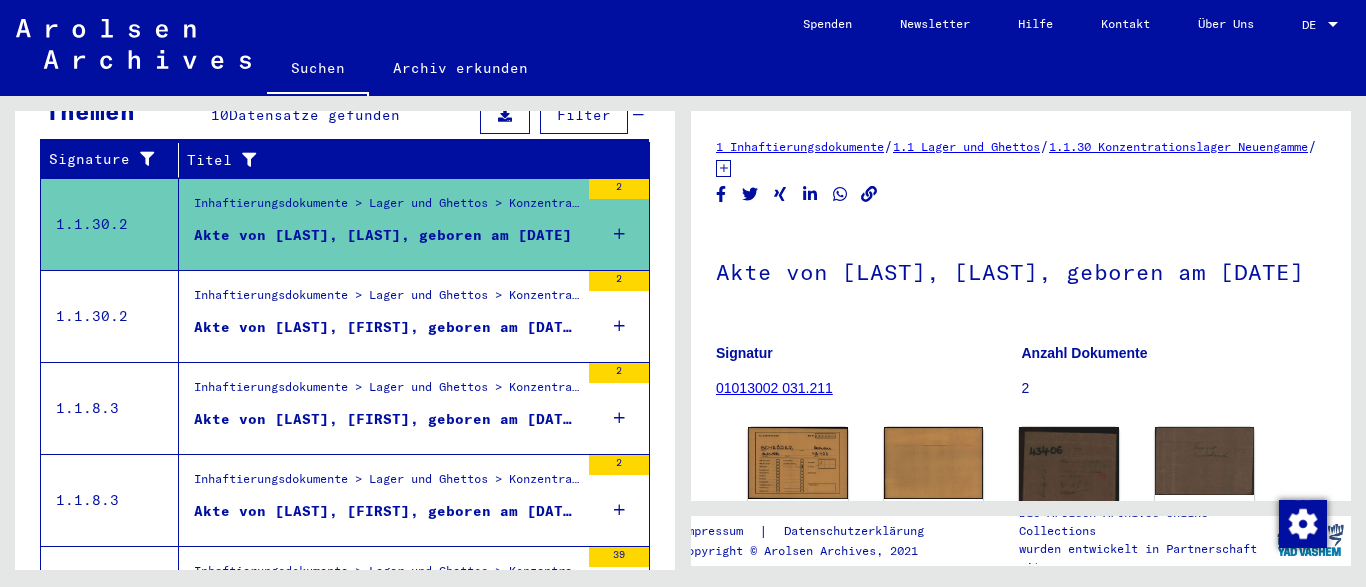 click on "Akte von [LAST], [FIRST], geboren am [DATE]" at bounding box center (386, 327) 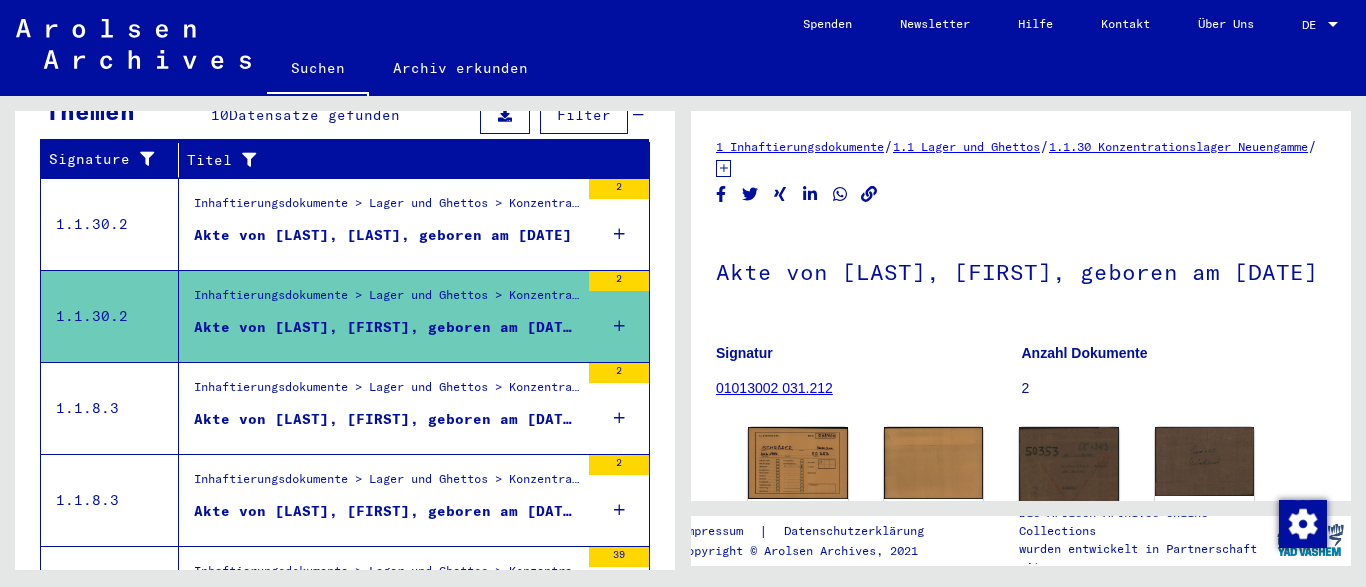 click on "Akte von [LAST], [FIRST], geboren am [DATE]" at bounding box center (386, 419) 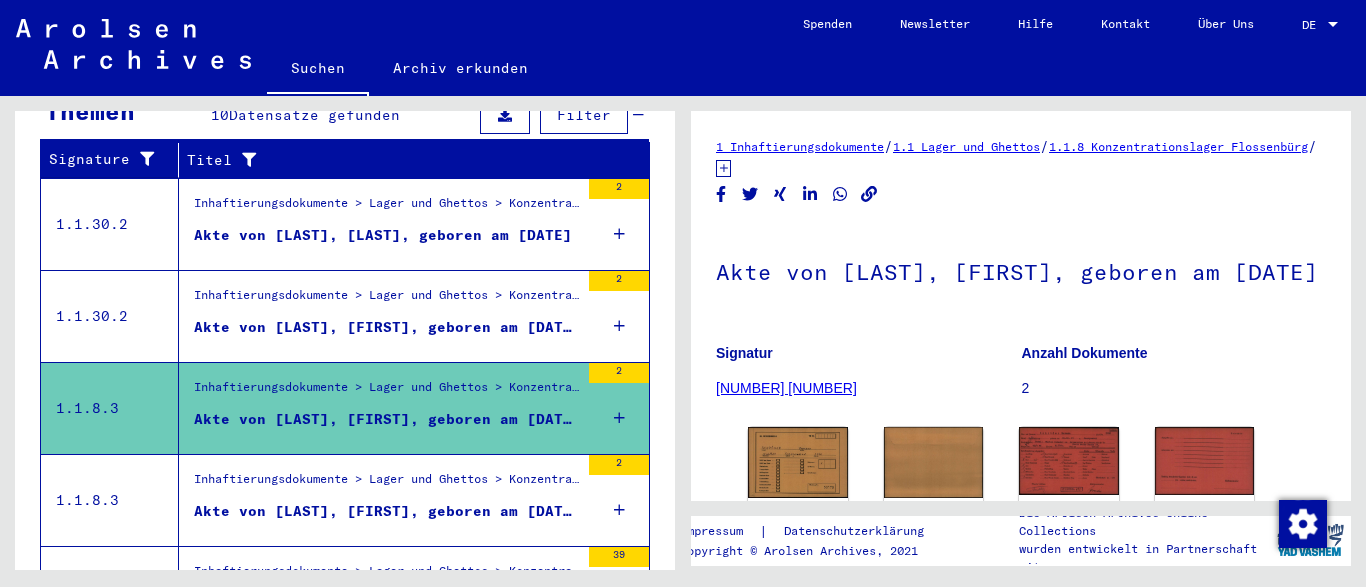 click on "Akte von [LAST], [FIRST], geboren am [DATE]" at bounding box center (386, 511) 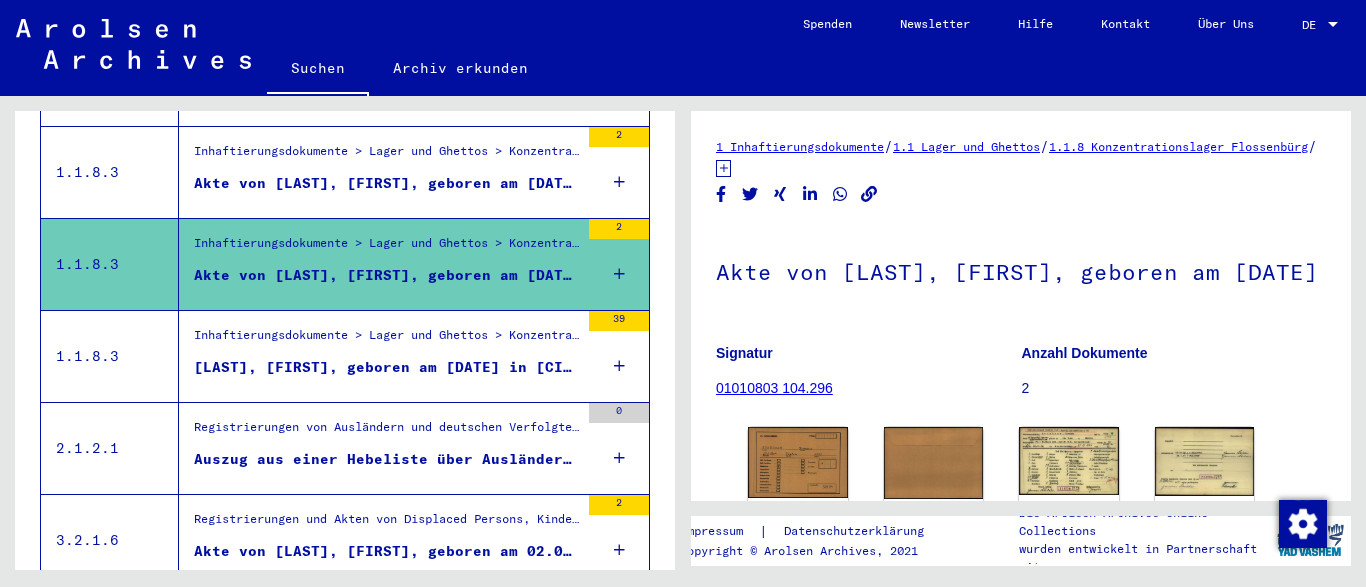 scroll, scrollTop: 590, scrollLeft: 0, axis: vertical 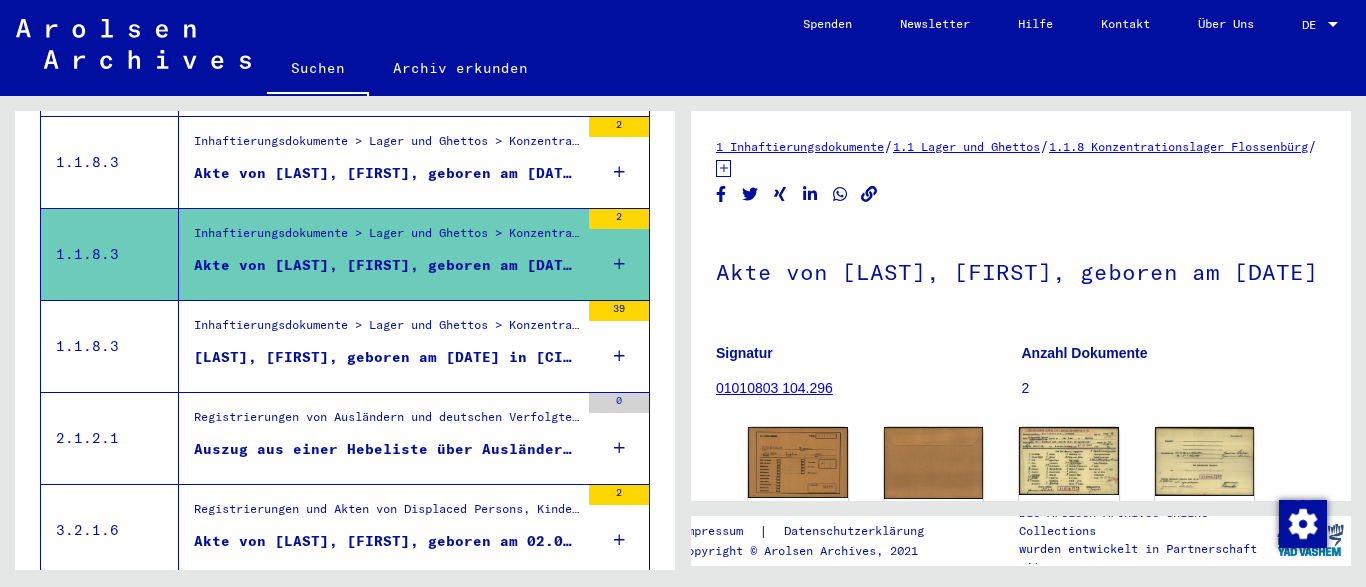 click on "Auszug aus einer Hebeliste über Ausländer, die bei [FIRST] [LAST] in Rendsburg beschäftigt und bei der Allgemeinen O..." at bounding box center [386, 449] 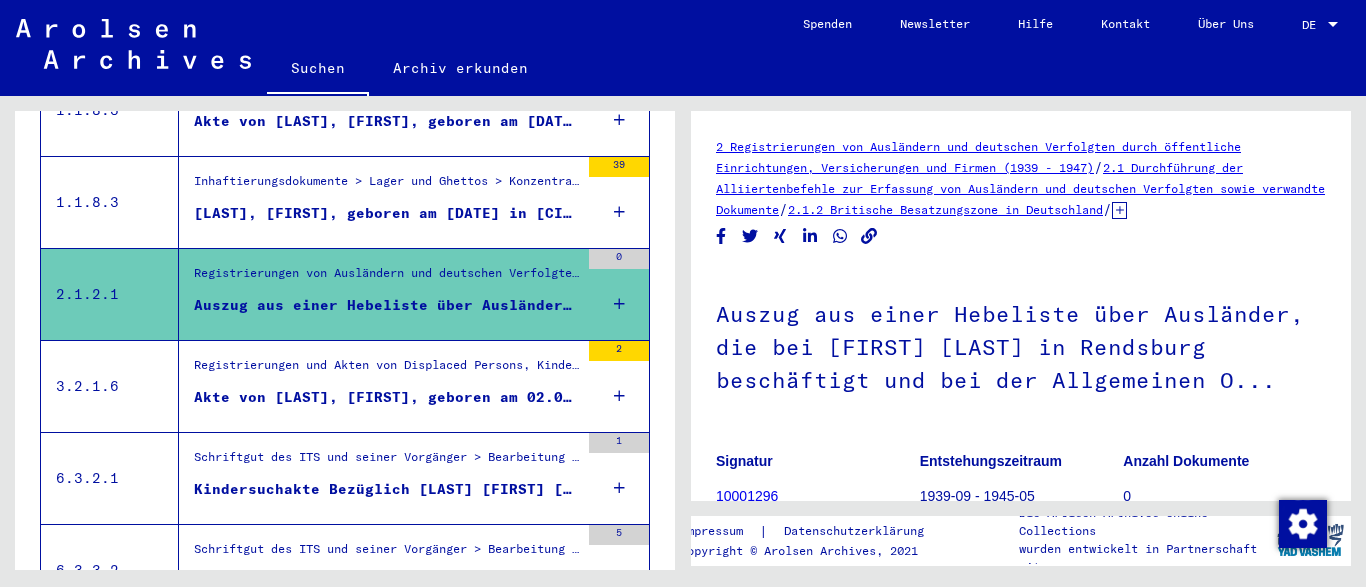 scroll, scrollTop: 741, scrollLeft: 0, axis: vertical 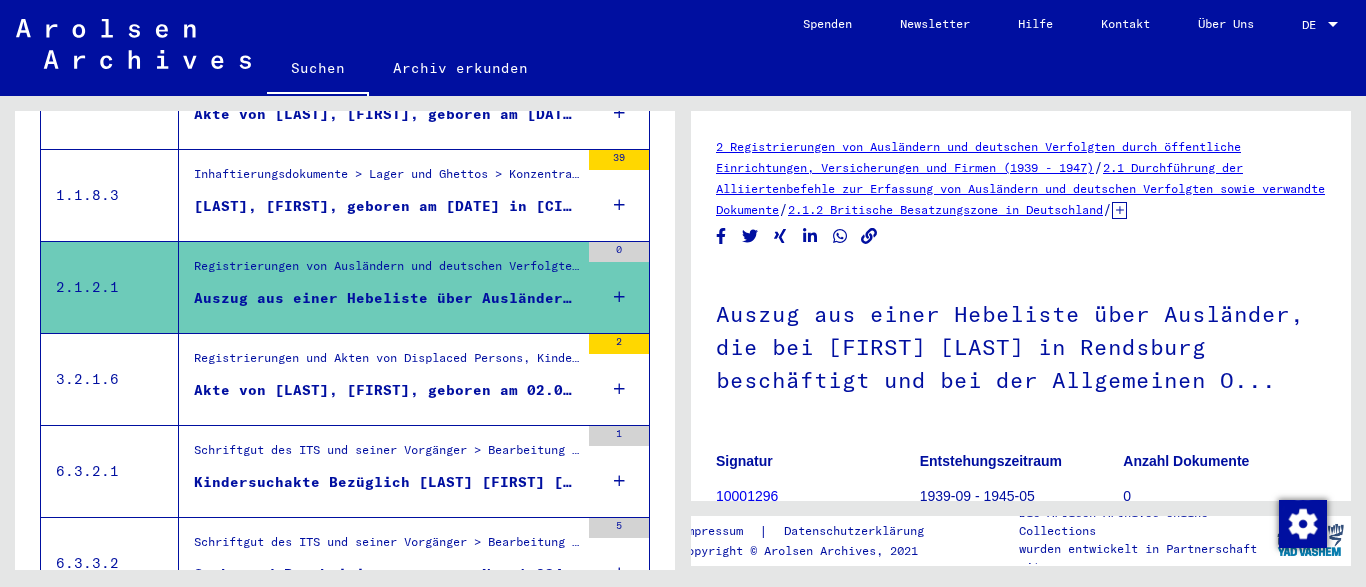 click on "Akte von [LAST], [FIRST], geboren am 02.08.1919" at bounding box center [386, 390] 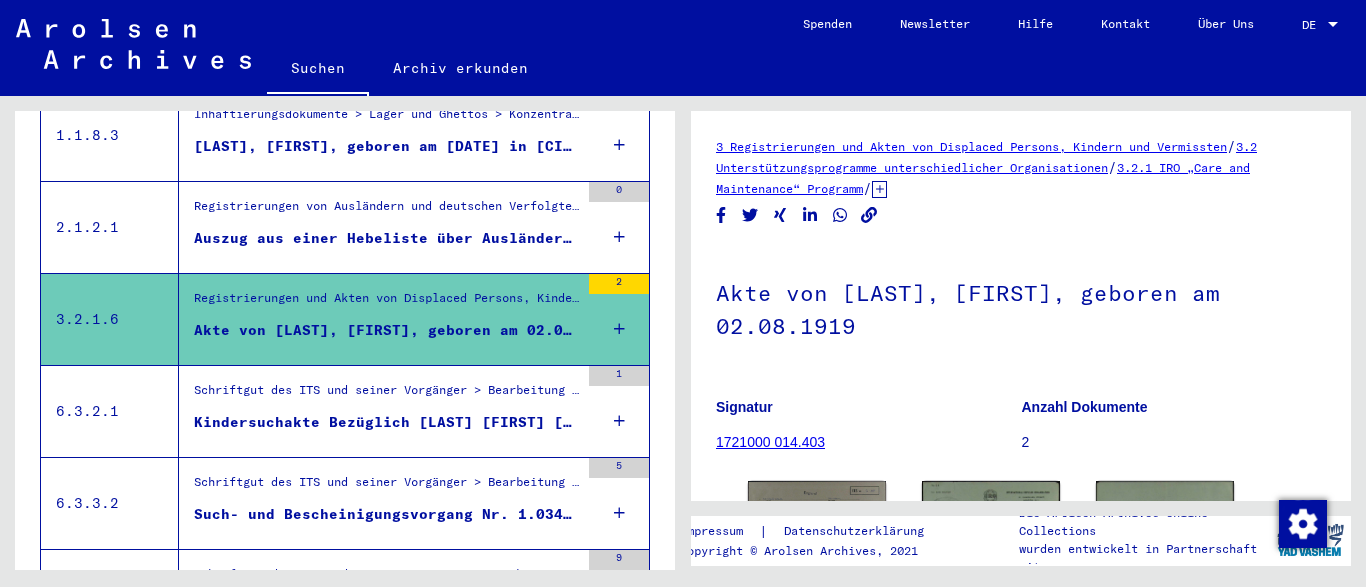 scroll, scrollTop: 804, scrollLeft: 0, axis: vertical 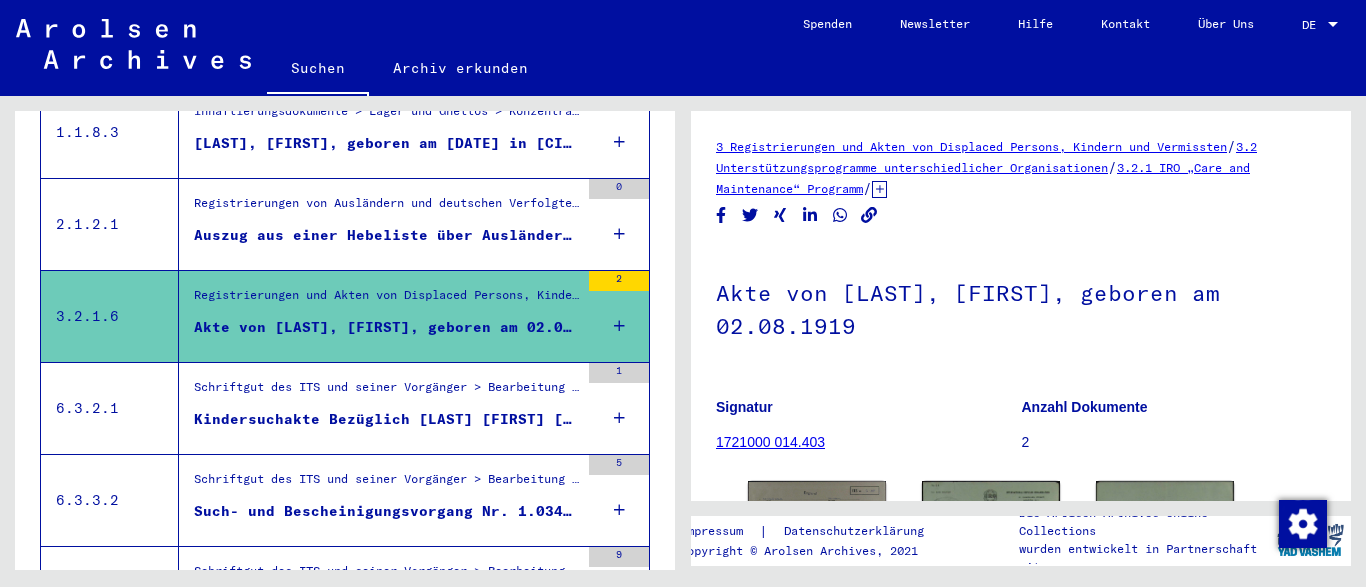 click on "Such- und Bescheinigungsvorgang Nr. 1.034.586 für [LAST], [FIRST] geboren [DATE]" at bounding box center [386, 511] 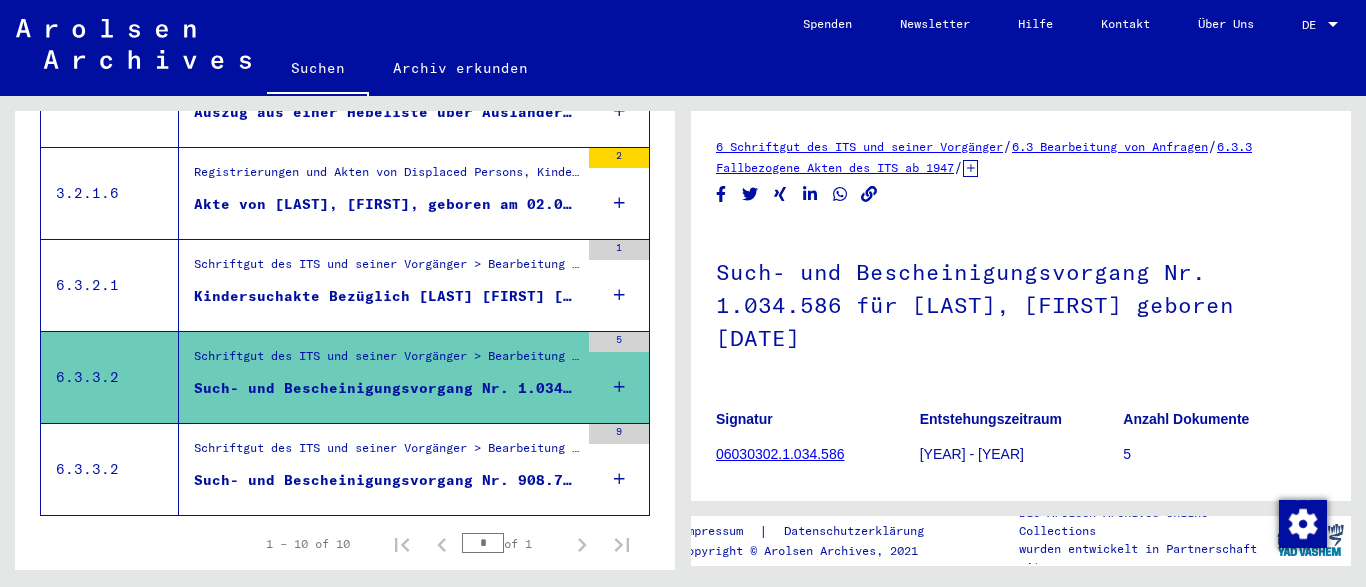 scroll, scrollTop: 967, scrollLeft: 0, axis: vertical 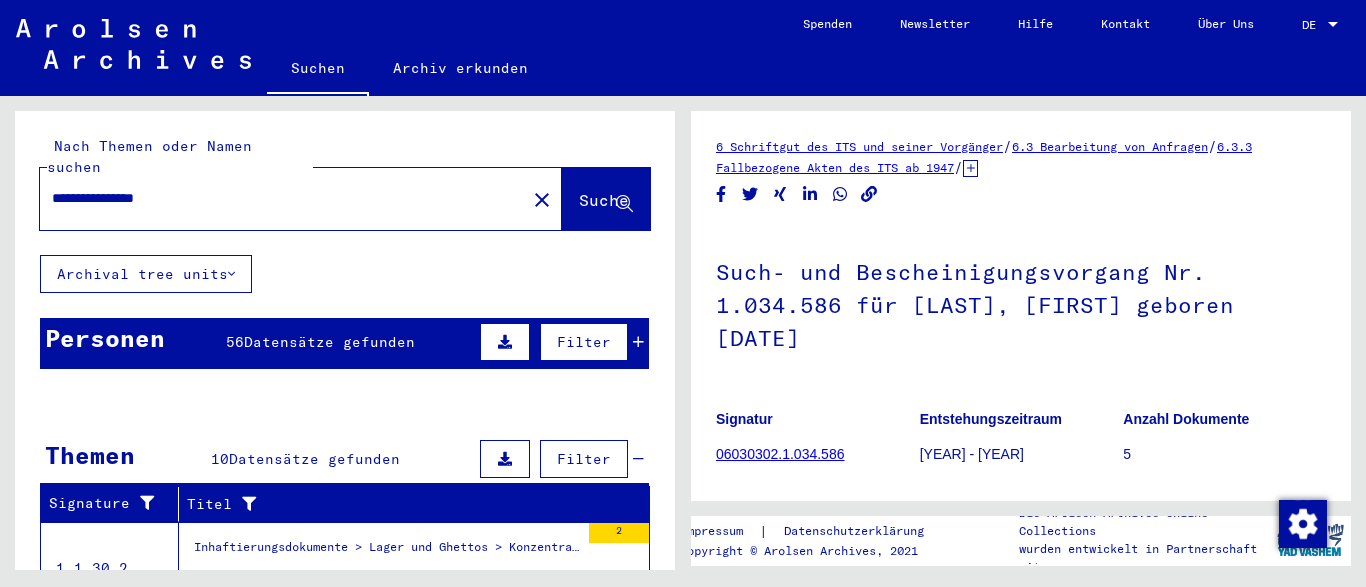 drag, startPoint x: 227, startPoint y: 174, endPoint x: 0, endPoint y: 170, distance: 227.03523 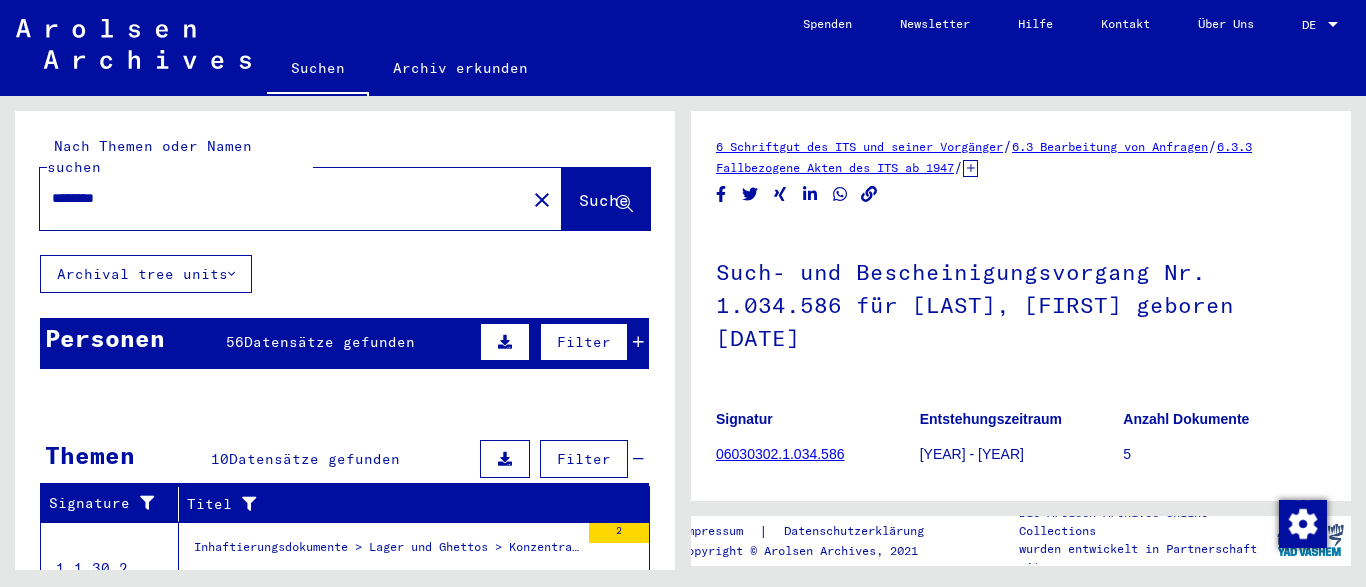type on "********" 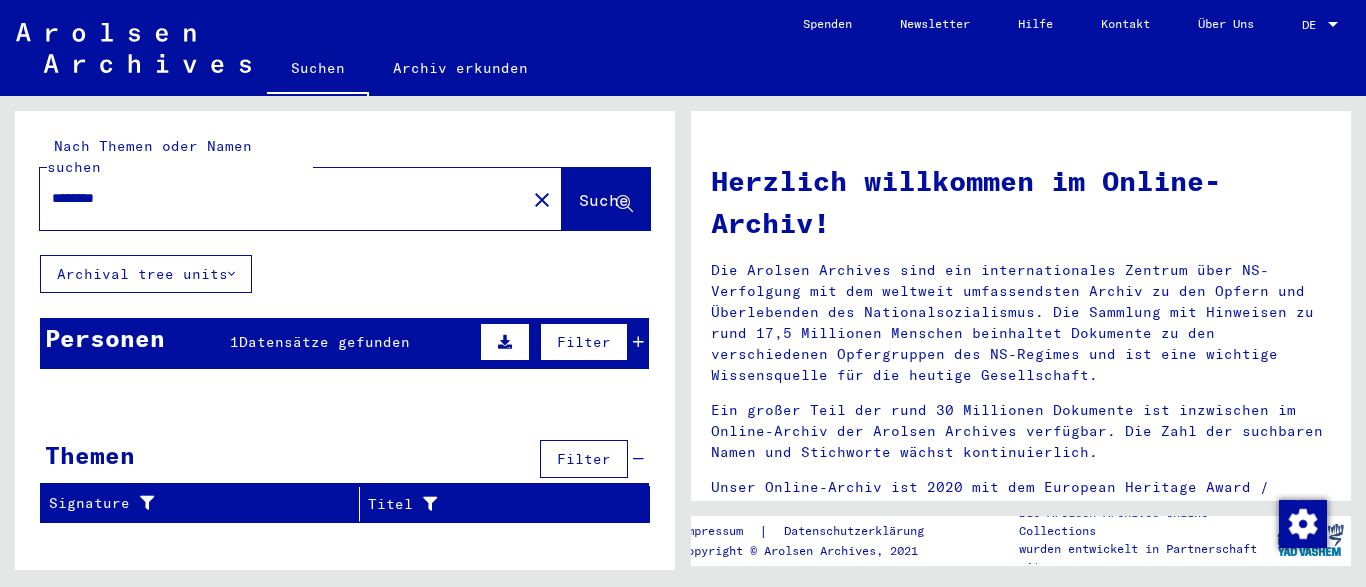 click on "Datensätze gefunden" at bounding box center [324, 342] 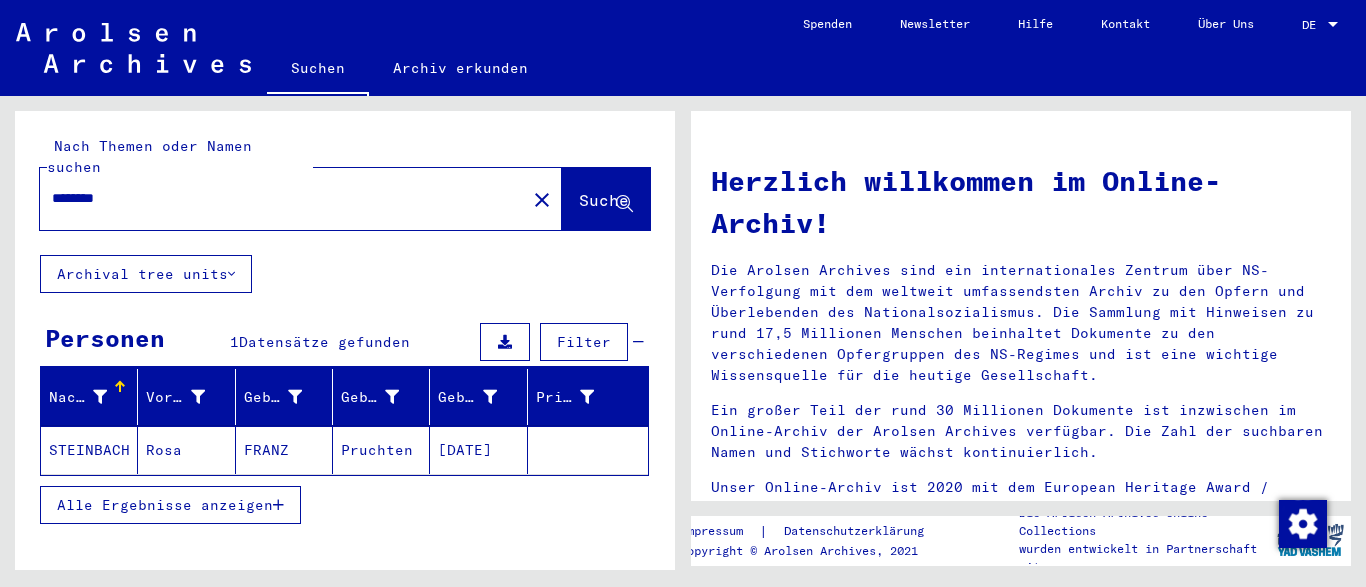 click on "Rosa" 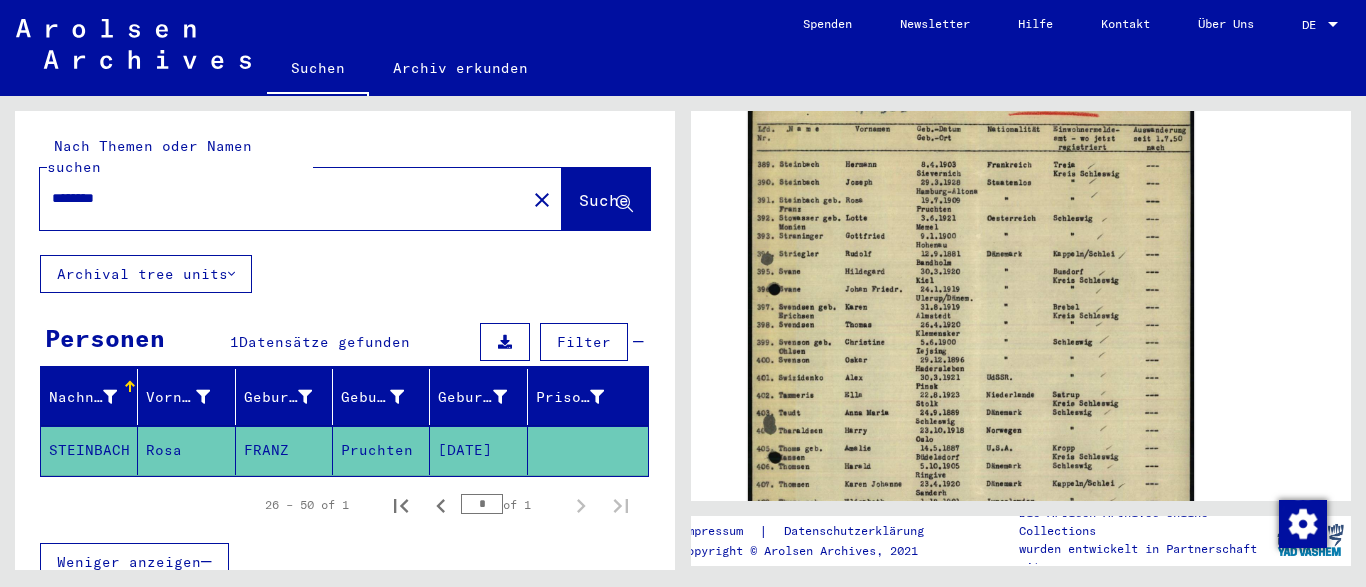 scroll, scrollTop: 447, scrollLeft: 0, axis: vertical 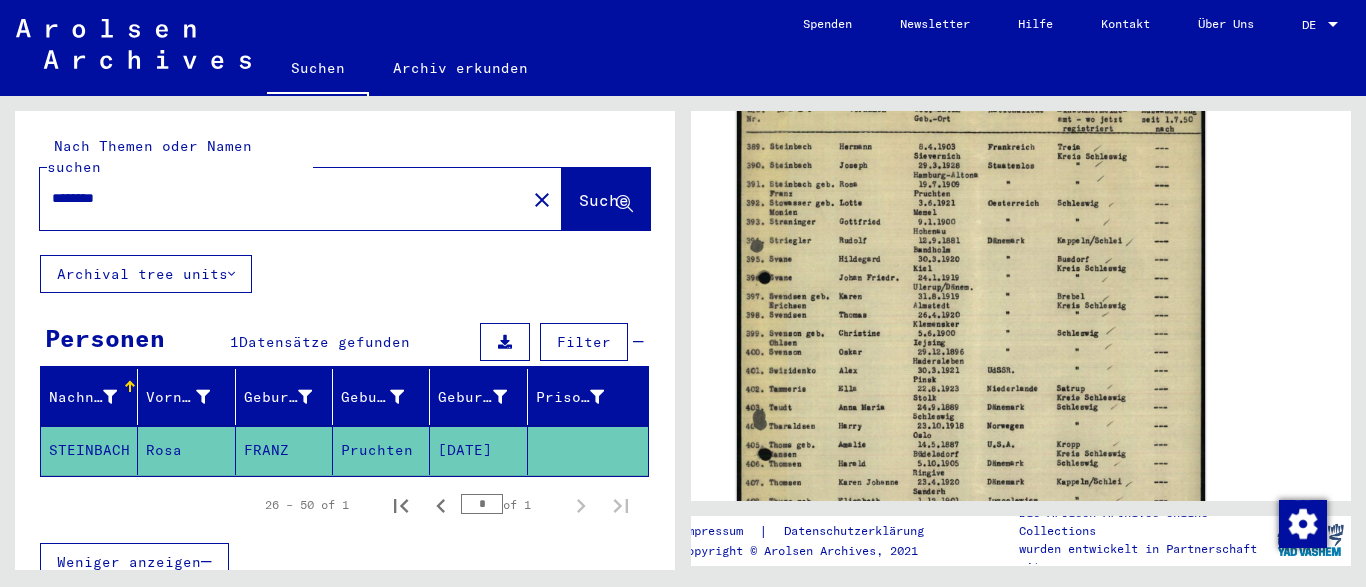 click 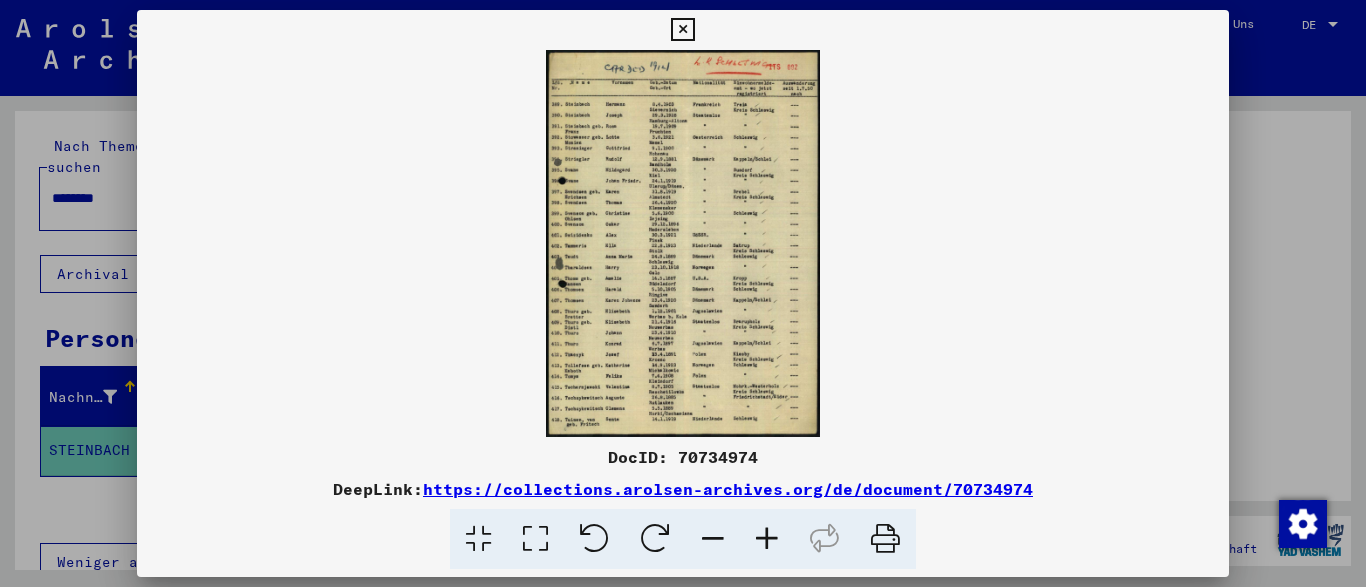 scroll, scrollTop: 447, scrollLeft: 0, axis: vertical 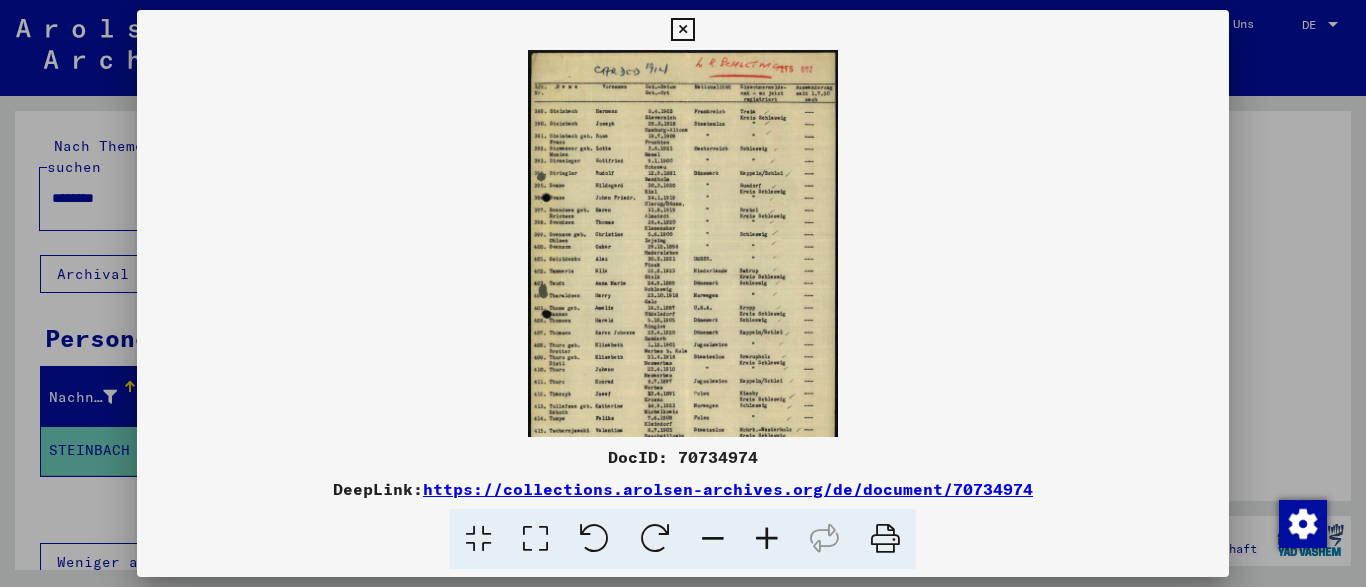 click at bounding box center [767, 539] 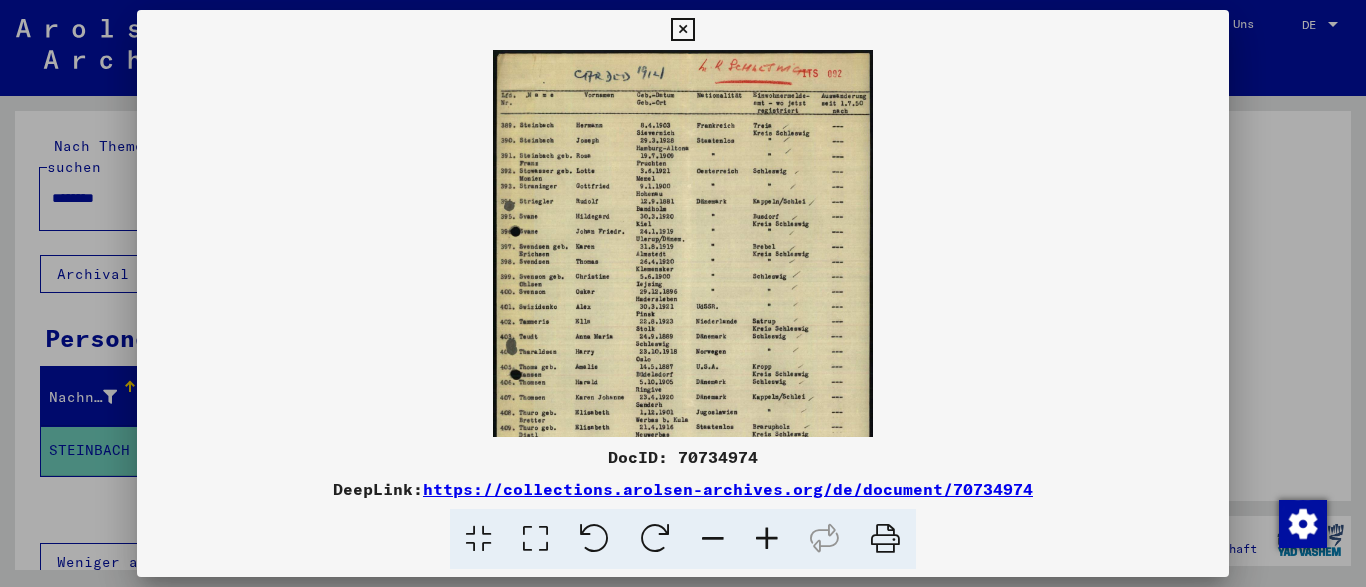 click at bounding box center (767, 539) 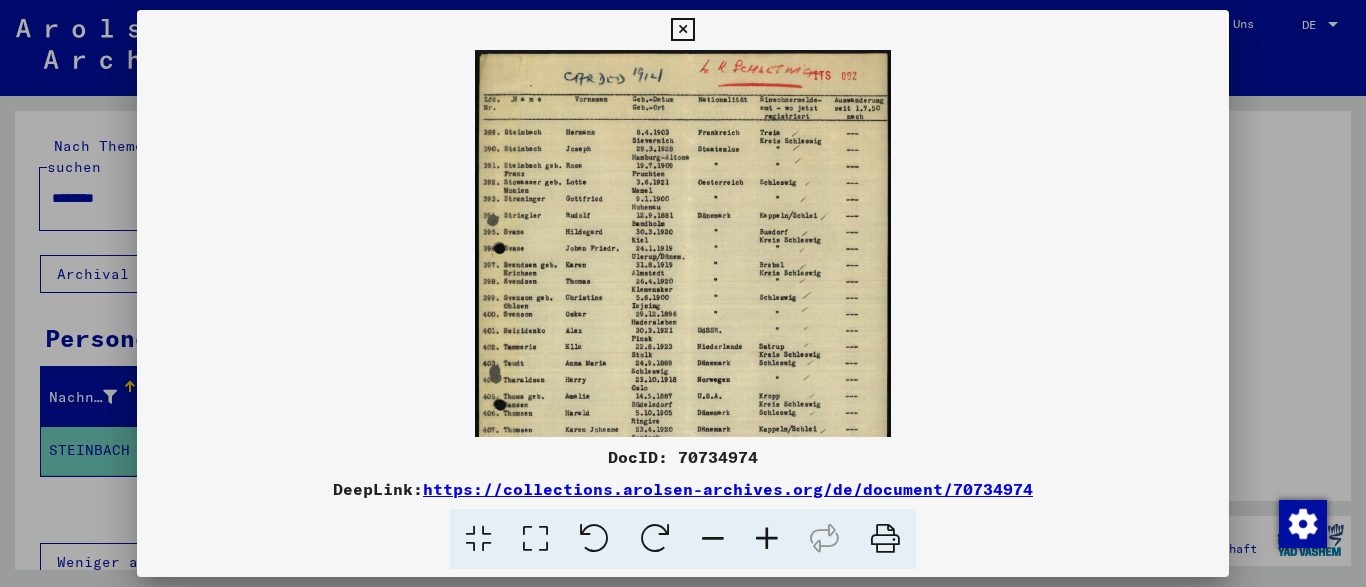 click at bounding box center [767, 539] 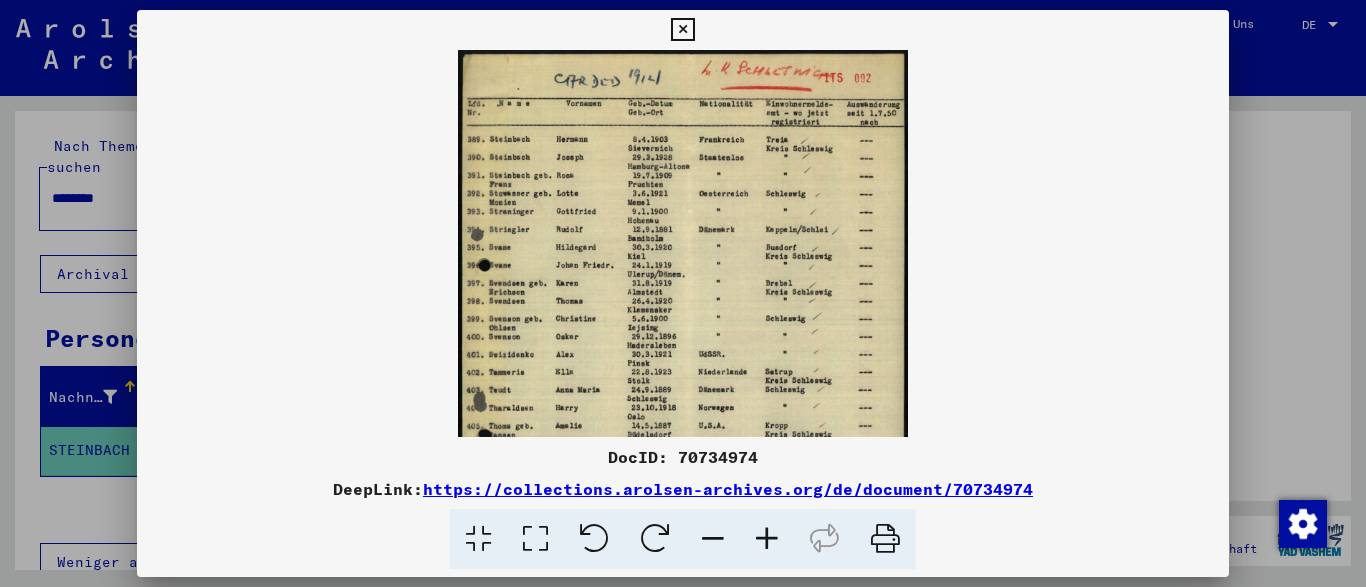 click at bounding box center [767, 539] 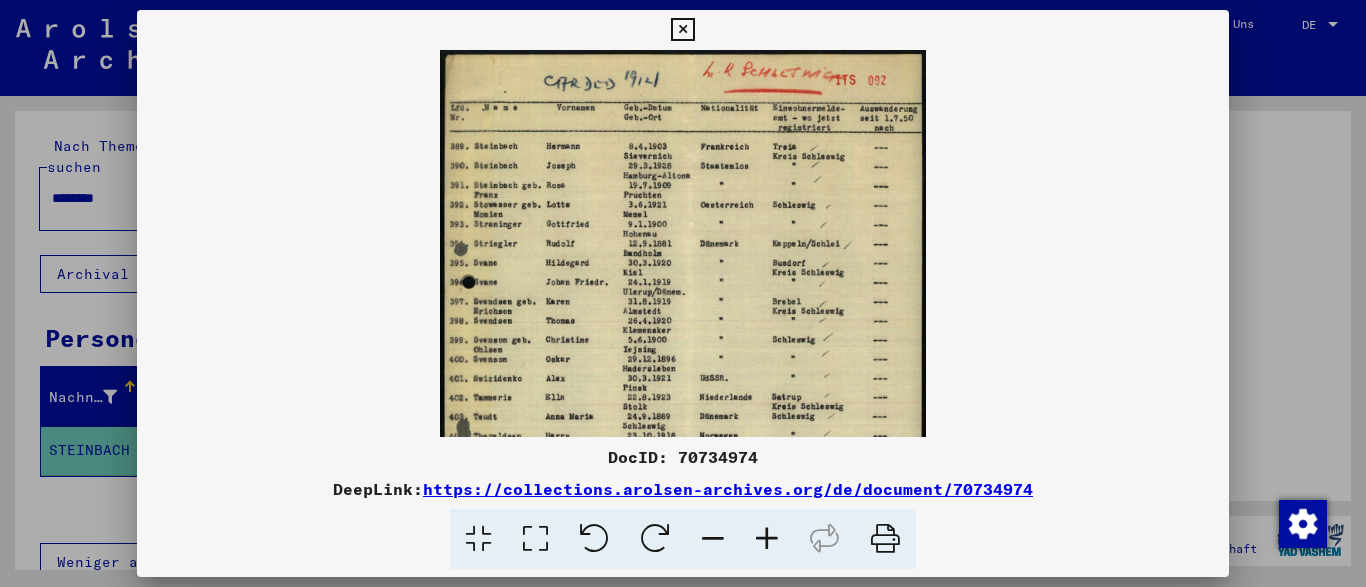 click at bounding box center (767, 539) 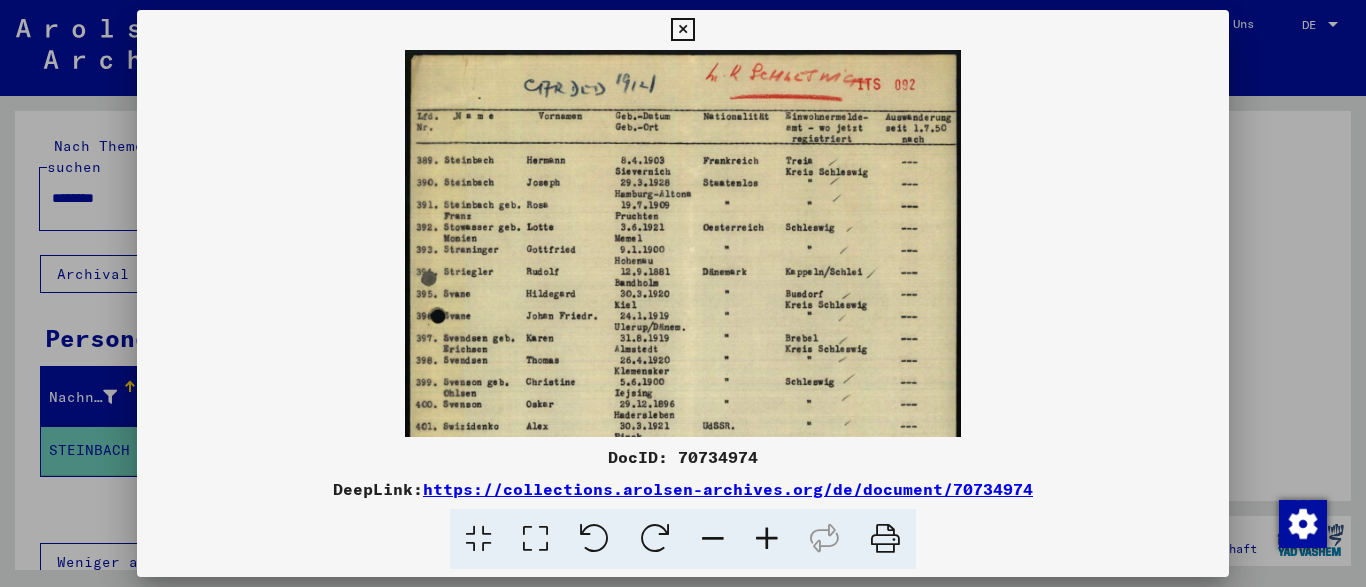 click at bounding box center [767, 539] 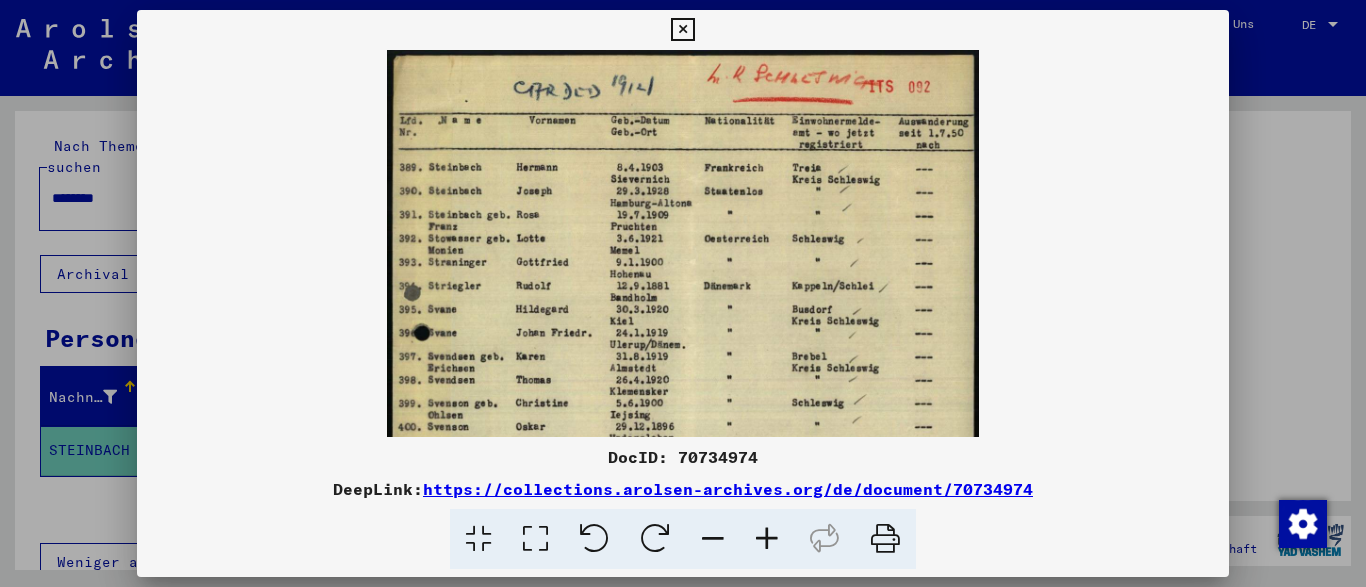 click at bounding box center [767, 539] 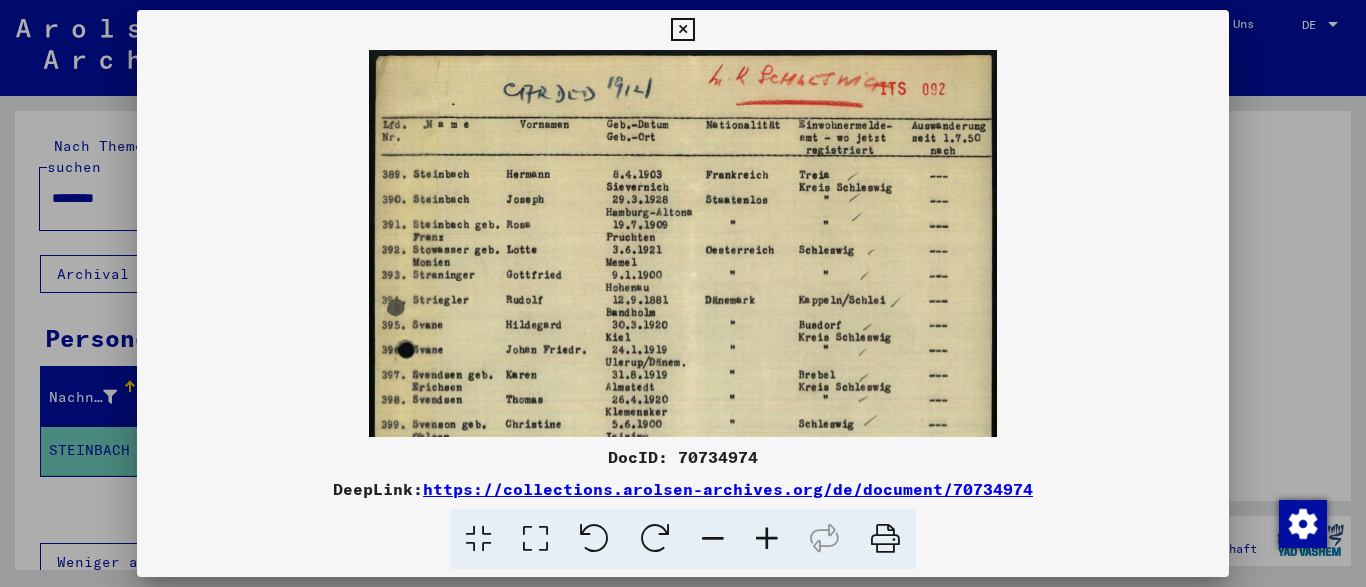 click at bounding box center (767, 539) 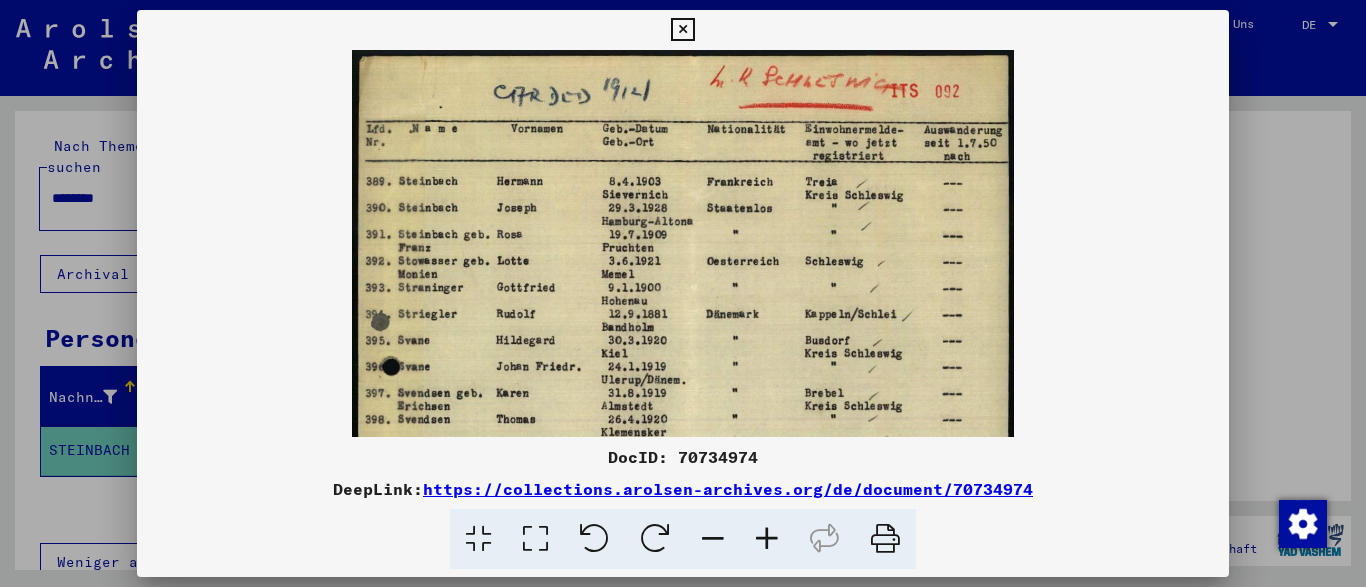 click at bounding box center [767, 539] 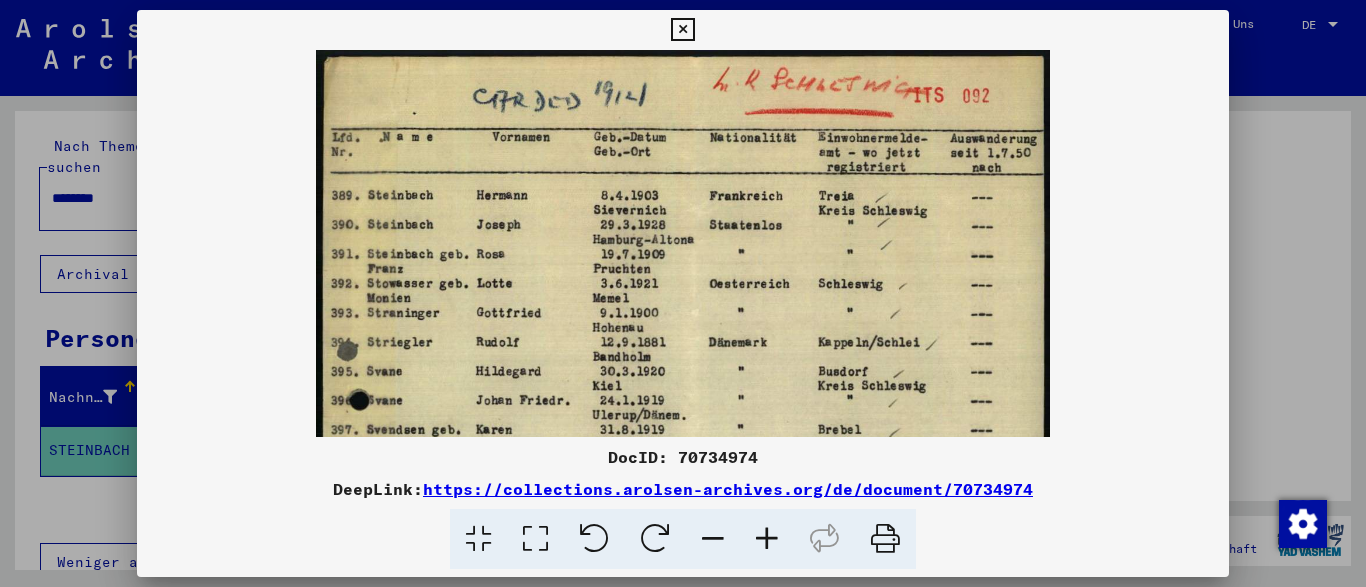 click at bounding box center [767, 539] 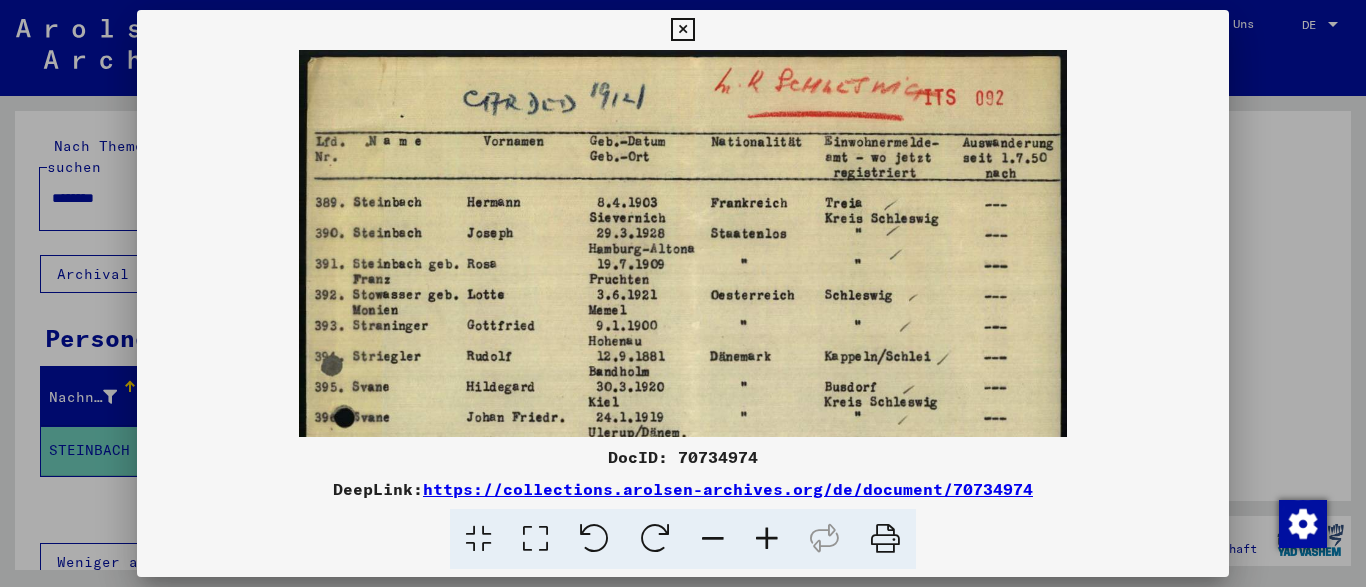 click at bounding box center [767, 539] 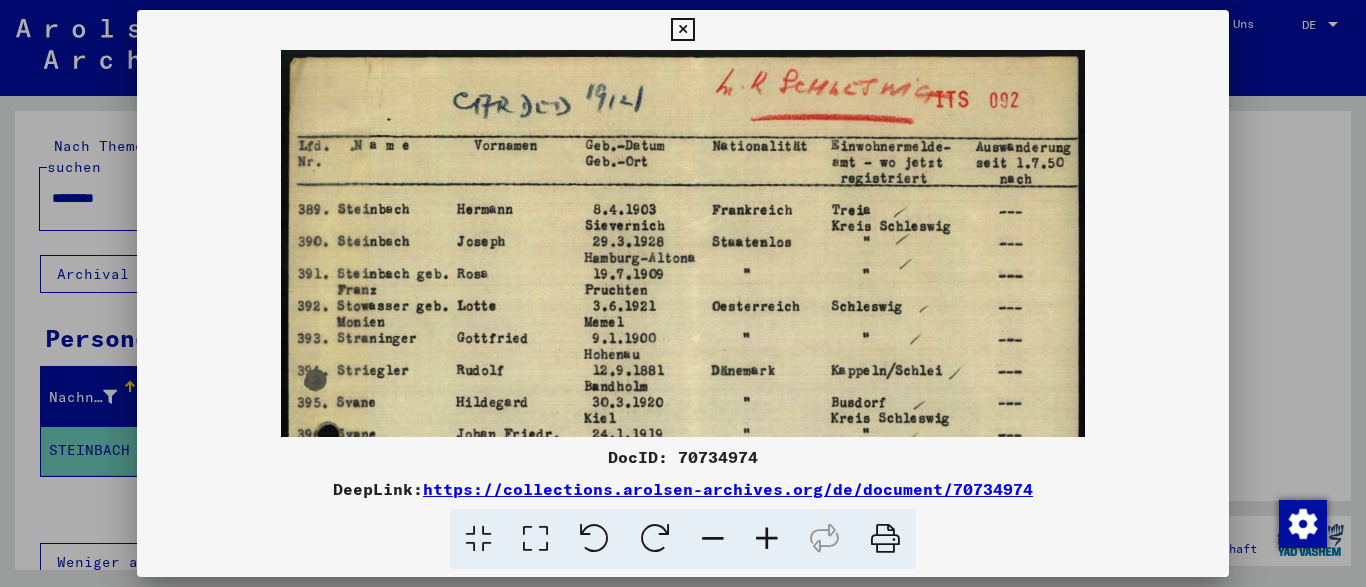 click at bounding box center [767, 539] 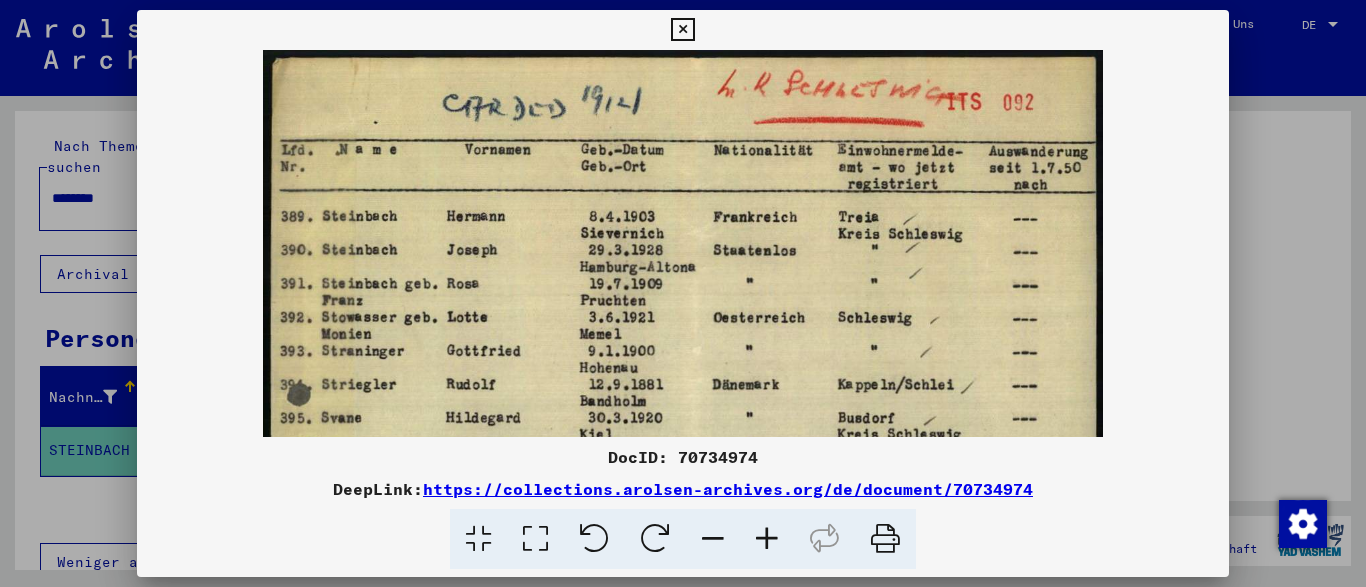 click at bounding box center (767, 539) 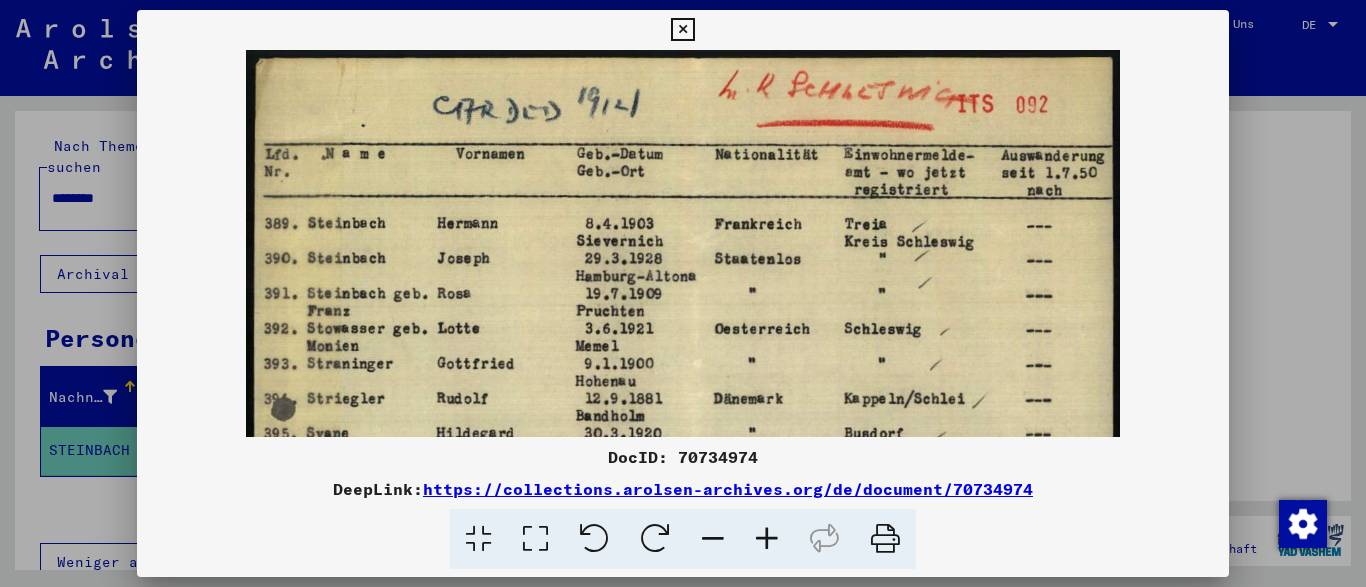 click at bounding box center (767, 539) 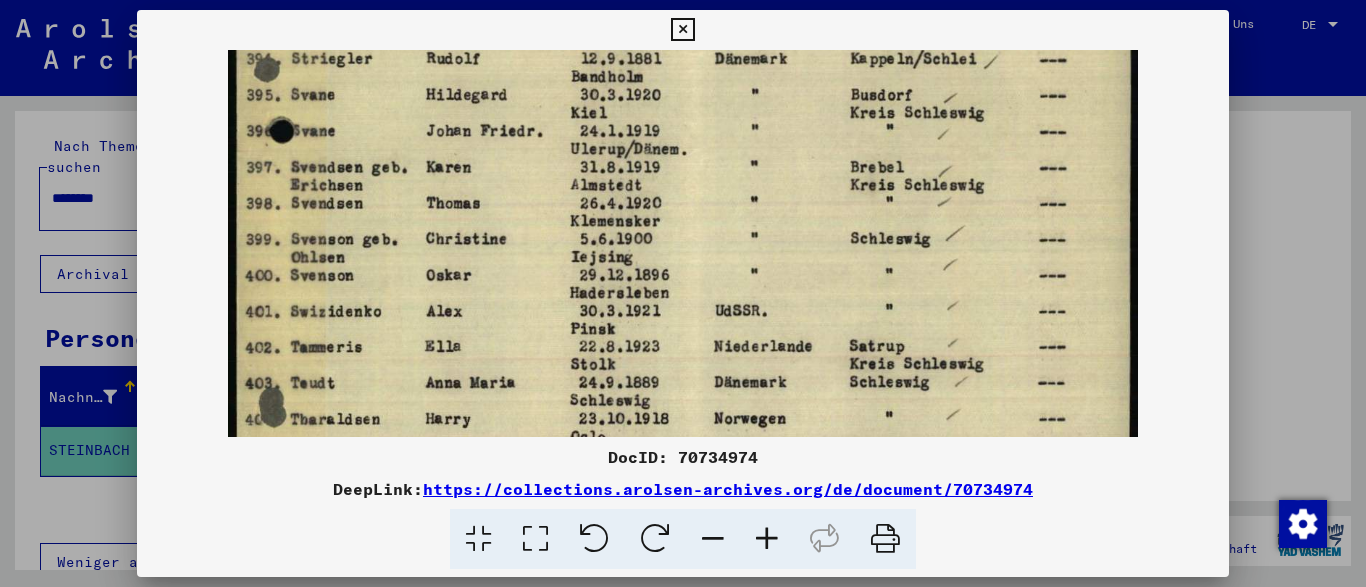 scroll, scrollTop: 356, scrollLeft: 0, axis: vertical 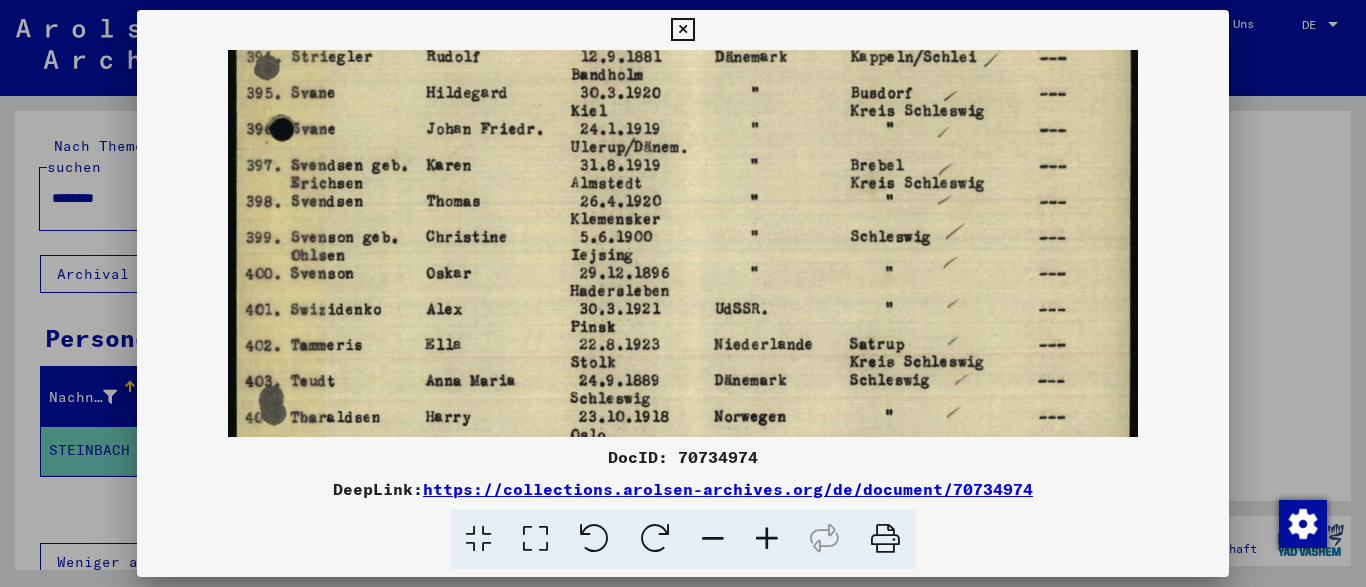 drag, startPoint x: 891, startPoint y: 314, endPoint x: 796, endPoint y: -42, distance: 368.4576 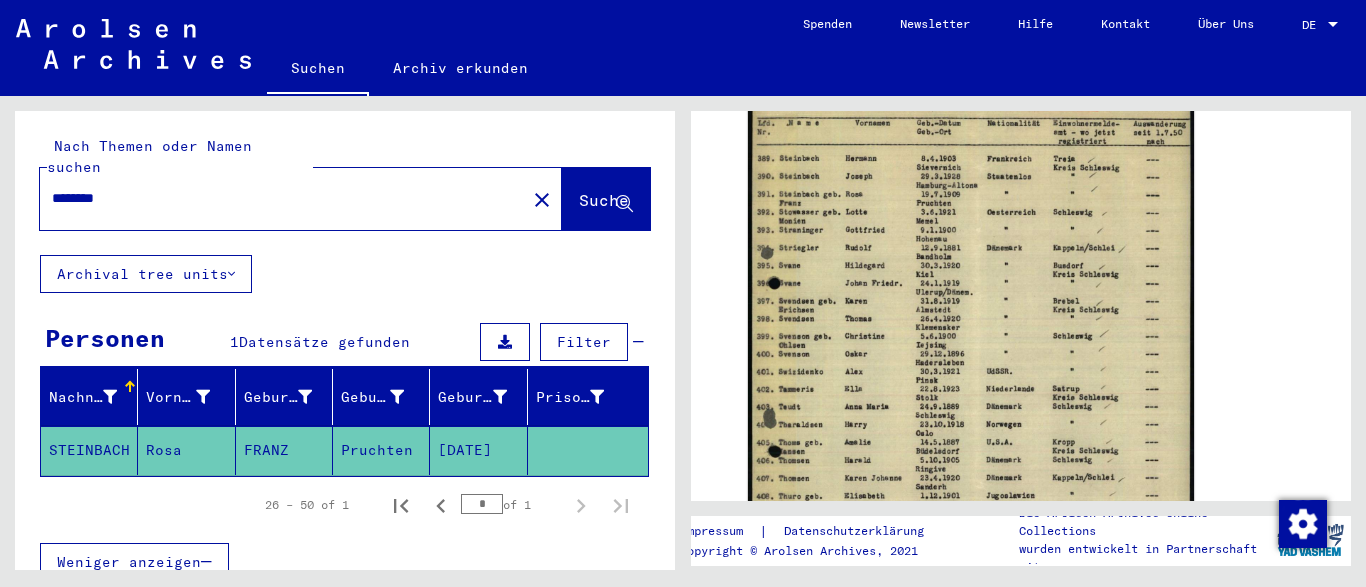 drag, startPoint x: 227, startPoint y: 176, endPoint x: 10, endPoint y: 166, distance: 217.23029 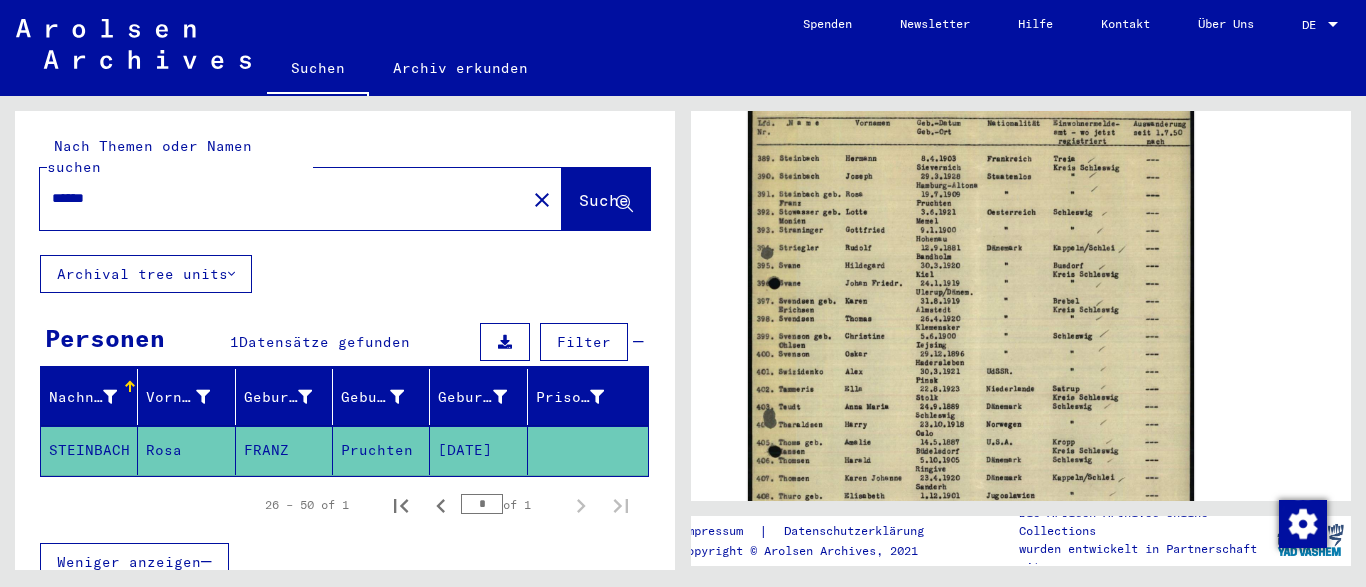 type on "******" 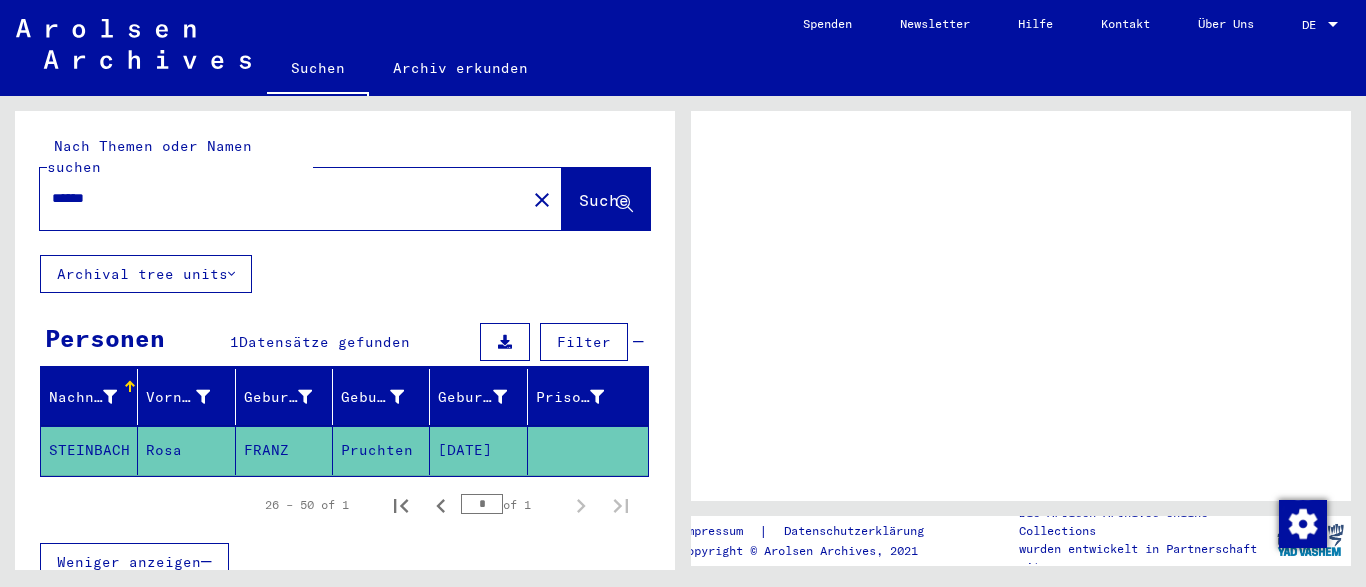 scroll, scrollTop: 0, scrollLeft: 0, axis: both 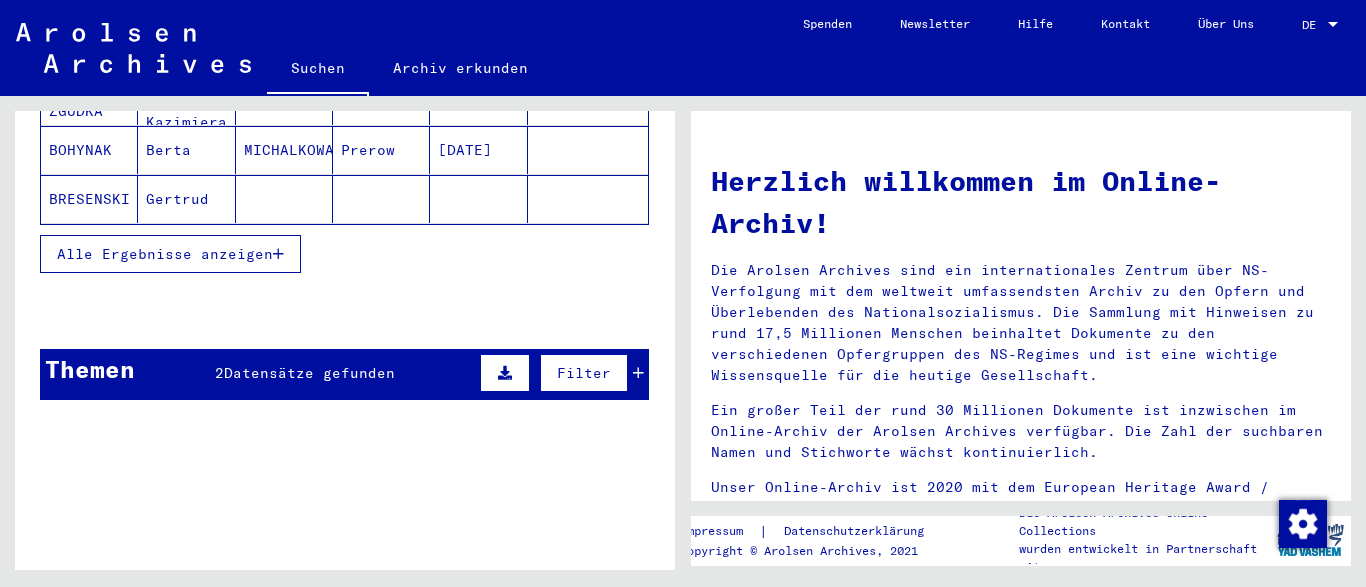 click on "Datensätze gefunden" at bounding box center (309, 373) 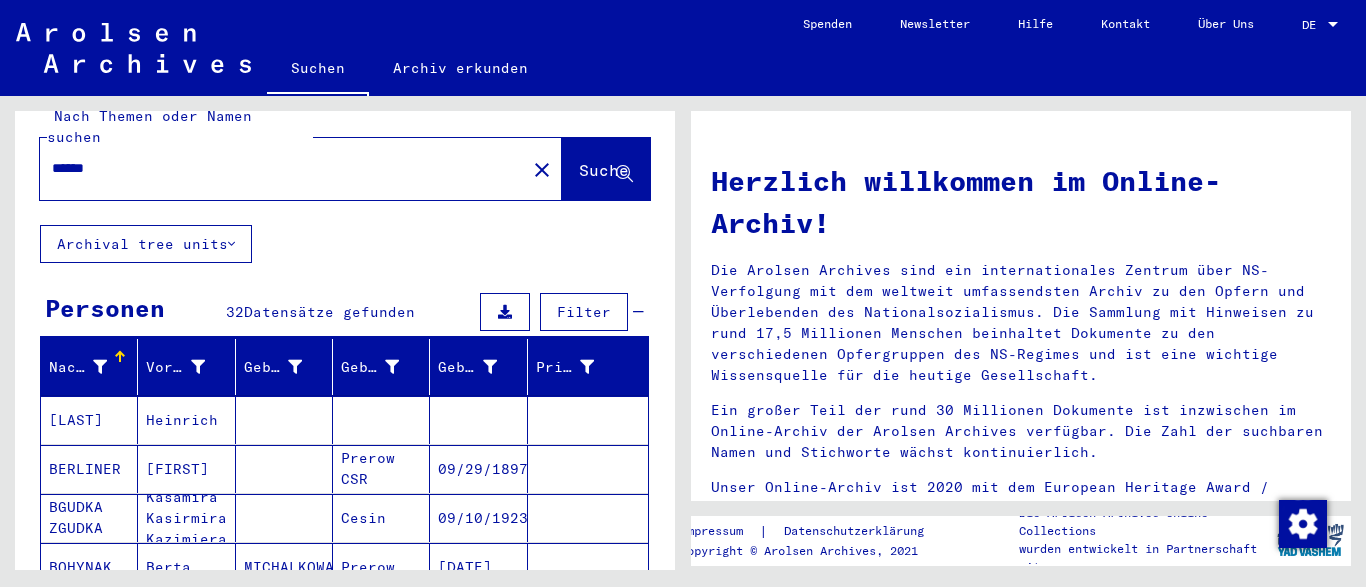 scroll, scrollTop: 0, scrollLeft: 0, axis: both 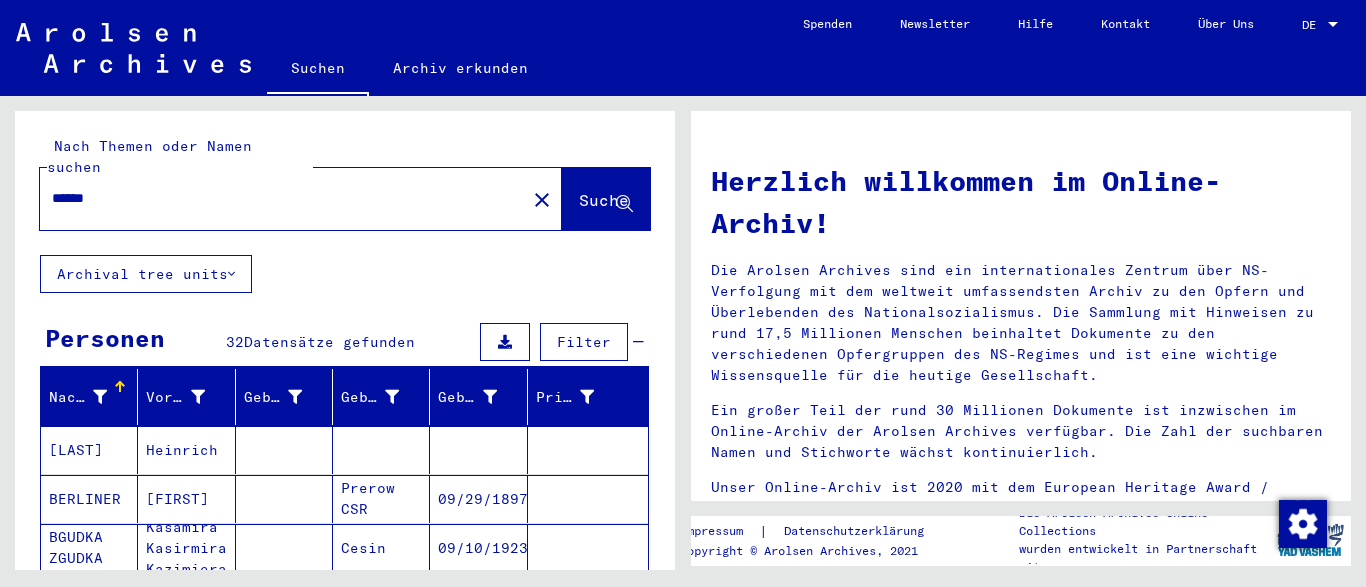 drag, startPoint x: 261, startPoint y: 189, endPoint x: 228, endPoint y: 189, distance: 33 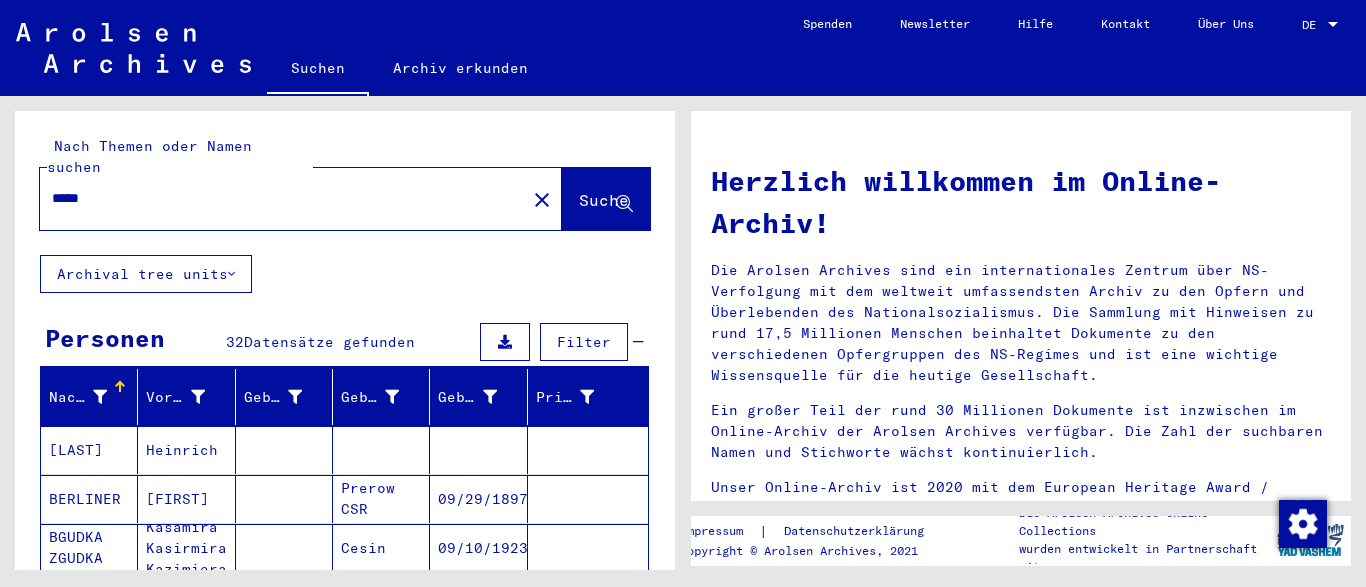 type on "*****" 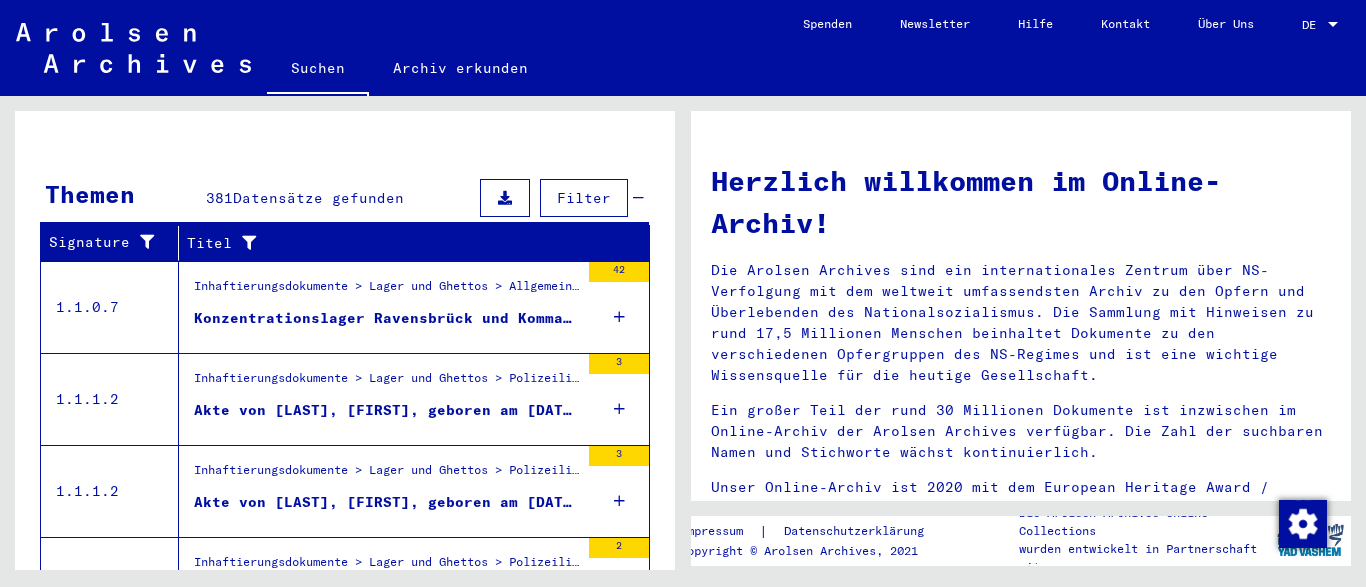 scroll, scrollTop: 624, scrollLeft: 0, axis: vertical 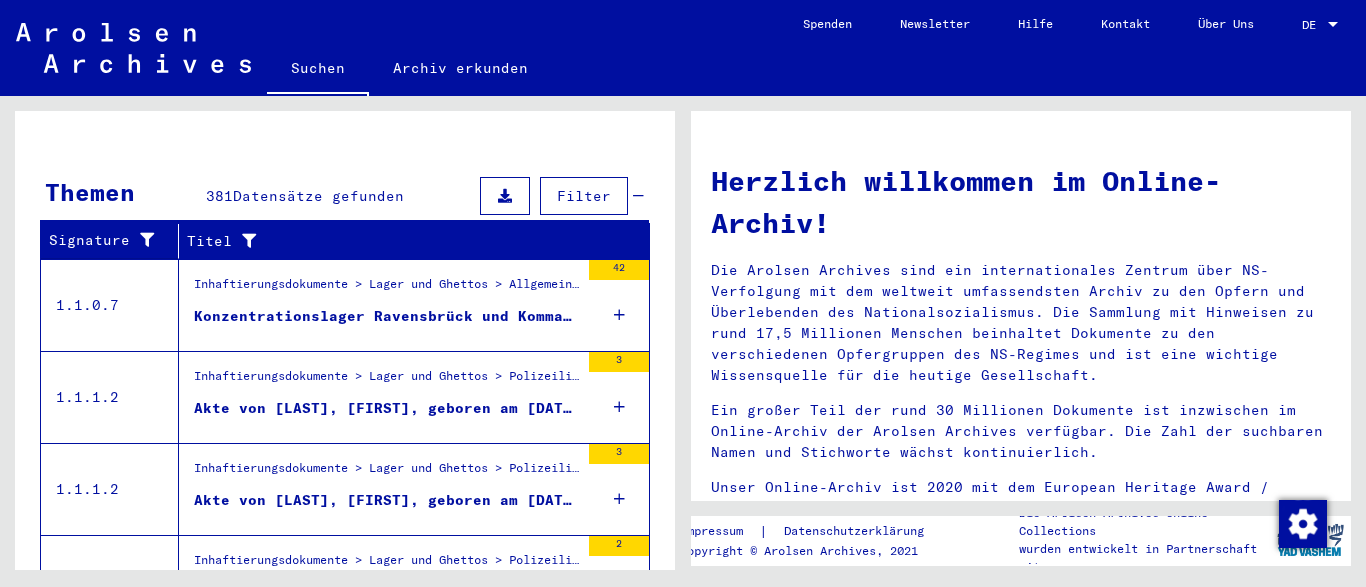 click on "Konzentrationslager Ravensbrück und Kommandos" at bounding box center (386, 316) 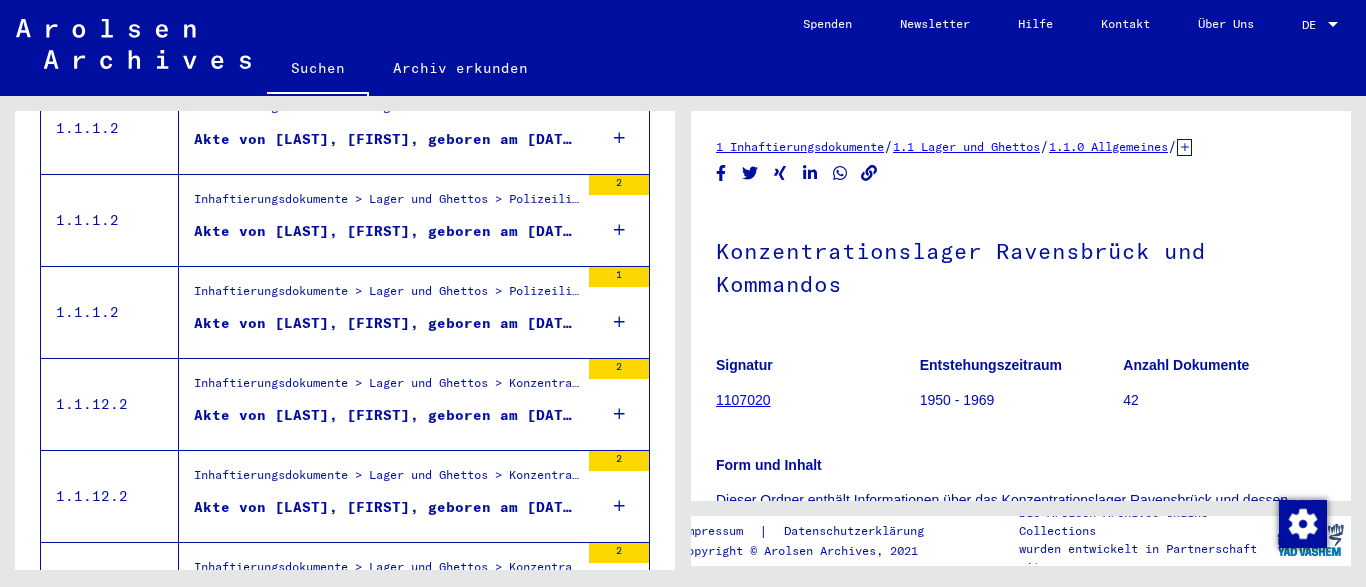 scroll, scrollTop: 263, scrollLeft: 0, axis: vertical 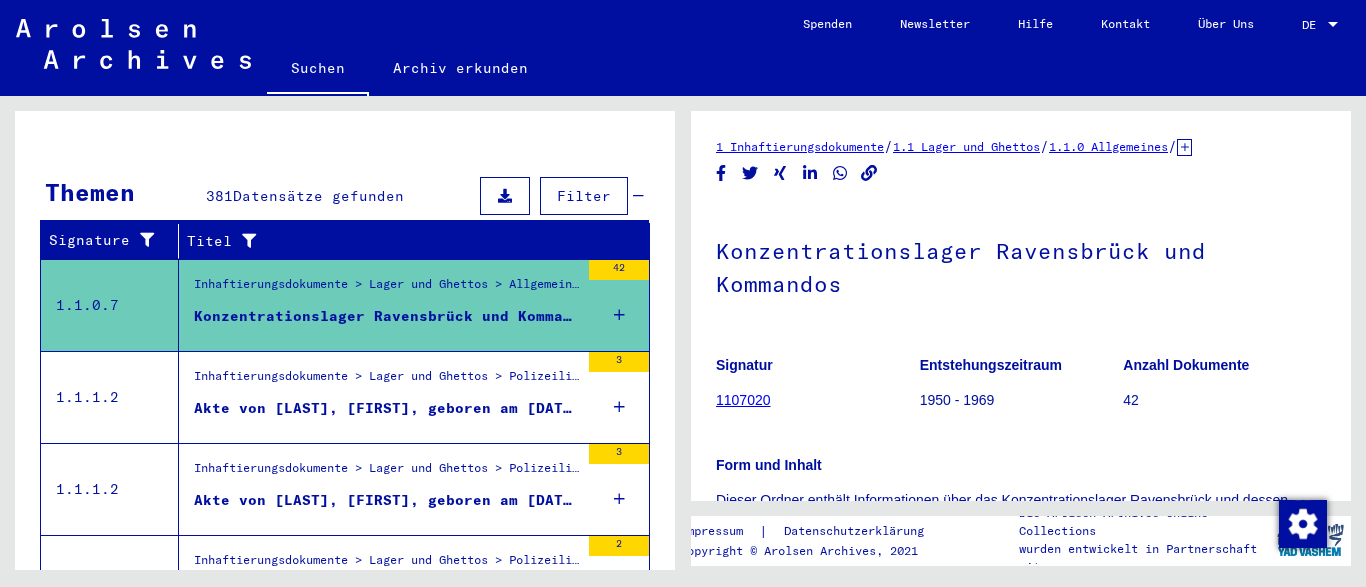 click on "Nach Themen oder Namen suchen ***** close  Suche     Archival tree units  Personen 25369  Datensätze gefunden  Filter   Nachname   Vorname   Geburtsname   Geburt‏   Geburtsdatum   Prisoner #   AALIN ALIN   Albert               AARTON                  AASAGIN AASAJIN                  ABALOVIC   ELISABETA            74653   ABALTINO   Paris              Alle Ergebnisse anzeigen  Signature Nachname Vorname Geburtsname Geburt‏ Geburtsdatum Prisoner # Vater (Adoptivvater) Mutter (Adoptivmutter) Religion Nationalität Beruf Haftstätte Sterbedatum Letzter Wohnort Letzter Wohnort (Land) Haftstätte Letzter Wohnort (Provinz) Letzter Wohnort (Ort) Letzter Wohnort (Stadtteil) Letzter Wohnort (Straße) Letzter Wohnort (Hausnummer) 2.1.4.1 - Informationen über Ausländer, die sich während des Kriegs im Kreis Stralsund (SK) aufhielten AALIN ALIN Albert 2.1.4.1 - Informationen über Ausländer, die sich während des Kriegs im Kreis Stralsund (SK) aufhielten AARTON Französisch AASAGIN AASAJIN Französisch ABALOVIC" 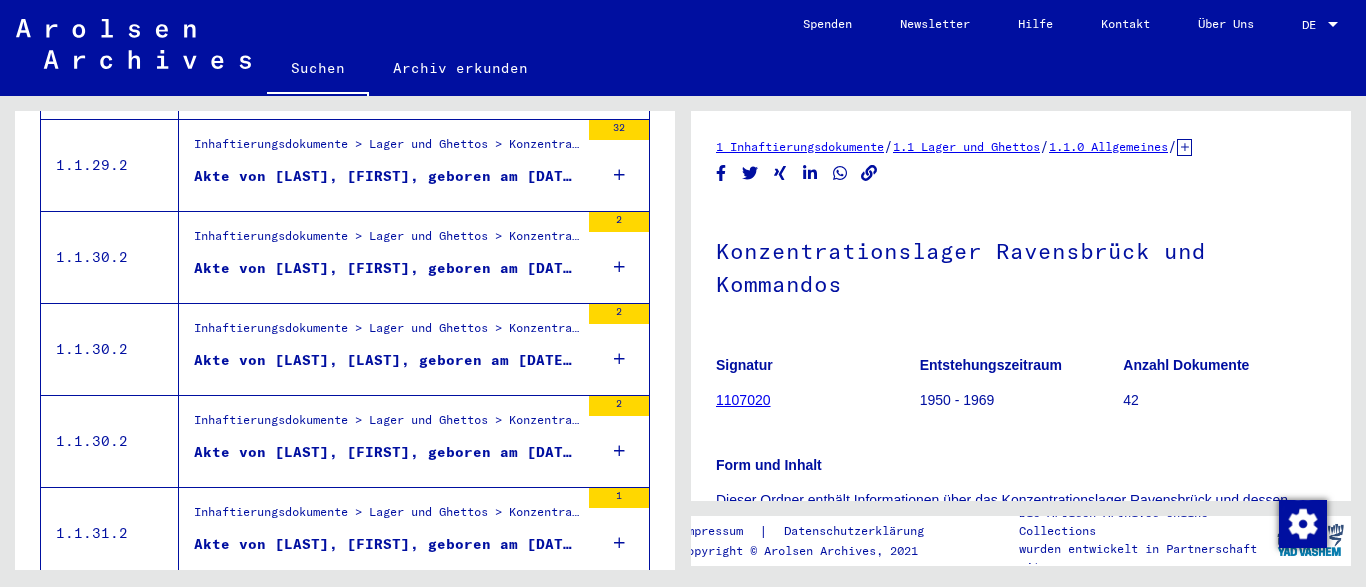 scroll, scrollTop: 1869, scrollLeft: 0, axis: vertical 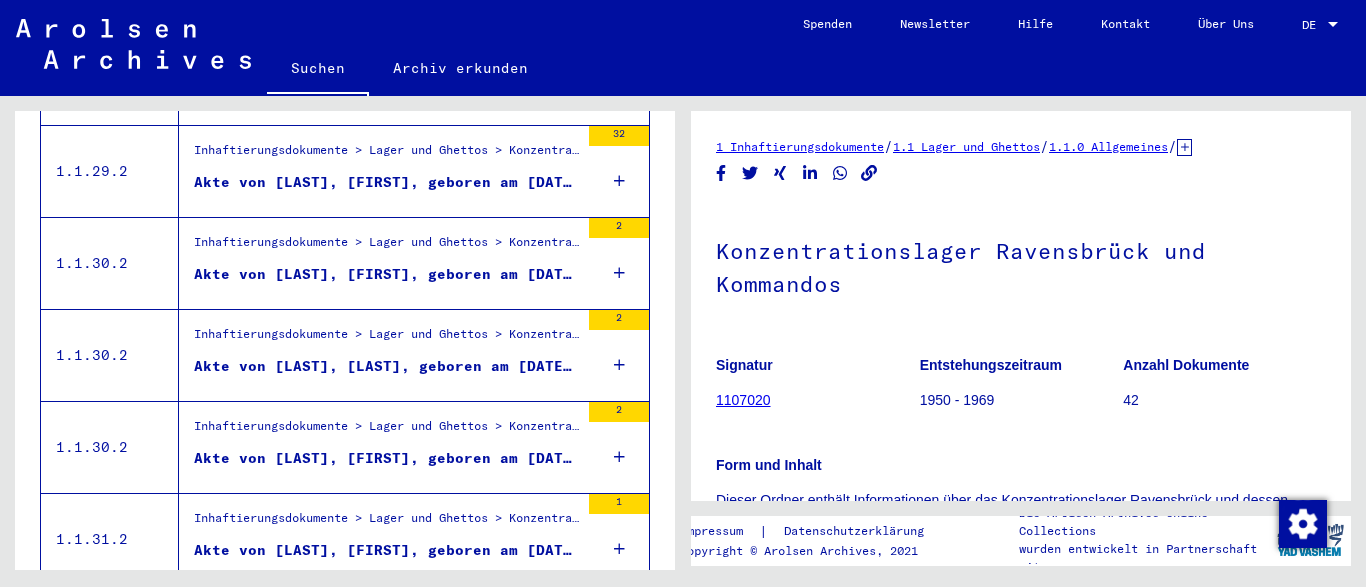 click on "Akte von [LAST], [LAST], geboren am [DATE], geboren in [CITY], KREIS [CITY], [CITY]" at bounding box center (386, 371) 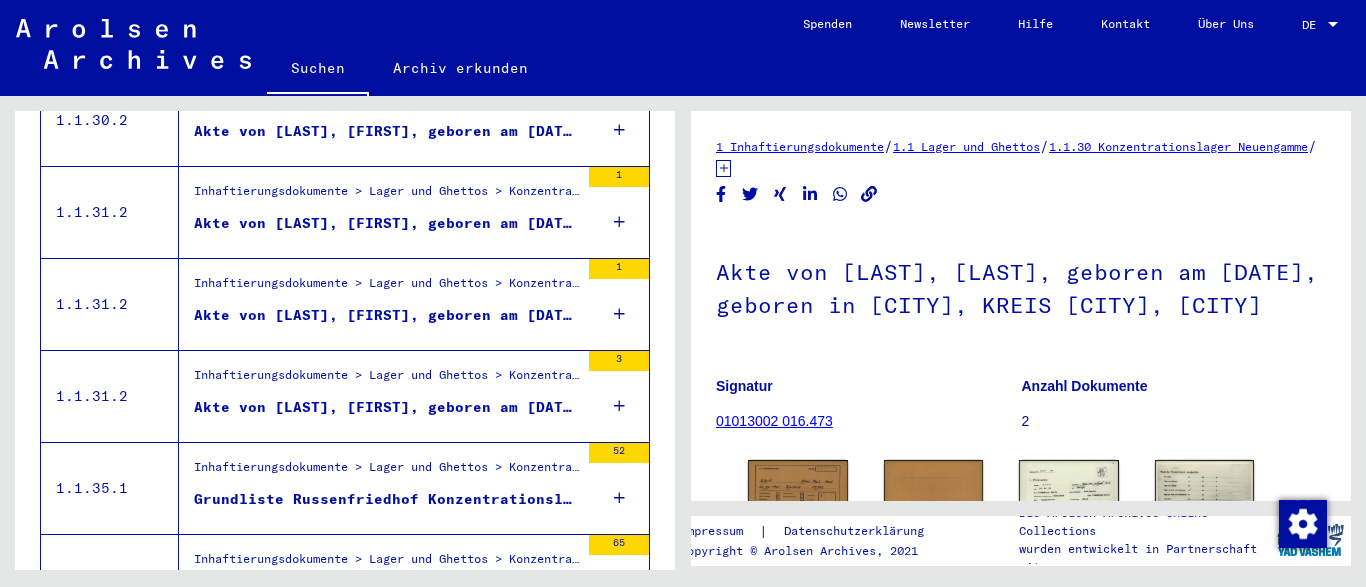 scroll, scrollTop: 2209, scrollLeft: 0, axis: vertical 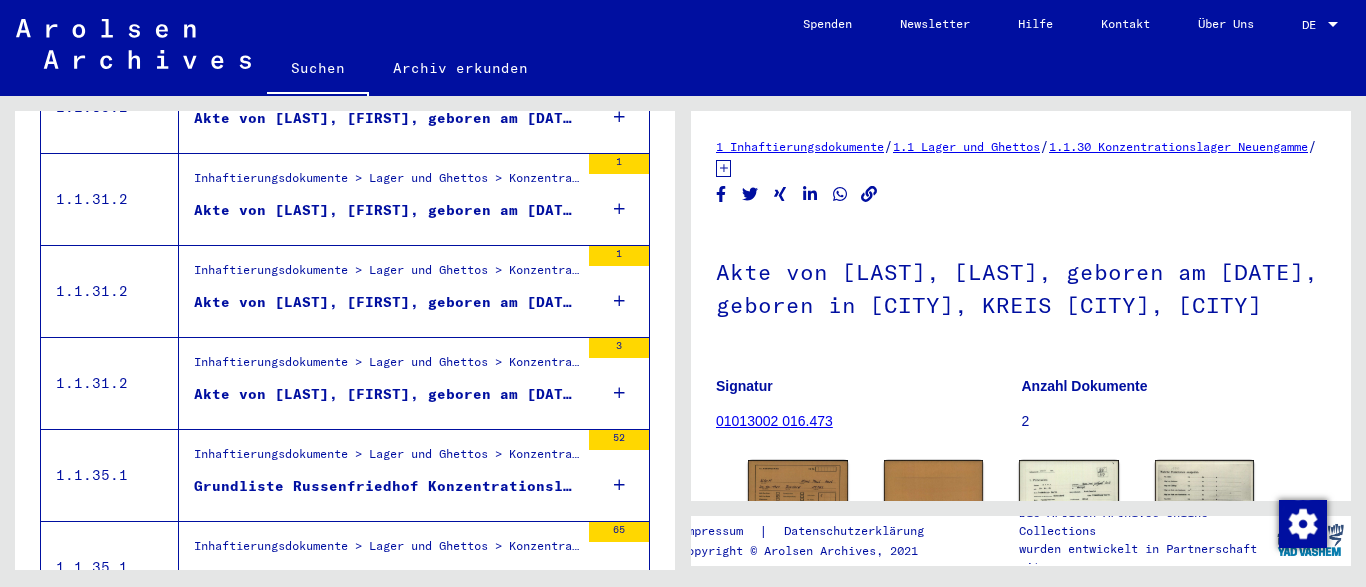 click on "Grundliste Russenfriedhof Konzentrationslager Ravensbrück, Arbeitslager      Barth" at bounding box center (386, 486) 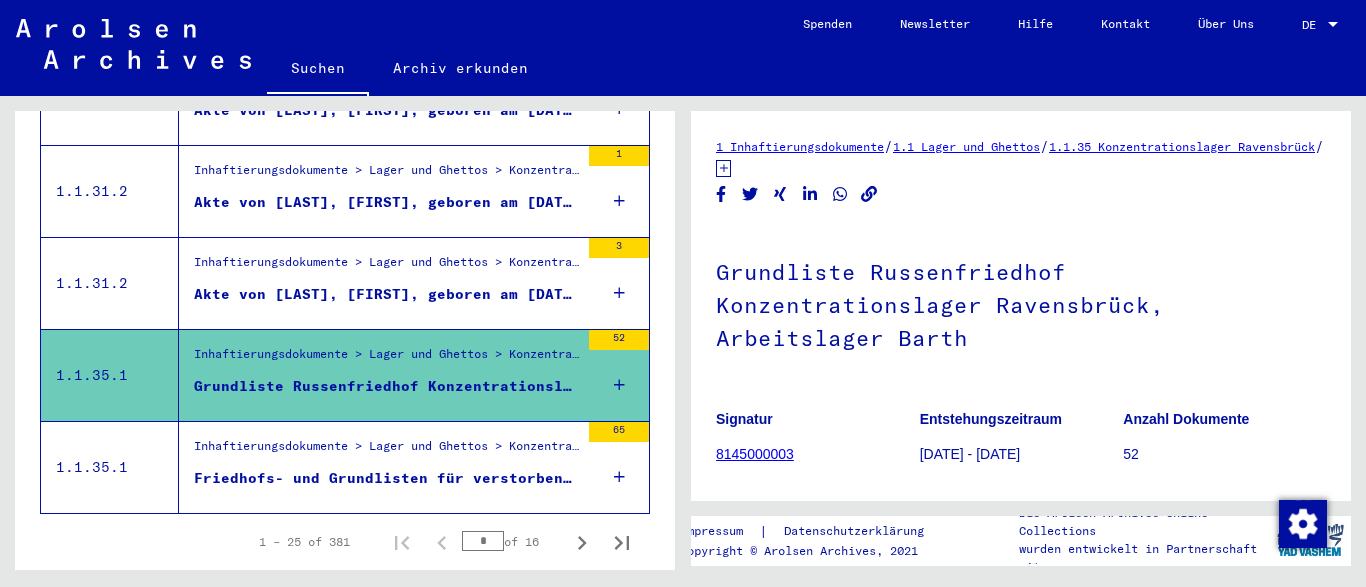 scroll, scrollTop: 2322, scrollLeft: 0, axis: vertical 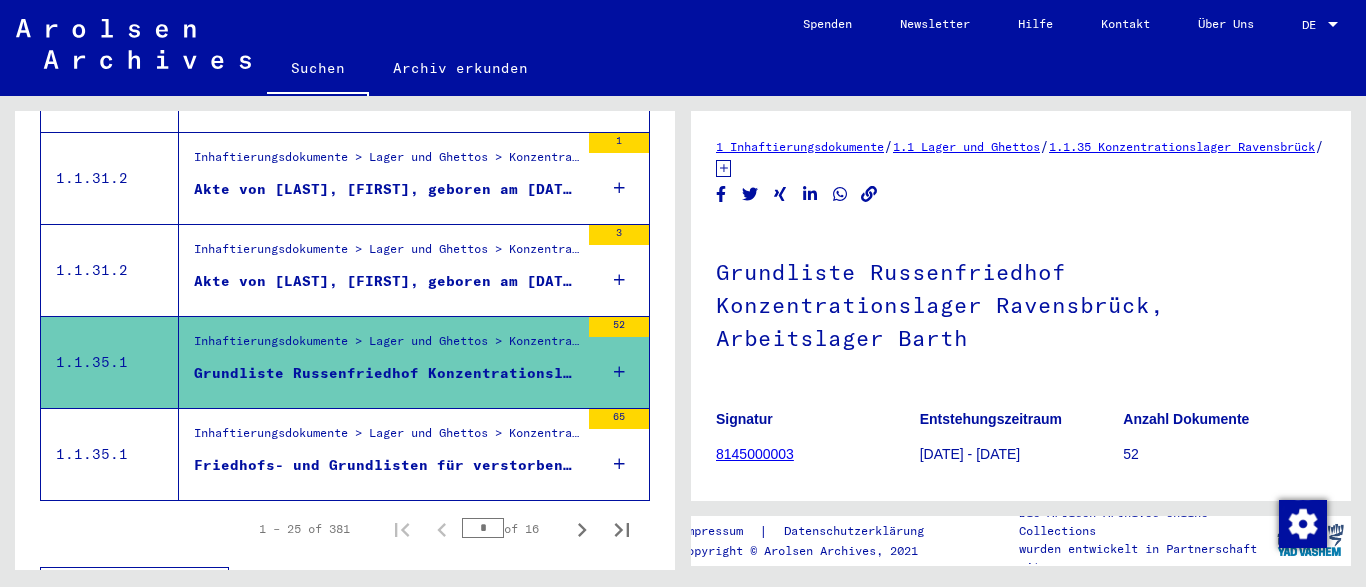 click on "Inhaftierungsdokumente > Lager und Ghettos > Konzentrationslager Ravensbrück > Listenmaterial Ravensbrück" at bounding box center (386, 438) 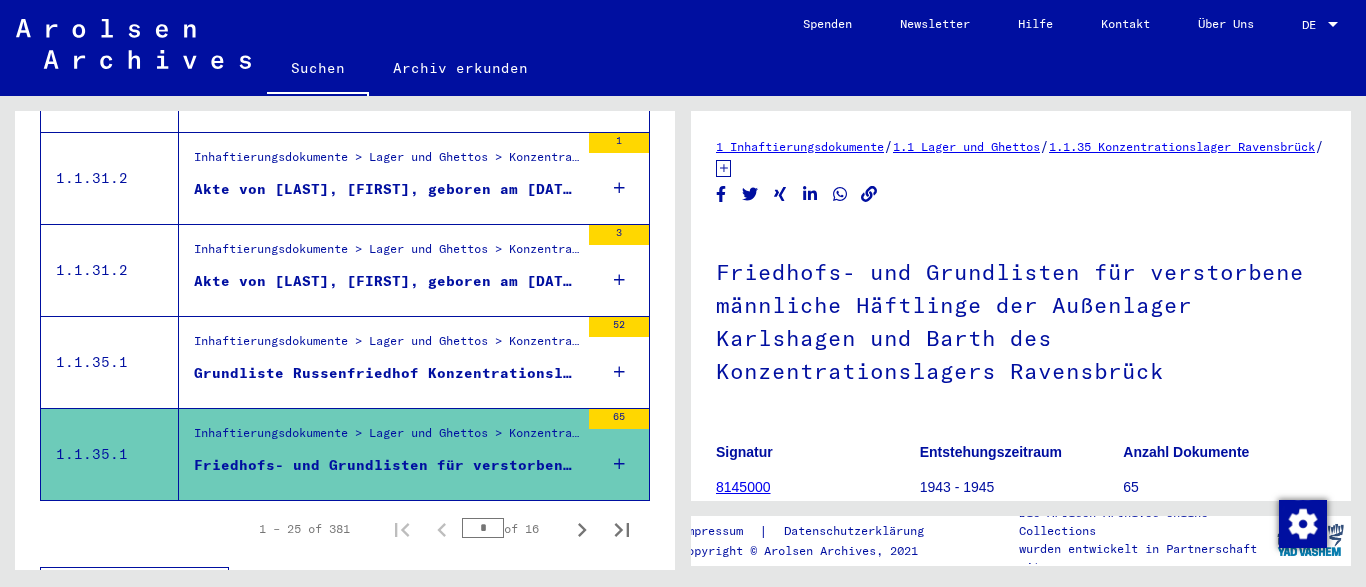 scroll, scrollTop: 735, scrollLeft: 0, axis: vertical 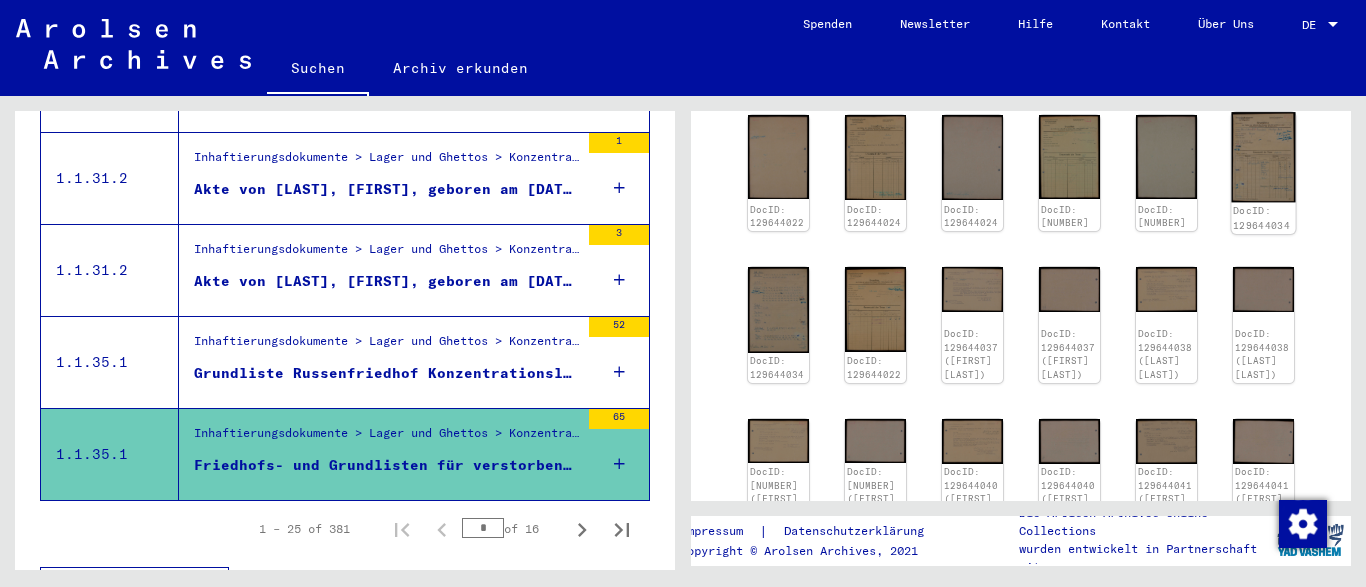 click 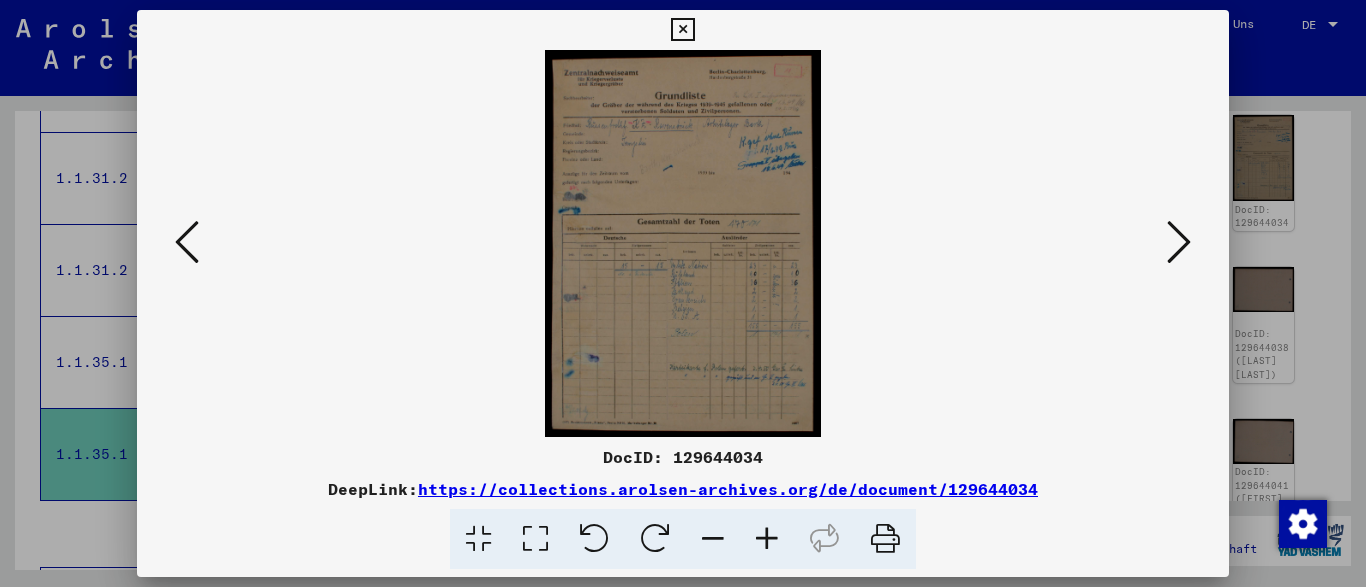 click at bounding box center (767, 539) 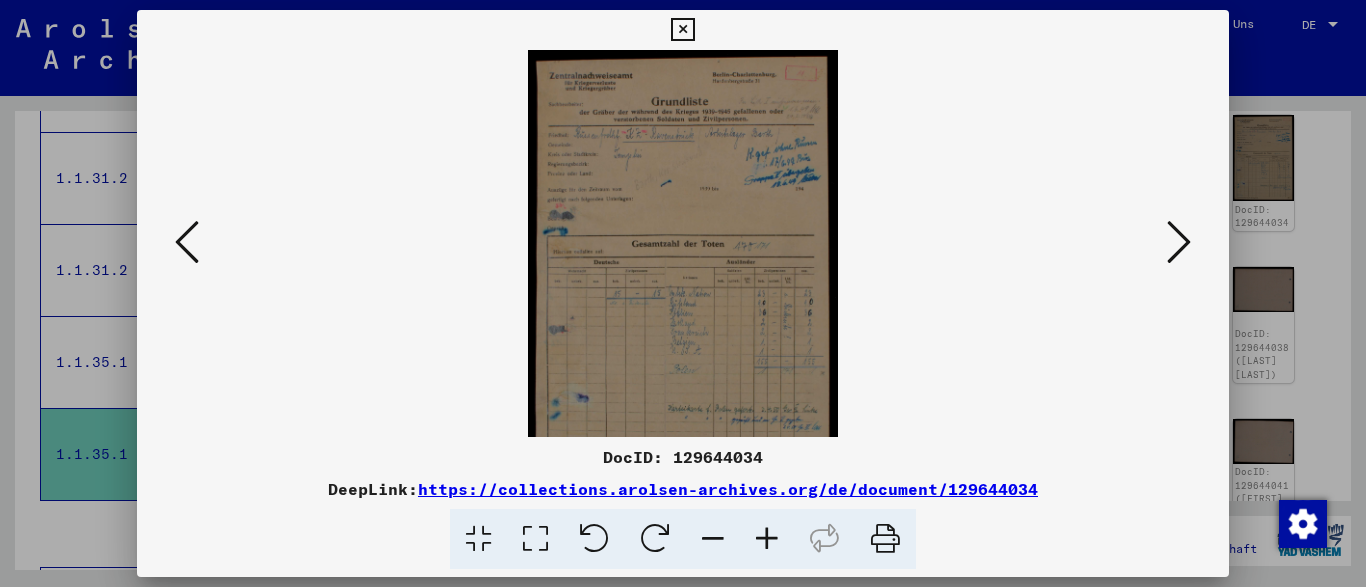 click at bounding box center (767, 539) 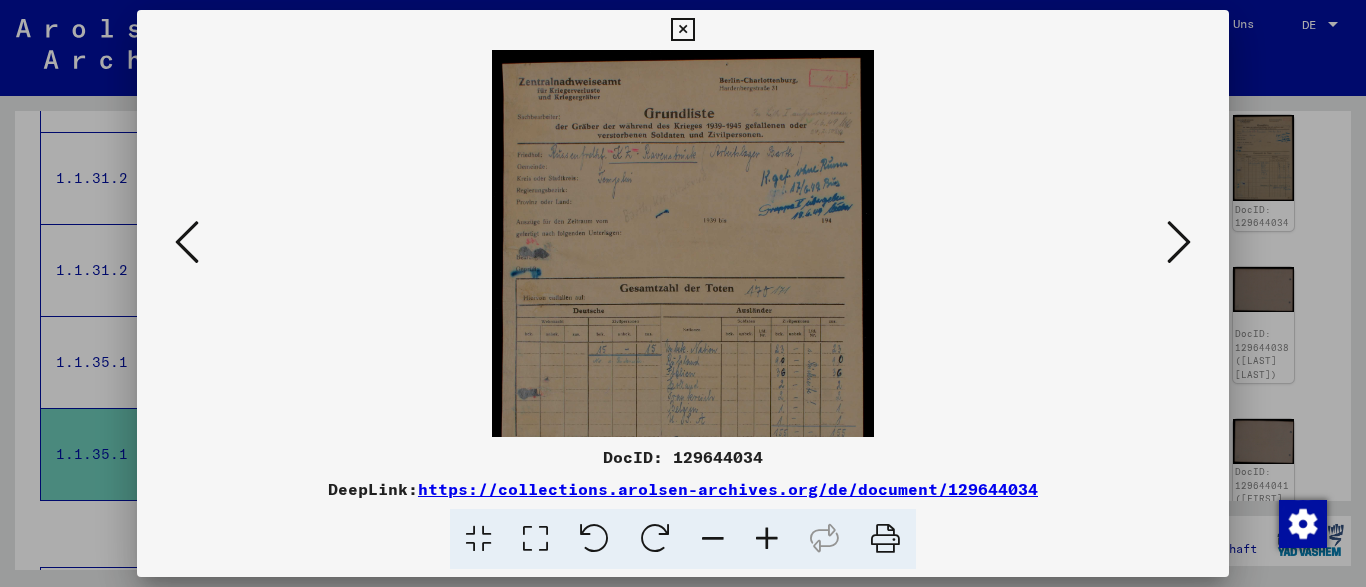 click at bounding box center (767, 539) 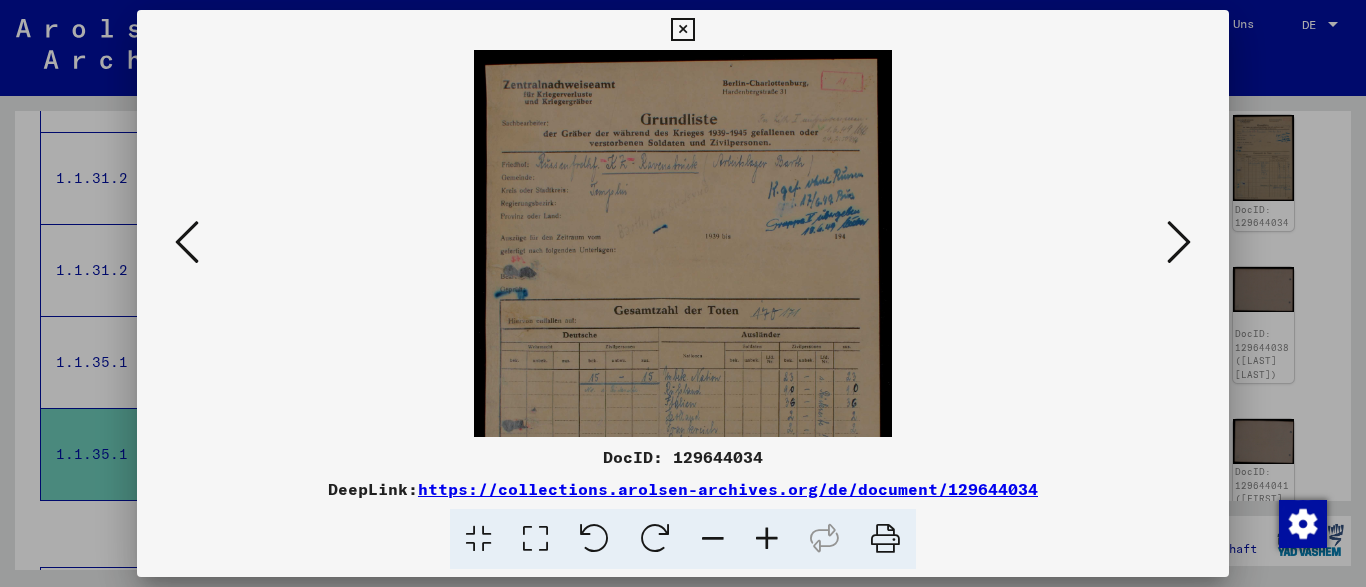 click at bounding box center (767, 539) 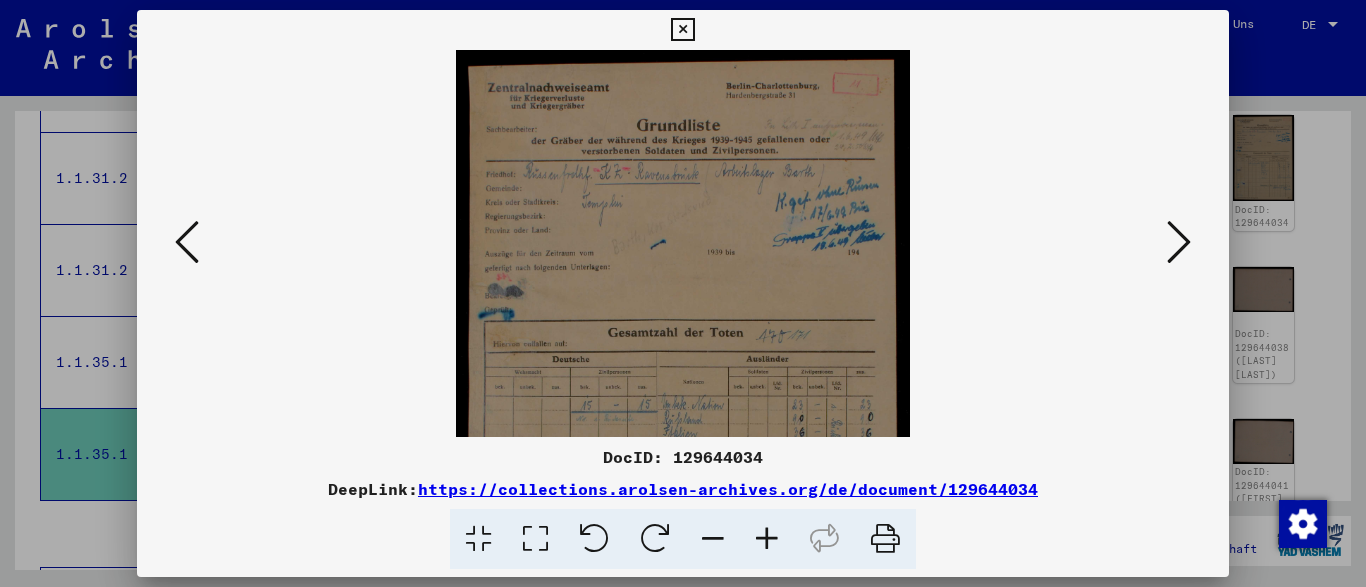 click at bounding box center [767, 539] 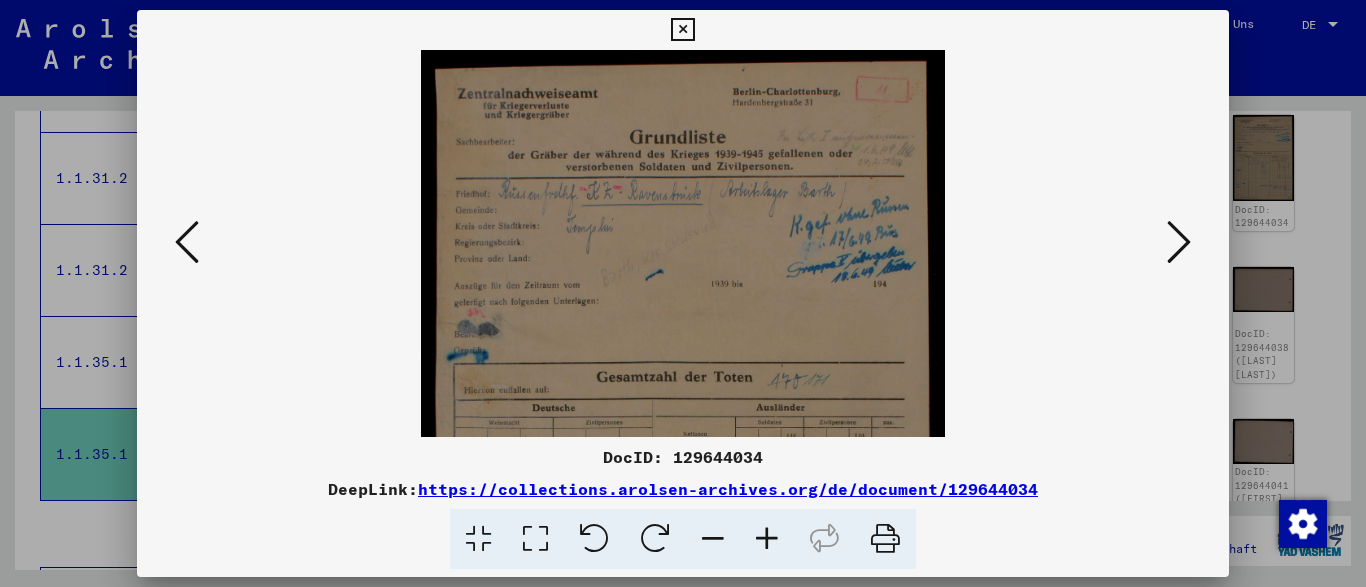 click at bounding box center [767, 539] 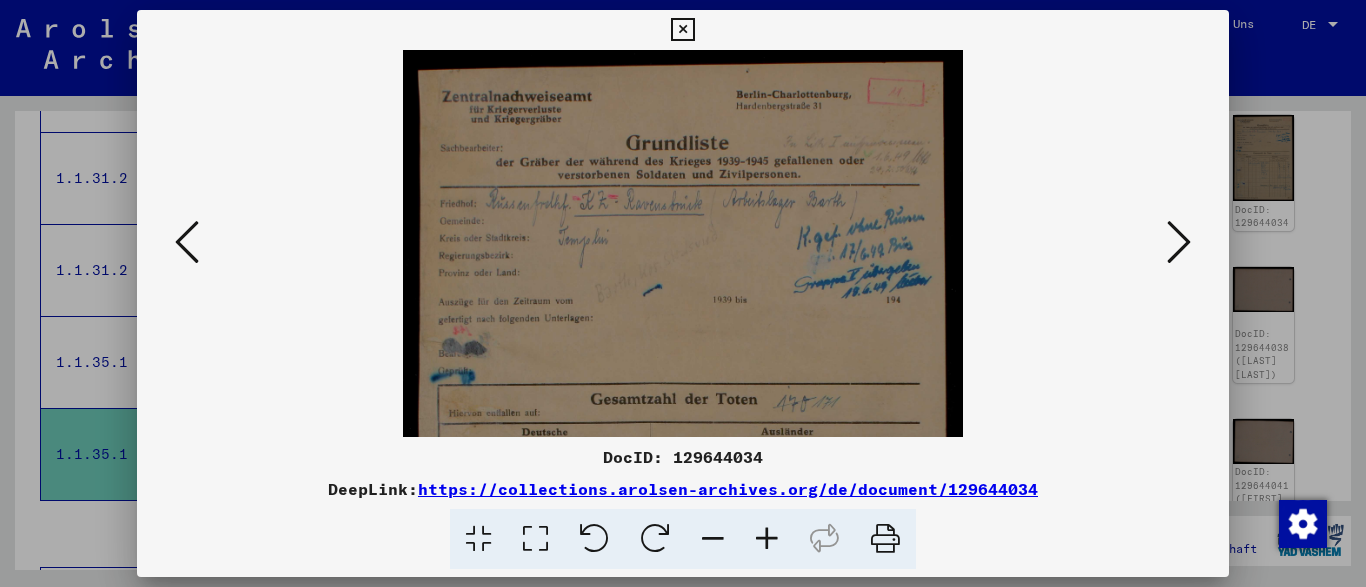 click at bounding box center (767, 539) 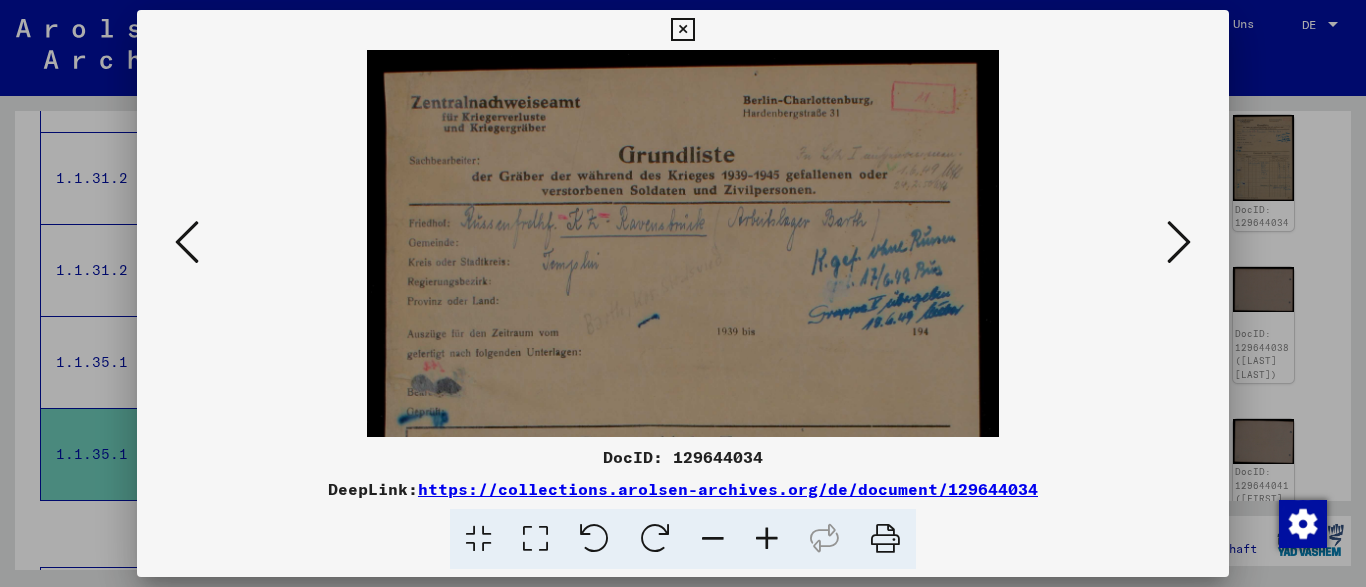 click at bounding box center (767, 539) 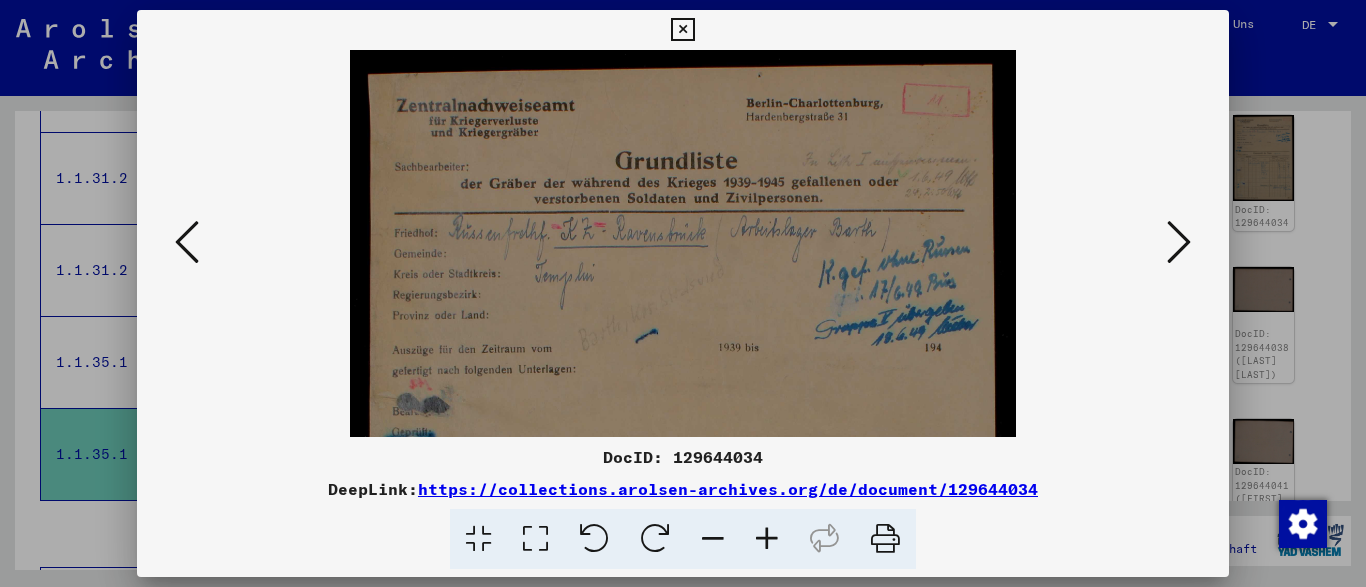 click at bounding box center [767, 539] 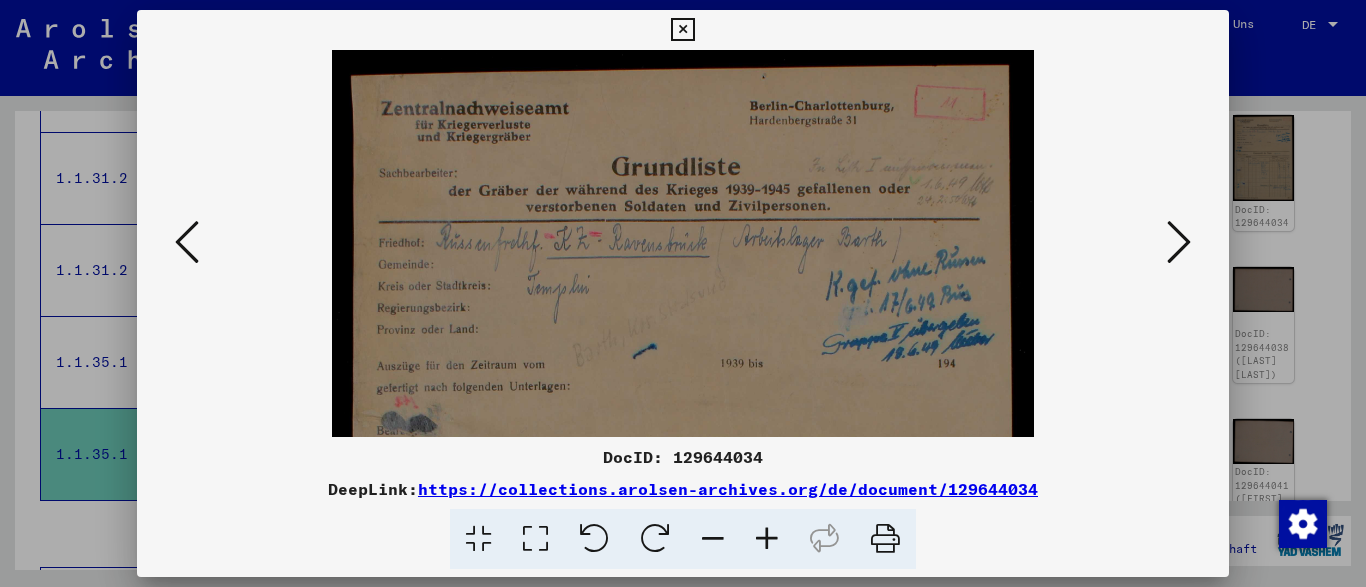 click at bounding box center [767, 539] 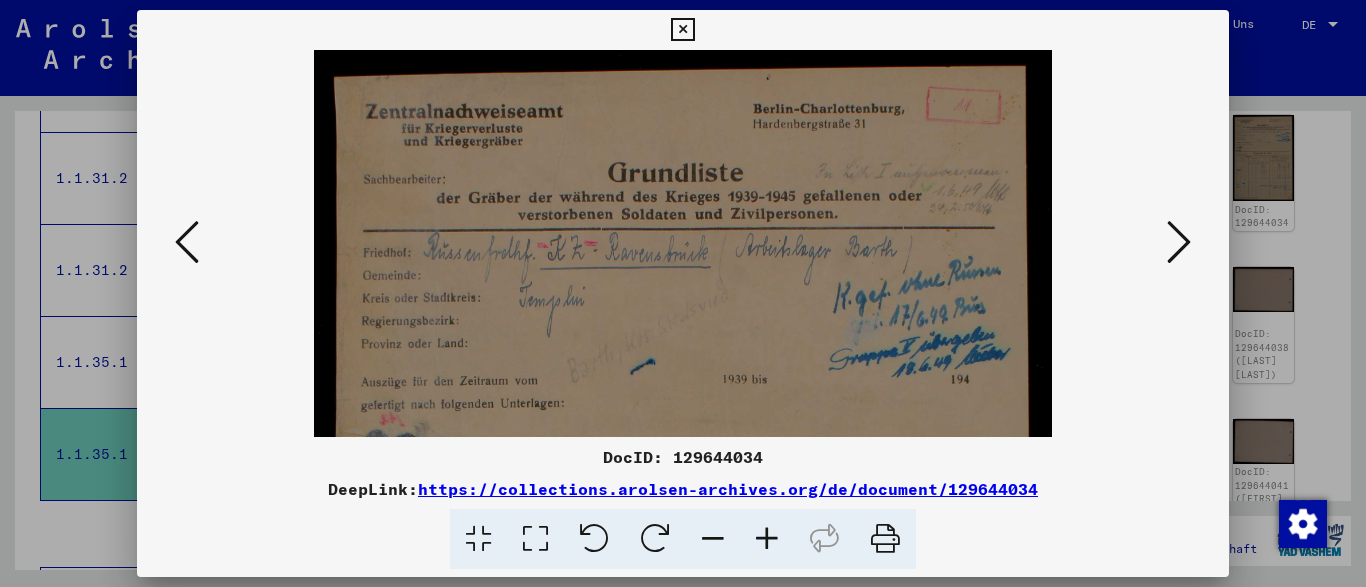 click at bounding box center [767, 539] 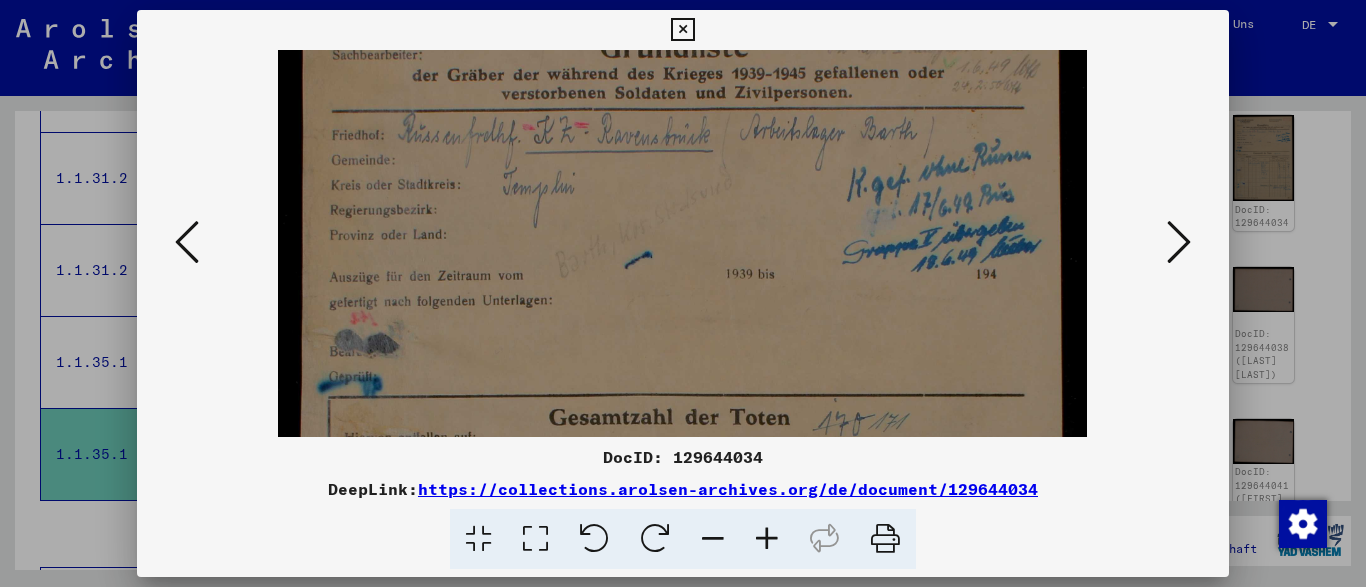 drag, startPoint x: 811, startPoint y: 360, endPoint x: 771, endPoint y: 171, distance: 193.18643 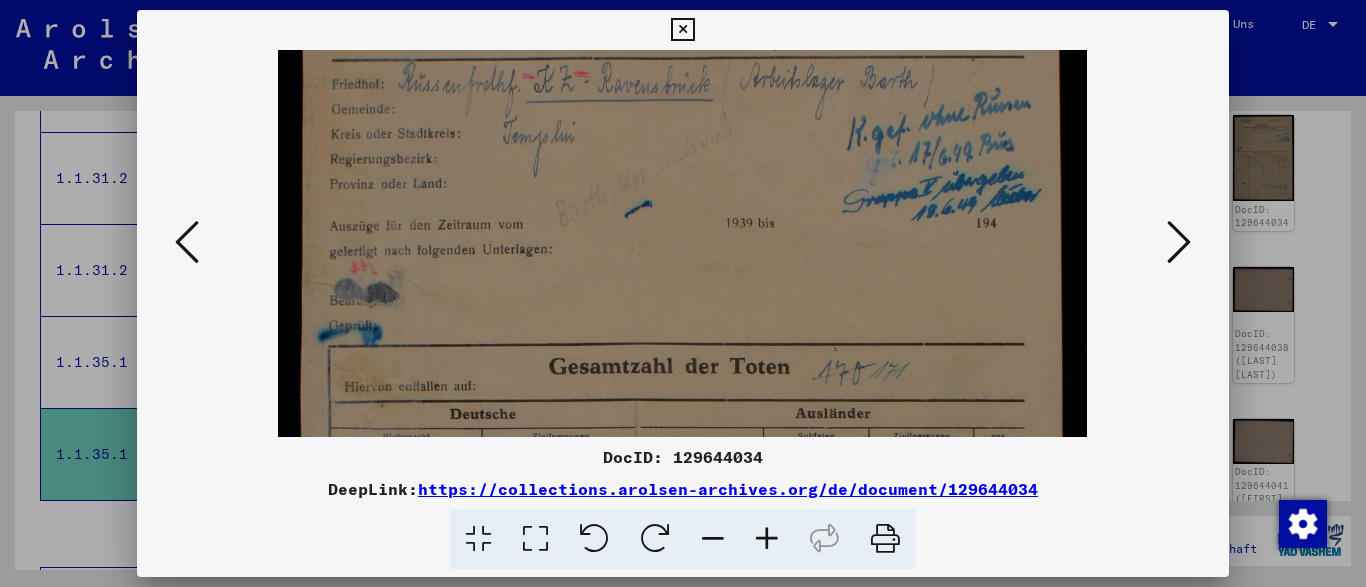 drag, startPoint x: 804, startPoint y: 367, endPoint x: 764, endPoint y: 221, distance: 151.38031 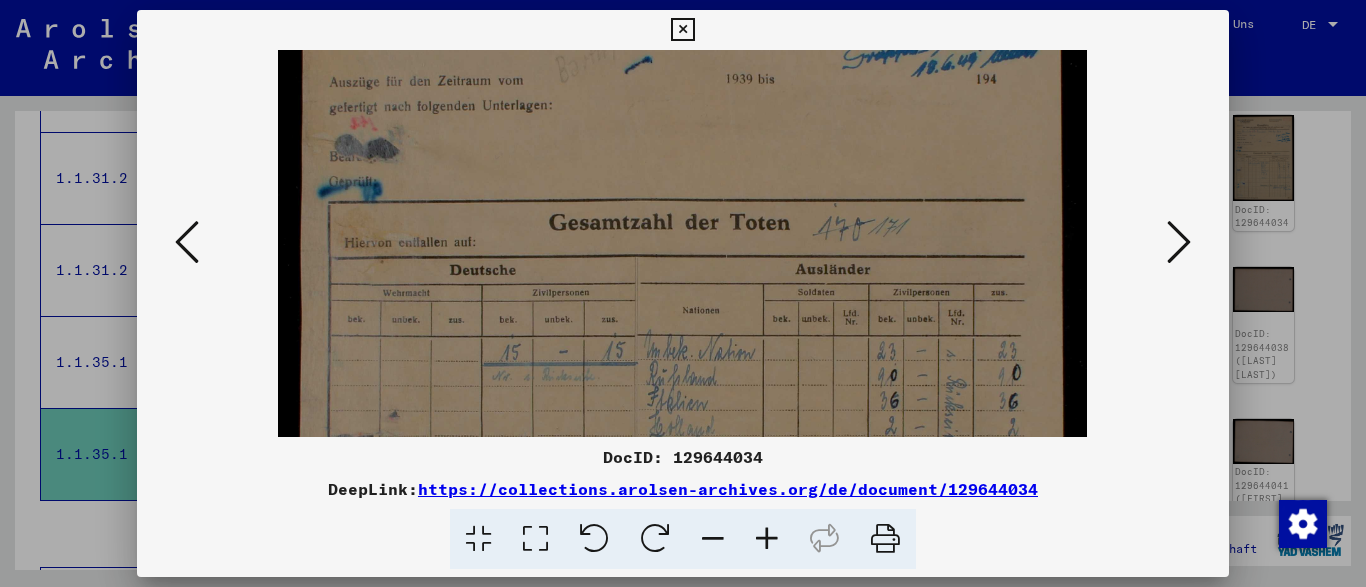 drag, startPoint x: 822, startPoint y: 363, endPoint x: 811, endPoint y: 308, distance: 56.089214 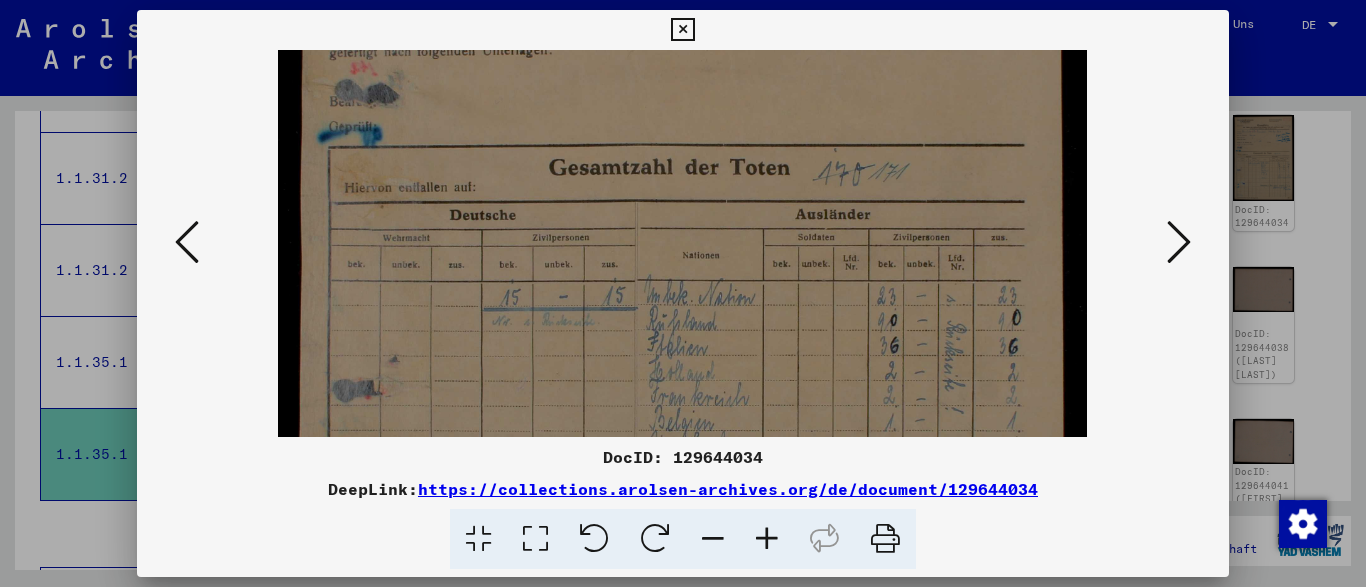 drag, startPoint x: 810, startPoint y: 308, endPoint x: 801, endPoint y: 215, distance: 93.43447 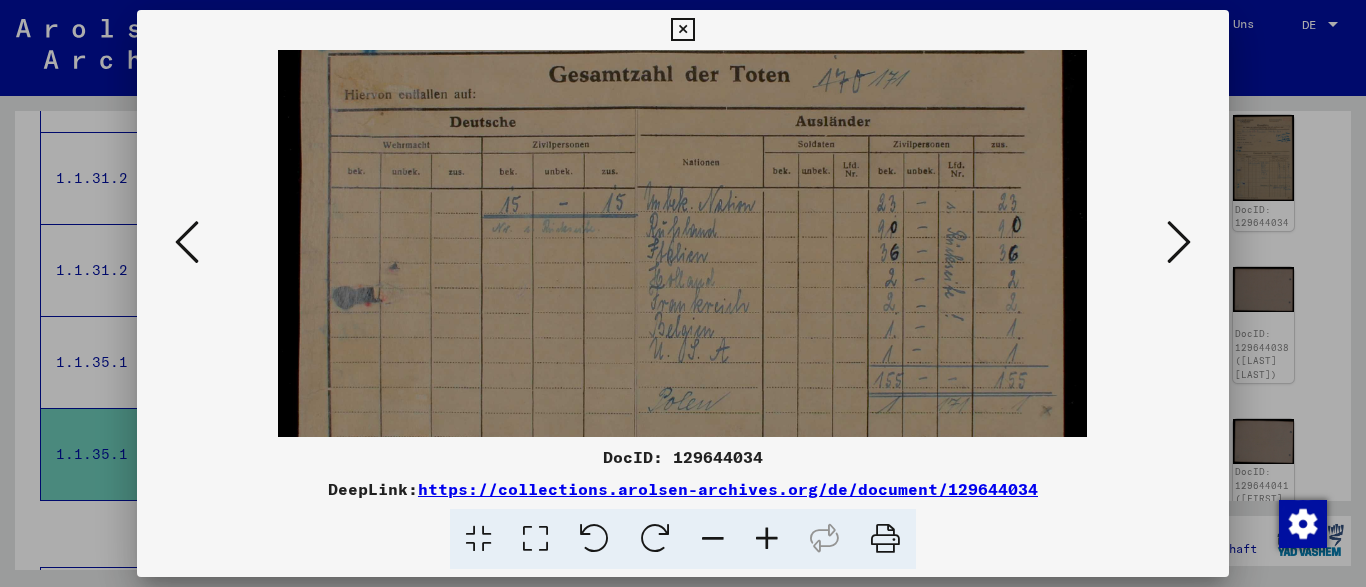 click at bounding box center (1179, 243) 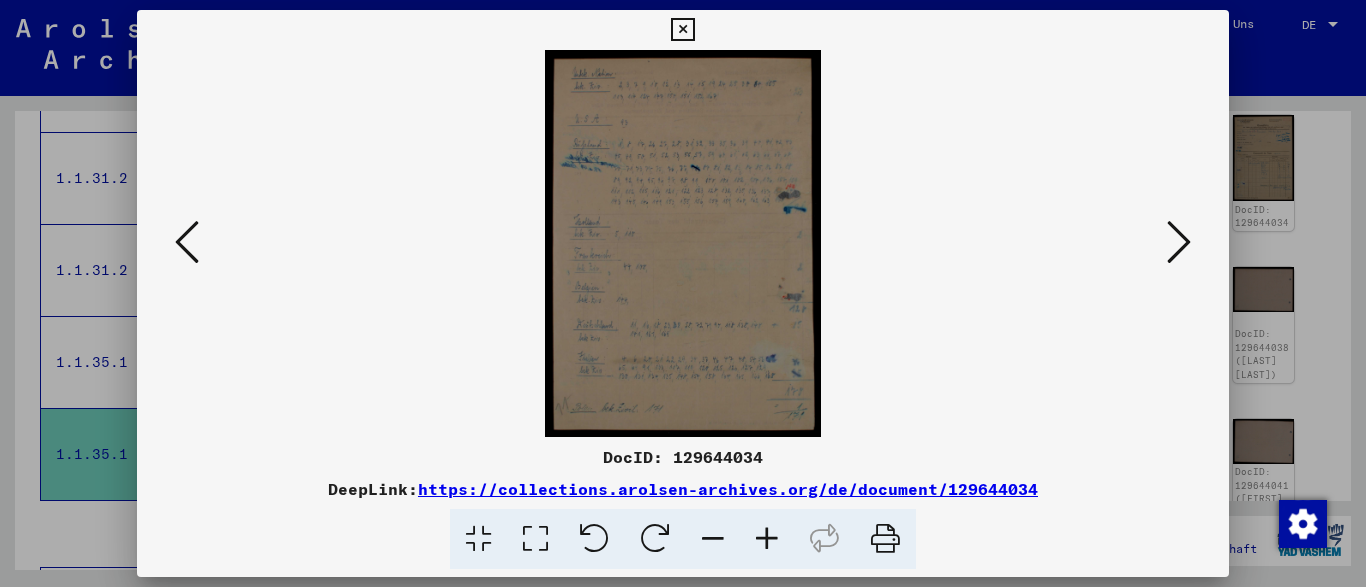 scroll, scrollTop: 0, scrollLeft: 0, axis: both 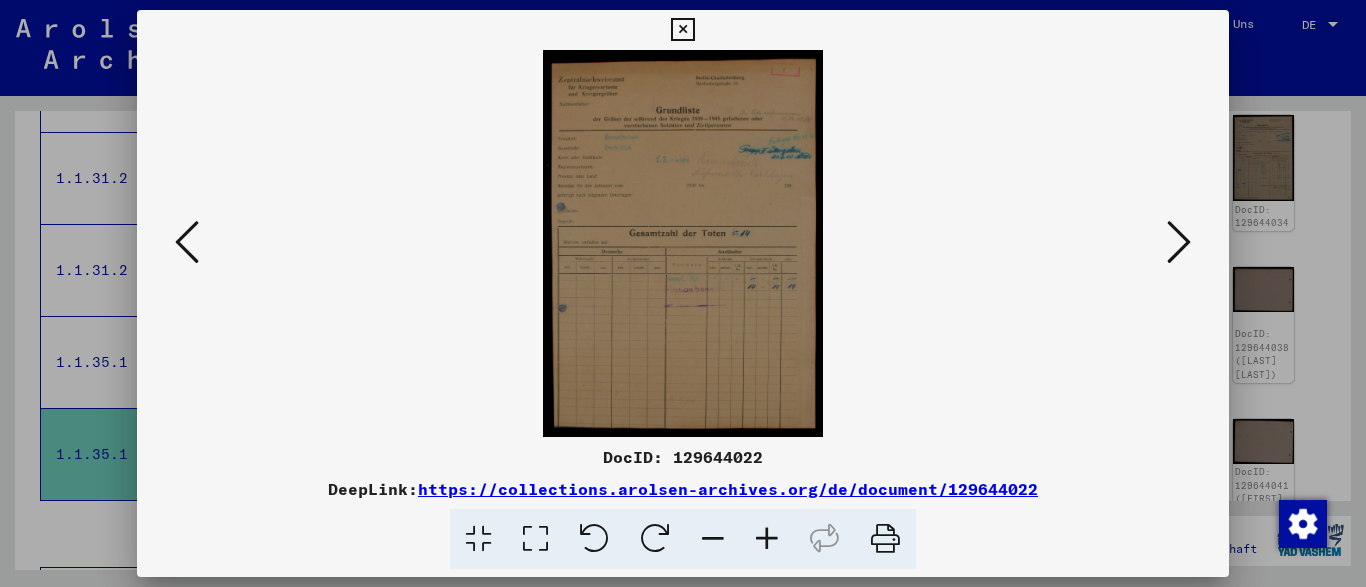 click at bounding box center (1179, 243) 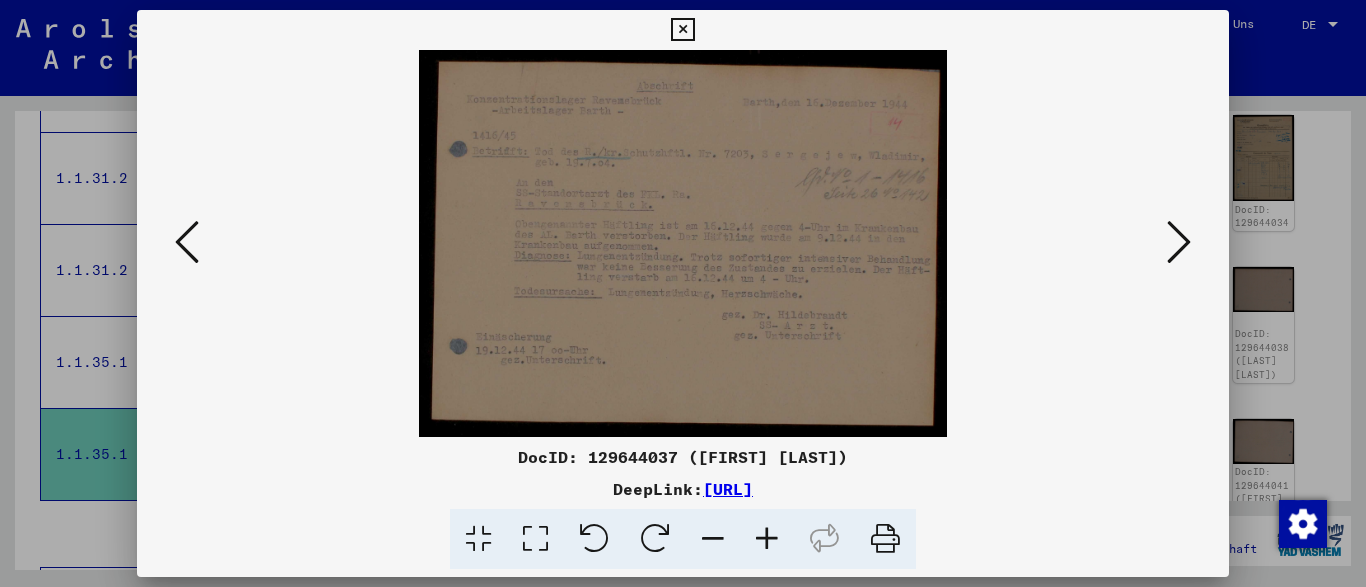 click at bounding box center (767, 539) 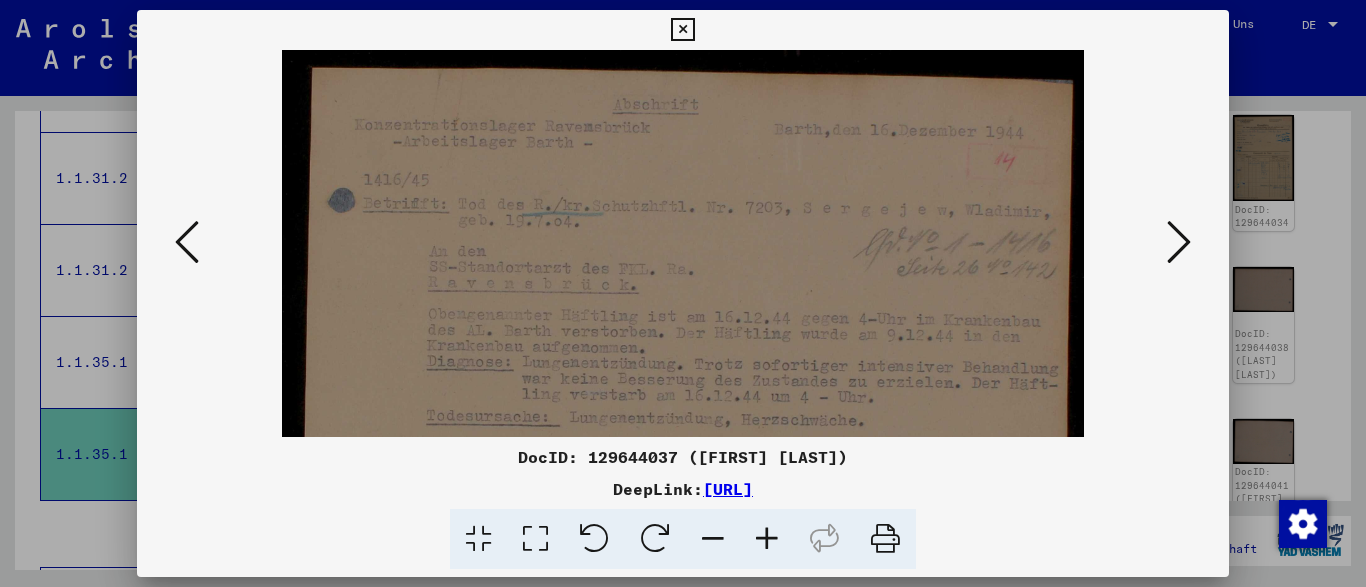 click at bounding box center [767, 539] 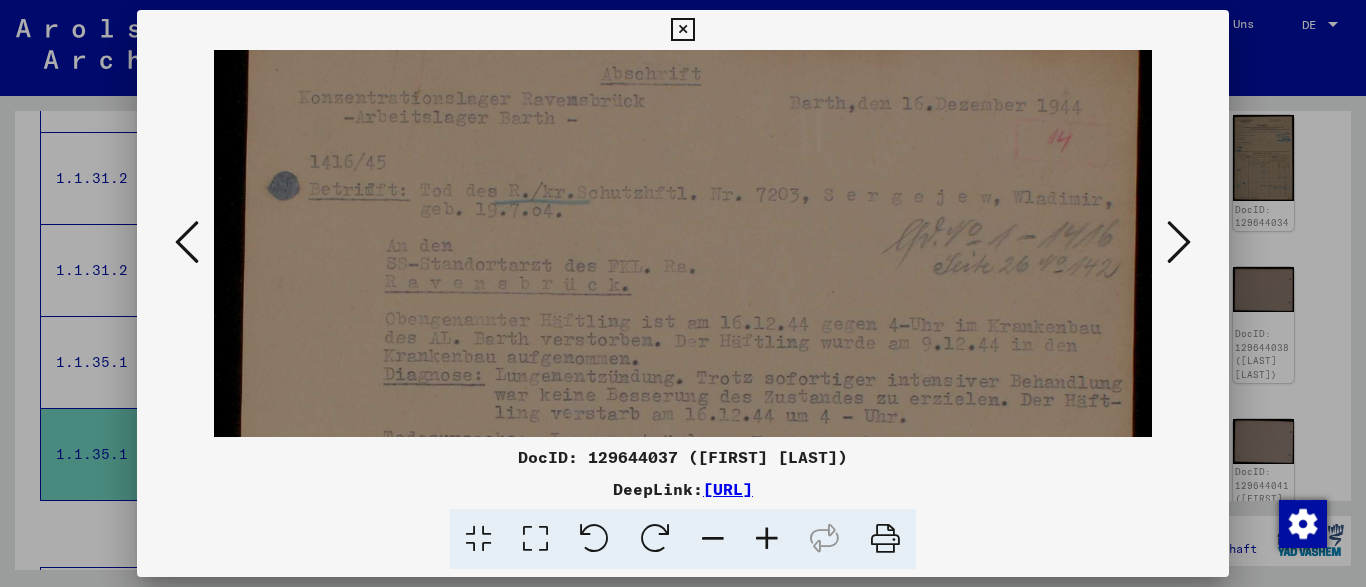 scroll, scrollTop: 64, scrollLeft: 0, axis: vertical 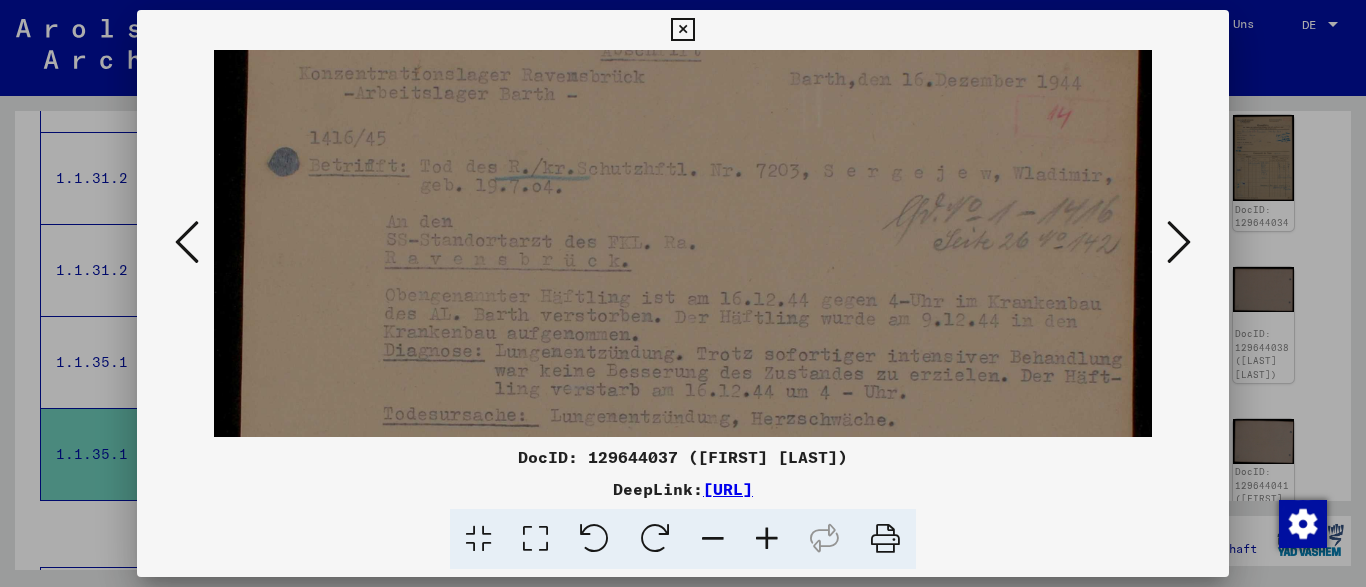 drag, startPoint x: 840, startPoint y: 346, endPoint x: 828, endPoint y: 282, distance: 65.11528 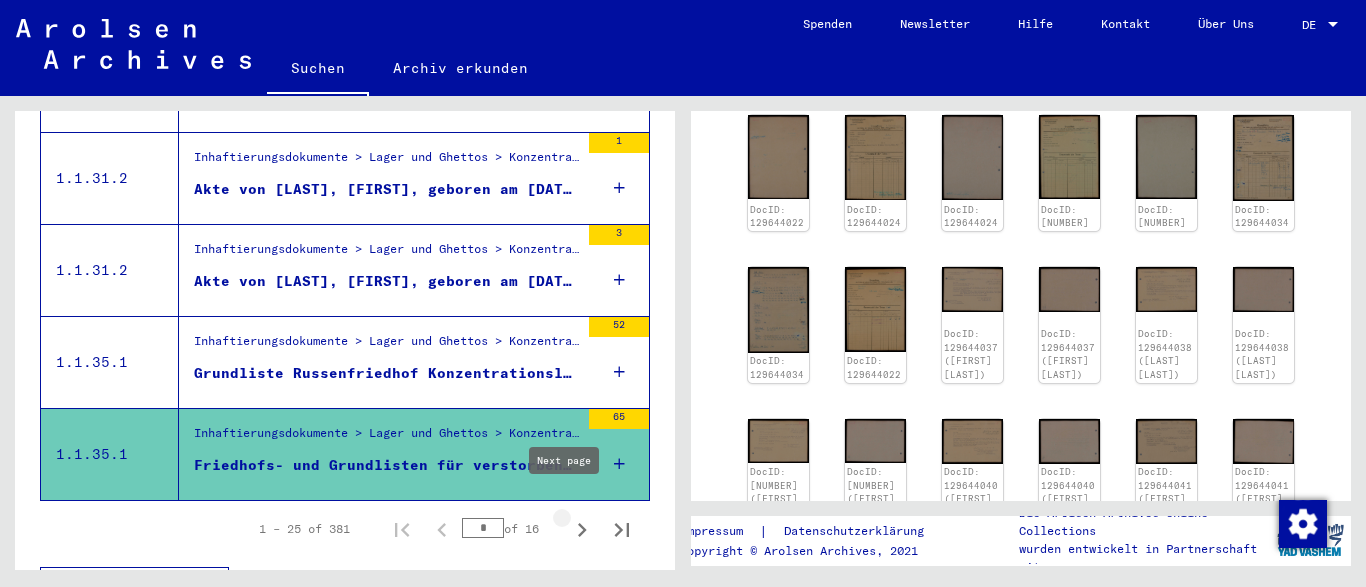 click 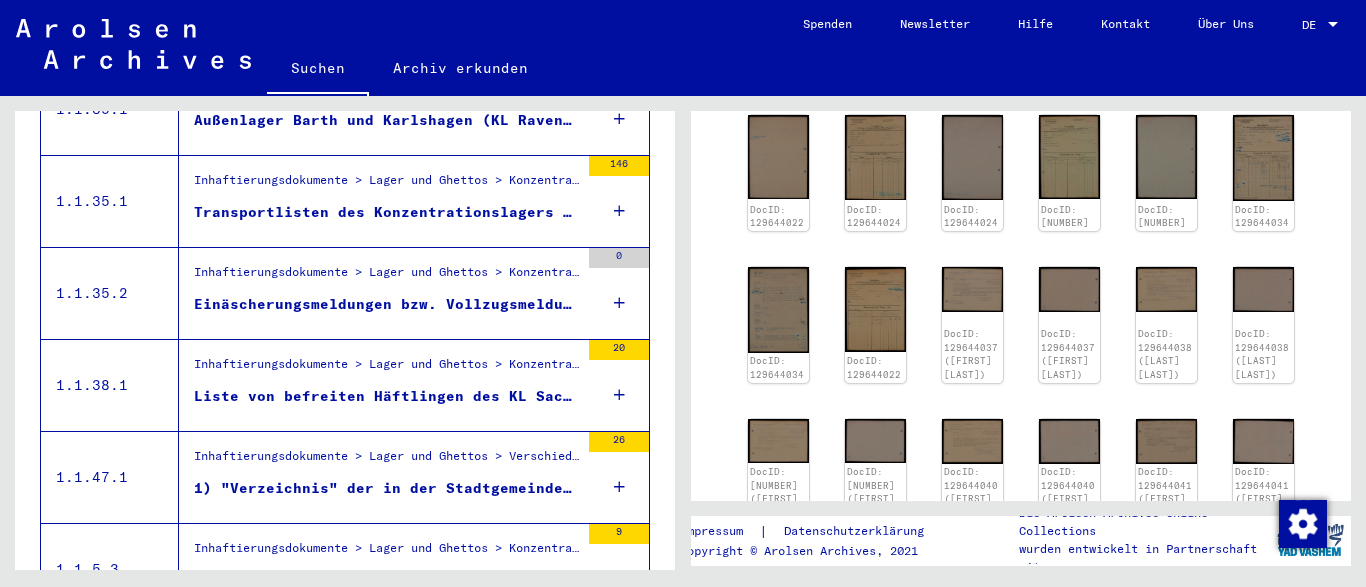scroll, scrollTop: 1636, scrollLeft: 0, axis: vertical 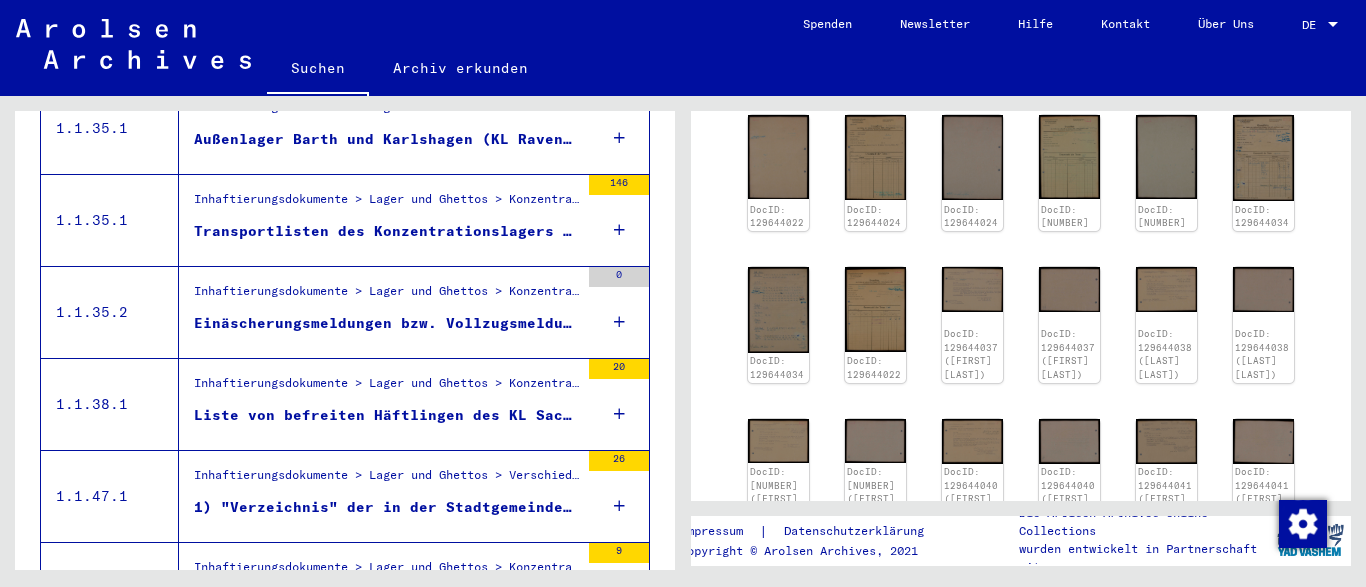 click on "Liste von befreiten Häftlingen des KL Sachsenhausen, die in Hagenow      registriert wurden" at bounding box center (386, 415) 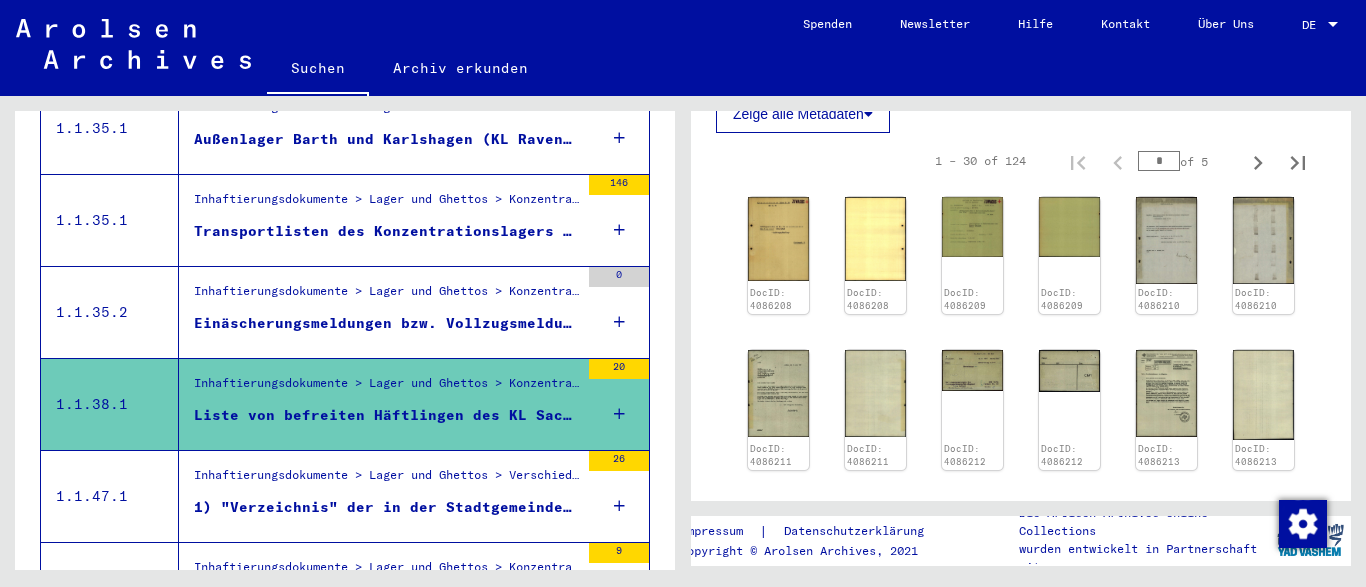 click on "1) "Verzeichnis" der in der Stadtgemeinde Delmenhorst wohnhaften Juden zum Zwecke der Heranziehung der Rabbinatskassenbeiträge für 1934/1935" -  ..." at bounding box center [386, 507] 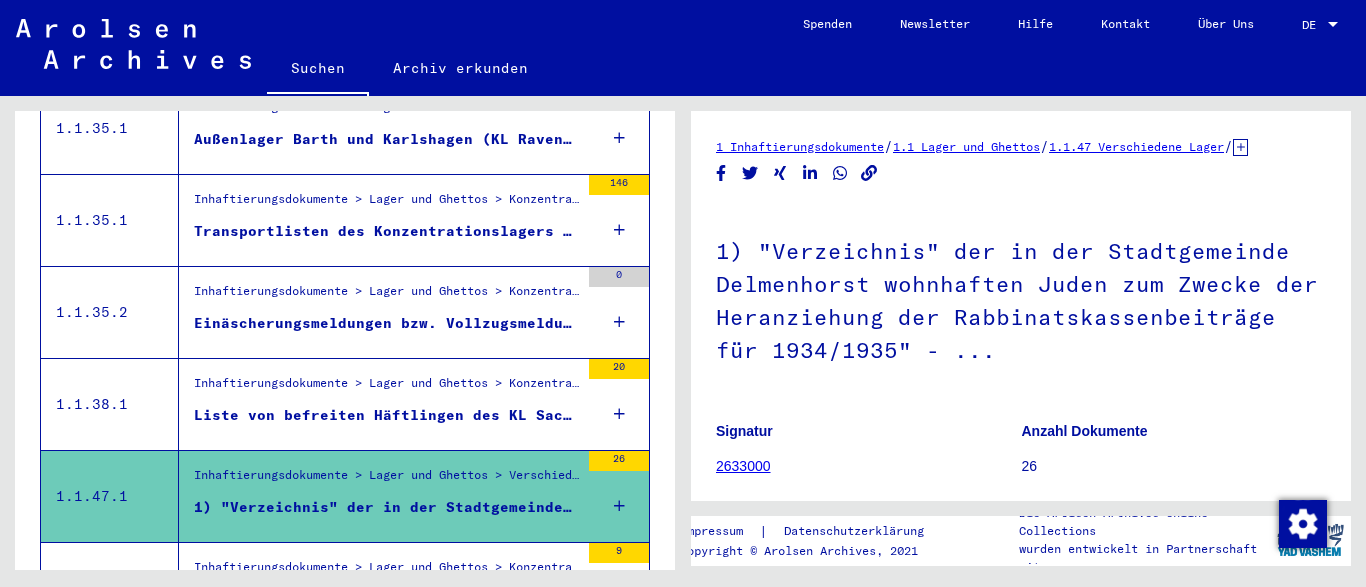 scroll, scrollTop: 668, scrollLeft: 0, axis: vertical 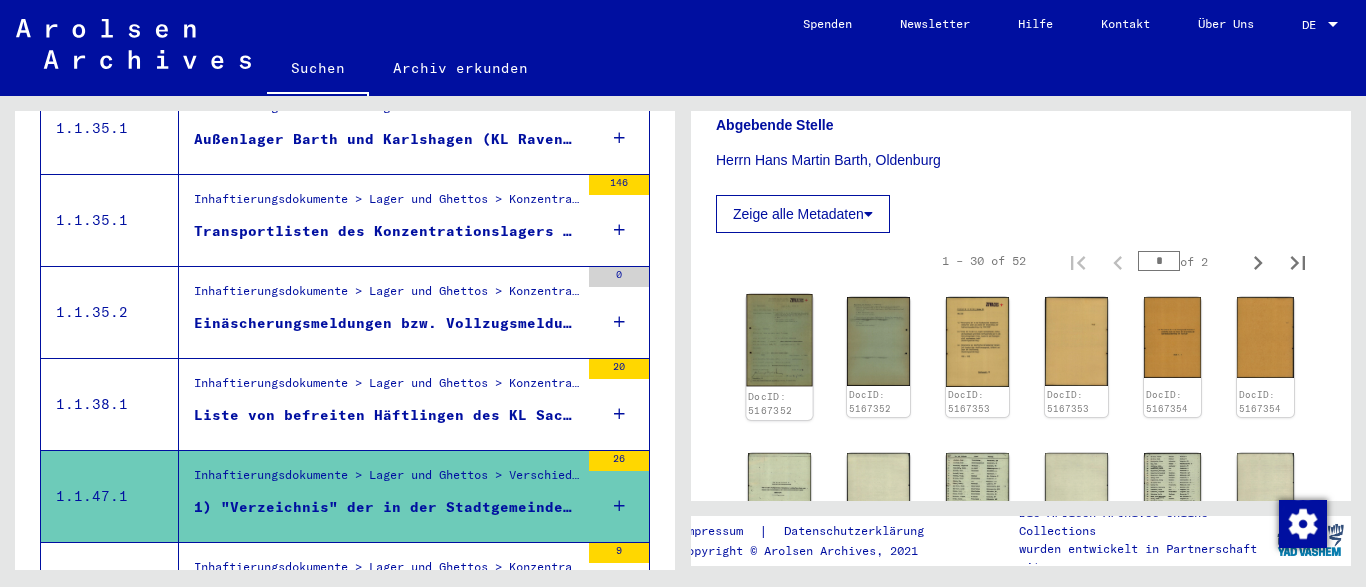 click 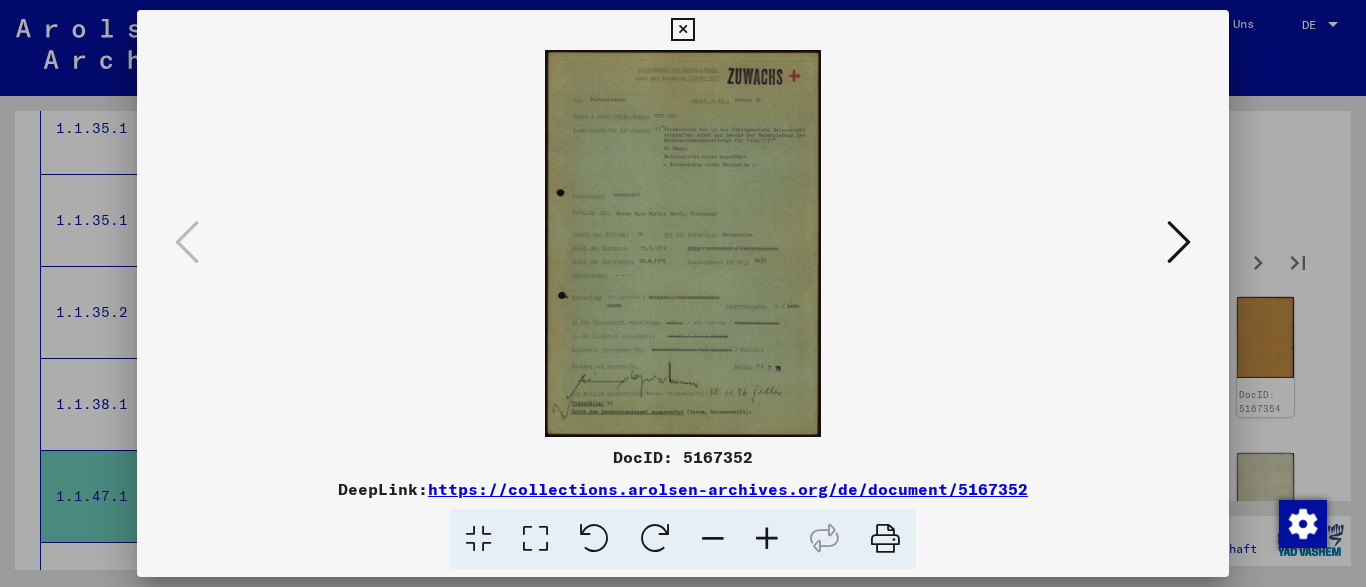 scroll, scrollTop: 668, scrollLeft: 0, axis: vertical 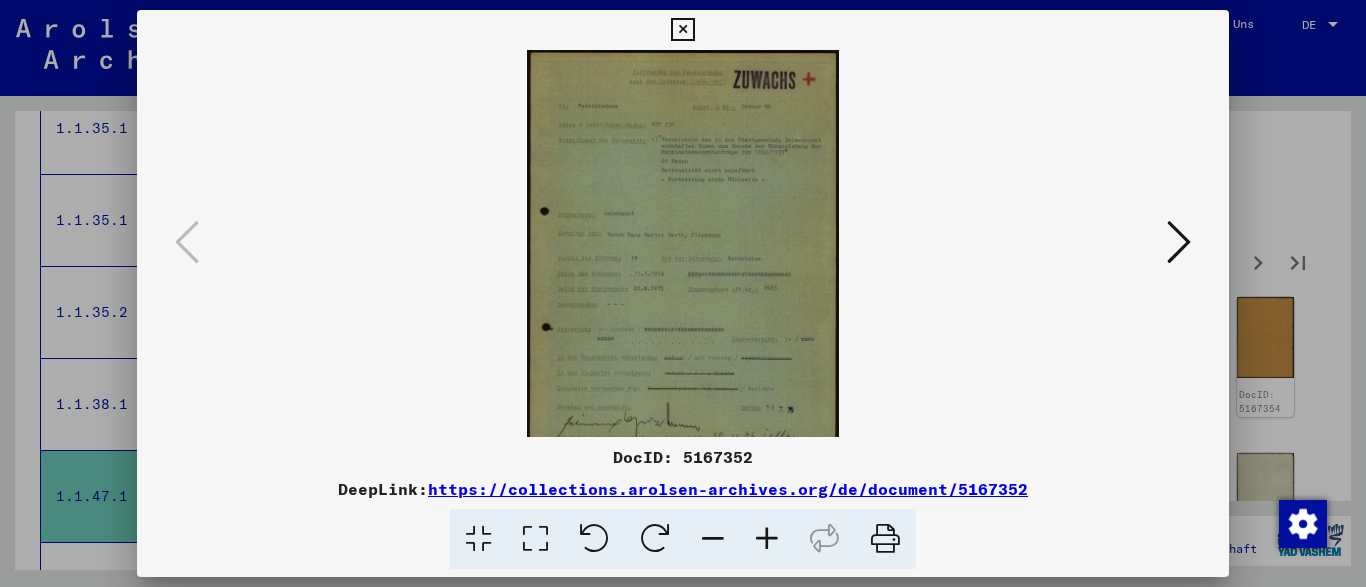 click at bounding box center (767, 539) 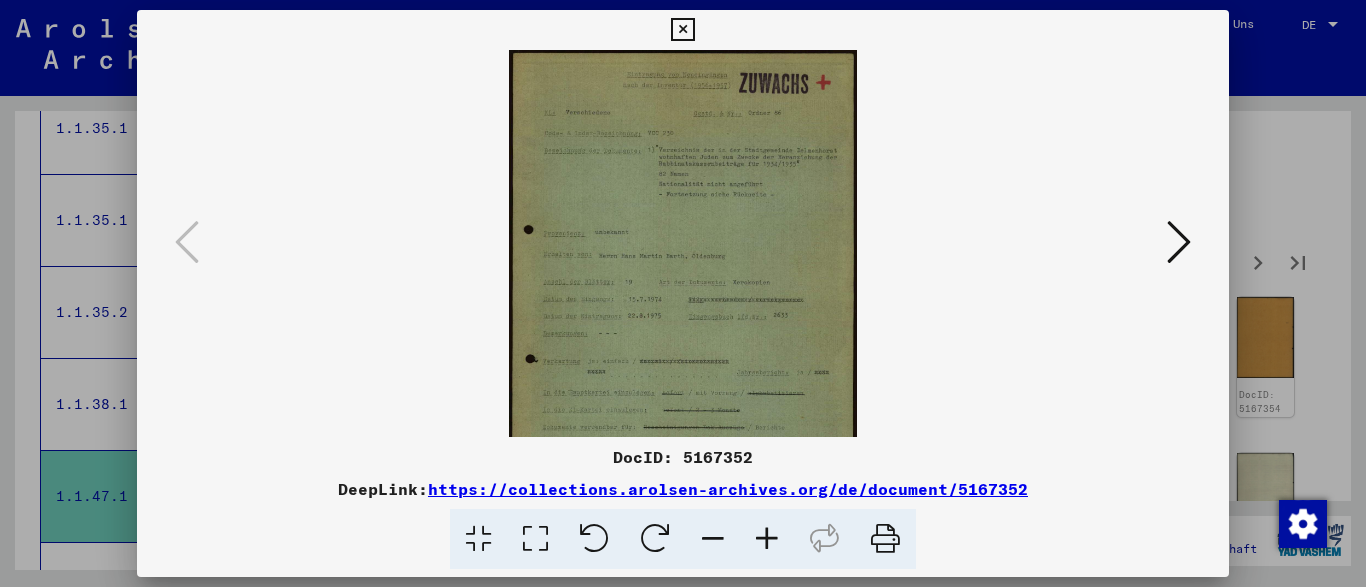 click at bounding box center [767, 539] 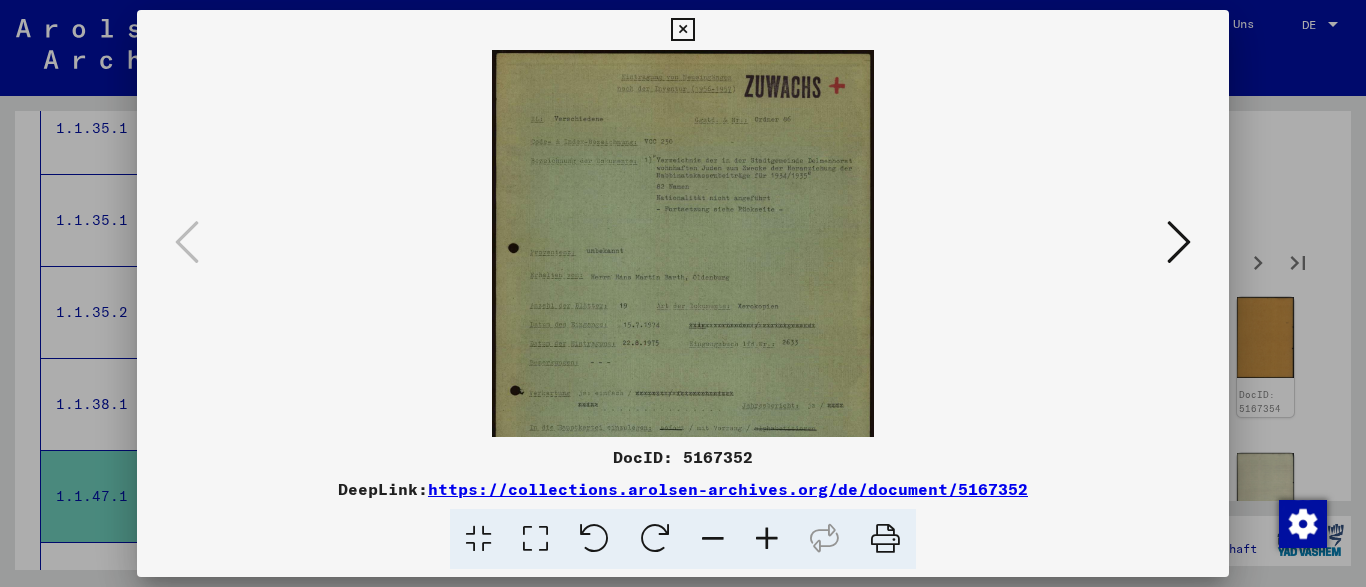 click at bounding box center [767, 539] 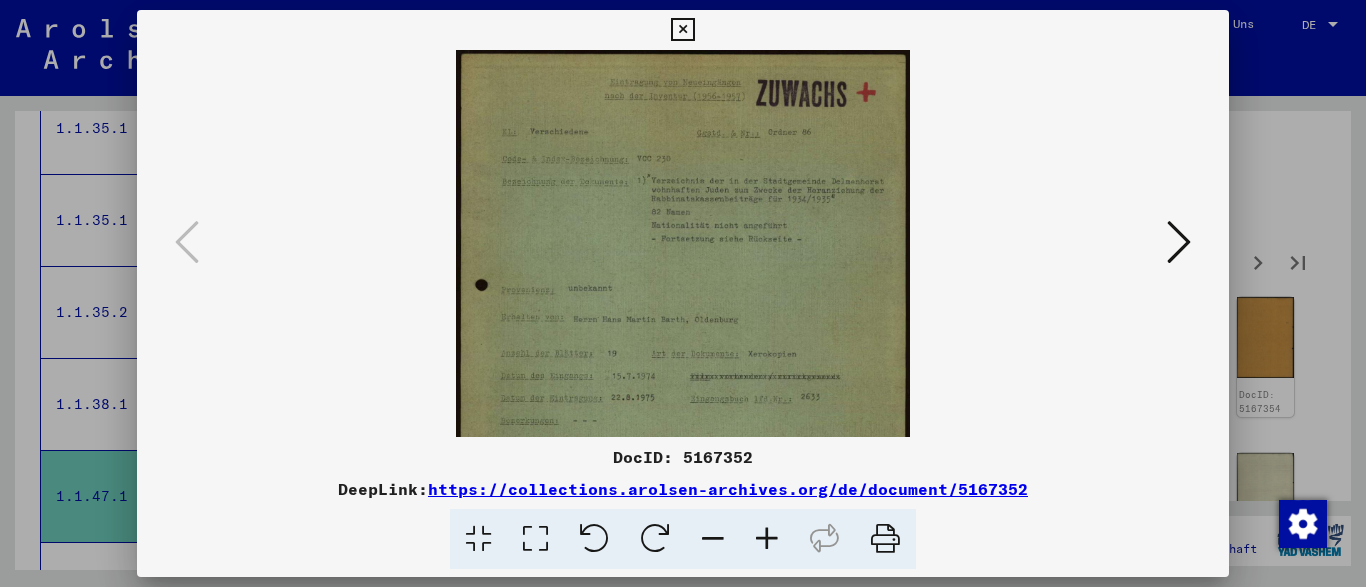 click at bounding box center (767, 539) 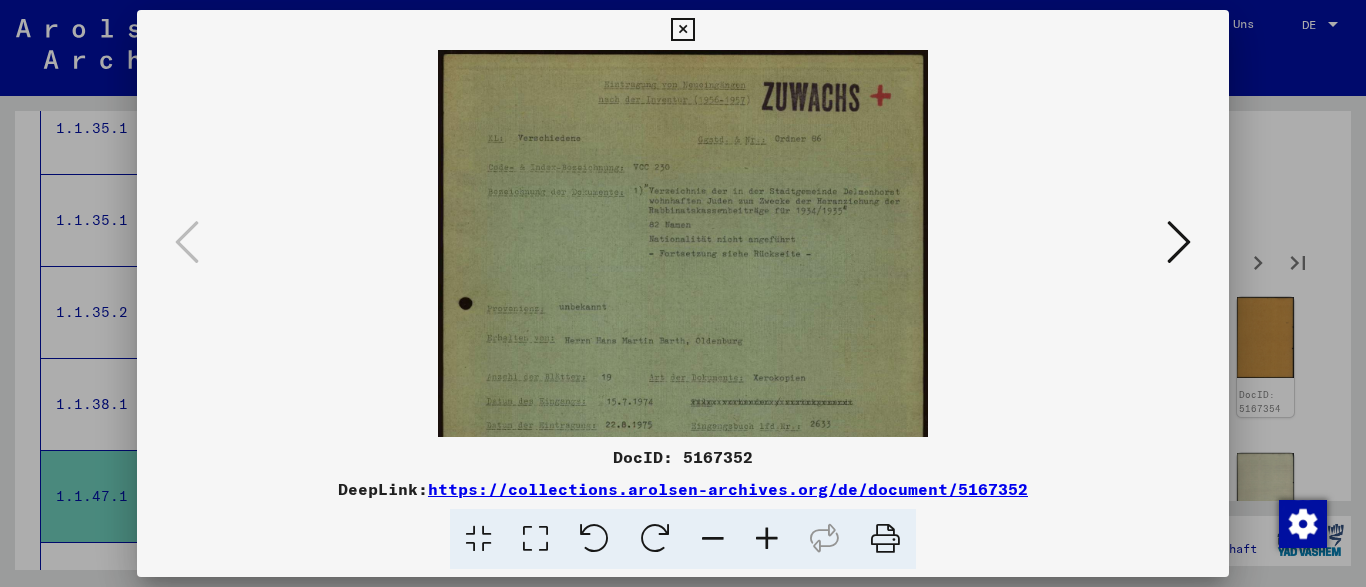 click at bounding box center [767, 539] 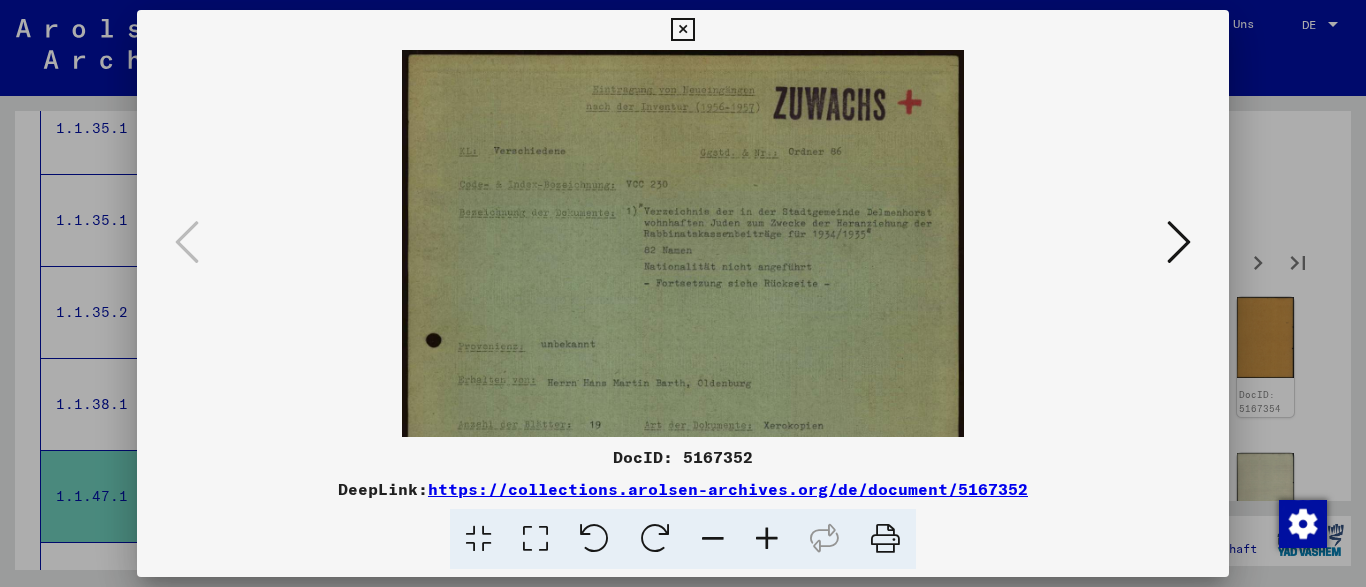 click at bounding box center [767, 539] 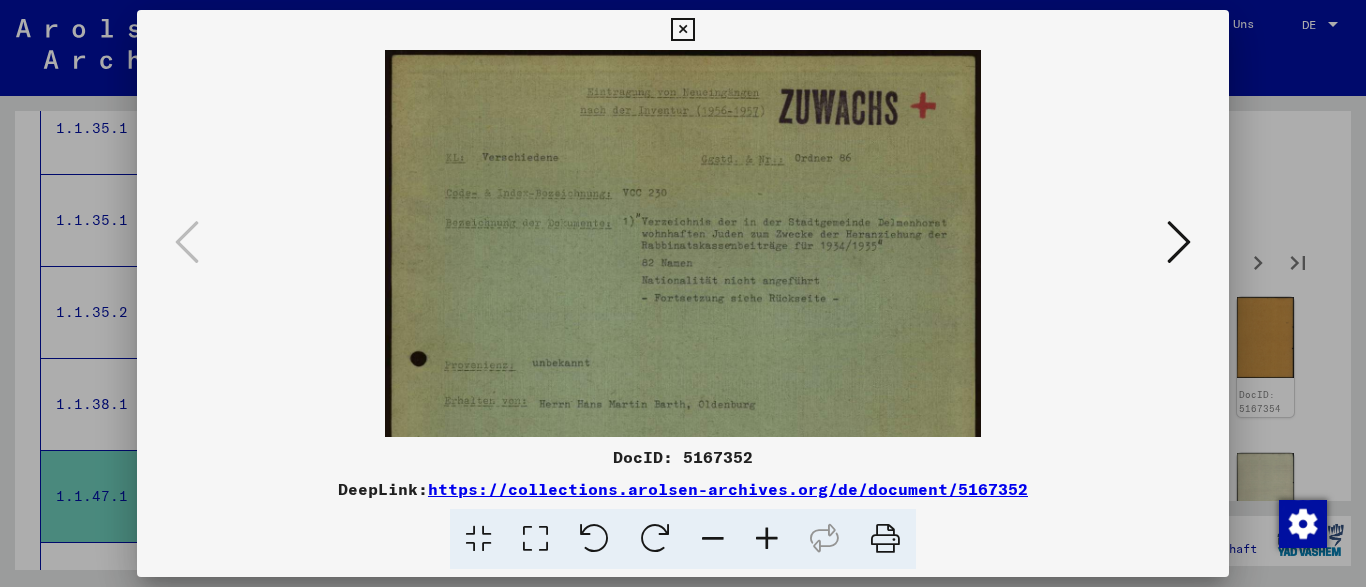 click at bounding box center [767, 539] 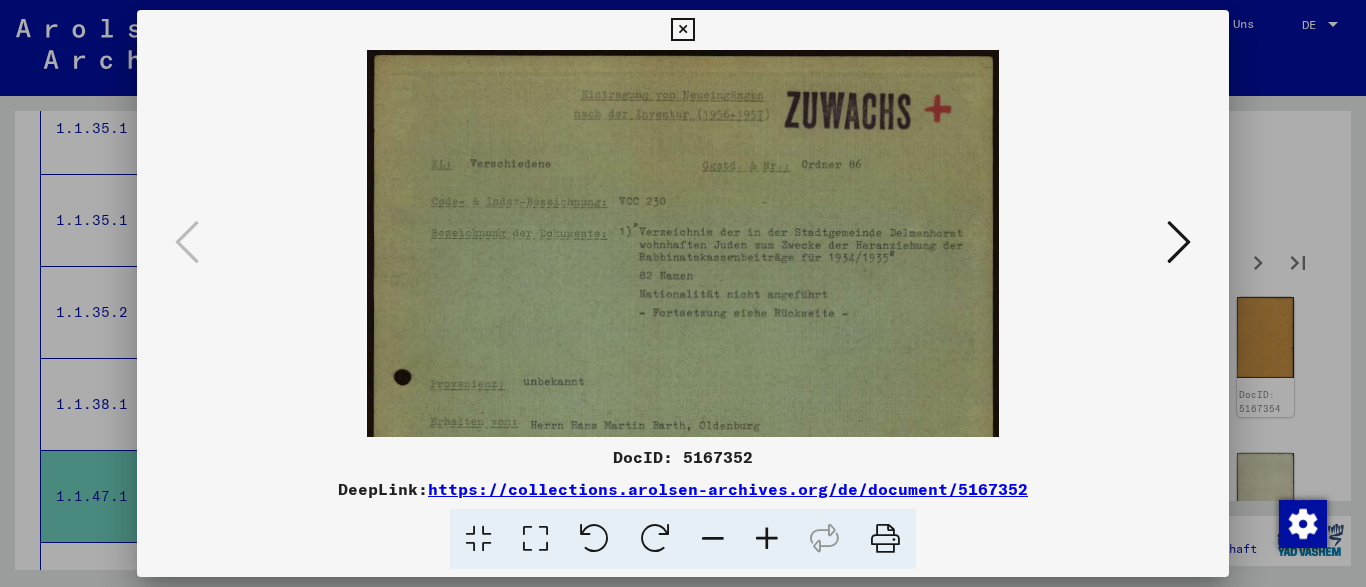 click at bounding box center [767, 539] 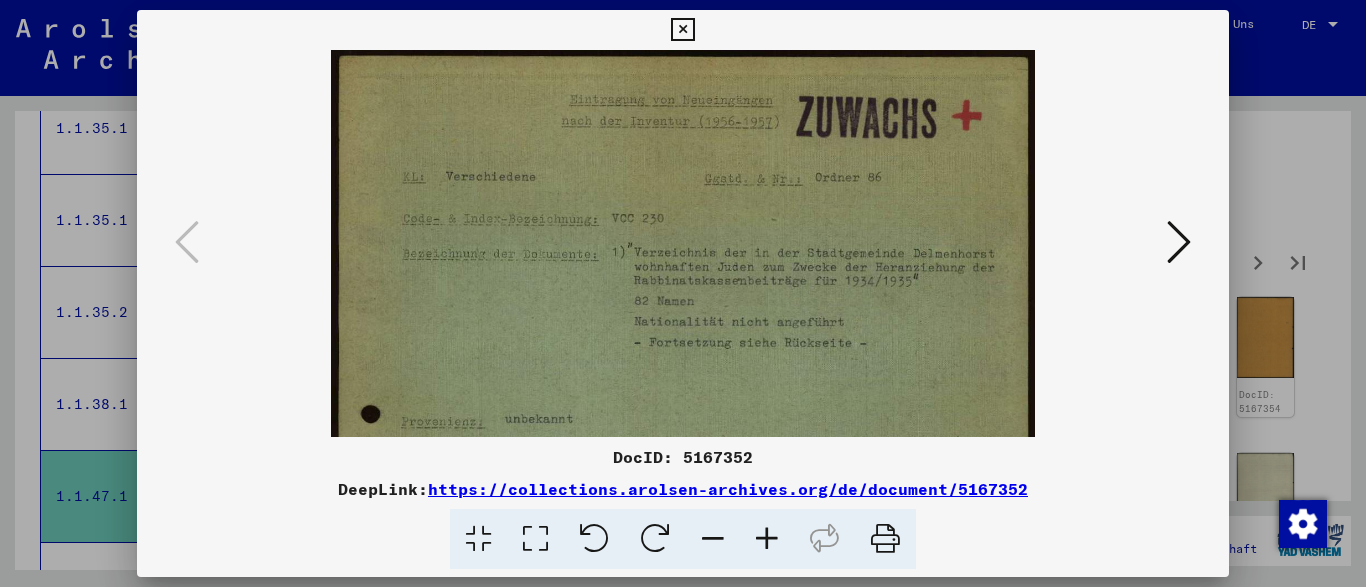 click at bounding box center [767, 539] 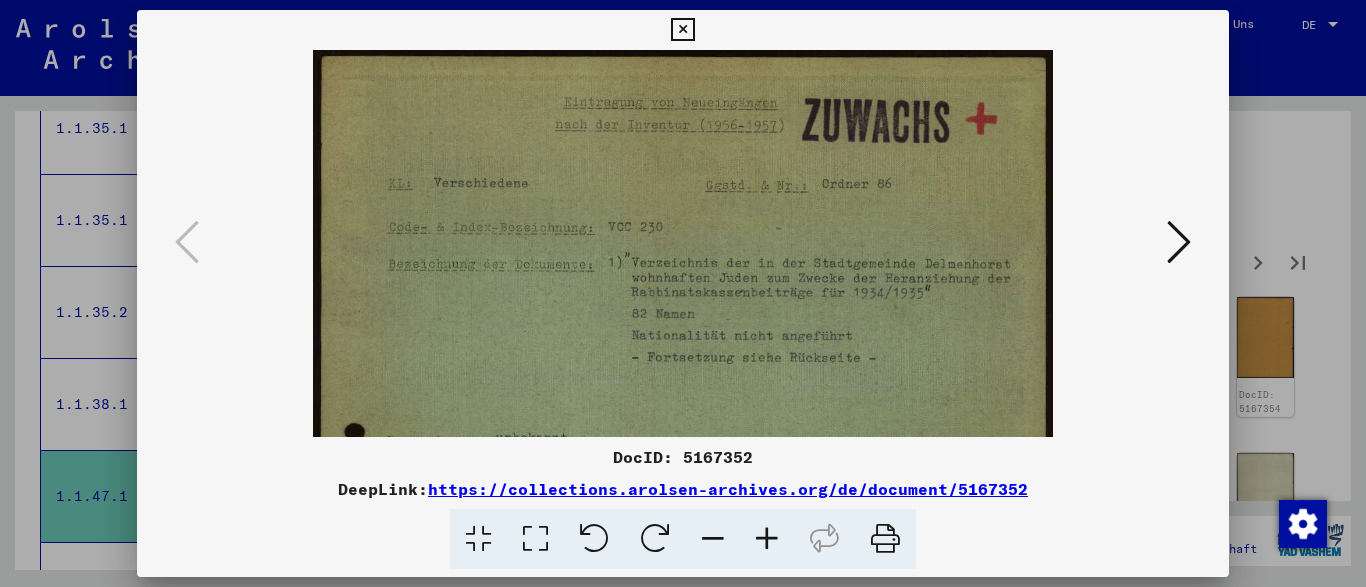 click at bounding box center [767, 539] 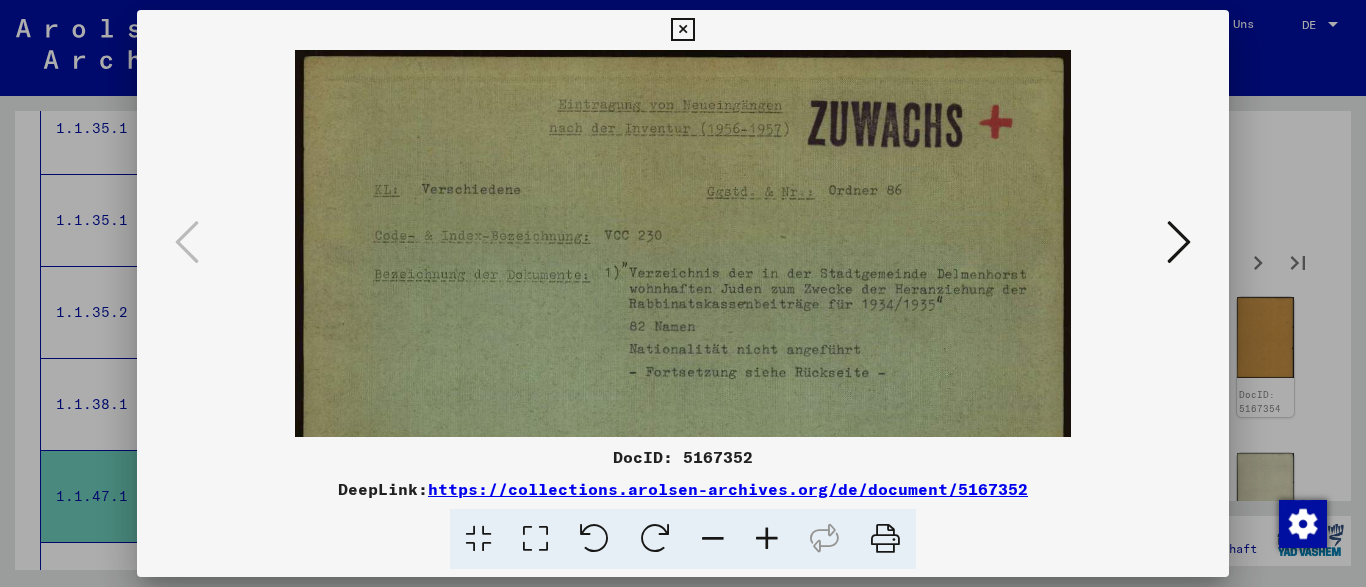 click at bounding box center (767, 539) 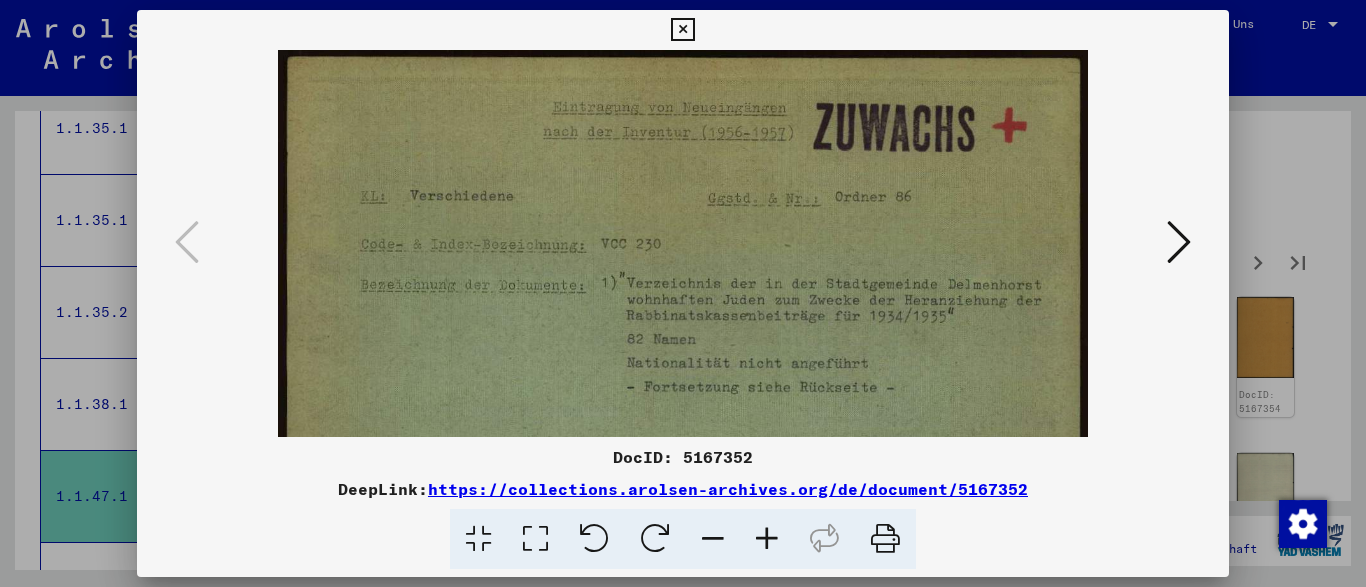 click at bounding box center (767, 539) 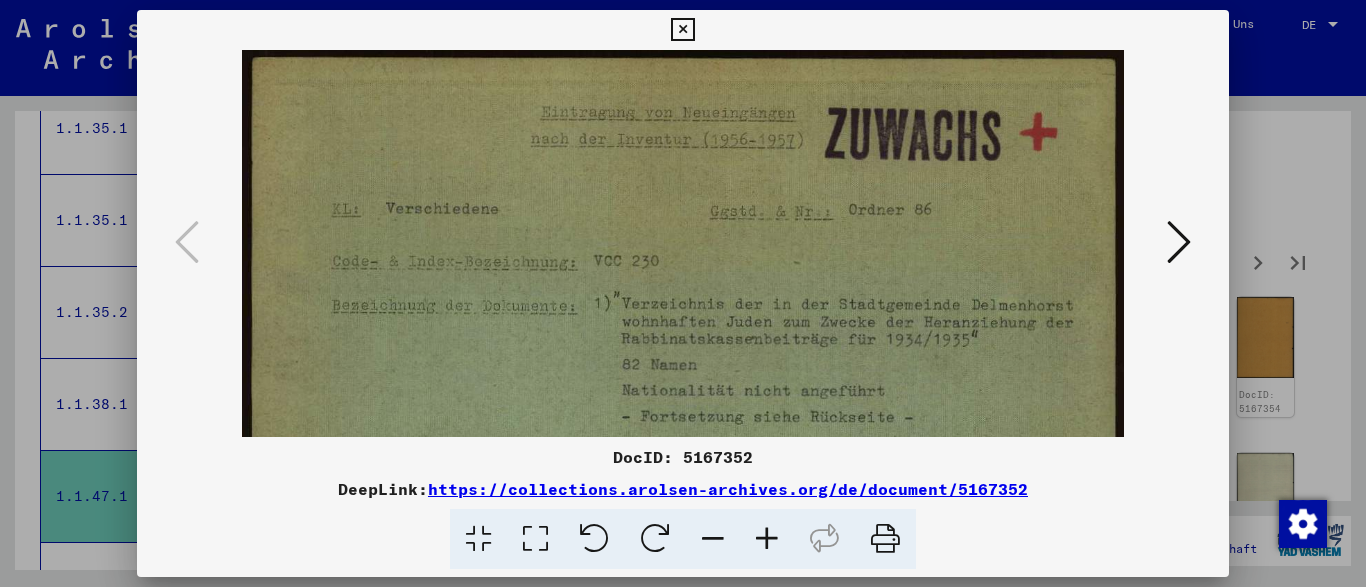 drag, startPoint x: 847, startPoint y: 345, endPoint x: 808, endPoint y: 183, distance: 166.62833 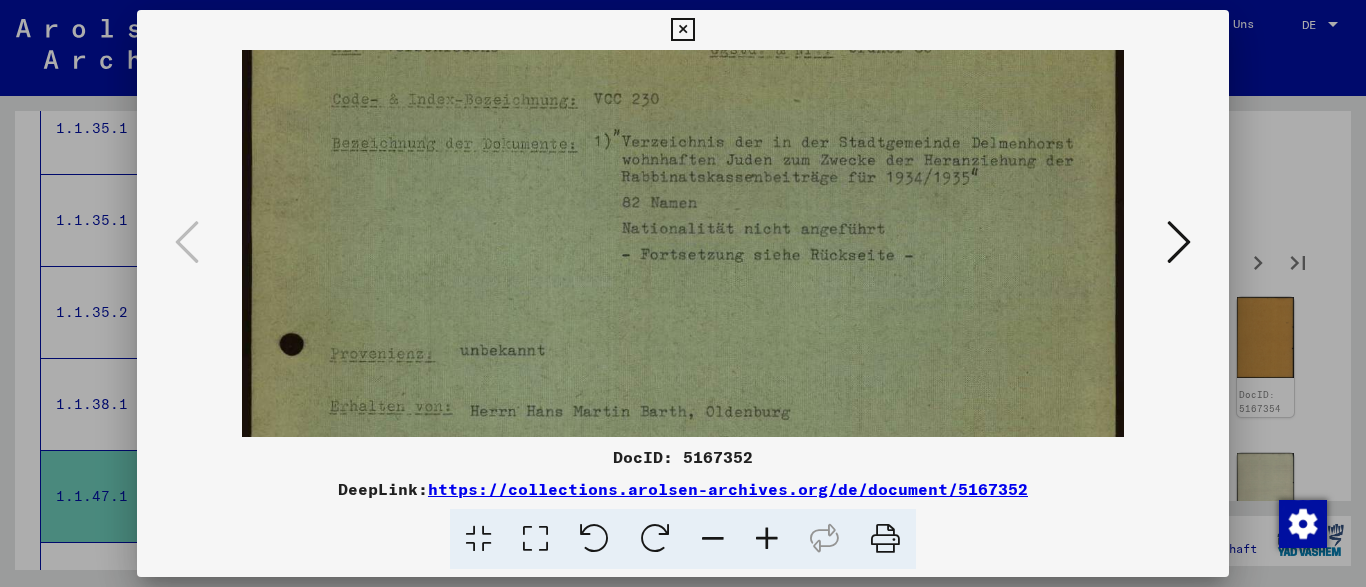 scroll, scrollTop: 283, scrollLeft: 0, axis: vertical 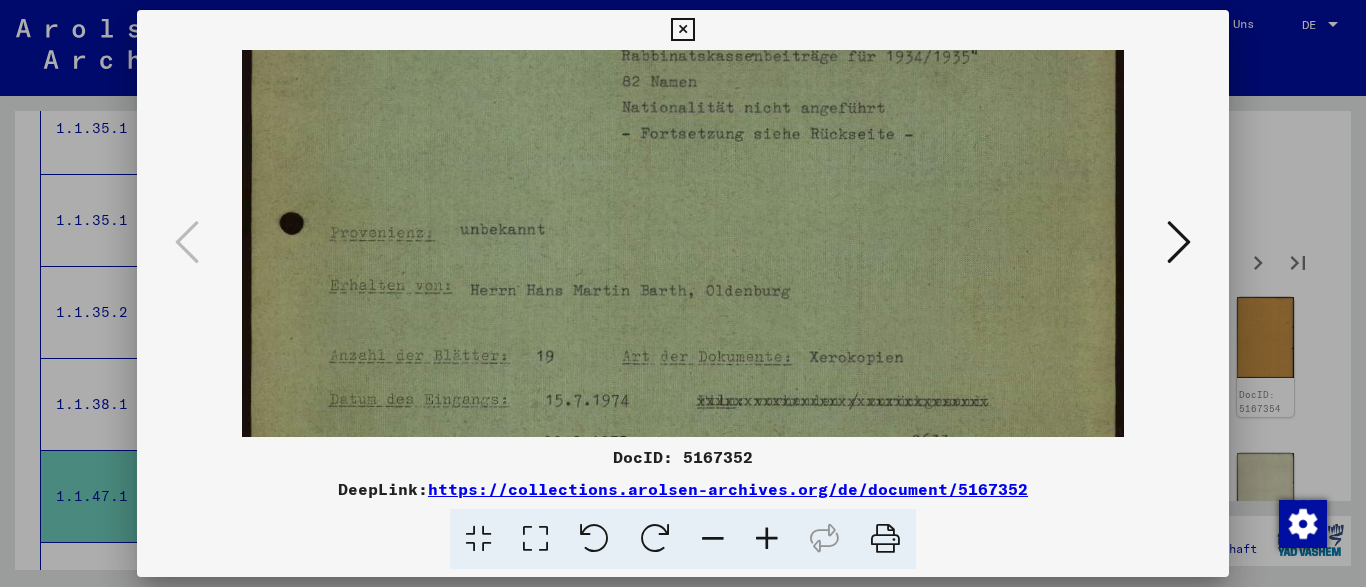 drag, startPoint x: 835, startPoint y: 313, endPoint x: 811, endPoint y: 218, distance: 97.984695 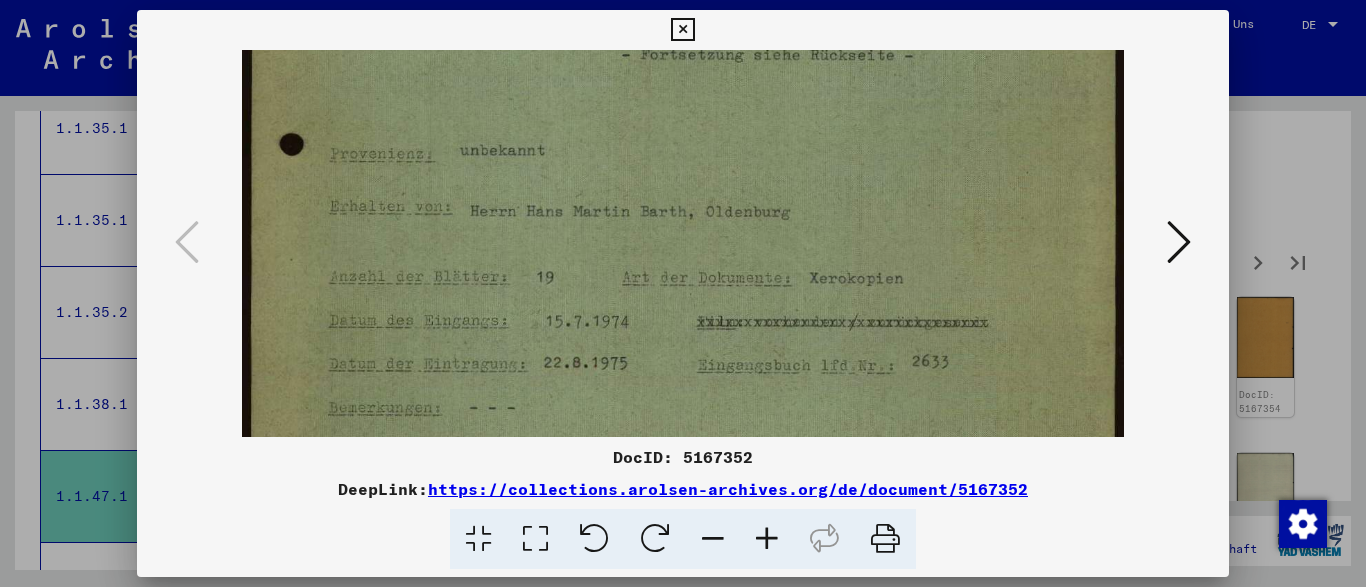click at bounding box center (1179, 242) 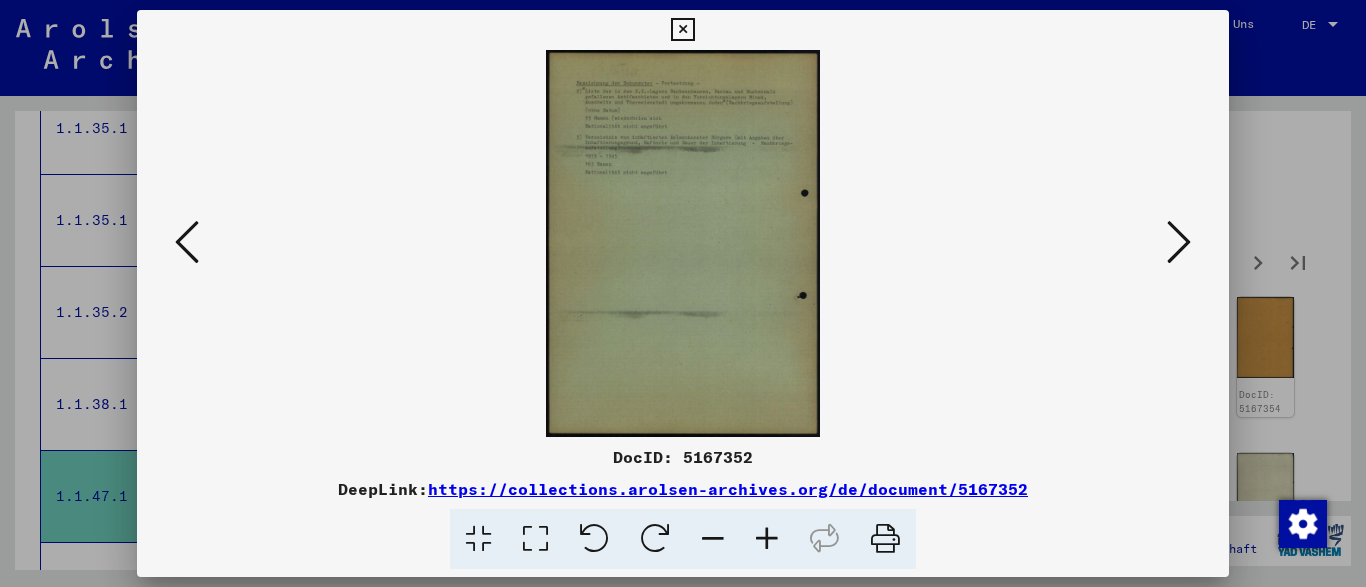 scroll, scrollTop: 0, scrollLeft: 0, axis: both 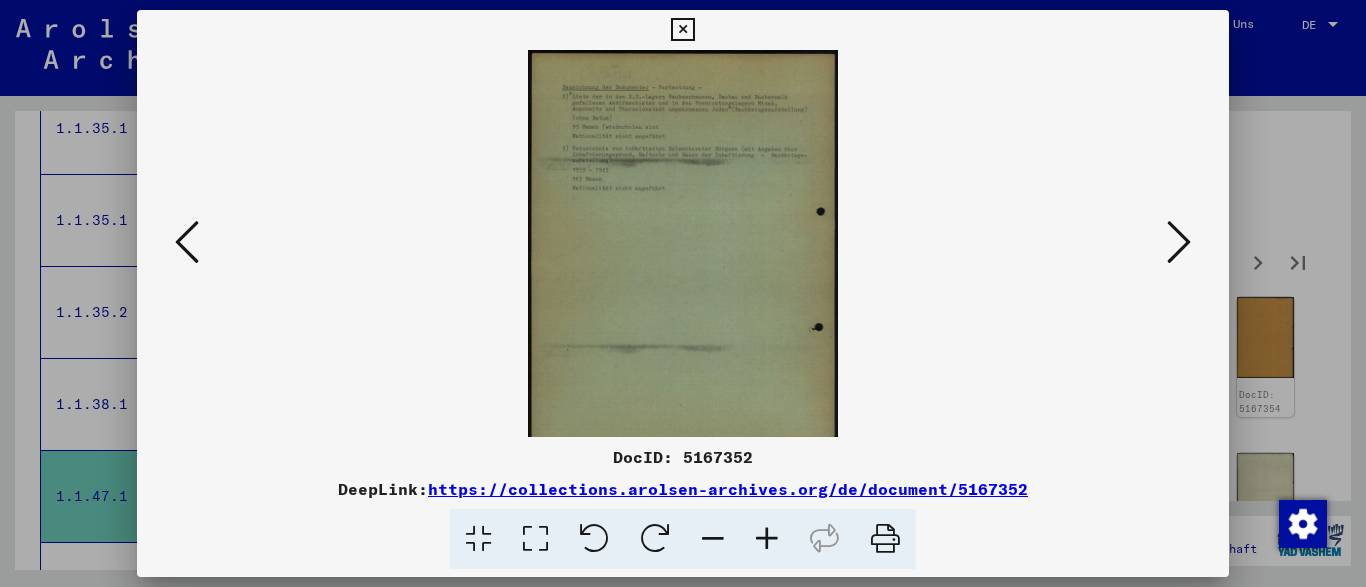 click at bounding box center (767, 539) 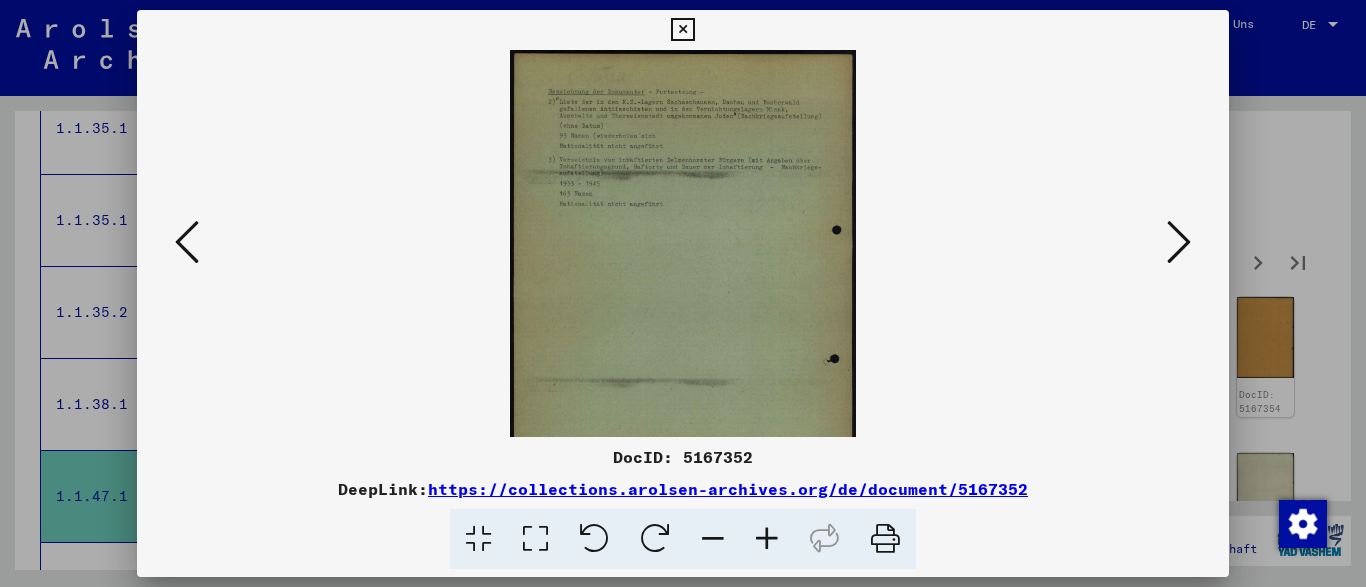 click at bounding box center (767, 539) 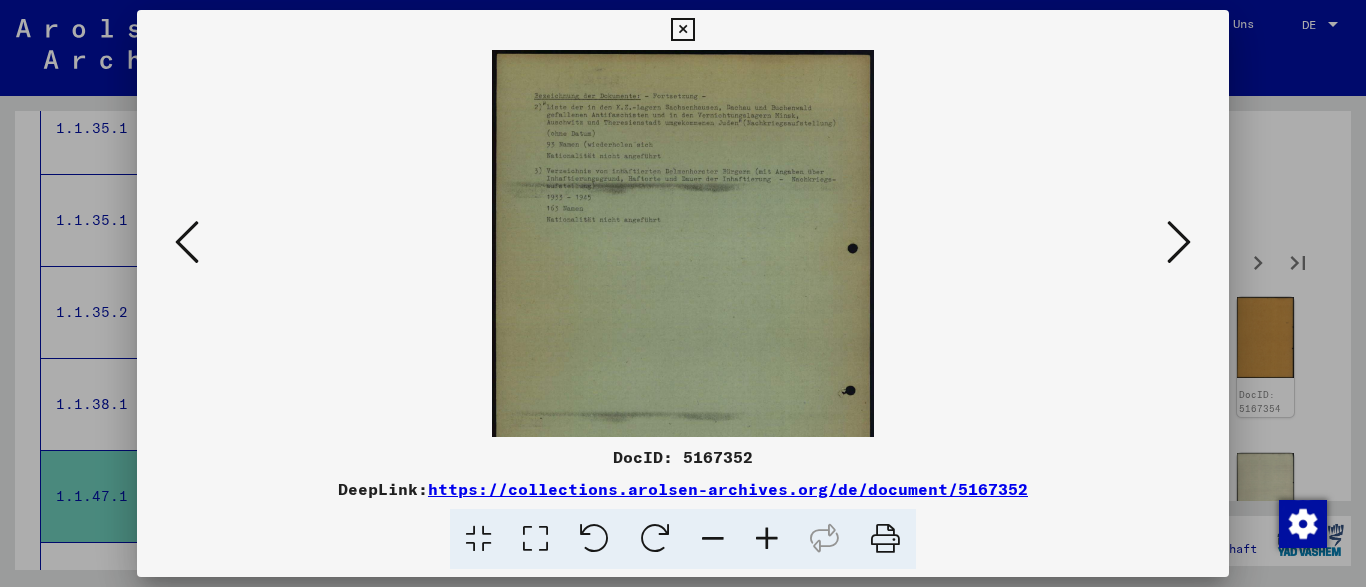 click at bounding box center [767, 539] 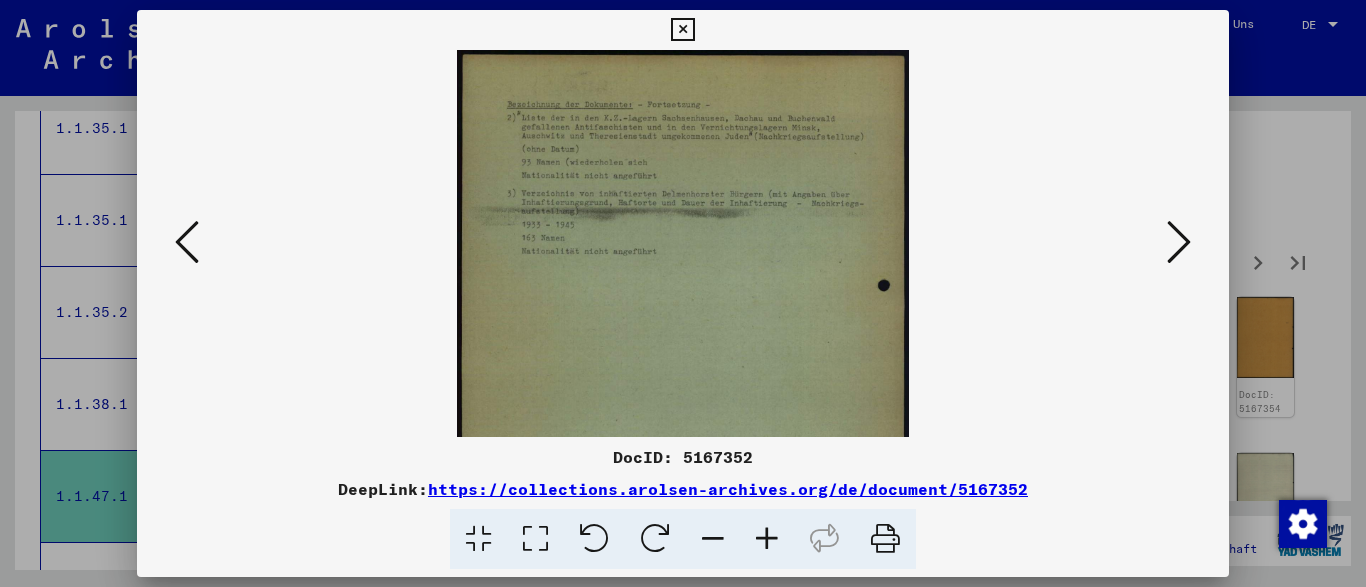 click at bounding box center [767, 539] 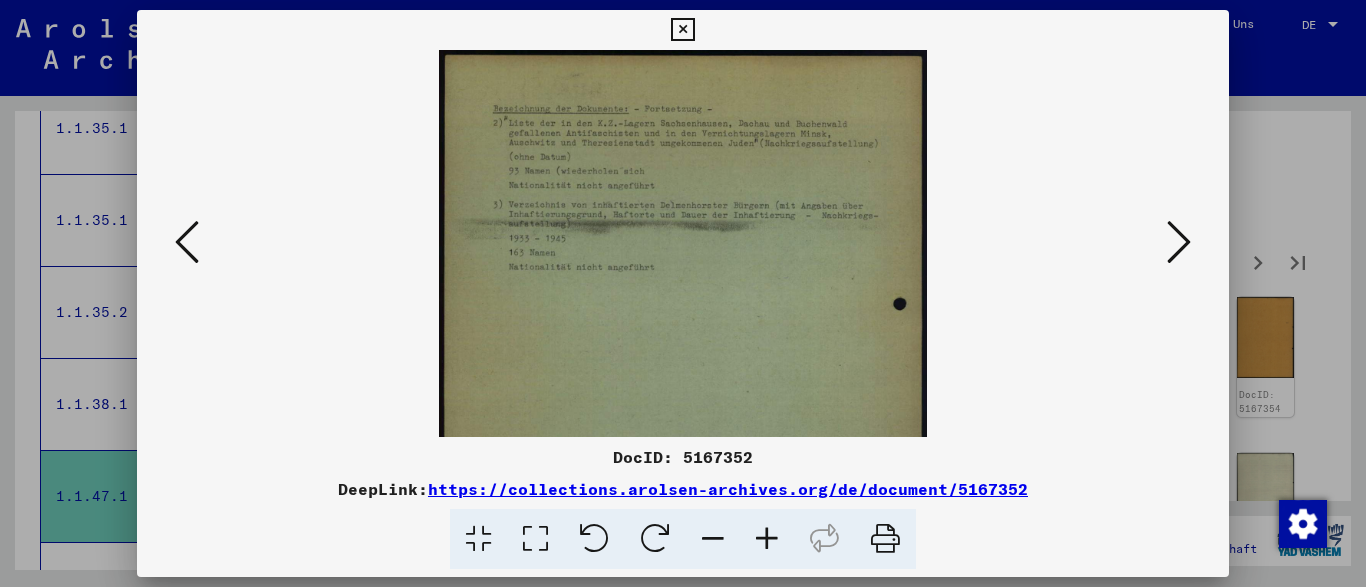 click at bounding box center (767, 539) 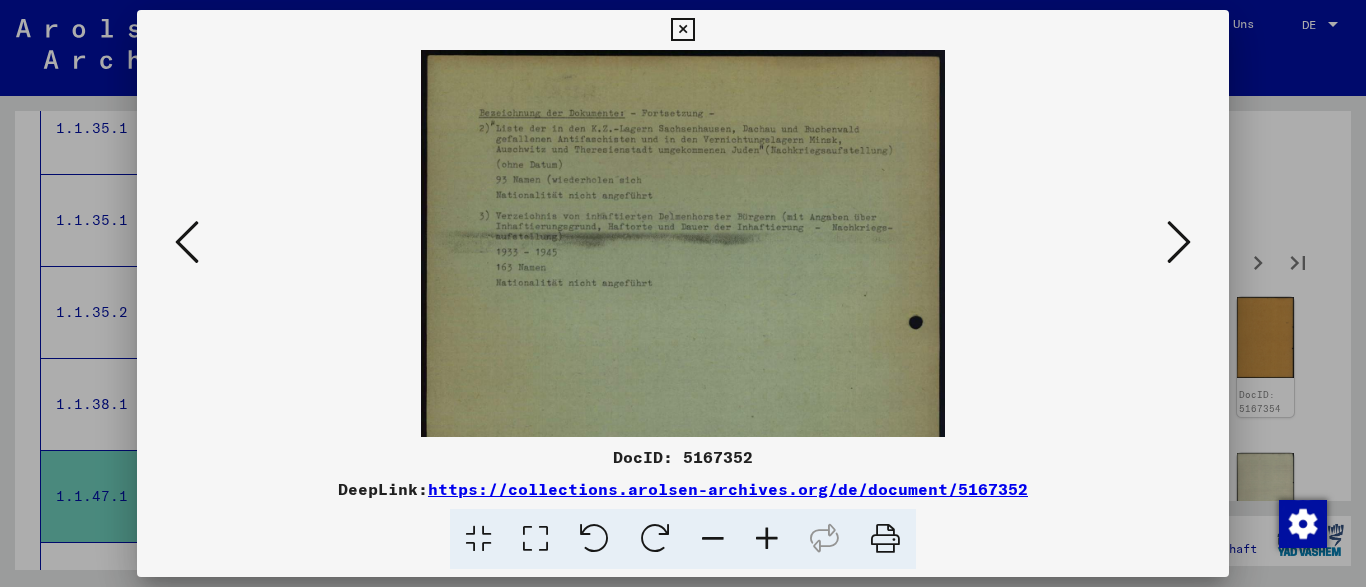 click at bounding box center (767, 539) 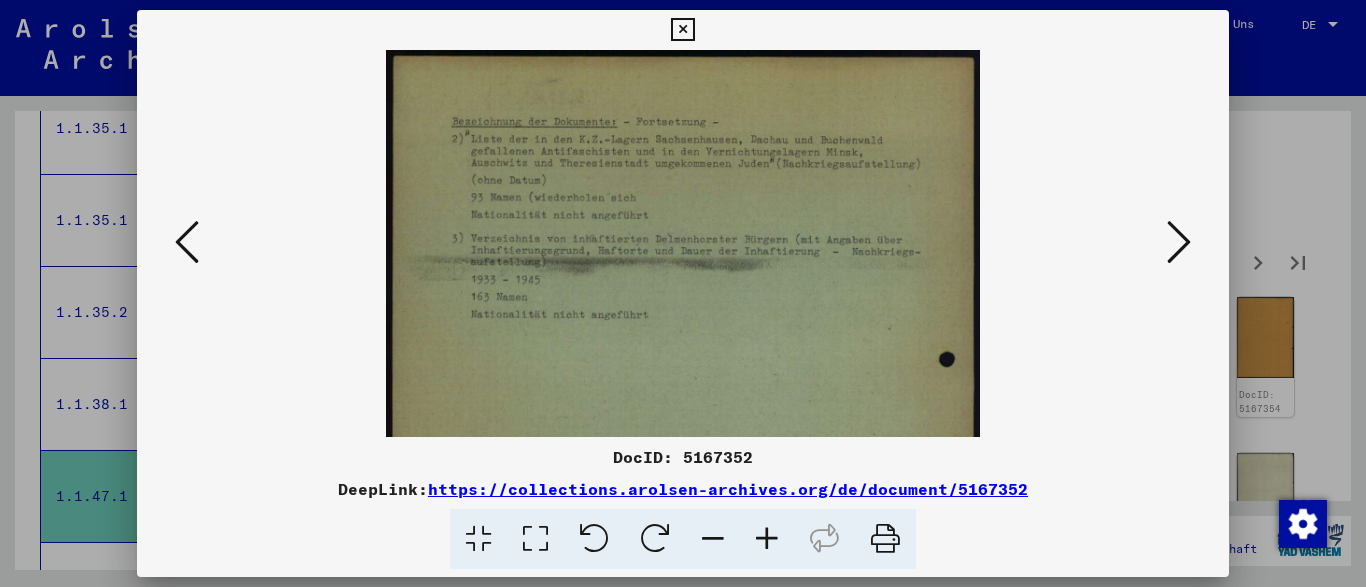 click at bounding box center [767, 539] 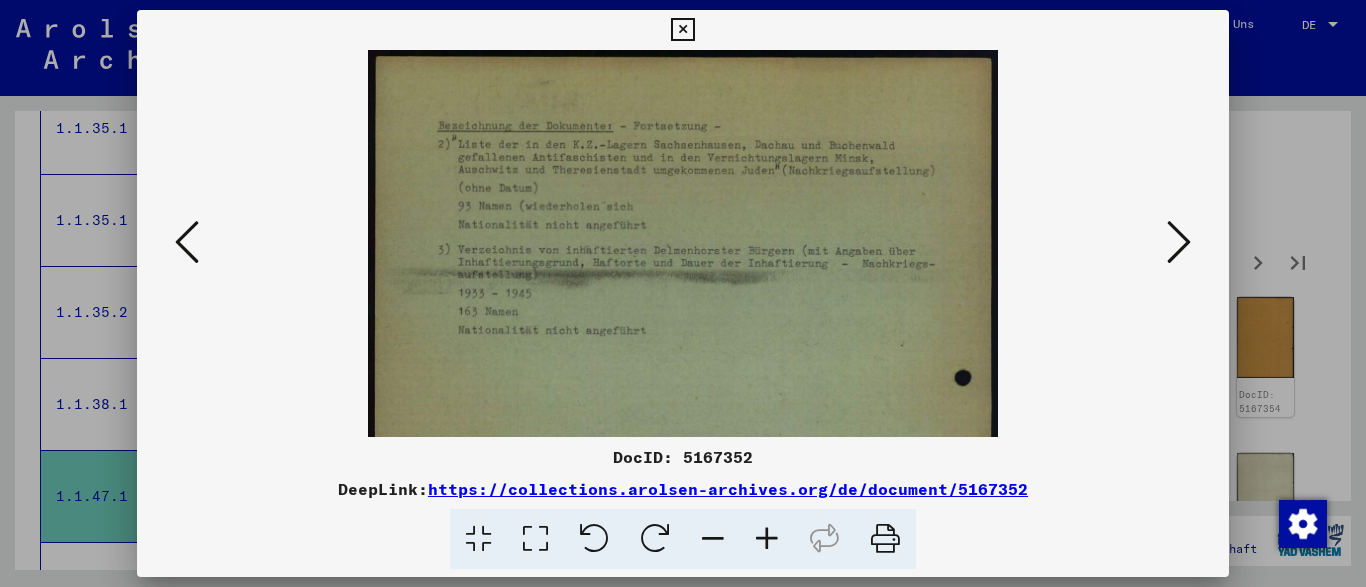 click at bounding box center [767, 539] 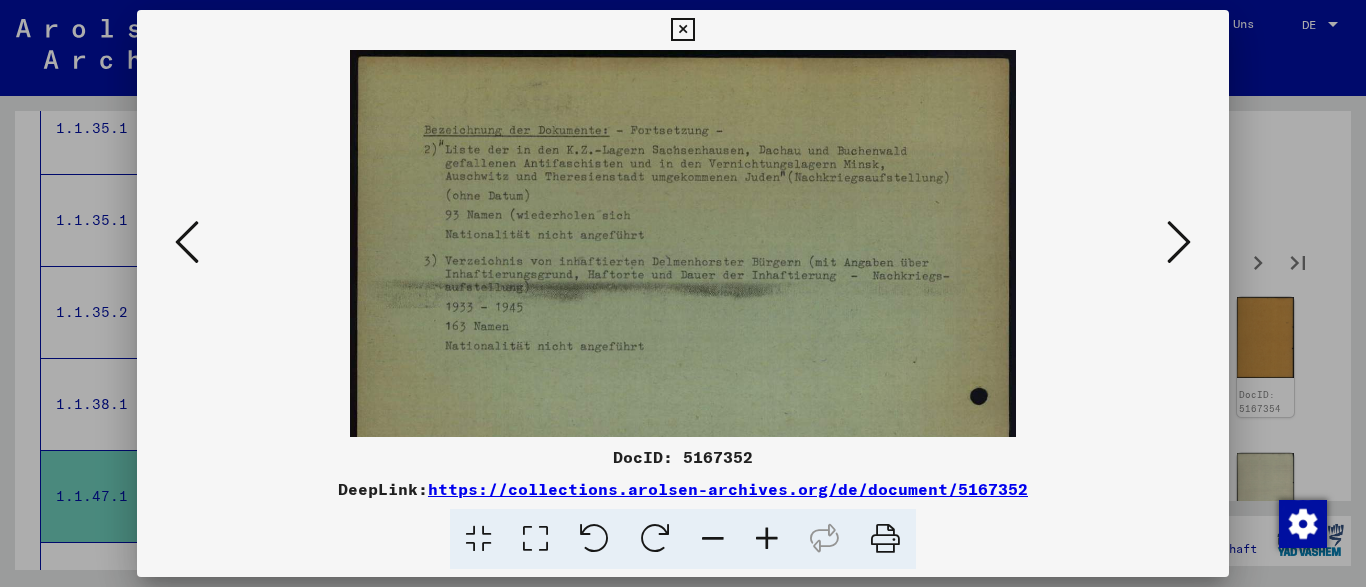 click at bounding box center (767, 539) 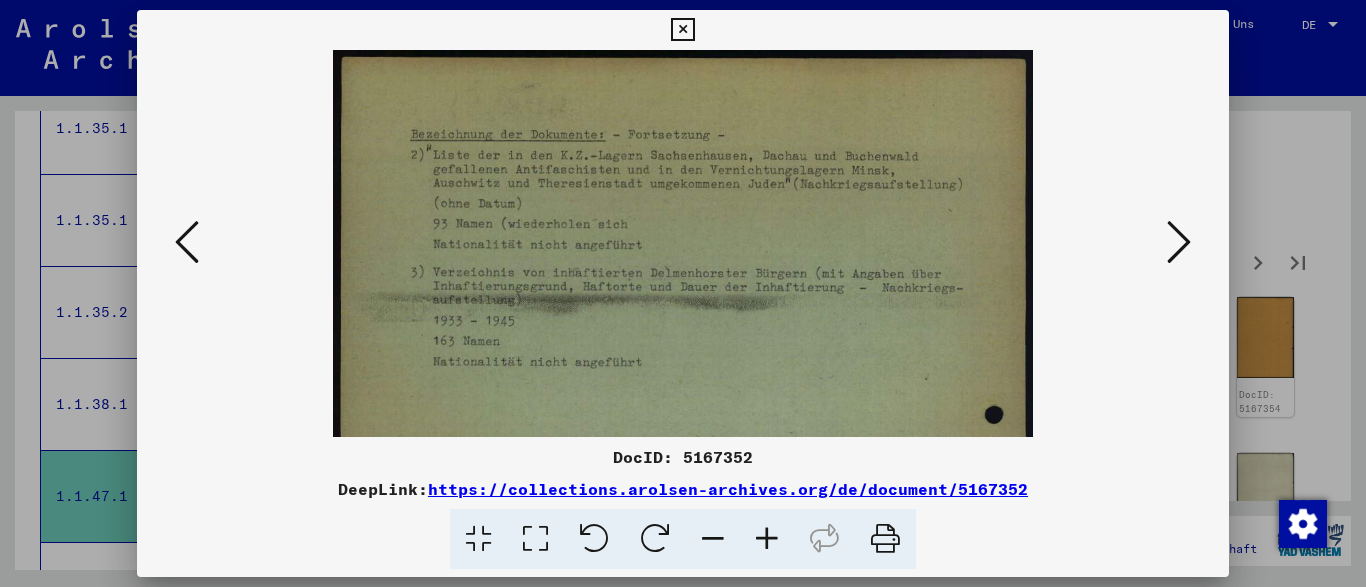 click at bounding box center (767, 539) 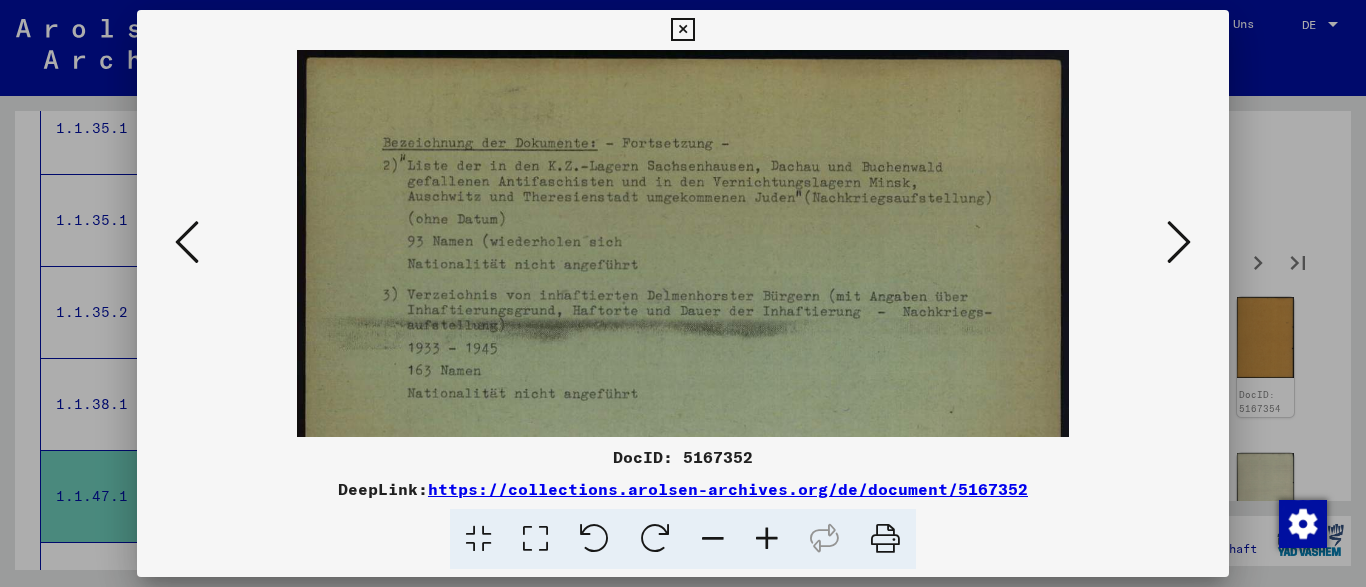 click at bounding box center [767, 539] 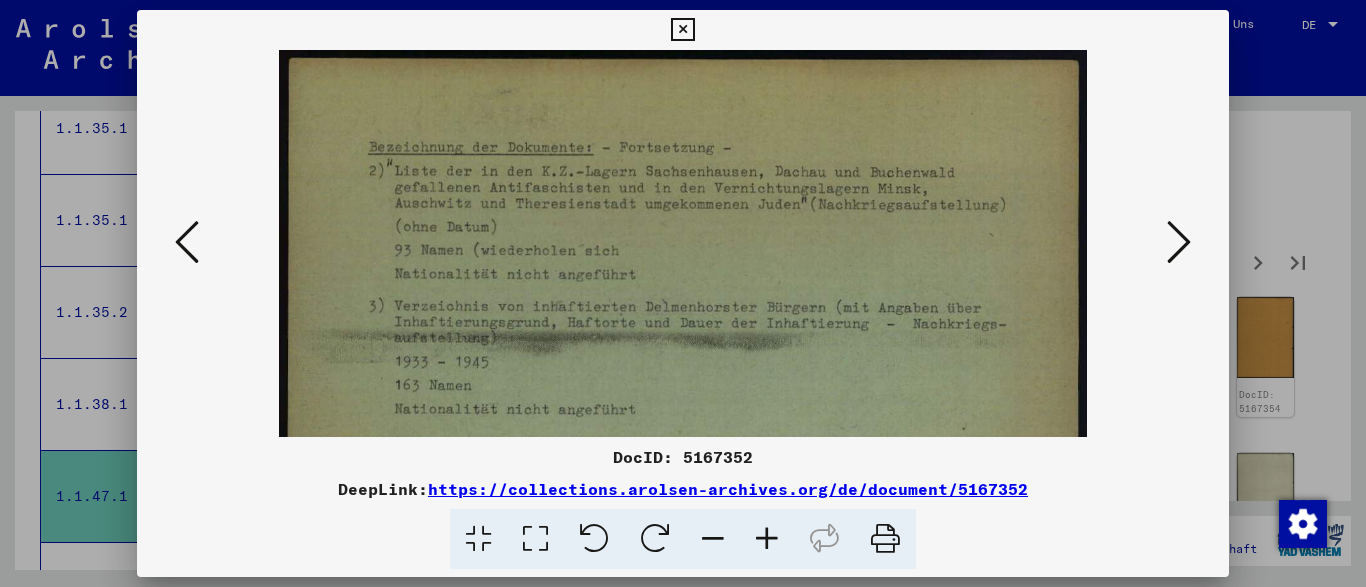click at bounding box center [1179, 242] 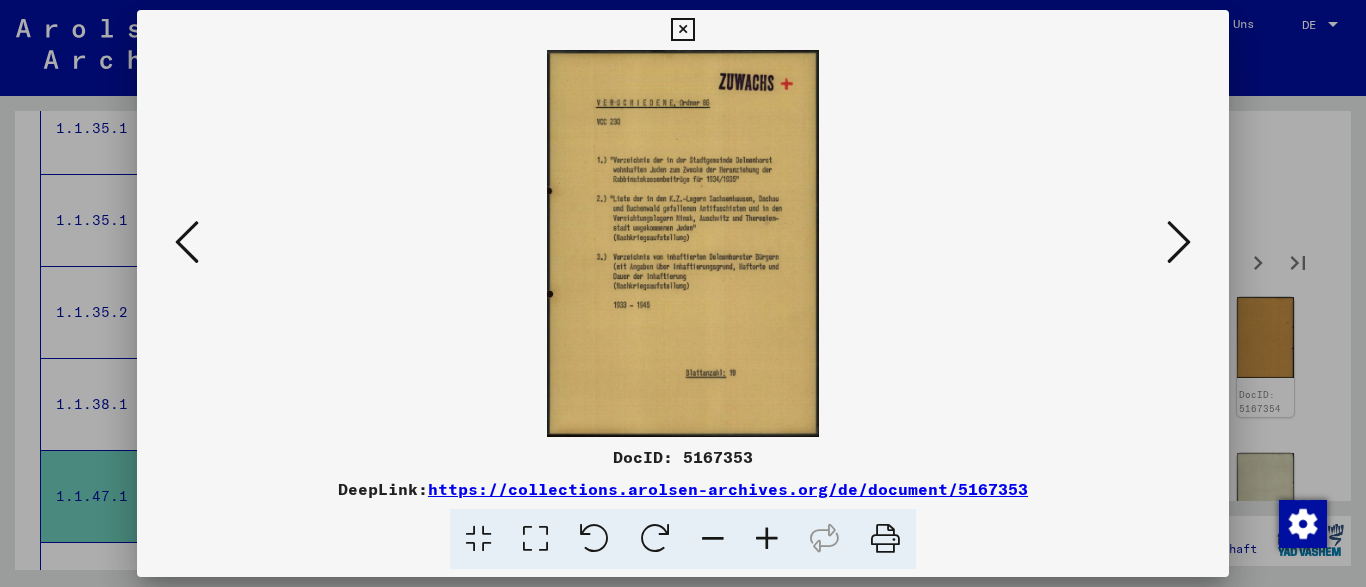 click at bounding box center (767, 539) 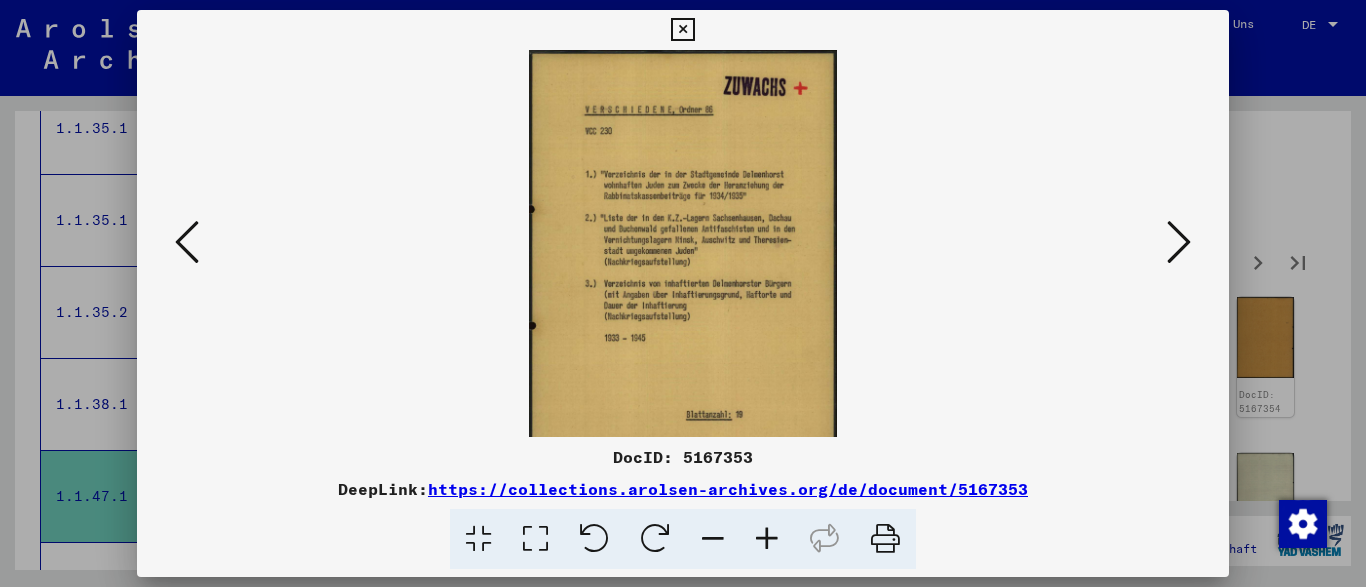 click at bounding box center (767, 539) 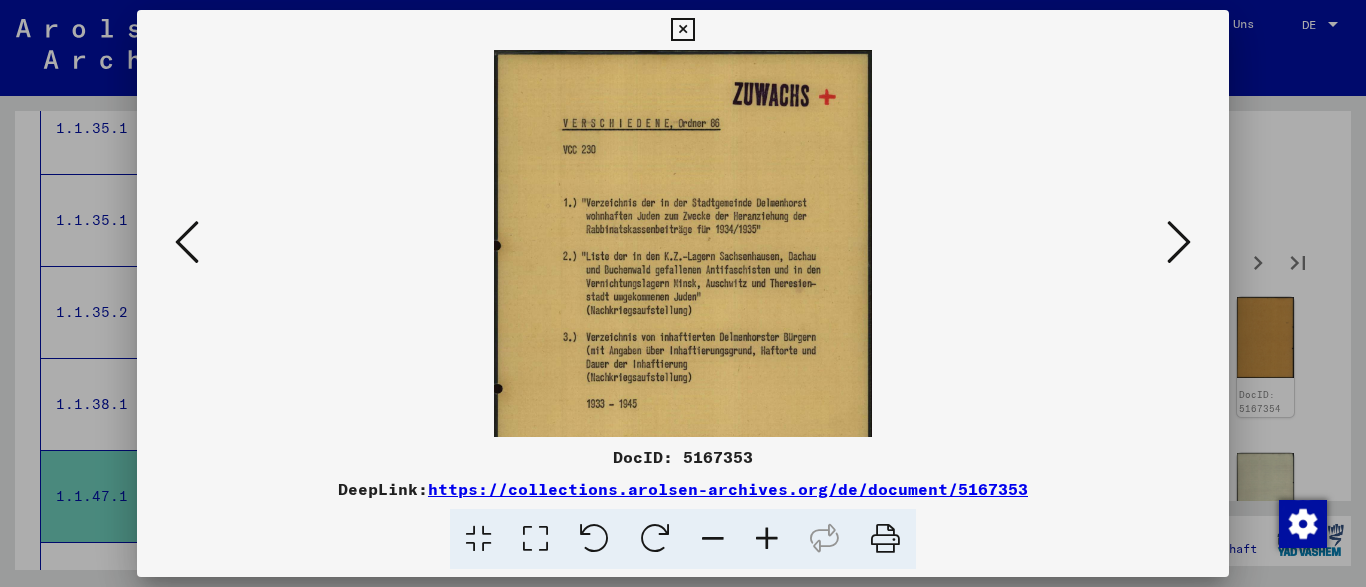 click at bounding box center [767, 539] 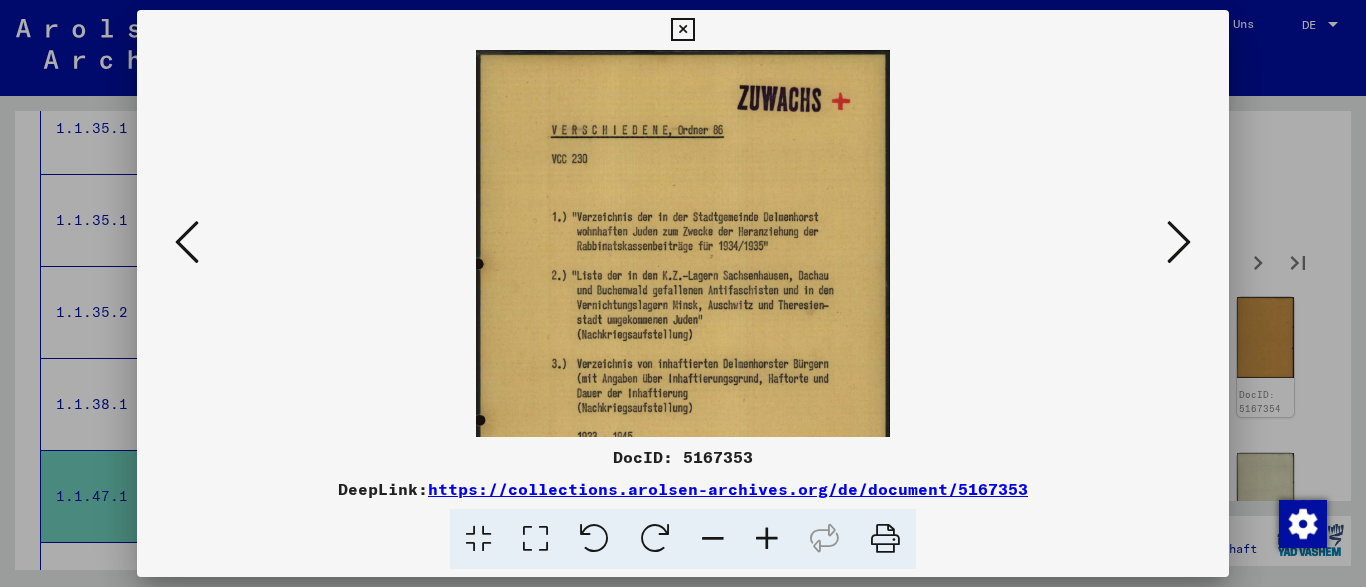 click at bounding box center [767, 539] 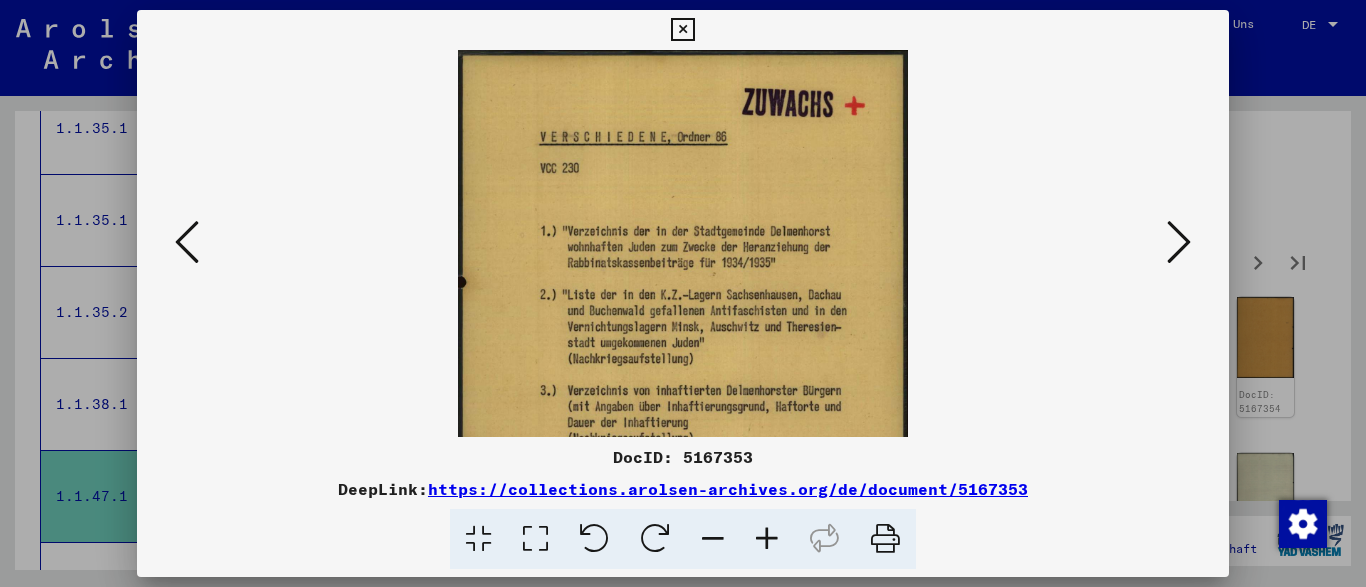 click at bounding box center [767, 539] 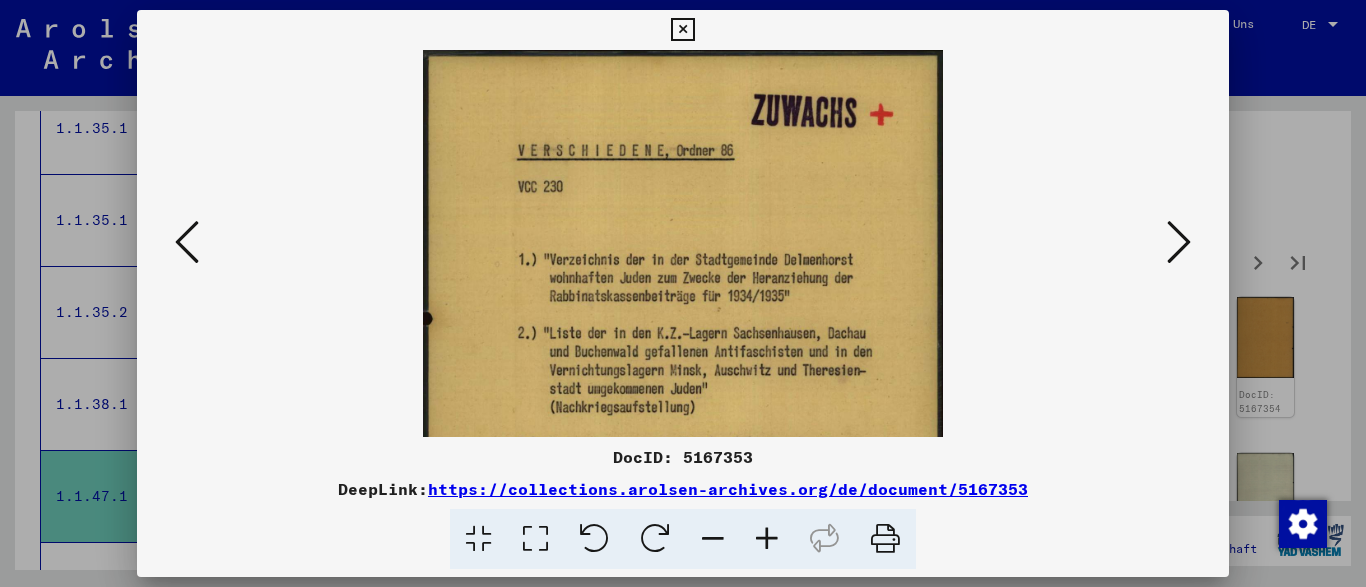 click at bounding box center (767, 539) 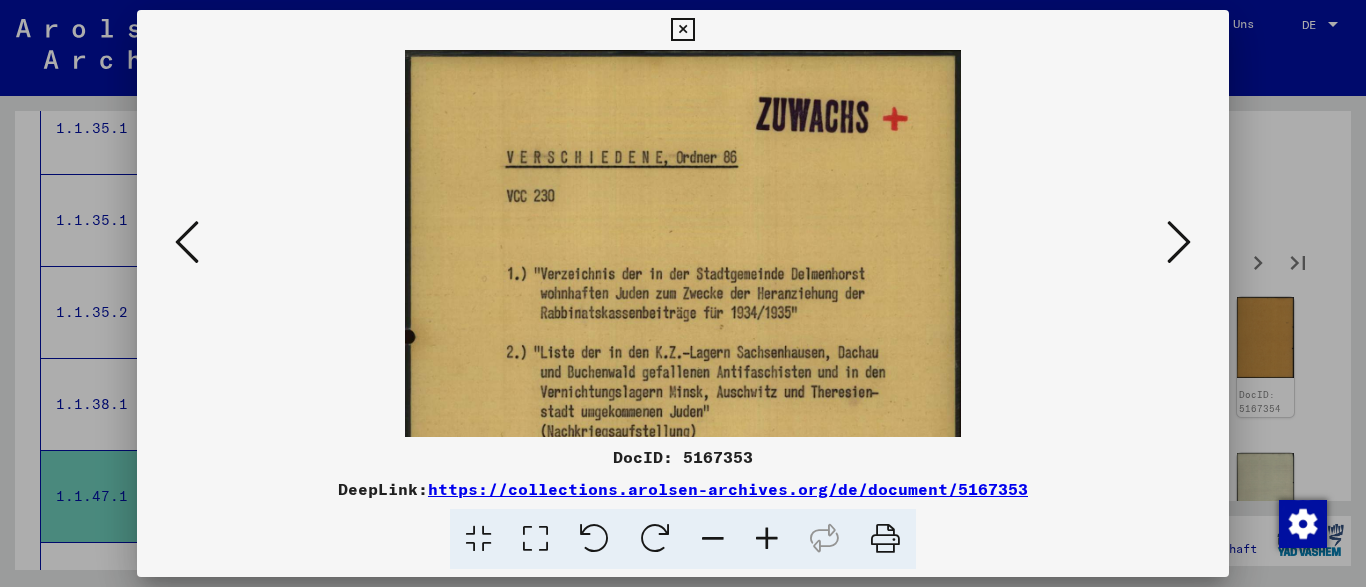 click at bounding box center (767, 539) 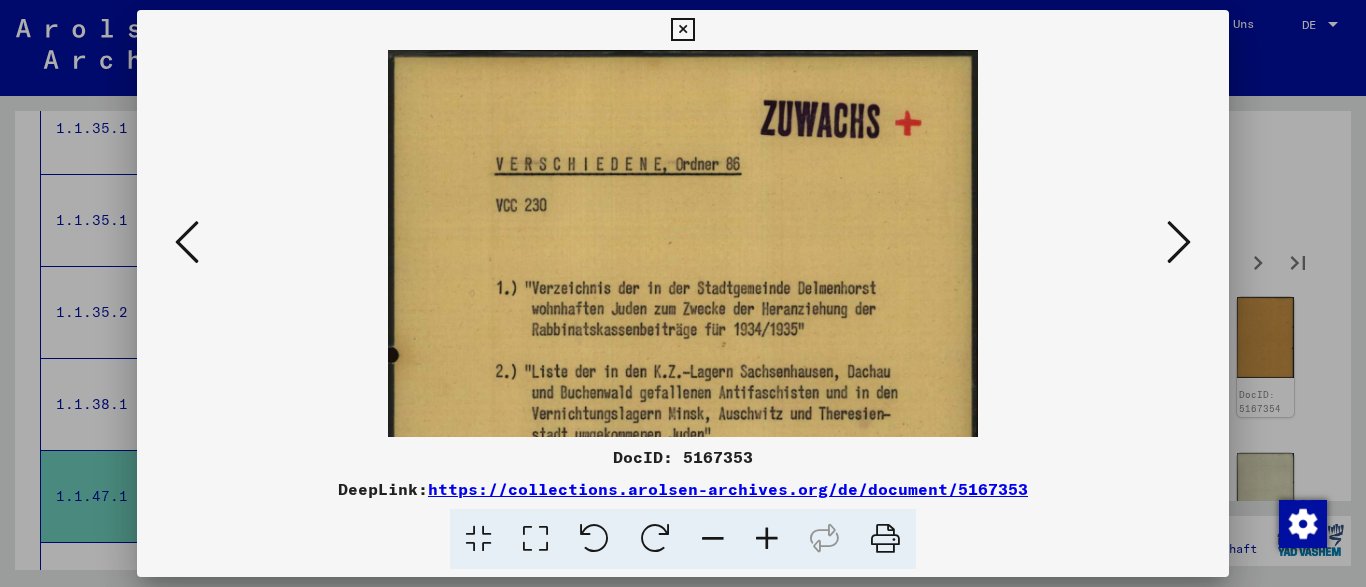 click at bounding box center [767, 539] 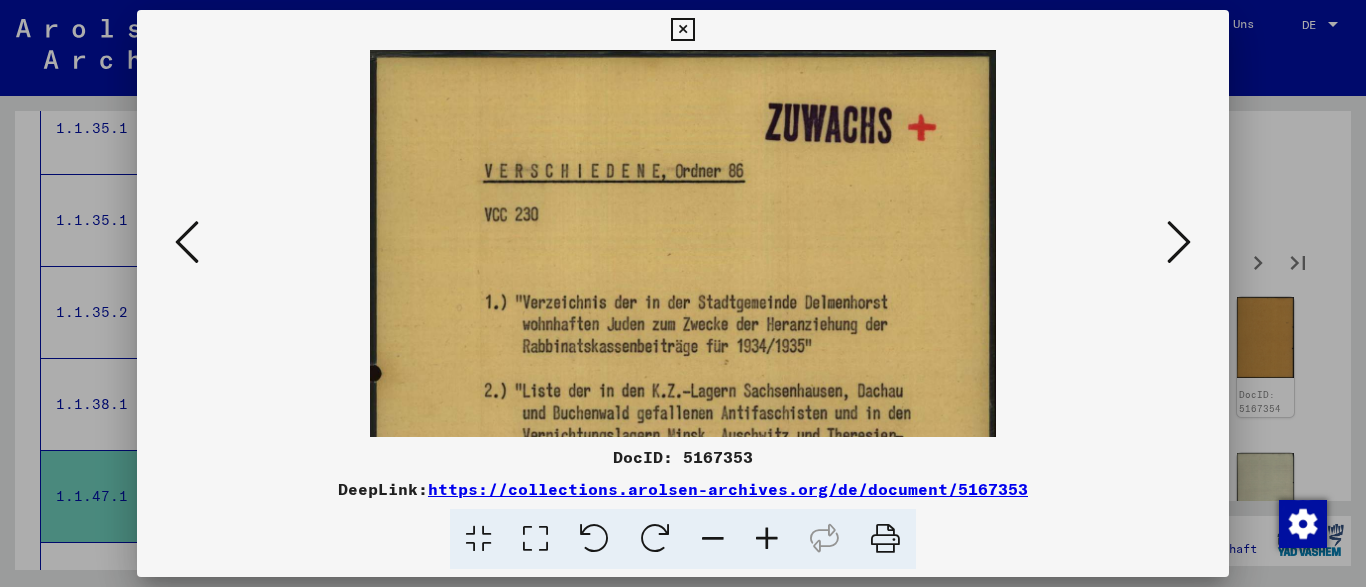 click at bounding box center (1179, 242) 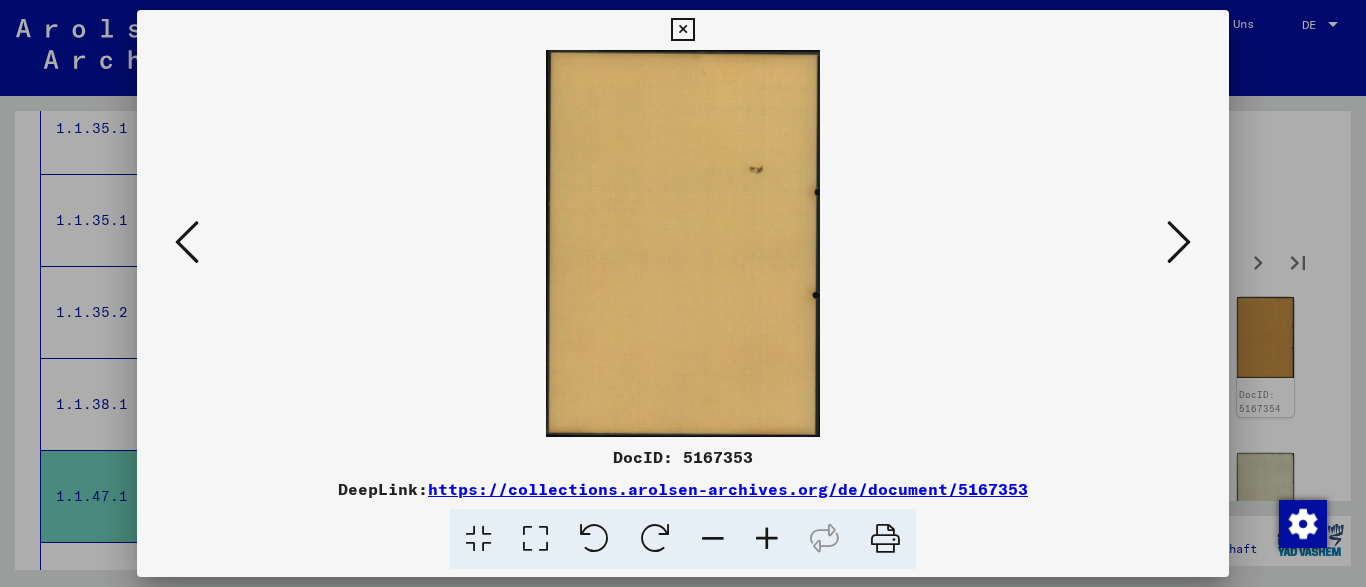 click at bounding box center [1179, 242] 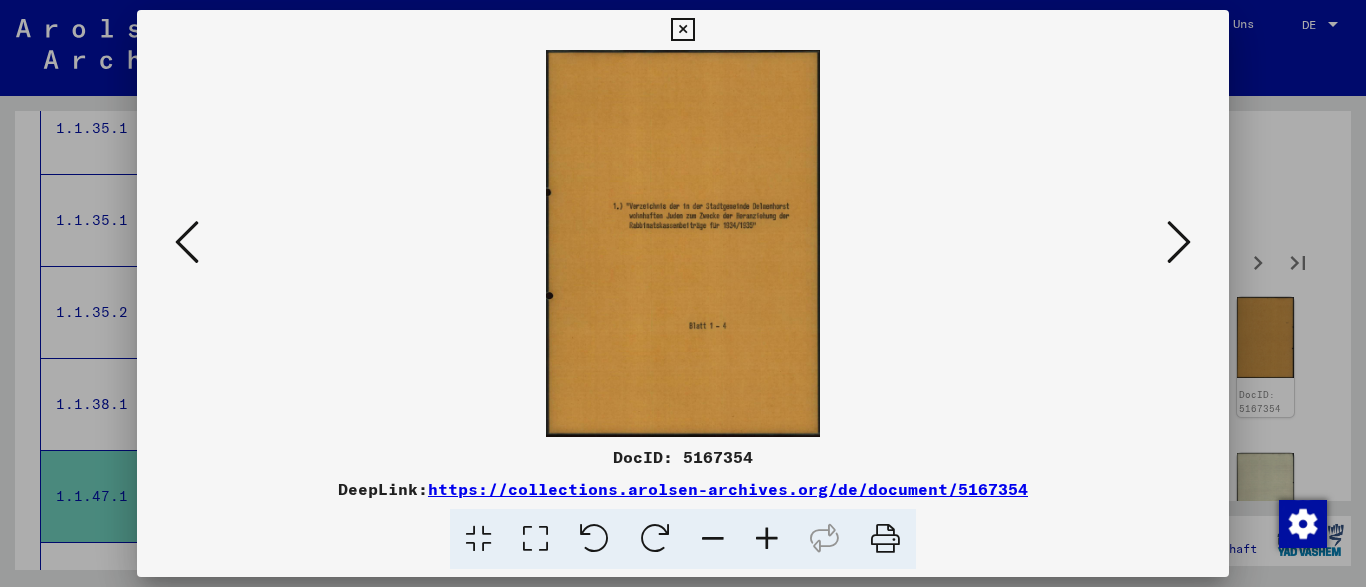 click at bounding box center [1179, 242] 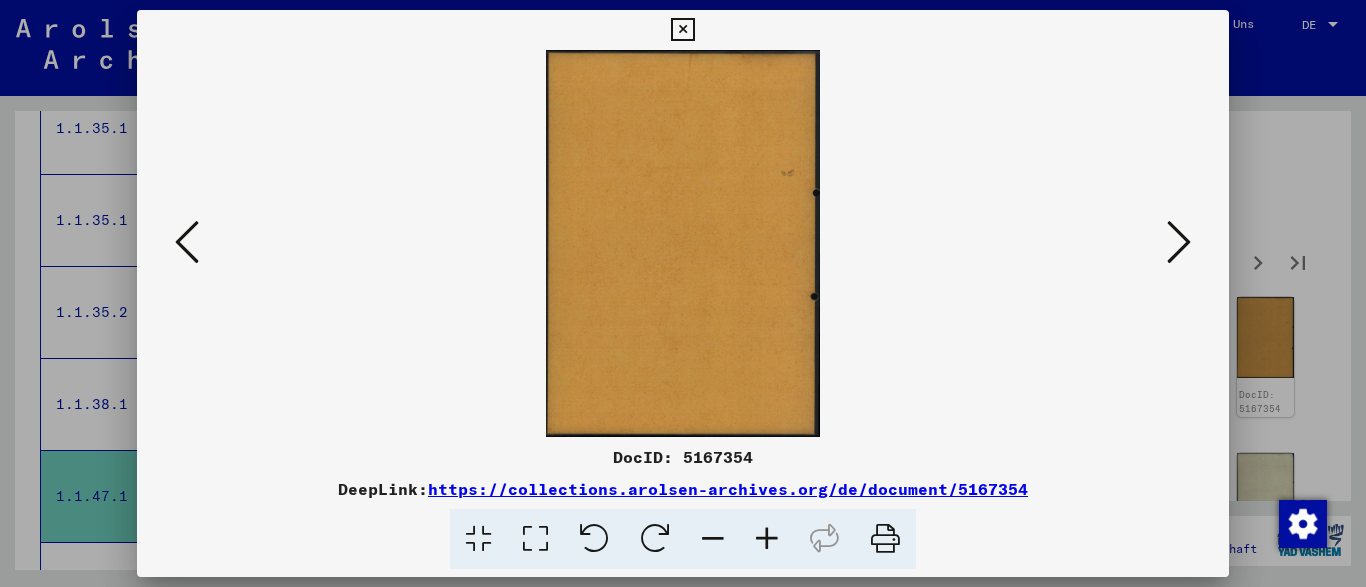 click at bounding box center [1179, 242] 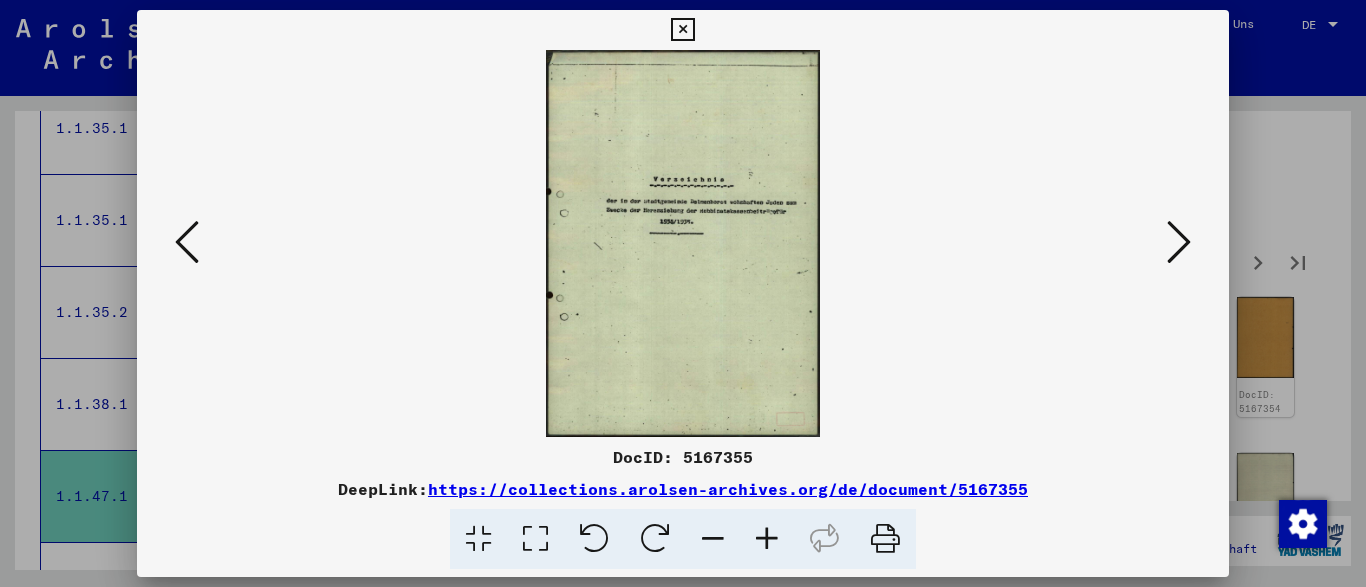 click at bounding box center (1179, 242) 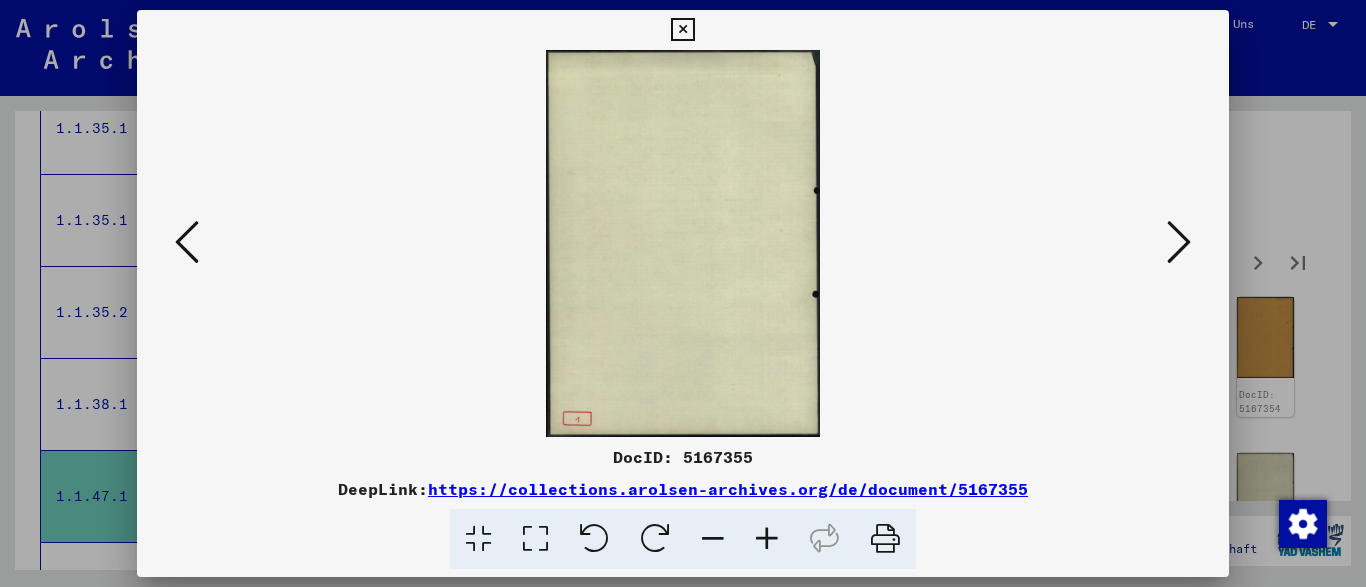 click at bounding box center [1179, 242] 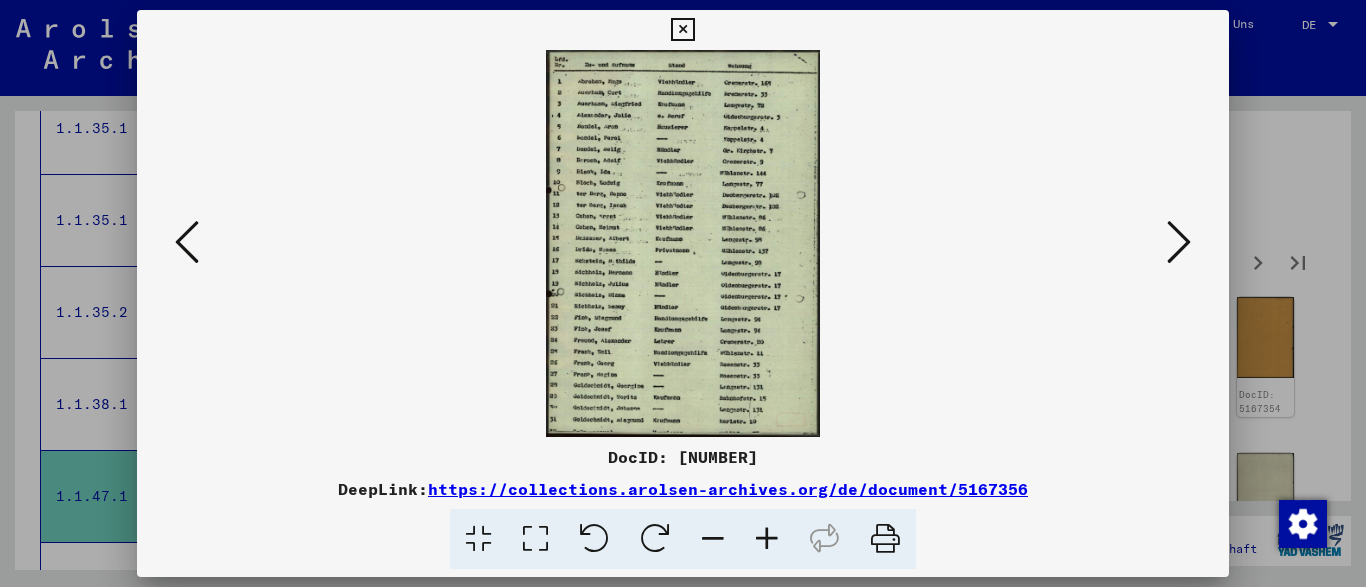 click at bounding box center (767, 539) 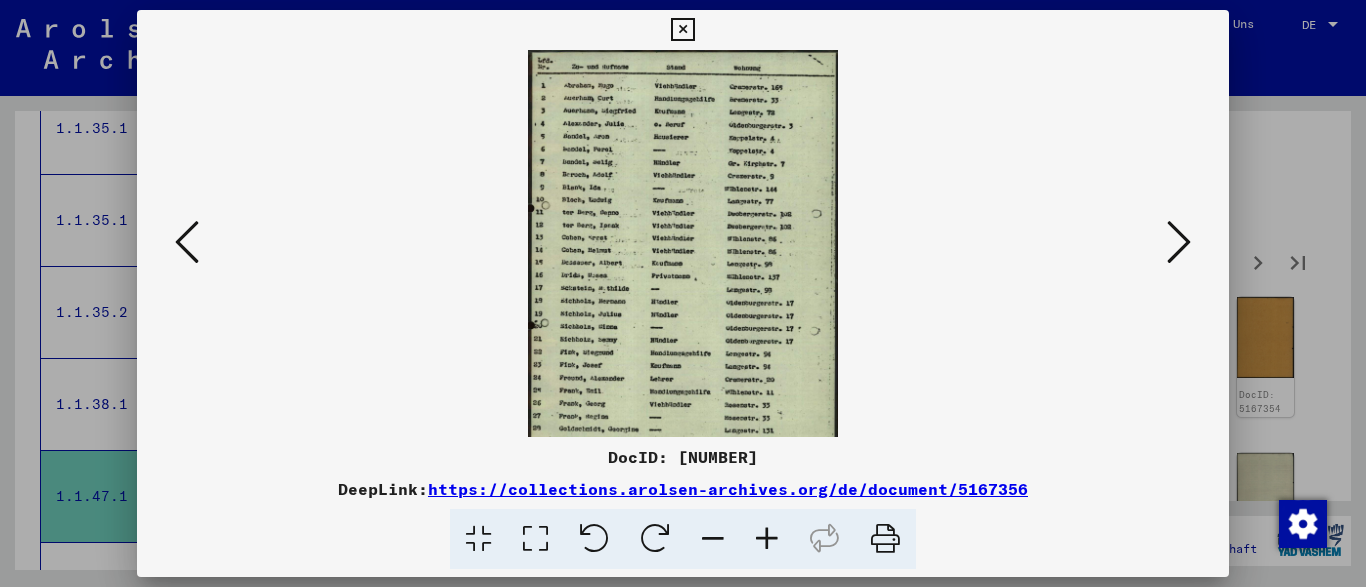 click at bounding box center (767, 539) 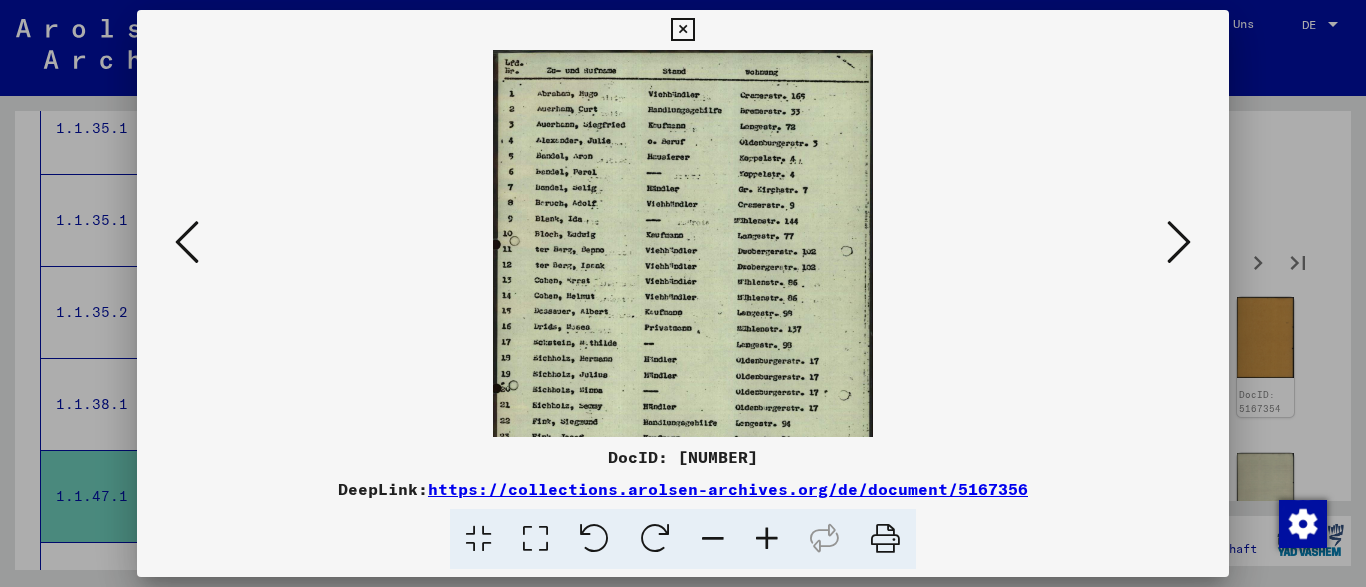 click at bounding box center [767, 539] 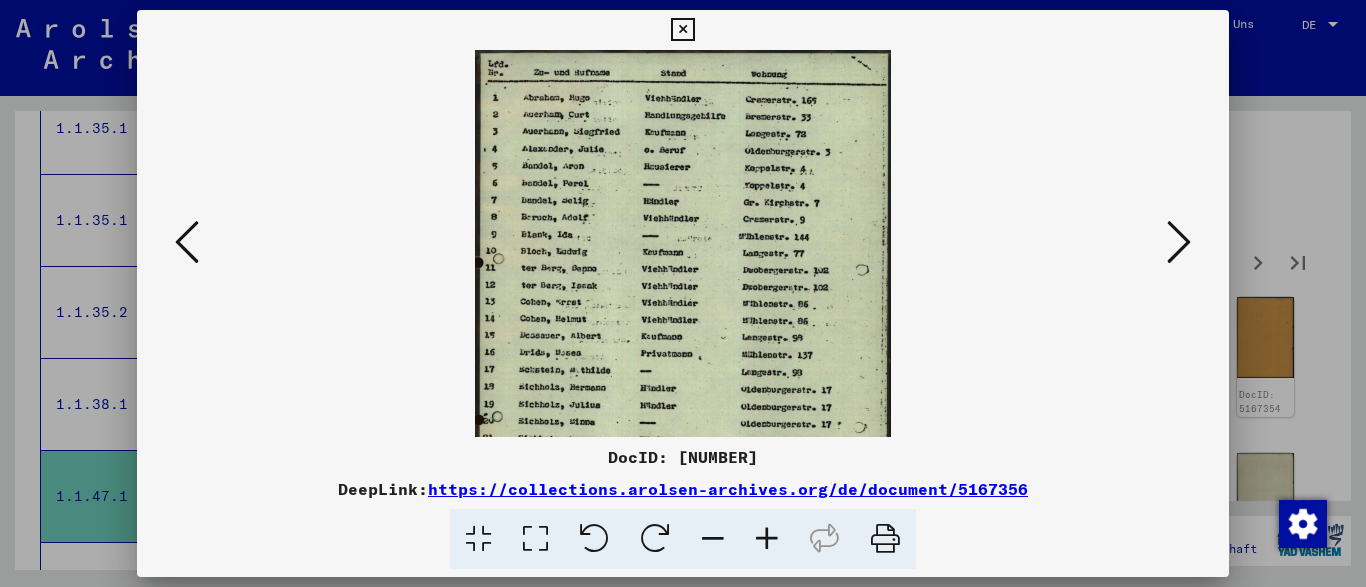 click at bounding box center (767, 539) 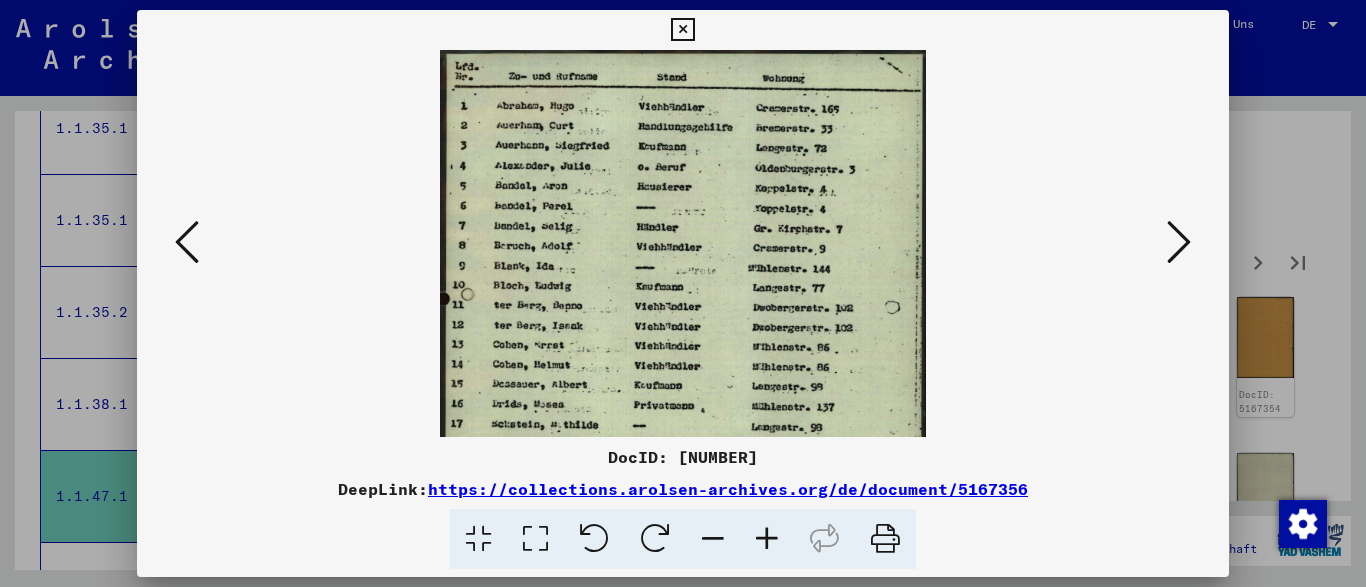 click at bounding box center [767, 539] 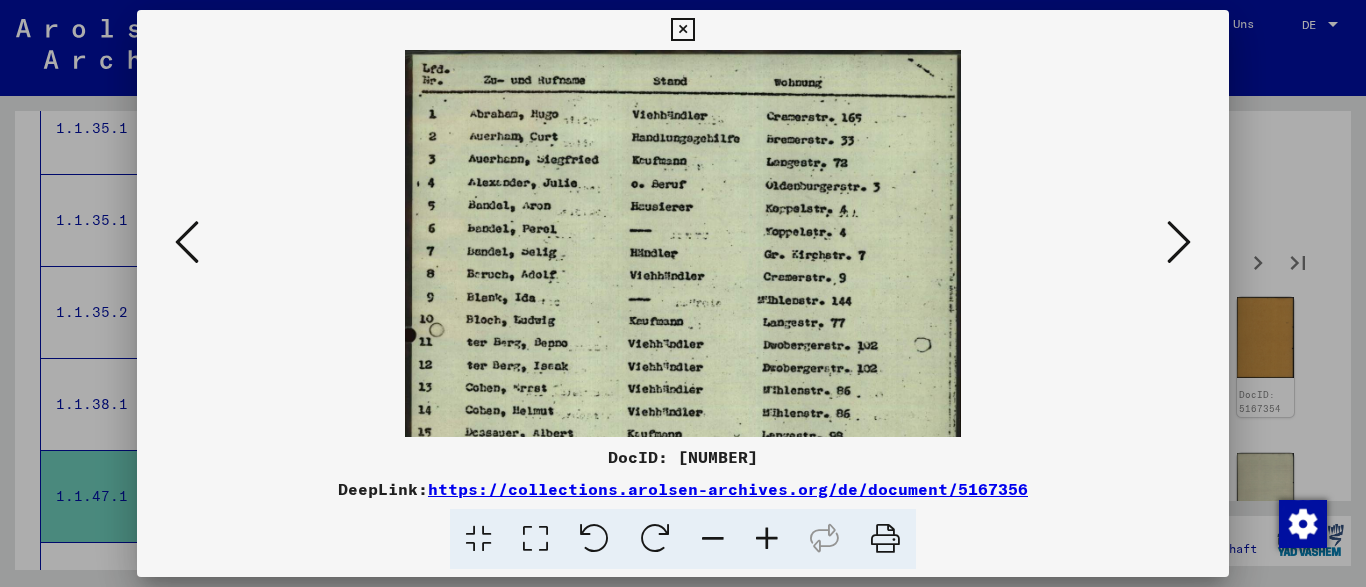 click at bounding box center (767, 539) 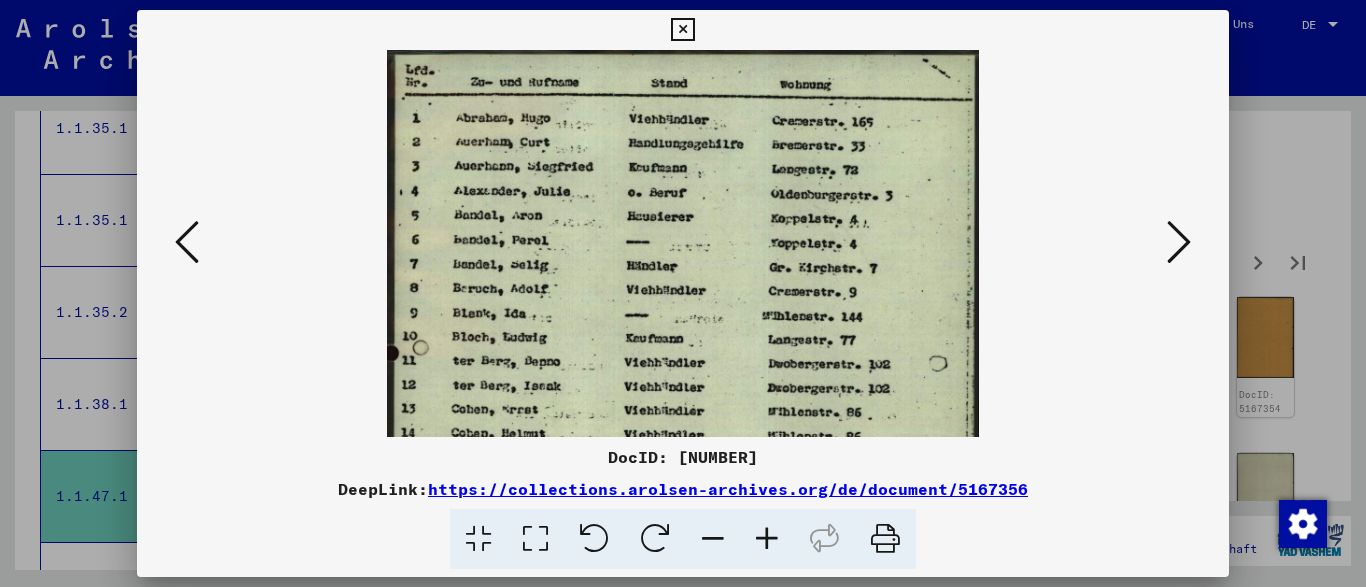 click at bounding box center (767, 539) 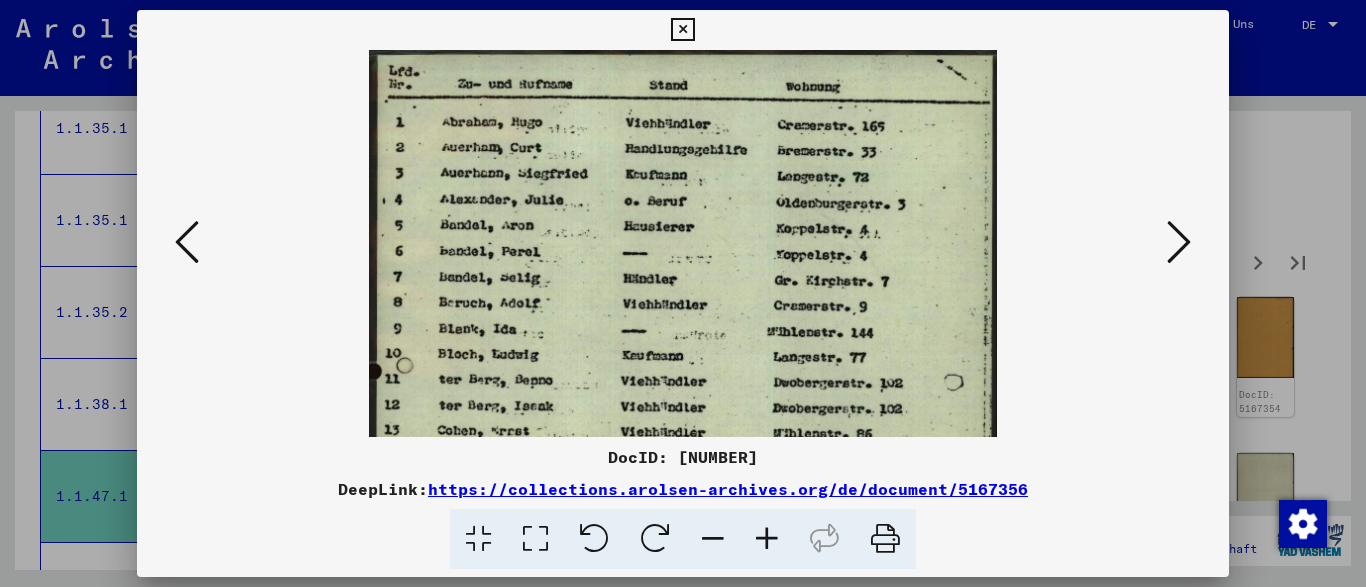 click at bounding box center (767, 539) 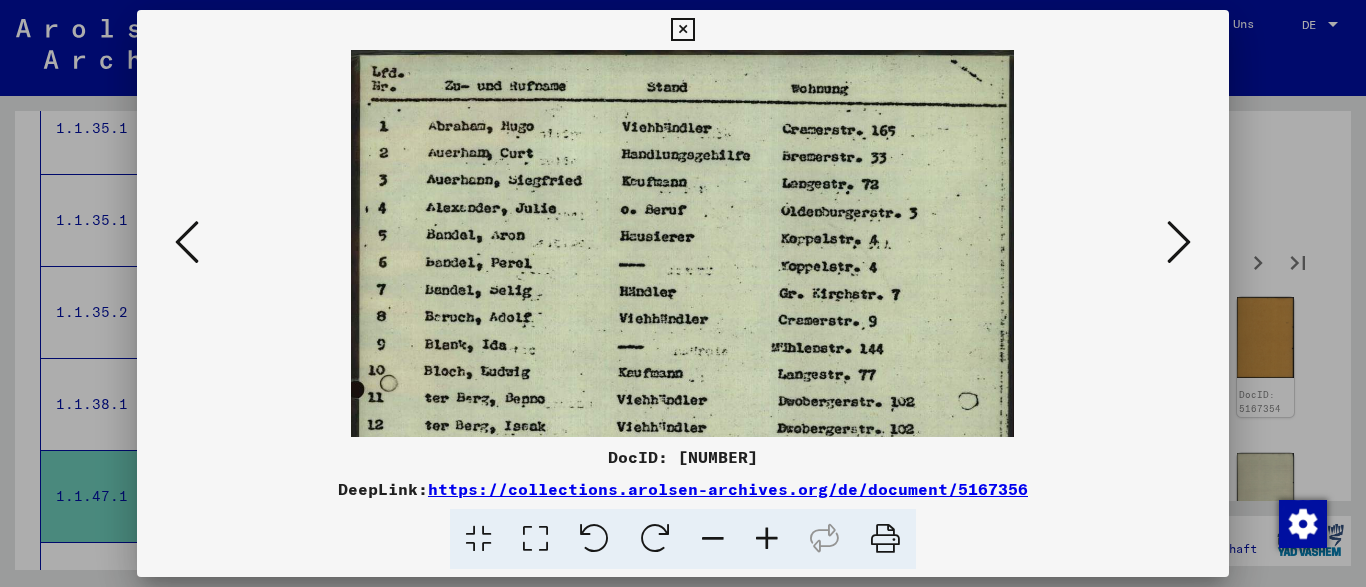drag, startPoint x: 889, startPoint y: 275, endPoint x: 896, endPoint y: 228, distance: 47.518417 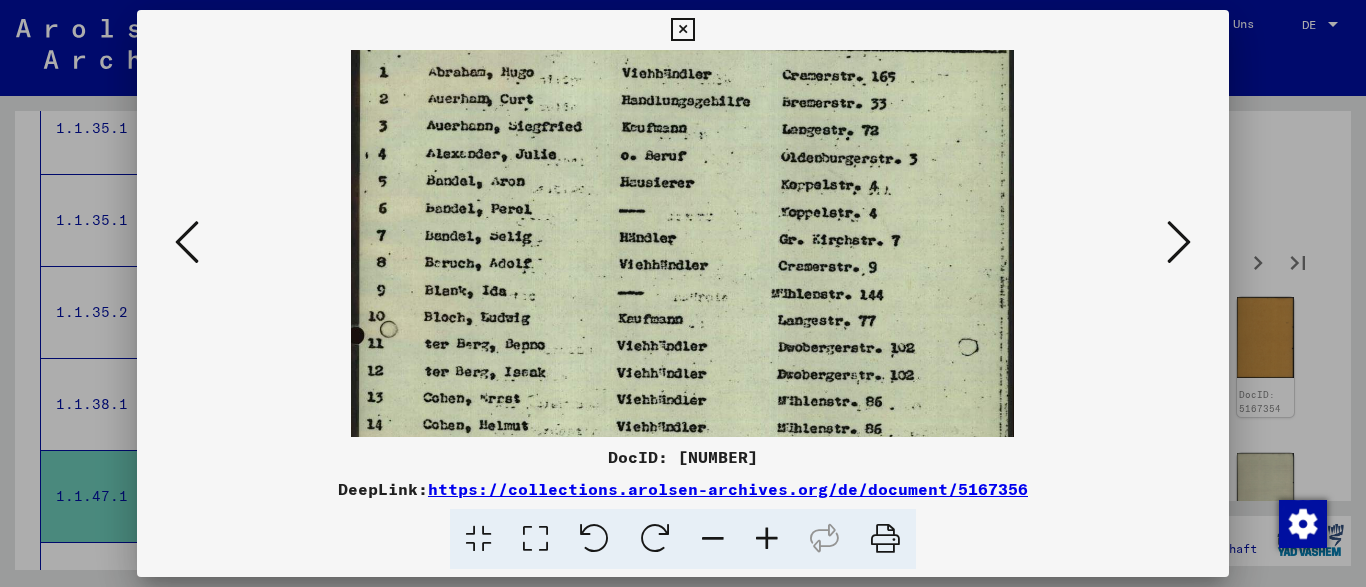 drag, startPoint x: 841, startPoint y: 332, endPoint x: 923, endPoint y: 201, distance: 154.54773 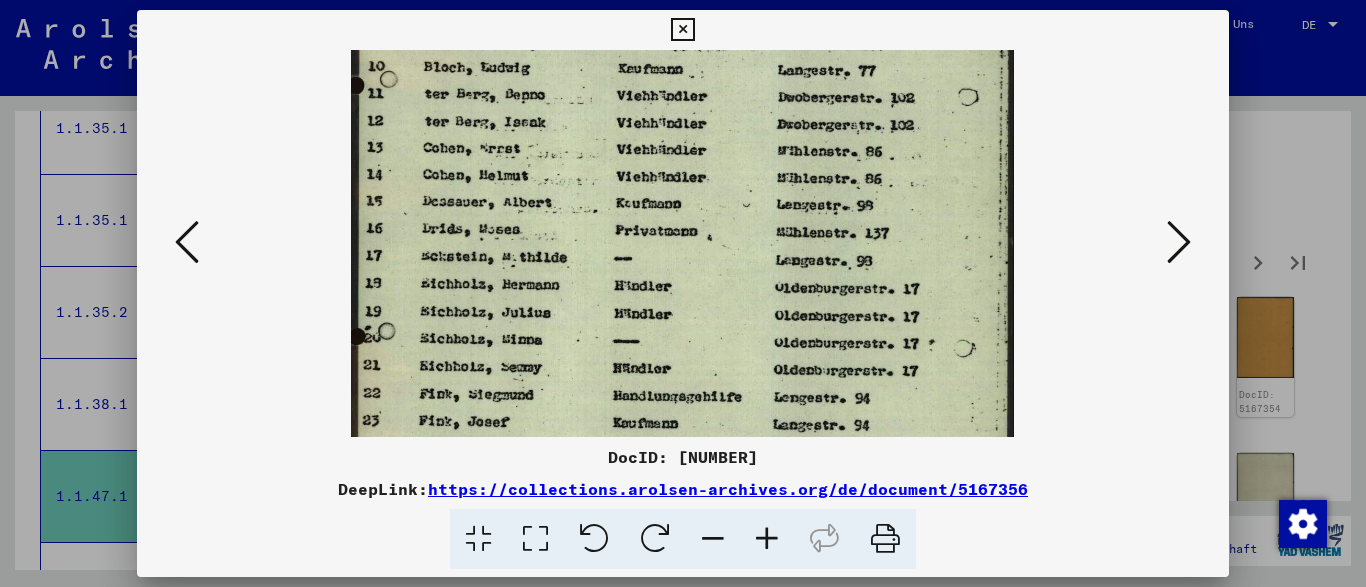 drag, startPoint x: 870, startPoint y: 286, endPoint x: 917, endPoint y: 199, distance: 98.88377 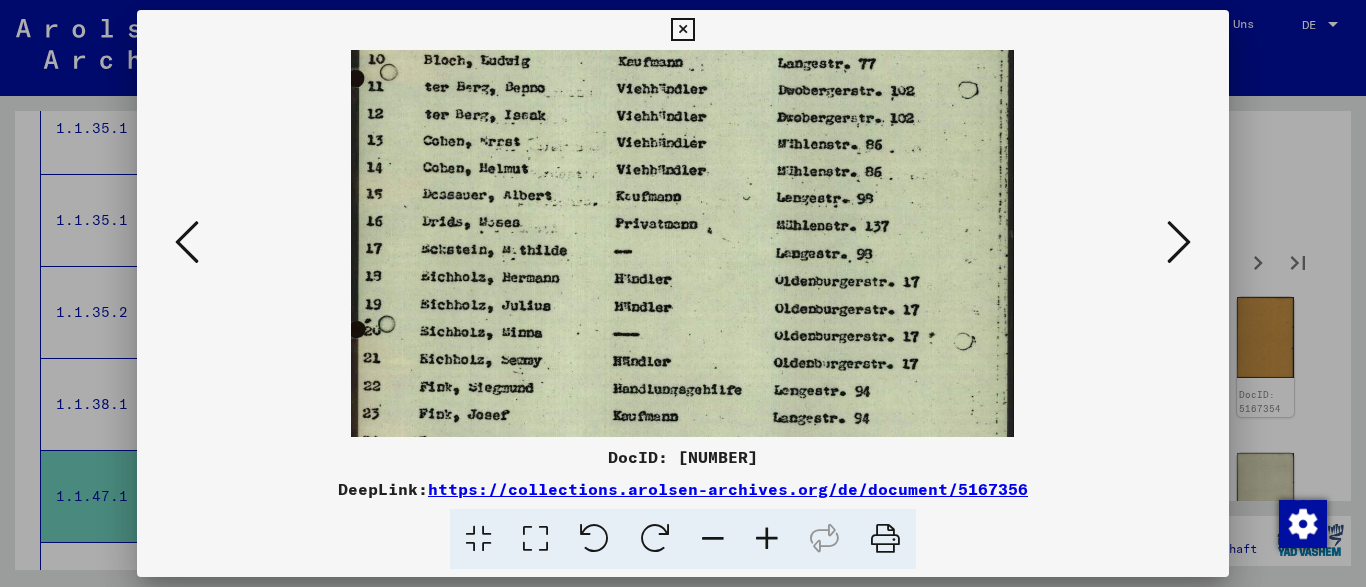 scroll, scrollTop: 408, scrollLeft: 0, axis: vertical 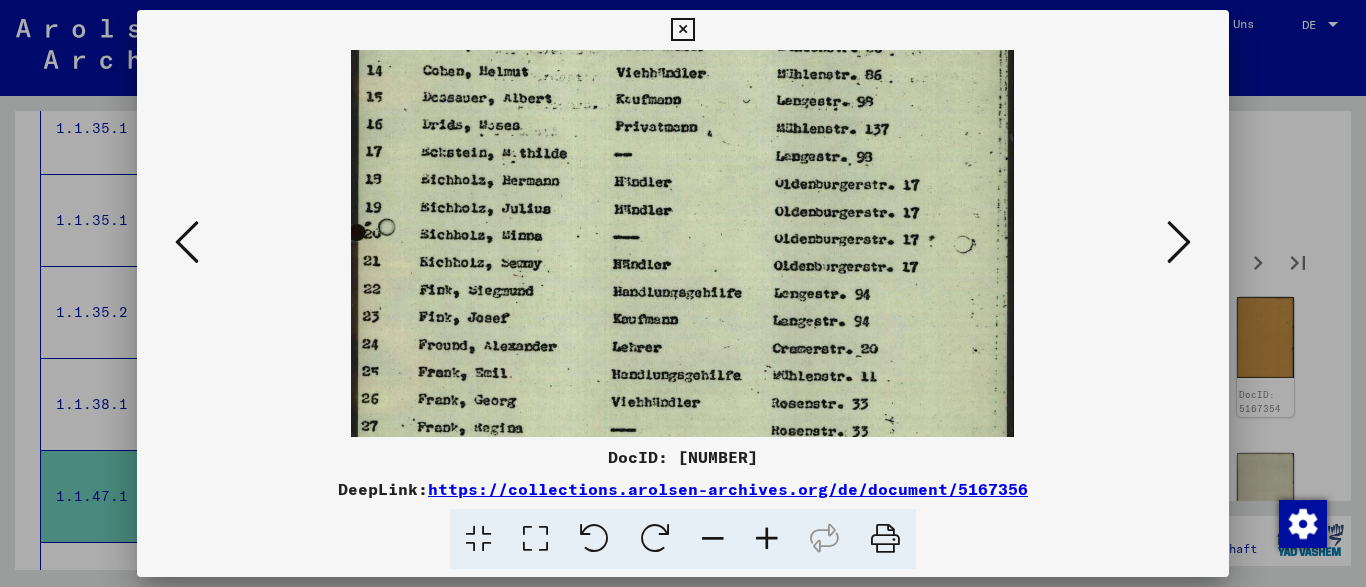 drag, startPoint x: 715, startPoint y: 312, endPoint x: 725, endPoint y: 240, distance: 72.691124 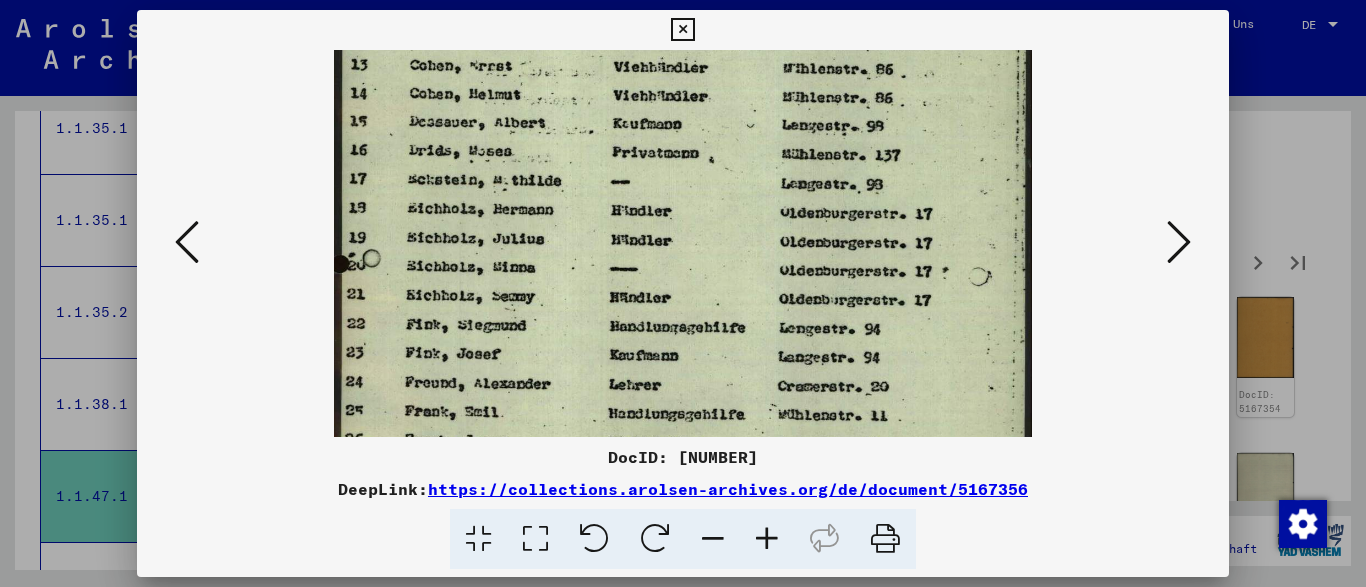 click at bounding box center (767, 539) 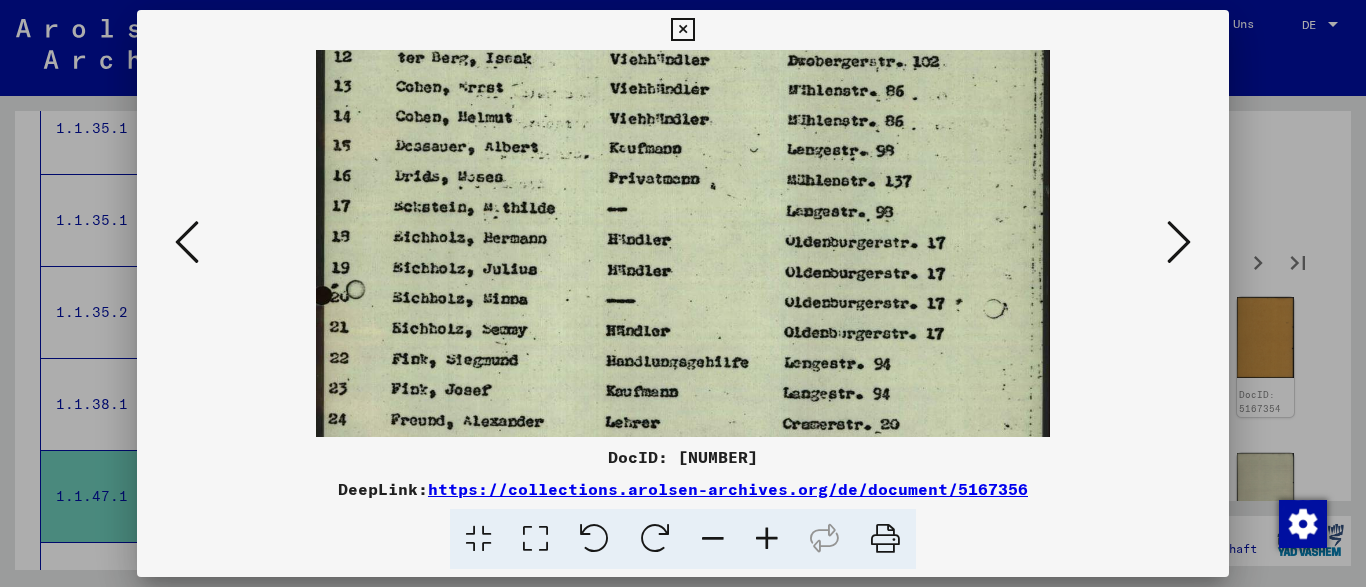 drag, startPoint x: 807, startPoint y: 281, endPoint x: 809, endPoint y: 119, distance: 162.01234 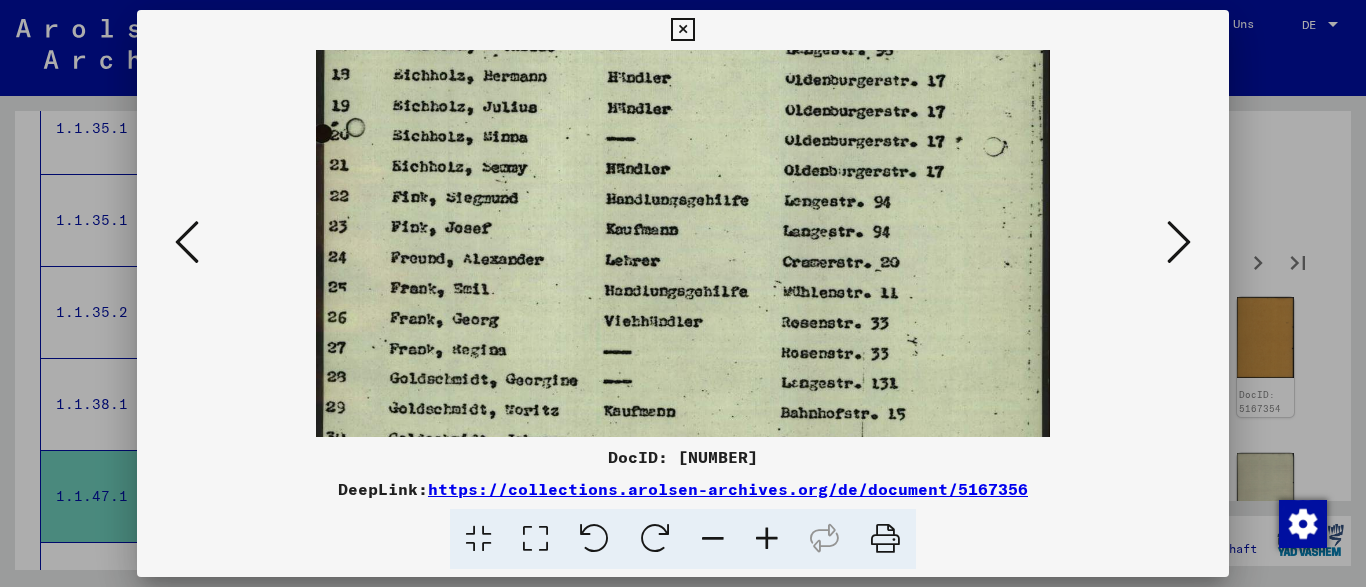 scroll, scrollTop: 650, scrollLeft: 0, axis: vertical 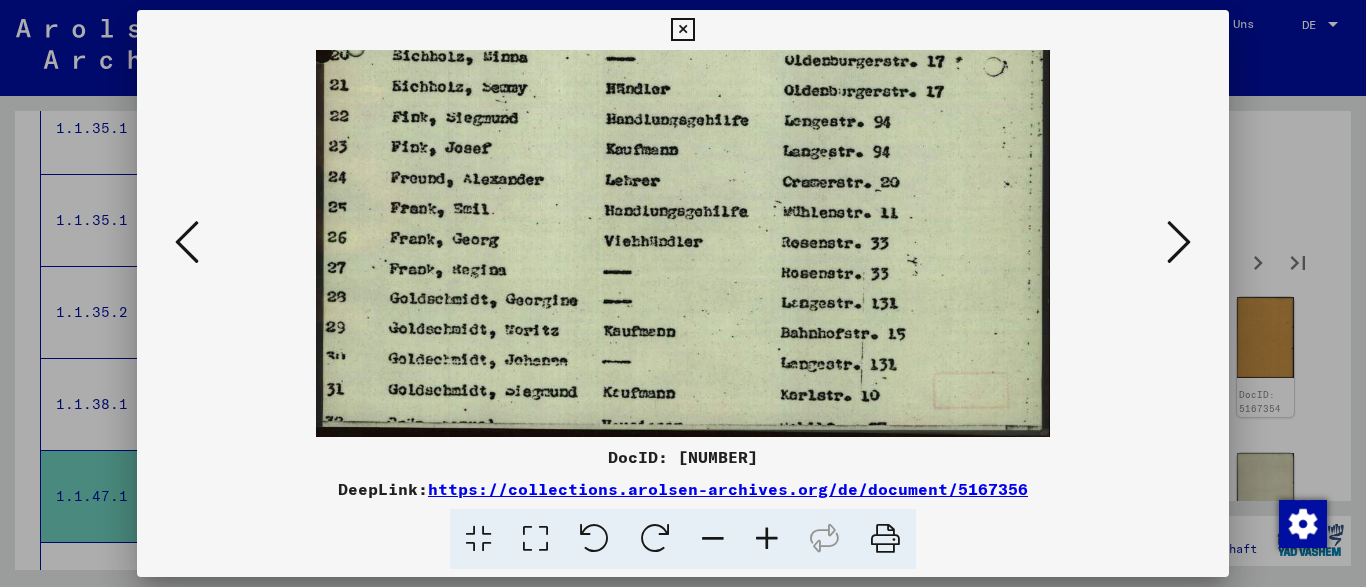 drag, startPoint x: 598, startPoint y: 357, endPoint x: 568, endPoint y: 211, distance: 149.05032 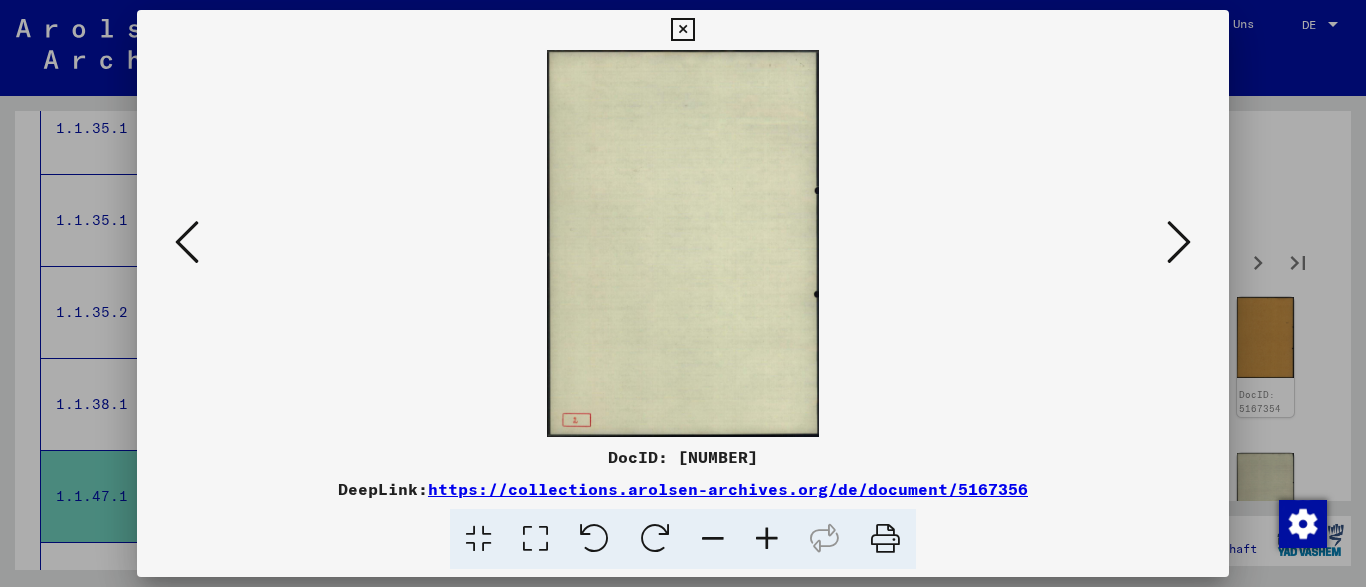 scroll, scrollTop: 0, scrollLeft: 0, axis: both 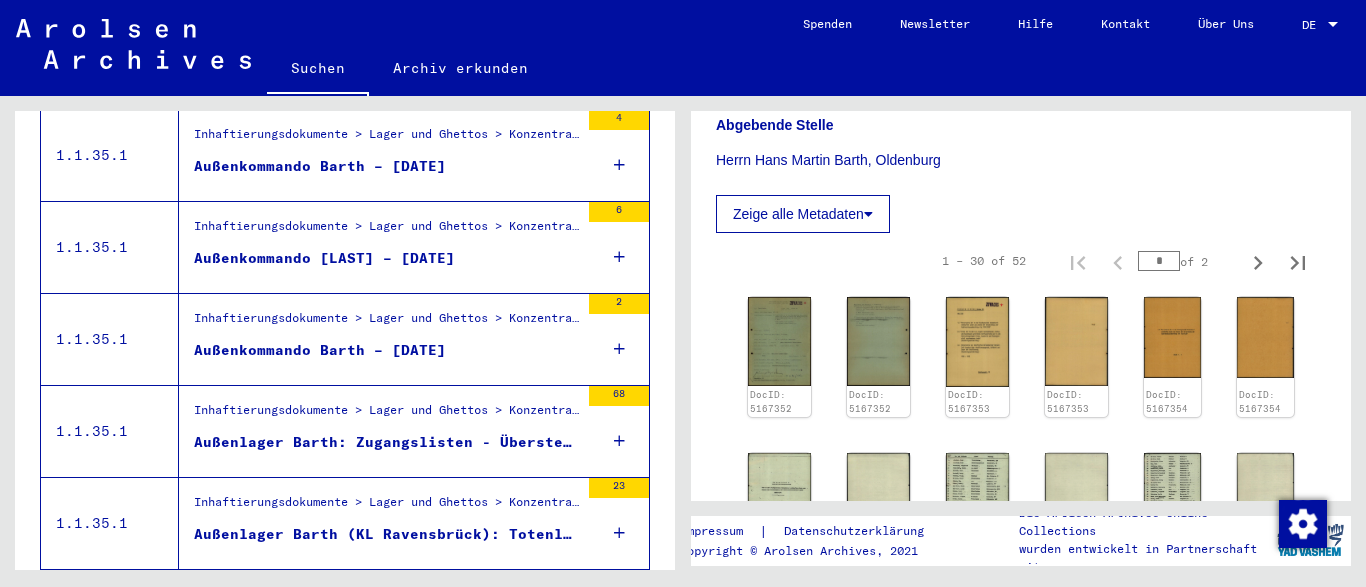 click on "Inhaftierungsdokumente > Lager und Ghettos > Konzentrationslager Ravensbrück > Listenmaterial Ravensbrück > Transportlisten des Konzentrationslagers Ravensbrück: Zugänge aus dem      Konzentrationslager Buchenwald (1941-1945)" at bounding box center [386, 323] 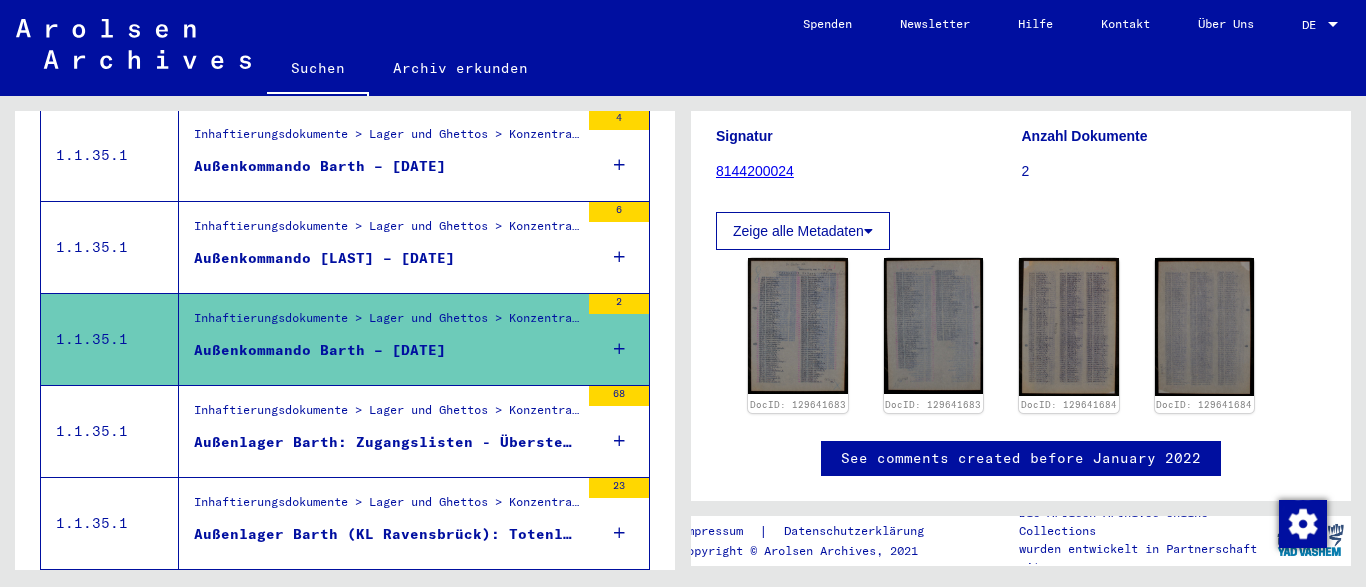 scroll, scrollTop: 0, scrollLeft: 0, axis: both 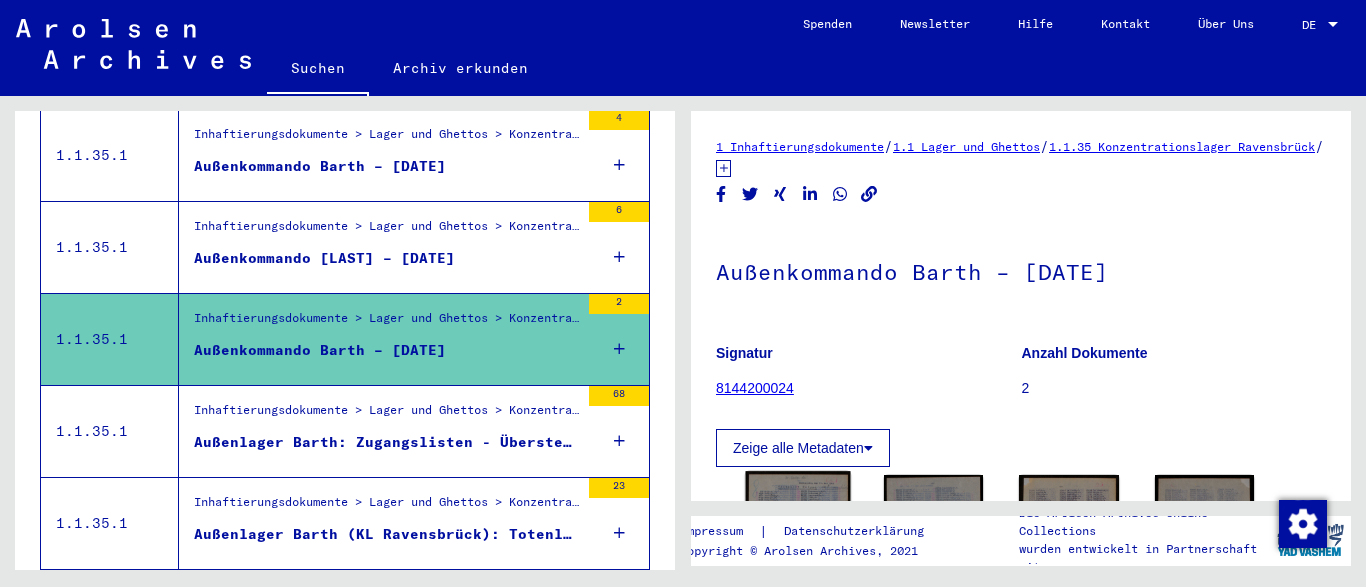 click 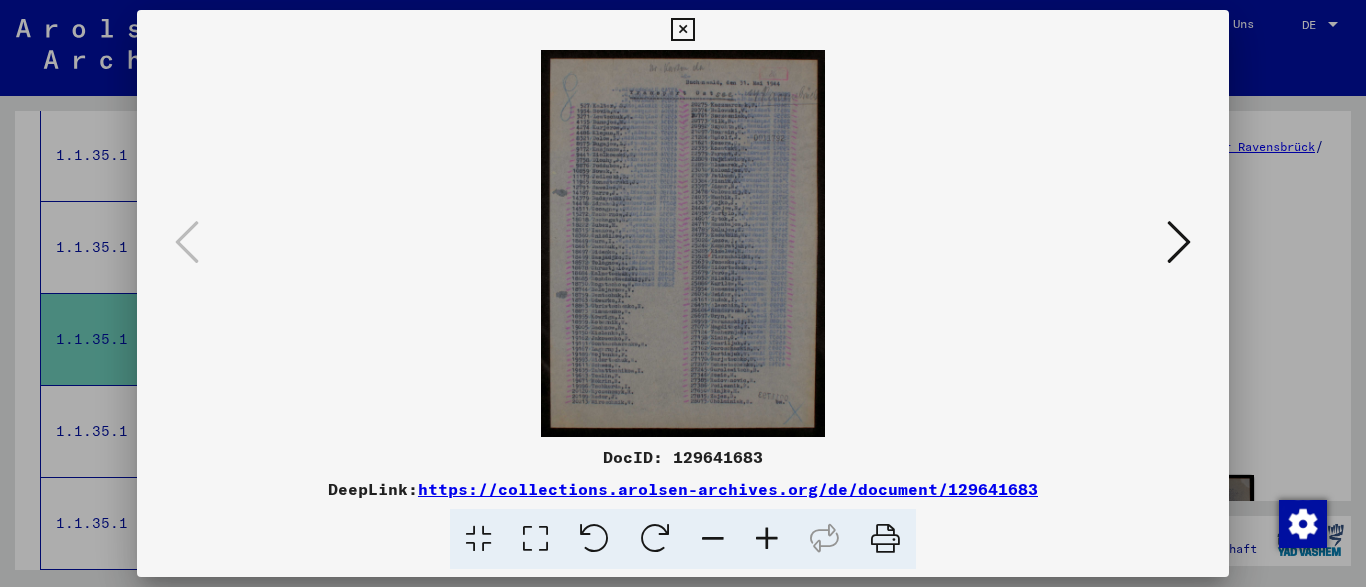 scroll, scrollTop: 252, scrollLeft: 0, axis: vertical 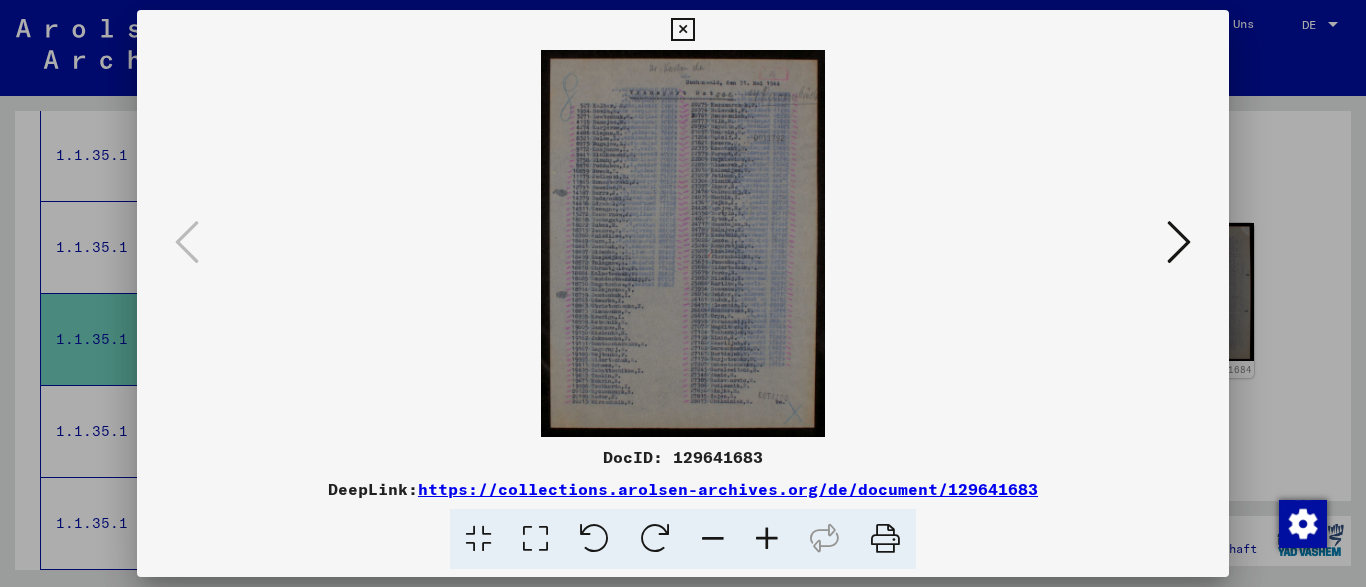 click at bounding box center [767, 539] 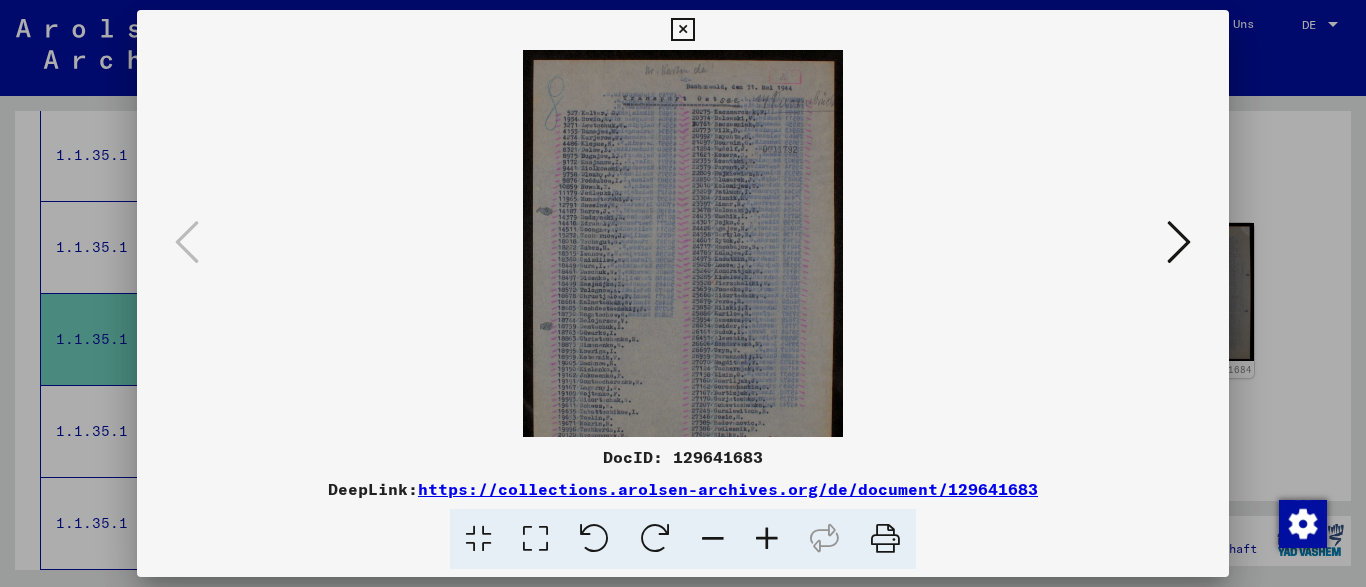 click at bounding box center (767, 539) 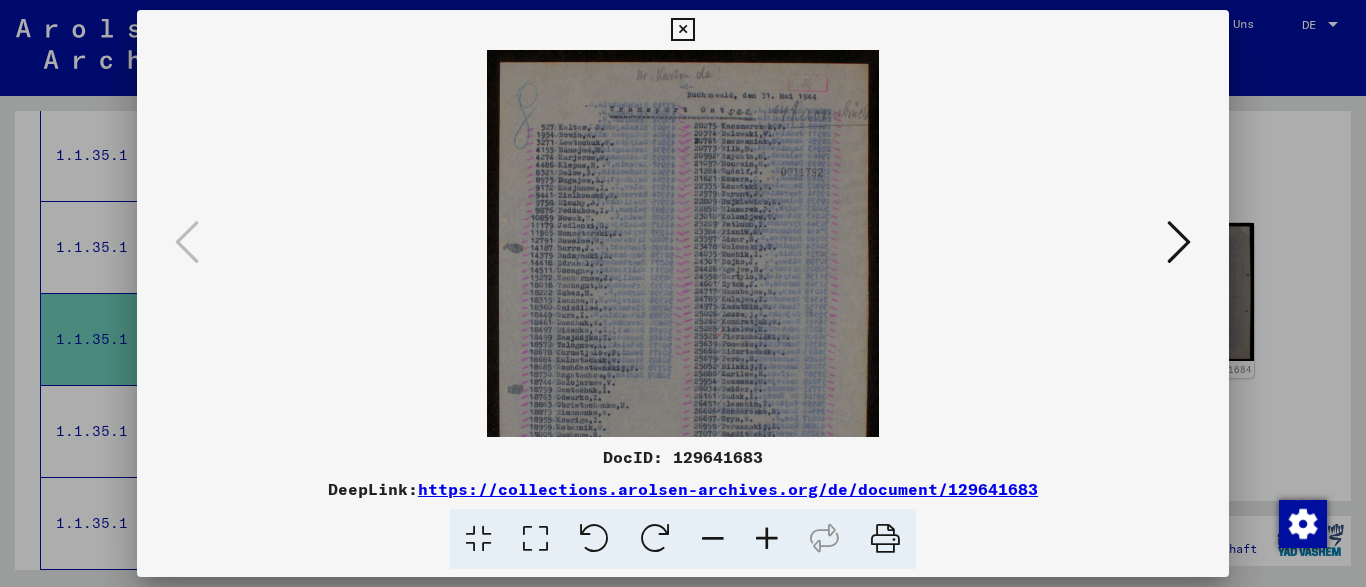 click at bounding box center (767, 539) 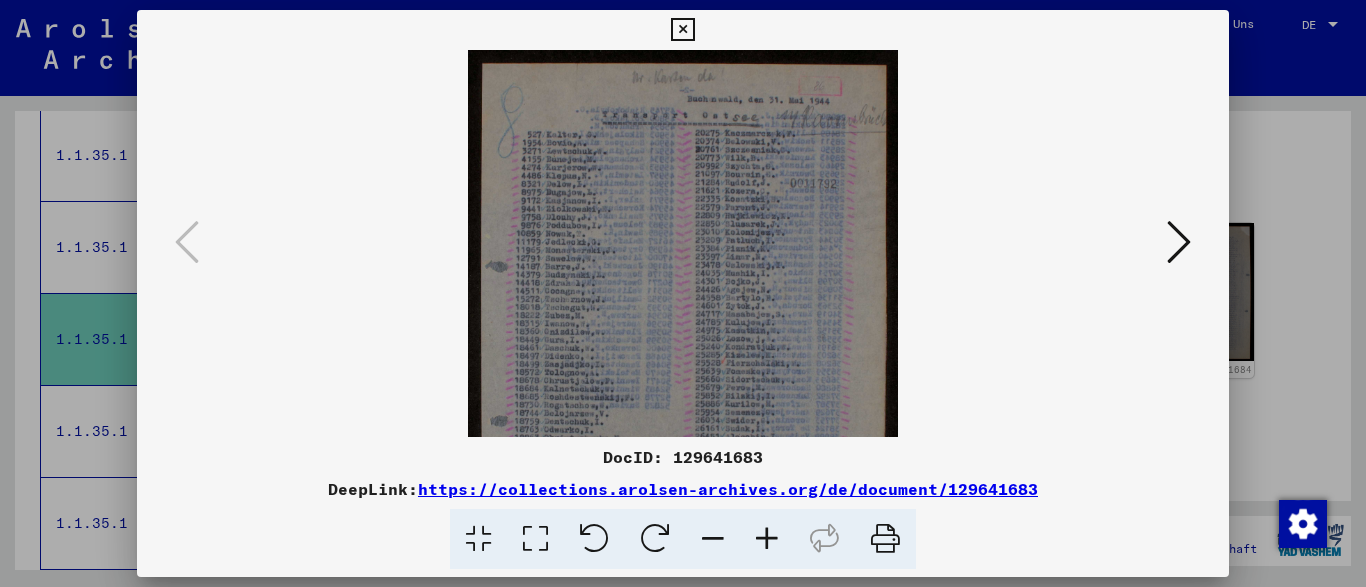 click at bounding box center (767, 539) 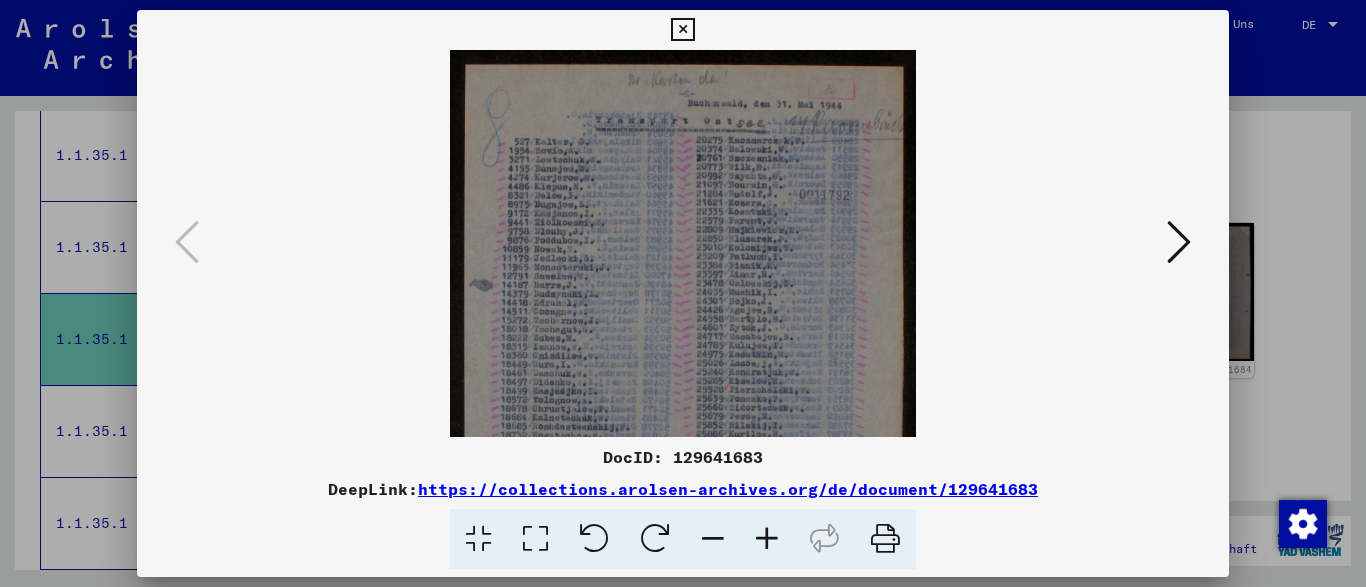 click at bounding box center [767, 539] 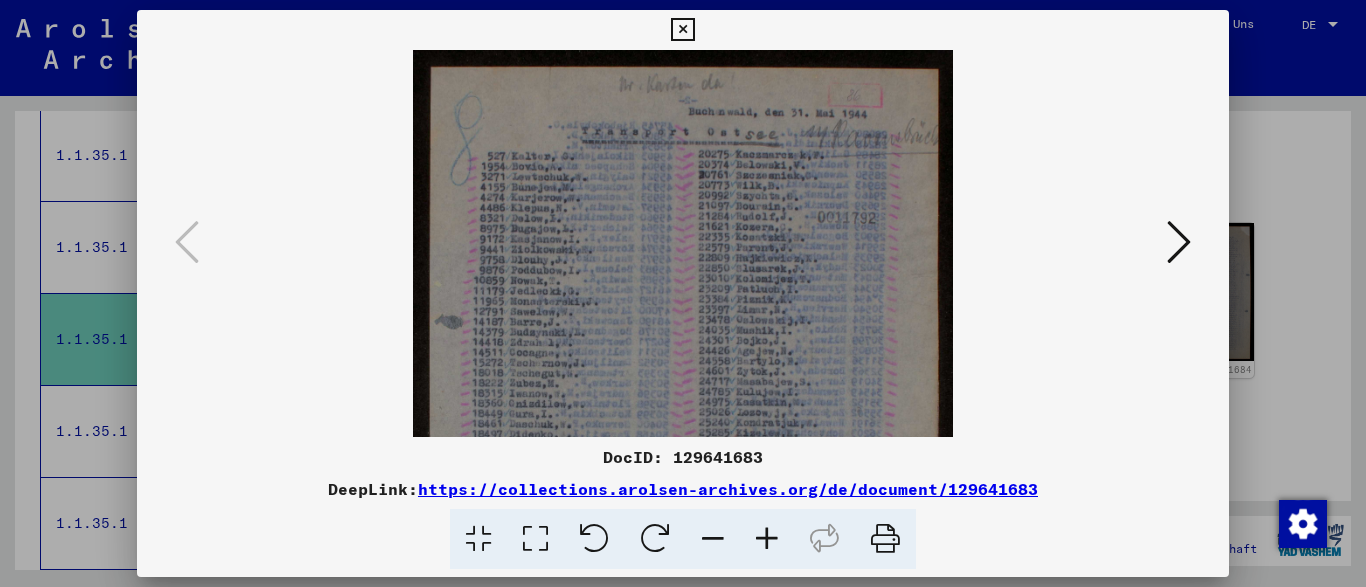 click at bounding box center (767, 539) 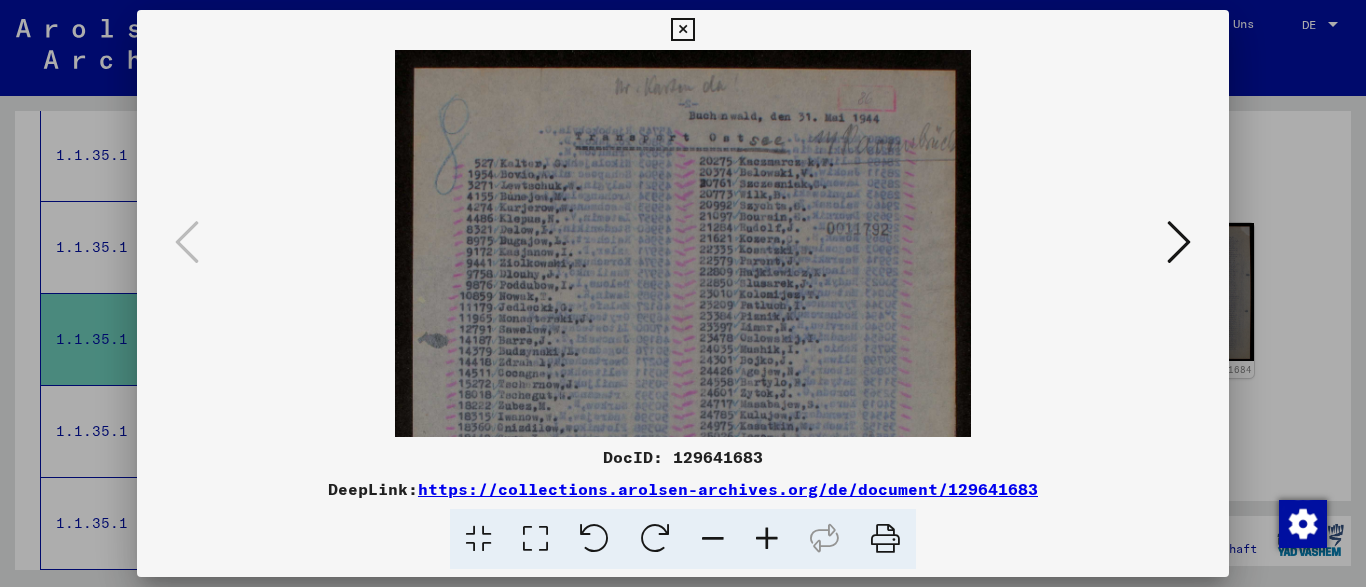 click at bounding box center (767, 539) 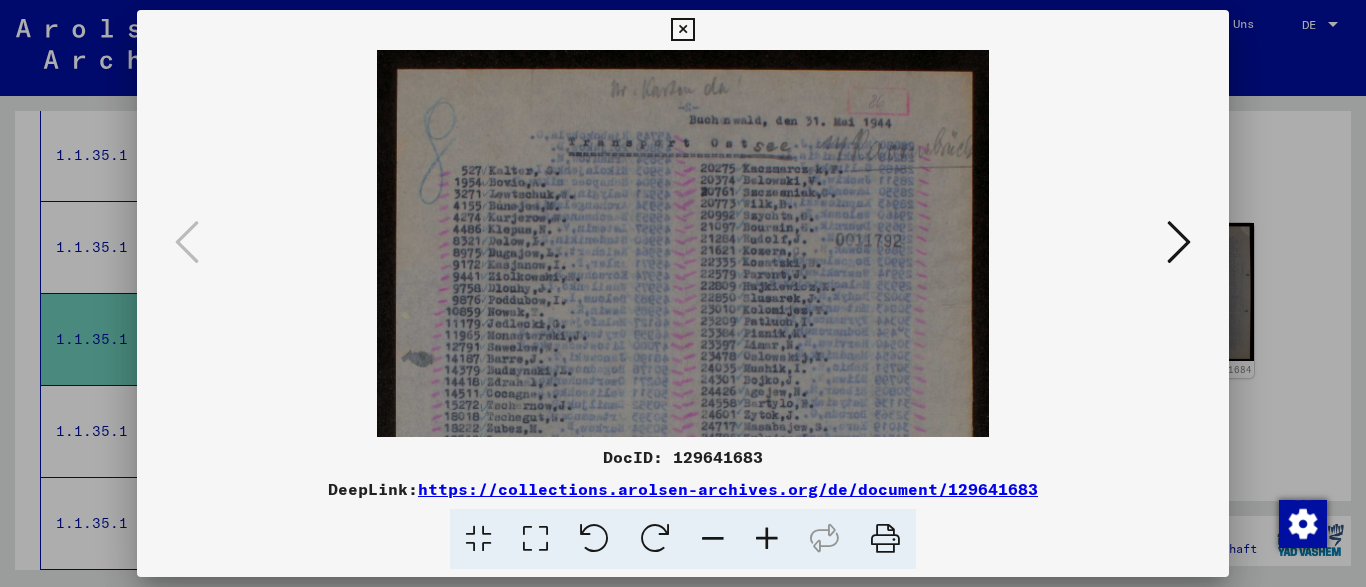 click at bounding box center (767, 539) 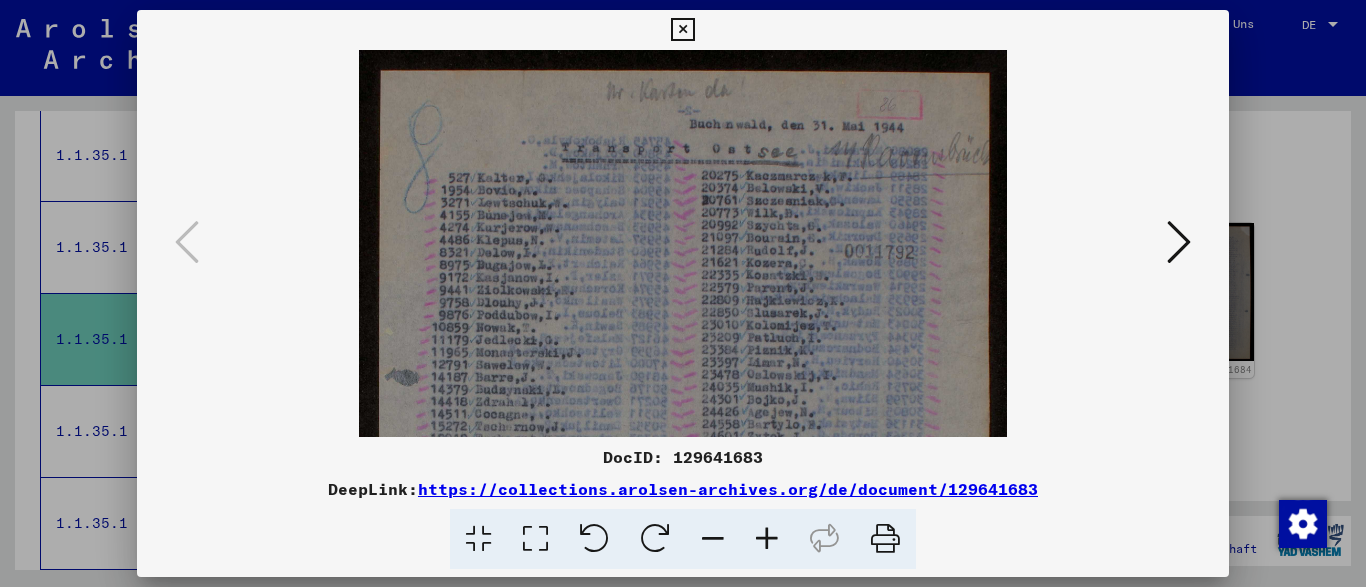 click at bounding box center (767, 539) 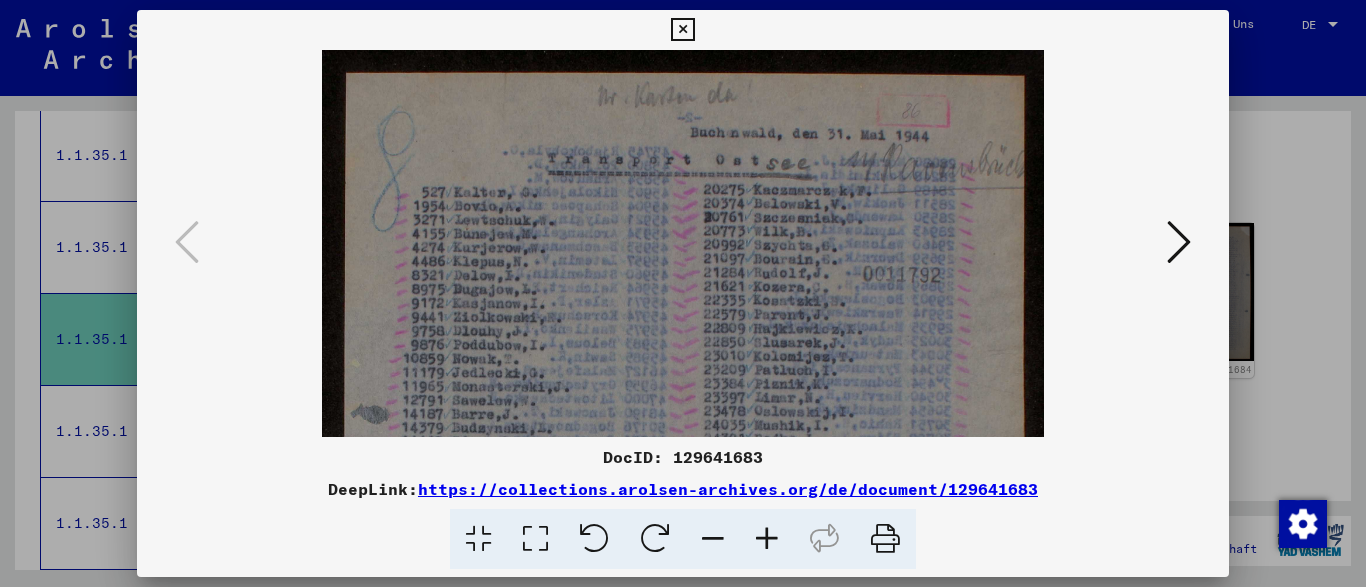 click at bounding box center (767, 539) 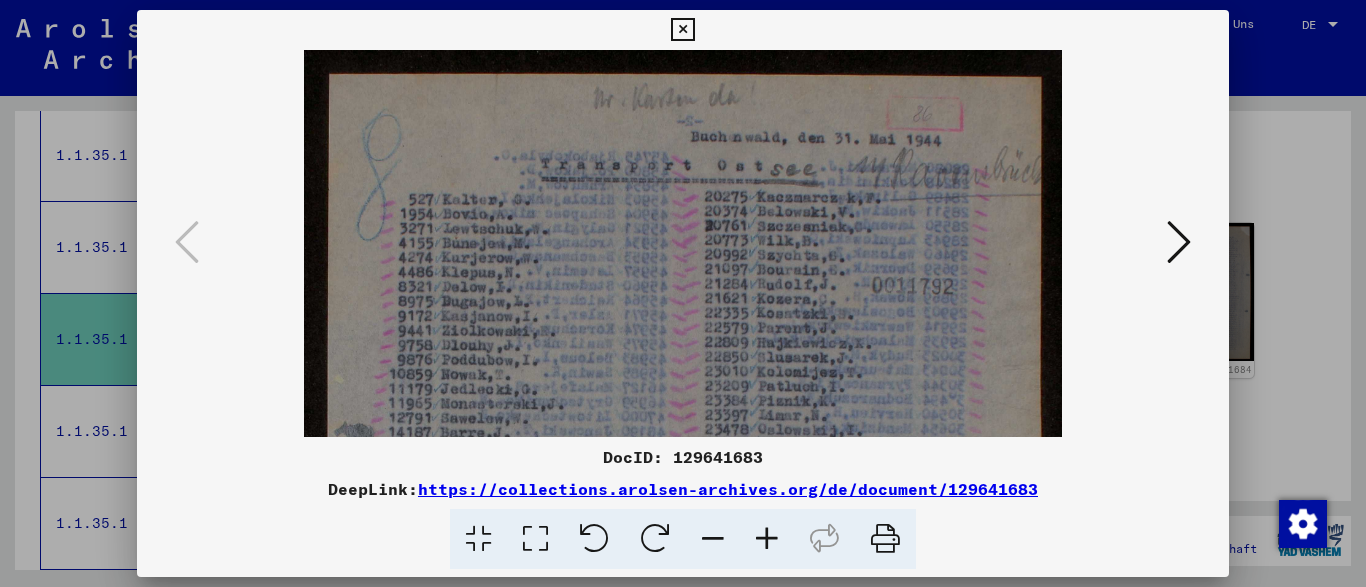 click at bounding box center (767, 539) 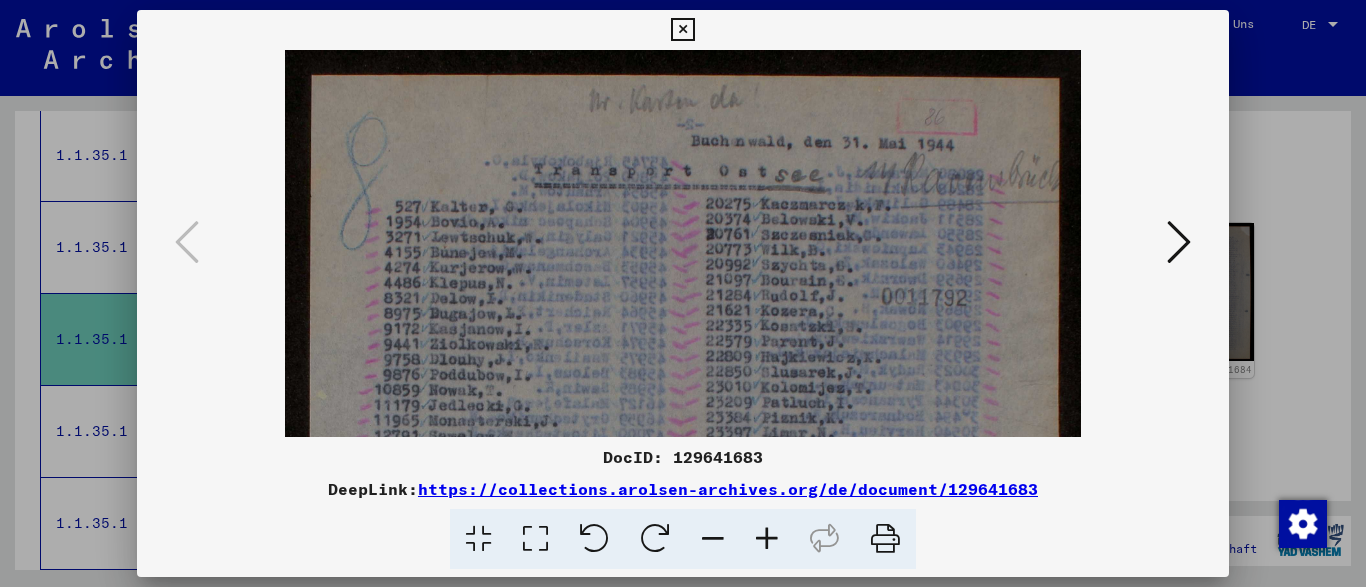 click at bounding box center [767, 539] 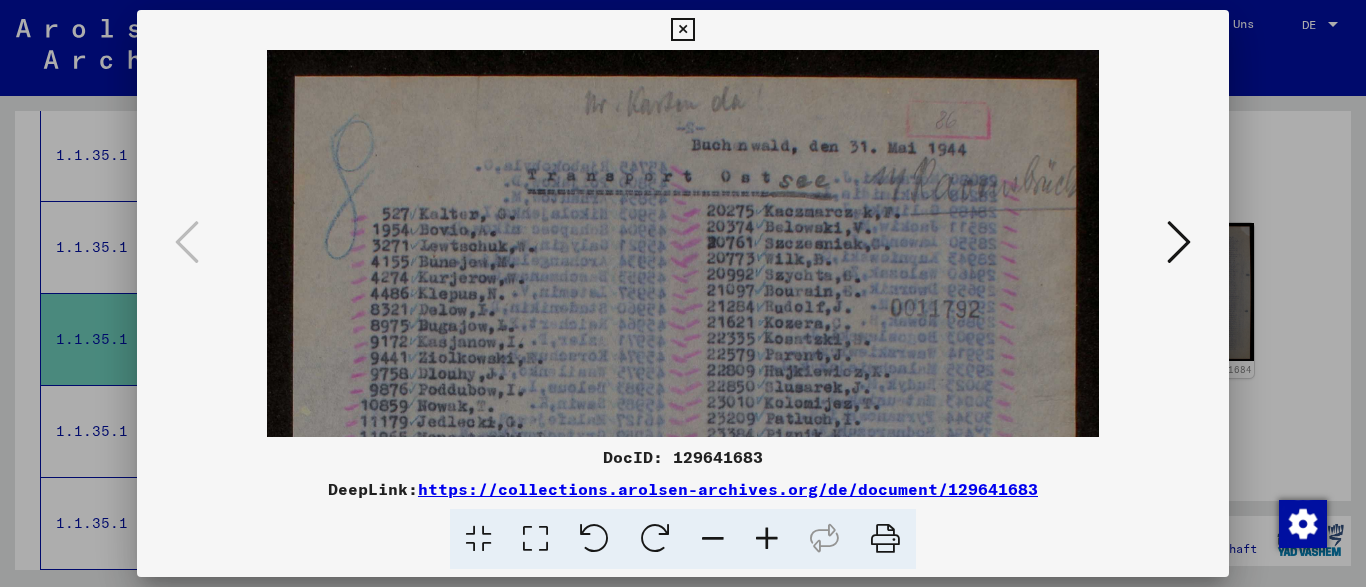 click at bounding box center (767, 539) 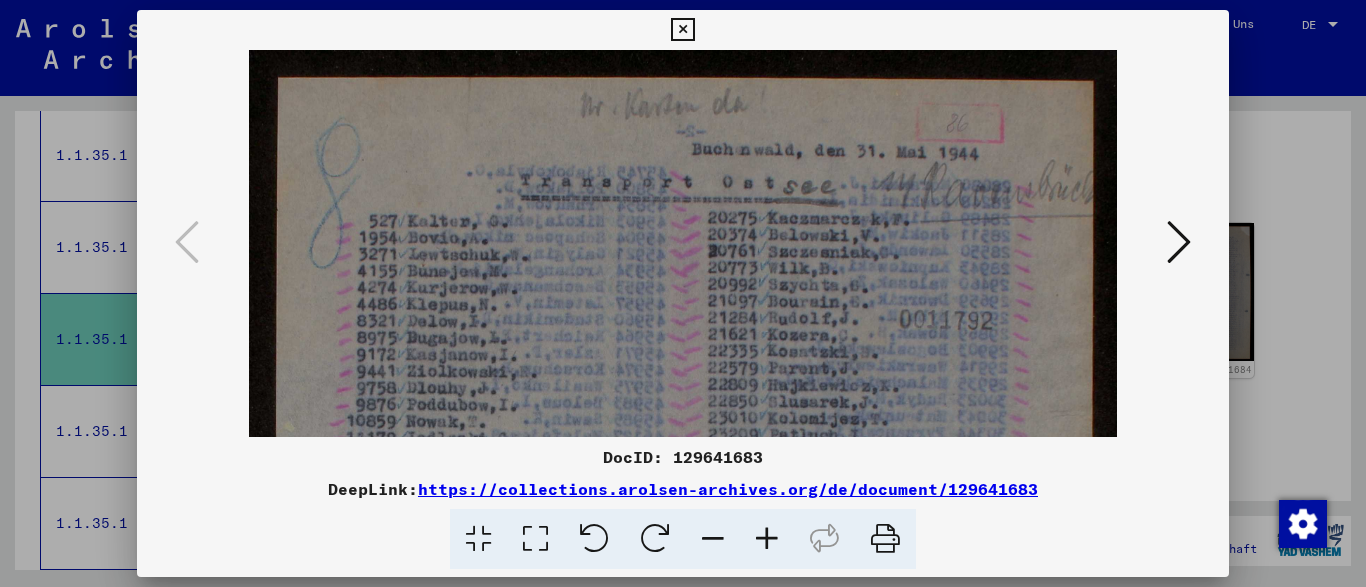 click at bounding box center (767, 539) 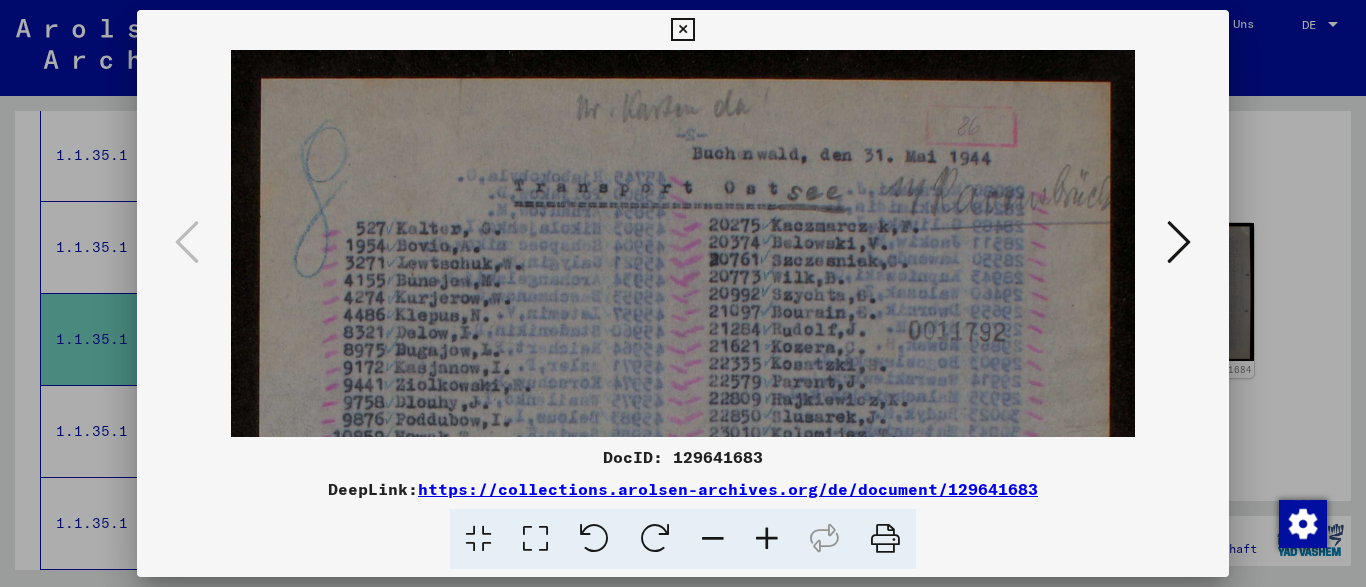 click at bounding box center [767, 539] 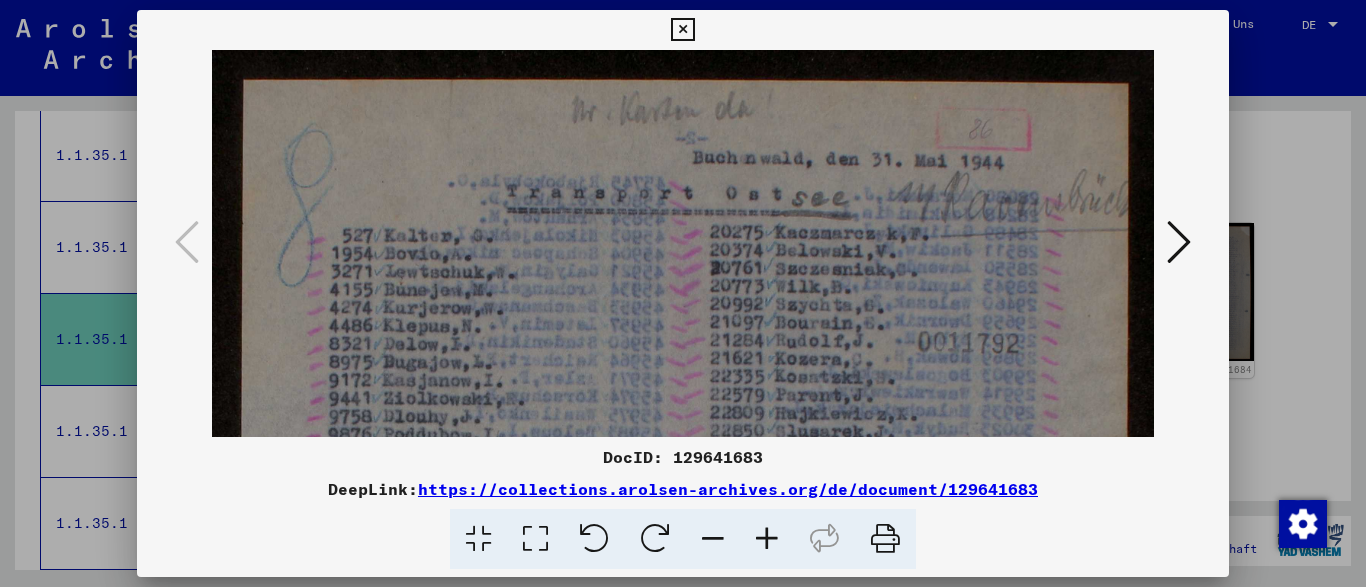 click at bounding box center [767, 539] 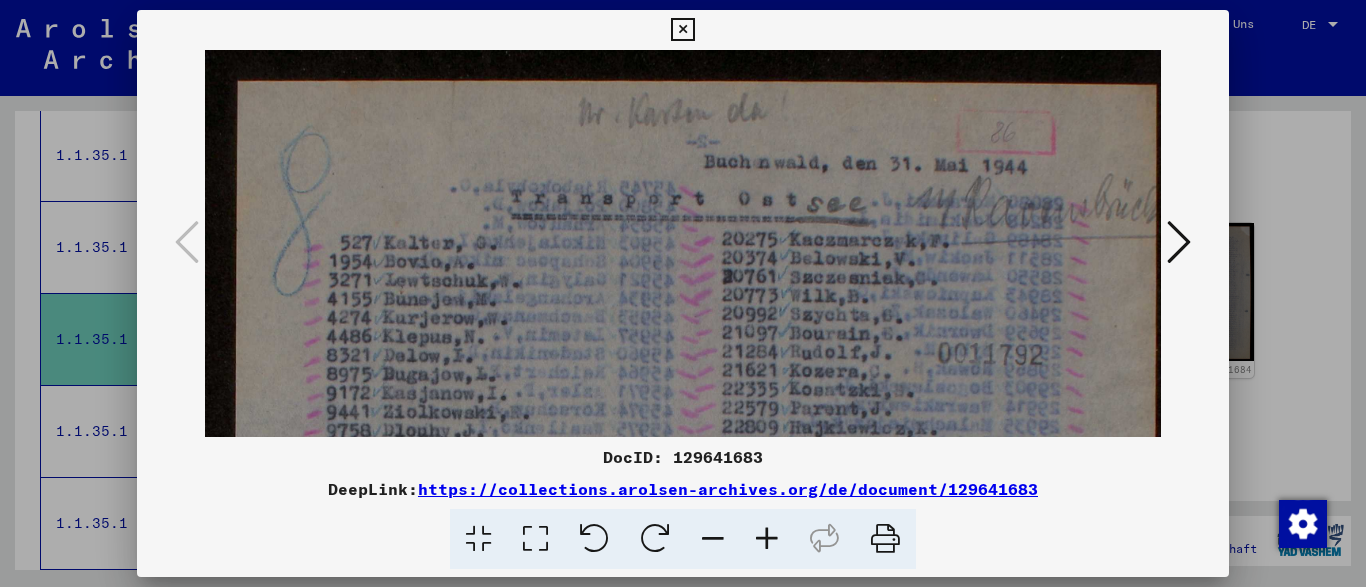 click at bounding box center (767, 539) 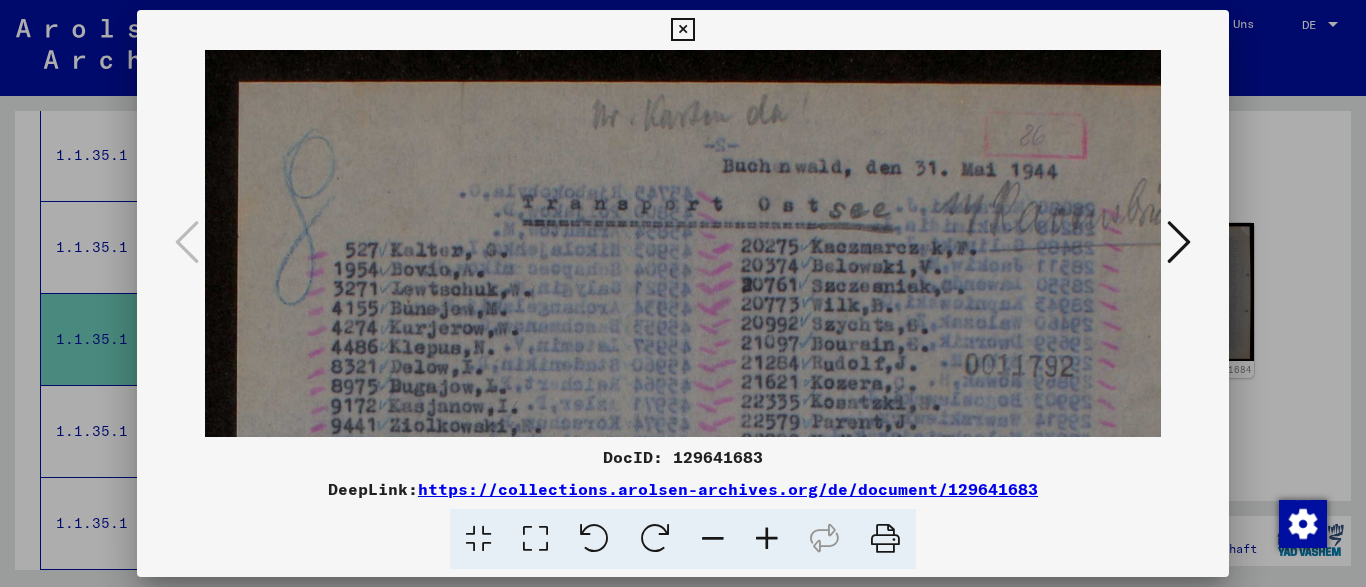 drag, startPoint x: 817, startPoint y: 352, endPoint x: 820, endPoint y: 248, distance: 104.04326 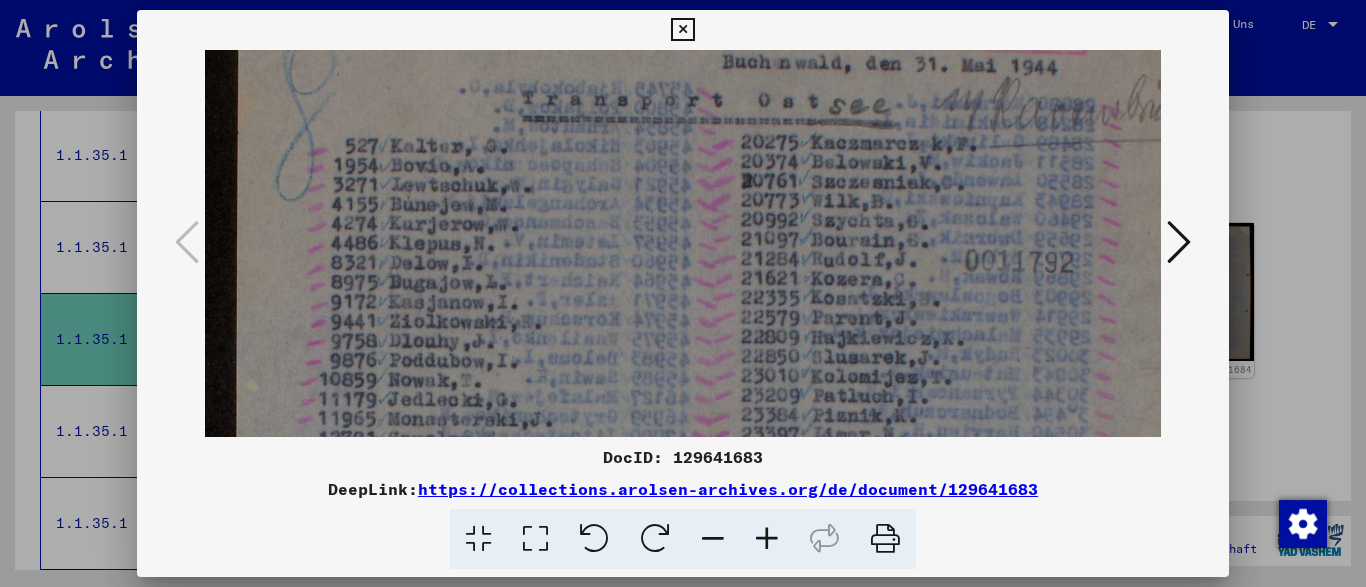 drag, startPoint x: 674, startPoint y: 358, endPoint x: 657, endPoint y: 253, distance: 106.36729 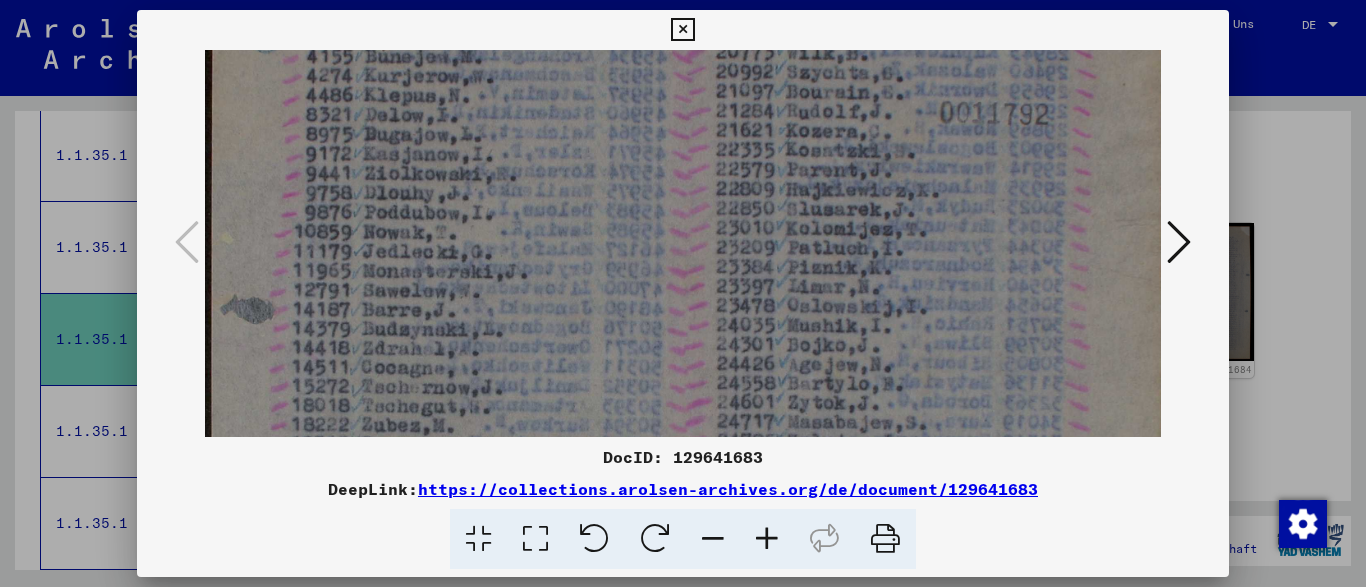 drag, startPoint x: 806, startPoint y: 301, endPoint x: 776, endPoint y: 206, distance: 99.62429 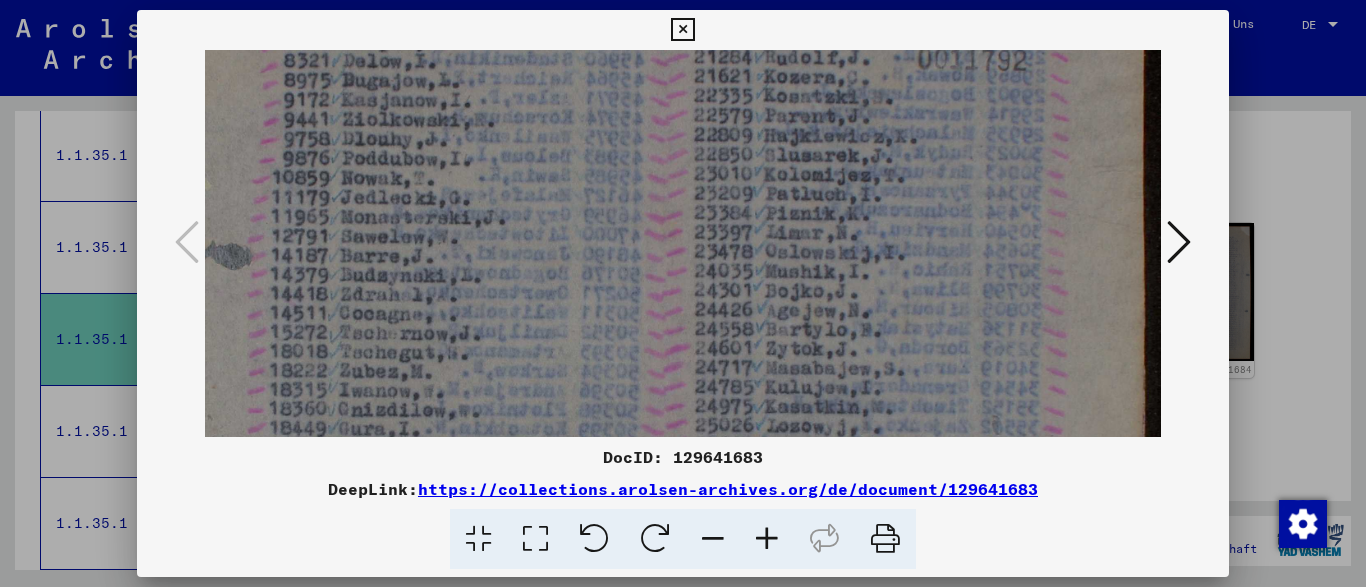drag, startPoint x: 776, startPoint y: 206, endPoint x: 793, endPoint y: 110, distance: 97.49359 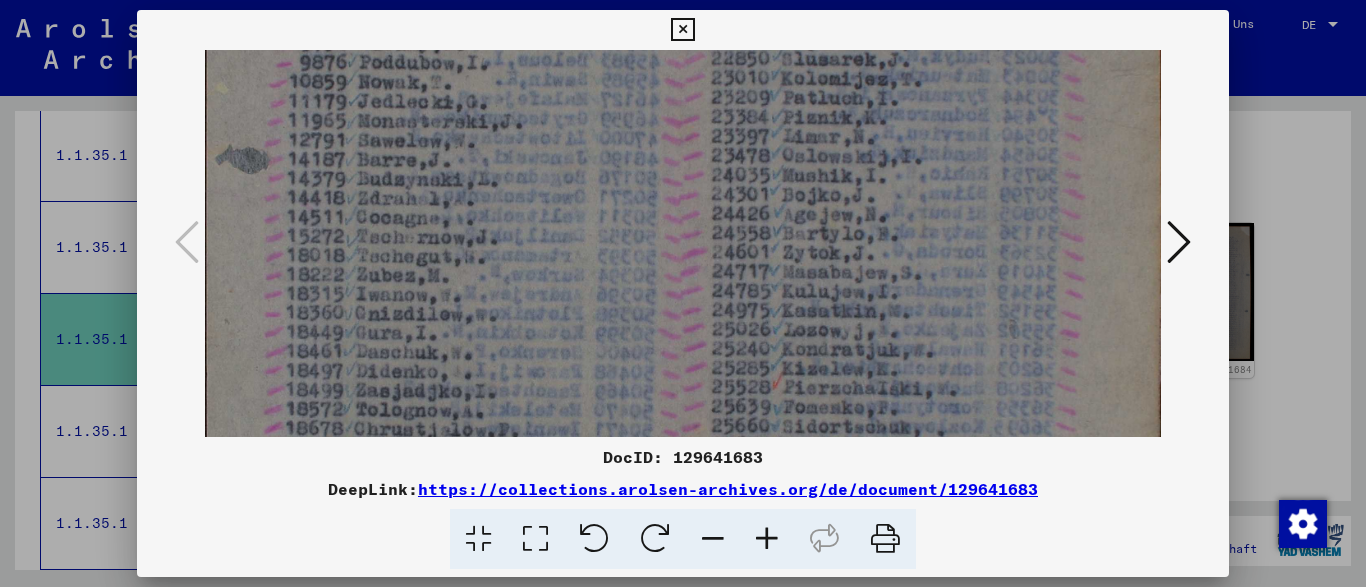 click at bounding box center [682, 30] 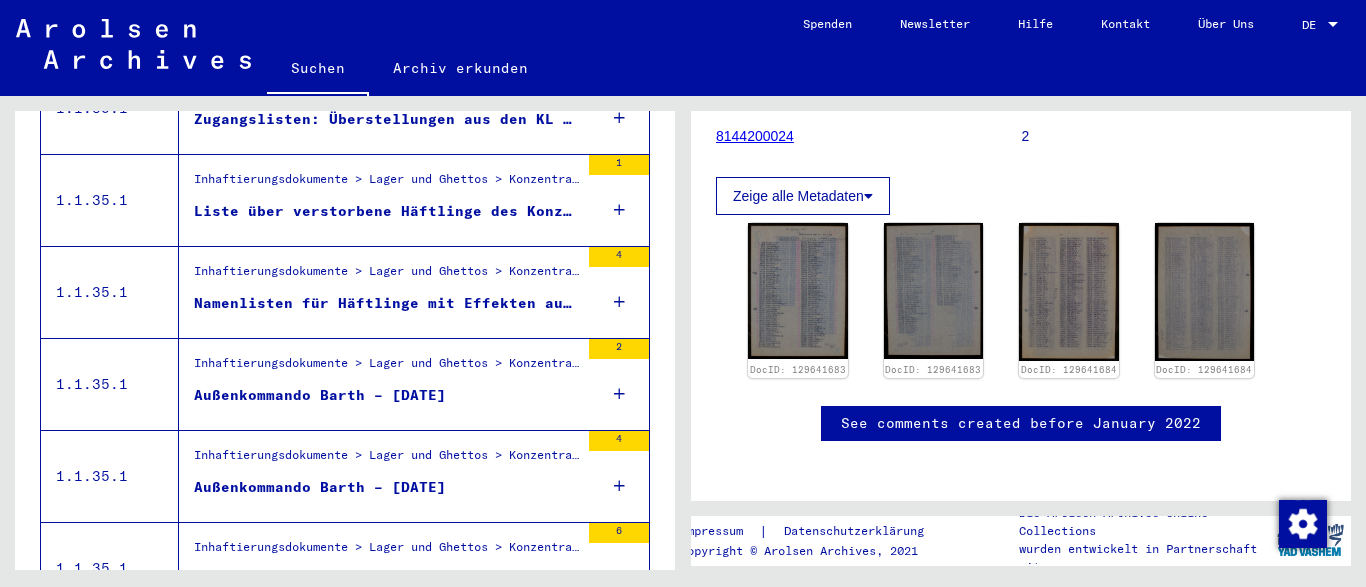 scroll, scrollTop: 730, scrollLeft: 0, axis: vertical 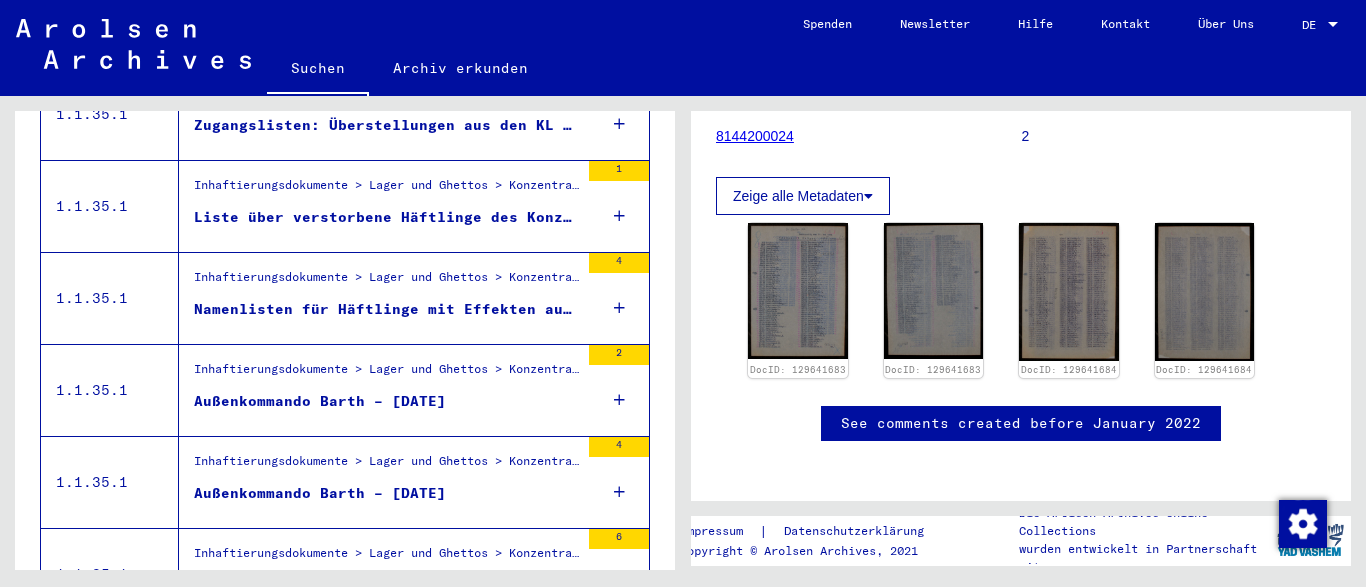 click on "Namenlisten für Häftlinge mit Effekten aus Transport von      Konzentrationslager Buchenwald nach Außenkommando Barth/Ostsee      (Konzentrationslager Ravensbrück) – [DATE]" at bounding box center (386, 309) 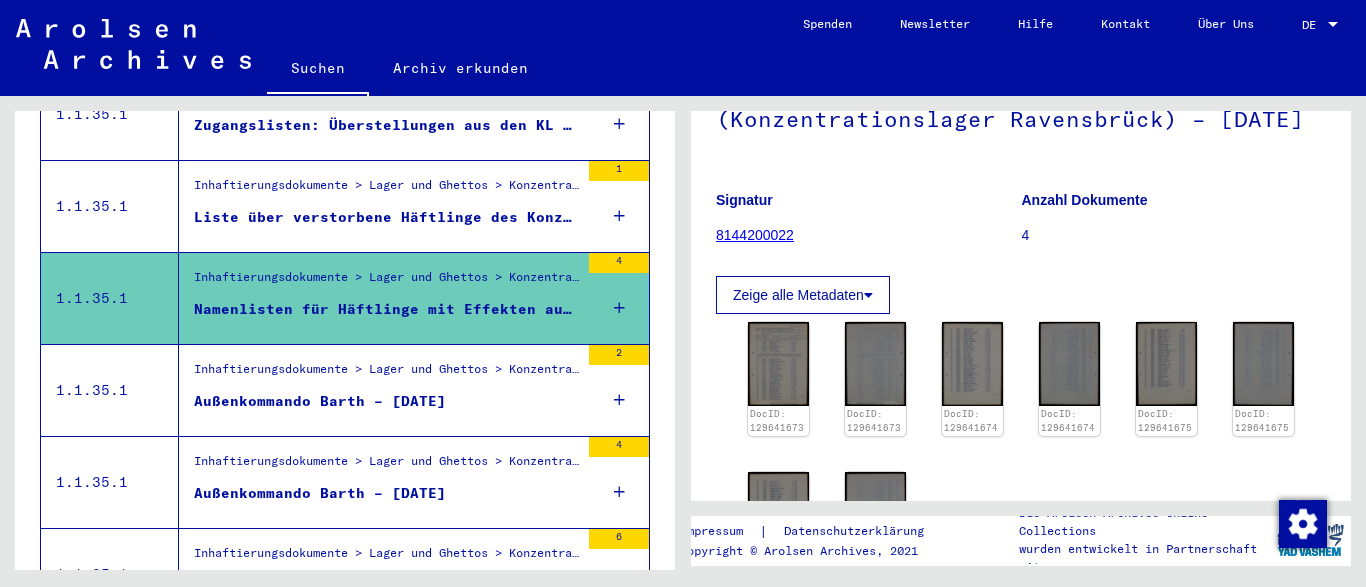scroll, scrollTop: 0, scrollLeft: 0, axis: both 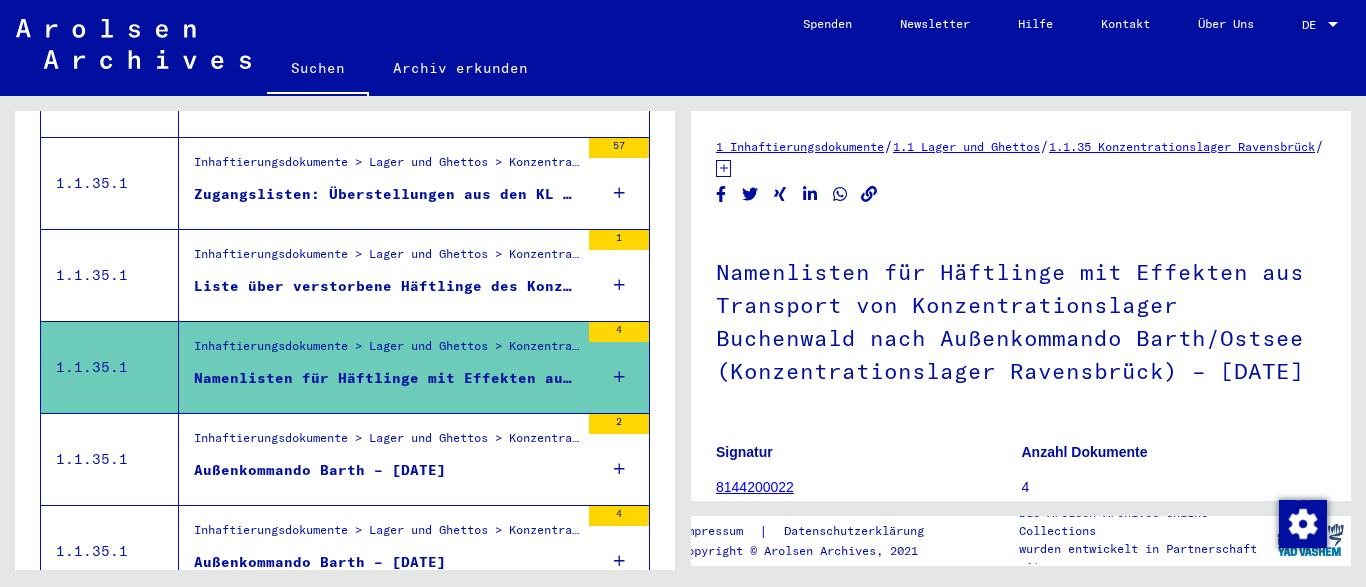 click on "Liste über verstorbene Häftlinge des Konzentrationslagers Ravensbrück, die      in Barth beerdigt sind 18.03.1946" at bounding box center [386, 286] 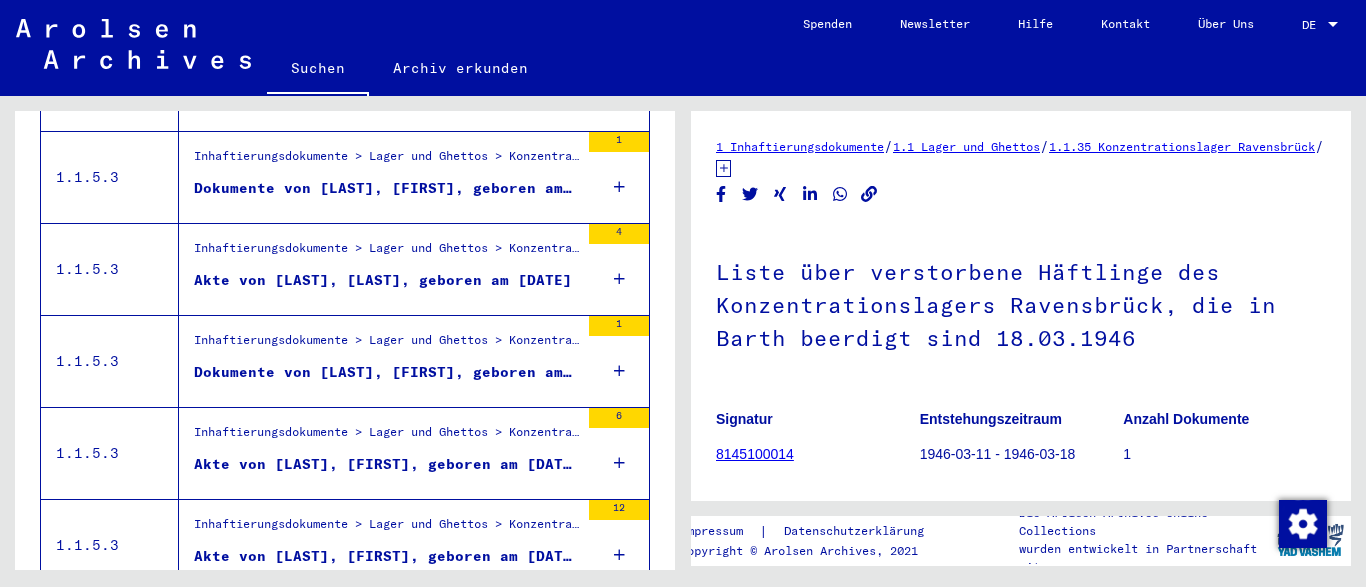 scroll, scrollTop: 2347, scrollLeft: 0, axis: vertical 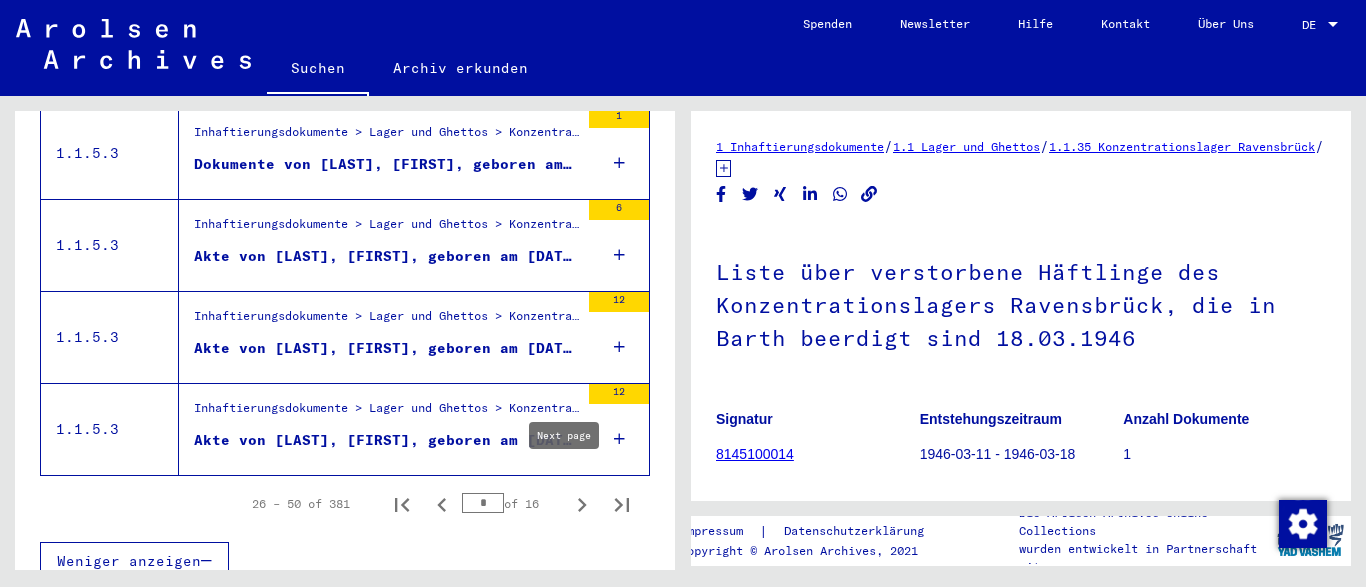 click 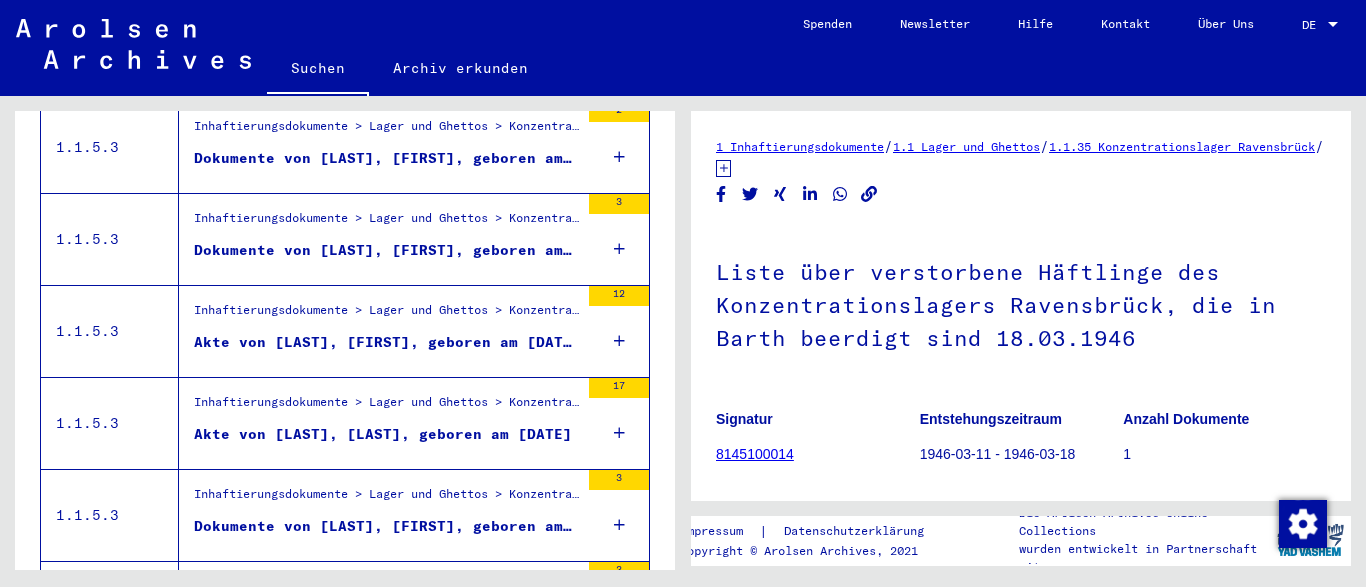 scroll, scrollTop: 2347, scrollLeft: 0, axis: vertical 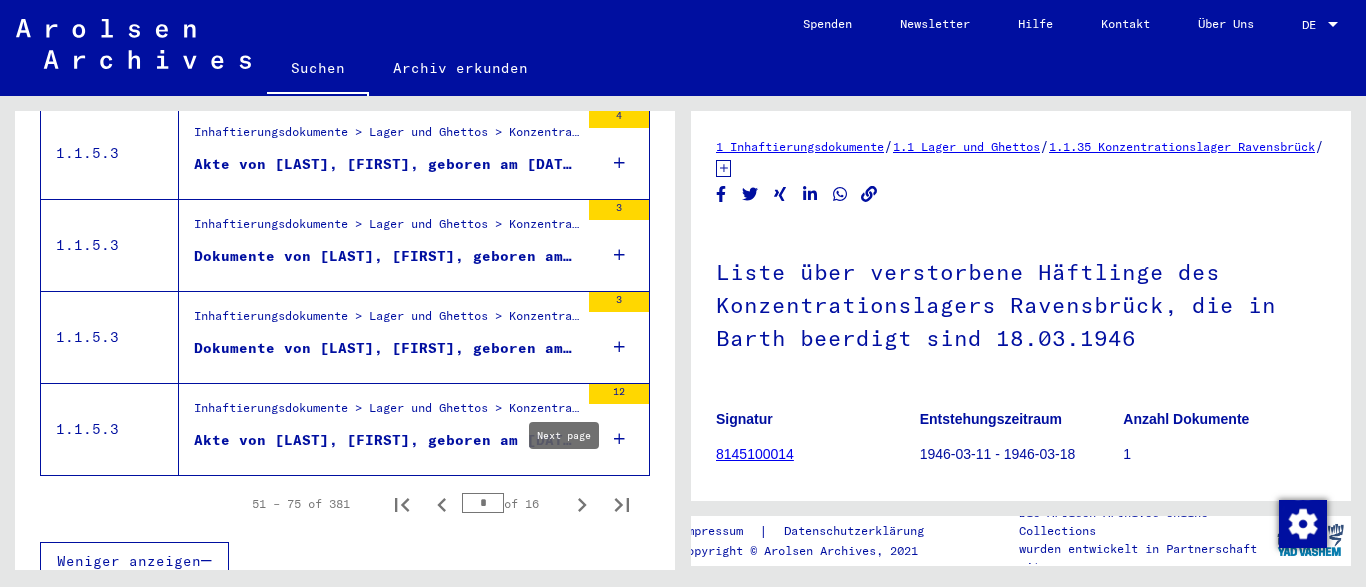 click 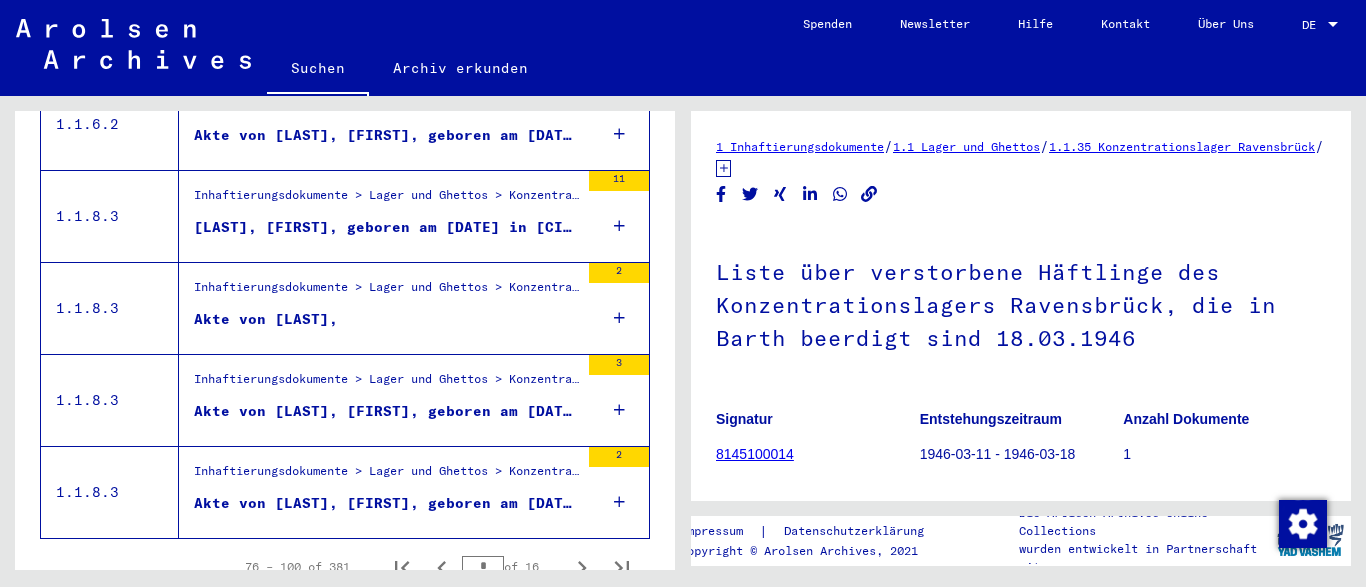 scroll, scrollTop: 2347, scrollLeft: 0, axis: vertical 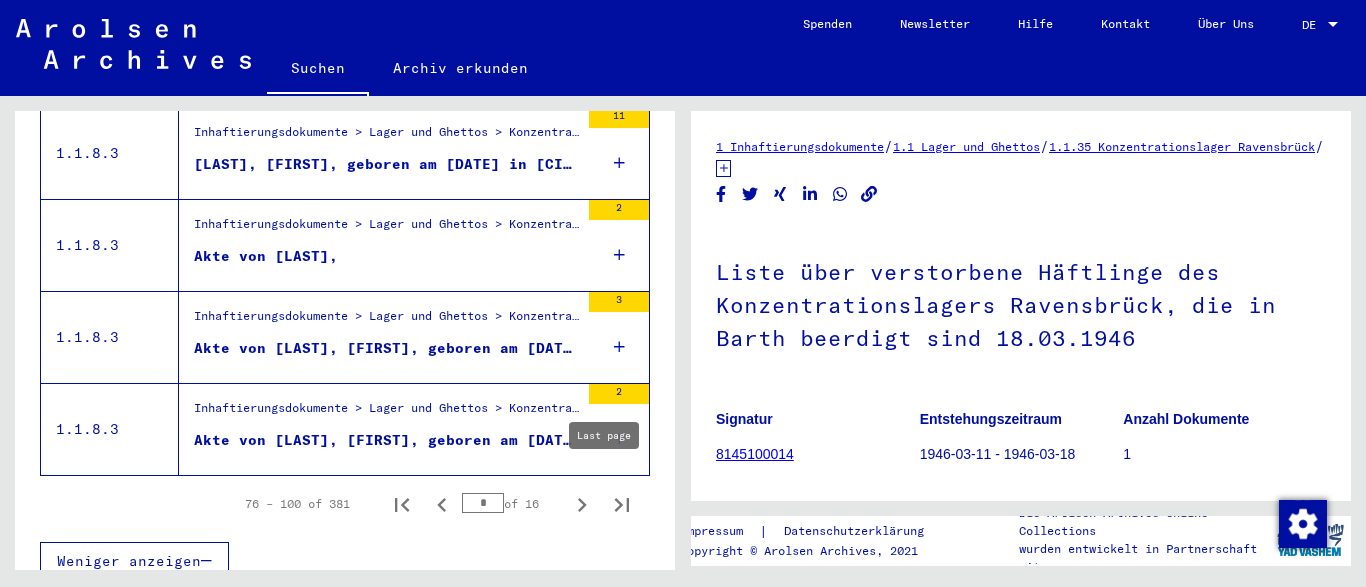 click 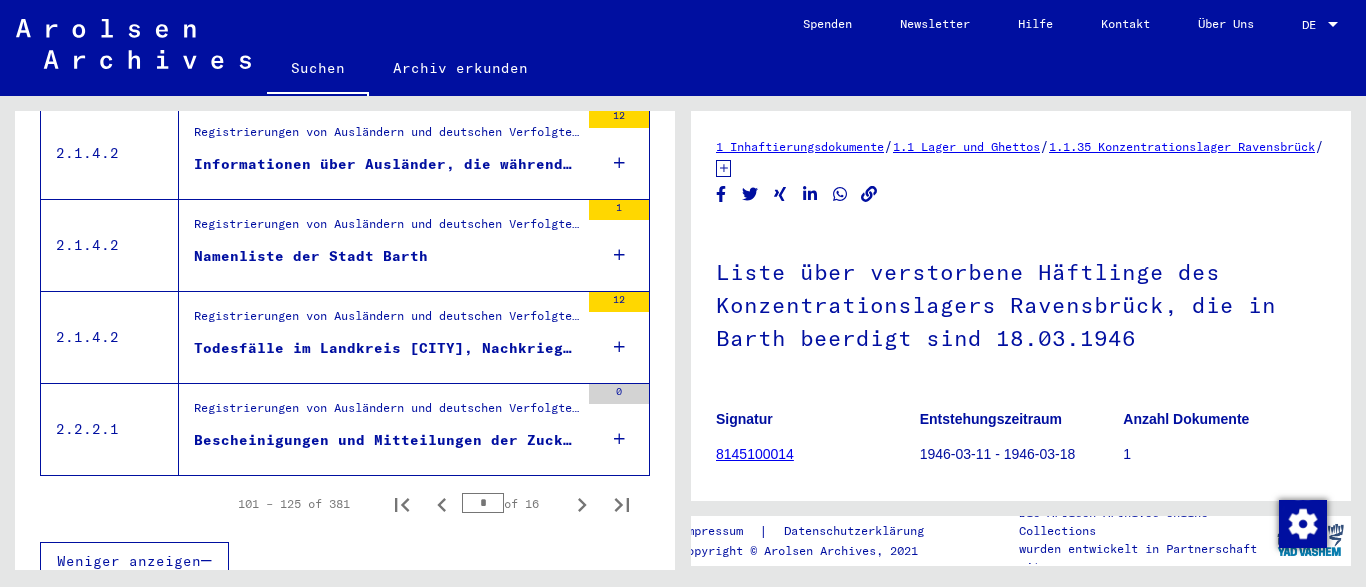 click on "Namenliste der Stadt Barth" at bounding box center [386, 261] 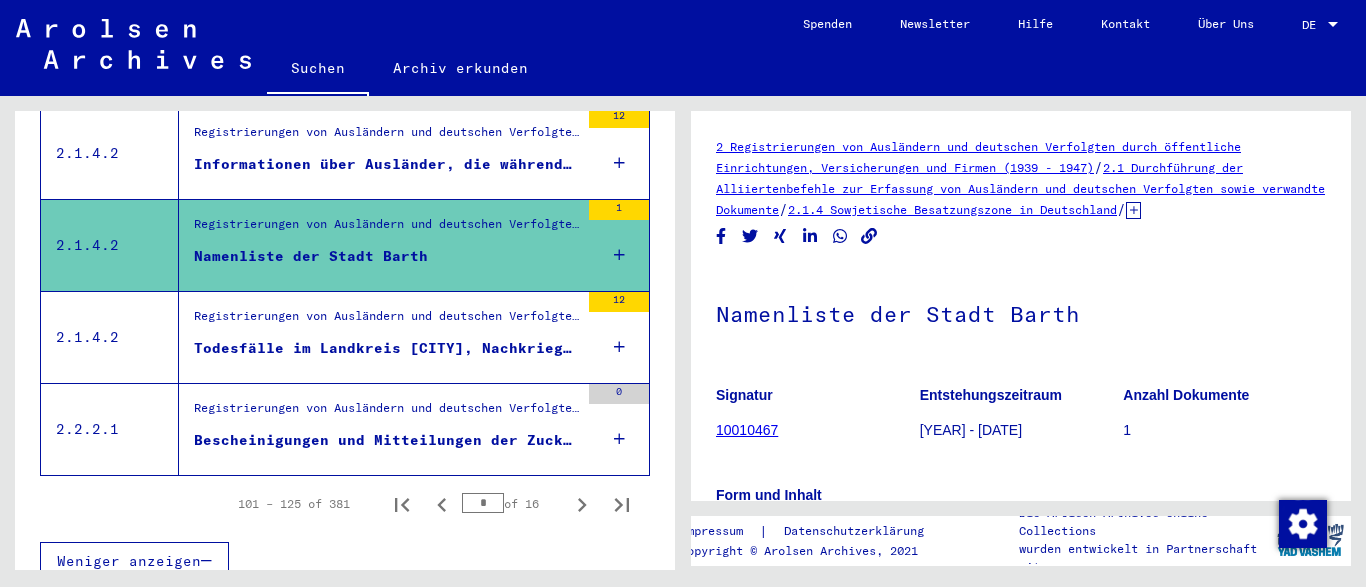 click 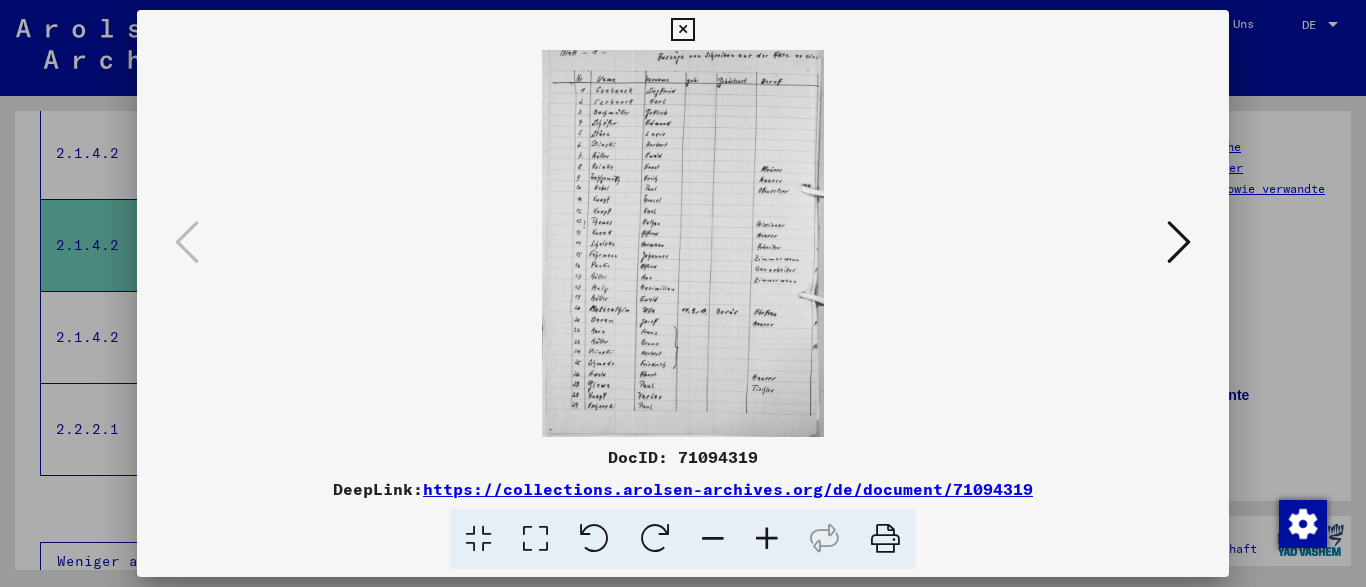 scroll, scrollTop: 457, scrollLeft: 0, axis: vertical 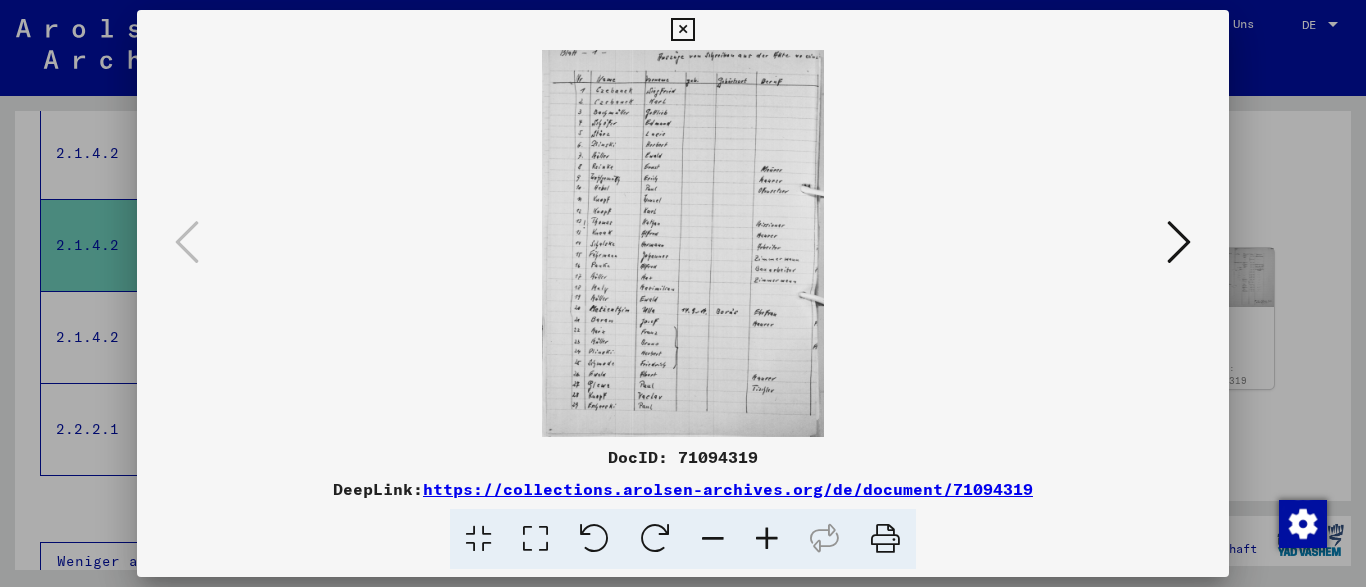 click at bounding box center [767, 539] 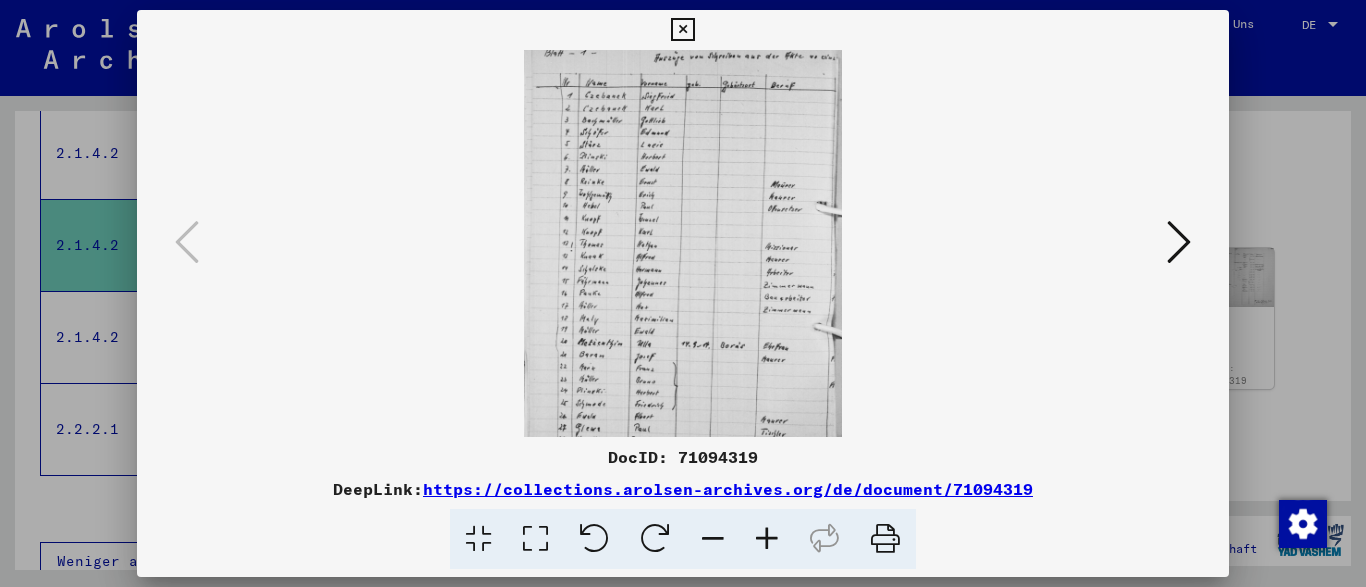 click at bounding box center (767, 539) 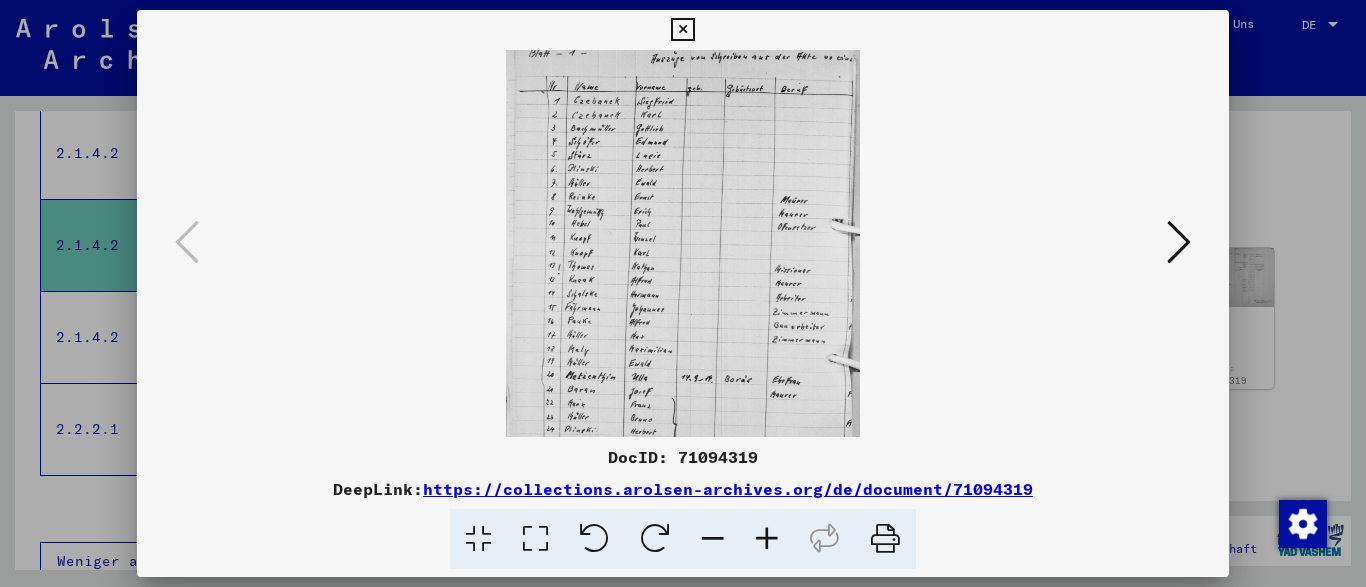 click at bounding box center (767, 539) 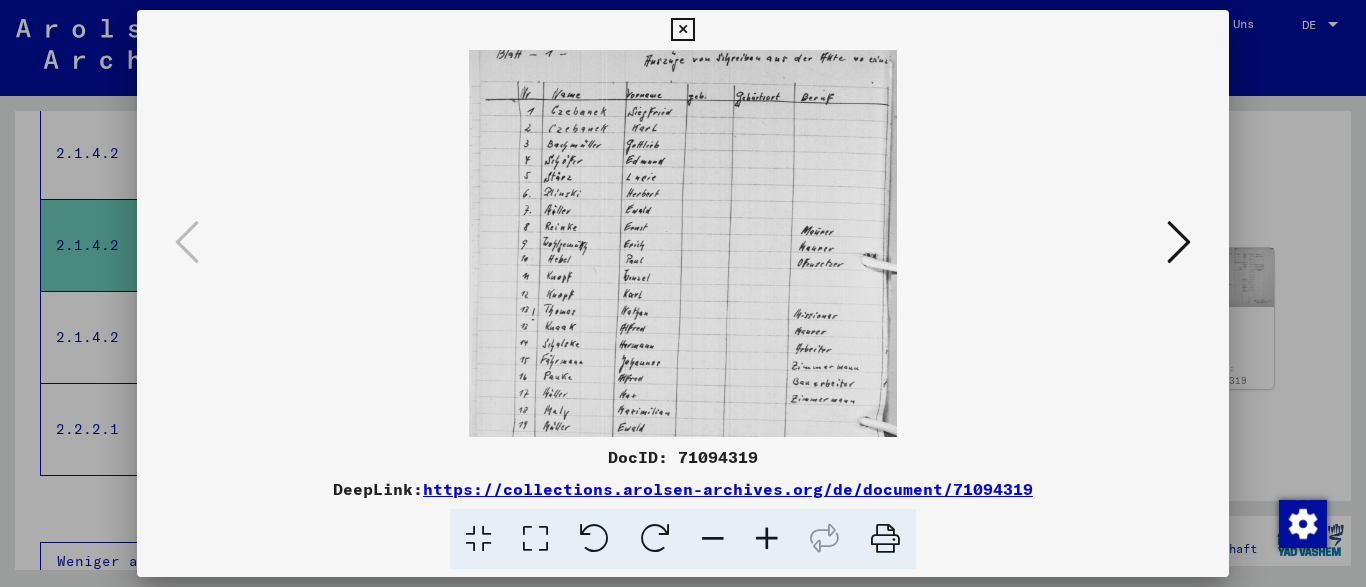 click at bounding box center [767, 539] 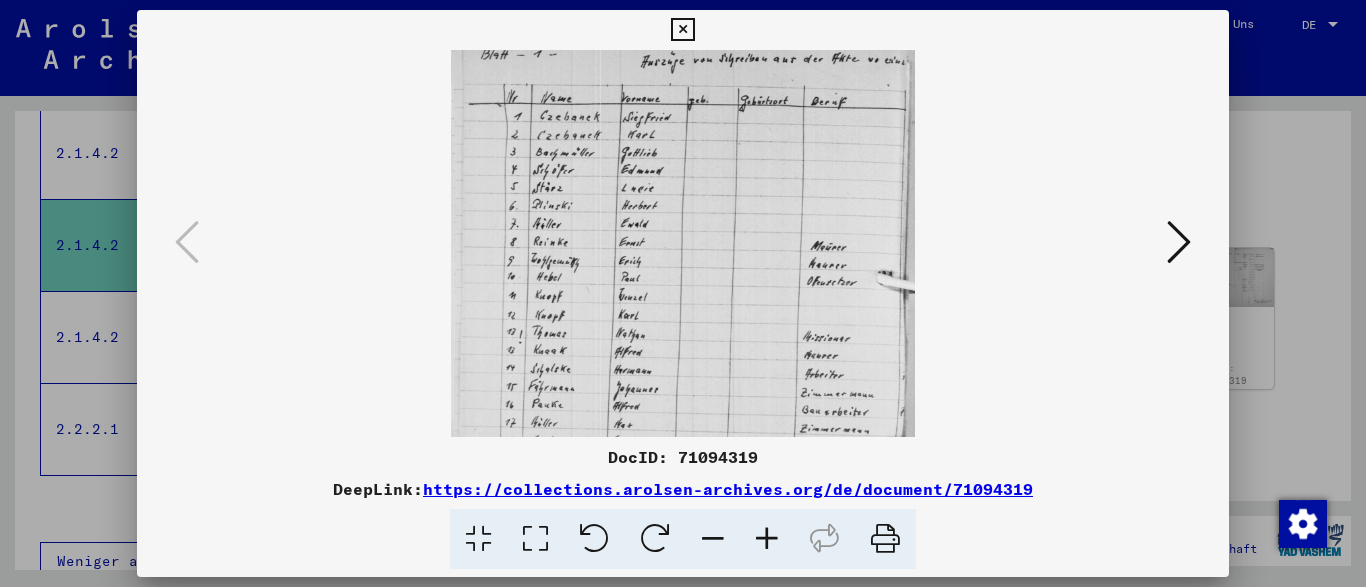 click at bounding box center [767, 539] 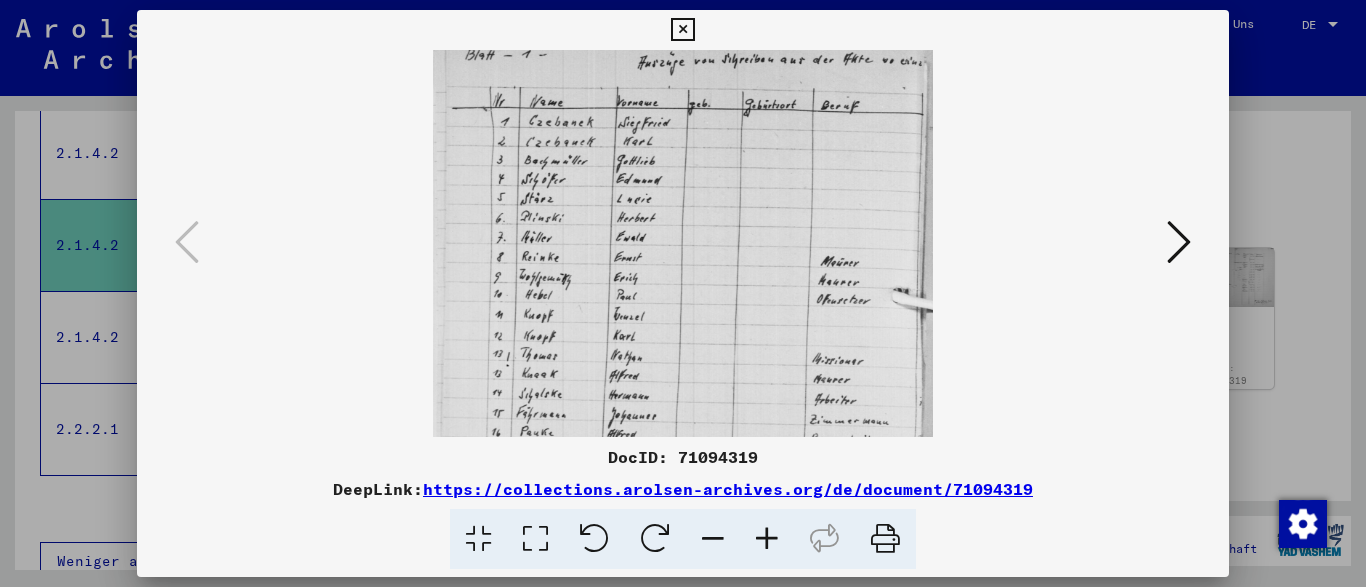 click at bounding box center [767, 539] 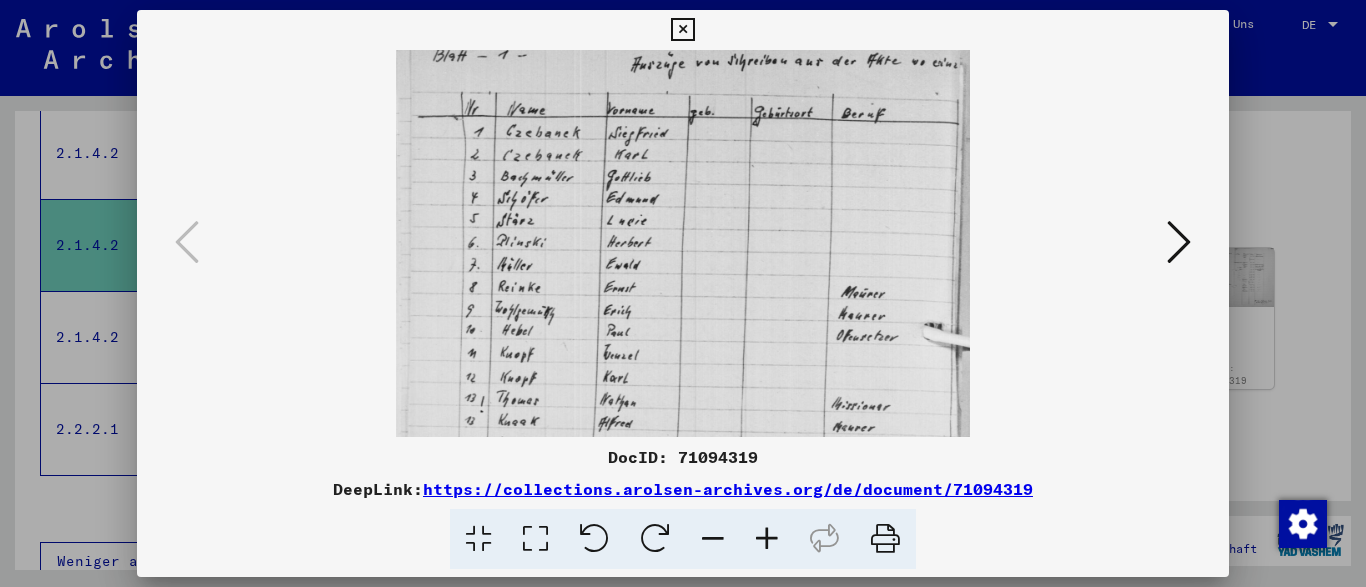 click at bounding box center [767, 539] 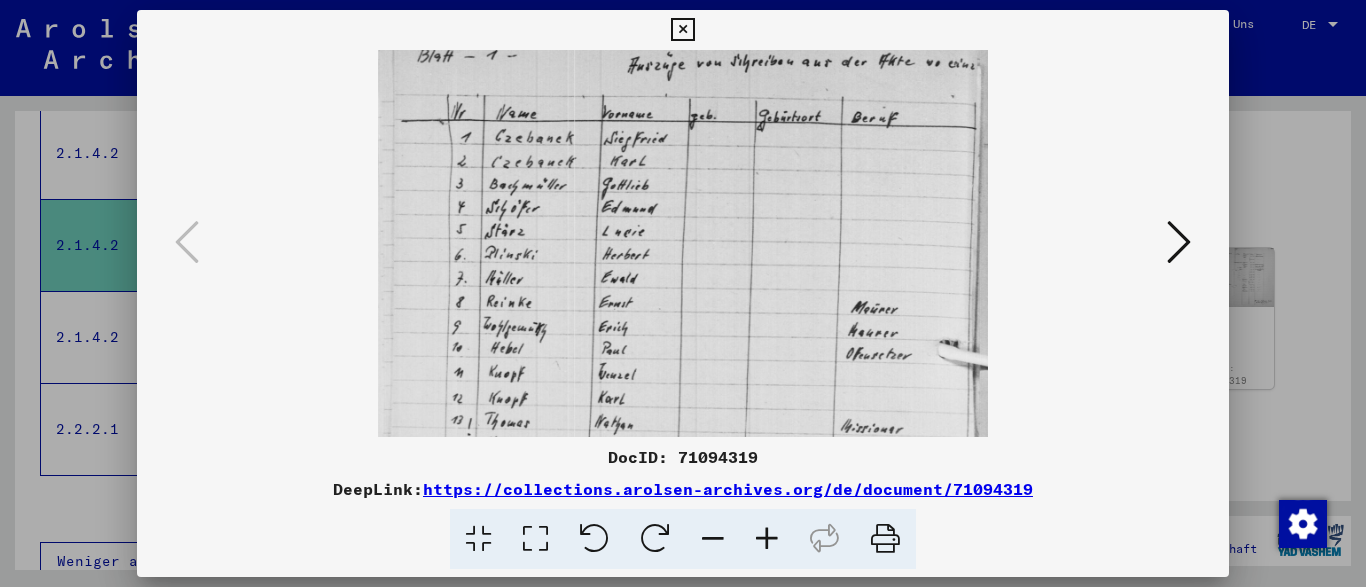 click at bounding box center (767, 539) 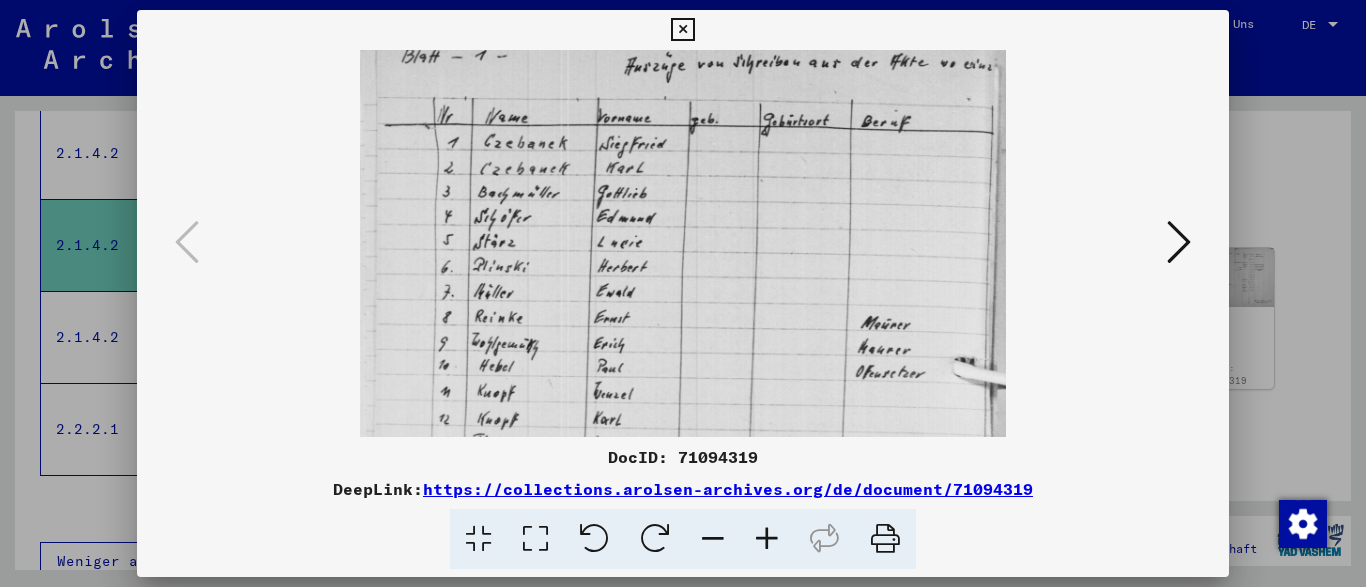click at bounding box center [767, 539] 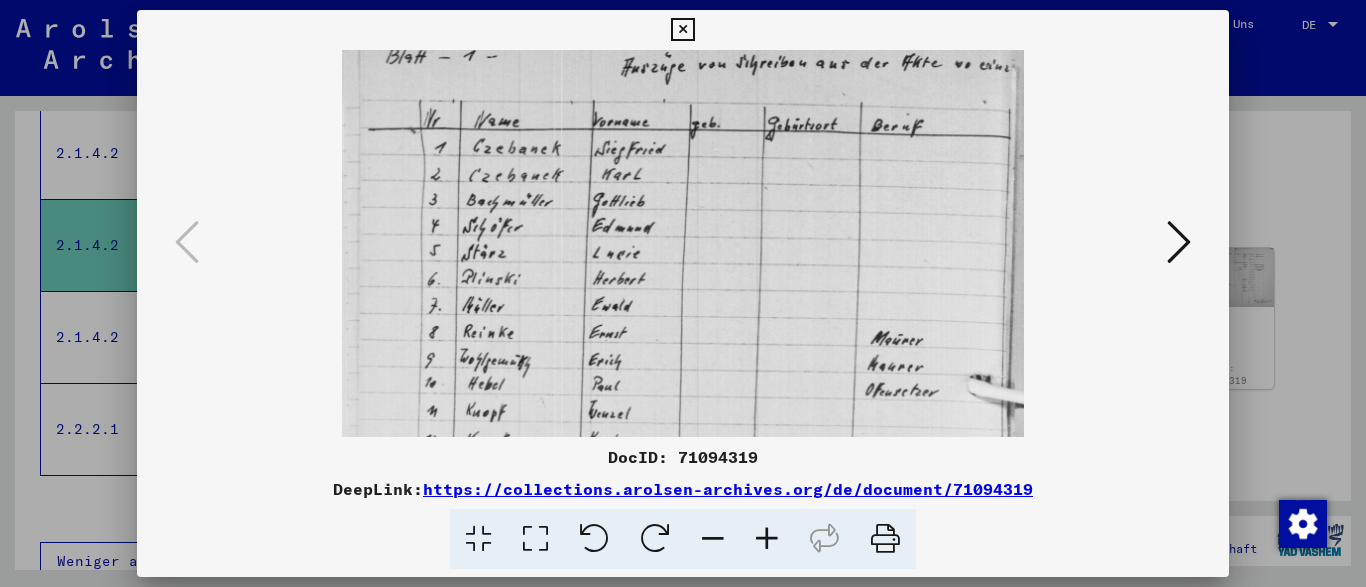 click at bounding box center [767, 539] 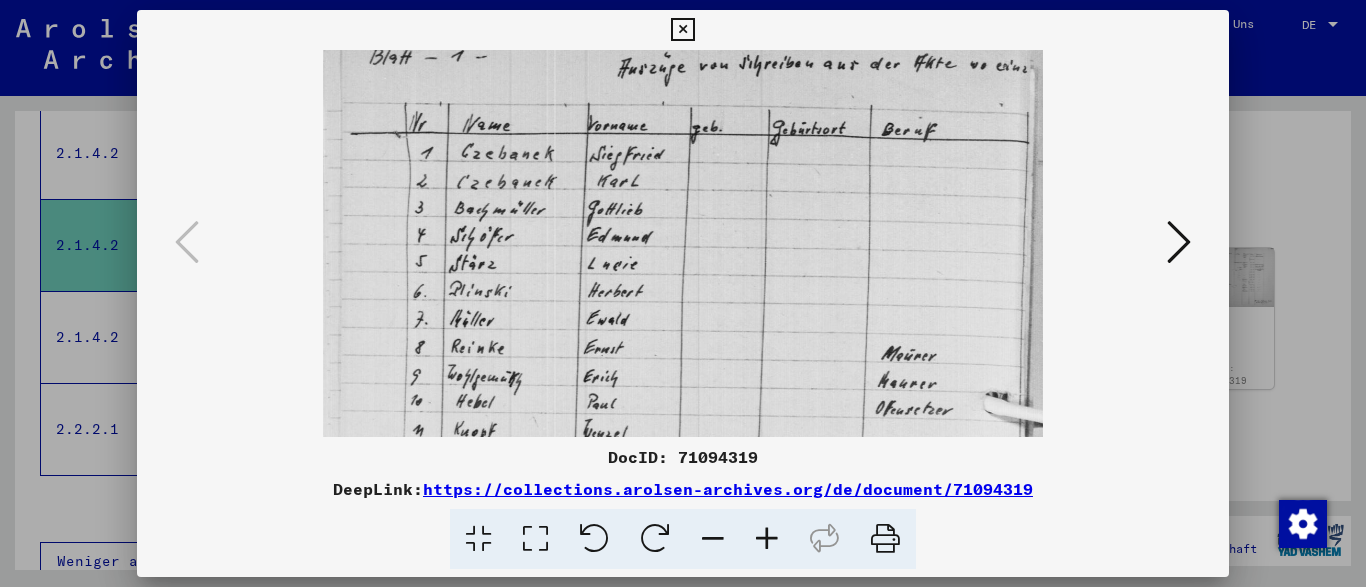 click at bounding box center (767, 539) 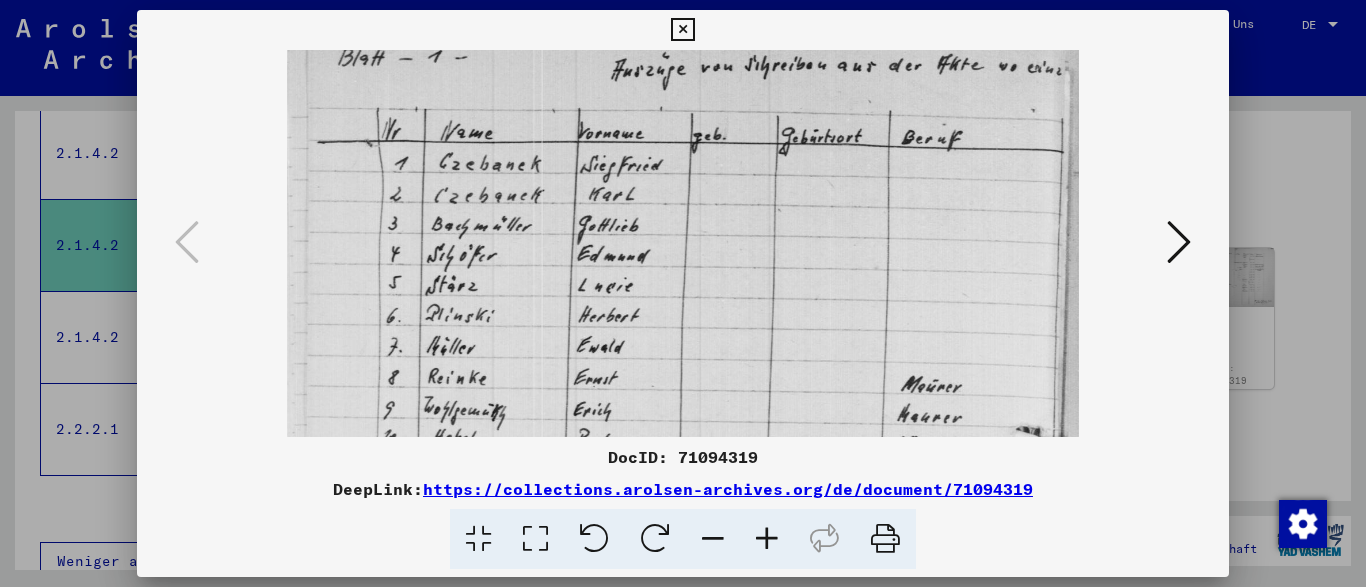 click at bounding box center [767, 539] 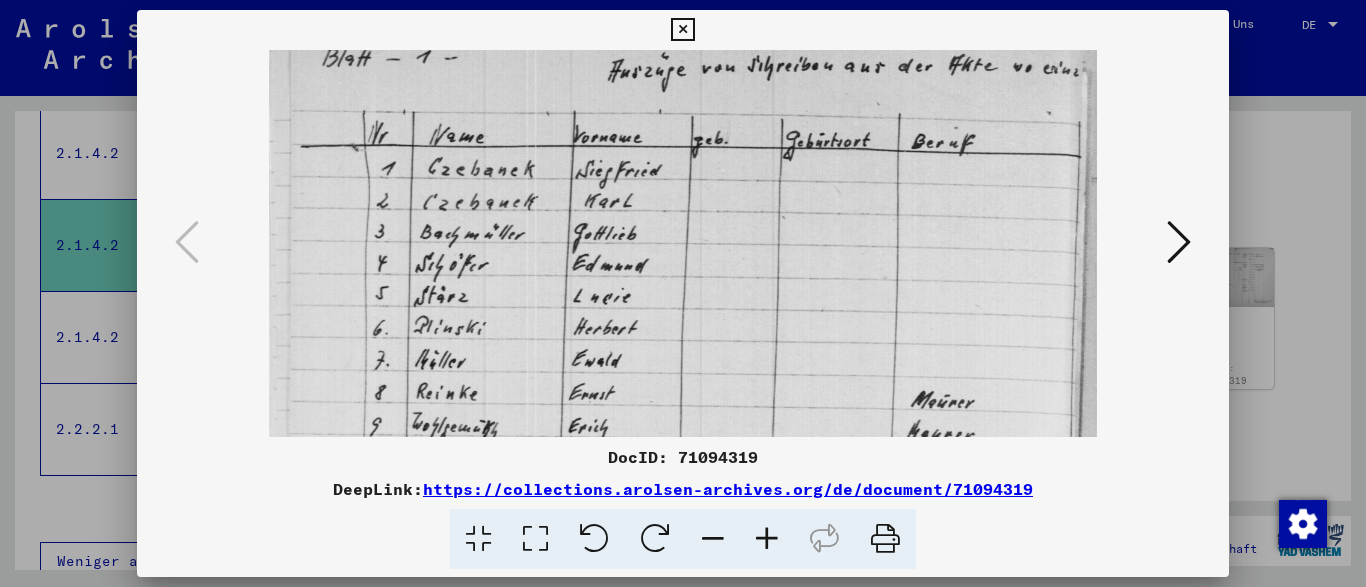 click at bounding box center (767, 539) 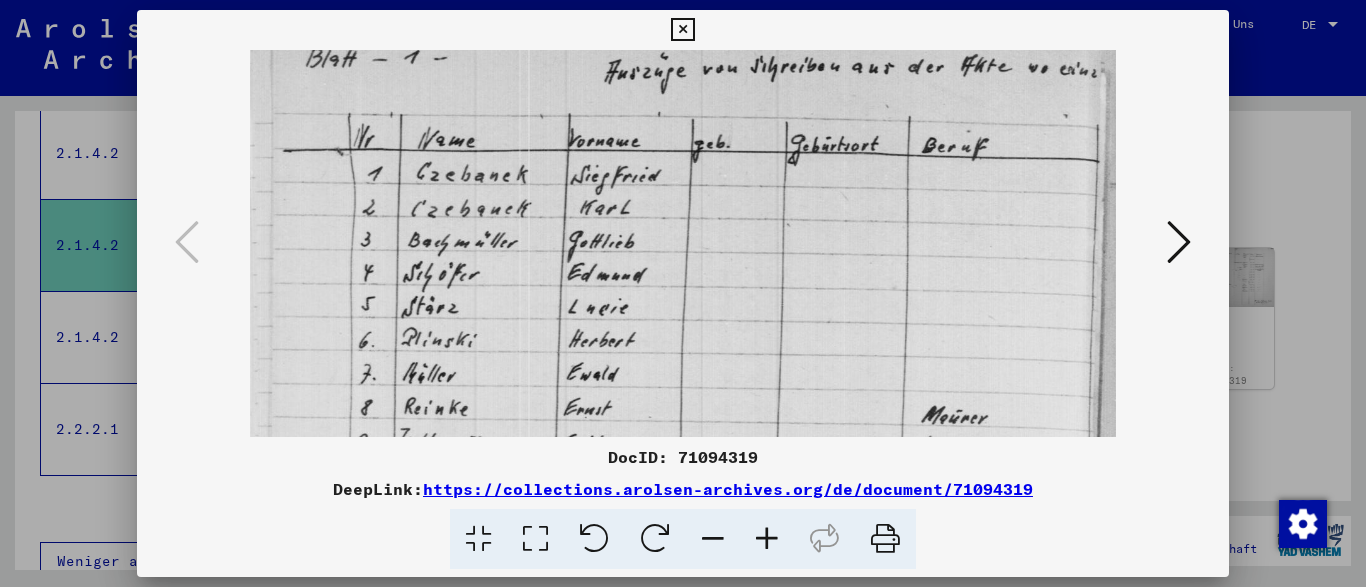 click at bounding box center (767, 539) 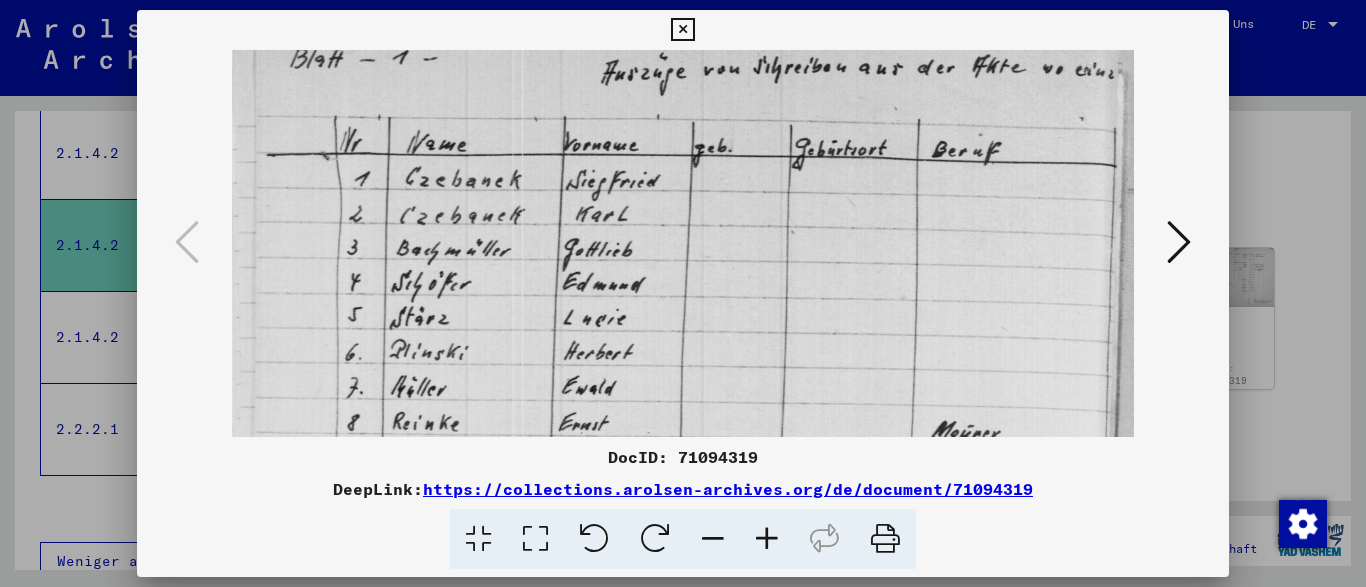 click at bounding box center [767, 539] 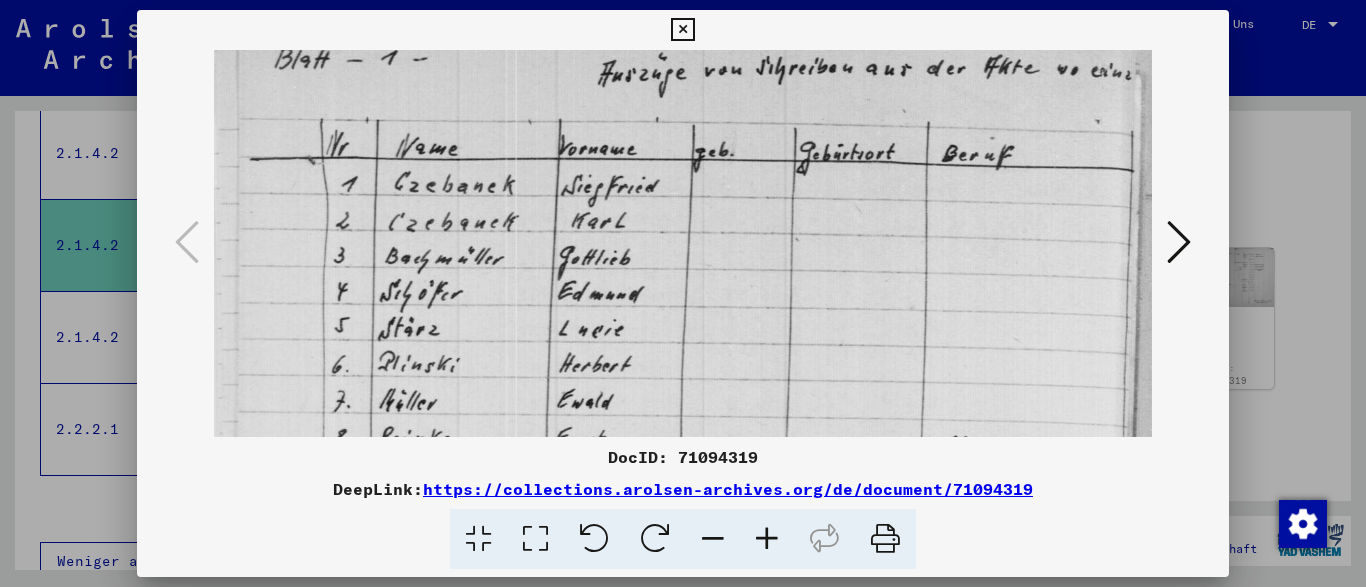 click at bounding box center (767, 539) 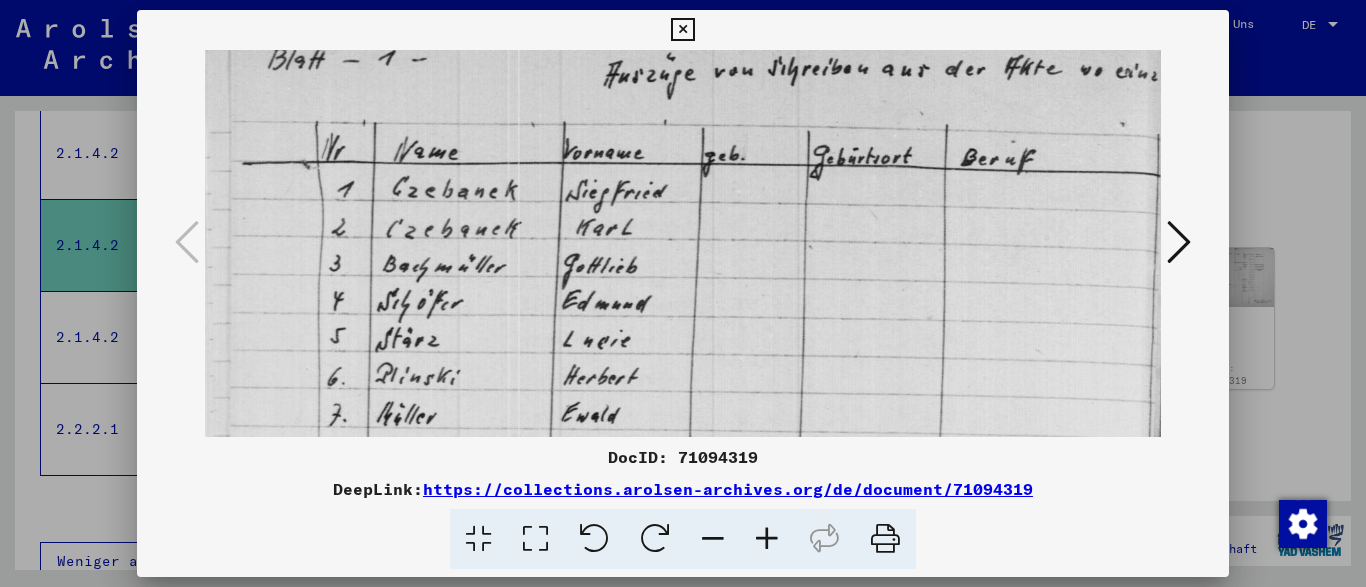 scroll, scrollTop: 58, scrollLeft: 10, axis: both 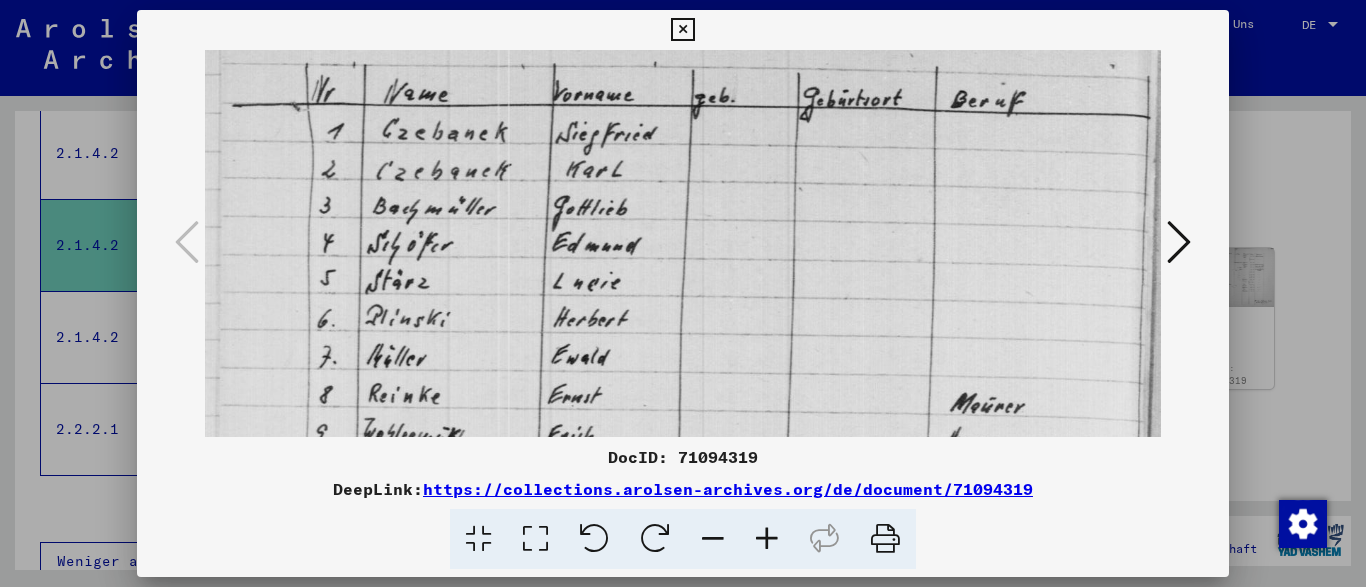 drag, startPoint x: 634, startPoint y: 367, endPoint x: 624, endPoint y: 309, distance: 58.855755 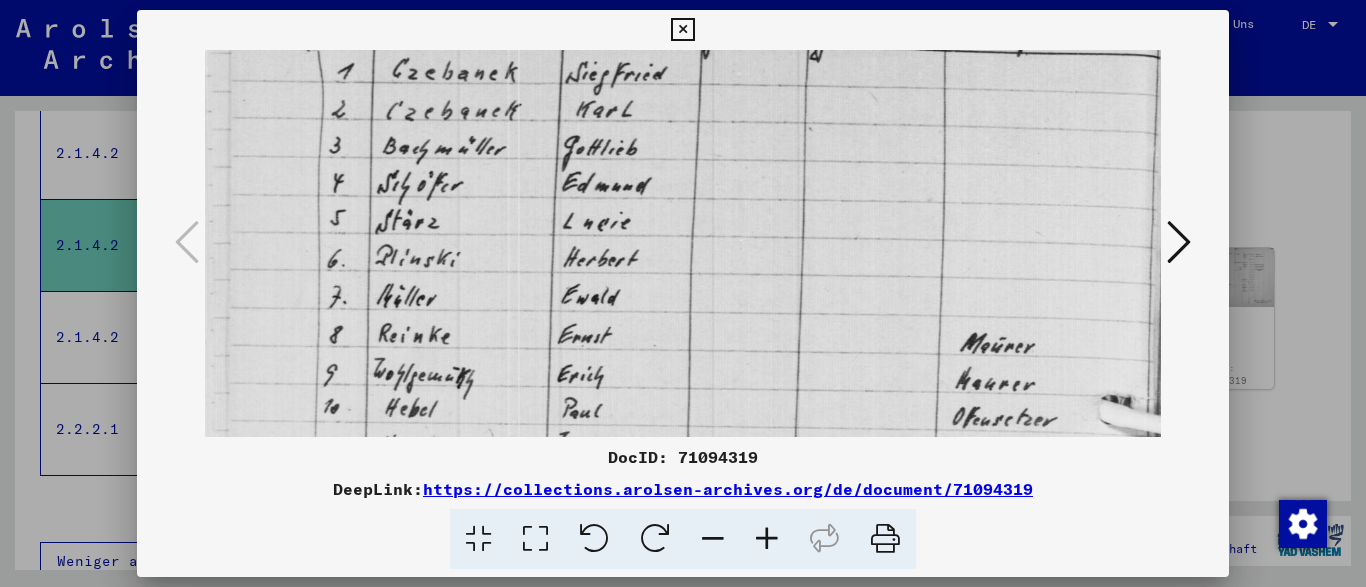 drag, startPoint x: 641, startPoint y: 338, endPoint x: 652, endPoint y: 278, distance: 61 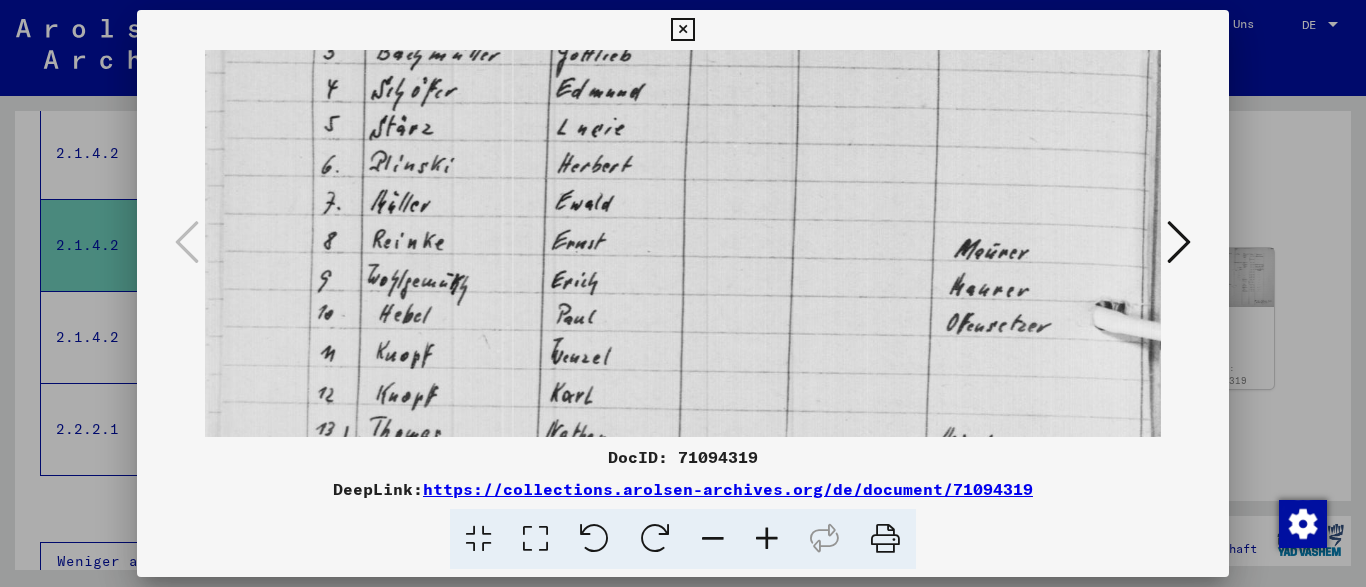 scroll, scrollTop: 232, scrollLeft: 6, axis: both 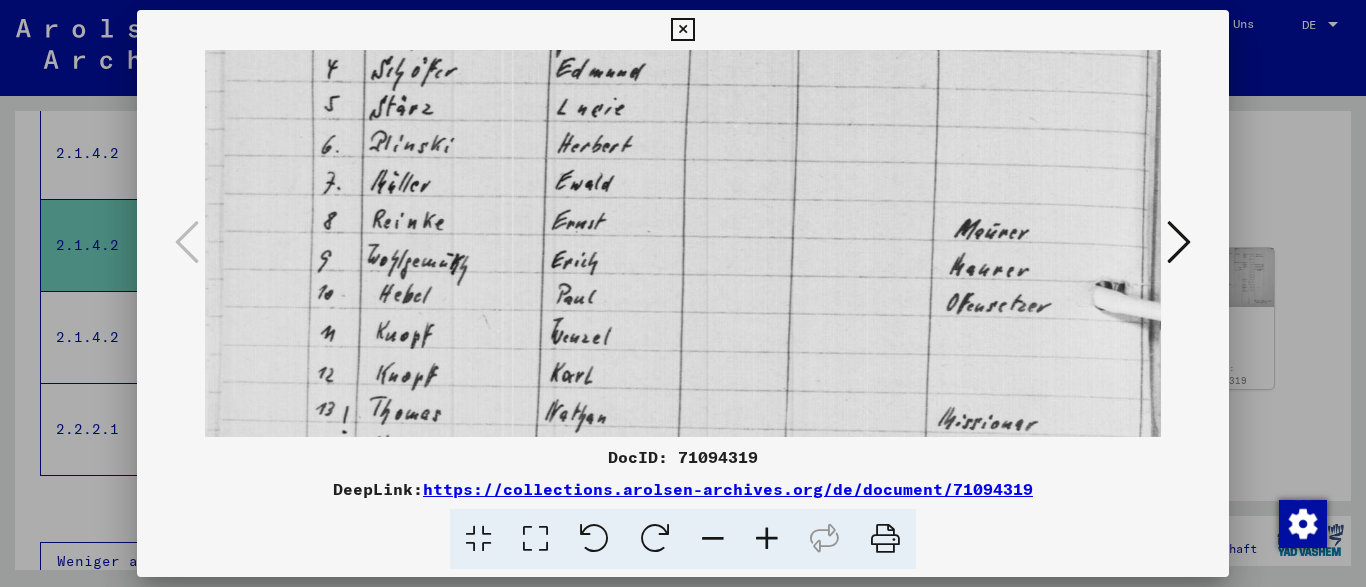 drag, startPoint x: 694, startPoint y: 306, endPoint x: 694, endPoint y: 254, distance: 52 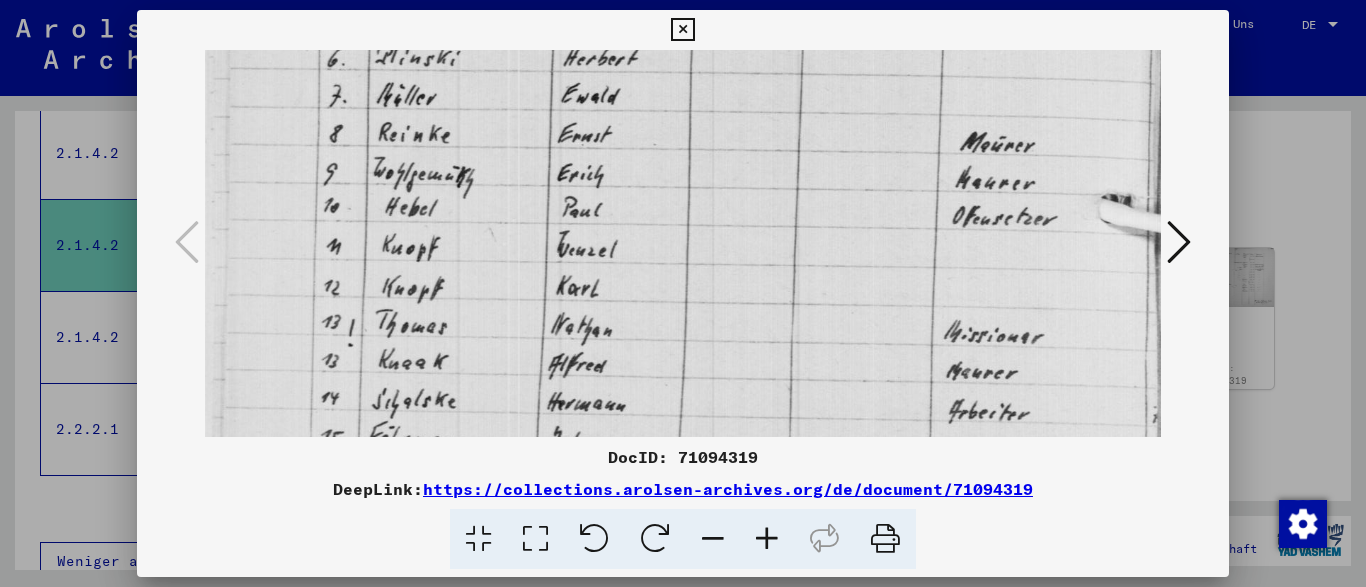 drag, startPoint x: 658, startPoint y: 285, endPoint x: 668, endPoint y: 241, distance: 45.122055 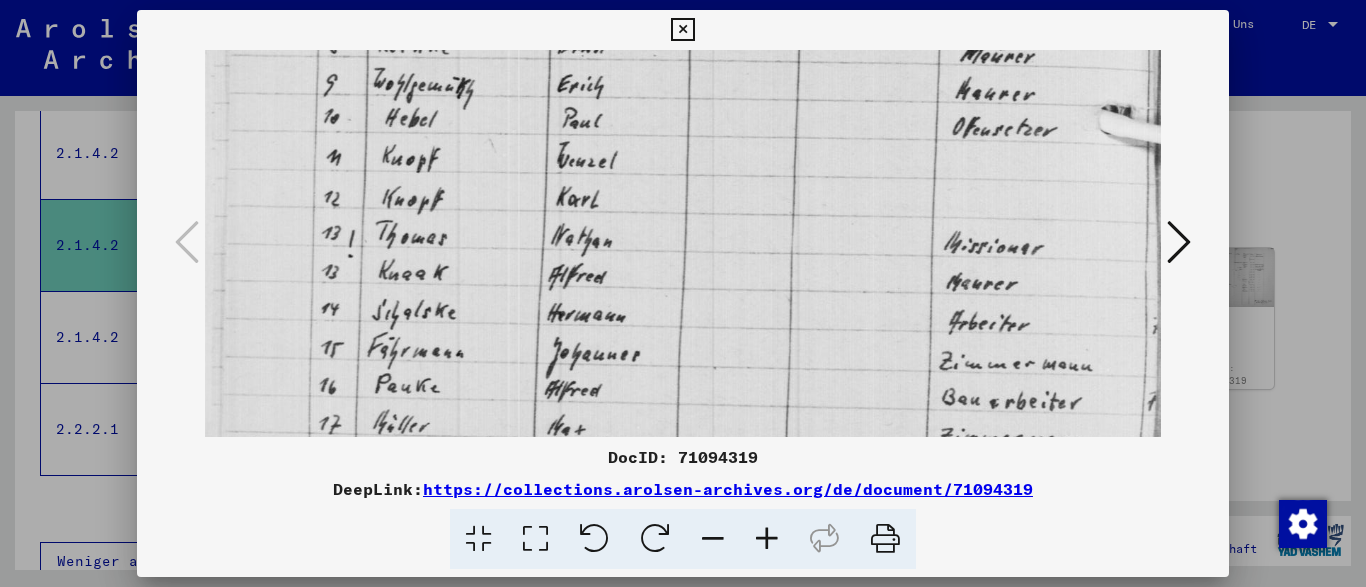 scroll, scrollTop: 467, scrollLeft: 0, axis: vertical 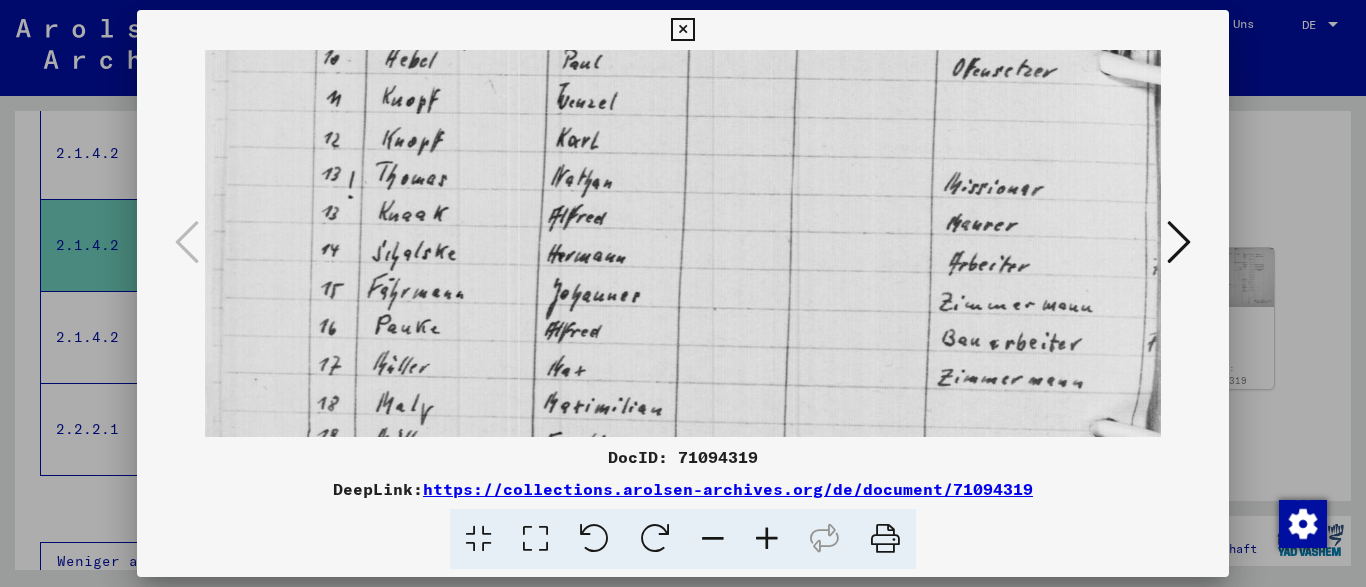 drag, startPoint x: 665, startPoint y: 319, endPoint x: 665, endPoint y: 260, distance: 59 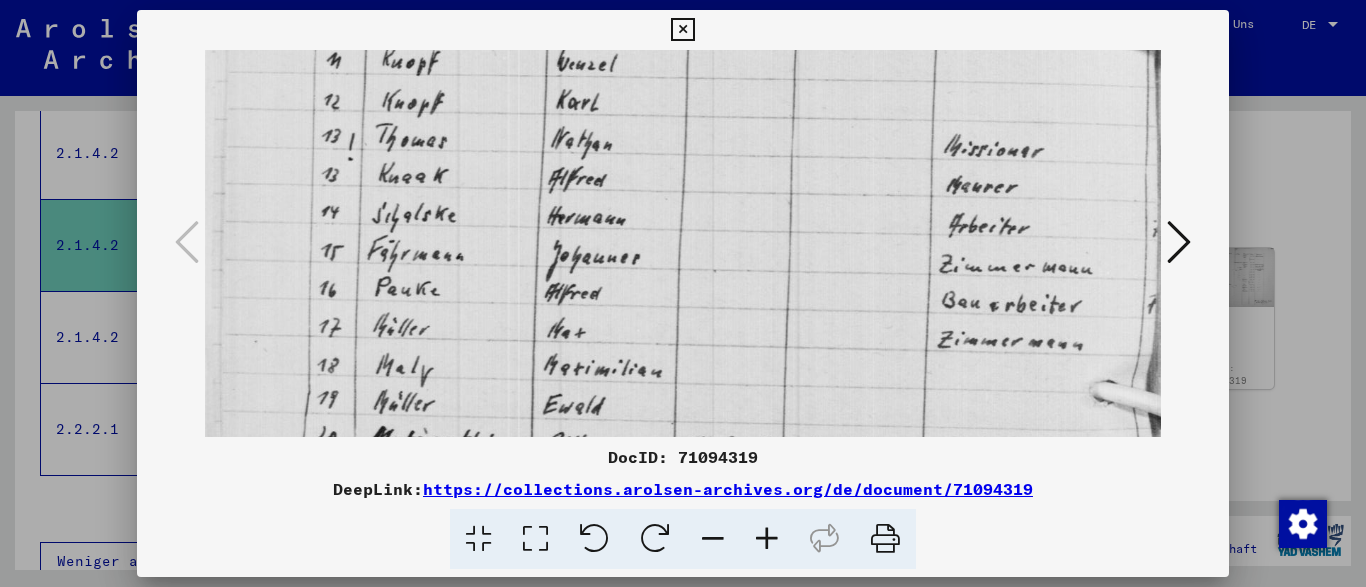 scroll, scrollTop: 542, scrollLeft: 0, axis: vertical 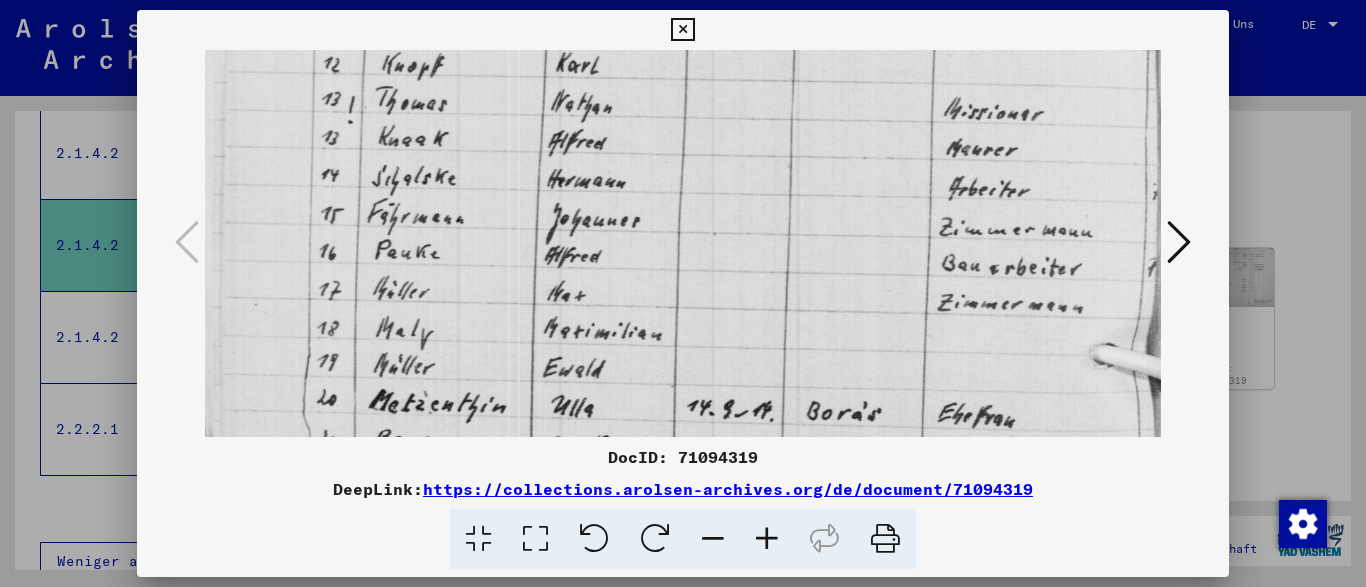 drag, startPoint x: 667, startPoint y: 244, endPoint x: 672, endPoint y: 172, distance: 72.1734 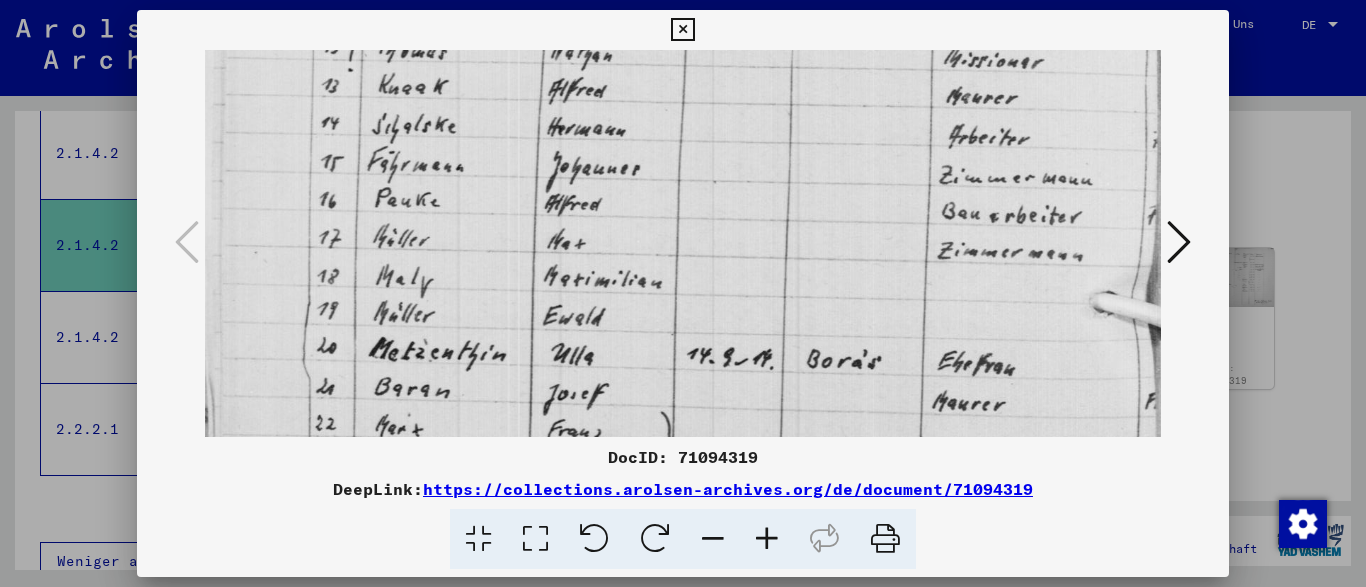 scroll, scrollTop: 600, scrollLeft: 0, axis: vertical 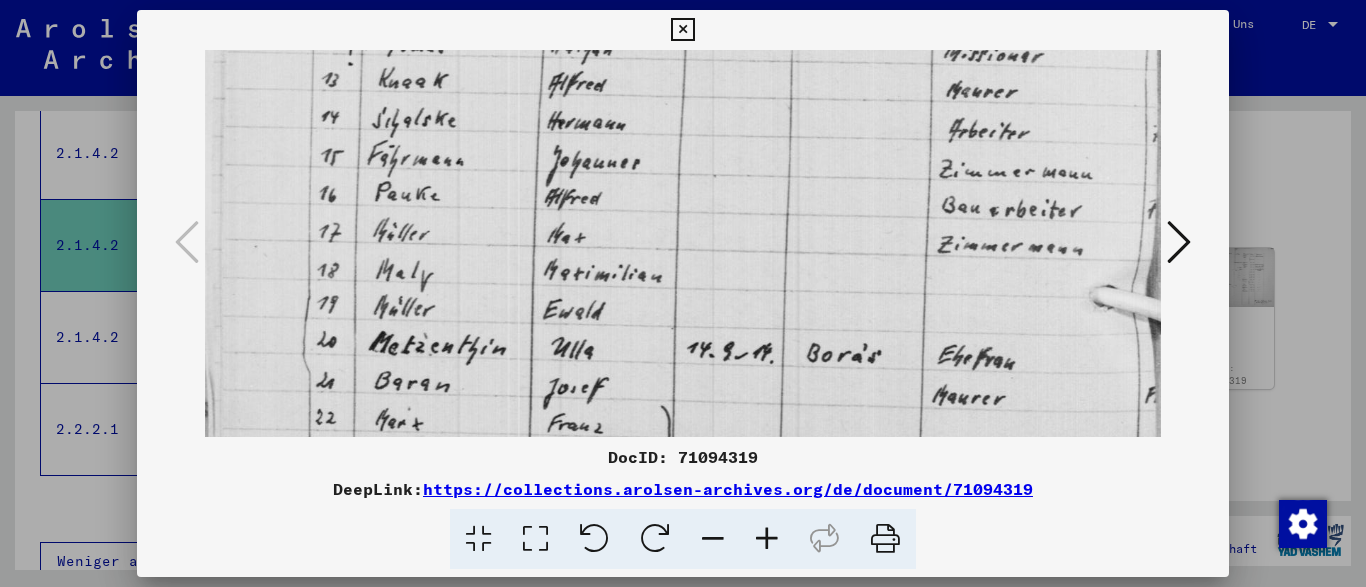 drag, startPoint x: 701, startPoint y: 284, endPoint x: 710, endPoint y: 226, distance: 58.694122 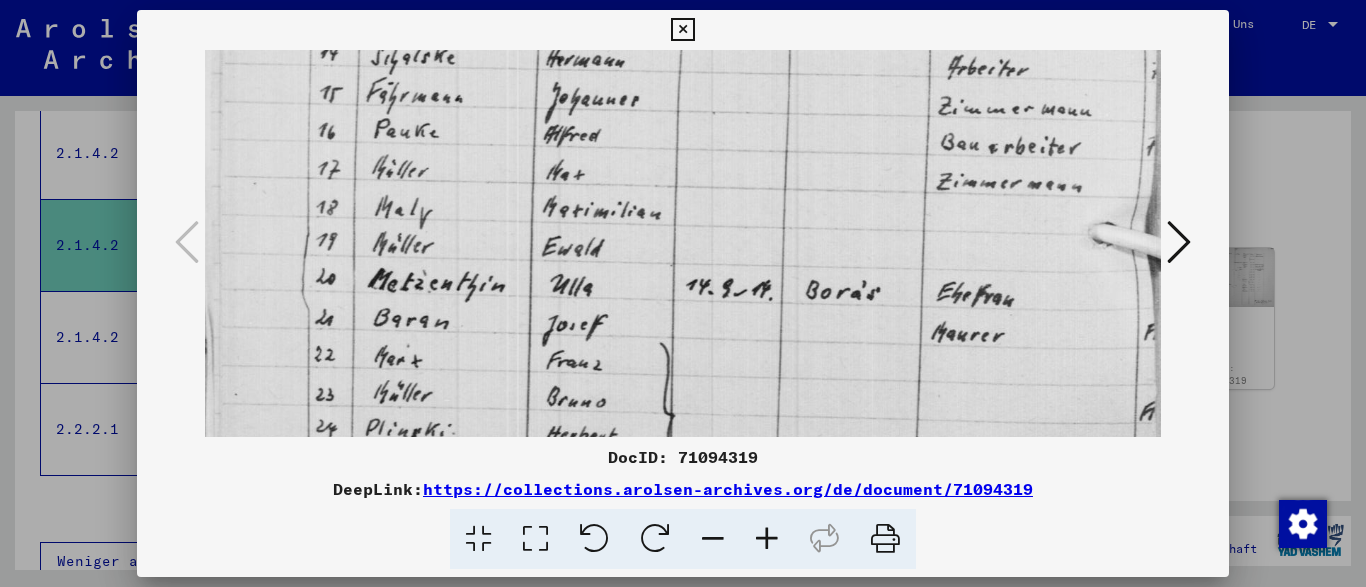 drag, startPoint x: 712, startPoint y: 324, endPoint x: 713, endPoint y: 304, distance: 20.024984 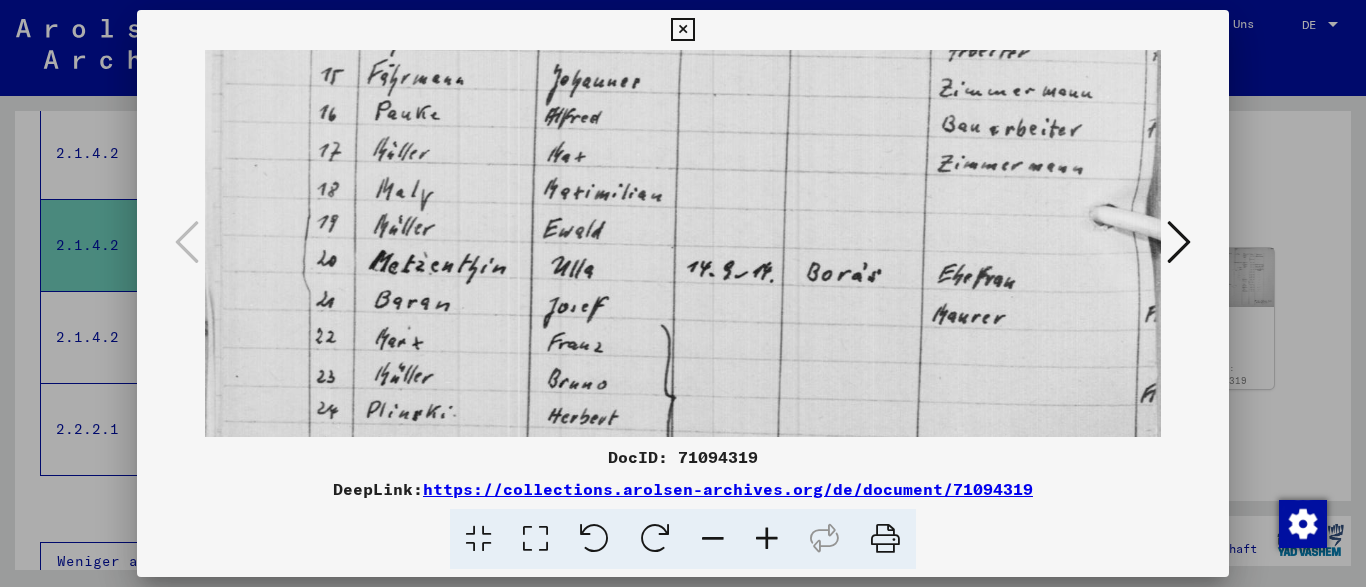 scroll, scrollTop: 732, scrollLeft: 0, axis: vertical 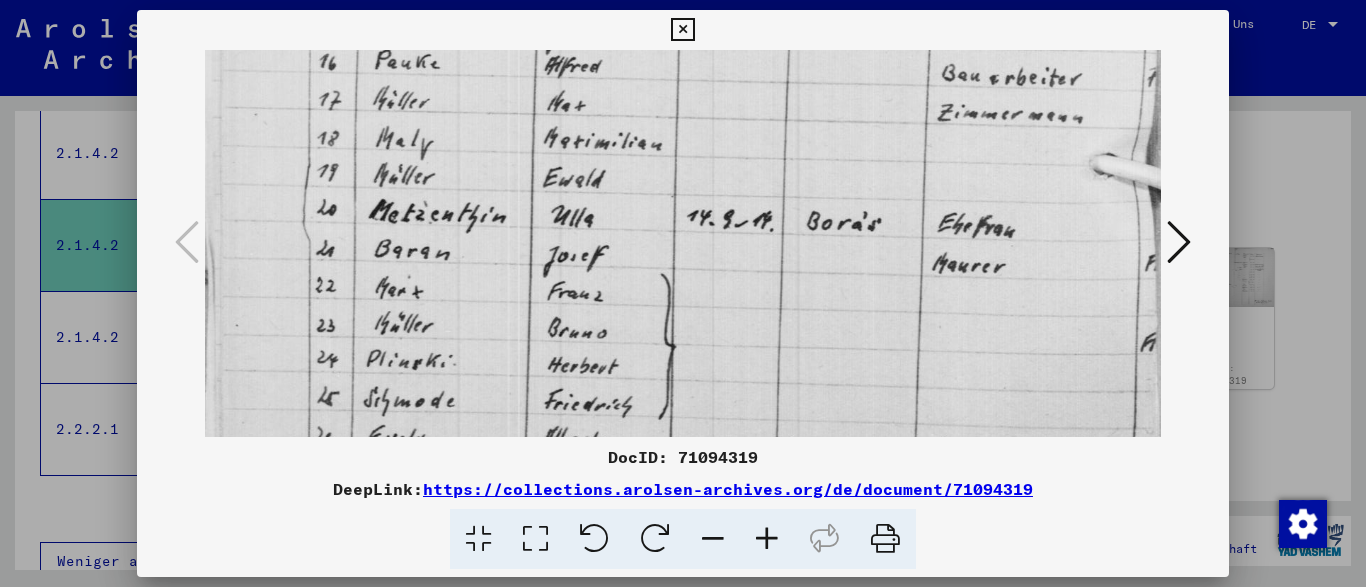 drag, startPoint x: 713, startPoint y: 304, endPoint x: 718, endPoint y: 235, distance: 69.18092 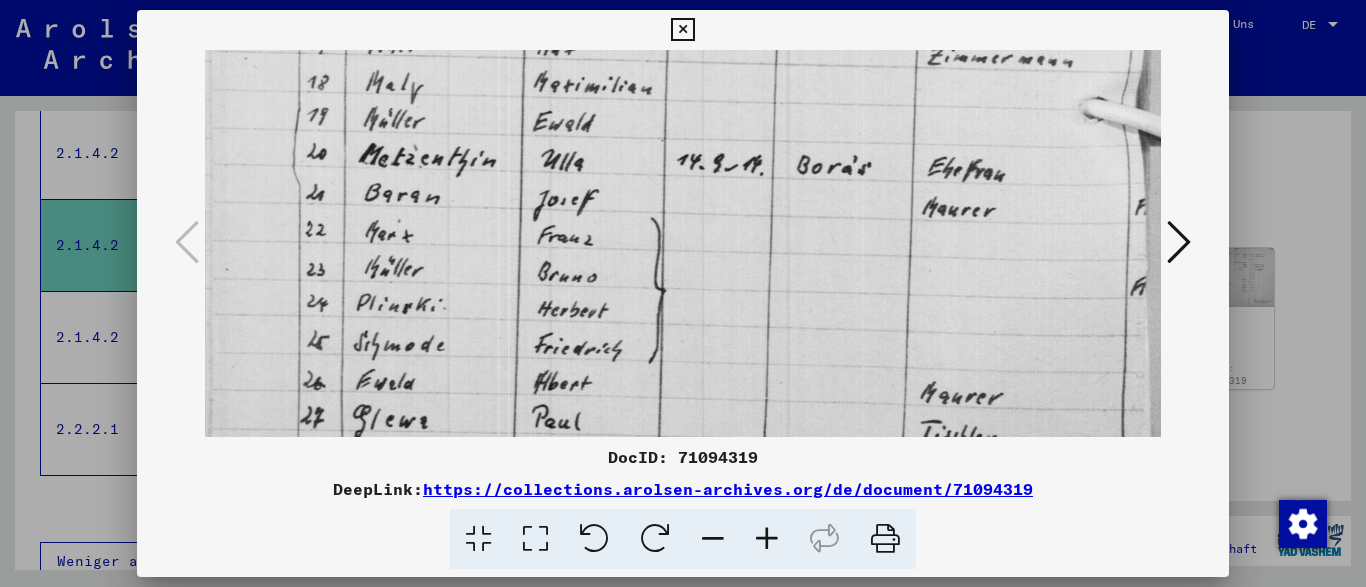 drag, startPoint x: 679, startPoint y: 359, endPoint x: 669, endPoint y: 303, distance: 56.88585 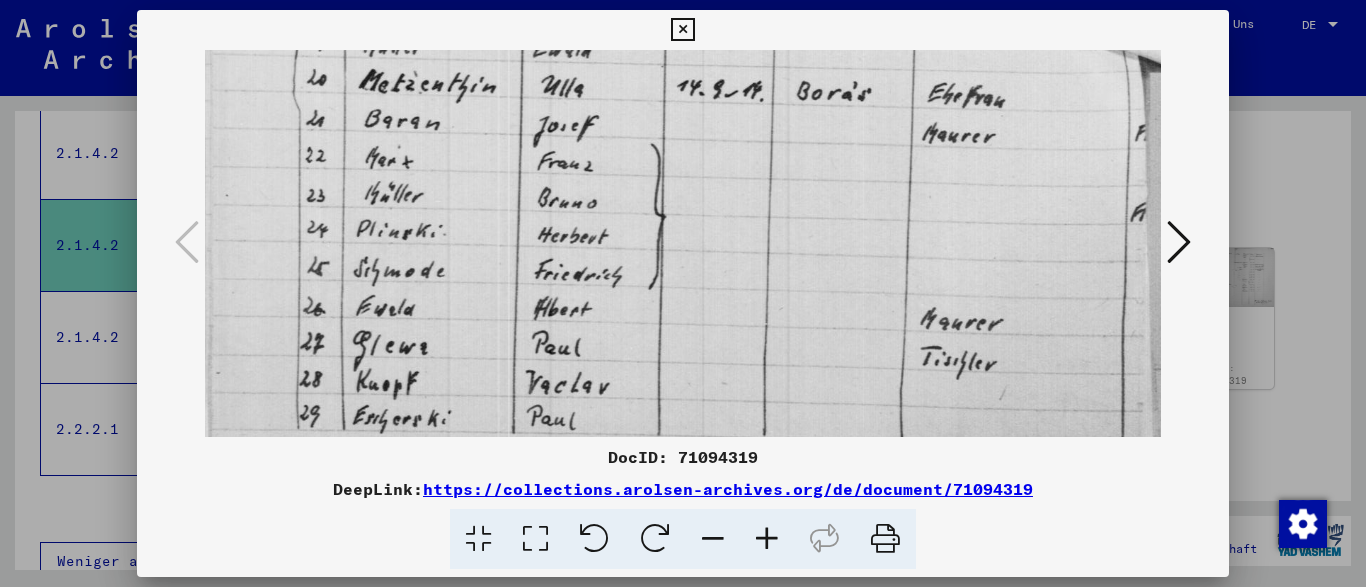 drag, startPoint x: 660, startPoint y: 374, endPoint x: 659, endPoint y: 300, distance: 74.00676 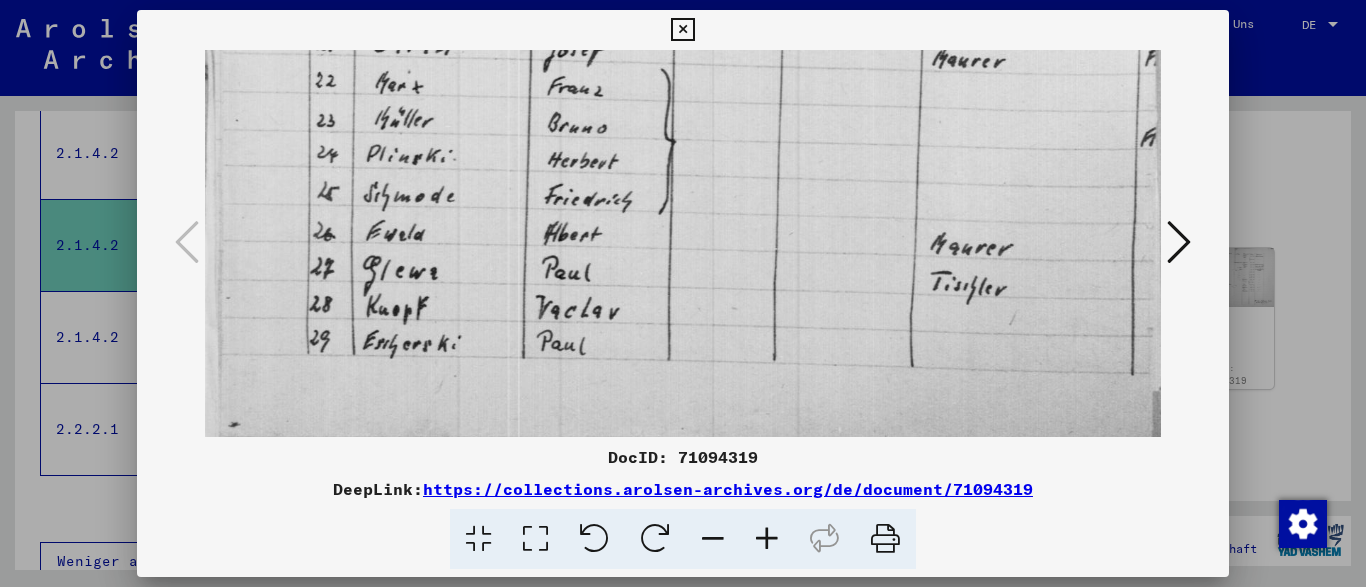drag, startPoint x: 659, startPoint y: 261, endPoint x: 671, endPoint y: 195, distance: 67.08204 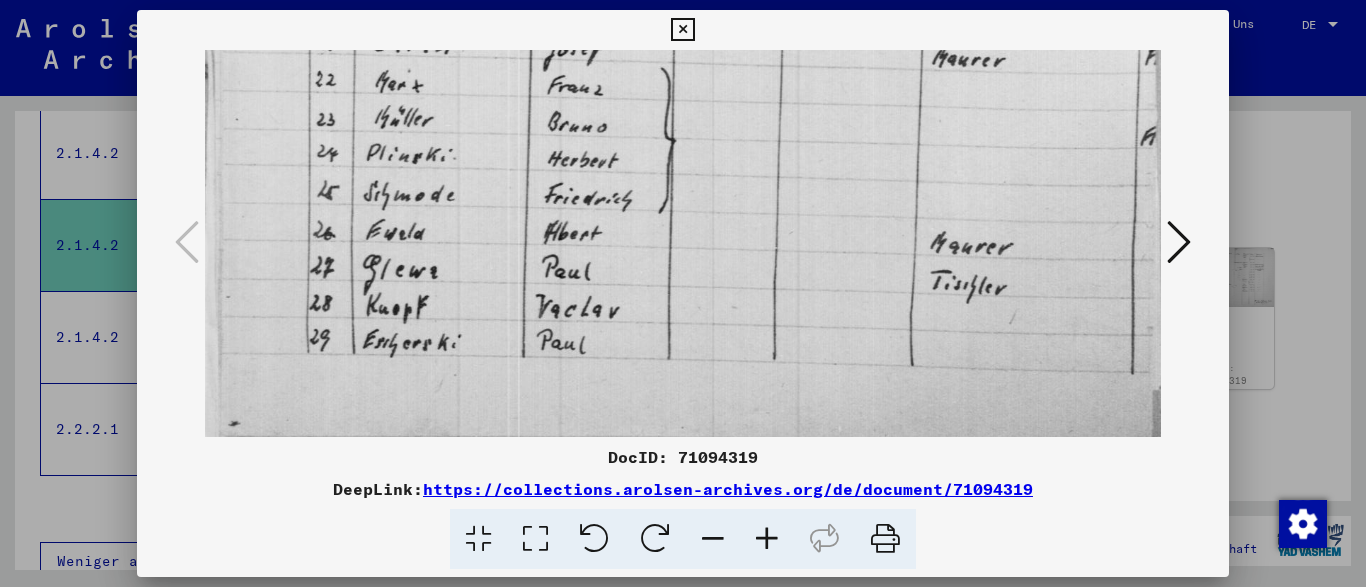 drag, startPoint x: 699, startPoint y: 234, endPoint x: 709, endPoint y: 328, distance: 94.53042 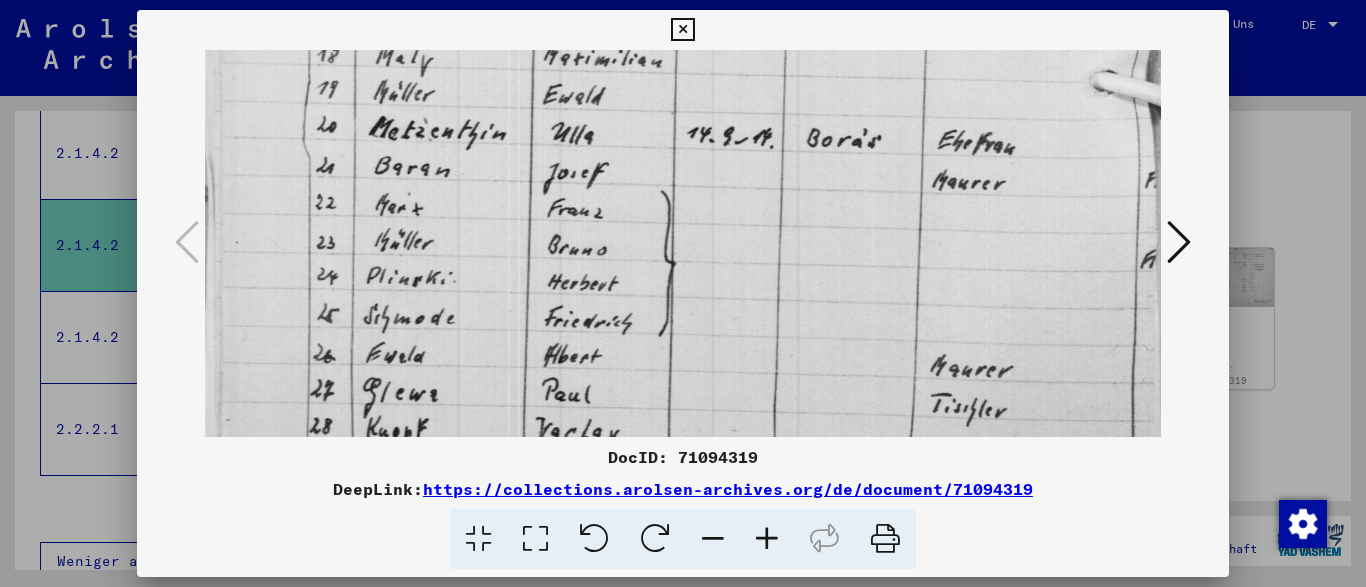 drag, startPoint x: 909, startPoint y: 198, endPoint x: 770, endPoint y: 177, distance: 140.57738 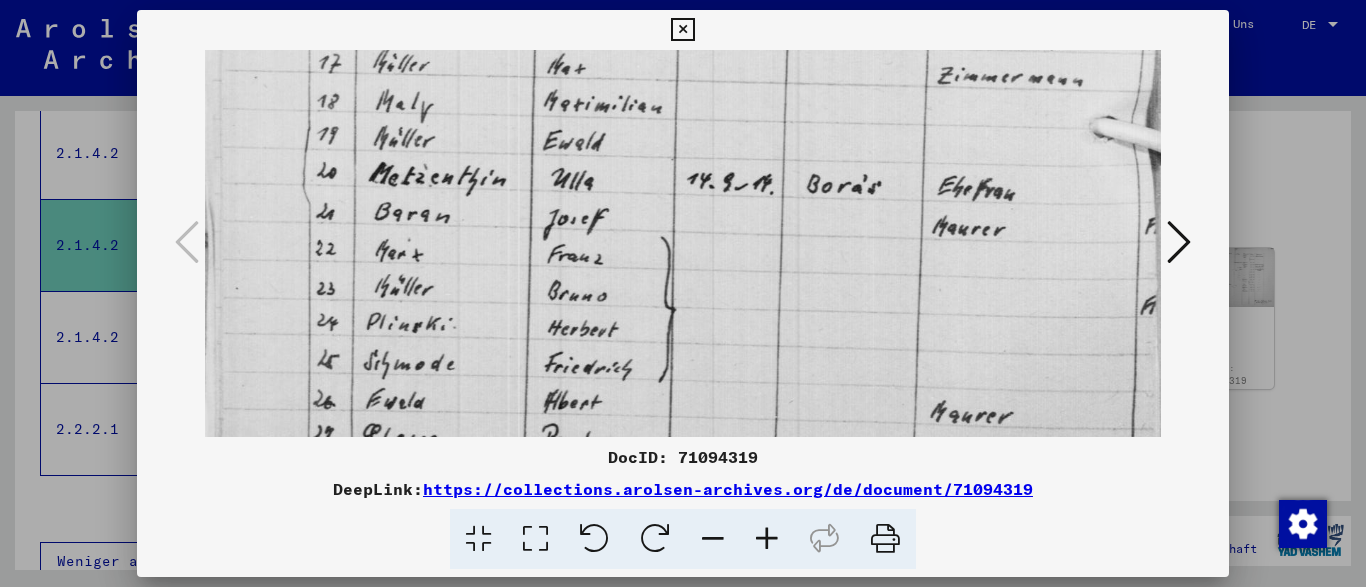 scroll, scrollTop: 768, scrollLeft: 0, axis: vertical 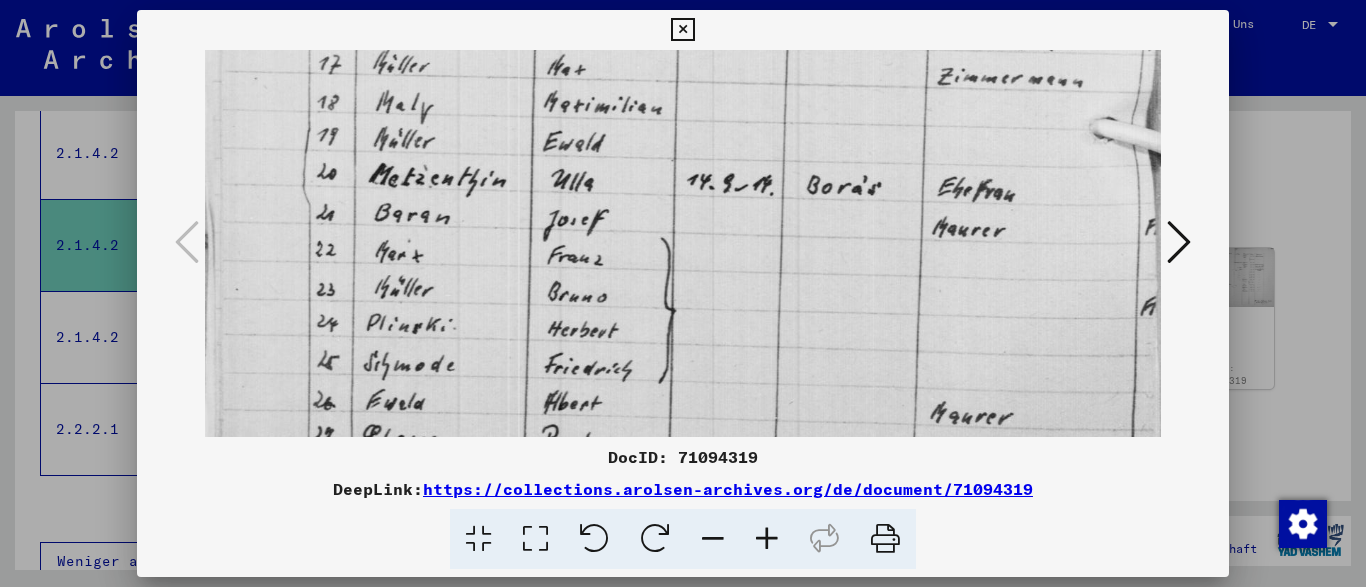 drag, startPoint x: 858, startPoint y: 356, endPoint x: 874, endPoint y: 424, distance: 69.856995 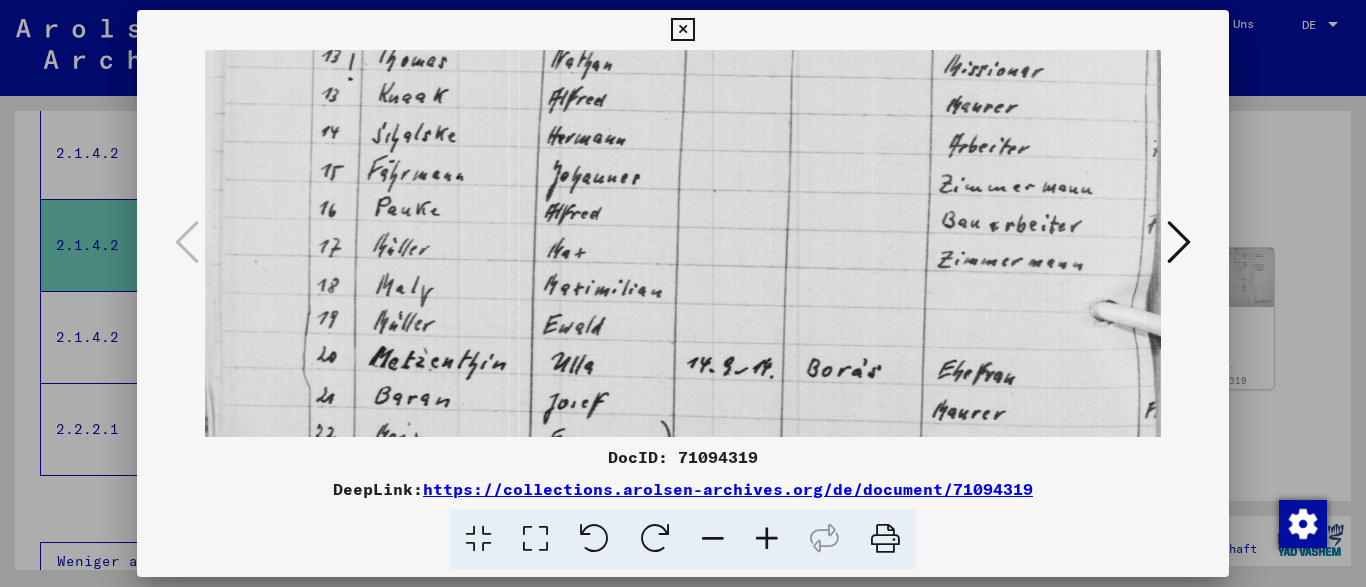 scroll, scrollTop: 574, scrollLeft: 0, axis: vertical 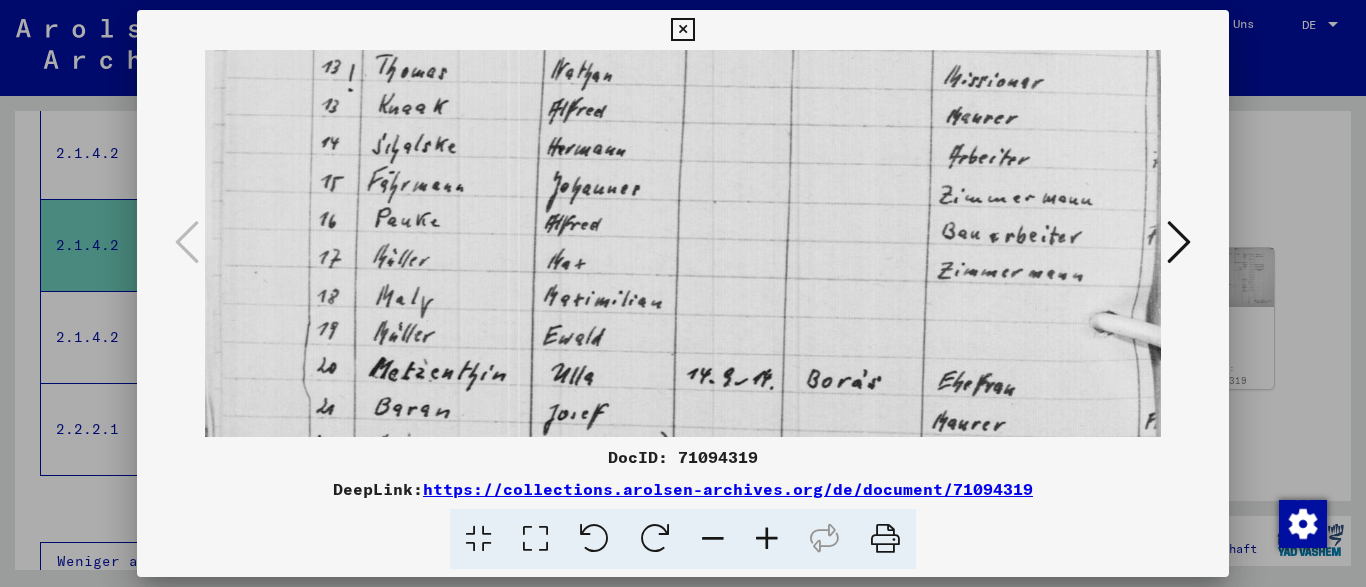 drag, startPoint x: 819, startPoint y: 274, endPoint x: 837, endPoint y: 468, distance: 194.83327 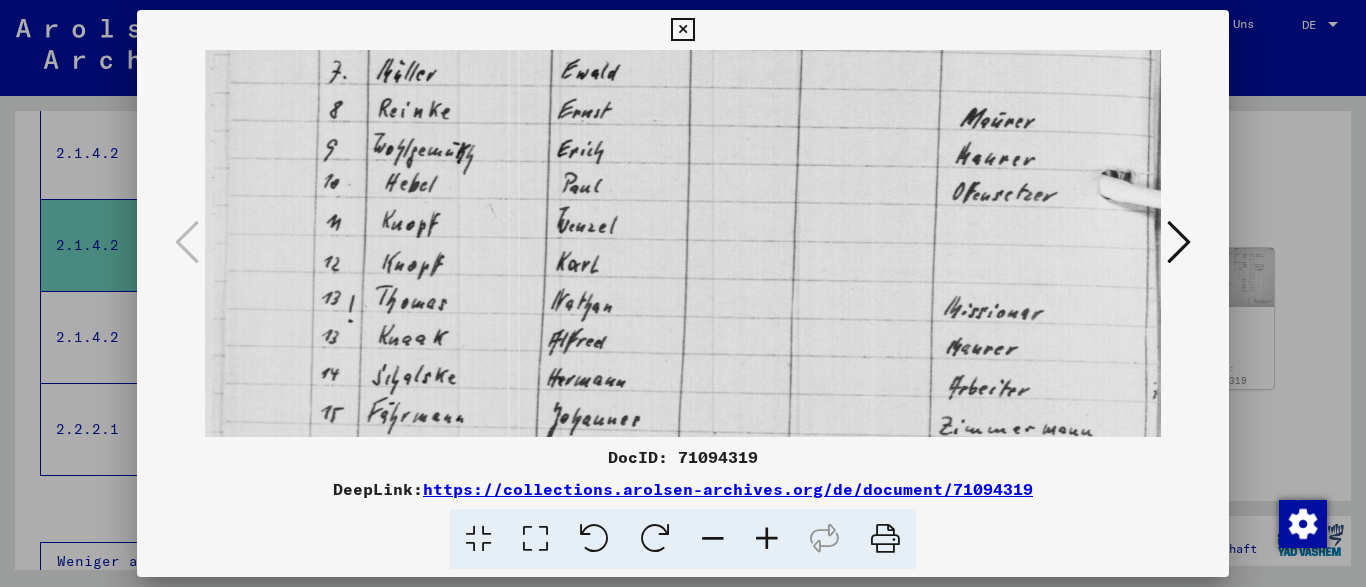 scroll, scrollTop: 325, scrollLeft: 0, axis: vertical 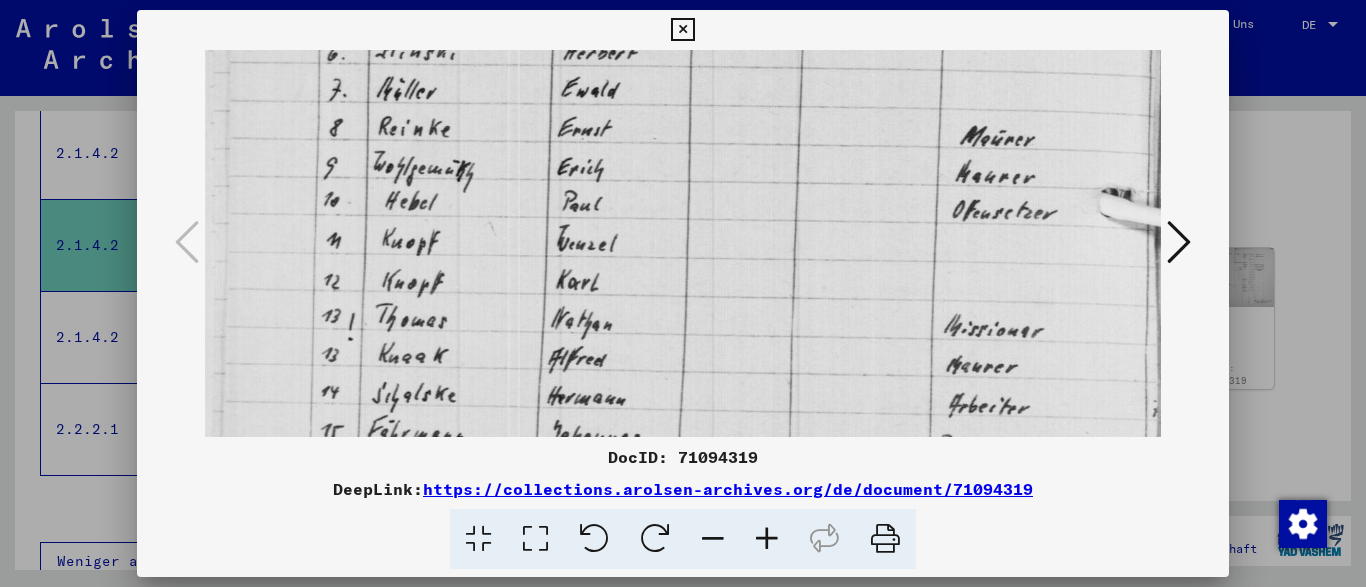 drag, startPoint x: 826, startPoint y: 357, endPoint x: 856, endPoint y: 560, distance: 205.20477 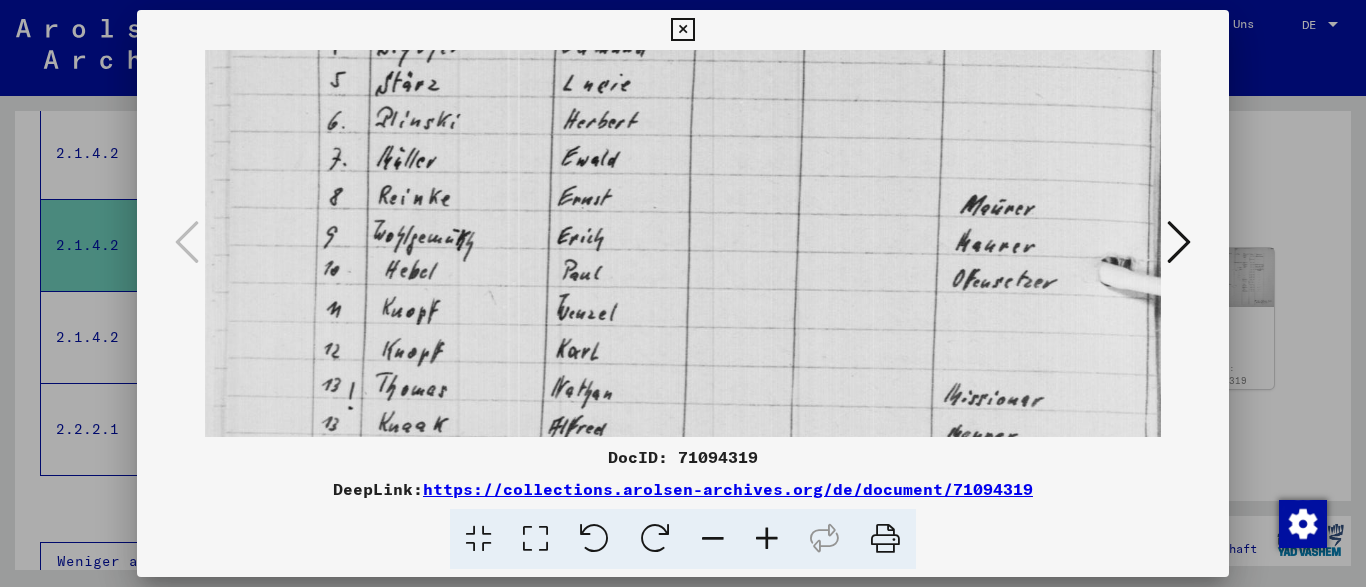 scroll, scrollTop: 233, scrollLeft: 0, axis: vertical 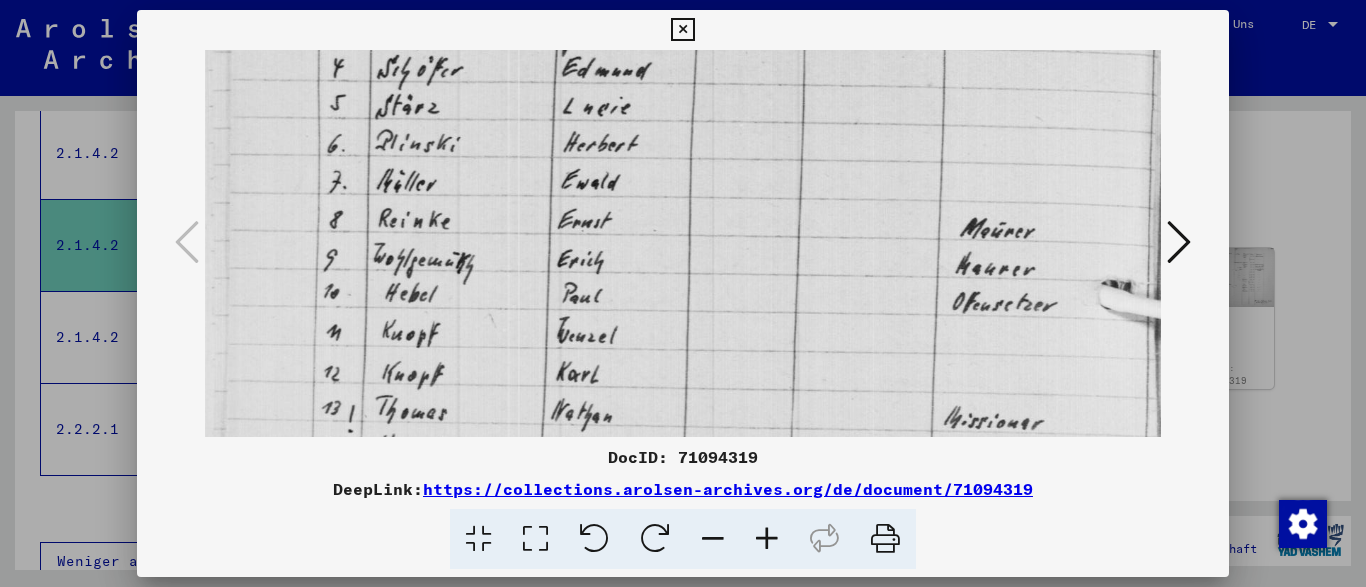 drag, startPoint x: 834, startPoint y: 337, endPoint x: 851, endPoint y: 429, distance: 93.55747 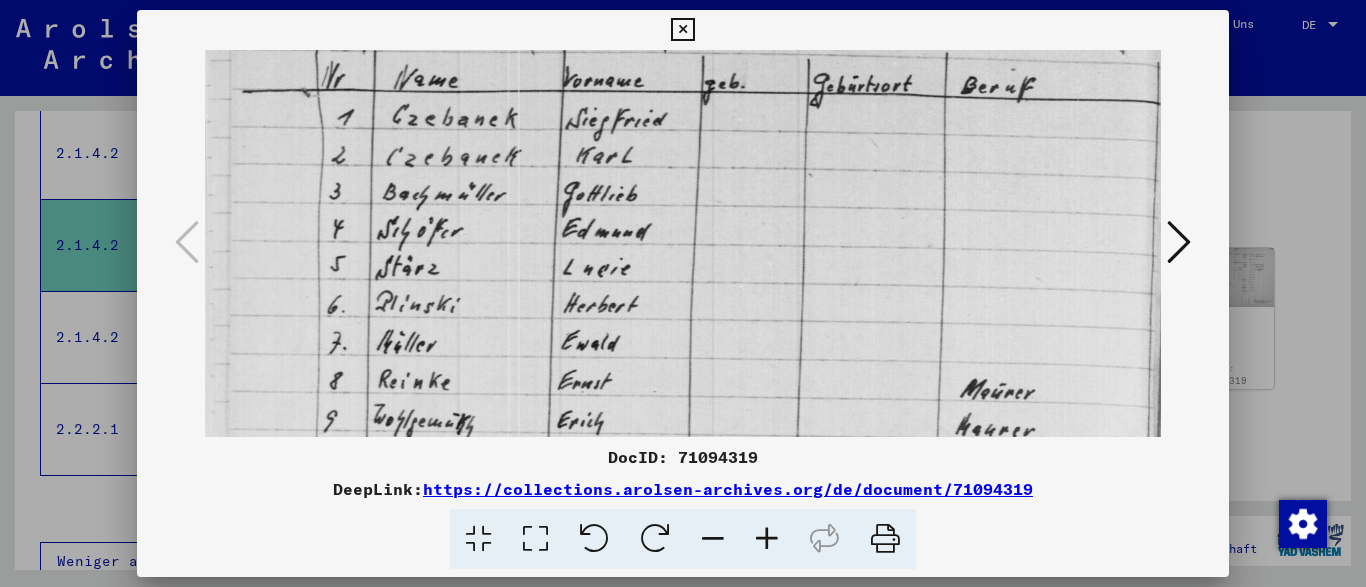scroll, scrollTop: 50, scrollLeft: 0, axis: vertical 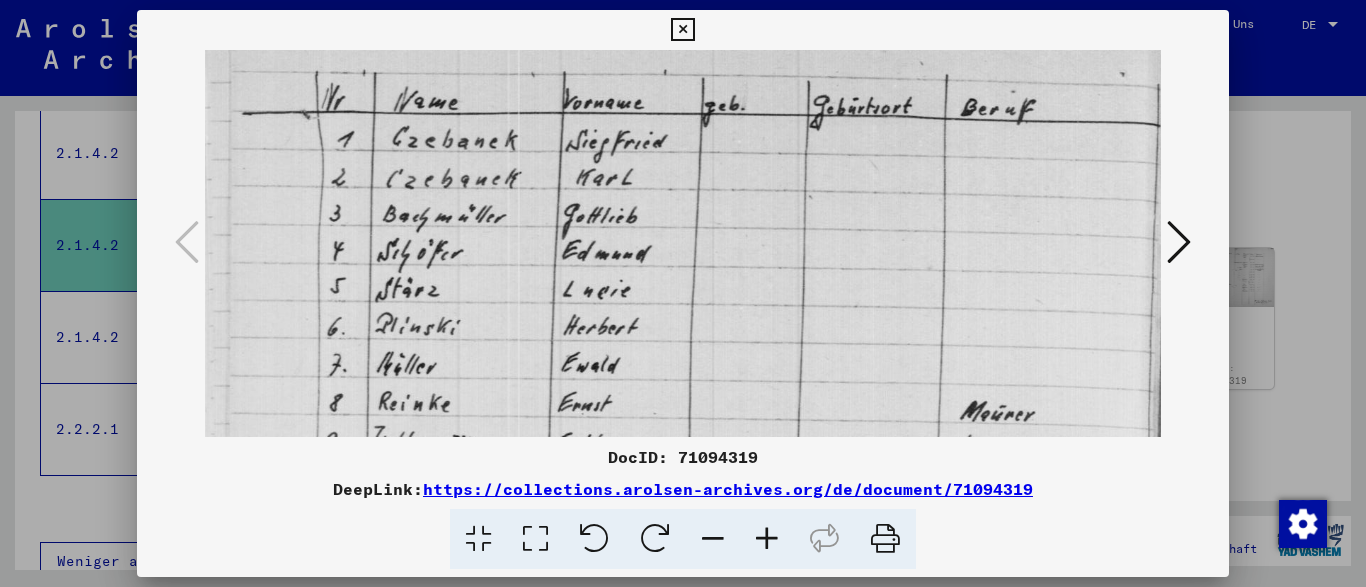drag, startPoint x: 833, startPoint y: 233, endPoint x: 854, endPoint y: 416, distance: 184.20097 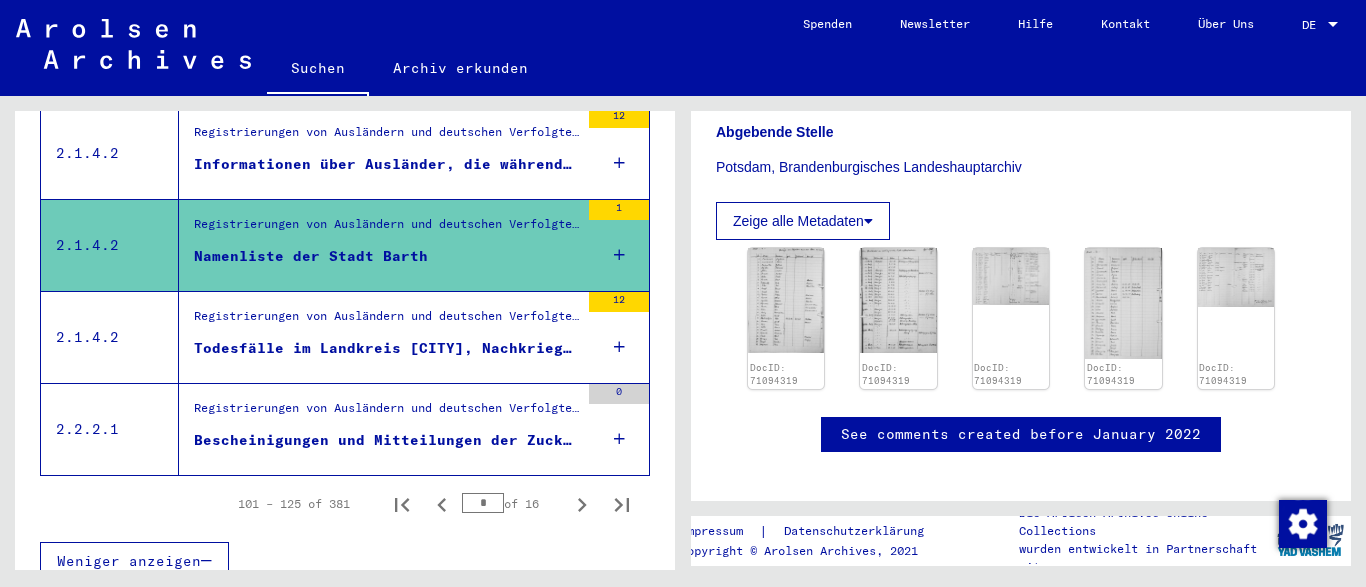 click on "DocID: 71094319 DocID: 71094319 DocID: 71094319 DocID: 71094319 DocID: 71094319" 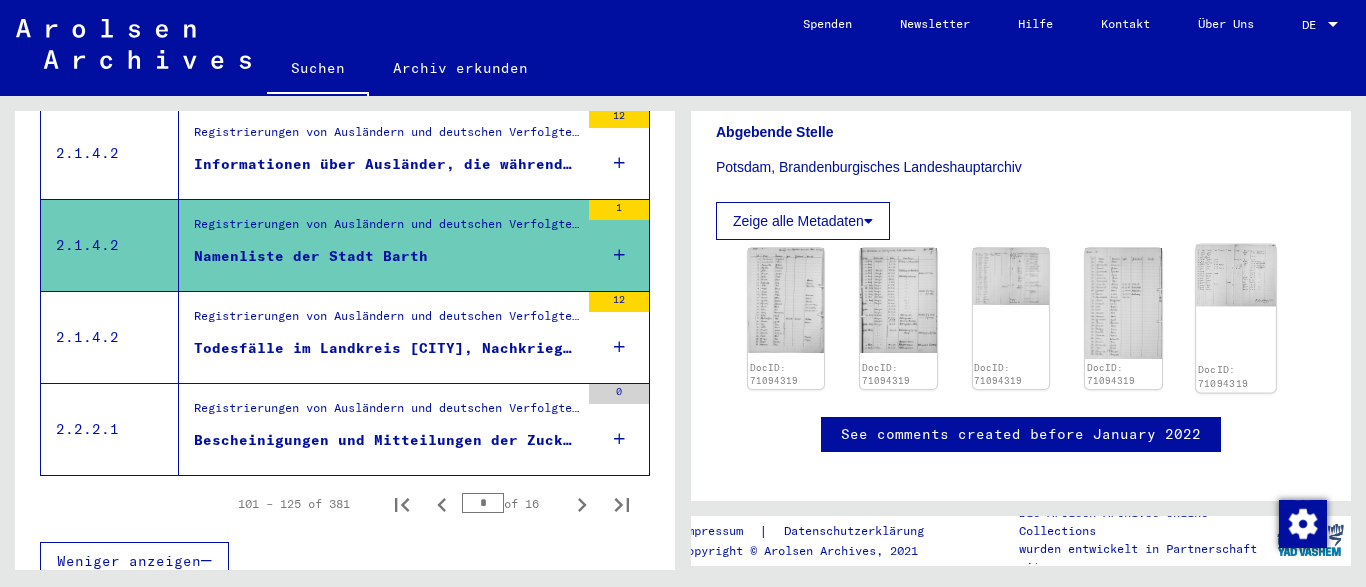 click 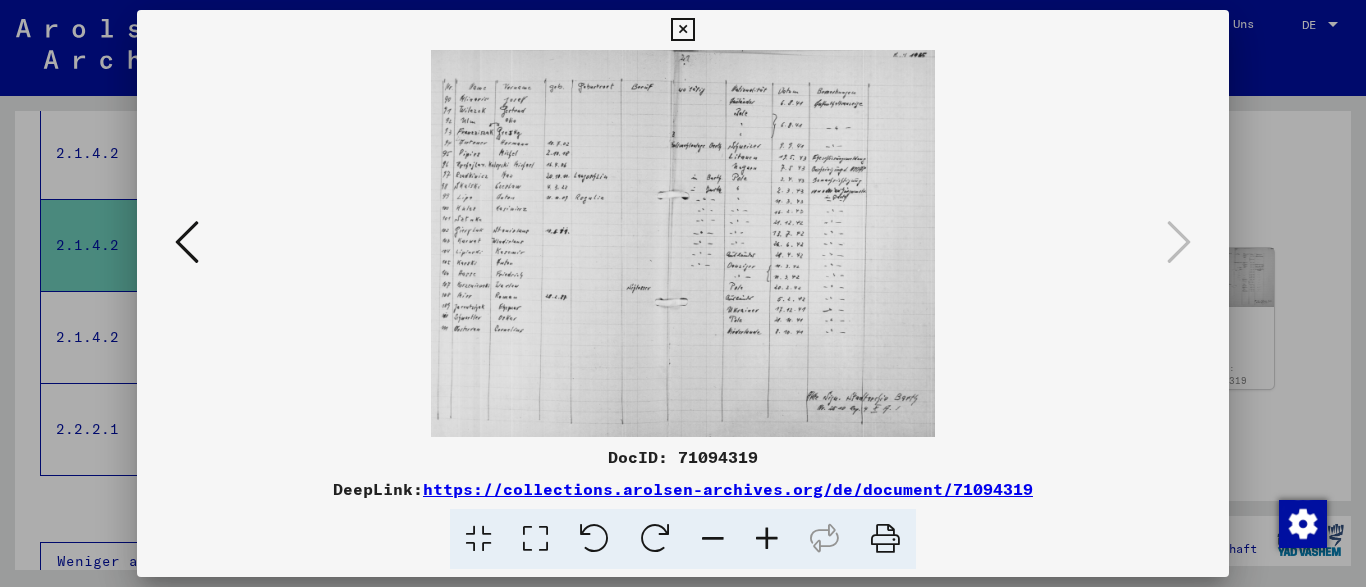 click at bounding box center (767, 539) 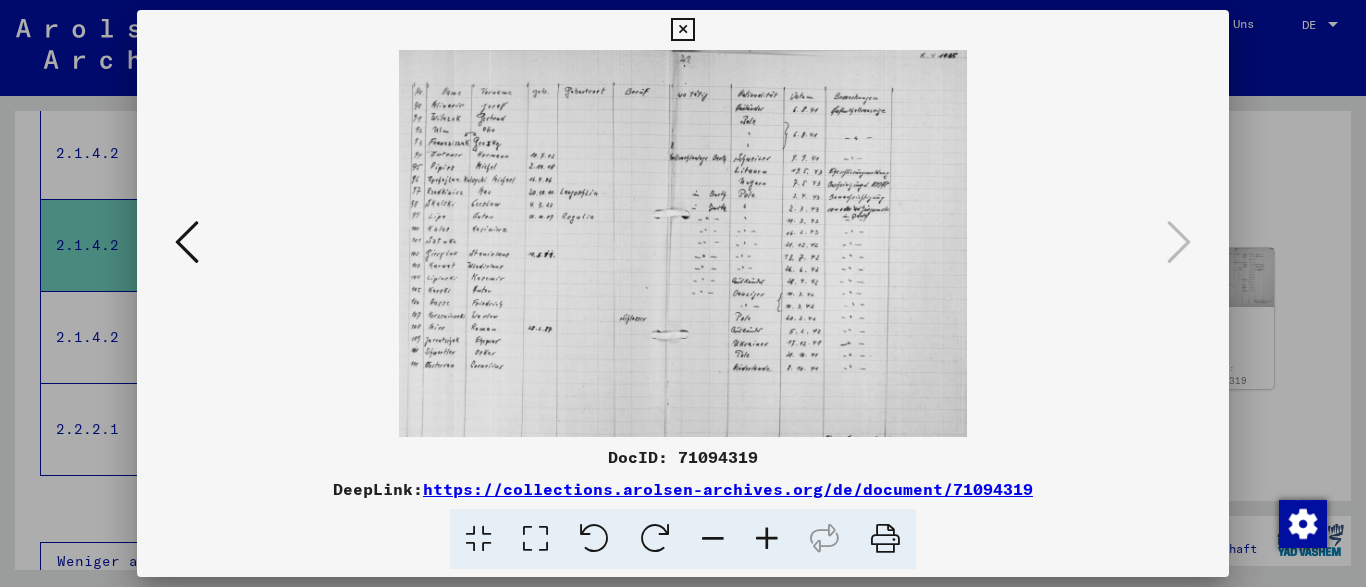 click at bounding box center (767, 539) 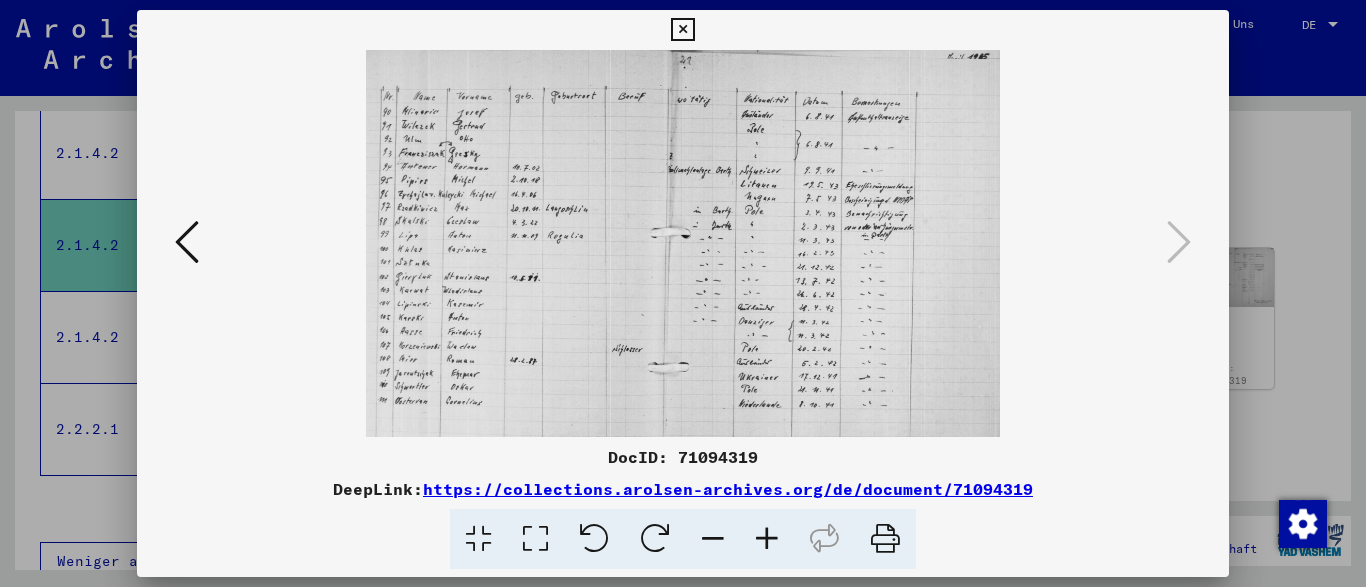 click at bounding box center [767, 539] 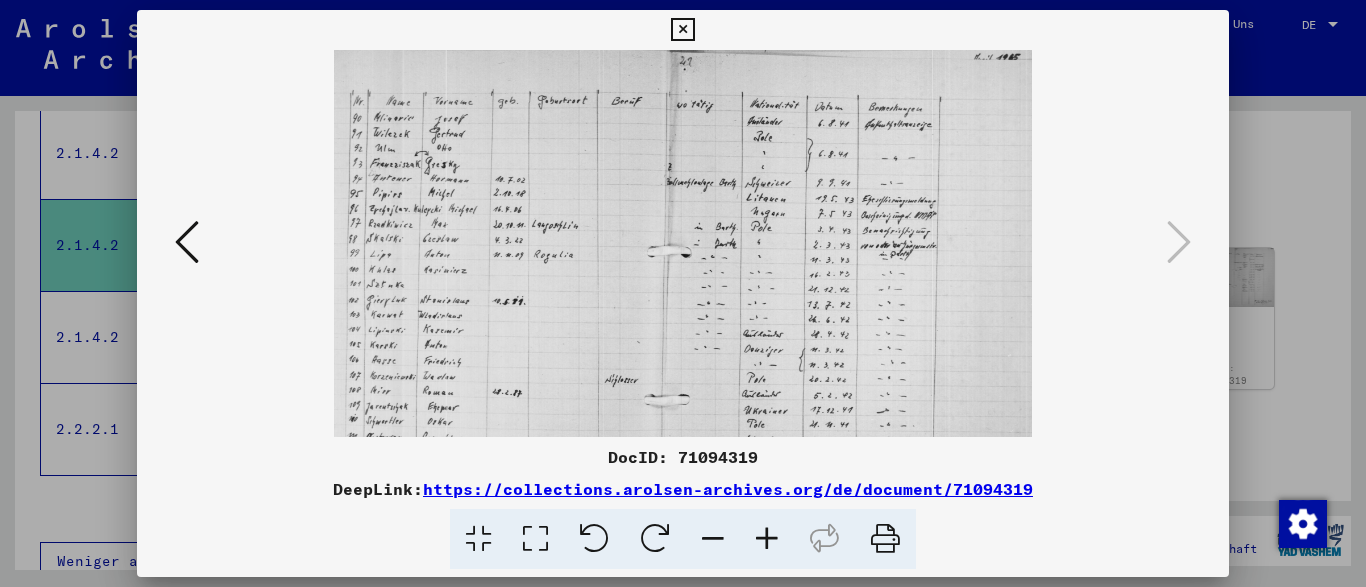 click at bounding box center (767, 539) 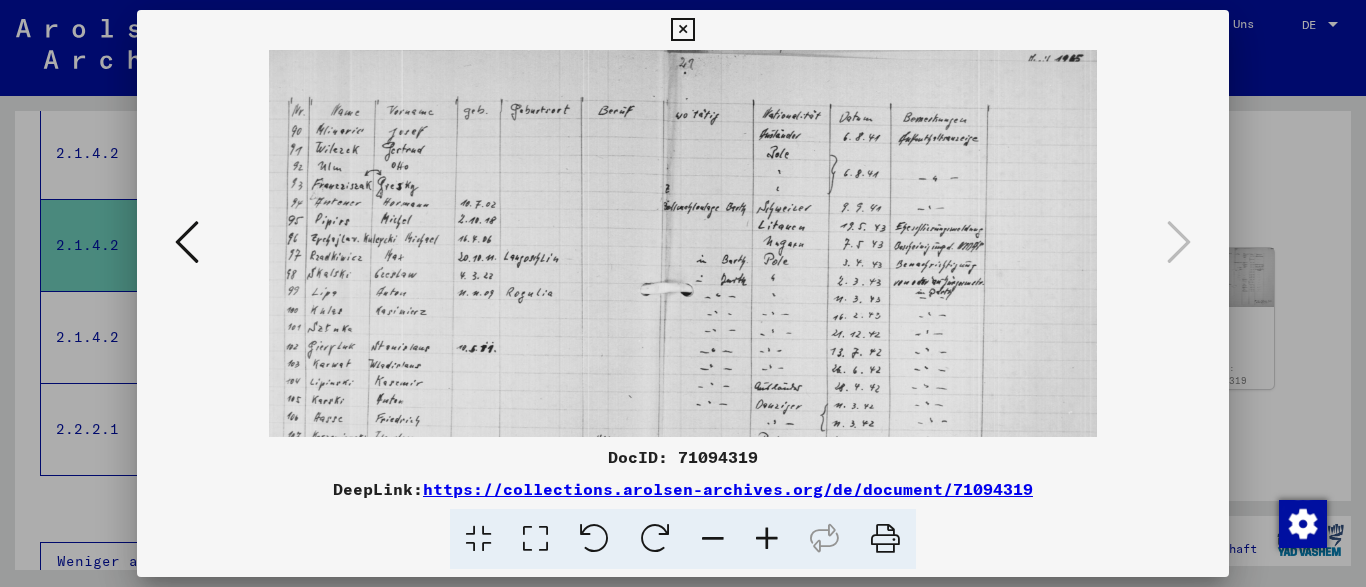 click at bounding box center [767, 539] 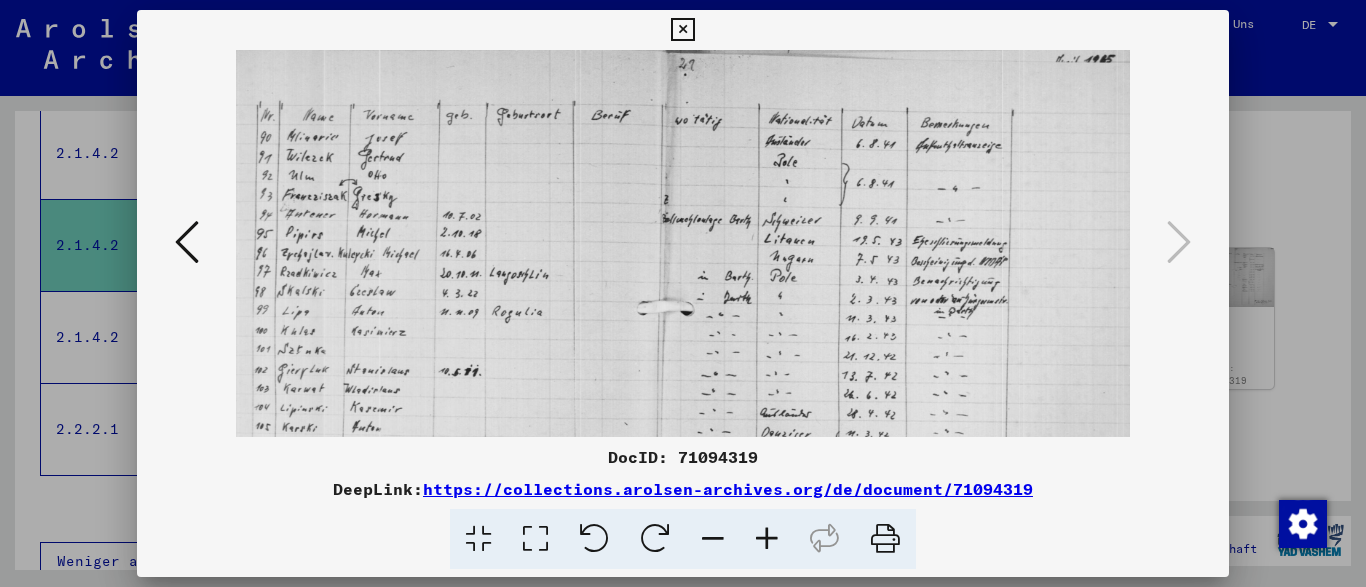 click at bounding box center [767, 539] 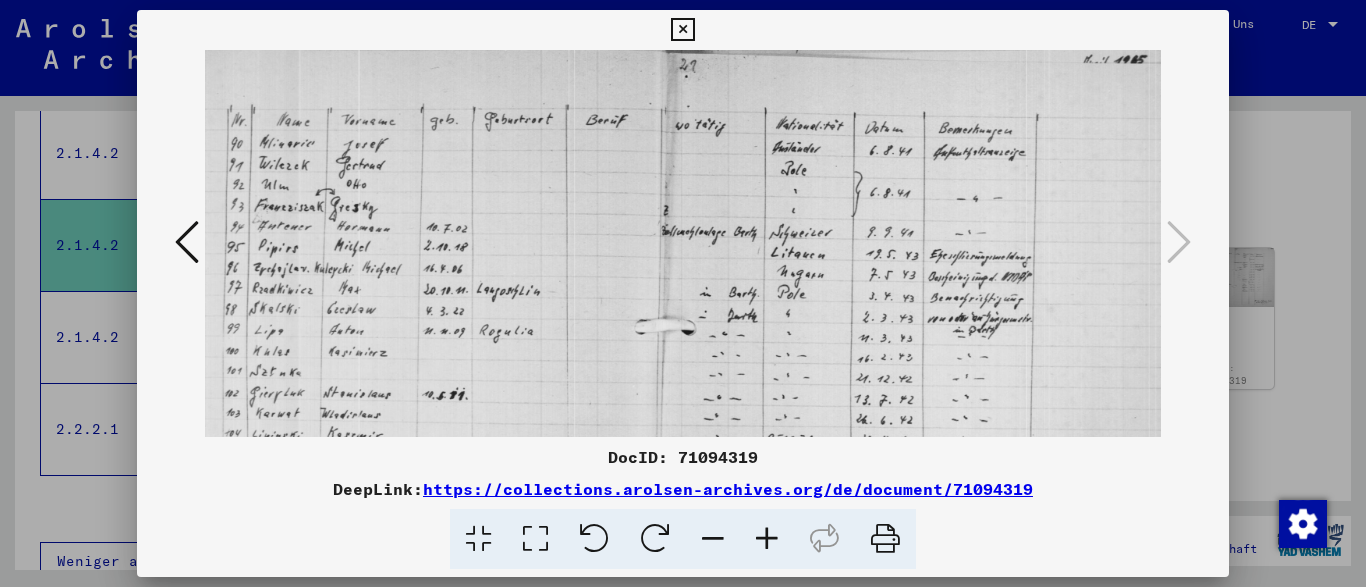 click at bounding box center (767, 539) 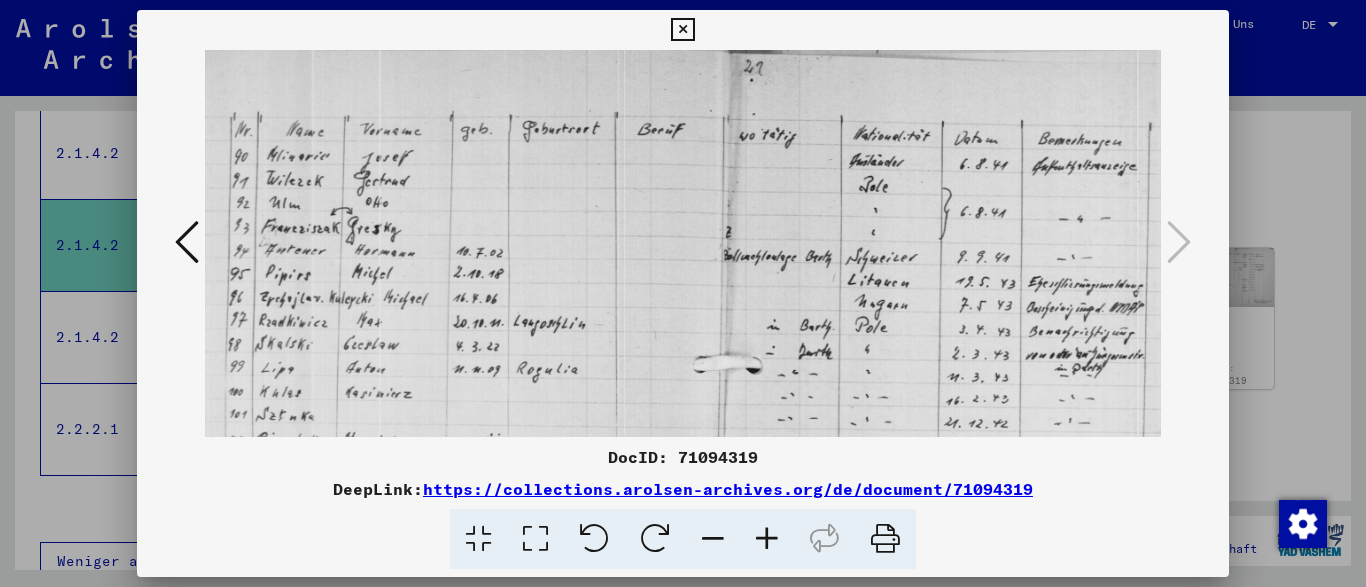 click at bounding box center [767, 539] 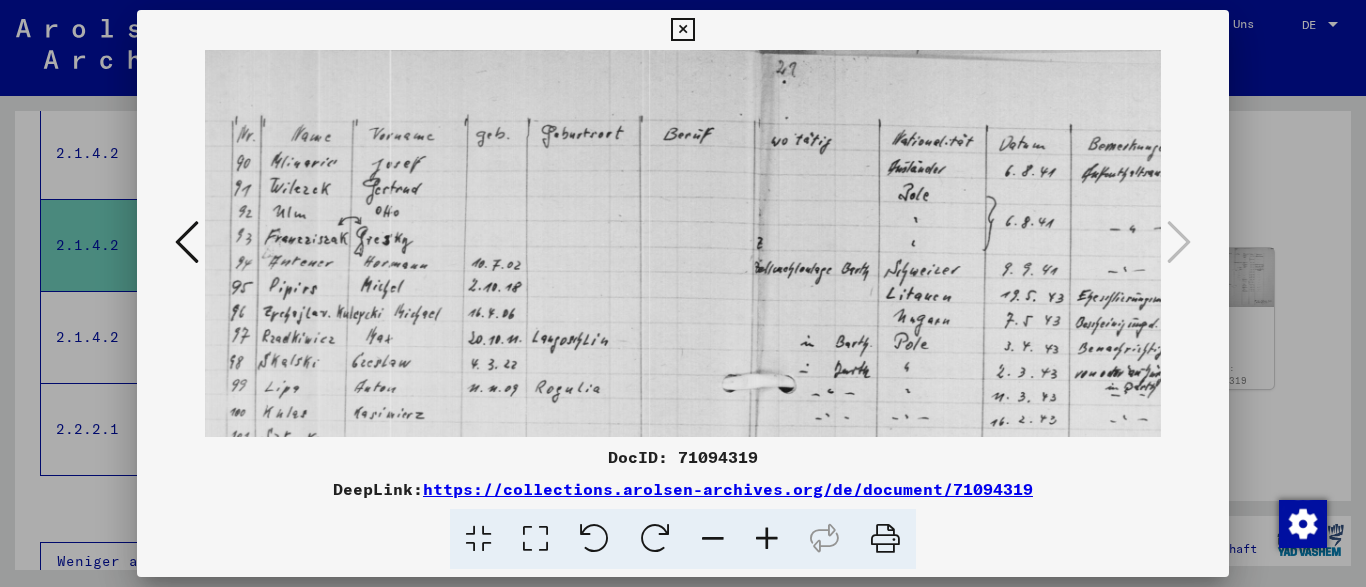 click at bounding box center [767, 539] 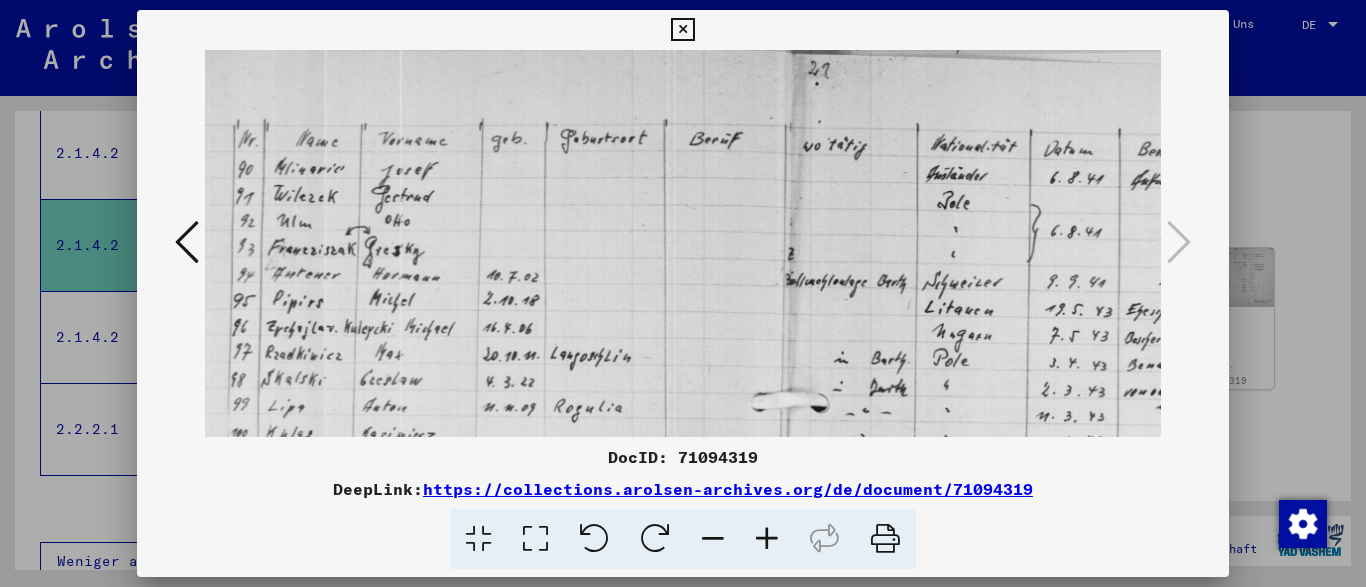 click at bounding box center (767, 539) 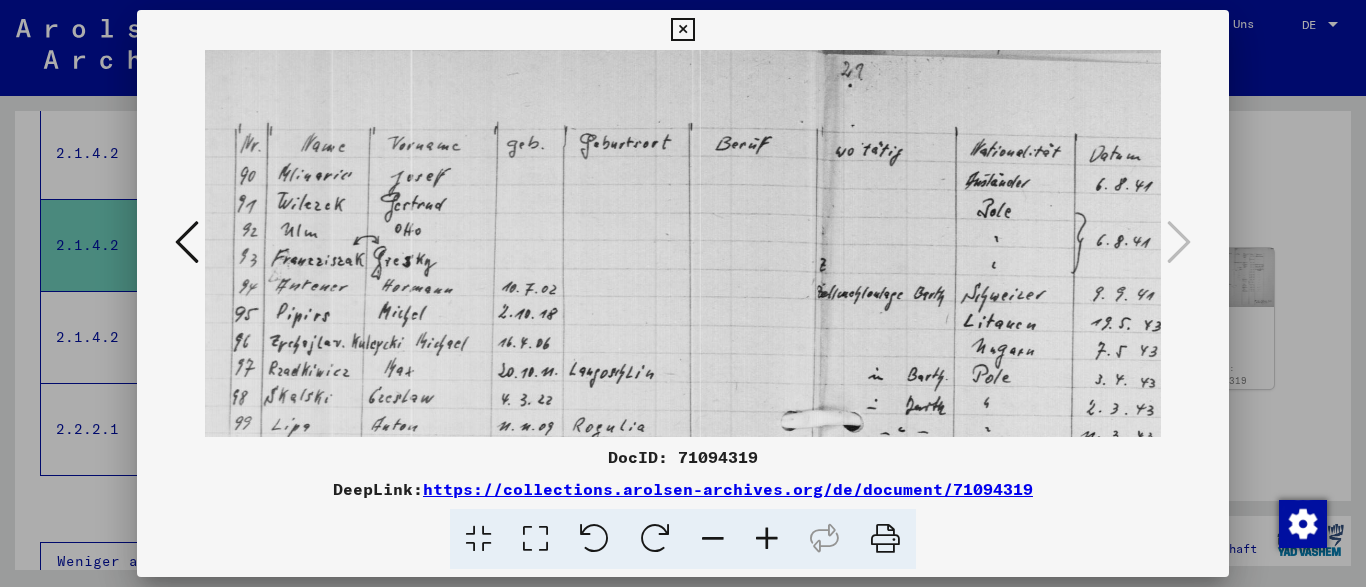click at bounding box center (767, 539) 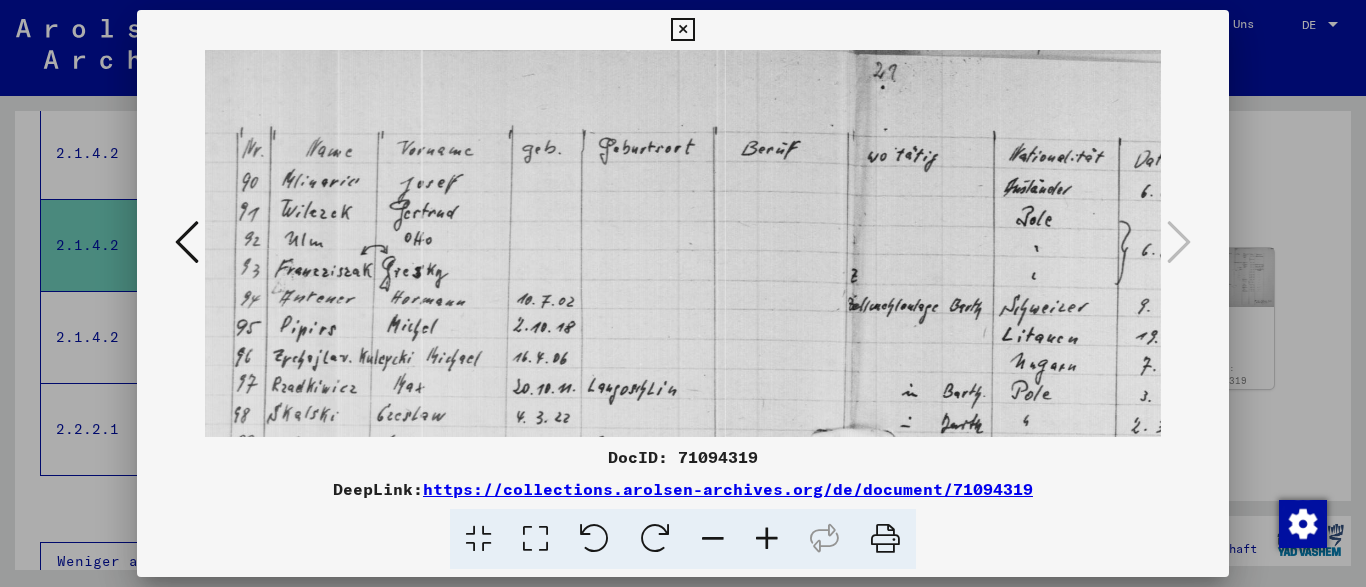 click at bounding box center [767, 539] 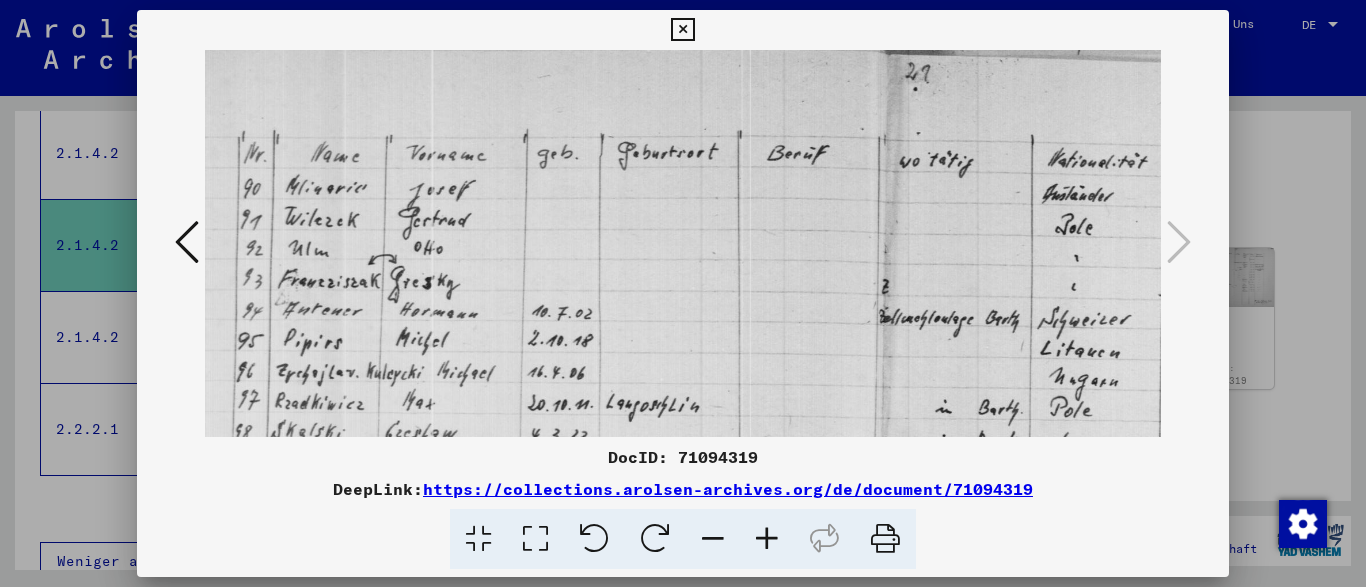 click at bounding box center [767, 539] 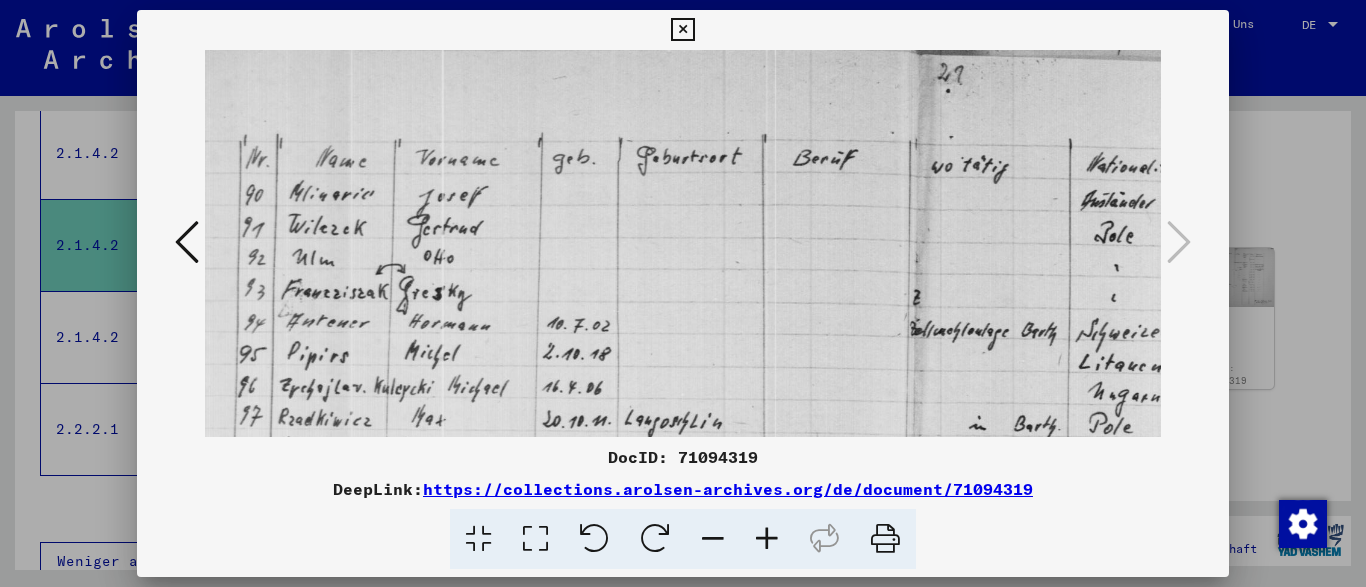 click at bounding box center (767, 539) 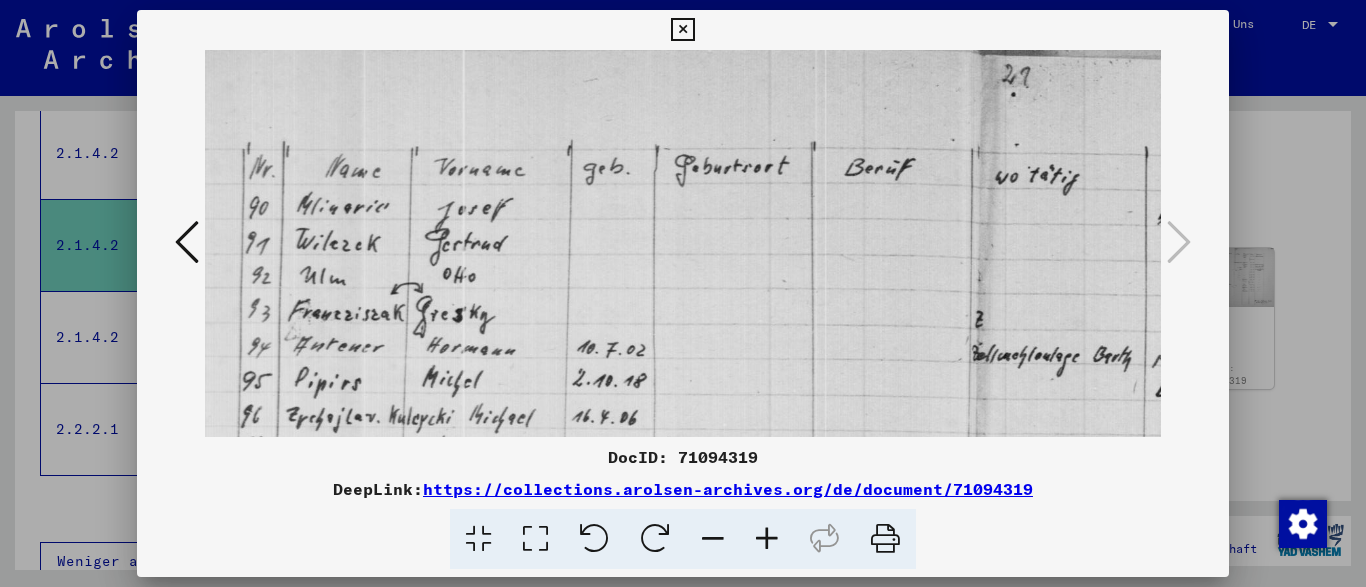 click at bounding box center [767, 539] 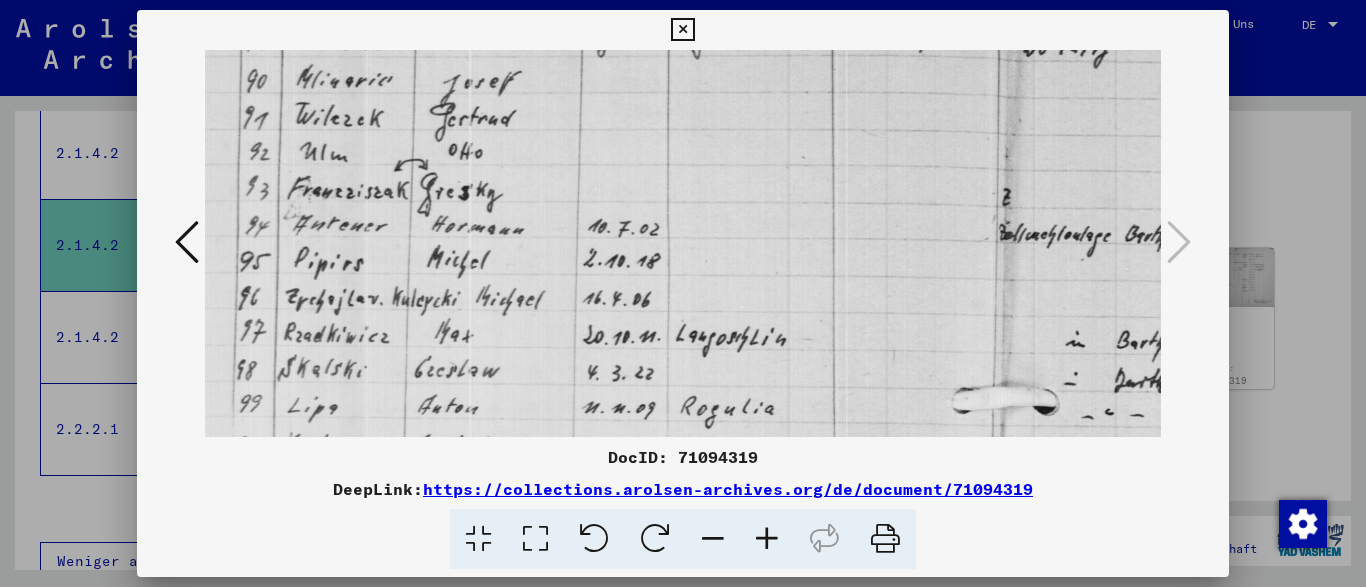 scroll, scrollTop: 148, scrollLeft: 7, axis: both 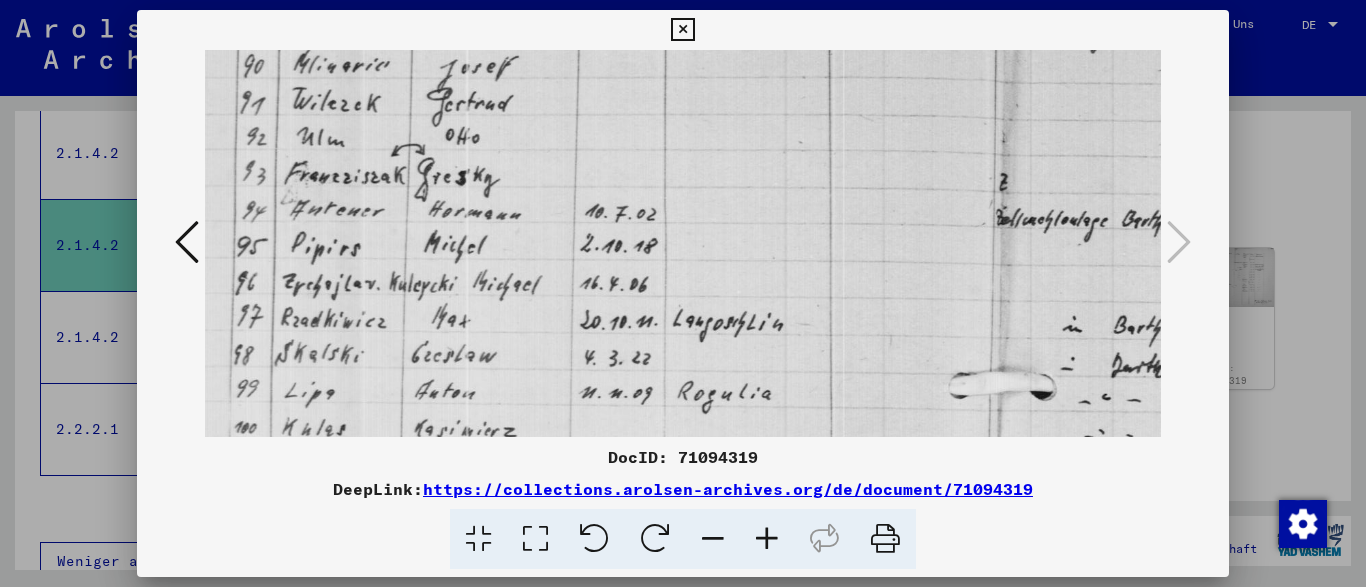 drag, startPoint x: 712, startPoint y: 329, endPoint x: 705, endPoint y: 181, distance: 148.16545 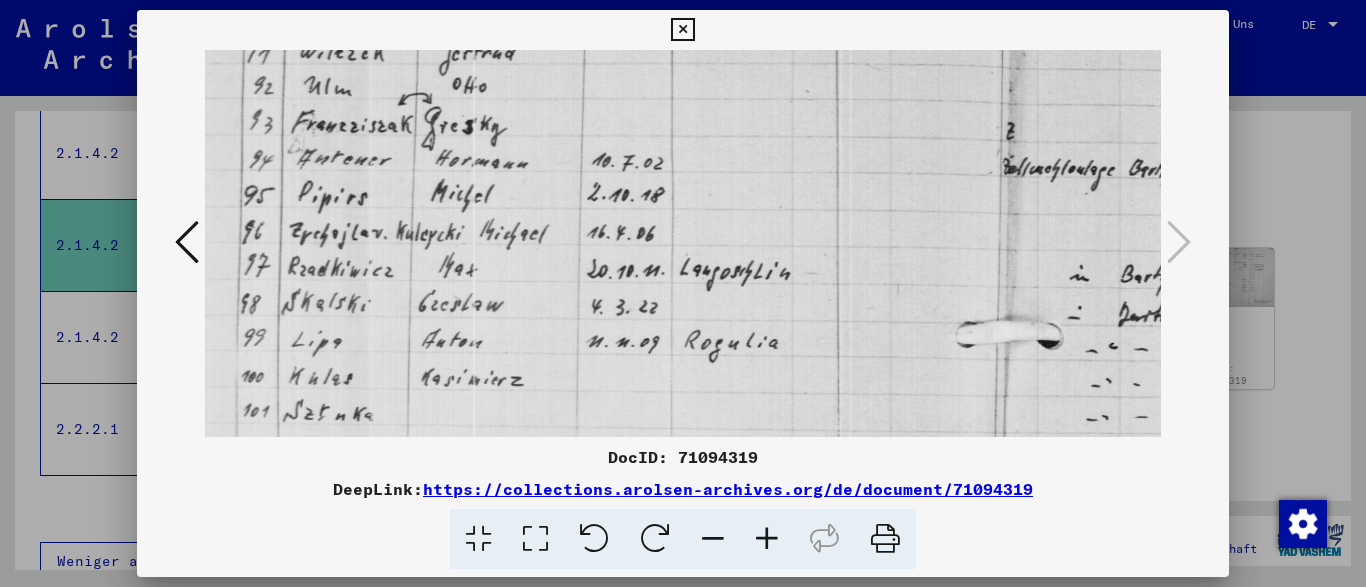 scroll, scrollTop: 200, scrollLeft: 0, axis: vertical 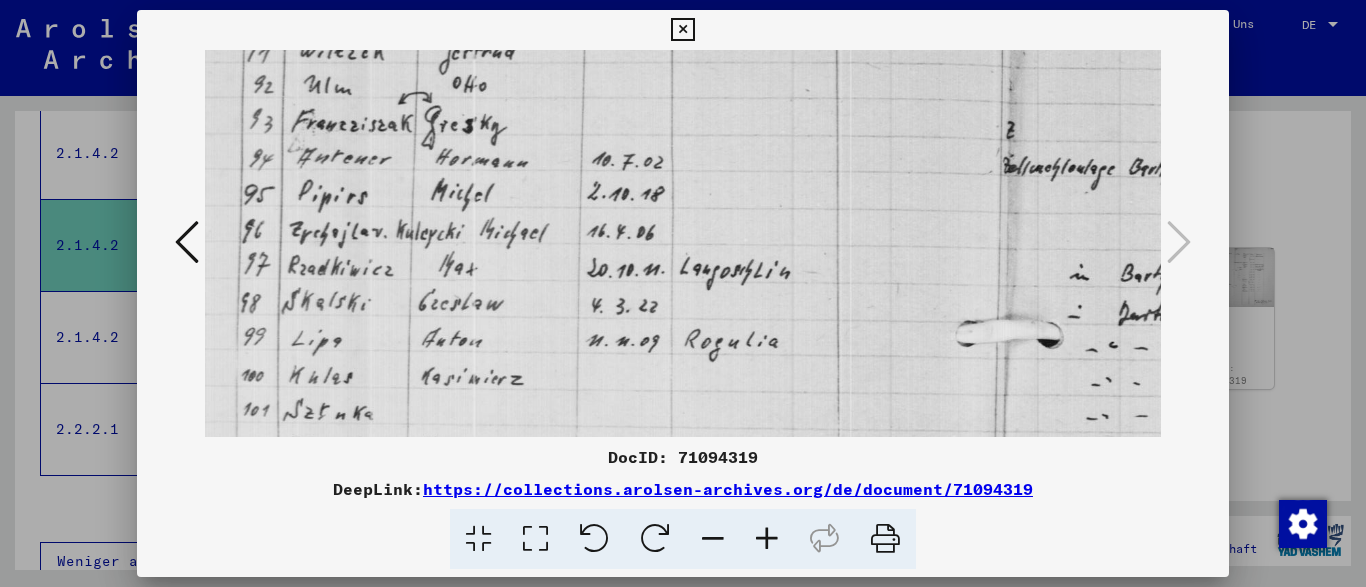drag, startPoint x: 630, startPoint y: 344, endPoint x: 637, endPoint y: 292, distance: 52.46904 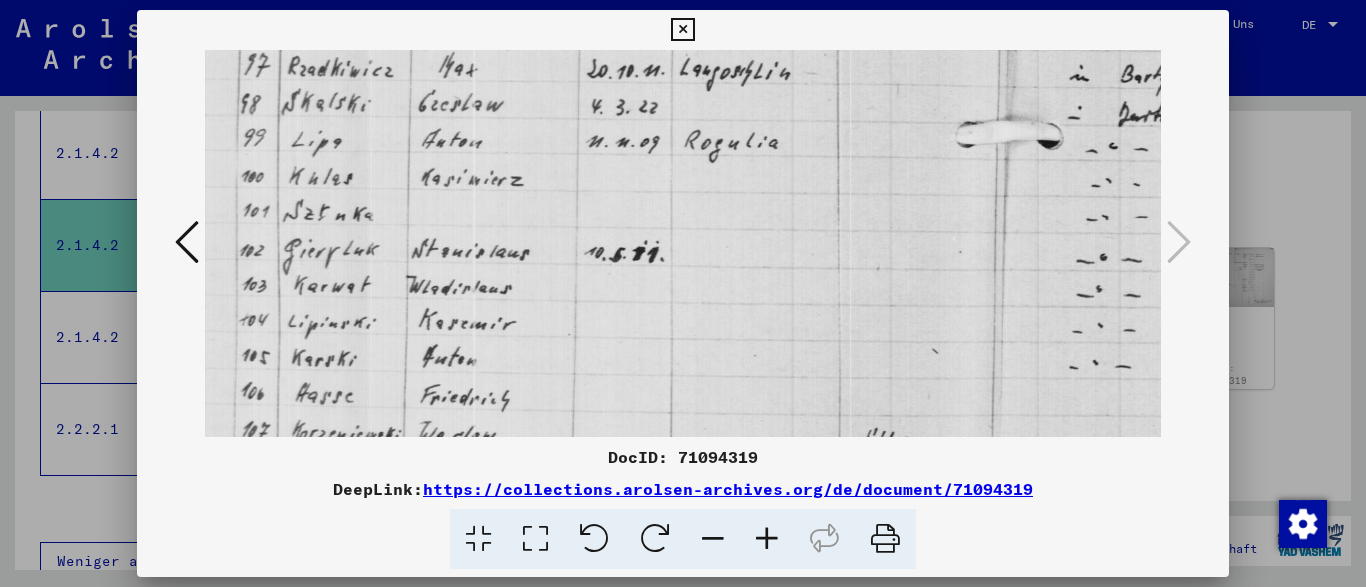 scroll, scrollTop: 418, scrollLeft: 0, axis: vertical 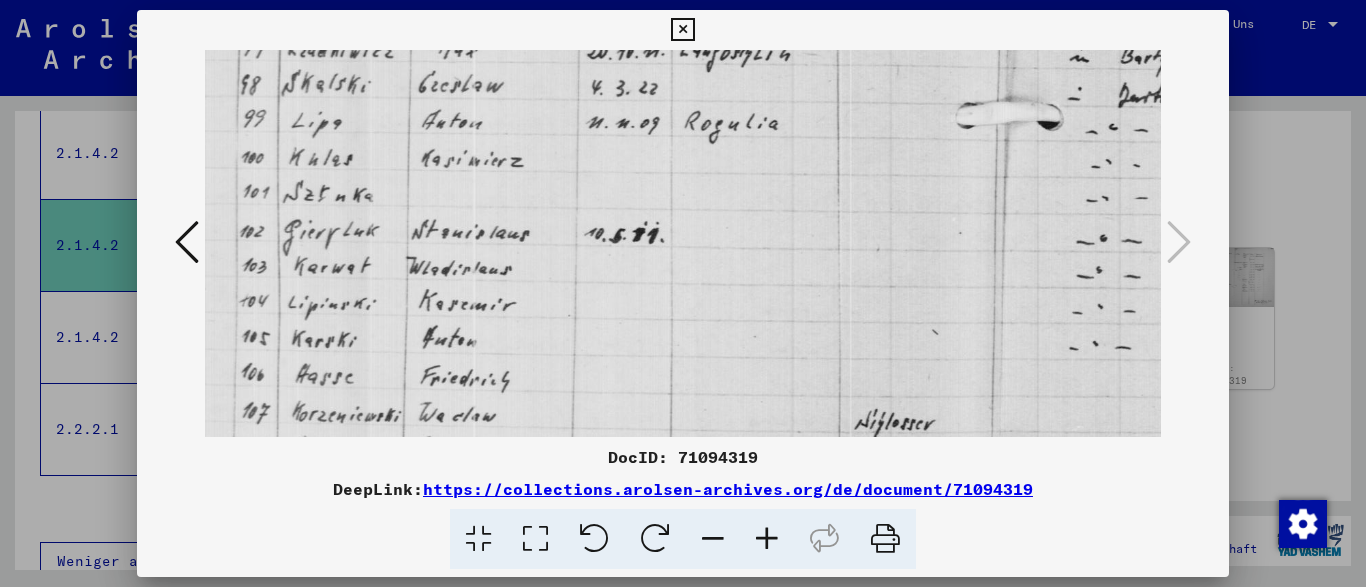 drag, startPoint x: 592, startPoint y: 396, endPoint x: 617, endPoint y: 178, distance: 219.4288 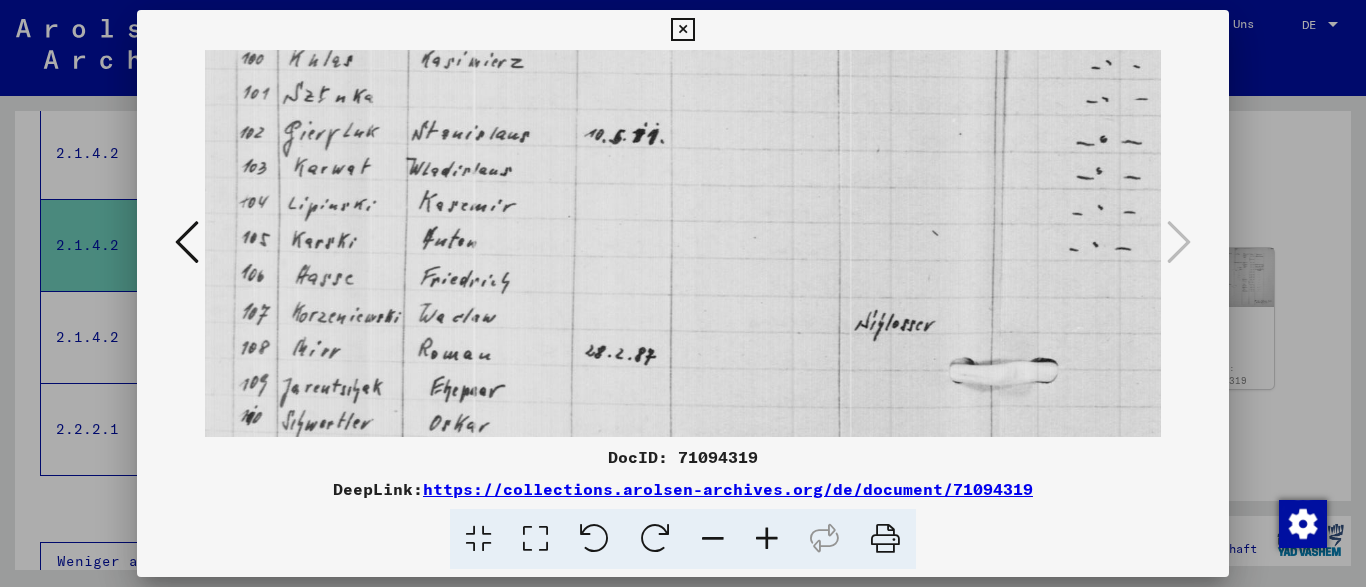 scroll, scrollTop: 548, scrollLeft: 0, axis: vertical 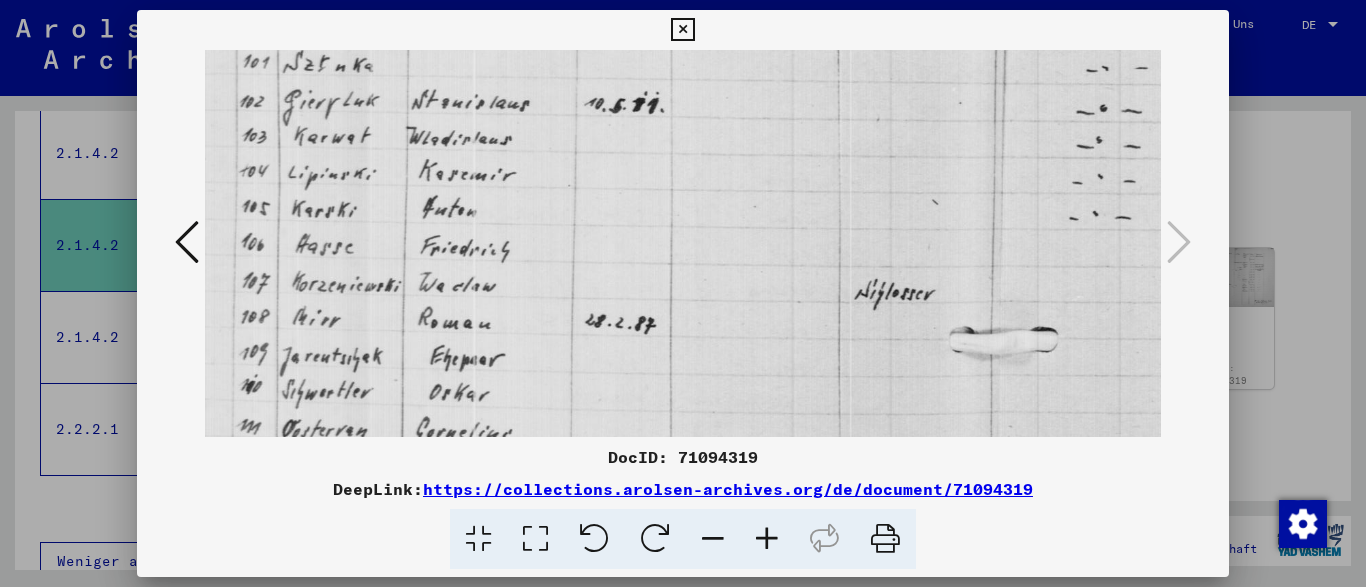 drag, startPoint x: 584, startPoint y: 349, endPoint x: 601, endPoint y: 219, distance: 131.10683 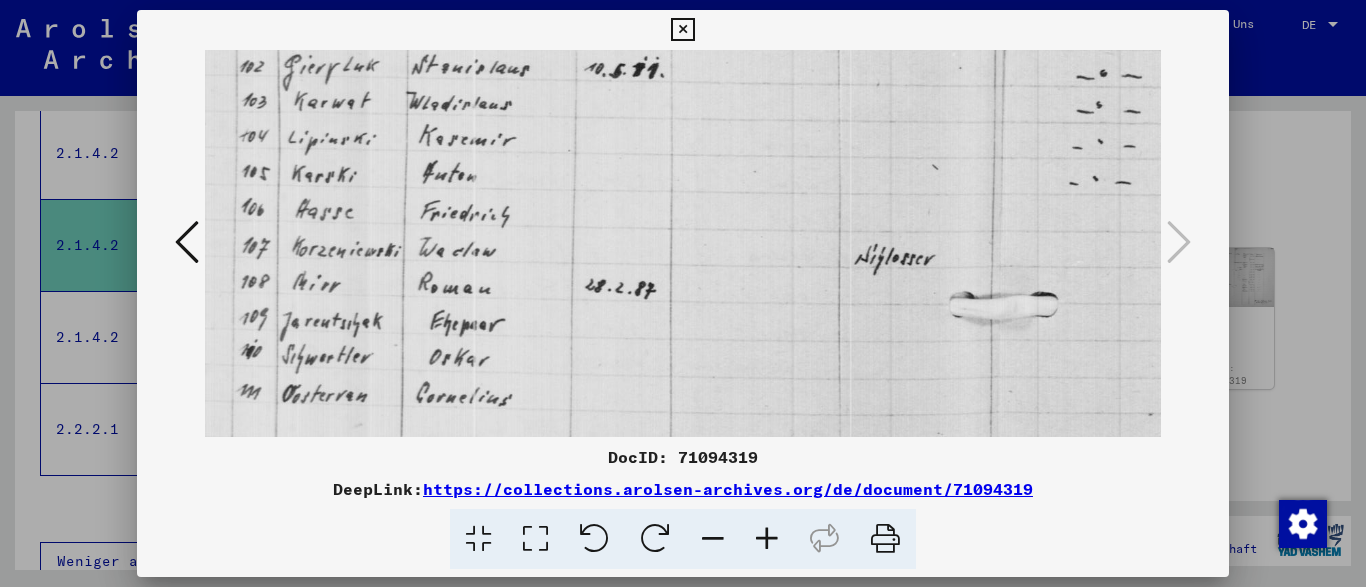 scroll, scrollTop: 602, scrollLeft: 0, axis: vertical 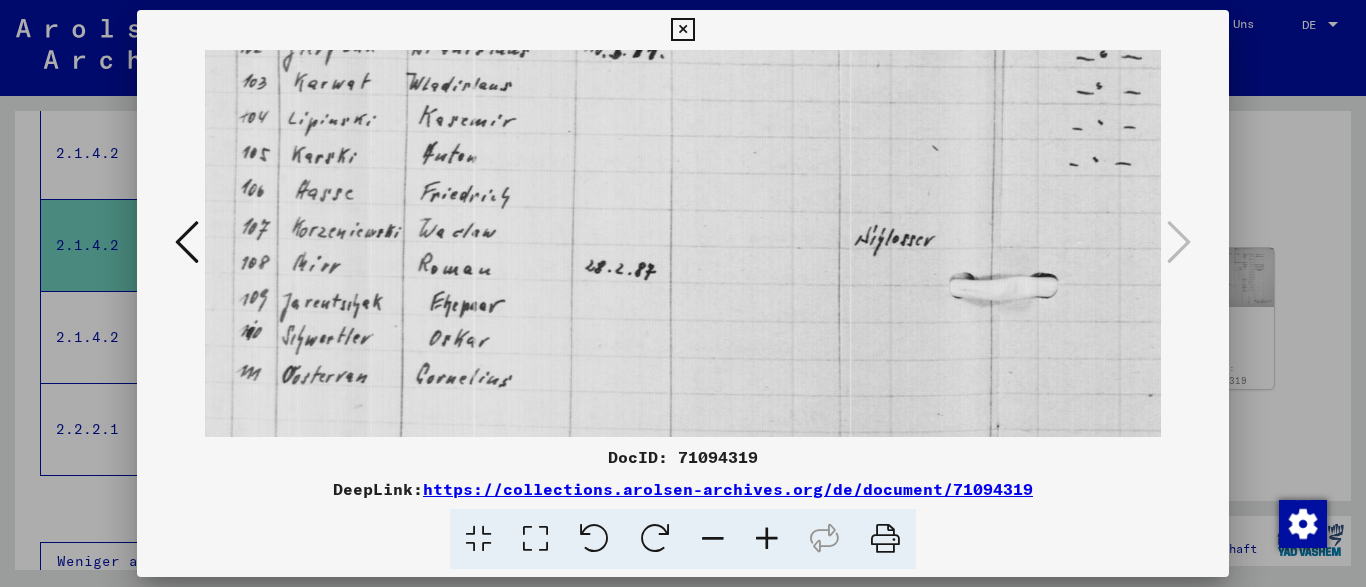 drag, startPoint x: 612, startPoint y: 296, endPoint x: 619, endPoint y: 242, distance: 54.451813 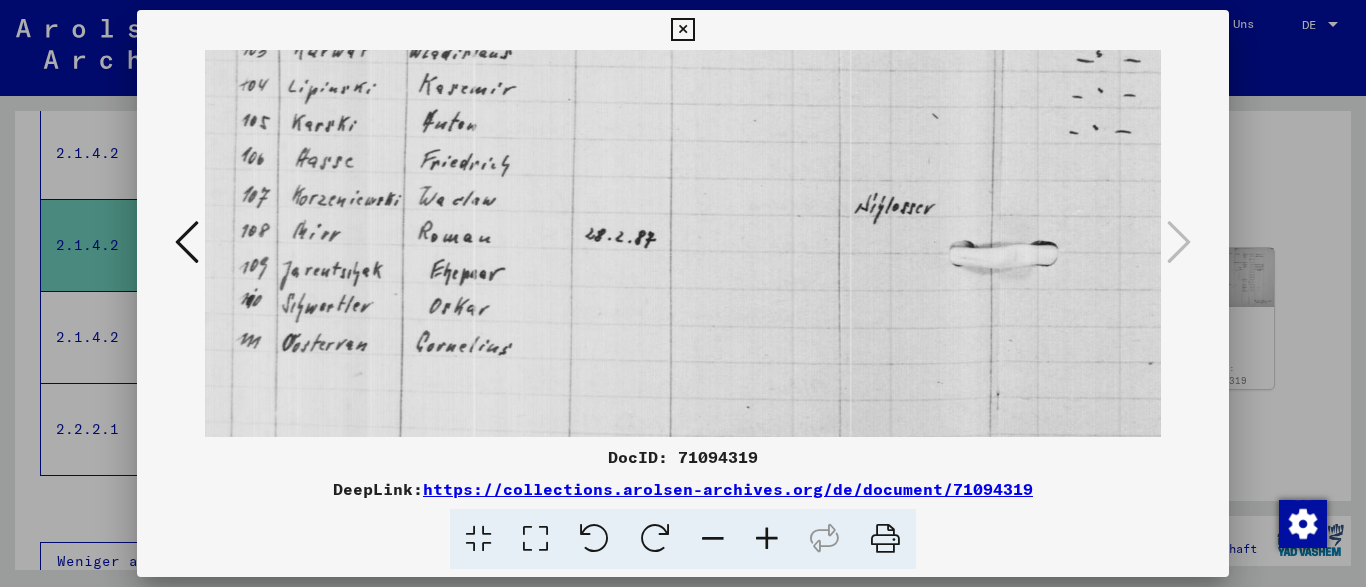 click at bounding box center (187, 242) 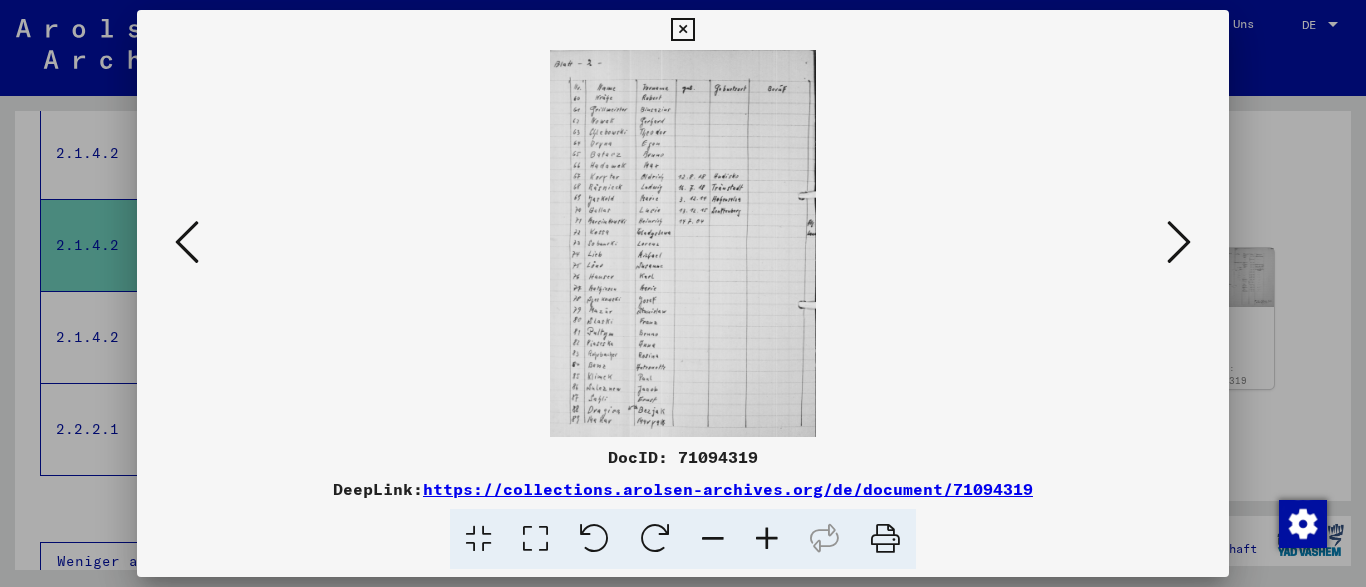 scroll, scrollTop: 0, scrollLeft: 0, axis: both 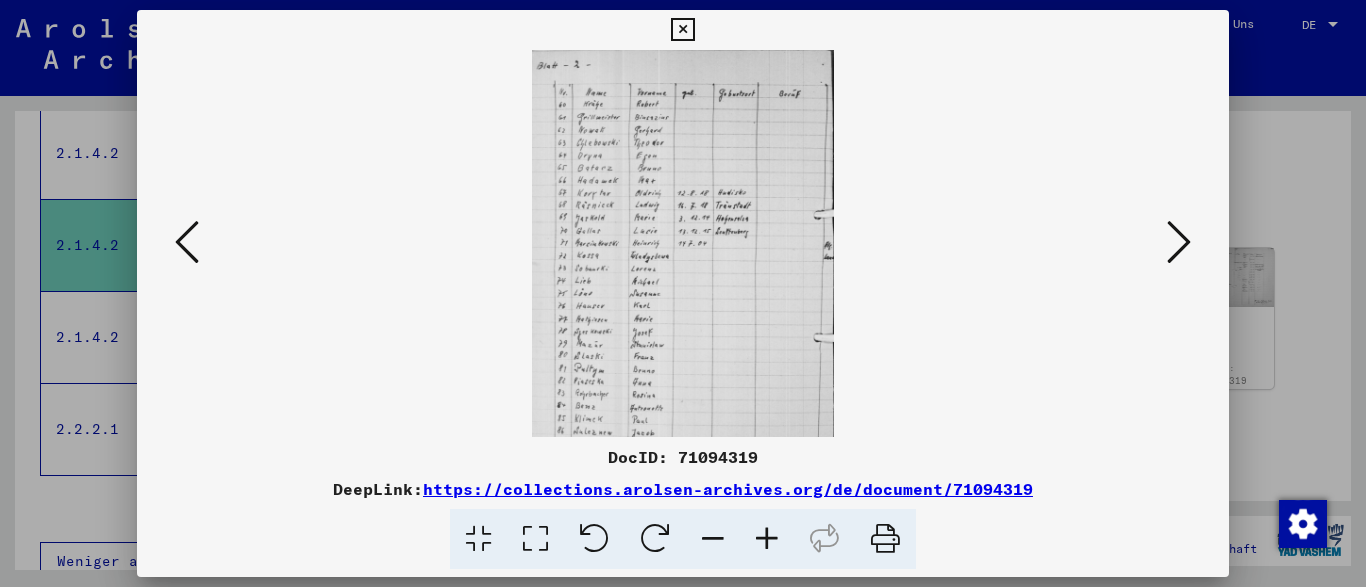 click at bounding box center (767, 539) 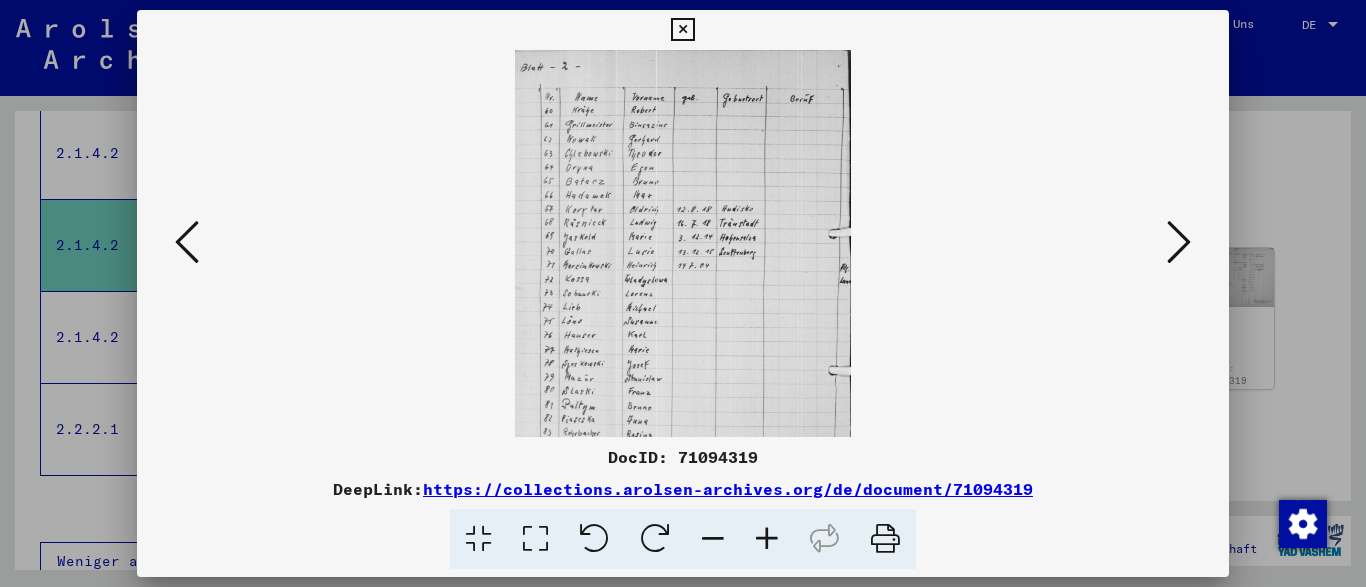click at bounding box center (767, 539) 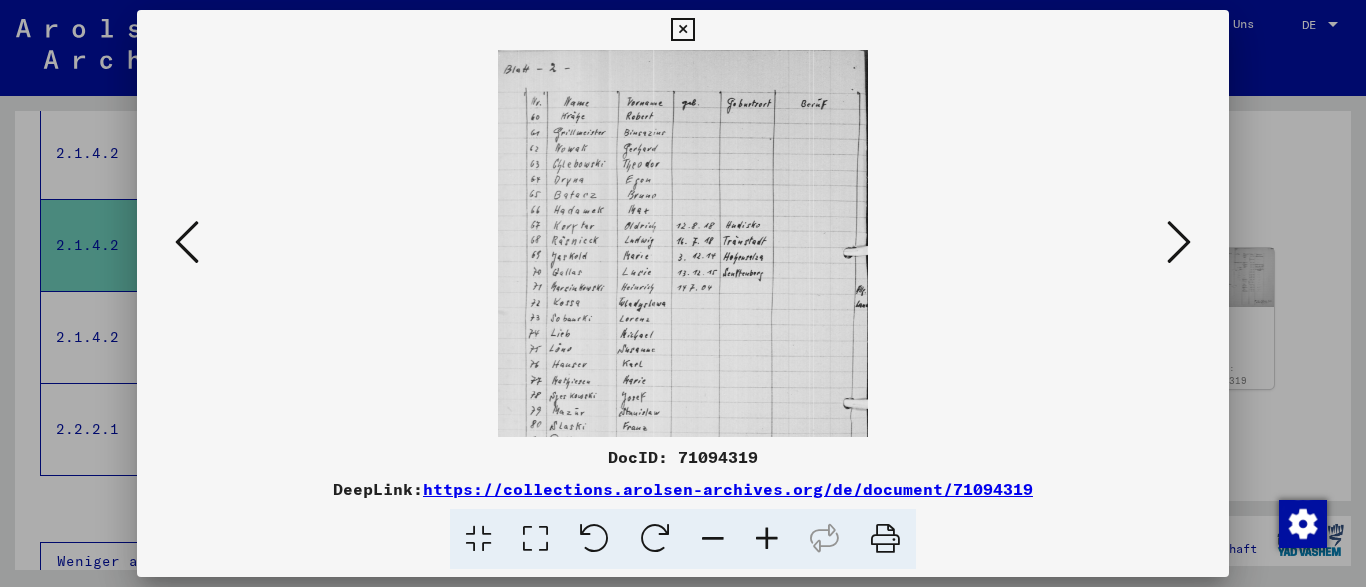 click at bounding box center [767, 539] 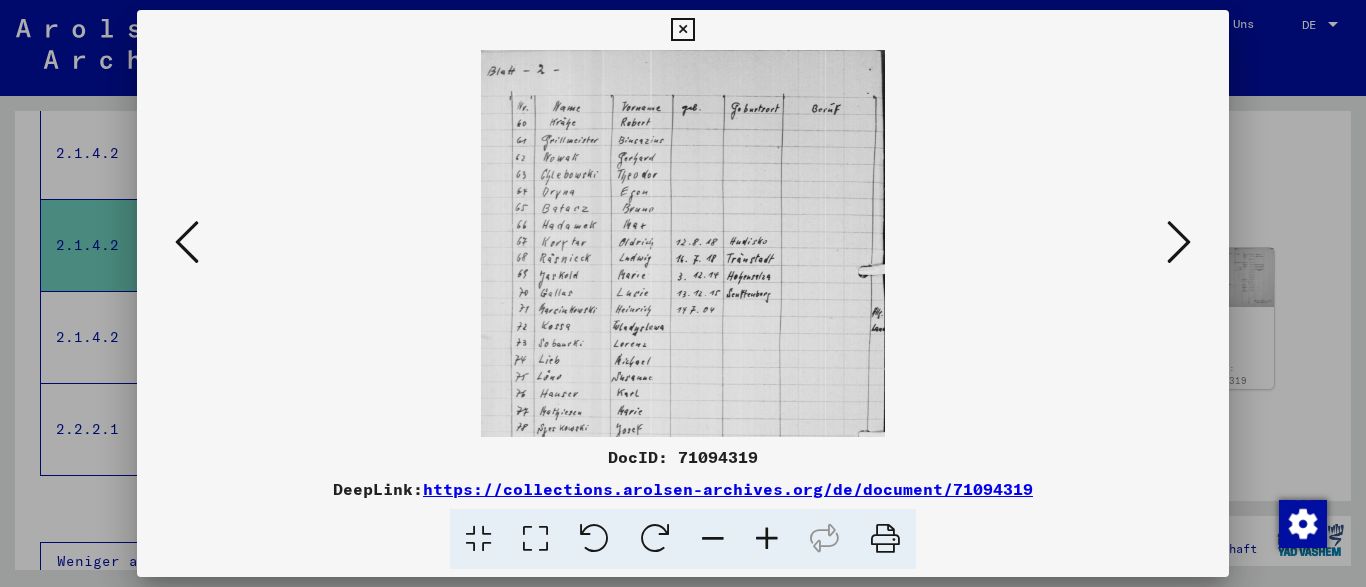 click at bounding box center (767, 539) 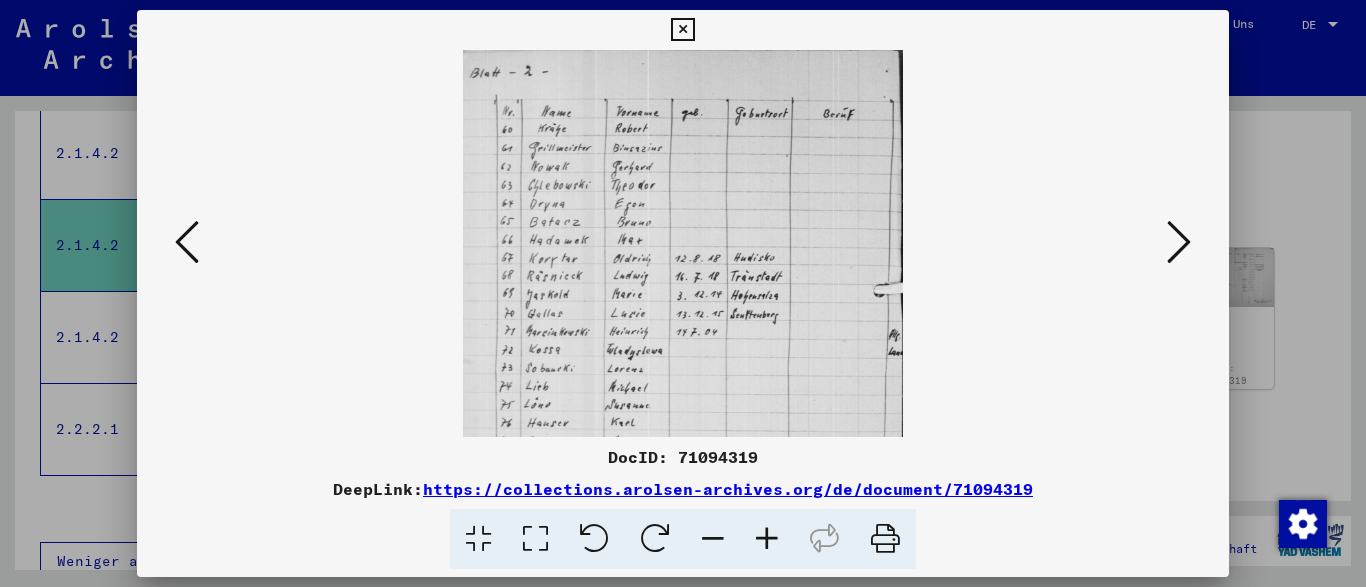 click at bounding box center (767, 539) 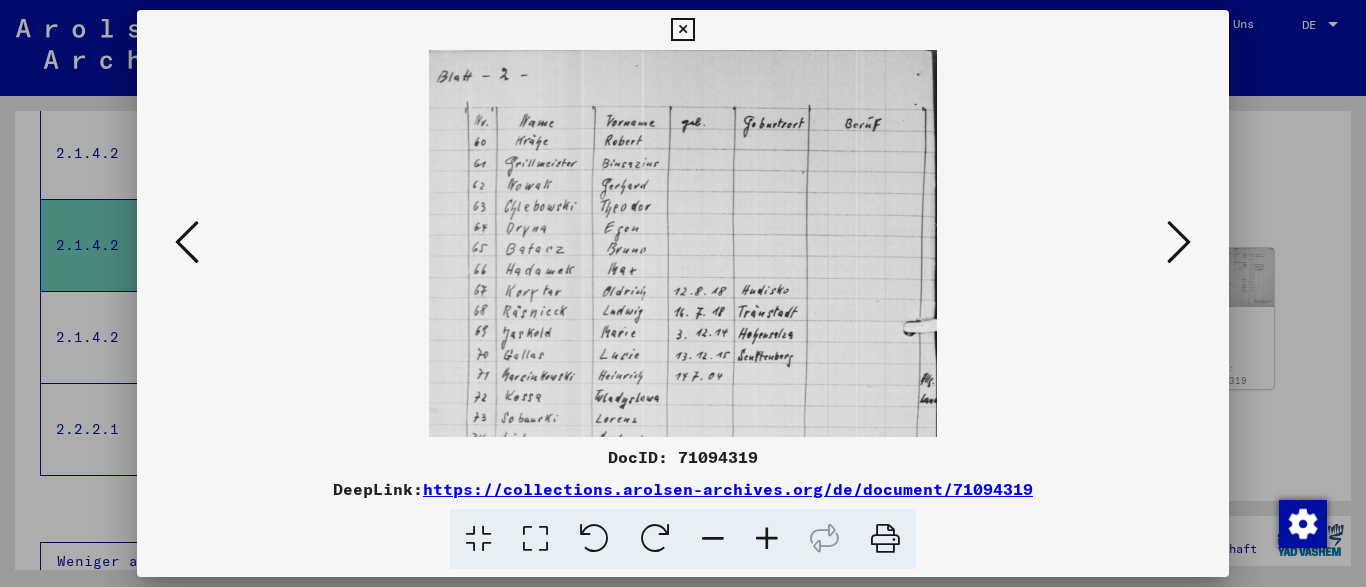 click at bounding box center (767, 539) 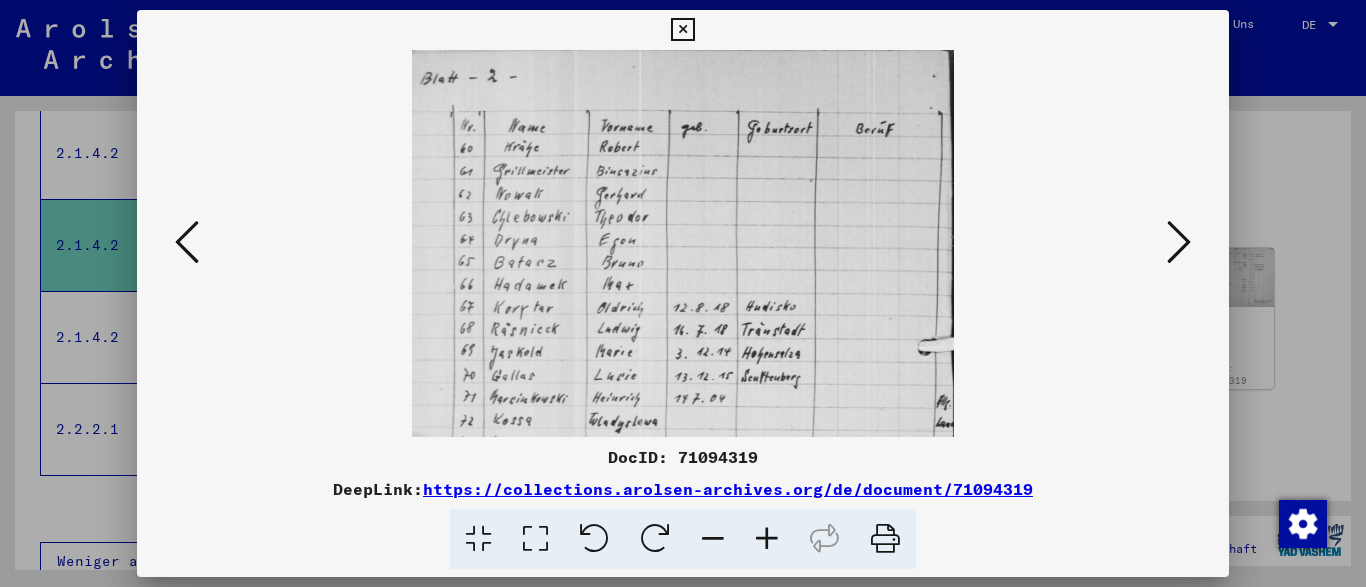 click at bounding box center (767, 539) 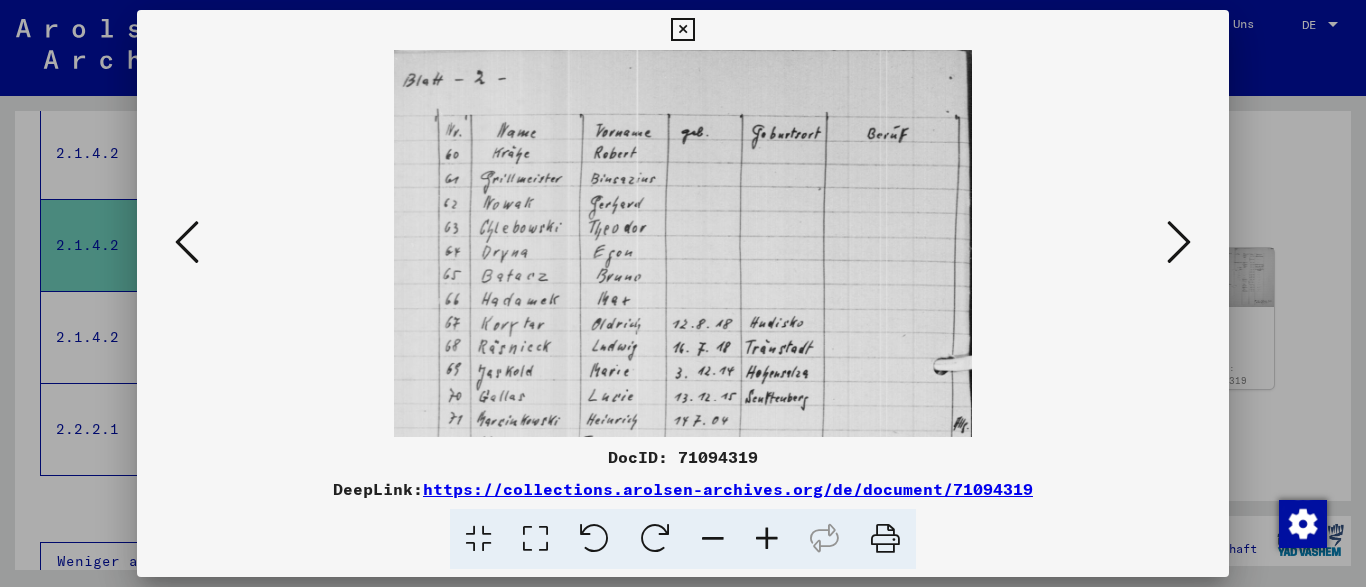 click at bounding box center [767, 539] 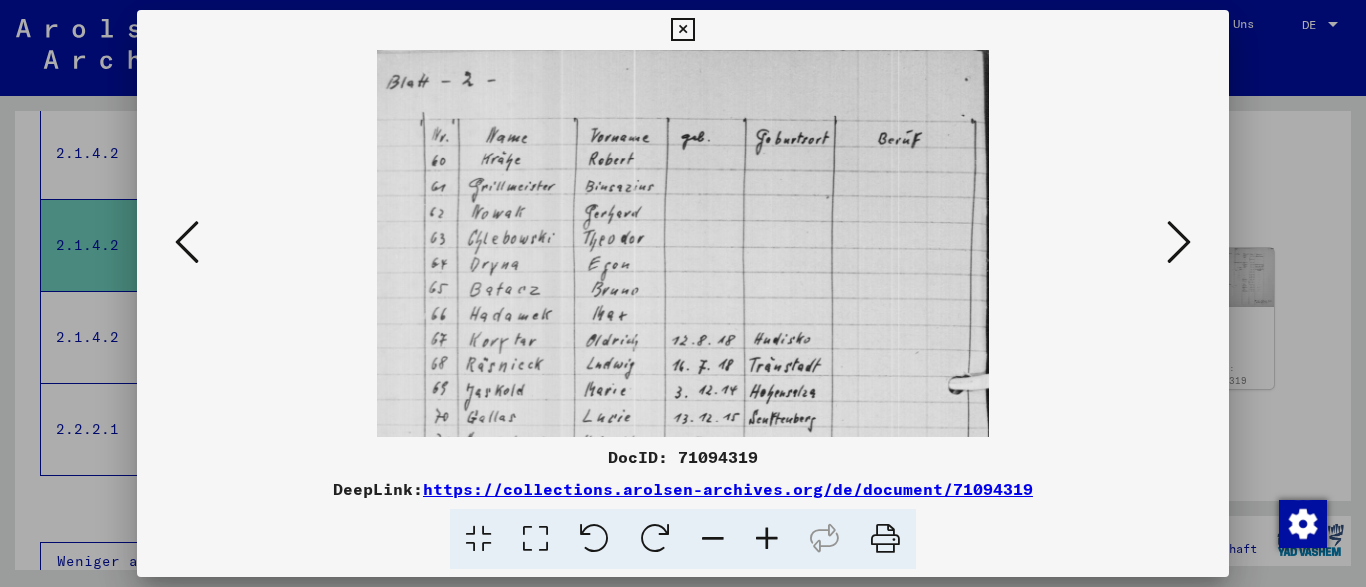 click at bounding box center [767, 539] 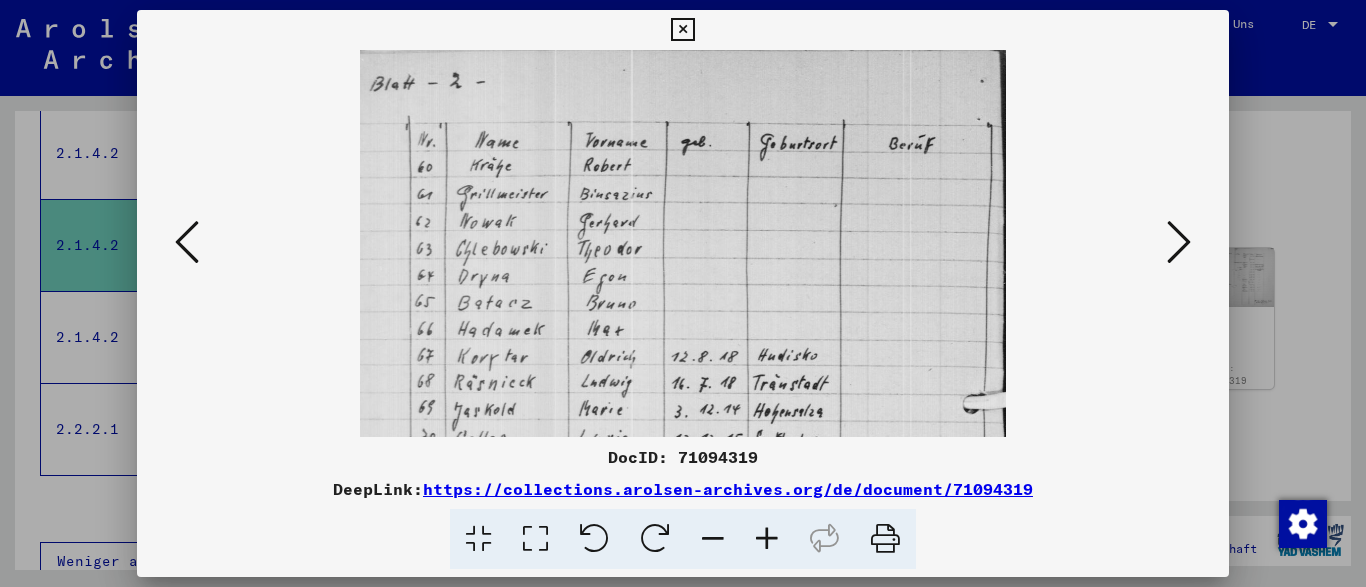 click at bounding box center (767, 539) 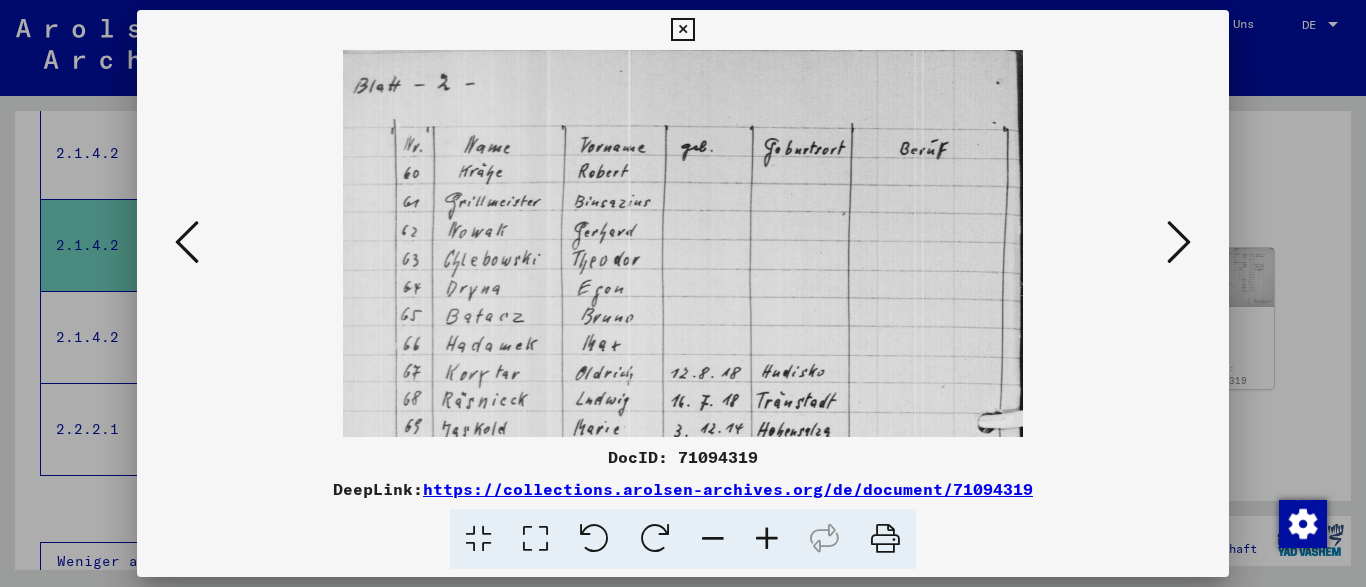 click at bounding box center (767, 539) 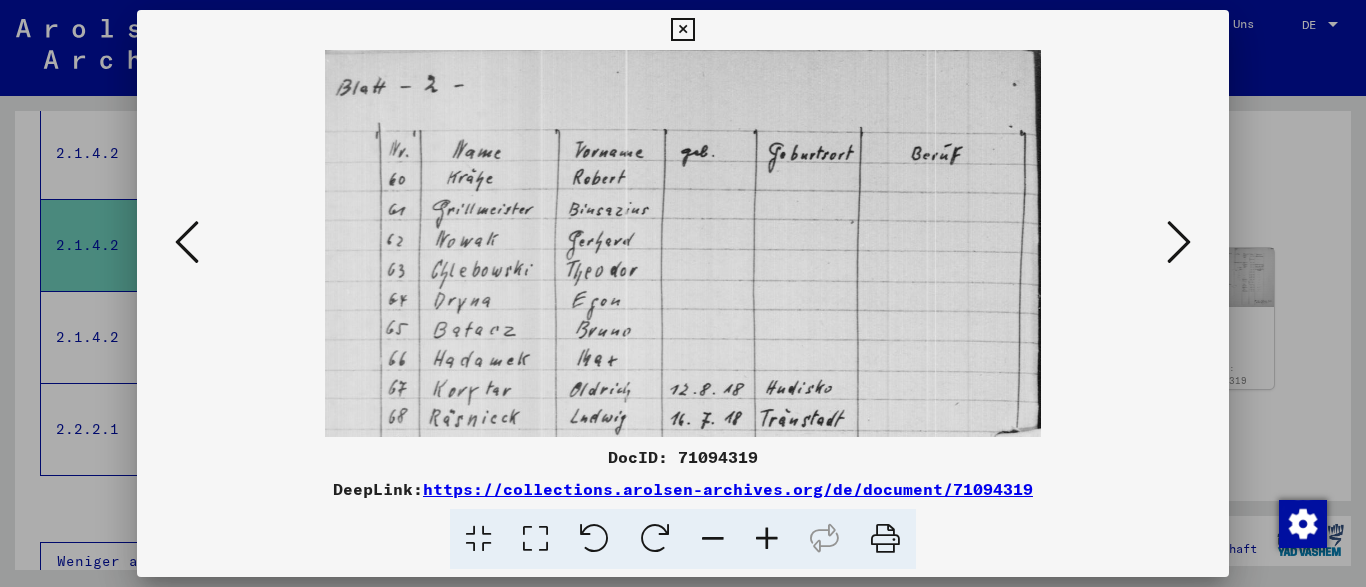 click at bounding box center [767, 539] 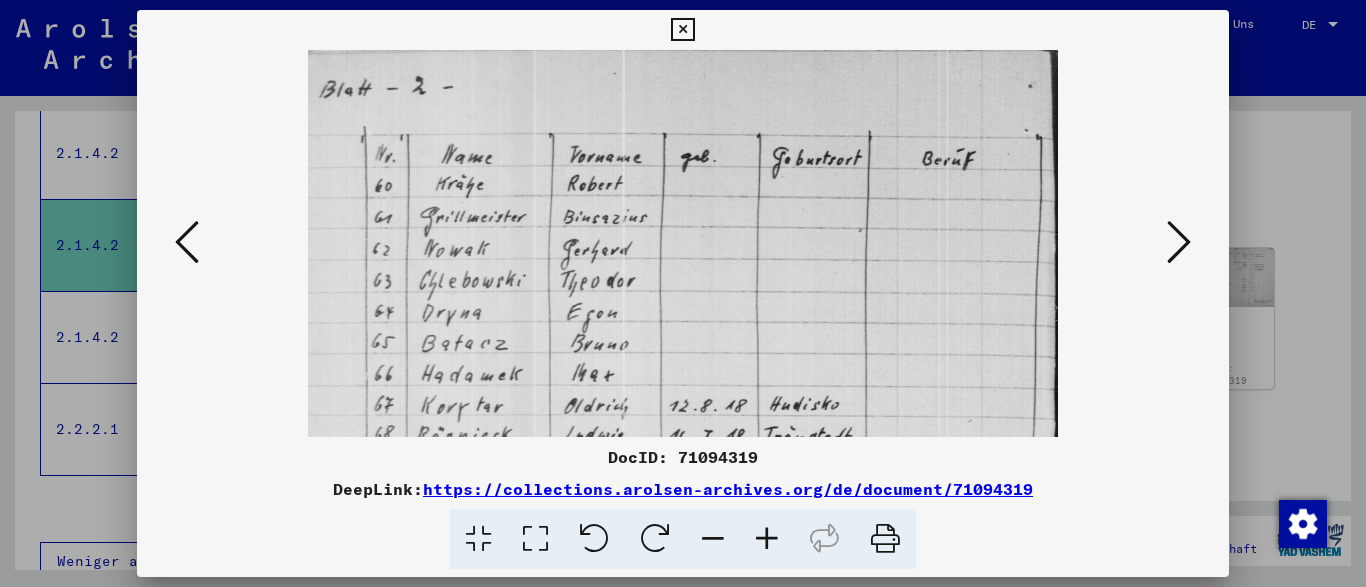 click at bounding box center (767, 539) 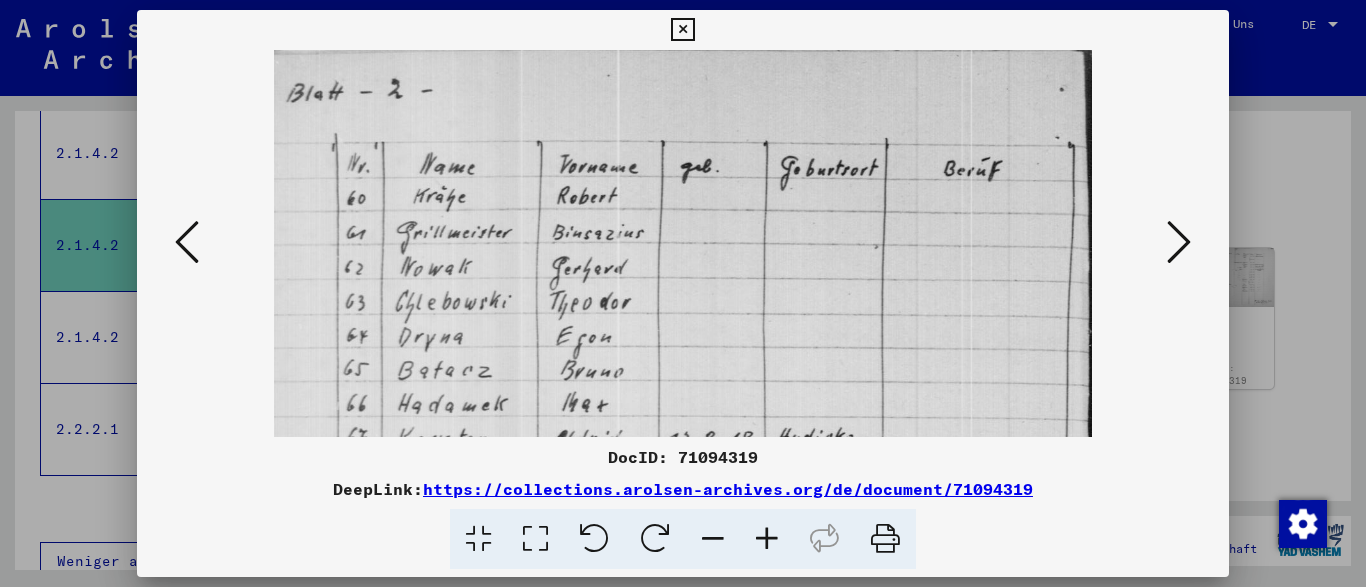 click at bounding box center (767, 539) 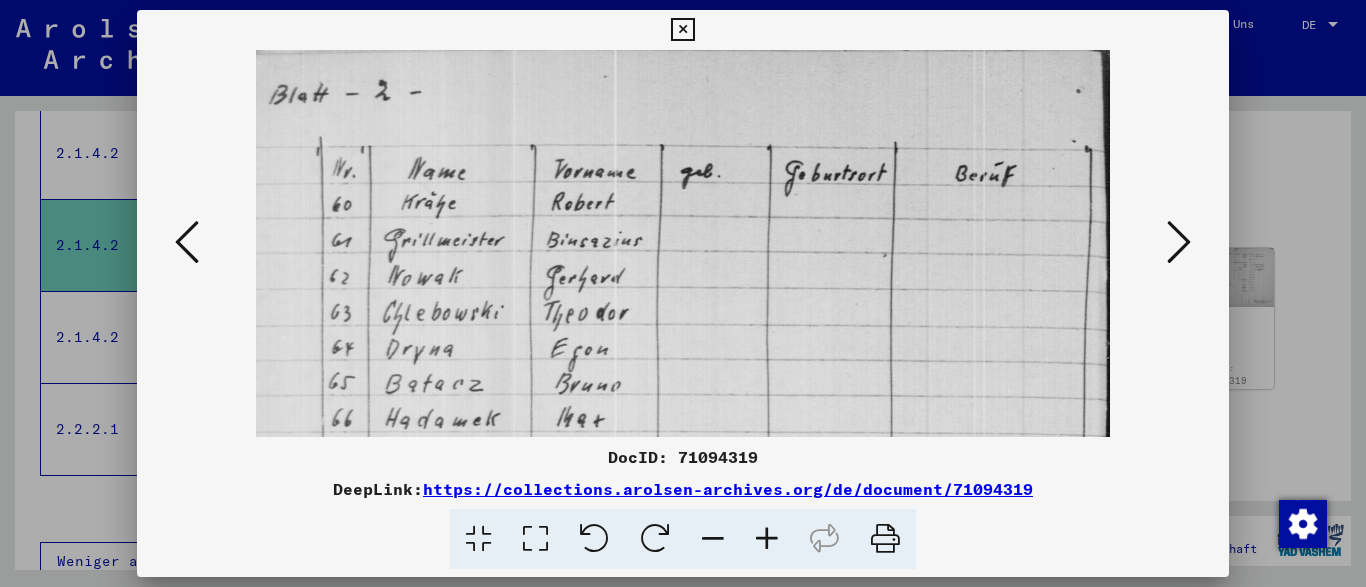 click at bounding box center [767, 539] 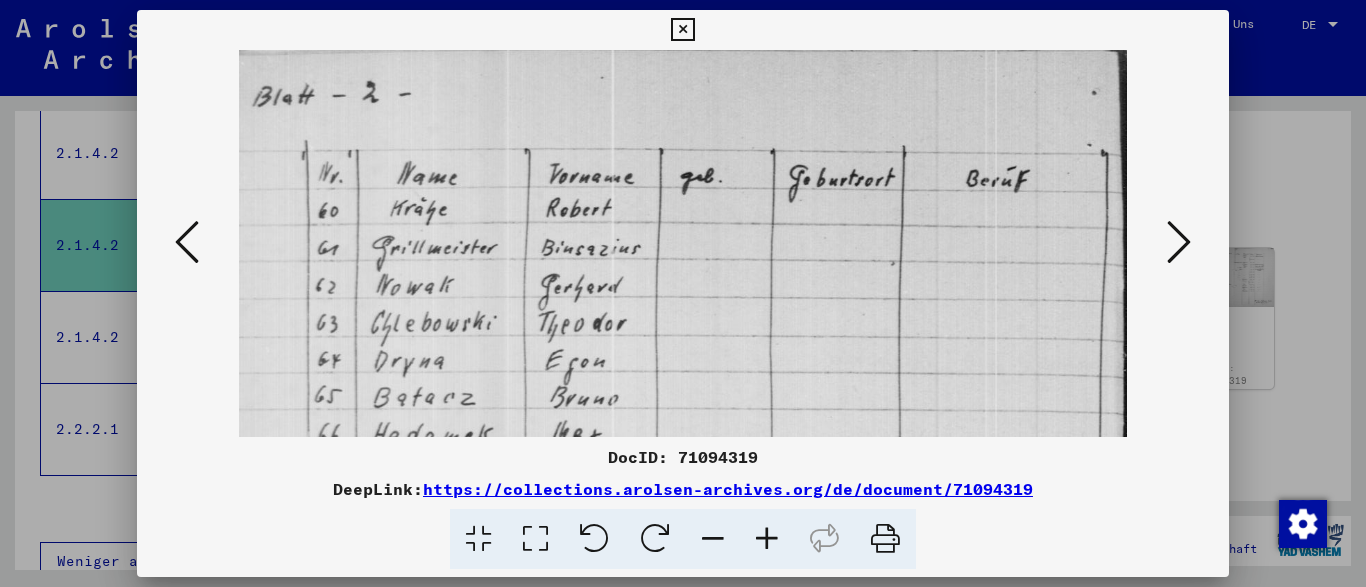 click at bounding box center (767, 539) 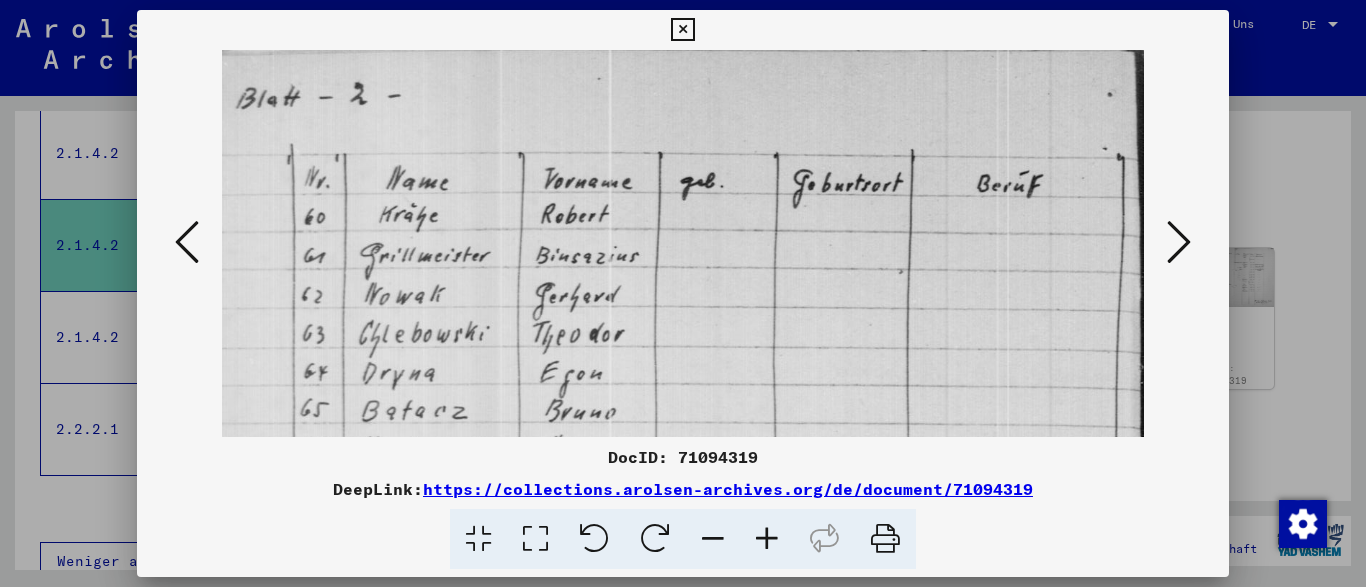 drag, startPoint x: 764, startPoint y: 357, endPoint x: 755, endPoint y: 270, distance: 87.46428 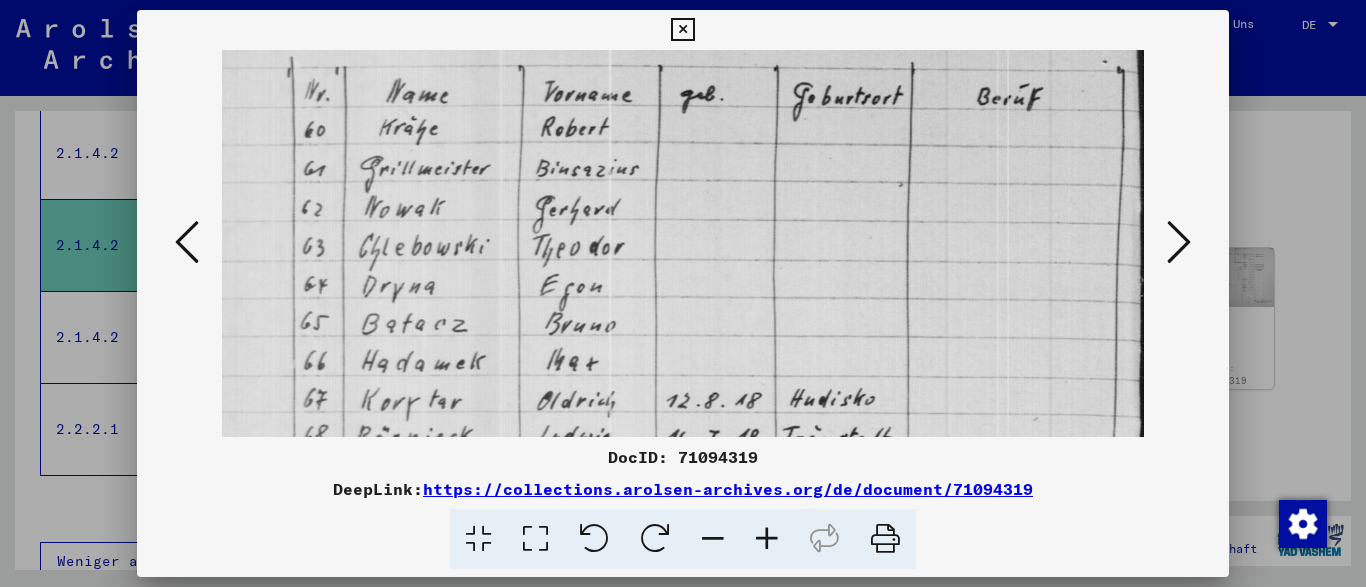 scroll, scrollTop: 153, scrollLeft: 0, axis: vertical 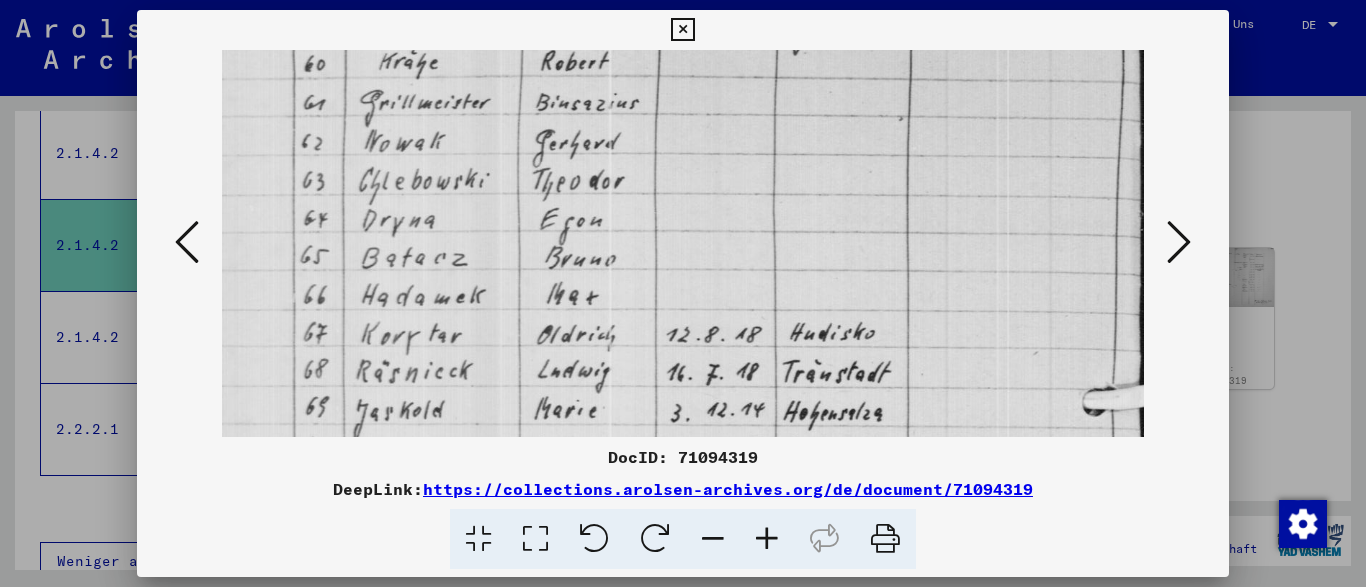 drag, startPoint x: 727, startPoint y: 380, endPoint x: 725, endPoint y: 314, distance: 66.0303 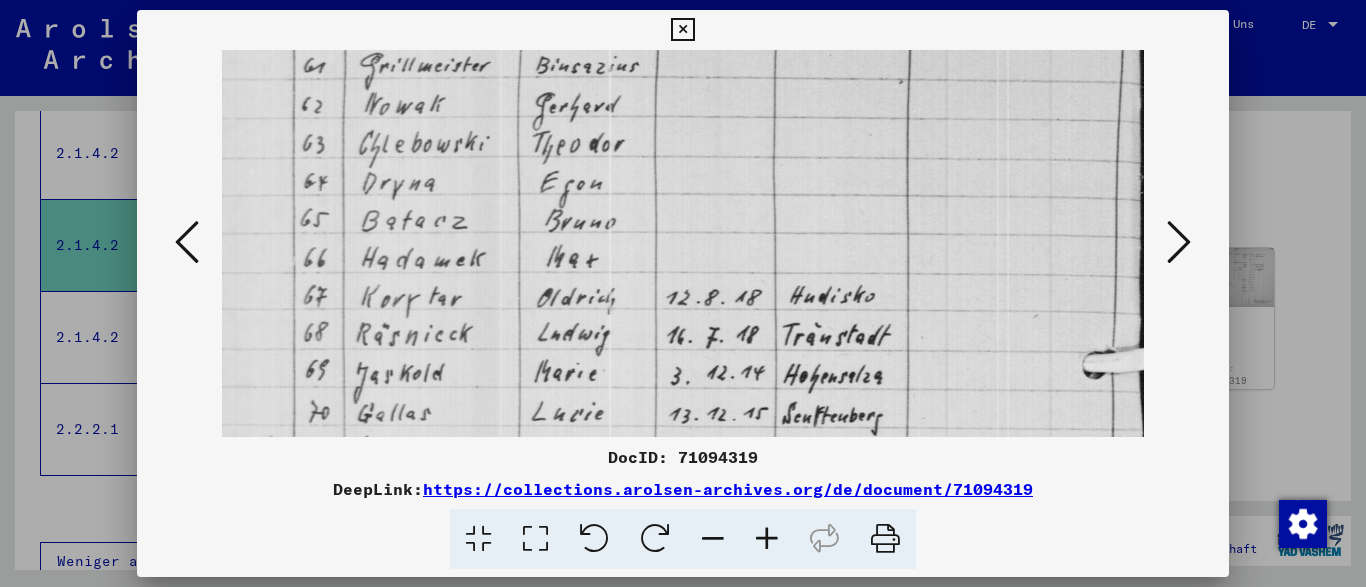 drag, startPoint x: 724, startPoint y: 297, endPoint x: 721, endPoint y: 269, distance: 28.160255 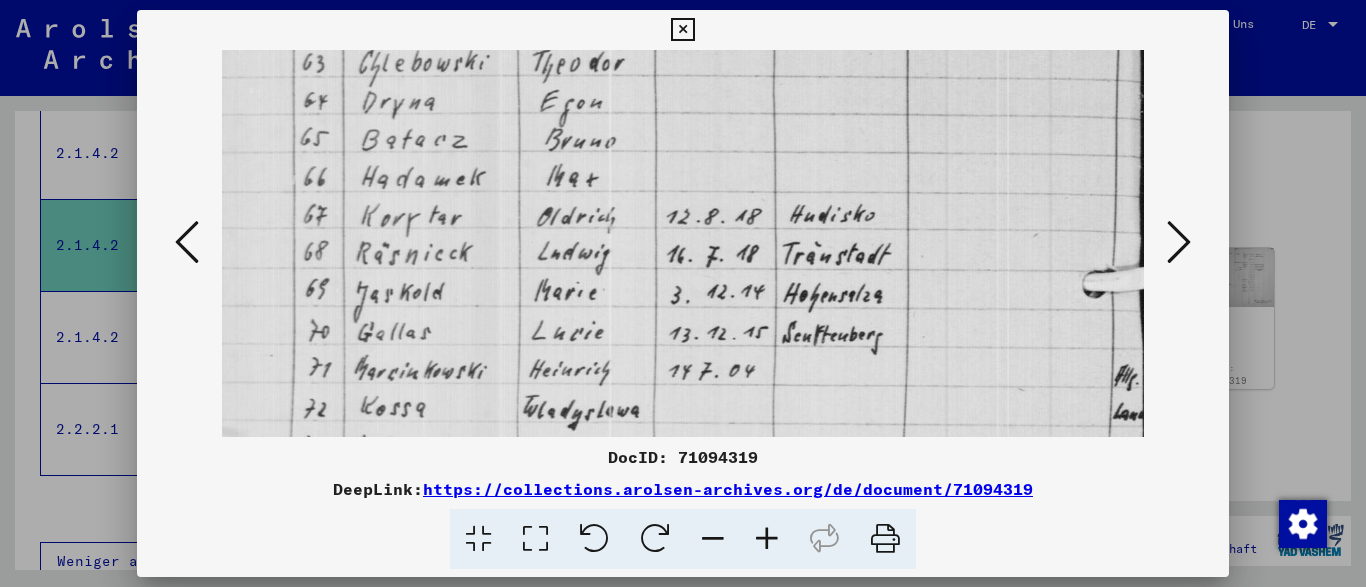 scroll, scrollTop: 276, scrollLeft: 0, axis: vertical 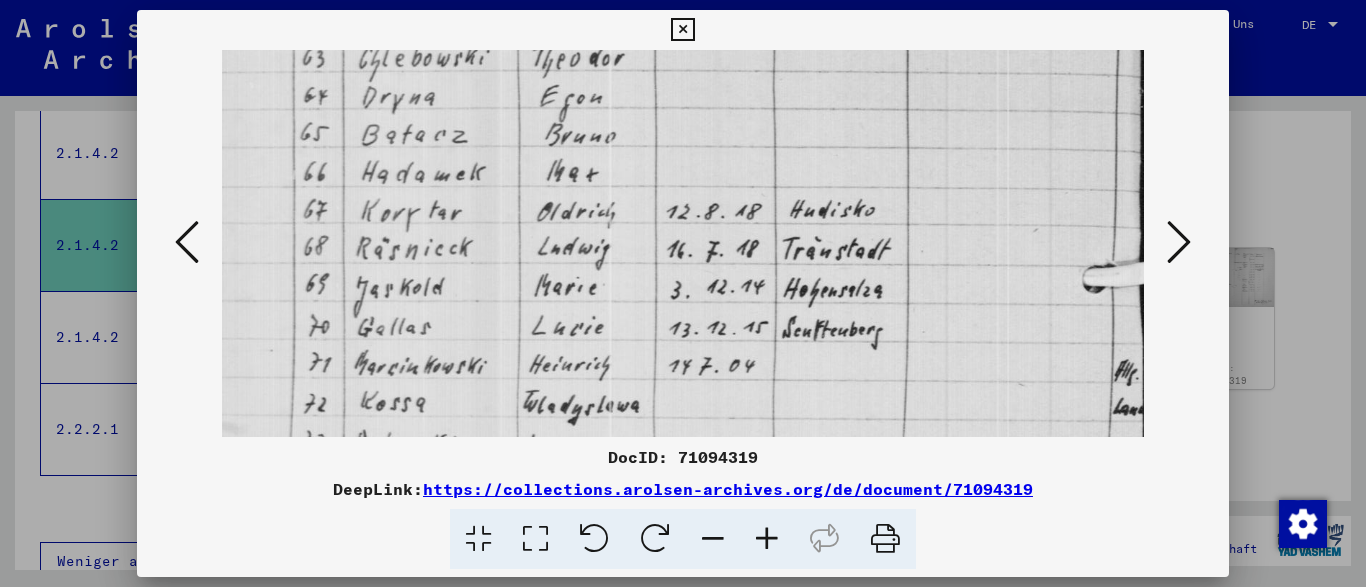 drag, startPoint x: 689, startPoint y: 334, endPoint x: 689, endPoint y: 248, distance: 86 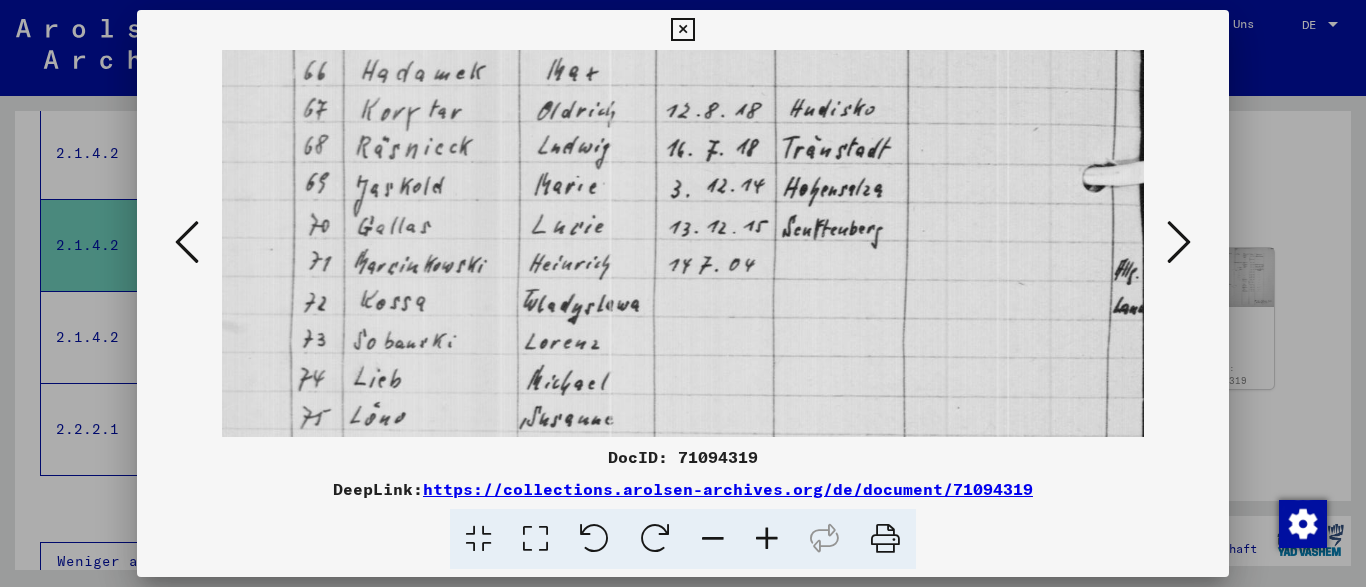 drag, startPoint x: 685, startPoint y: 379, endPoint x: 686, endPoint y: 278, distance: 101.00495 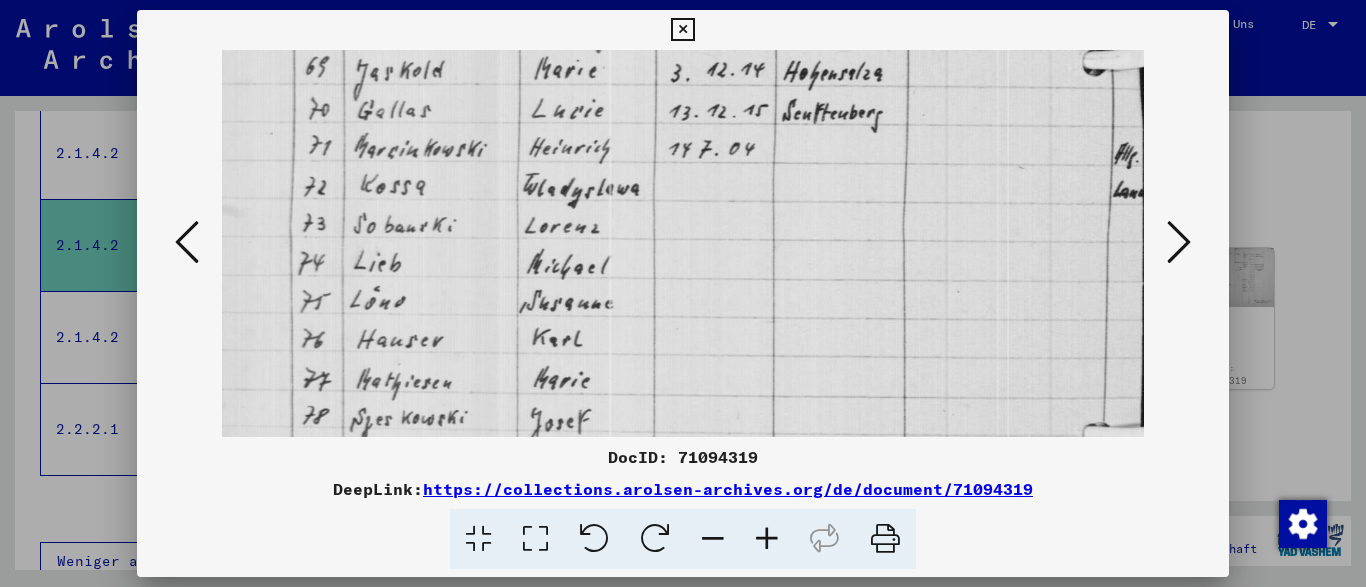 drag, startPoint x: 676, startPoint y: 343, endPoint x: 677, endPoint y: 187, distance: 156.0032 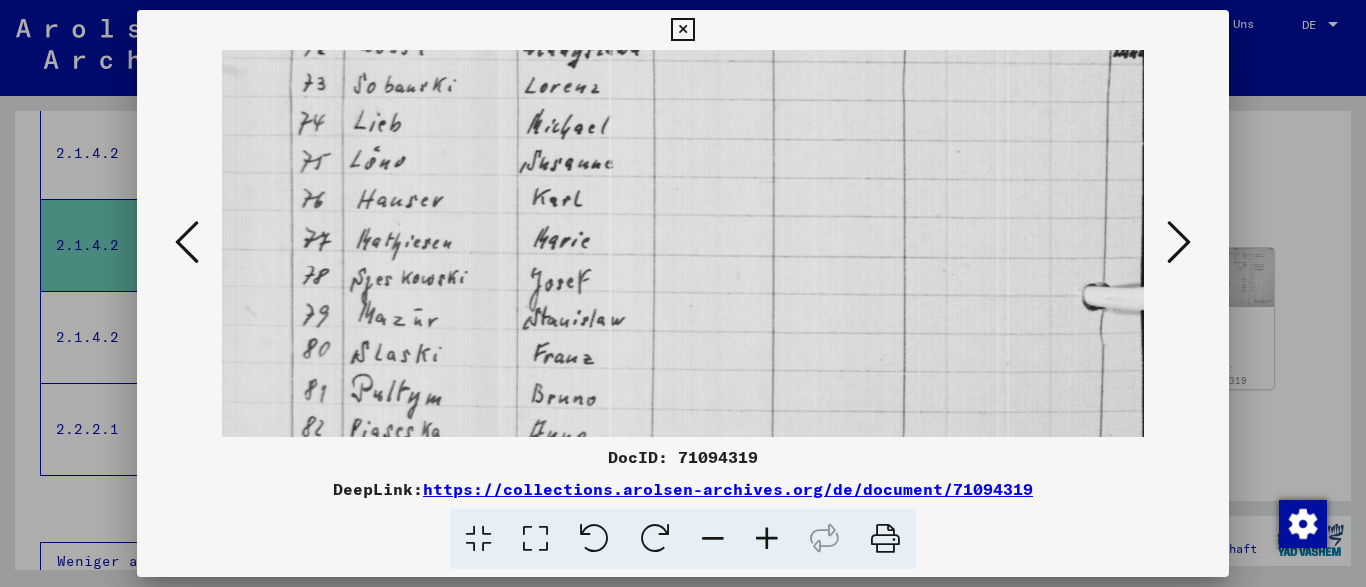 drag, startPoint x: 685, startPoint y: 276, endPoint x: 693, endPoint y: 186, distance: 90.35486 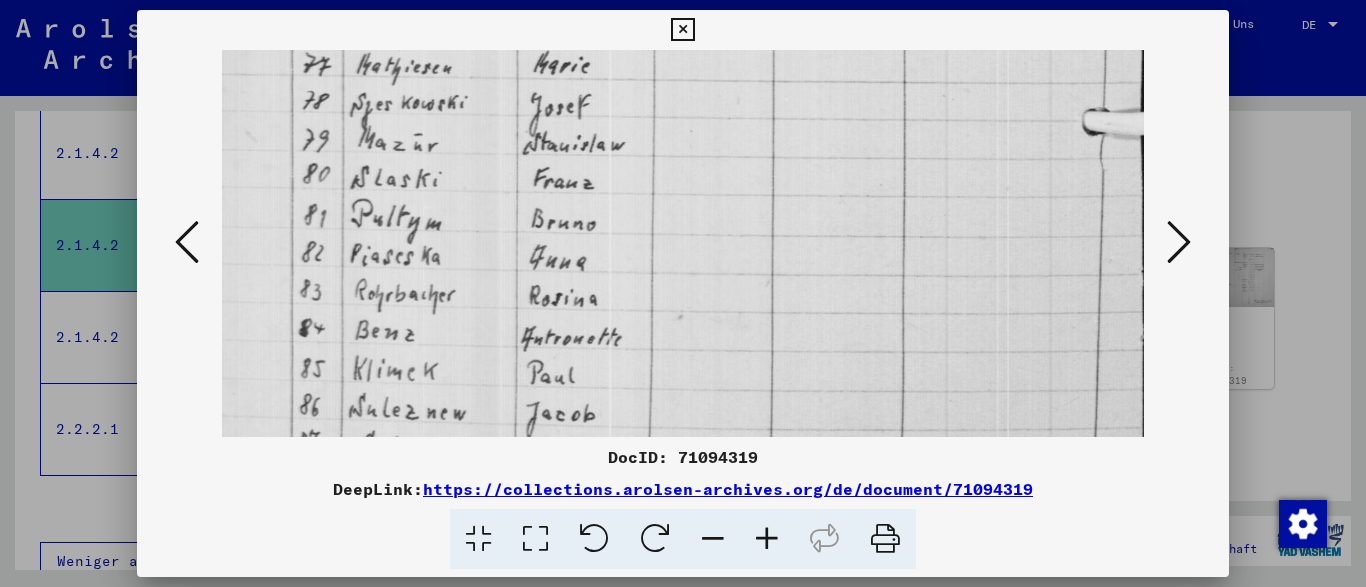 scroll, scrollTop: 862, scrollLeft: 0, axis: vertical 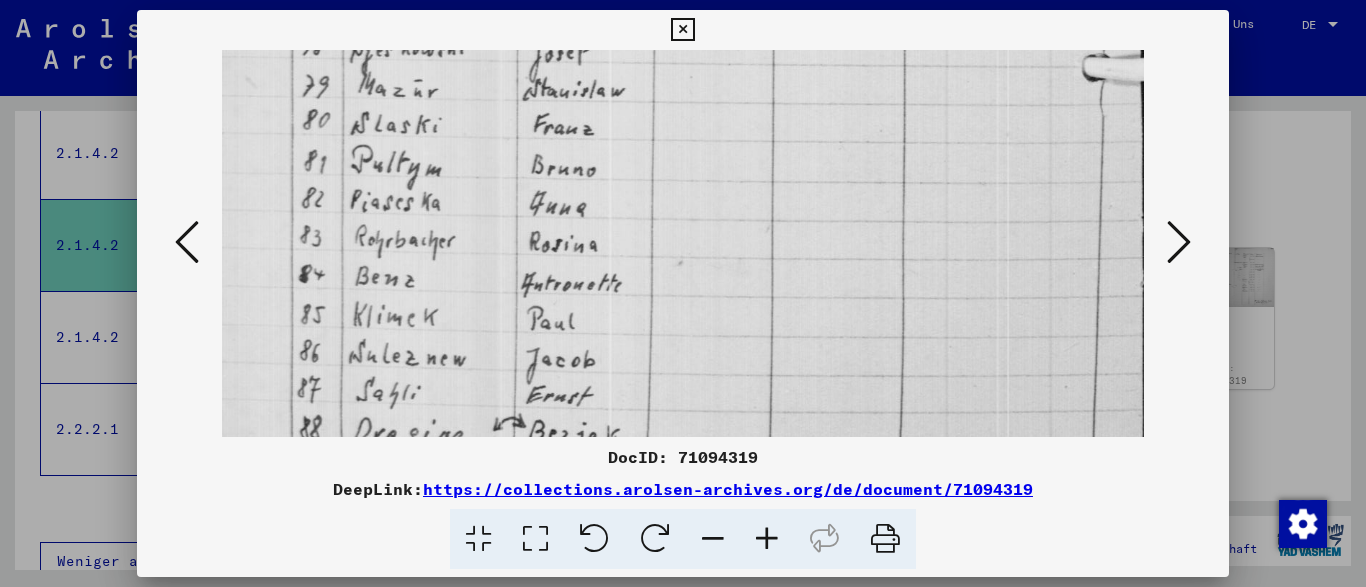 drag, startPoint x: 726, startPoint y: 331, endPoint x: 736, endPoint y: 132, distance: 199.2511 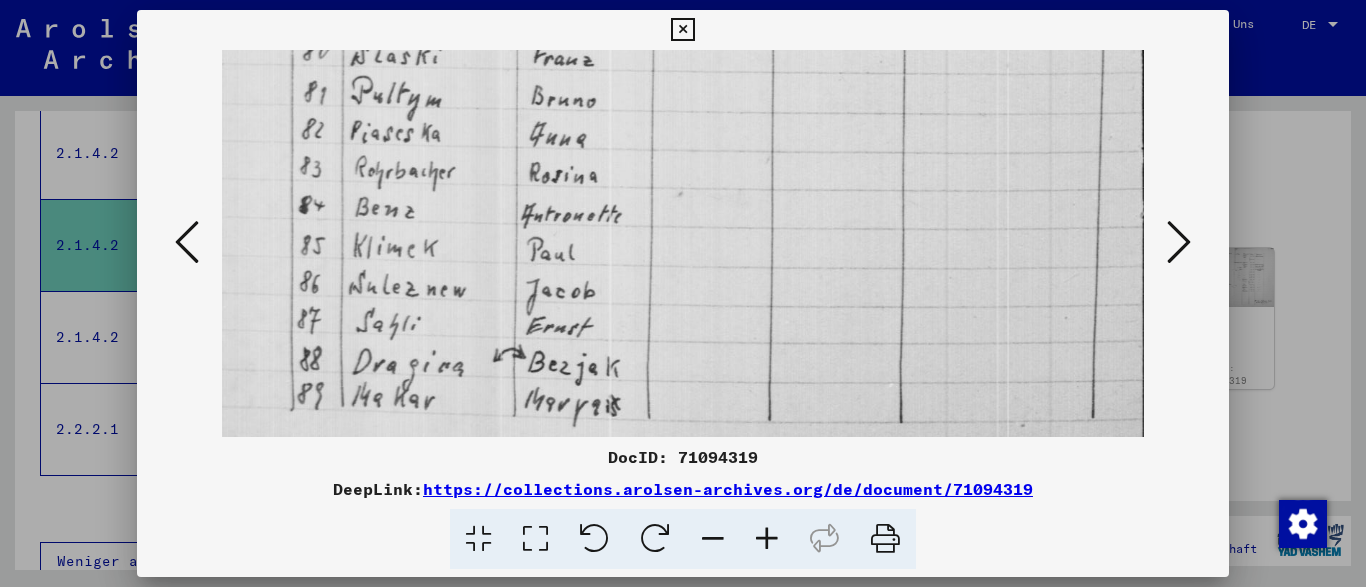 scroll, scrollTop: 941, scrollLeft: 0, axis: vertical 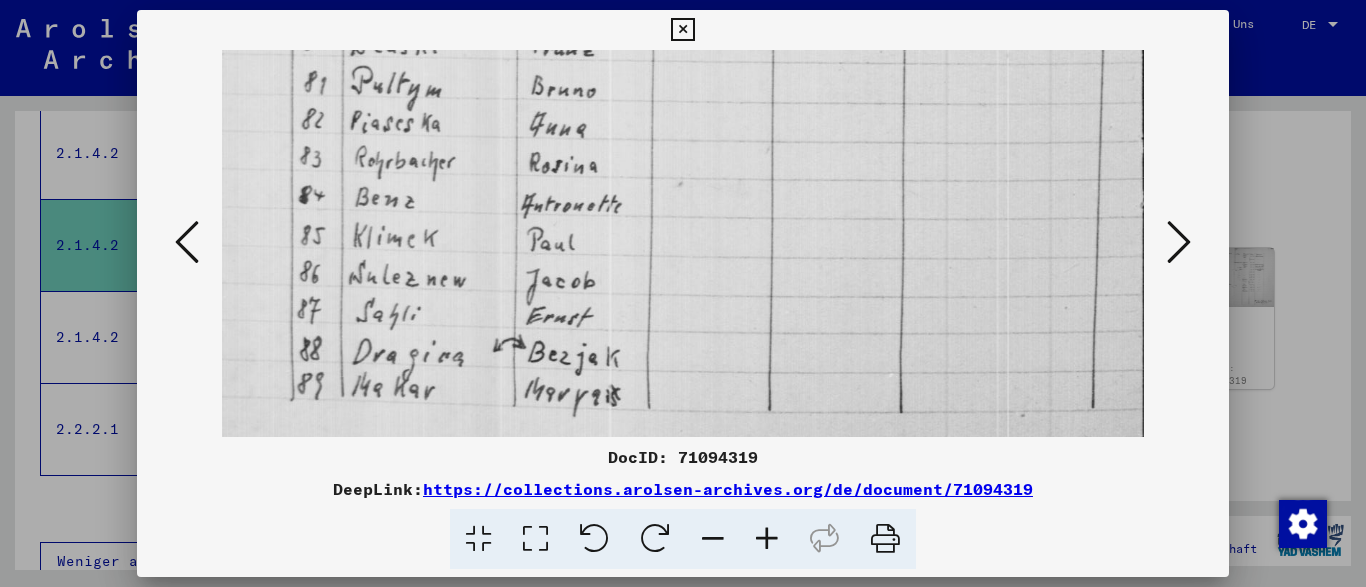 drag, startPoint x: 740, startPoint y: 292, endPoint x: 742, endPoint y: 235, distance: 57.035076 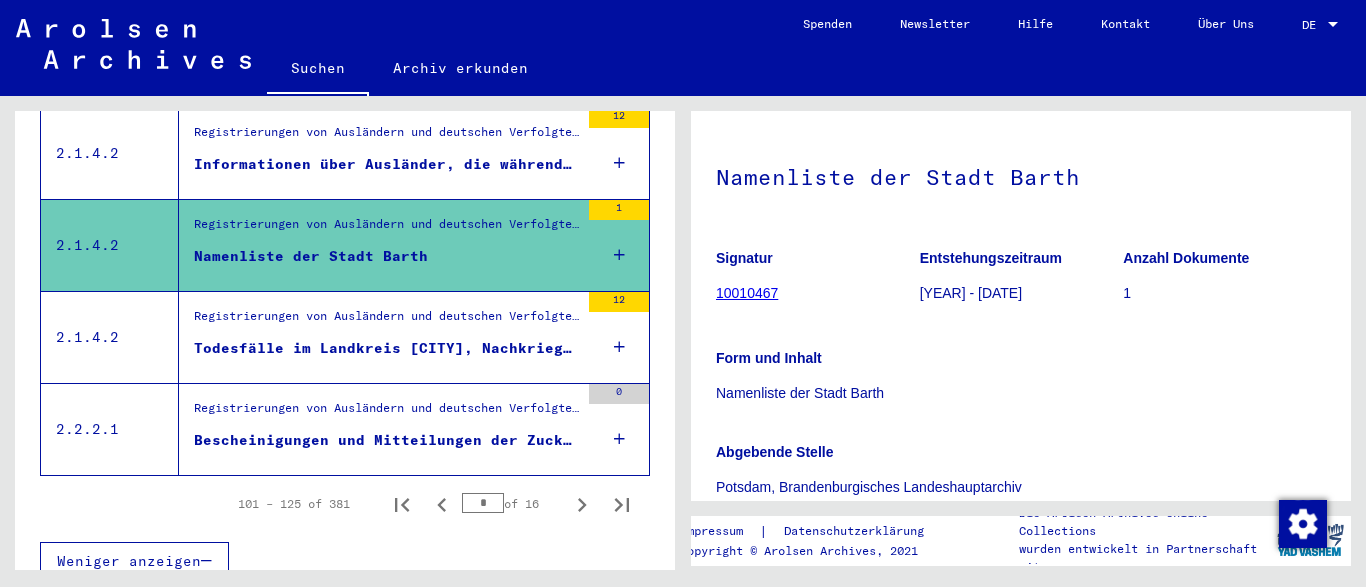 scroll, scrollTop: 144, scrollLeft: 0, axis: vertical 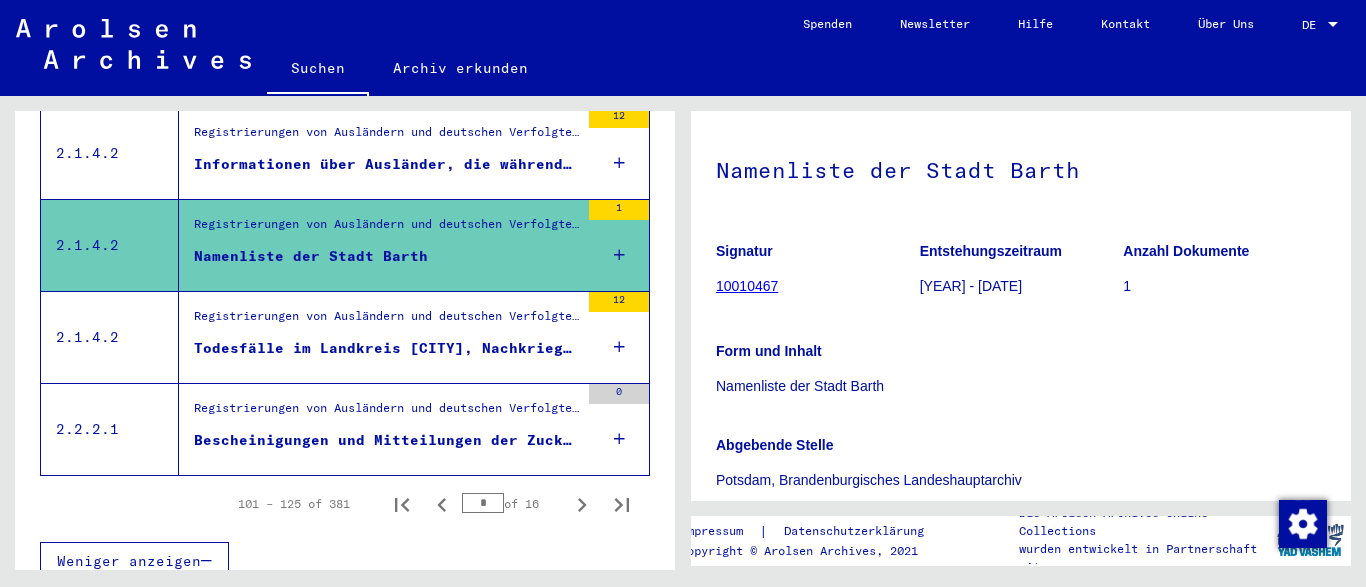 click on "Bescheinigungen und Mitteilungen der Zuckerfabrik Stralsund Barth GmbH, Stralsund - 1940 - 1945" at bounding box center (386, 440) 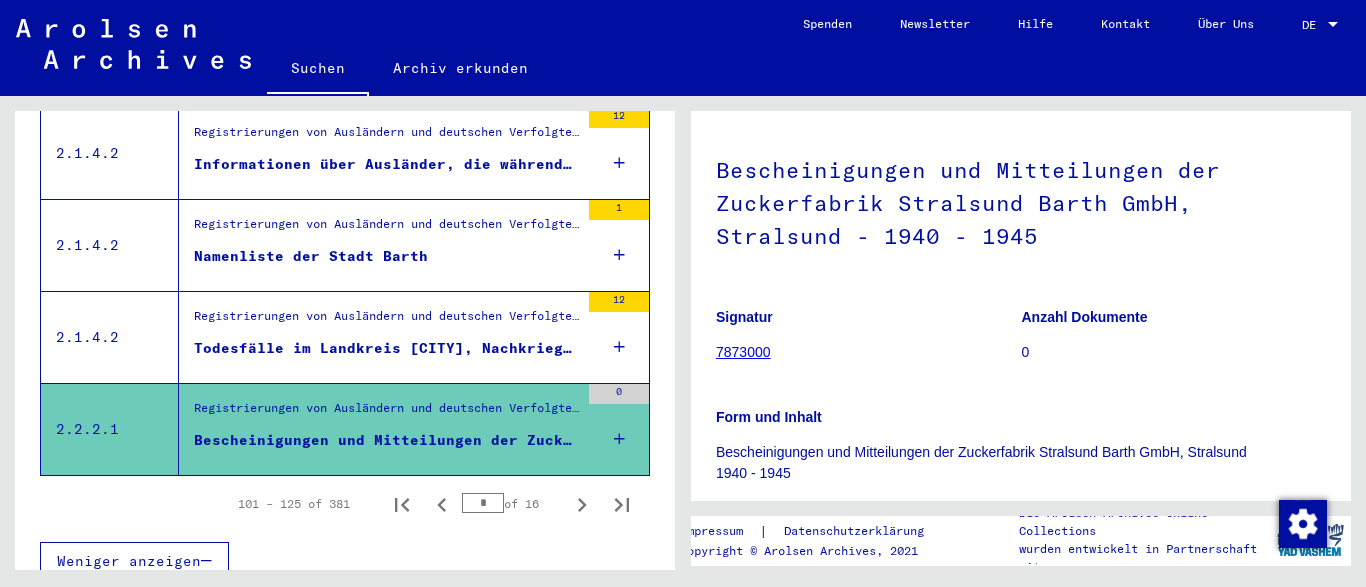 scroll, scrollTop: 0, scrollLeft: 0, axis: both 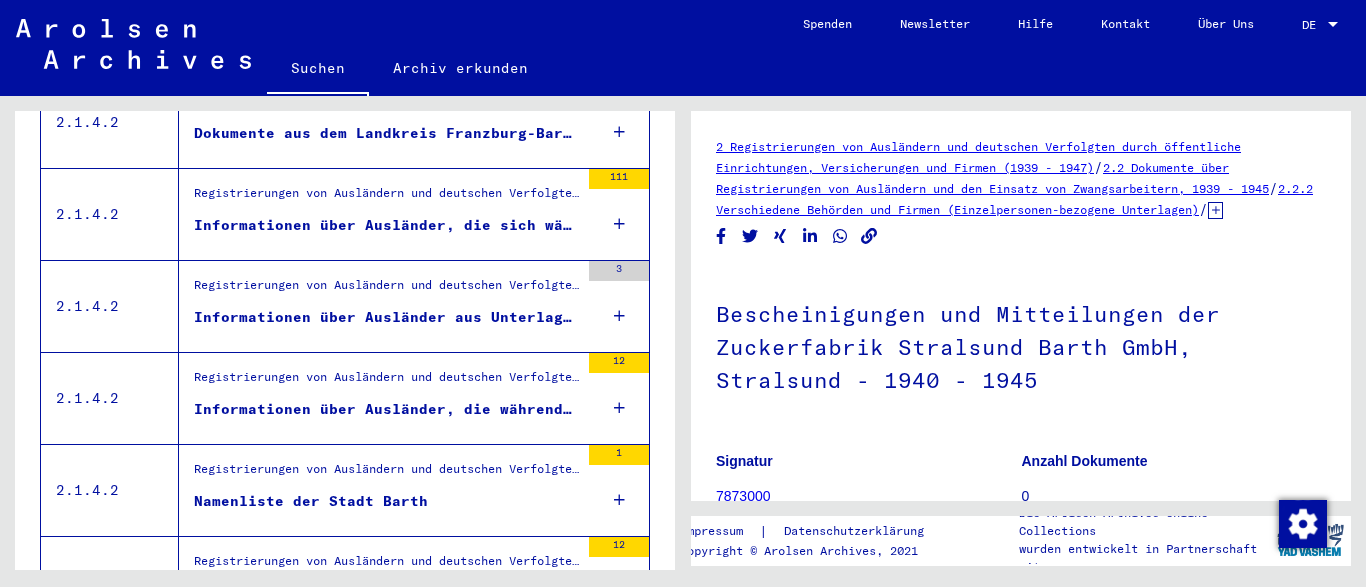 click on "Informationen über Ausländer aus Unterlagen von Sozialversicherungen und Arbeitsämtern des Kreises Franzburg-Barth" at bounding box center [386, 322] 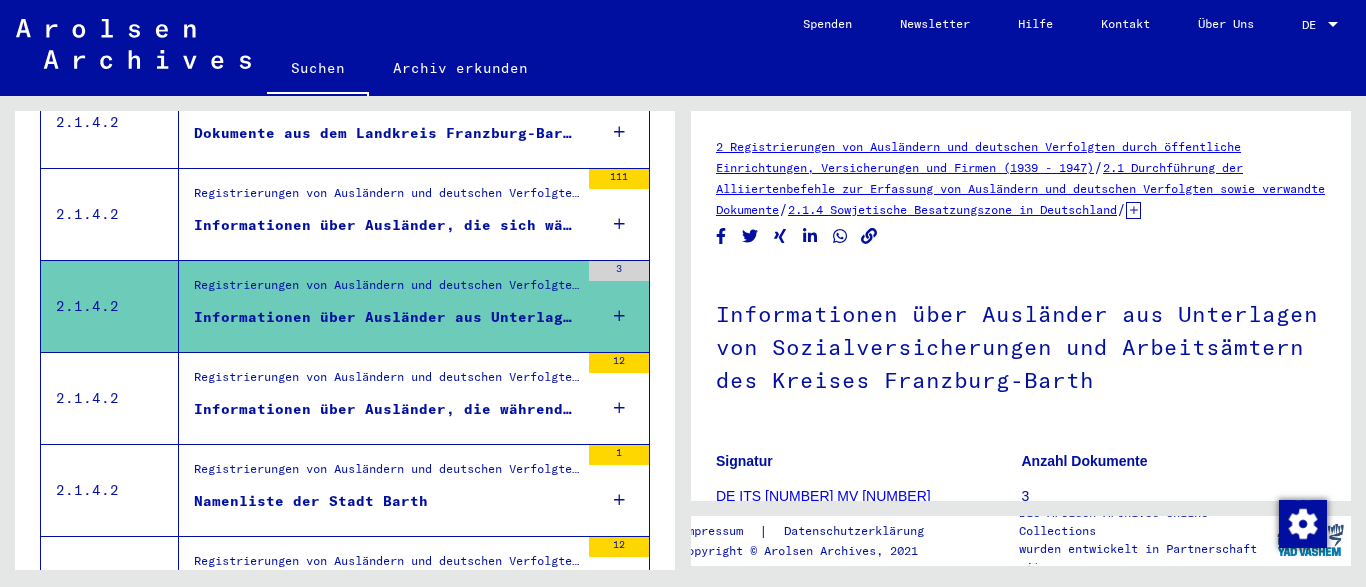 scroll, scrollTop: 180, scrollLeft: 0, axis: vertical 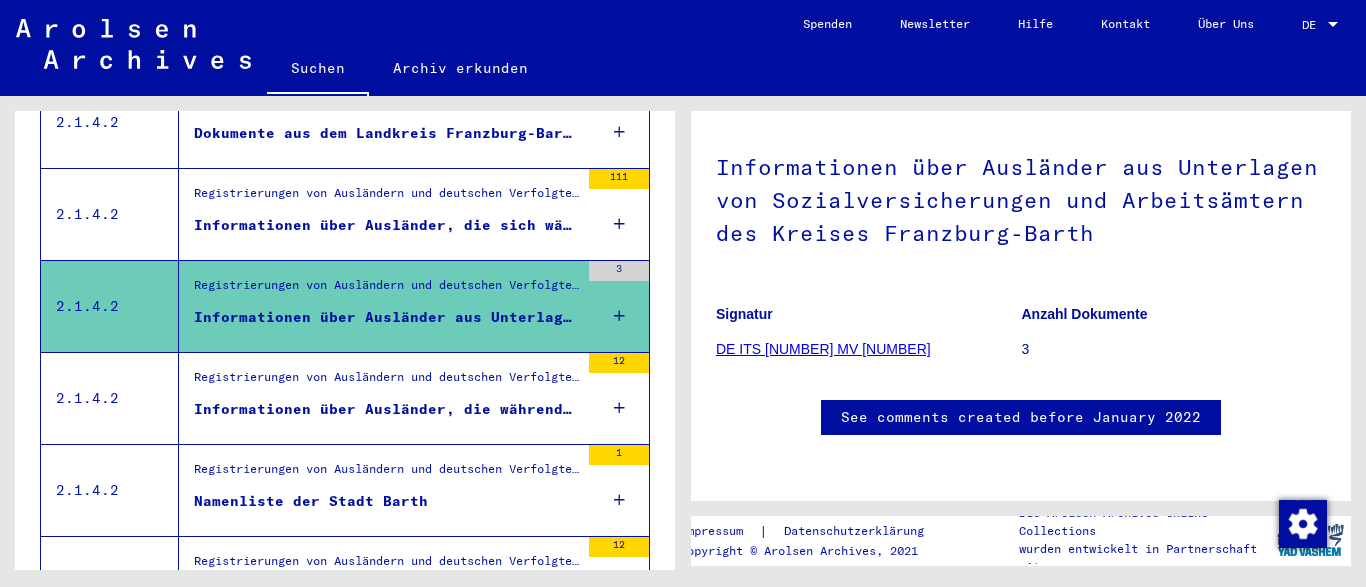 drag, startPoint x: 358, startPoint y: 378, endPoint x: 432, endPoint y: 376, distance: 74.02702 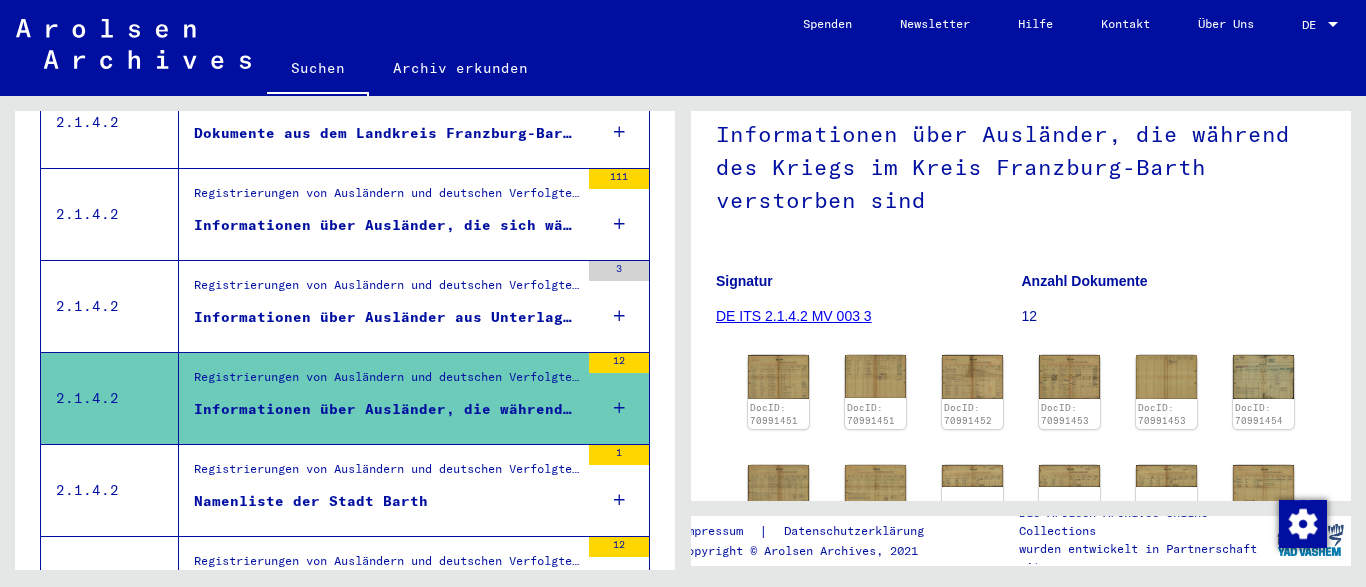 scroll, scrollTop: 0, scrollLeft: 0, axis: both 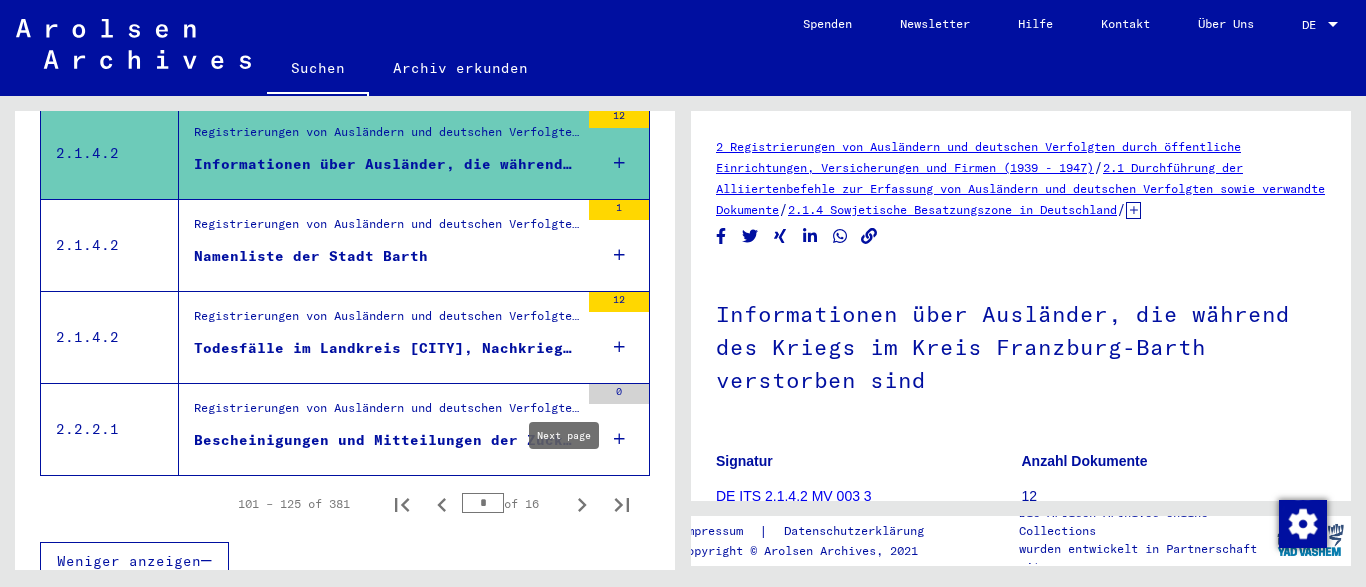 click 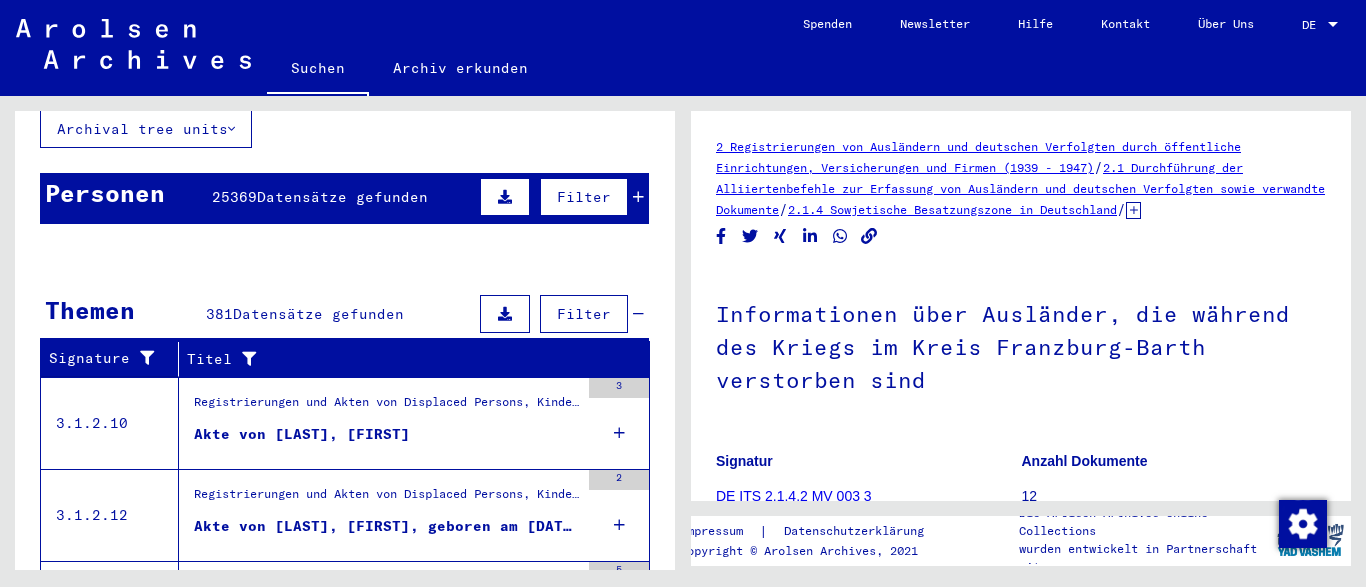 scroll, scrollTop: 132, scrollLeft: 0, axis: vertical 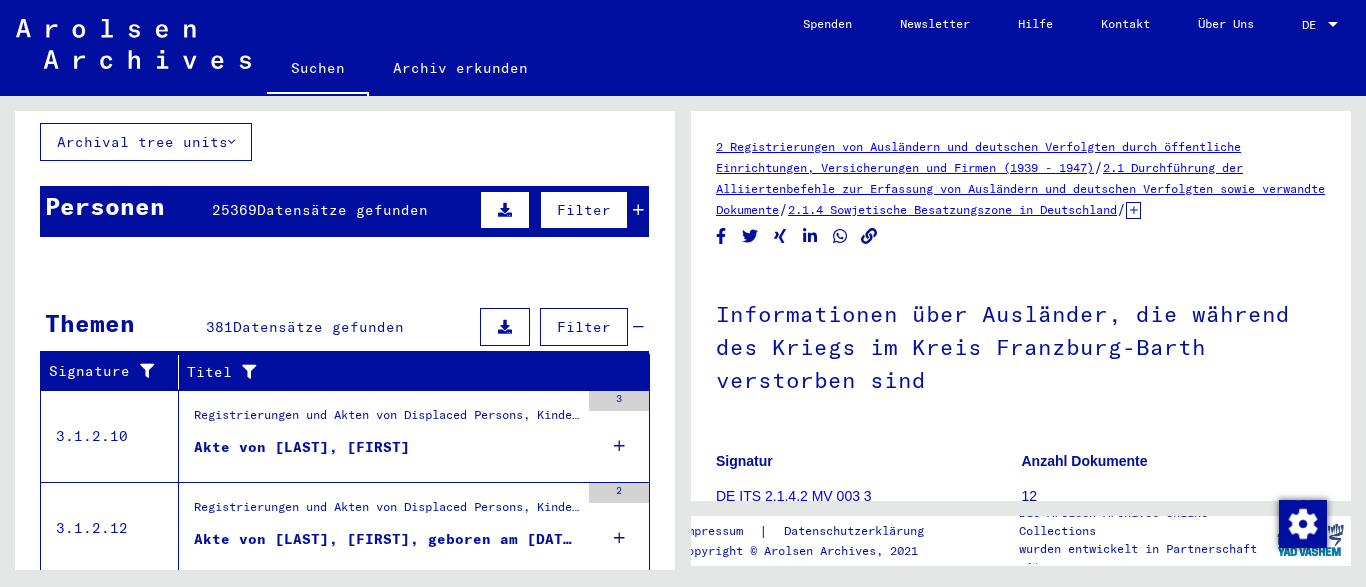 click on "Filter" at bounding box center [584, 327] 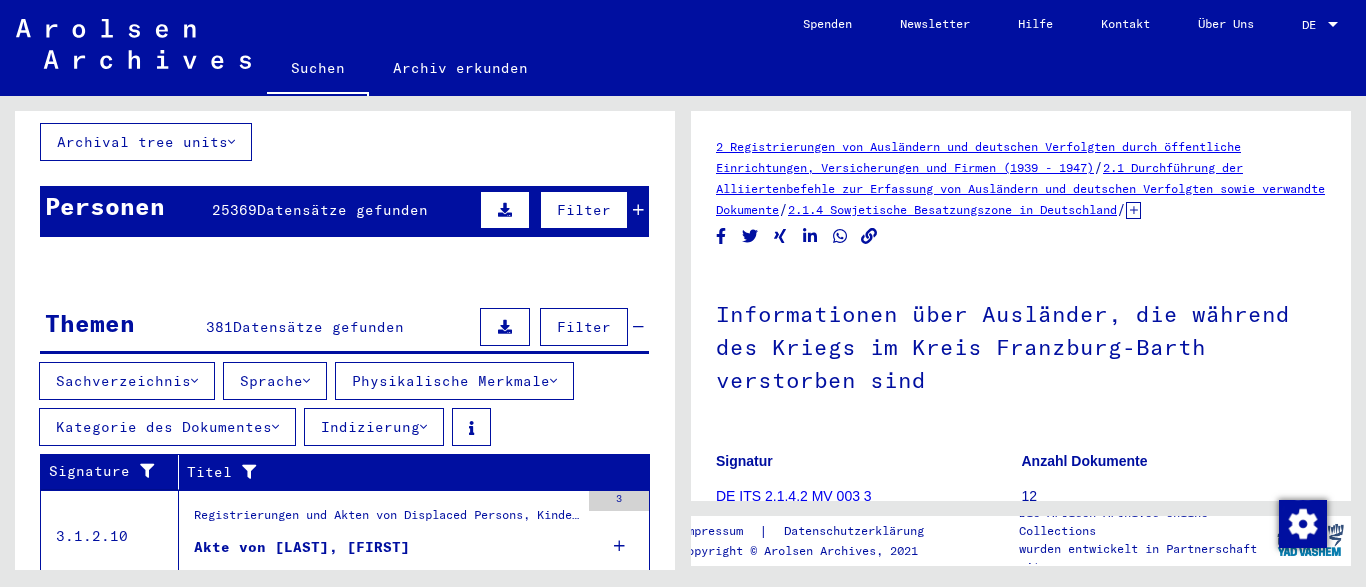 click on "Indizierung" at bounding box center [374, 427] 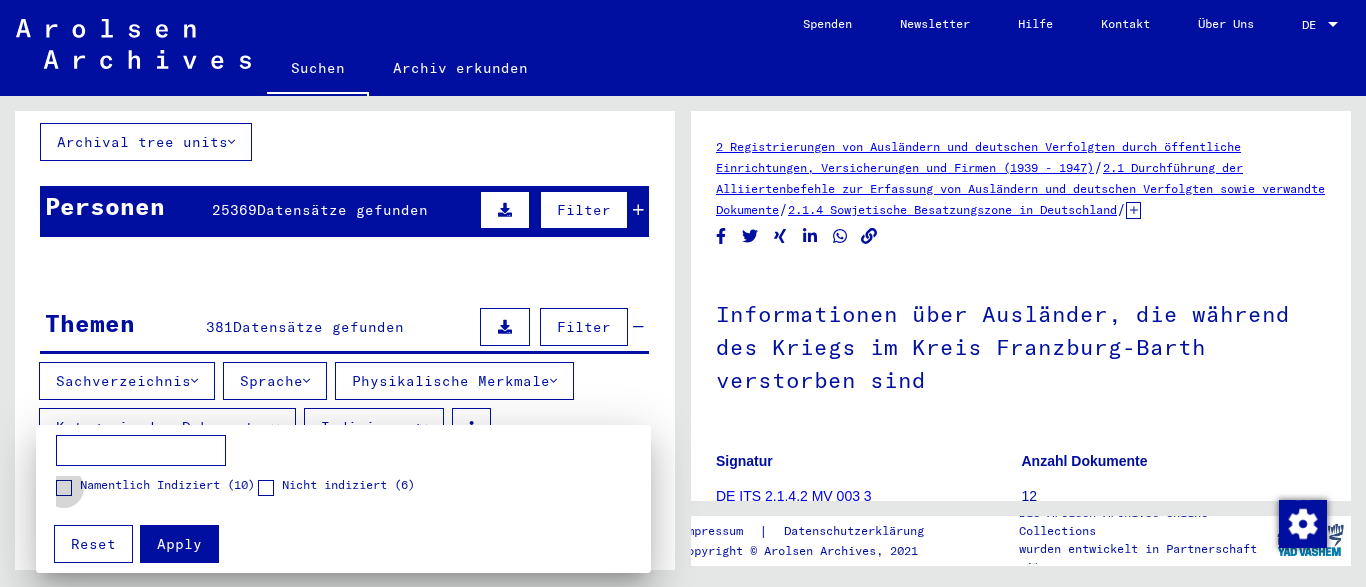 click at bounding box center [64, 488] 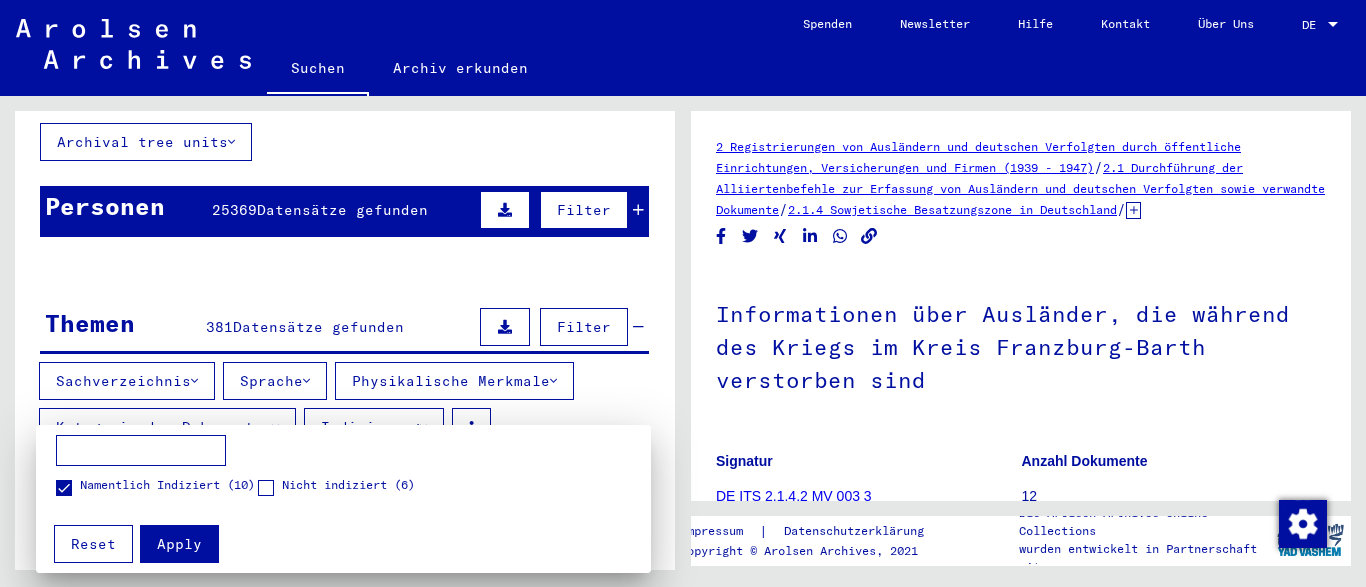 click on "Apply" at bounding box center [179, 544] 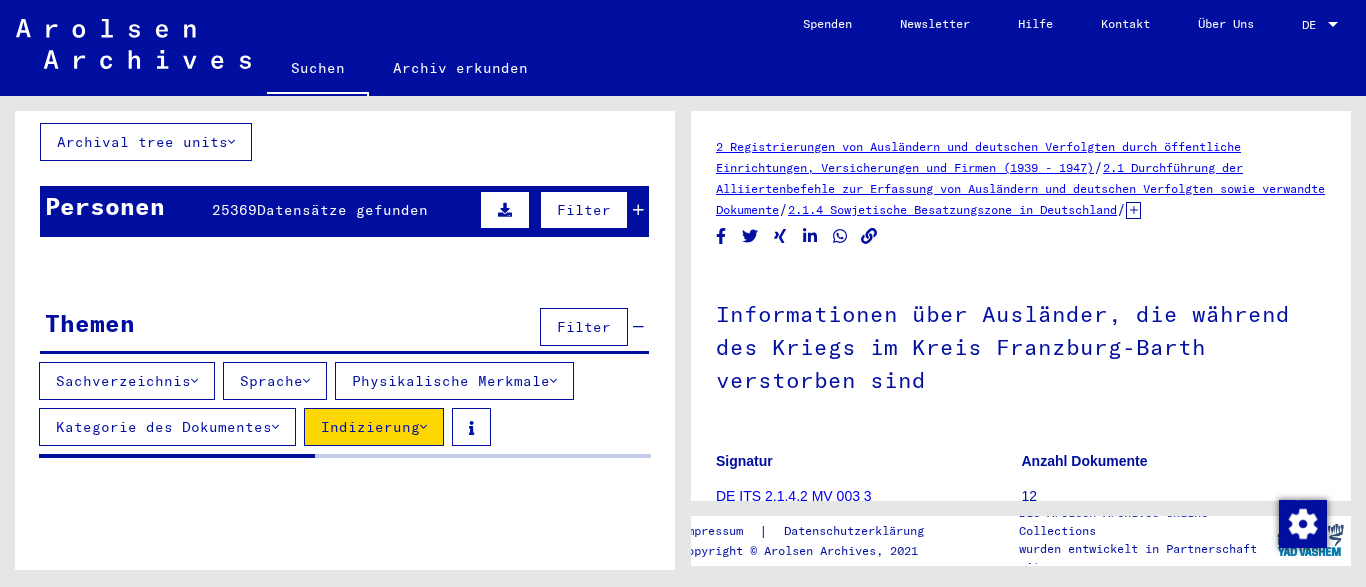 scroll, scrollTop: 129, scrollLeft: 0, axis: vertical 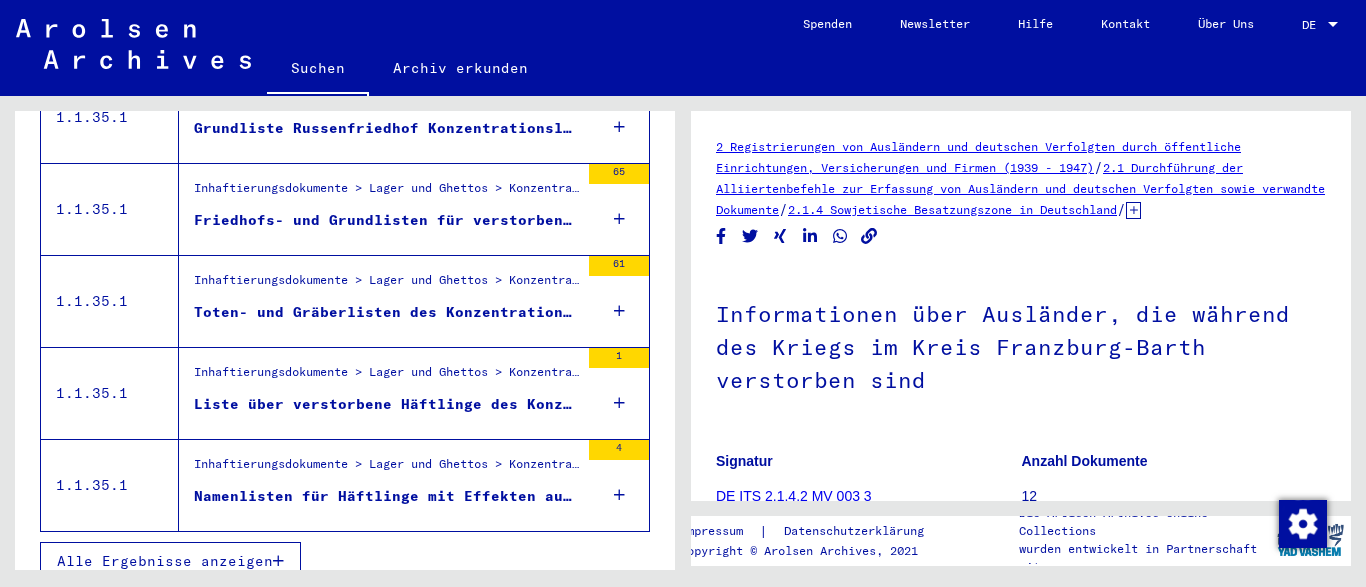 click on "Alle Ergebnisse anzeigen" at bounding box center [165, 561] 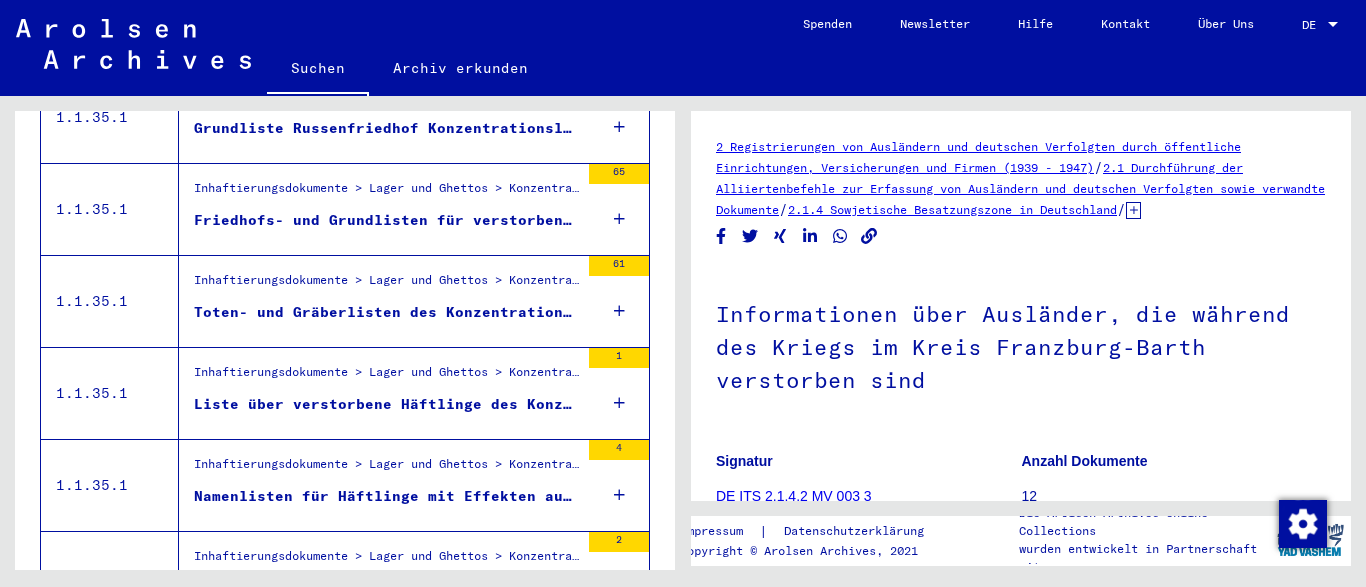 drag, startPoint x: 656, startPoint y: 317, endPoint x: 658, endPoint y: 350, distance: 33.06055 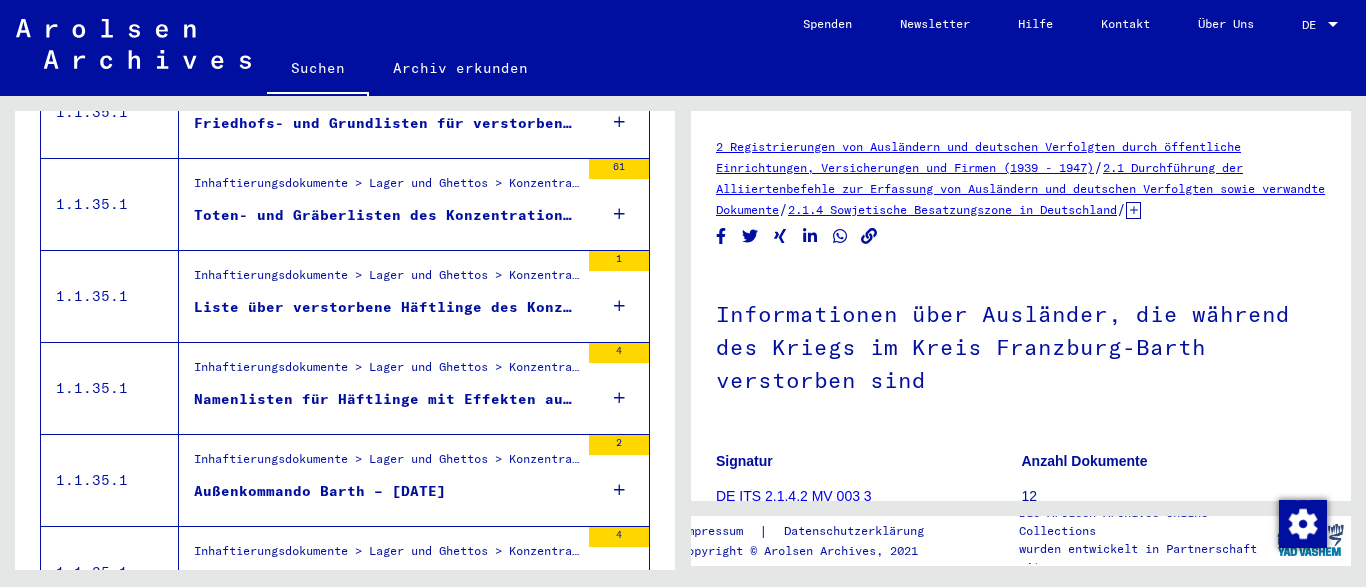 scroll, scrollTop: 652, scrollLeft: 0, axis: vertical 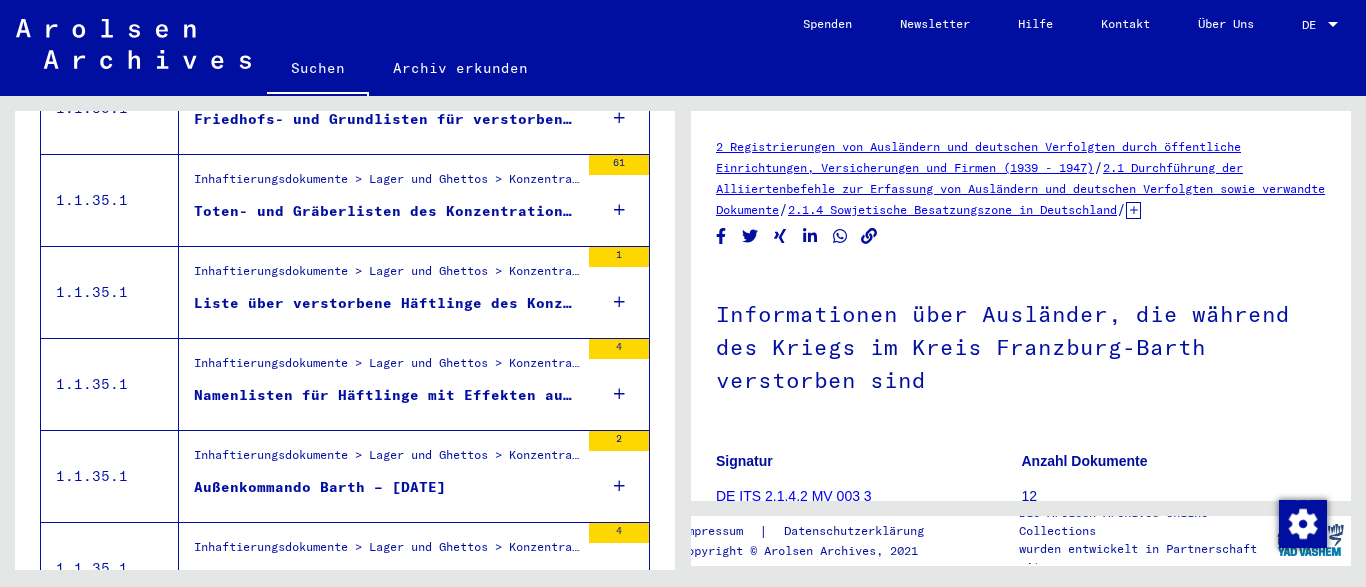 click on "Inhaftierungsdokumente > Lager und Ghettos > Konzentrationslager Ravensbrück > Listenmaterial Ravensbrück > Transportlisten des Konzentrationslagers Ravensbrück: Zugänge aus dem      Konzentrationslager Buchenwald (1941-1945)" at bounding box center (386, 460) 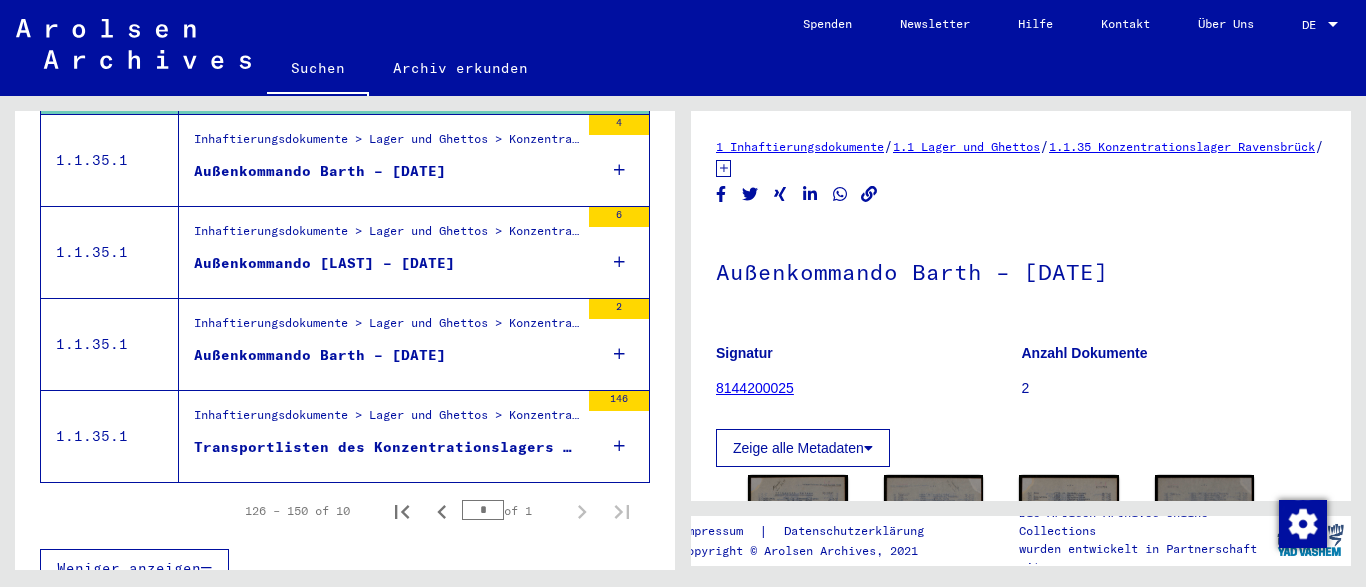 scroll, scrollTop: 1067, scrollLeft: 0, axis: vertical 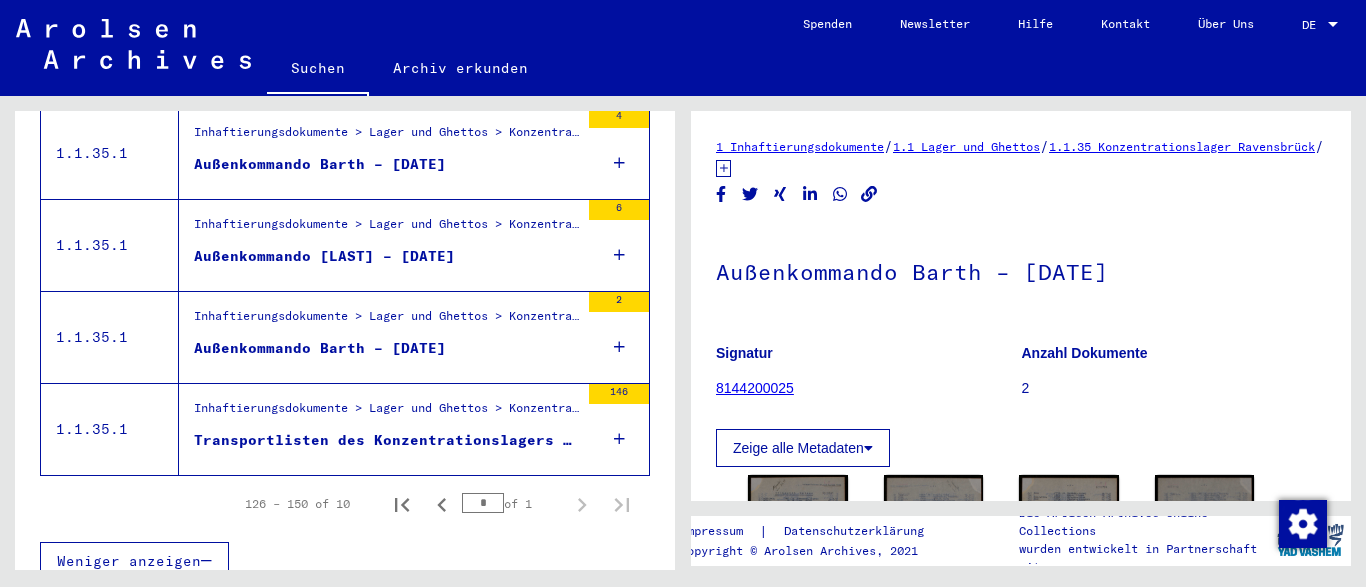 click on "Transportlisten des Konzentrationslagers Ravensbrück: Zugänge aus dem      Konzentrationslager Buchenwald (1941-1945)" at bounding box center (386, 440) 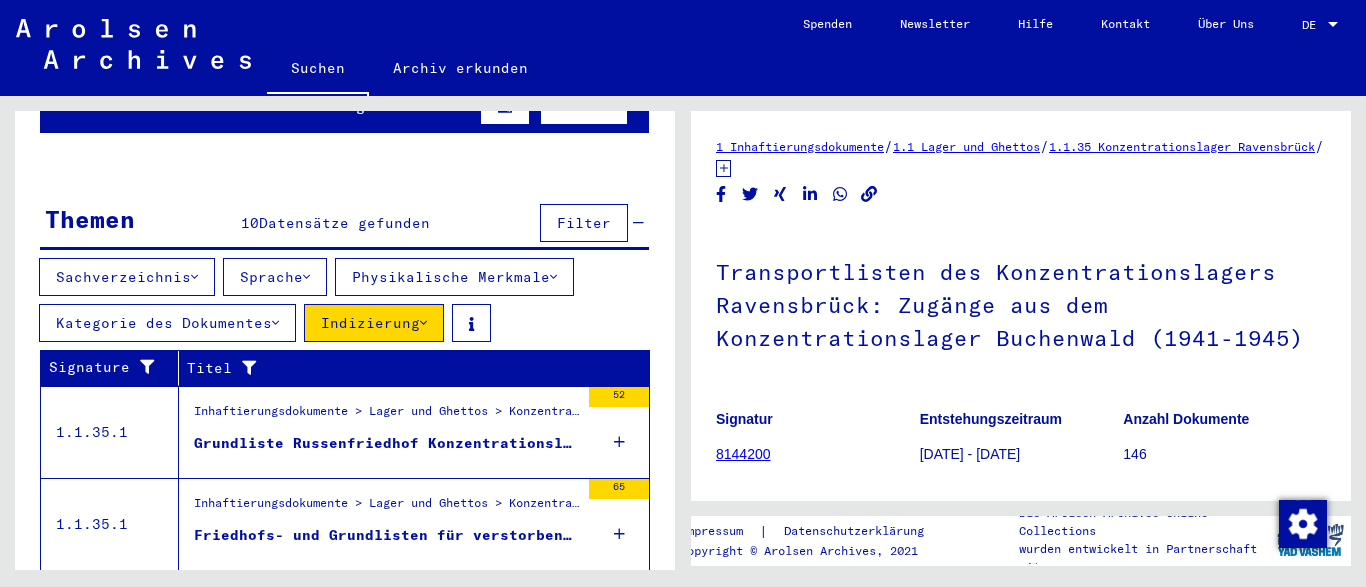 scroll, scrollTop: 0, scrollLeft: 0, axis: both 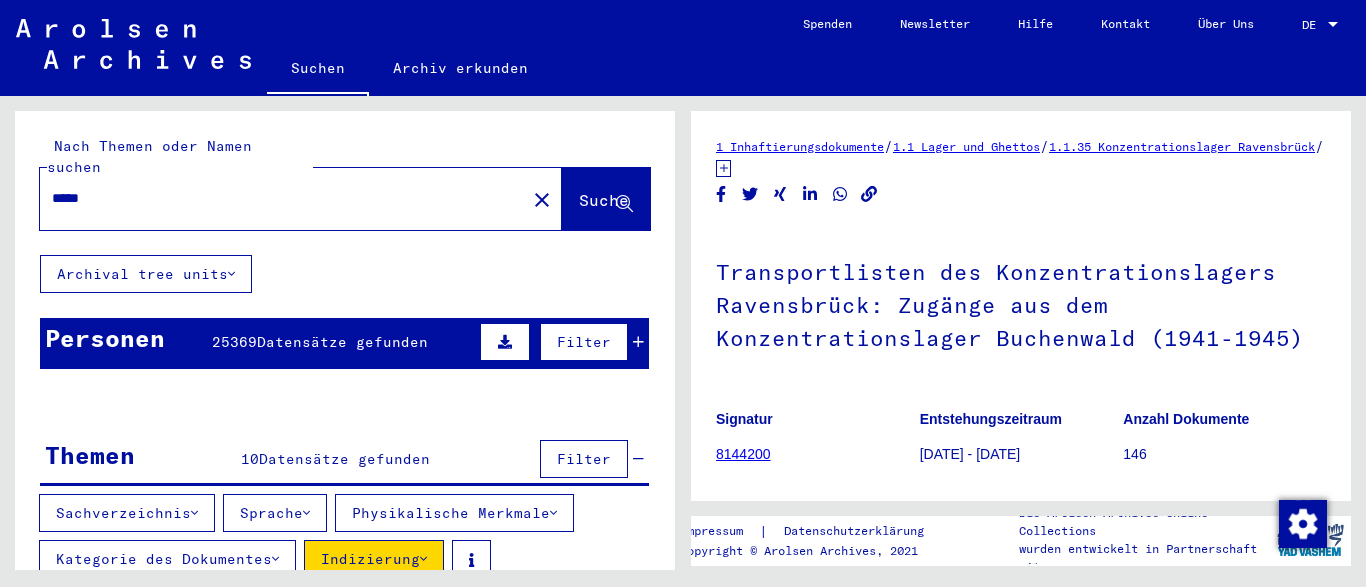 drag, startPoint x: 293, startPoint y: 185, endPoint x: 37, endPoint y: 182, distance: 256.01758 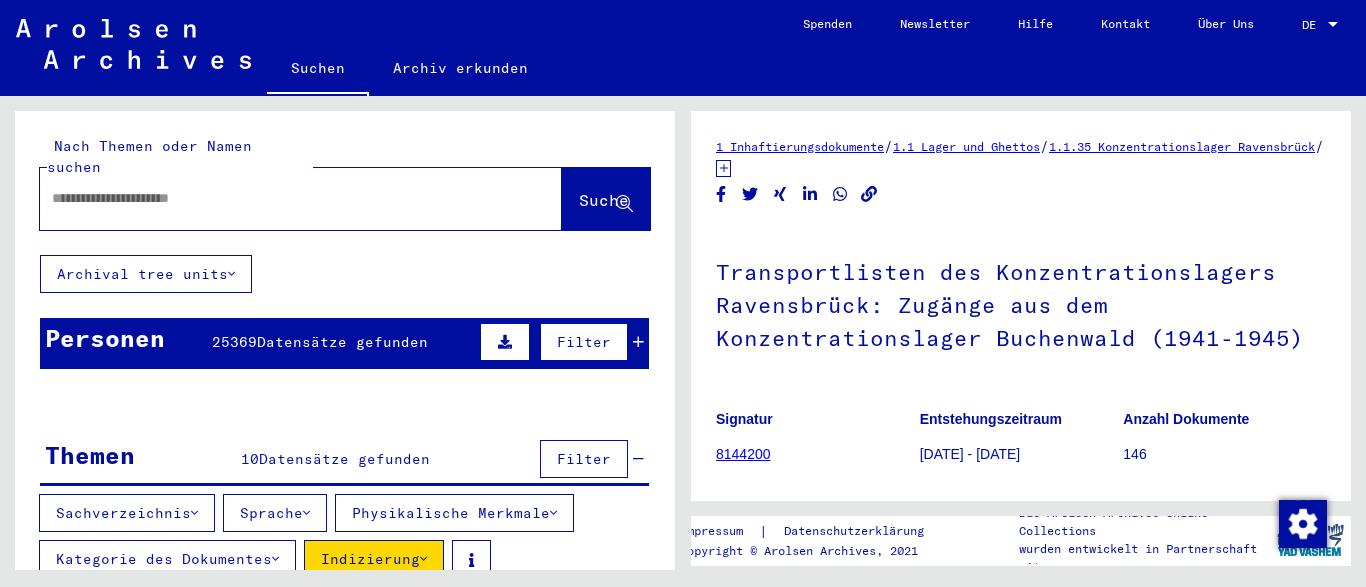 click at bounding box center (283, 198) 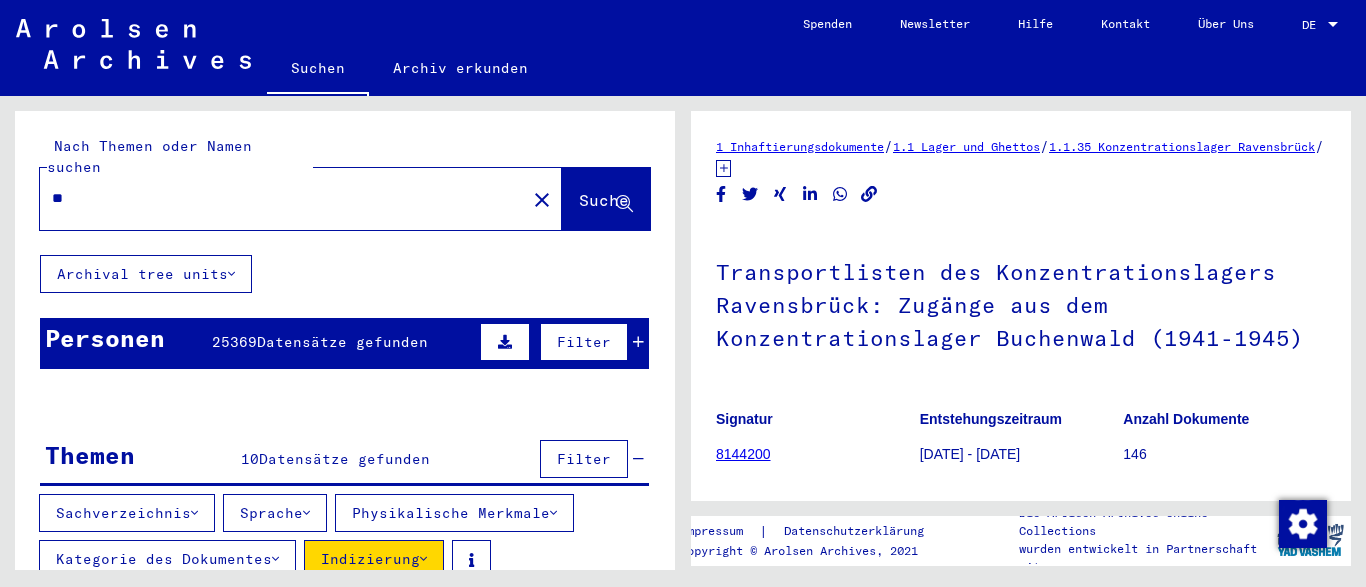 type on "*" 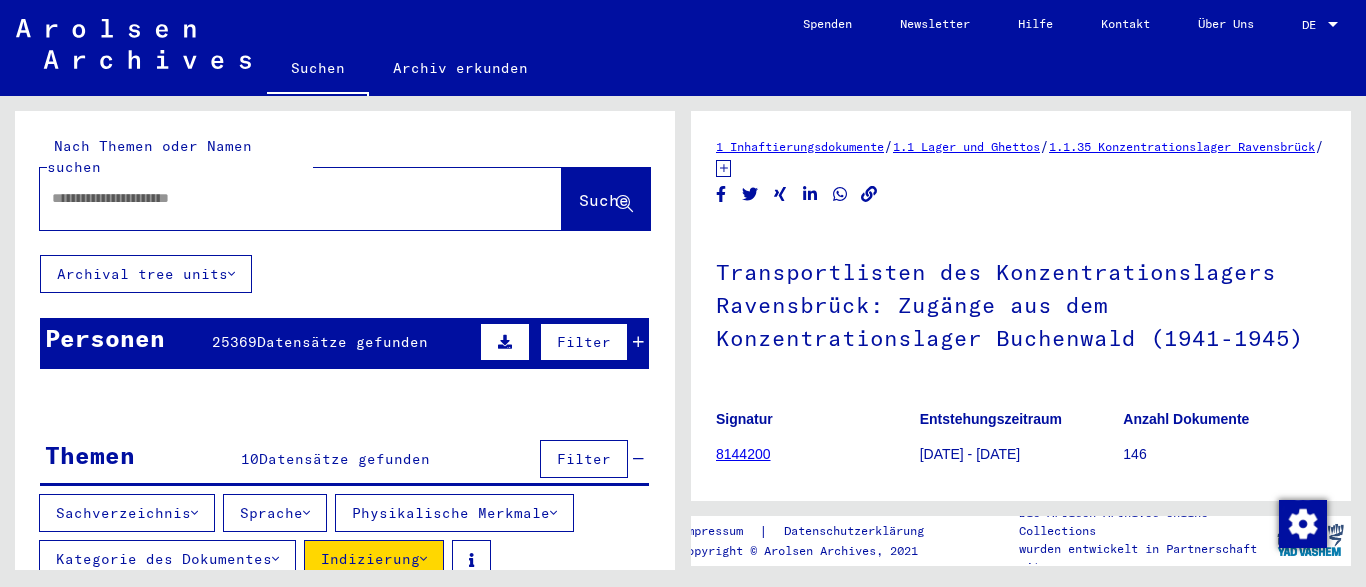 type on "*" 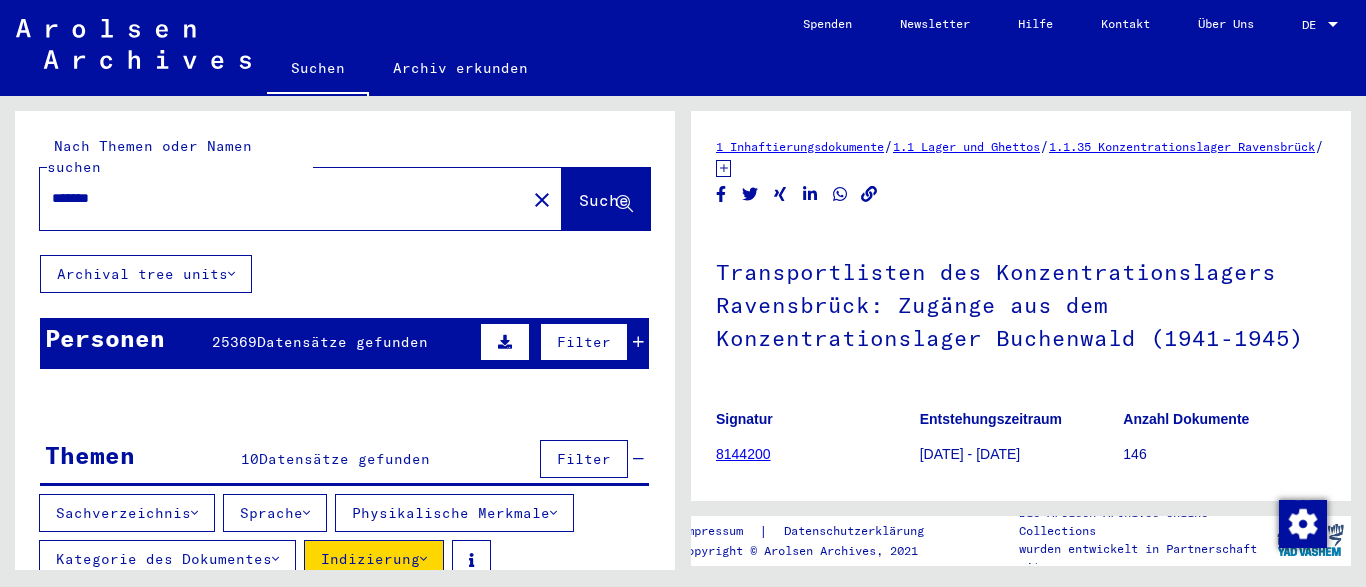 type on "*******" 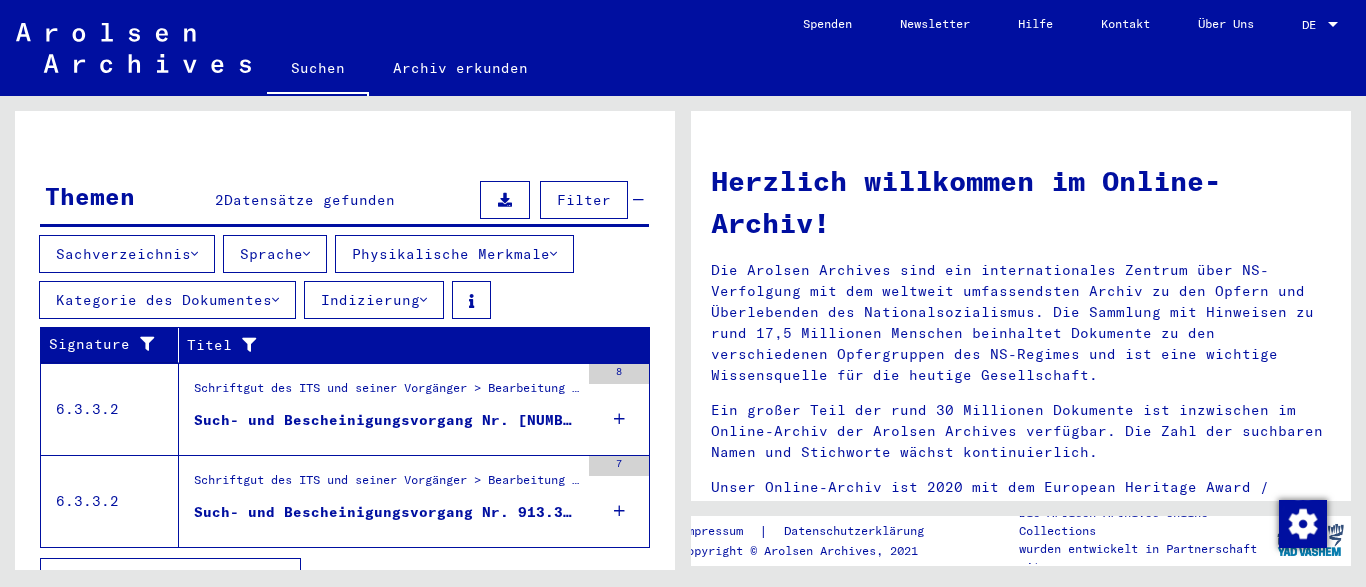 scroll, scrollTop: 275, scrollLeft: 0, axis: vertical 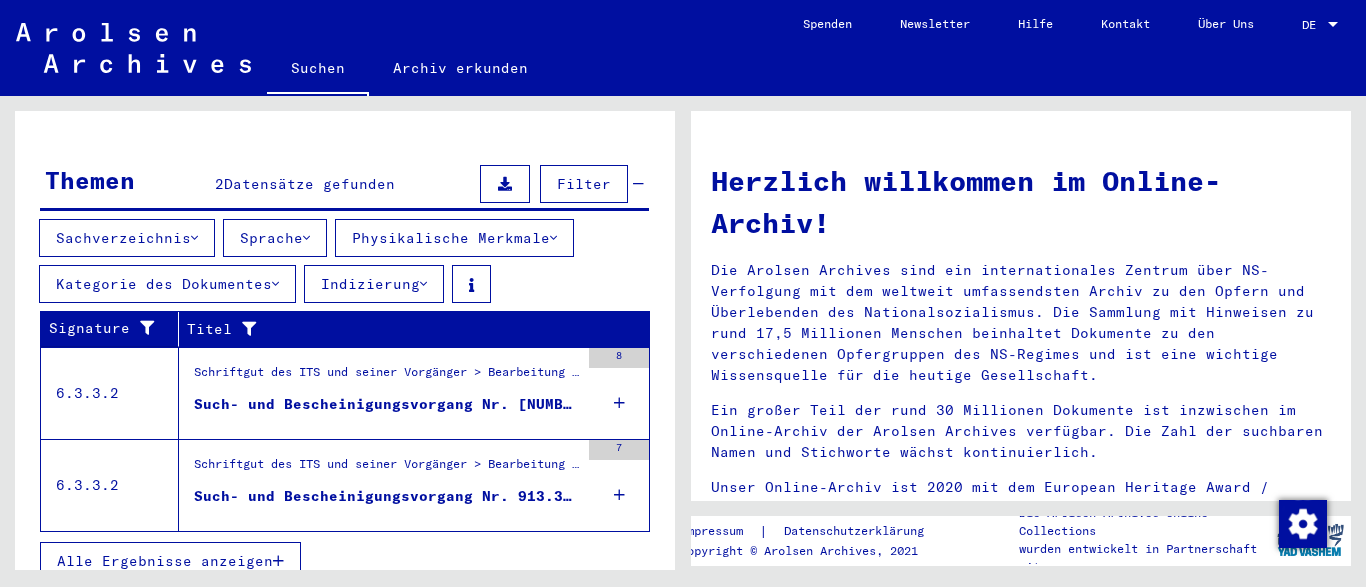 click on "Such- und Bescheinigungsvorgang Nr. [NUMBER] für [LAST], [LAST] geboren [DATE] oder[DATE]" at bounding box center [386, 404] 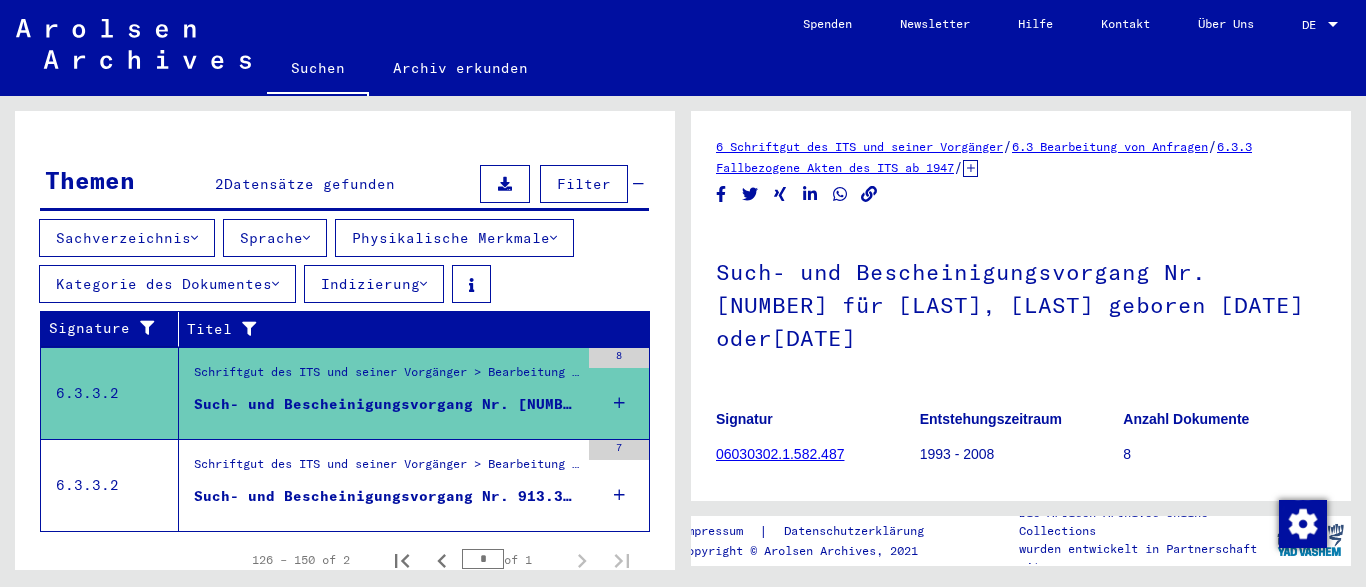 click on "Such- und Bescheinigungsvorgang Nr. 913.377 für [LAST], [FIRST] geboren [DATE]" at bounding box center [386, 496] 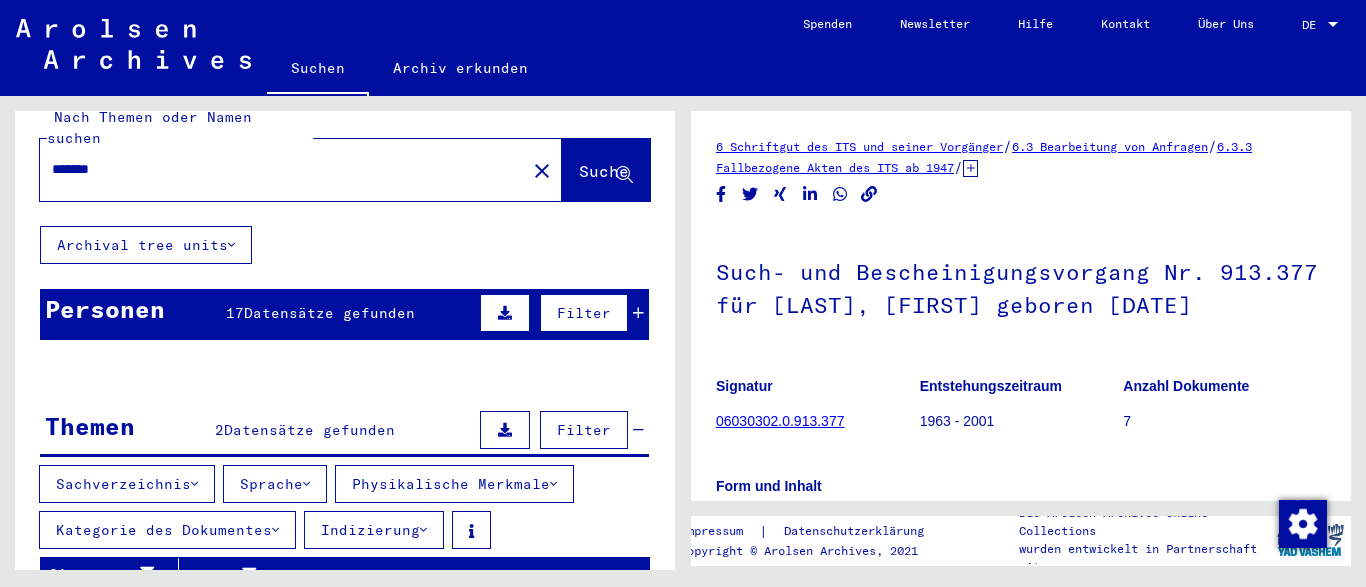 scroll, scrollTop: 27, scrollLeft: 0, axis: vertical 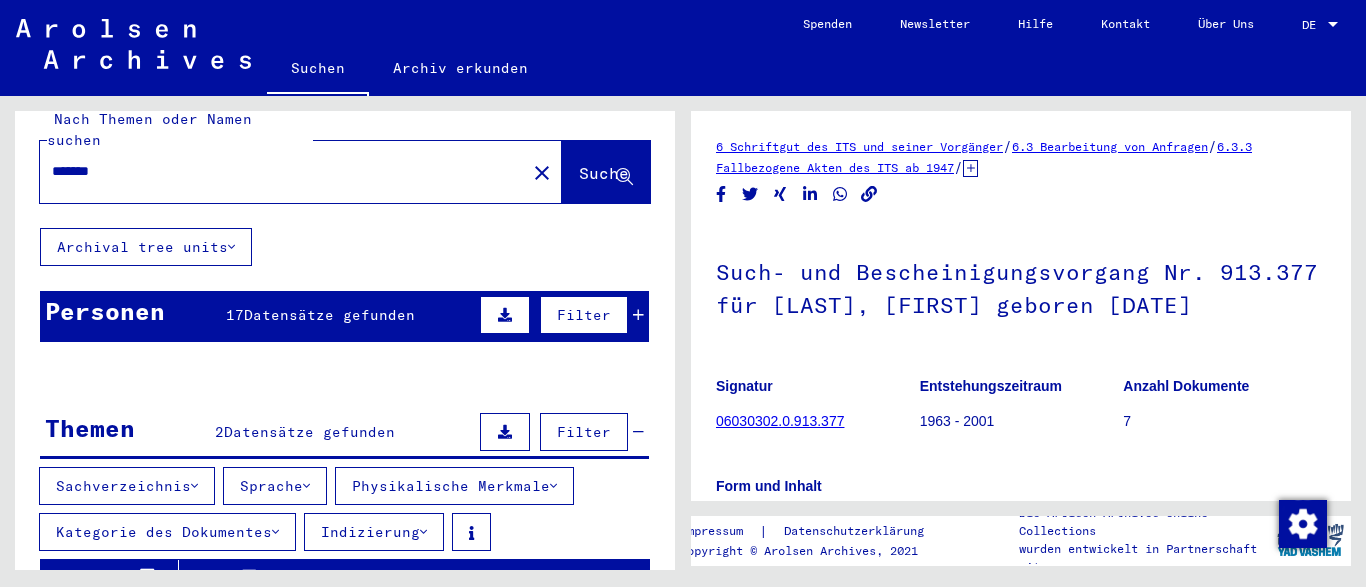 drag, startPoint x: 216, startPoint y: 161, endPoint x: 206, endPoint y: 158, distance: 10.440307 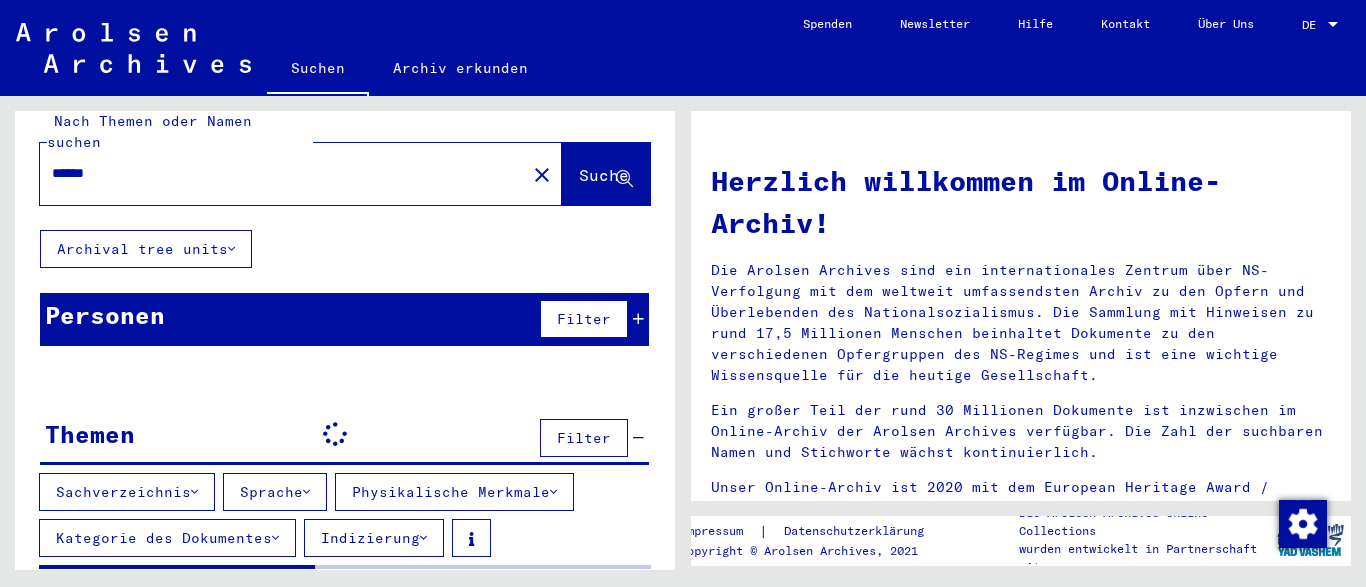 scroll, scrollTop: 4, scrollLeft: 0, axis: vertical 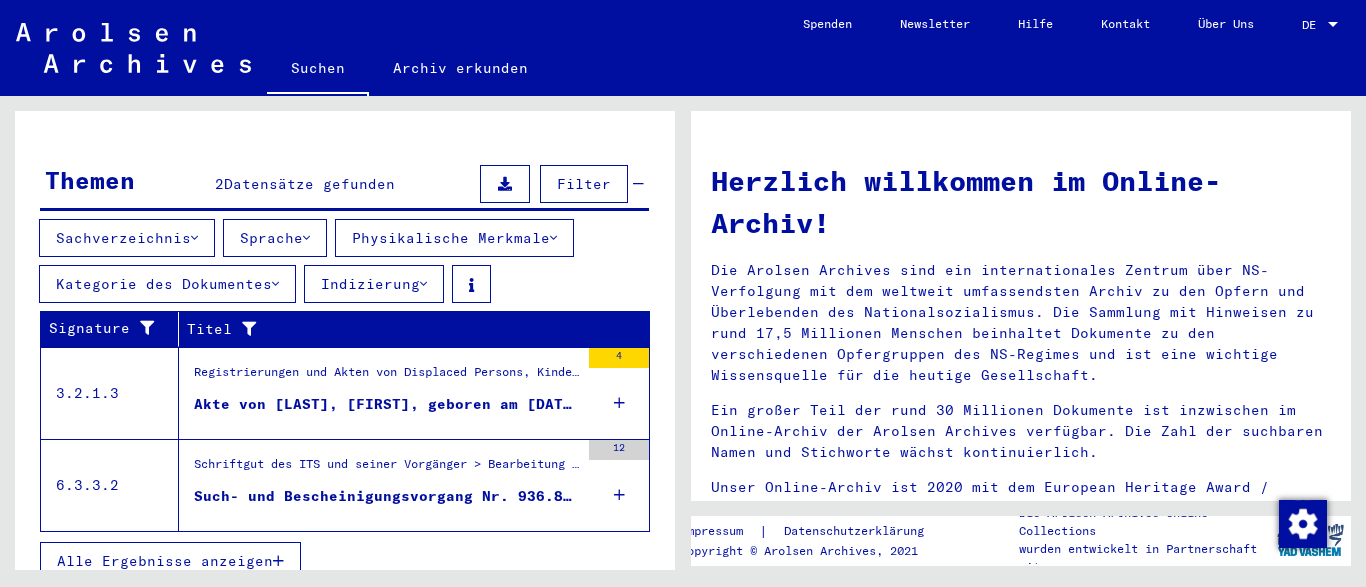 click on "Schriftgut des ITS und seiner Vorgänger > Bearbeitung von Anfragen > Fallbezogene Akten des ITS ab 1947 > T/D-Fallablage > Such- und Bescheinigungsvorgänge mit den (T/D-) Nummern von 750.000 bis 999.999 > Such- und Bescheinigungsvorgänge mit den (T/D-) Nummern von 936.500 bis 936.999" at bounding box center [386, 469] 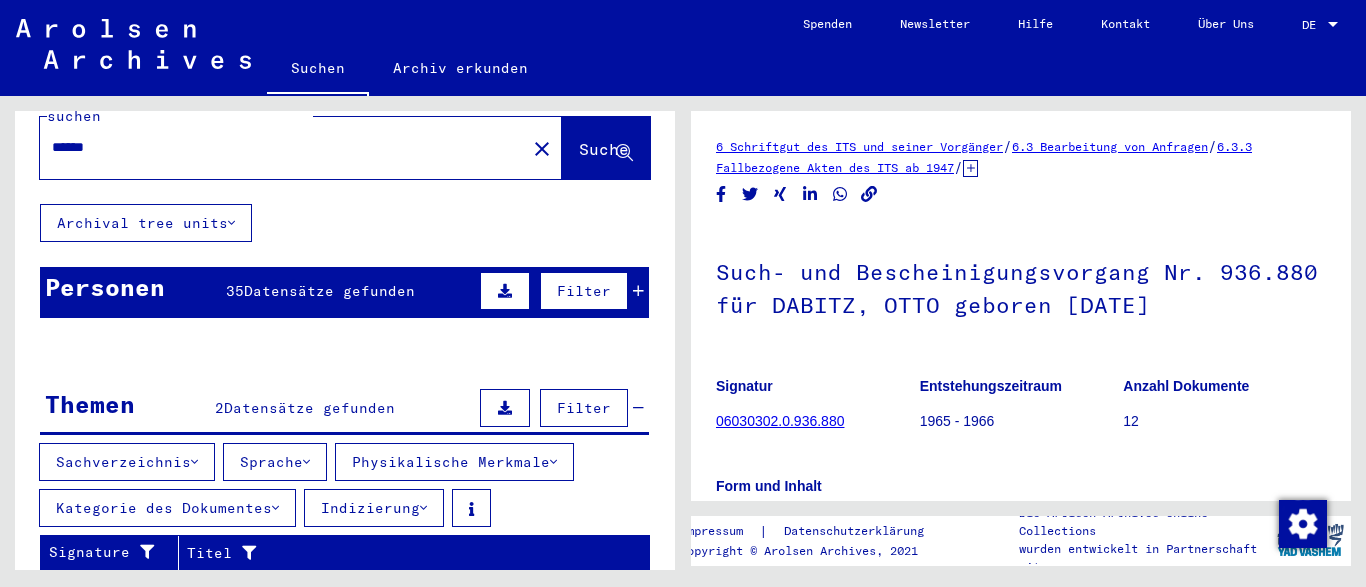 scroll, scrollTop: 0, scrollLeft: 0, axis: both 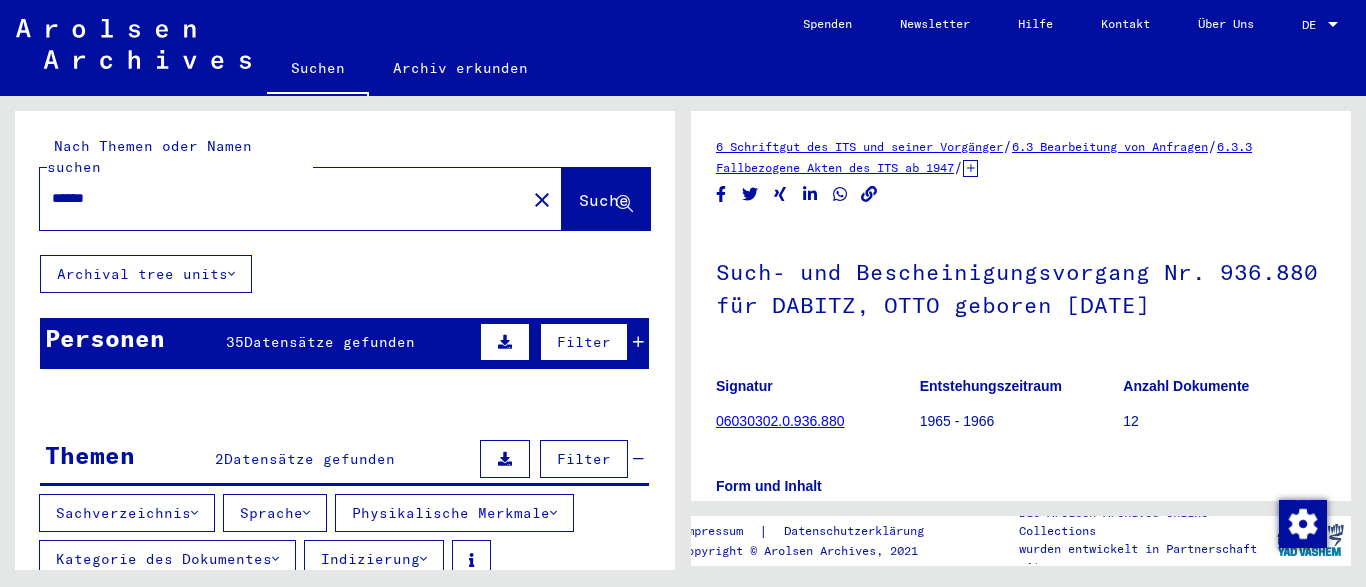 click on "******" 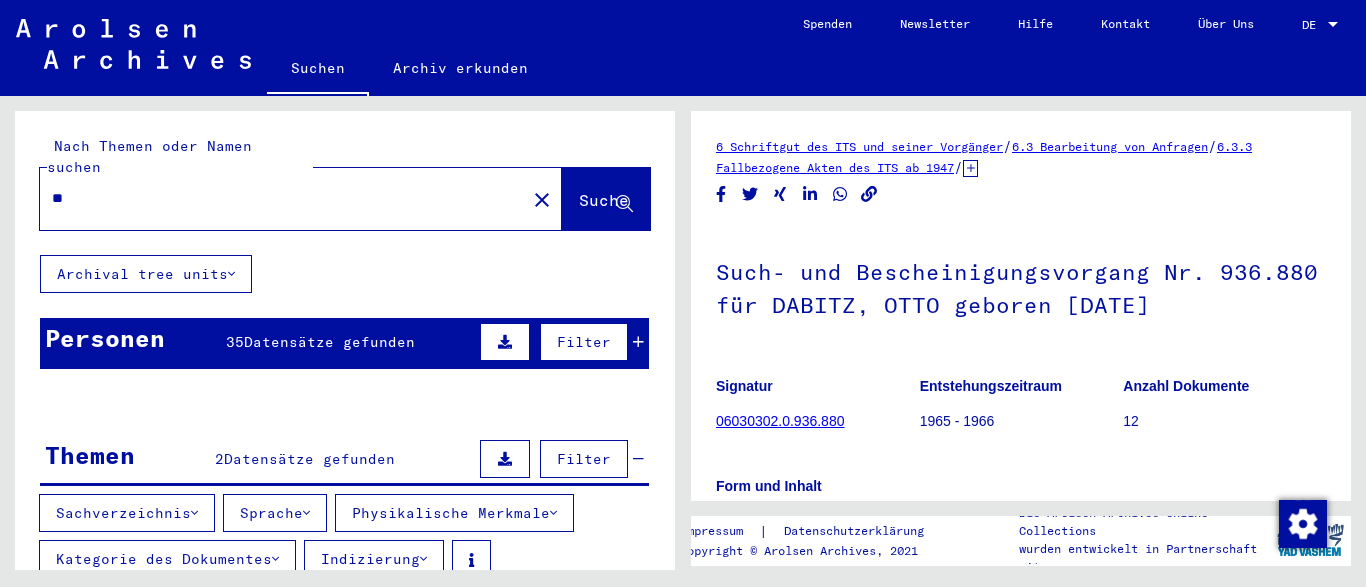 type on "*" 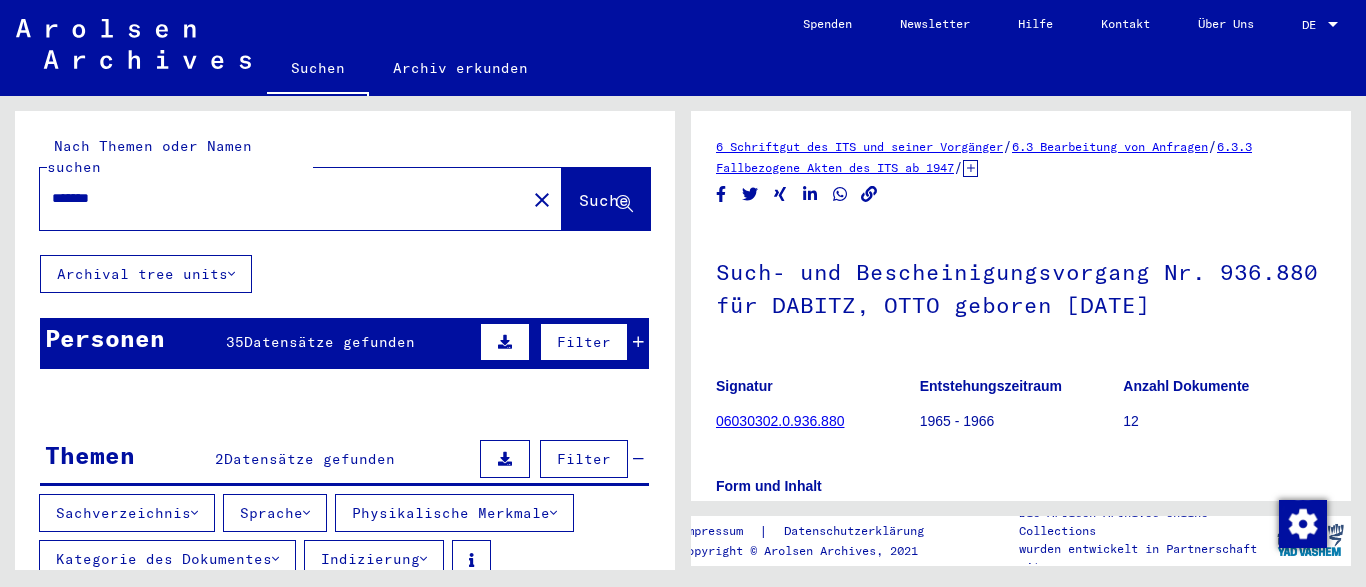 type on "*******" 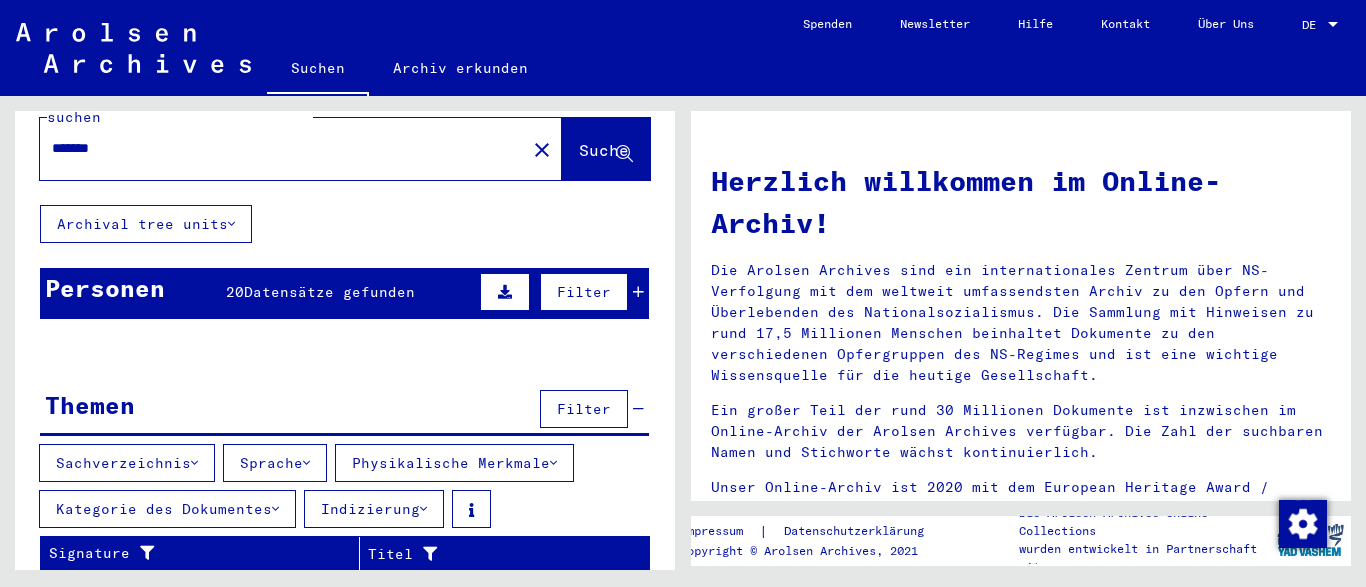 scroll, scrollTop: 124, scrollLeft: 0, axis: vertical 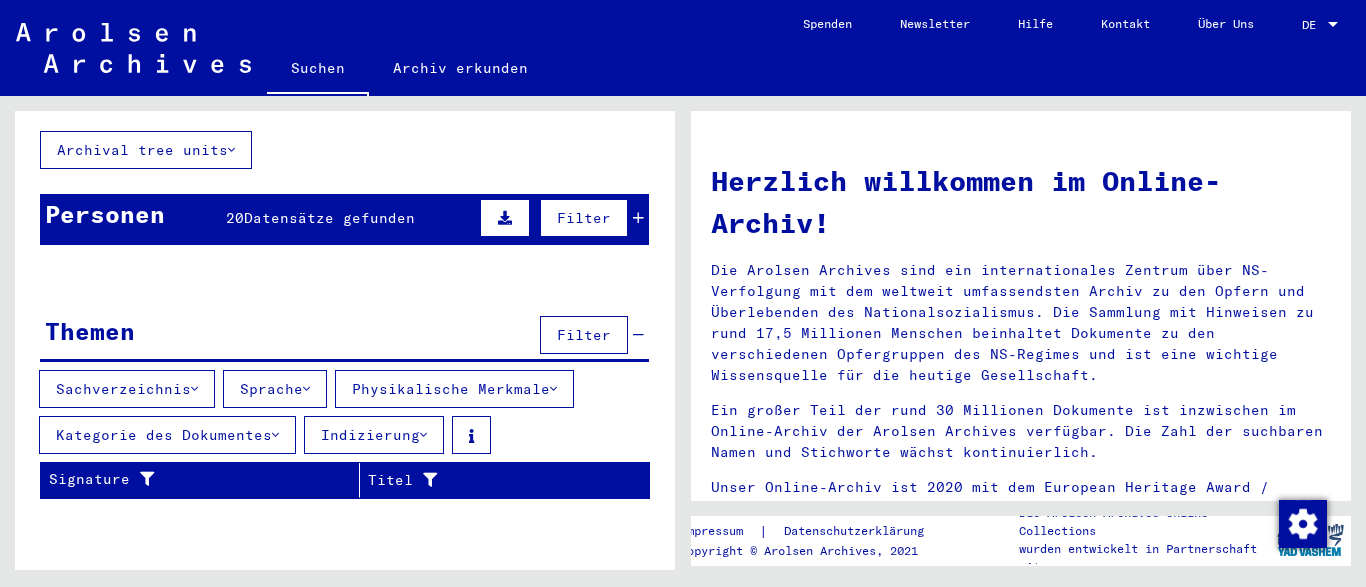 click on "Datensätze gefunden" at bounding box center (329, 218) 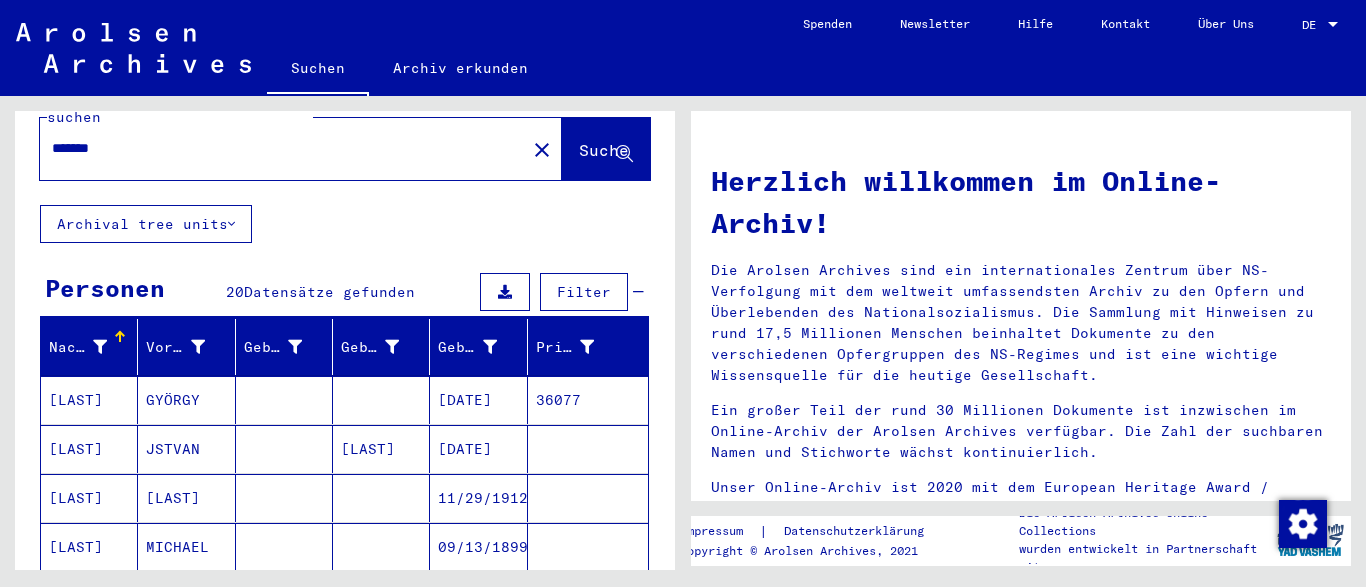scroll, scrollTop: 0, scrollLeft: 0, axis: both 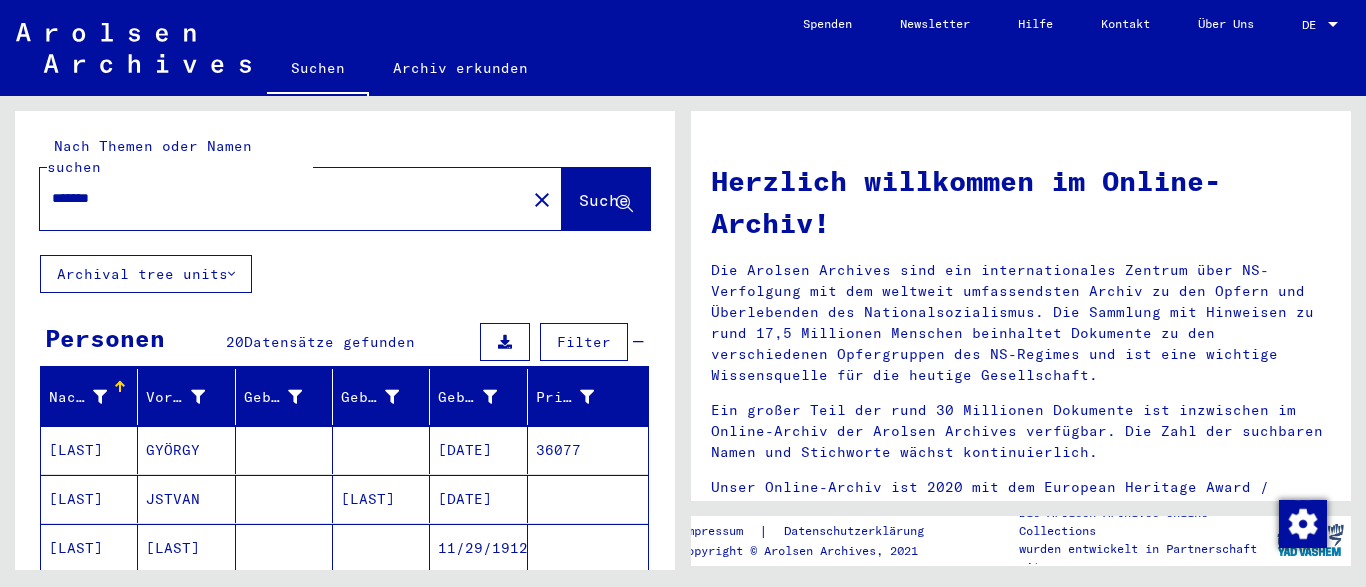 drag, startPoint x: 162, startPoint y: 173, endPoint x: 0, endPoint y: 162, distance: 162.37303 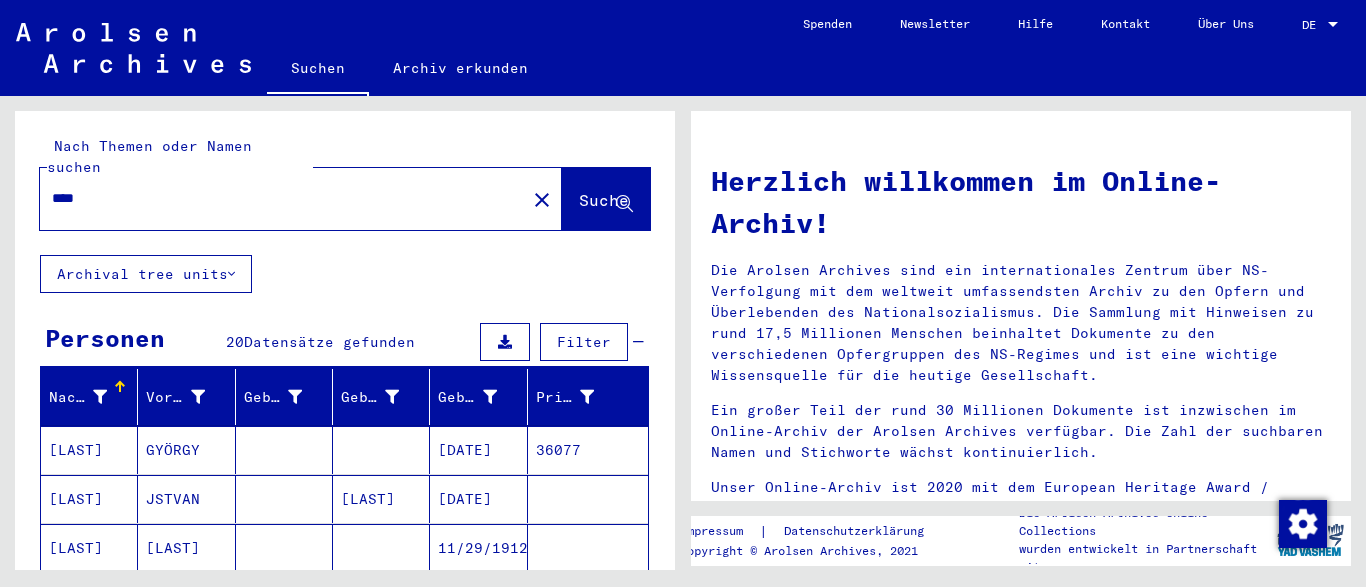 click on "Suche" 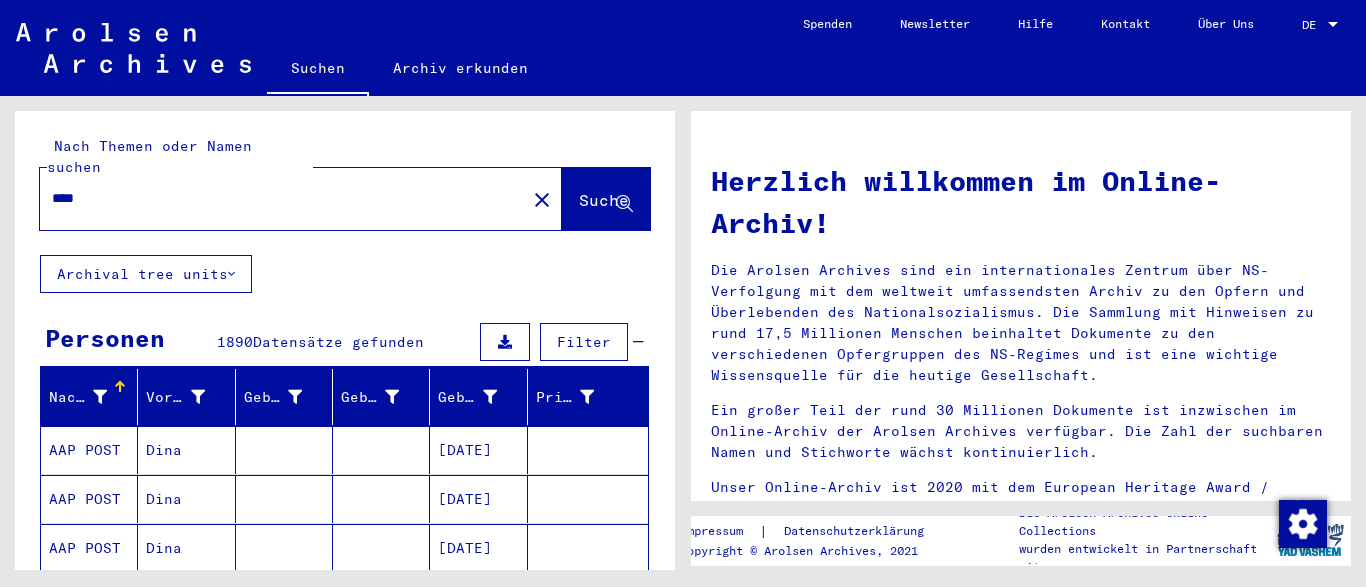 click on "****" at bounding box center (277, 198) 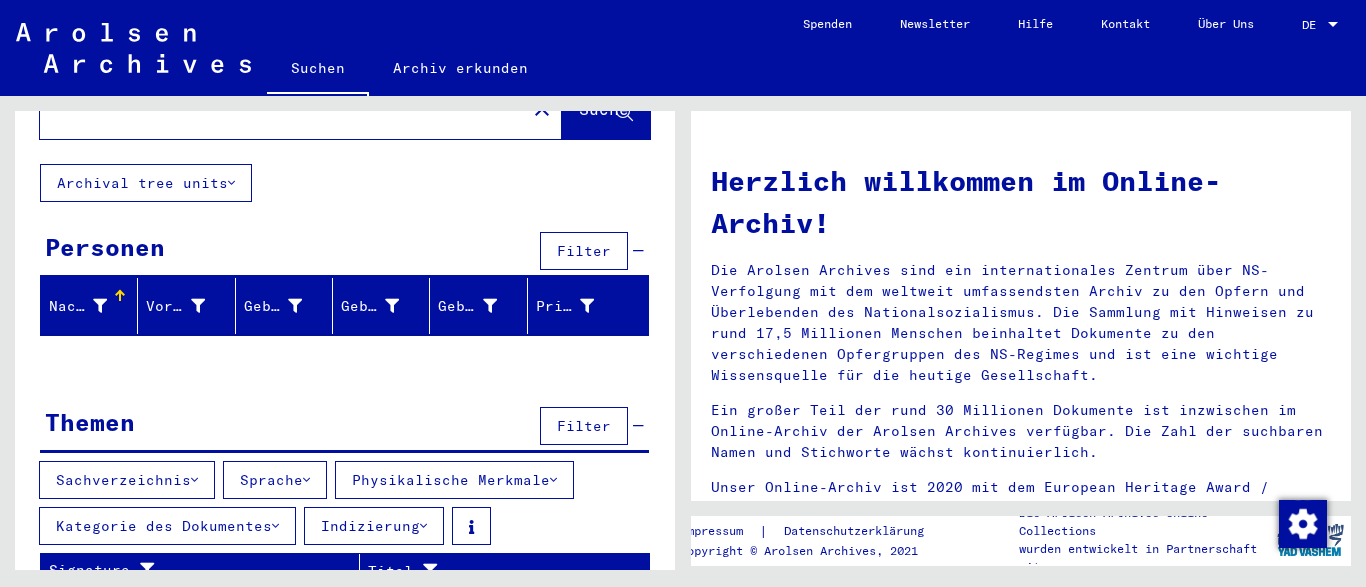 scroll, scrollTop: 3, scrollLeft: 0, axis: vertical 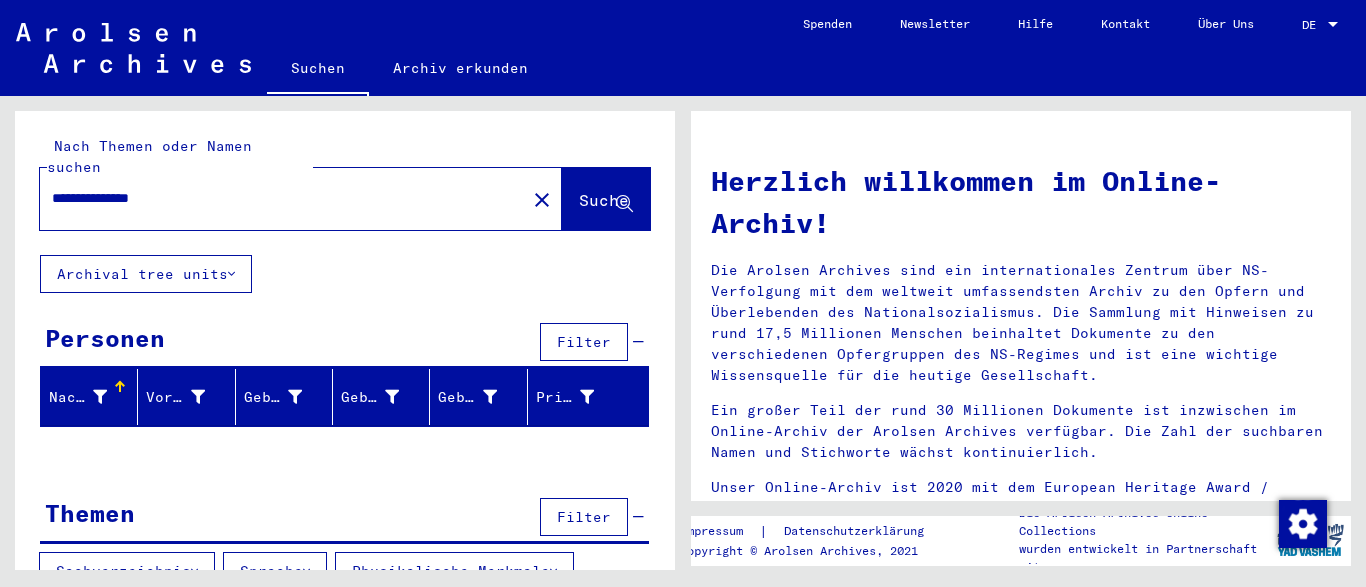 drag, startPoint x: 197, startPoint y: 178, endPoint x: 87, endPoint y: 168, distance: 110.45361 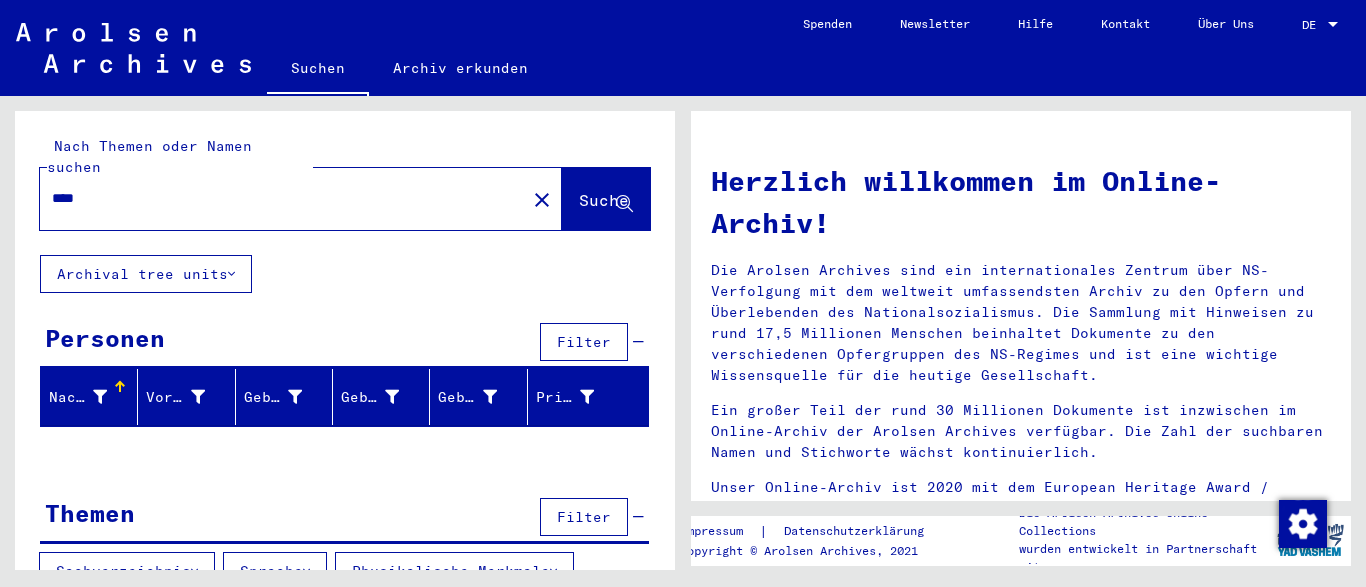 type on "****" 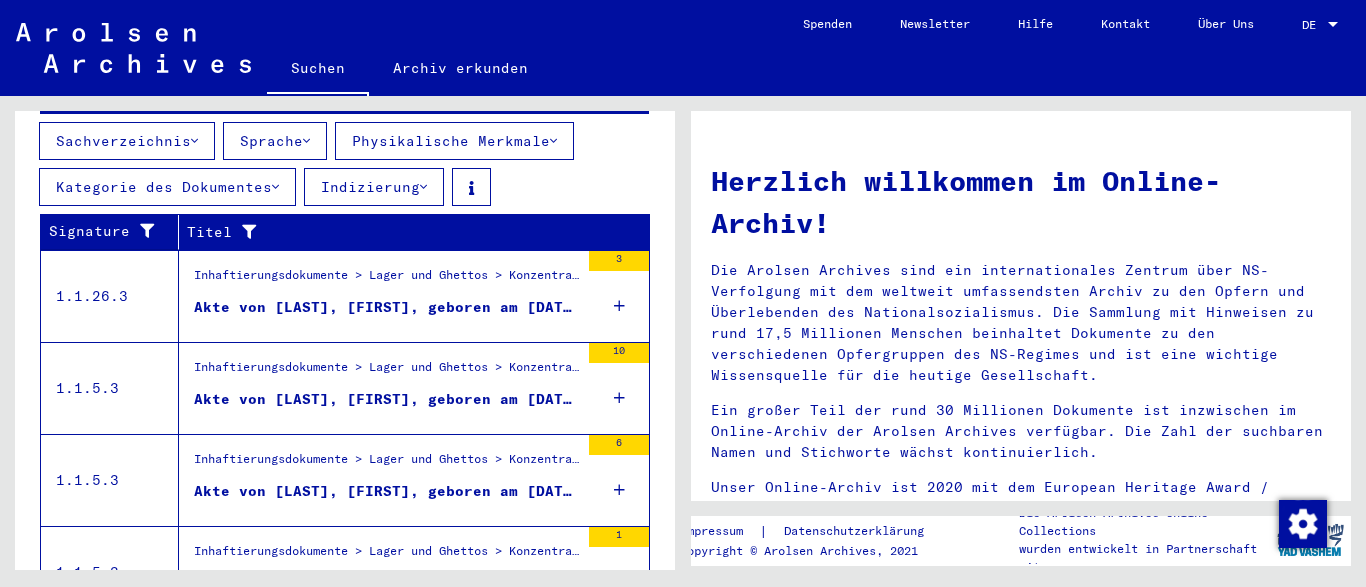 scroll, scrollTop: 739, scrollLeft: 0, axis: vertical 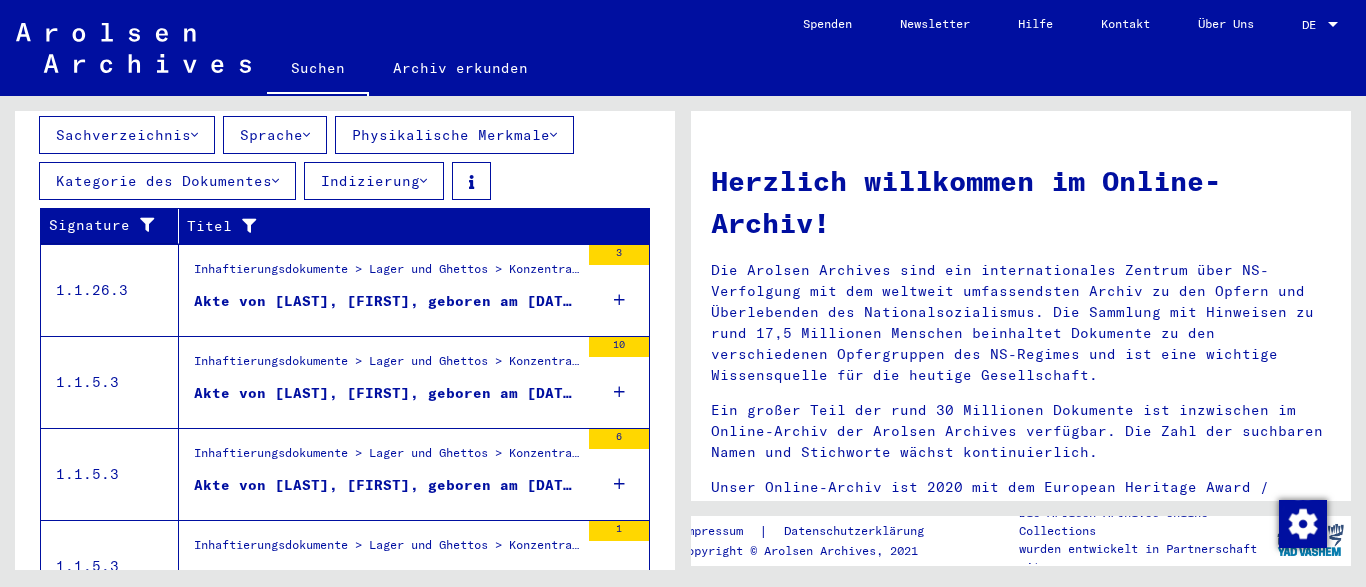 click on "Akte von [LAST], [FIRST], geboren am [DATE]" at bounding box center [386, 306] 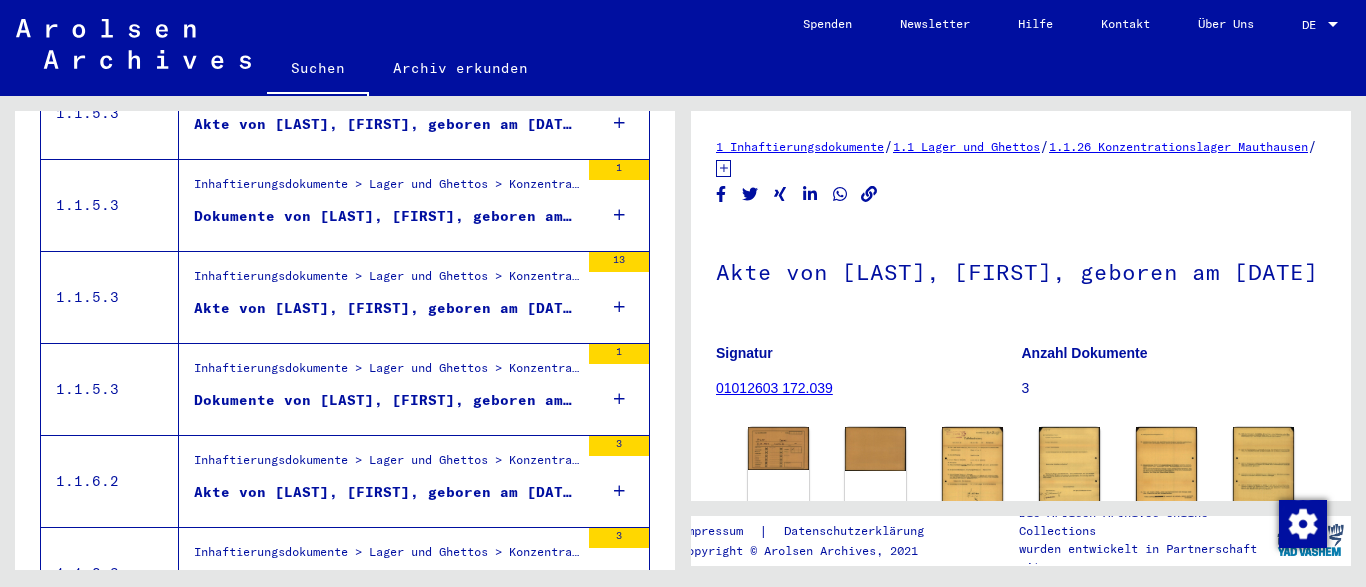 scroll, scrollTop: 378, scrollLeft: 0, axis: vertical 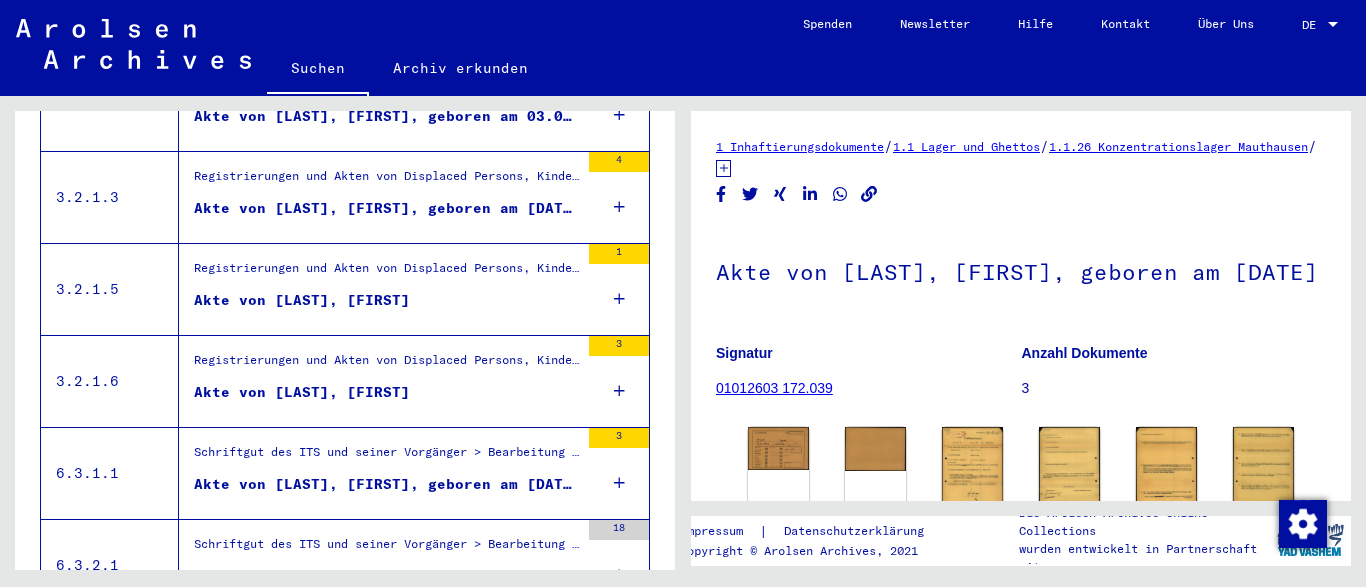 click on "Akte von [LAST], [FIRST]" at bounding box center (386, 305) 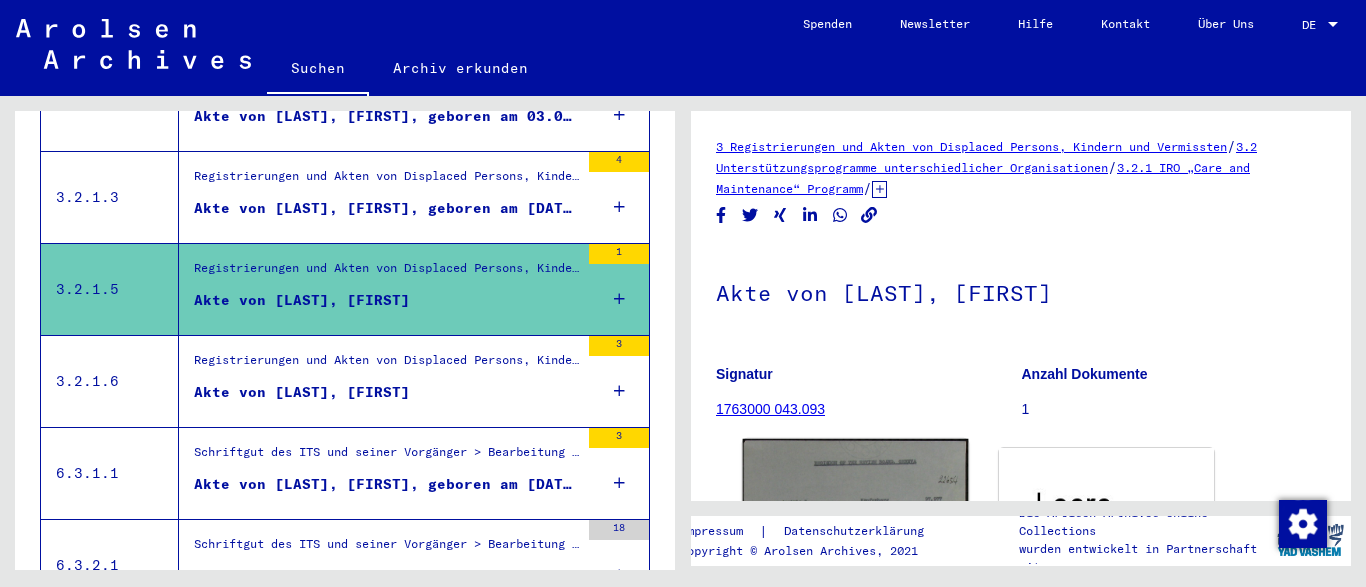 scroll, scrollTop: 402, scrollLeft: 0, axis: vertical 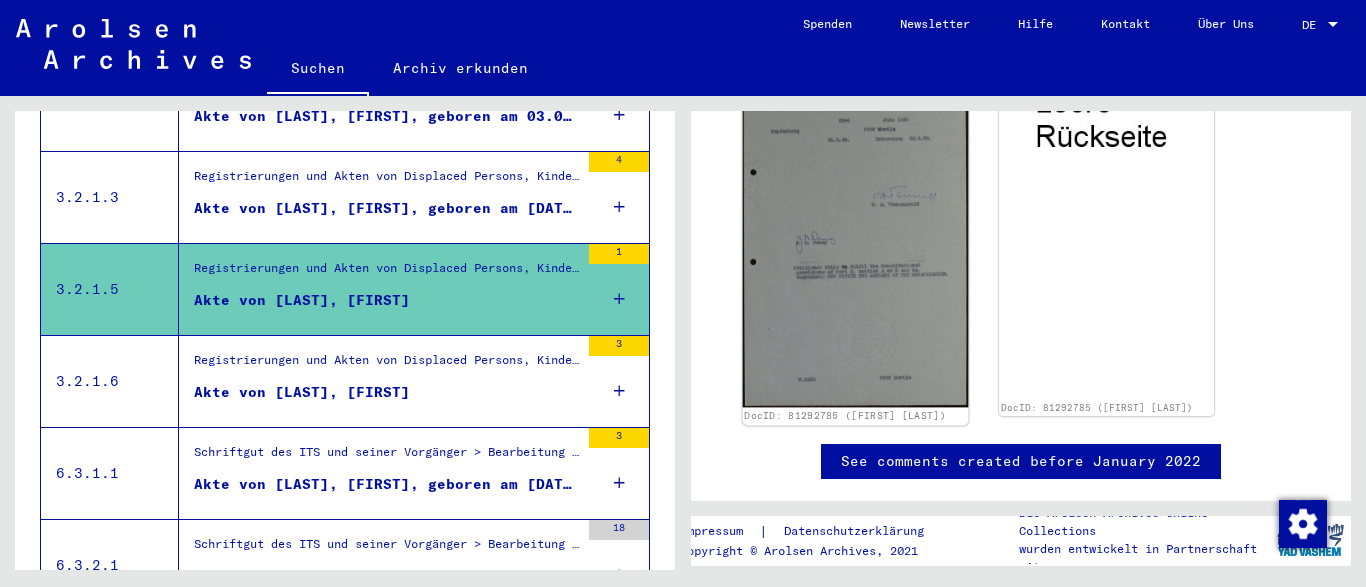 click 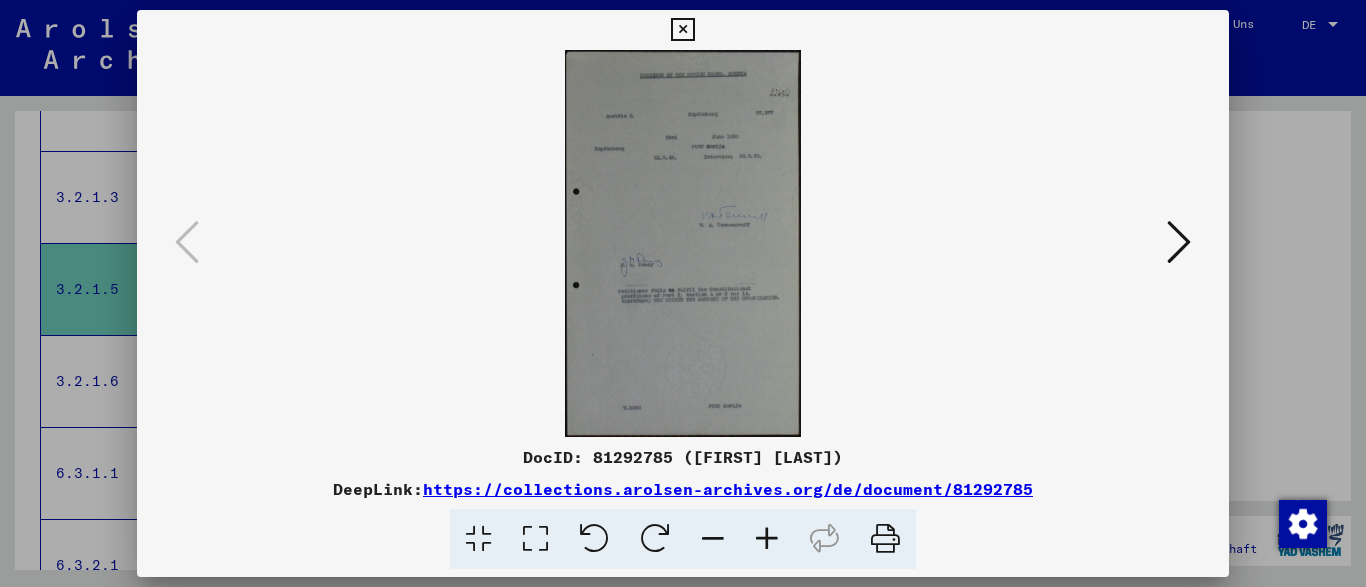 scroll, scrollTop: 402, scrollLeft: 0, axis: vertical 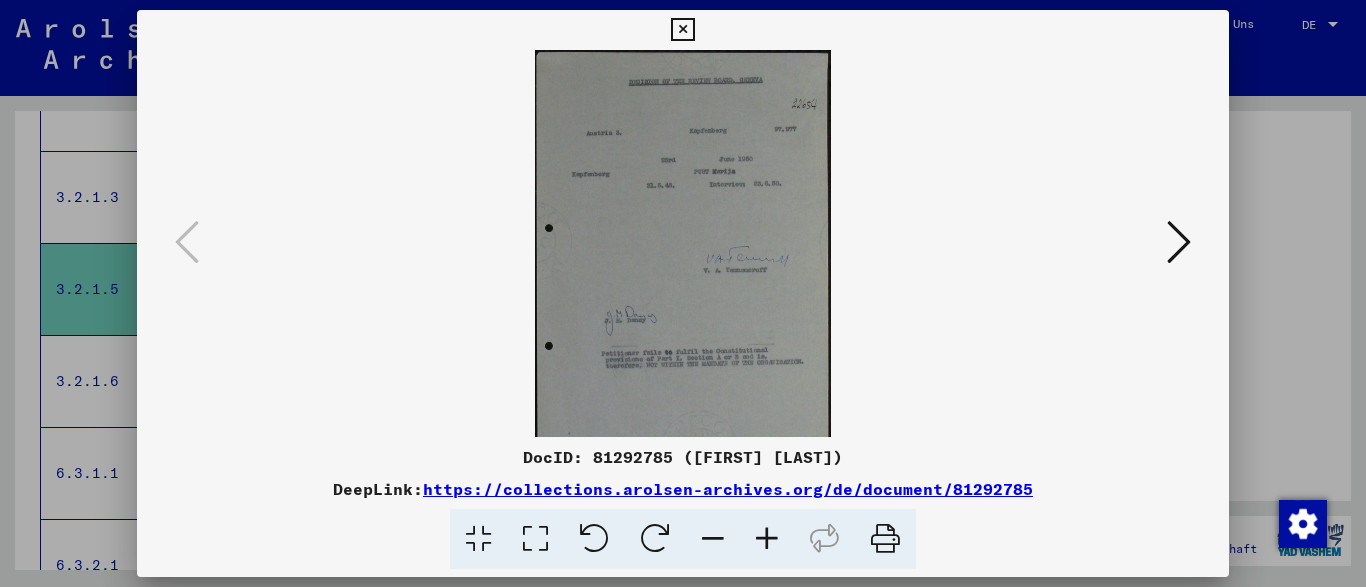 click at bounding box center (767, 539) 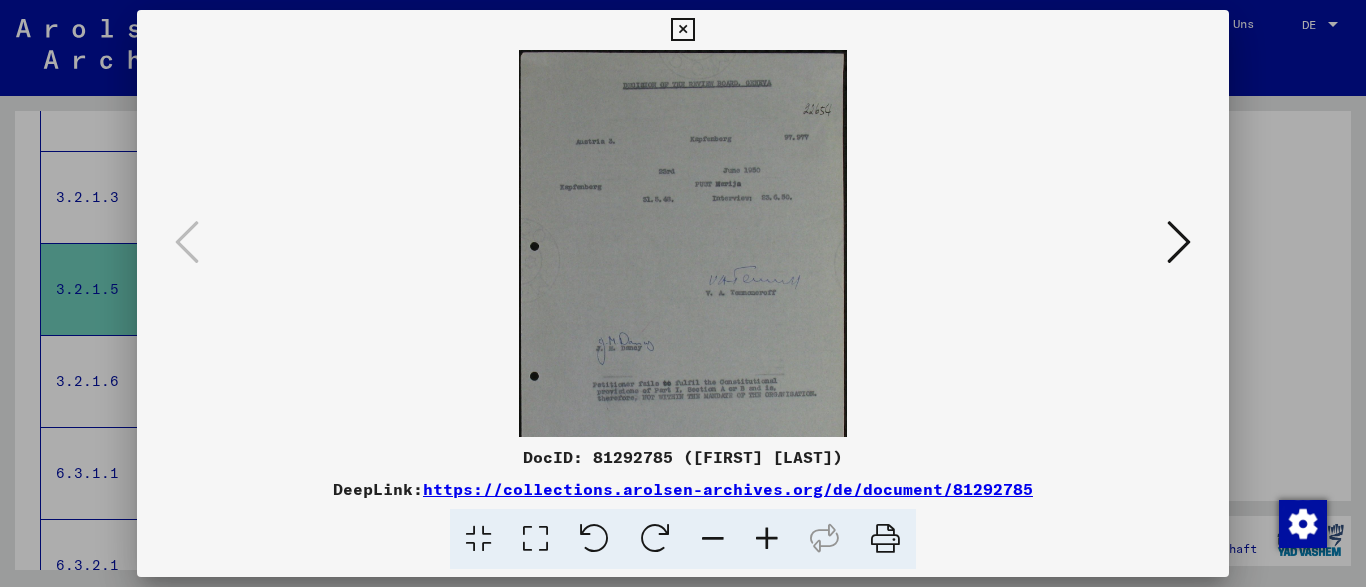click at bounding box center (767, 539) 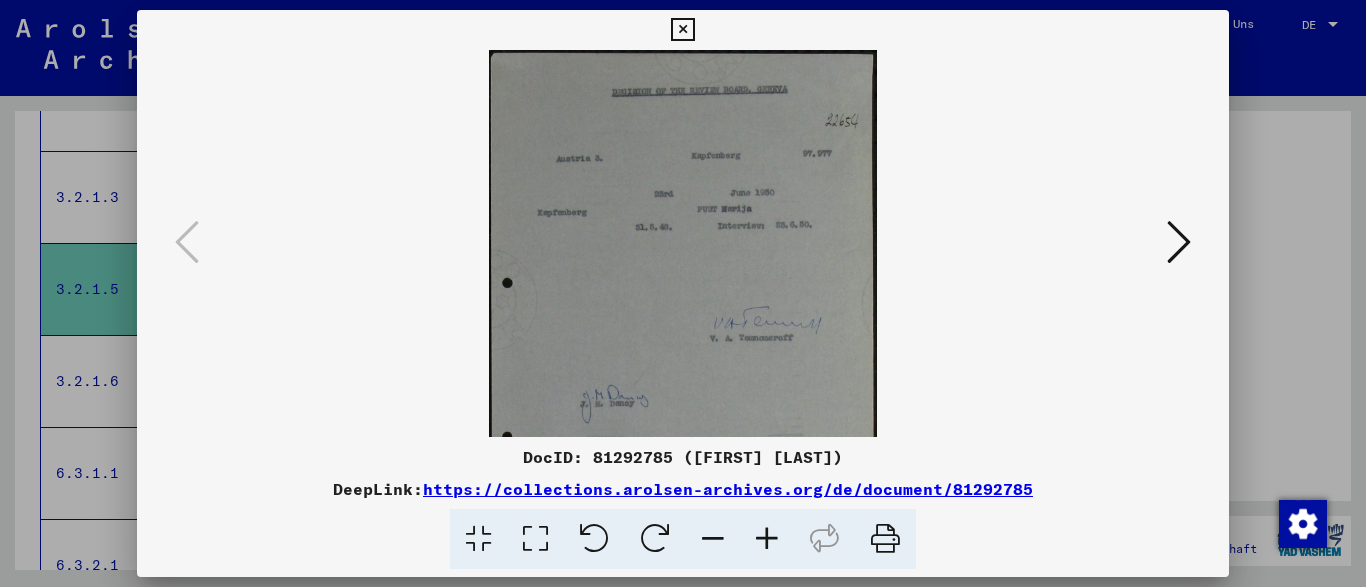 click at bounding box center (767, 539) 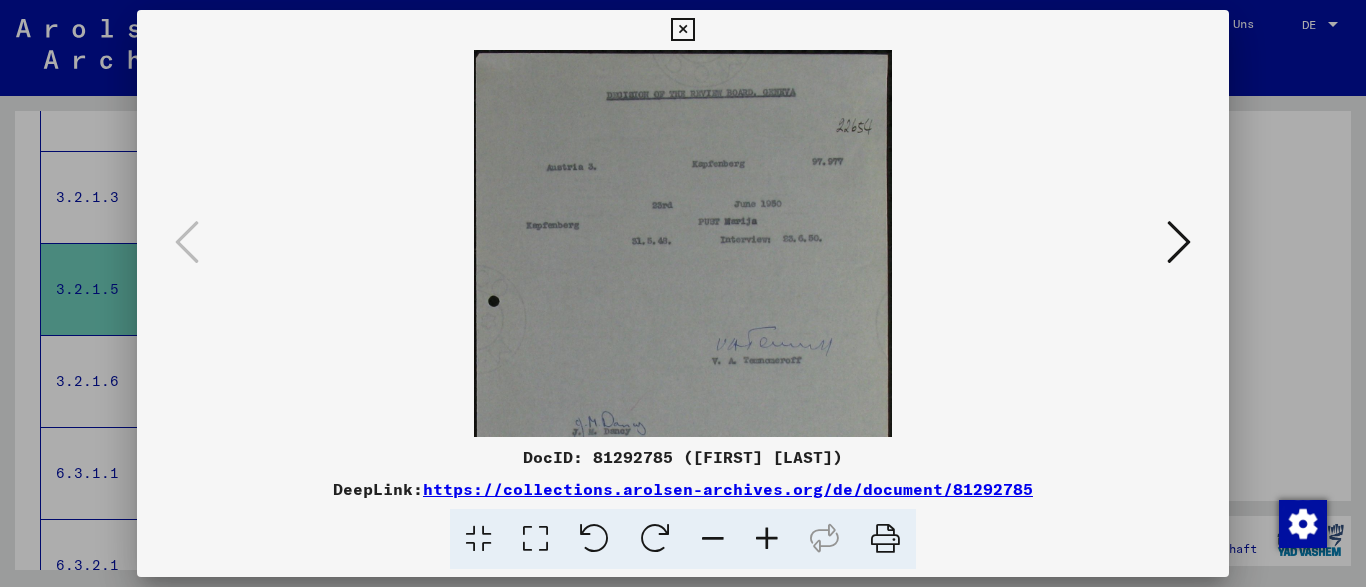 click at bounding box center [767, 539] 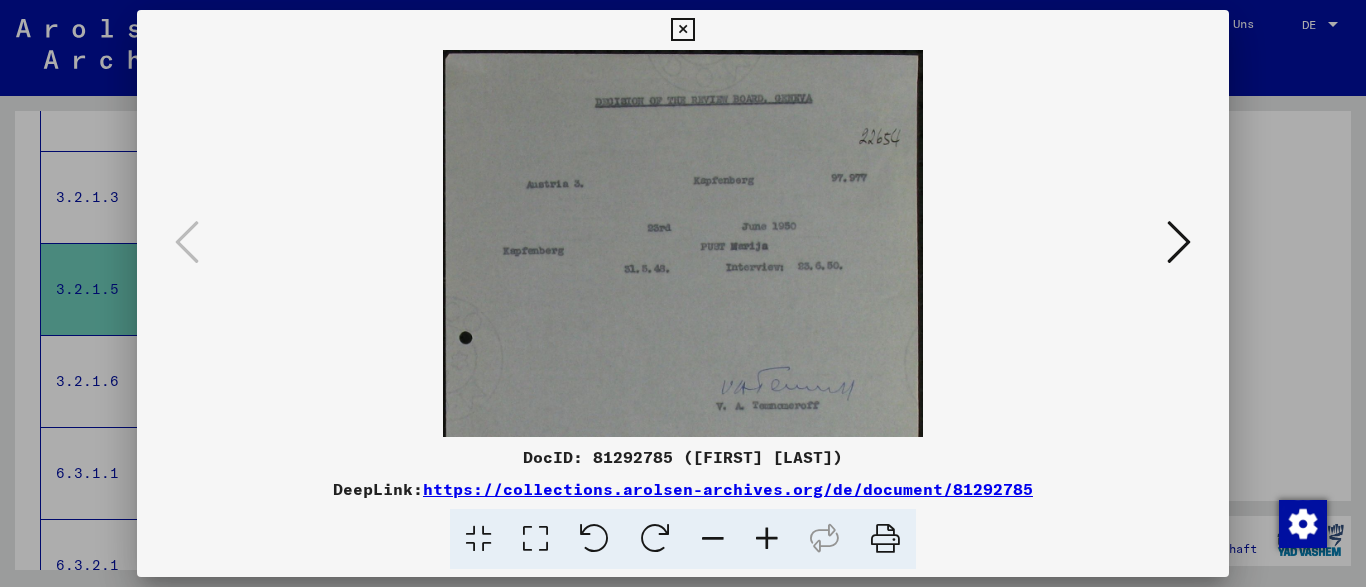 click at bounding box center [767, 539] 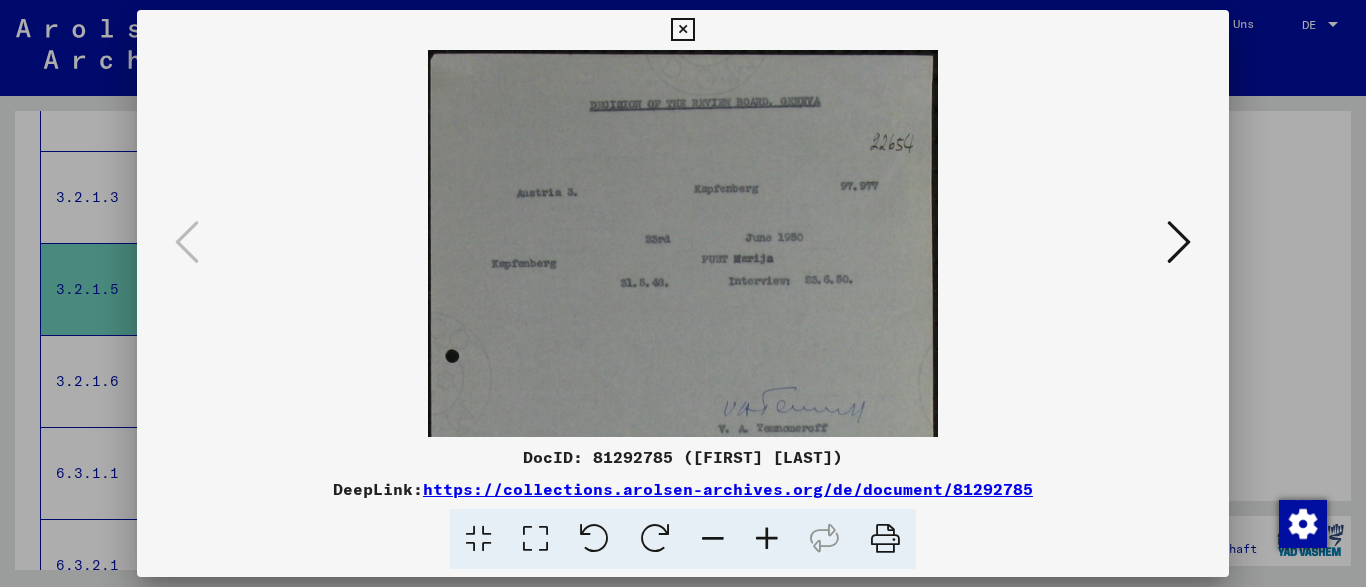 click at bounding box center (767, 539) 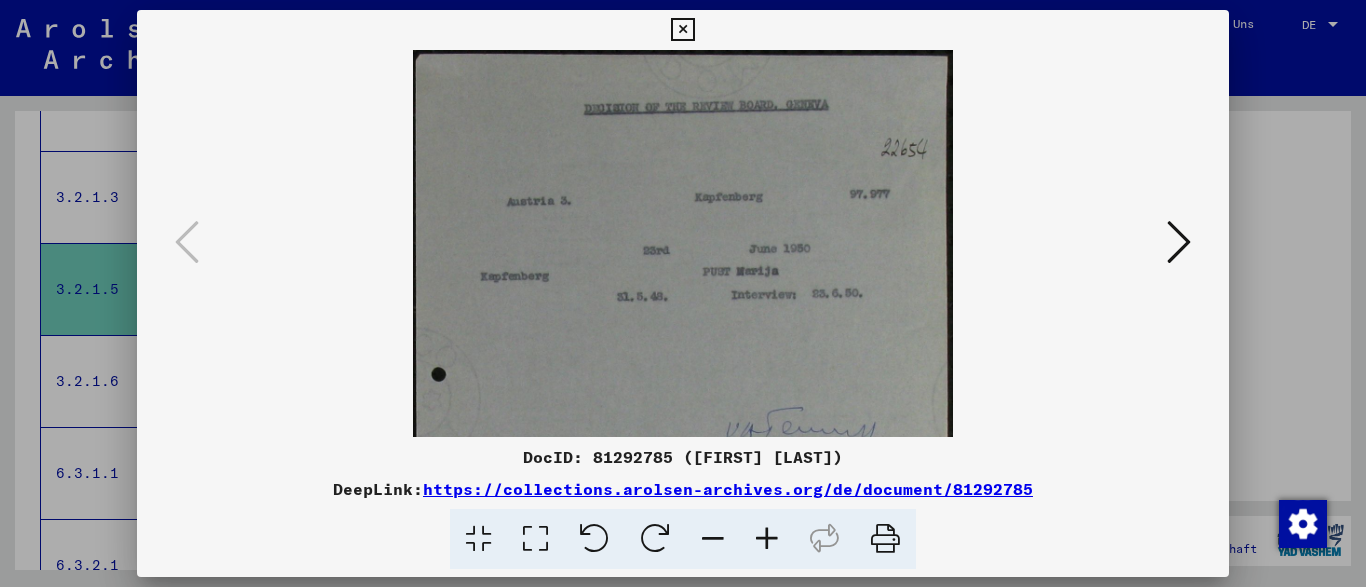 click at bounding box center [767, 539] 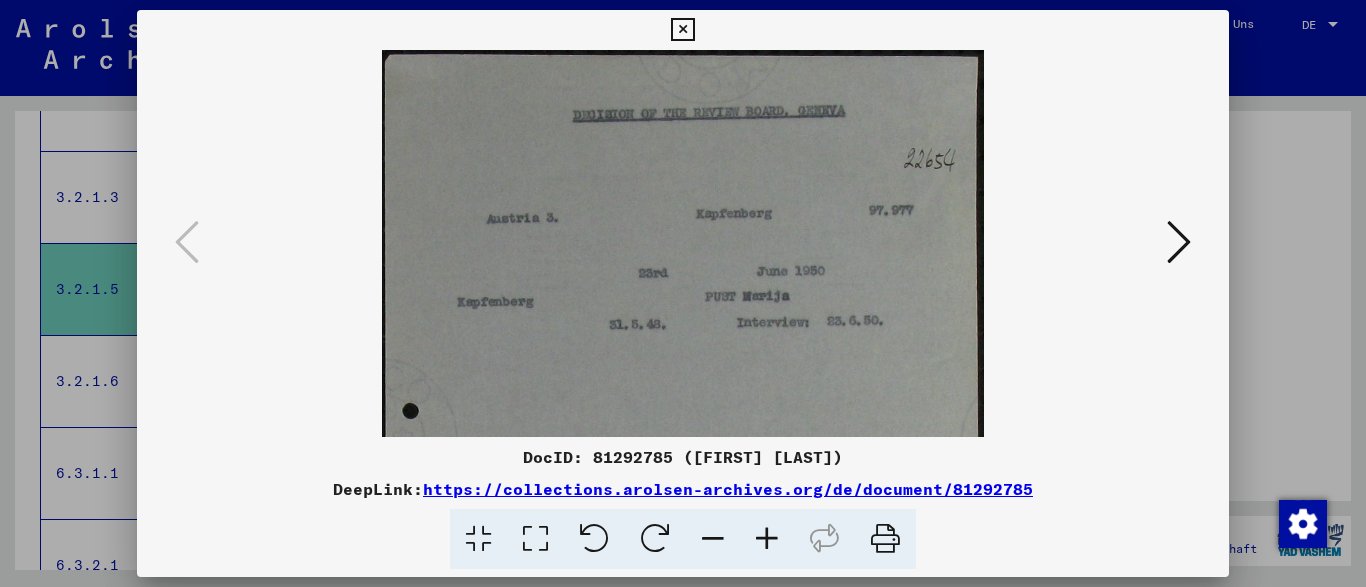 click at bounding box center (767, 539) 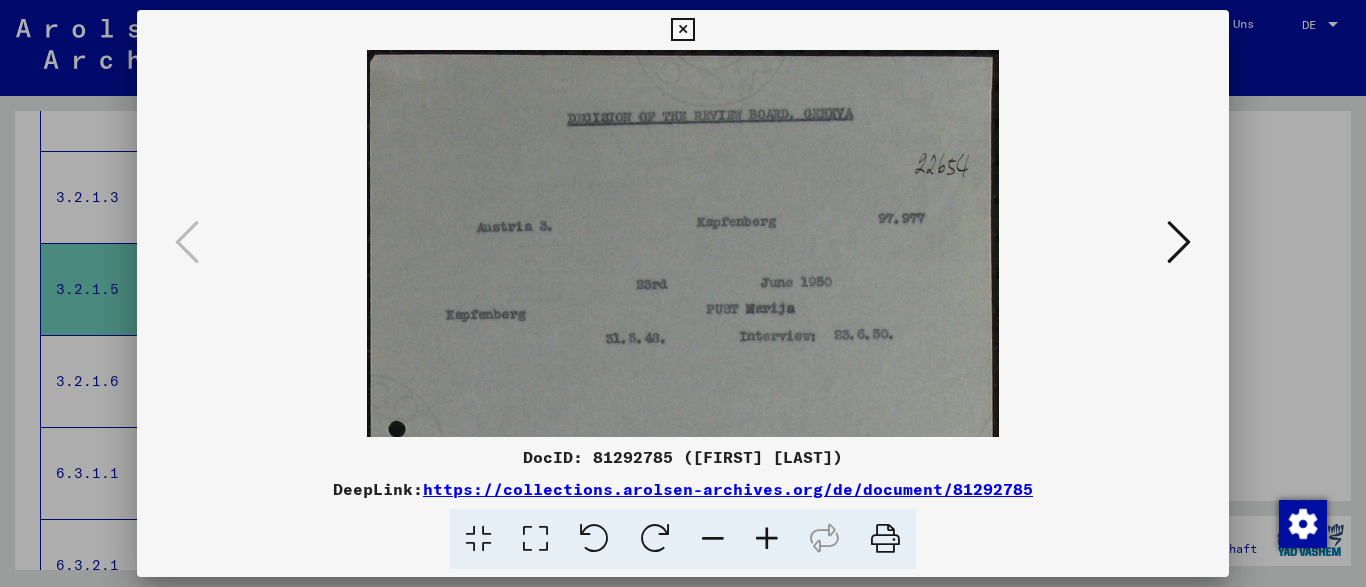 click at bounding box center (767, 539) 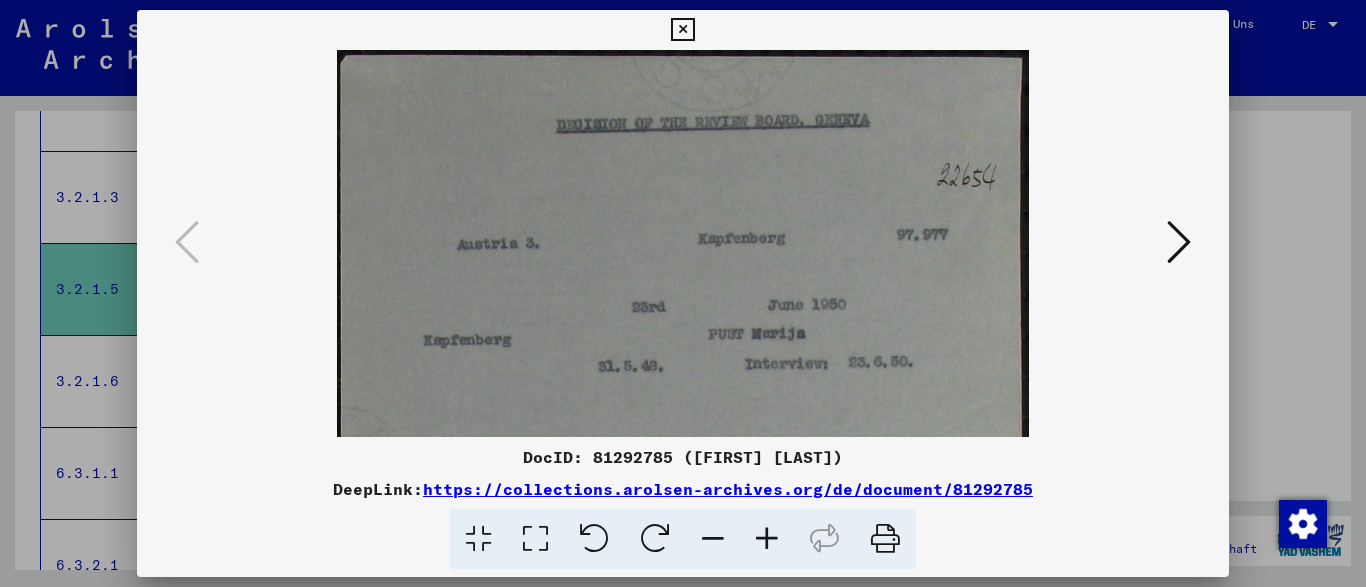 click at bounding box center [767, 539] 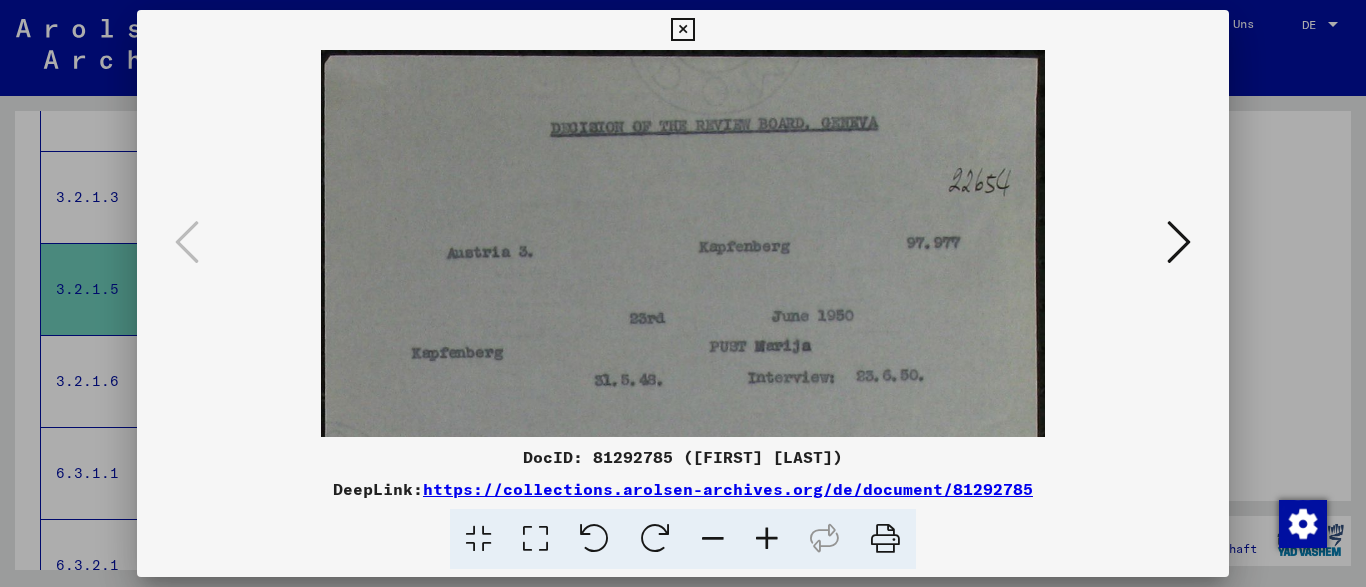 click at bounding box center [767, 539] 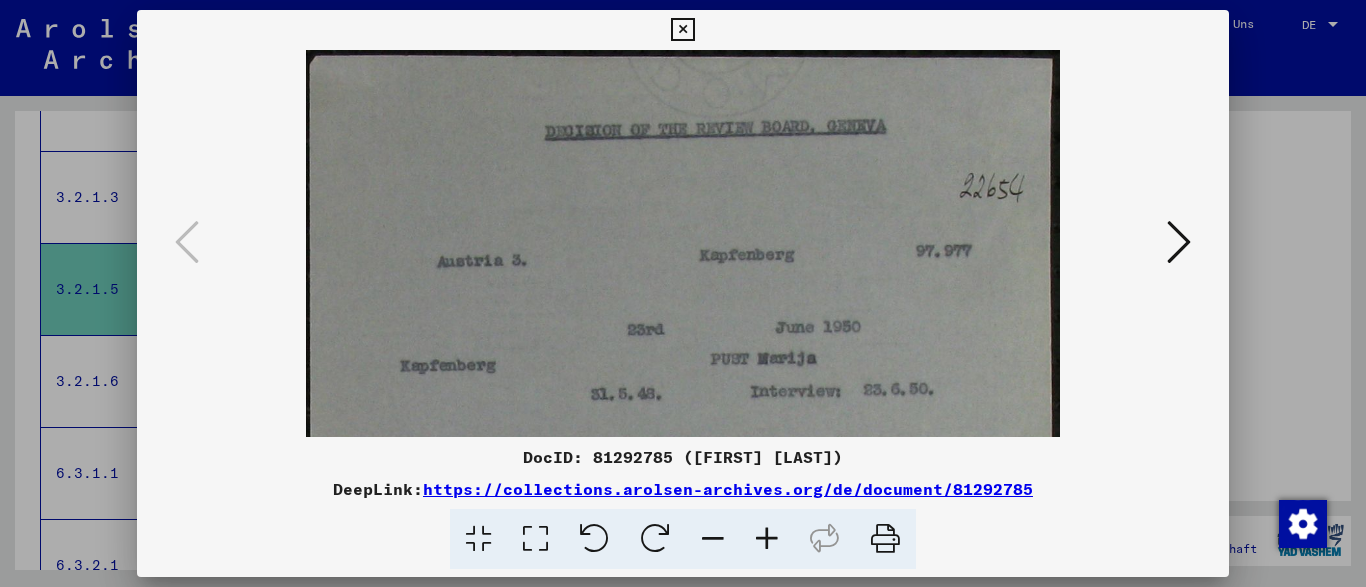 click at bounding box center [767, 539] 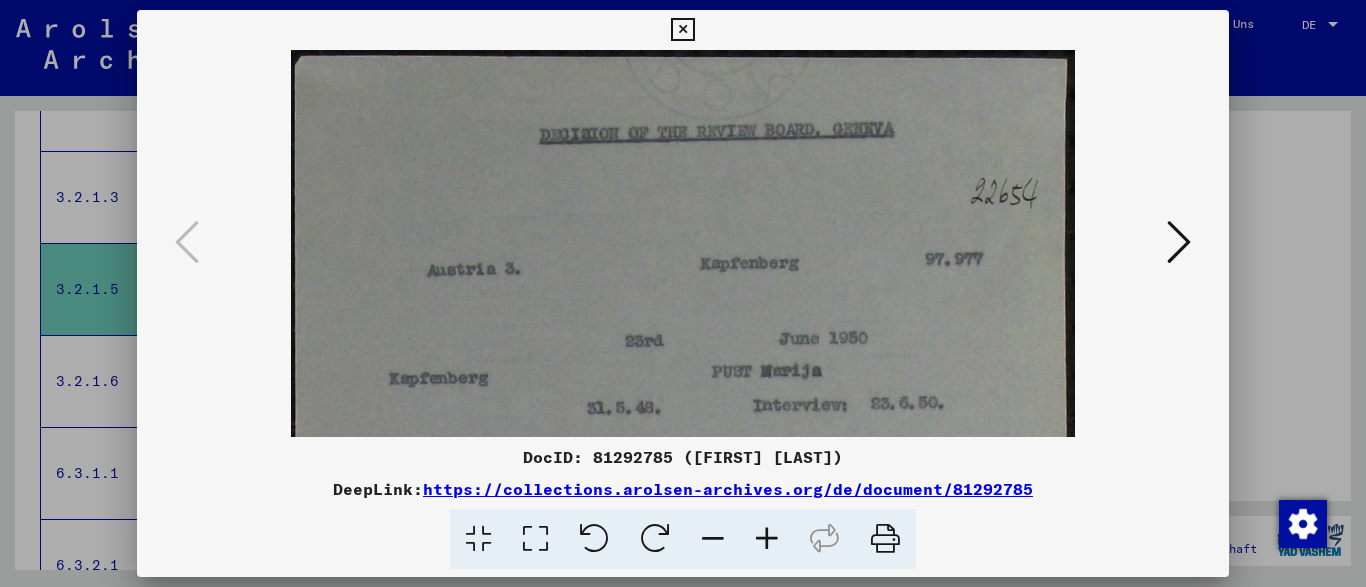 click at bounding box center [767, 539] 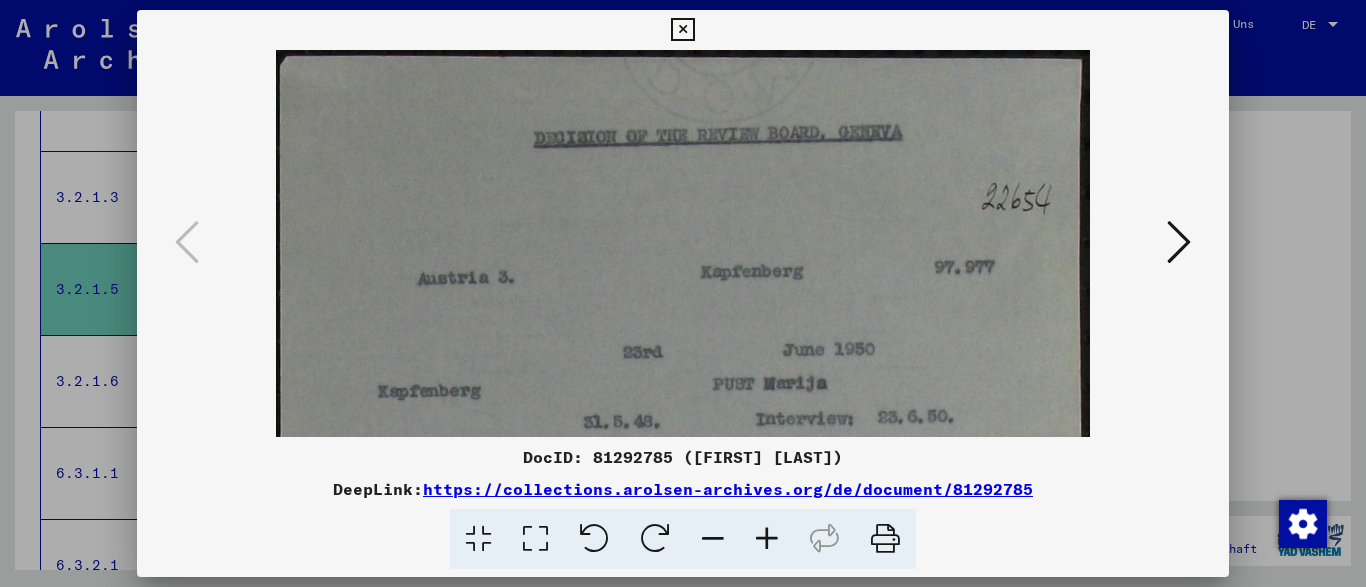 click at bounding box center (767, 539) 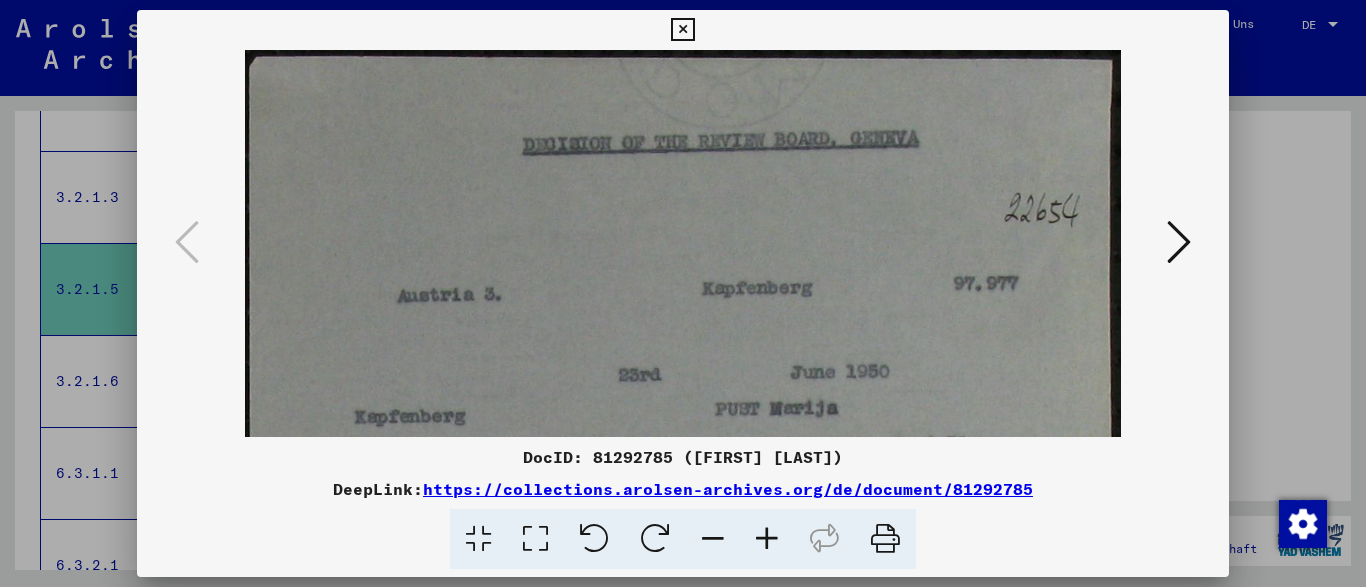 drag, startPoint x: 694, startPoint y: 373, endPoint x: 655, endPoint y: 198, distance: 179.29306 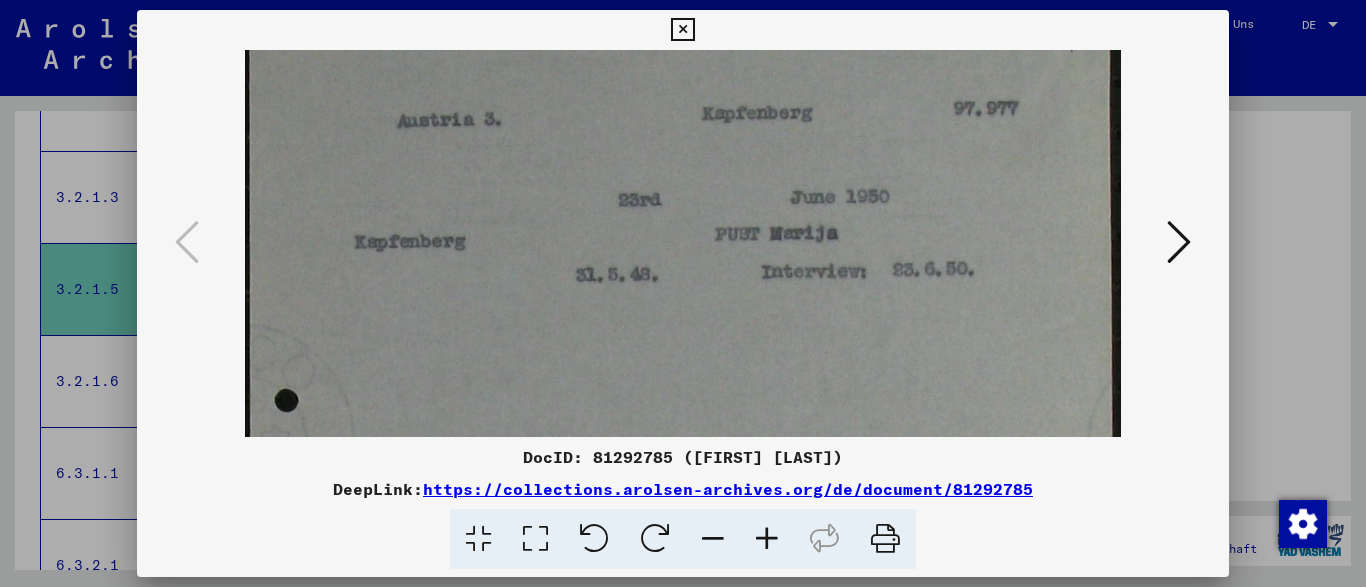 scroll, scrollTop: 196, scrollLeft: 0, axis: vertical 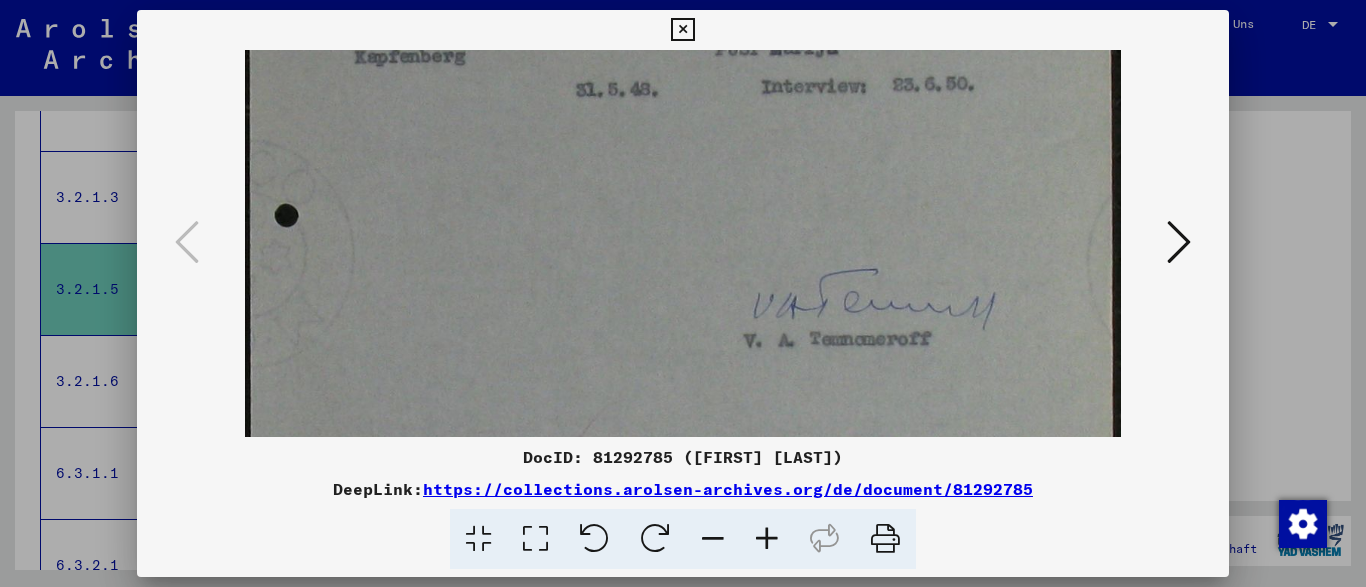 drag, startPoint x: 754, startPoint y: 323, endPoint x: 907, endPoint y: 151, distance: 230.20209 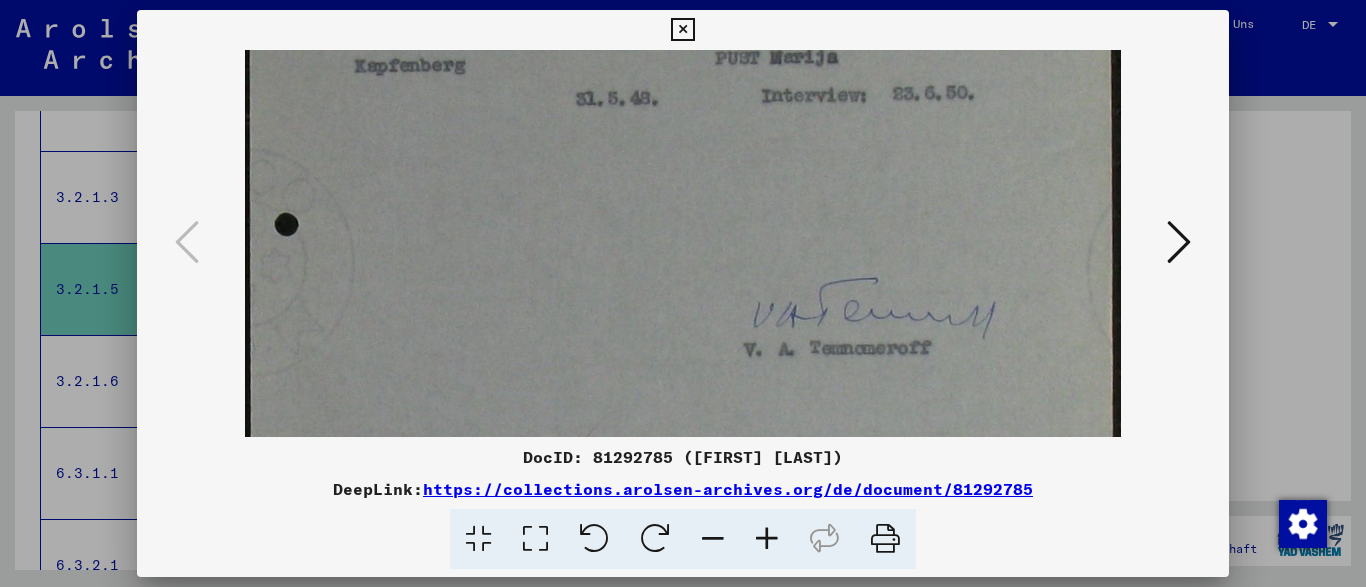 click at bounding box center [682, 30] 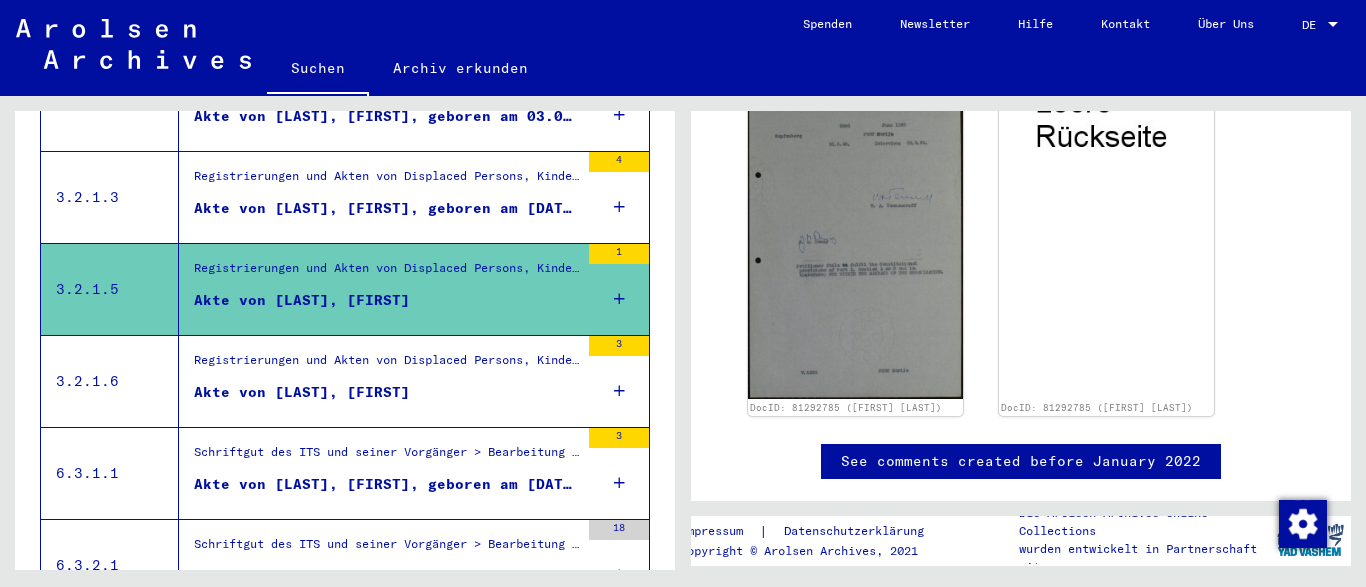 click on "Akte von [LAST], [FIRST]" at bounding box center (386, 397) 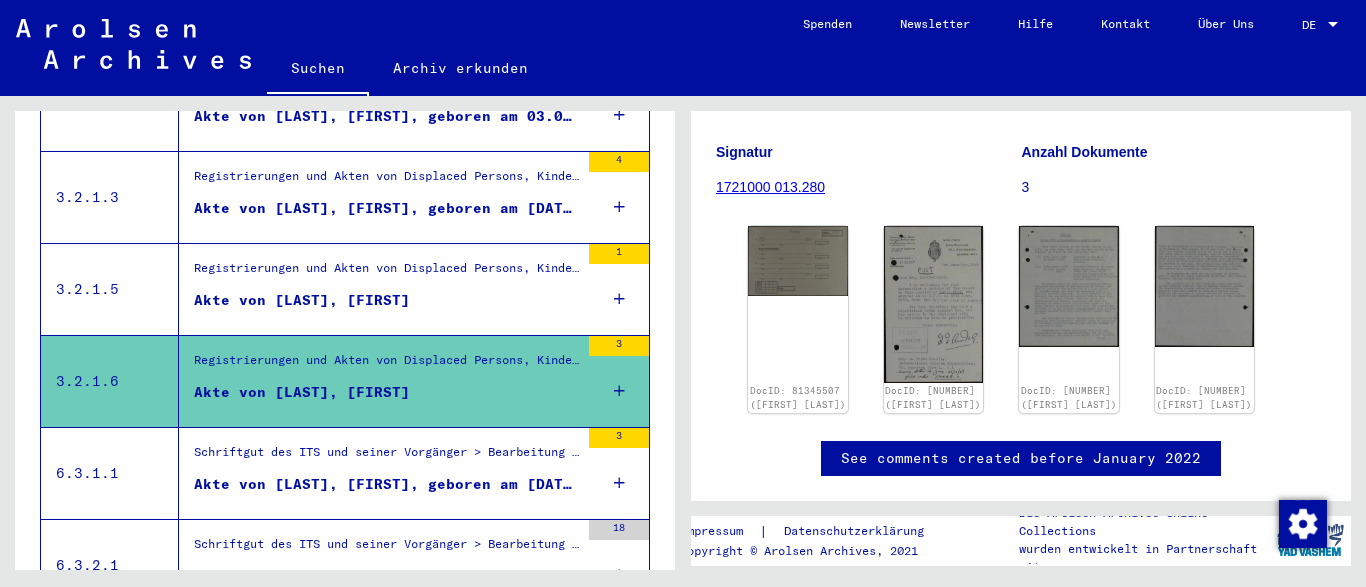 scroll, scrollTop: 0, scrollLeft: 0, axis: both 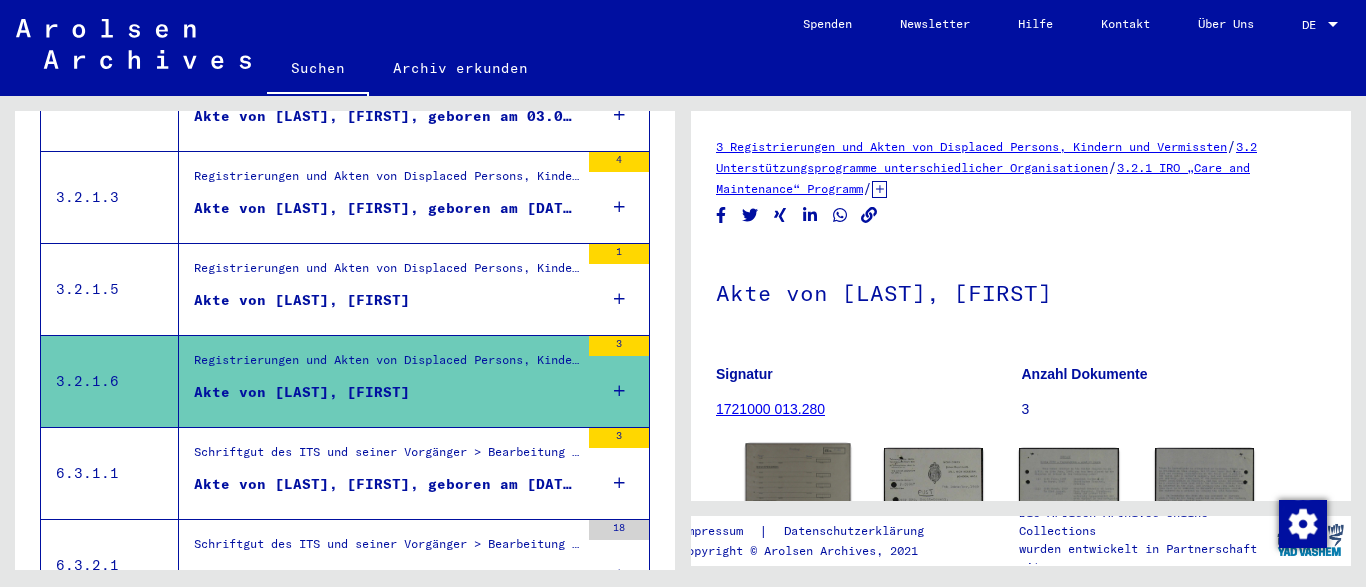click 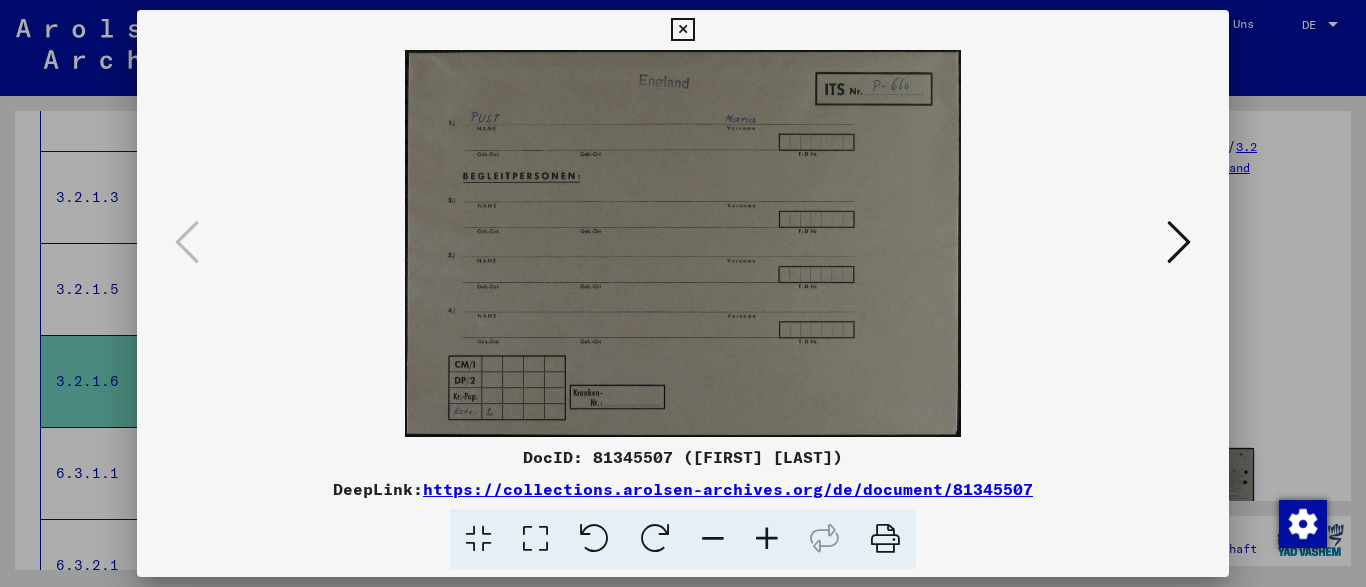 scroll, scrollTop: 112, scrollLeft: 0, axis: vertical 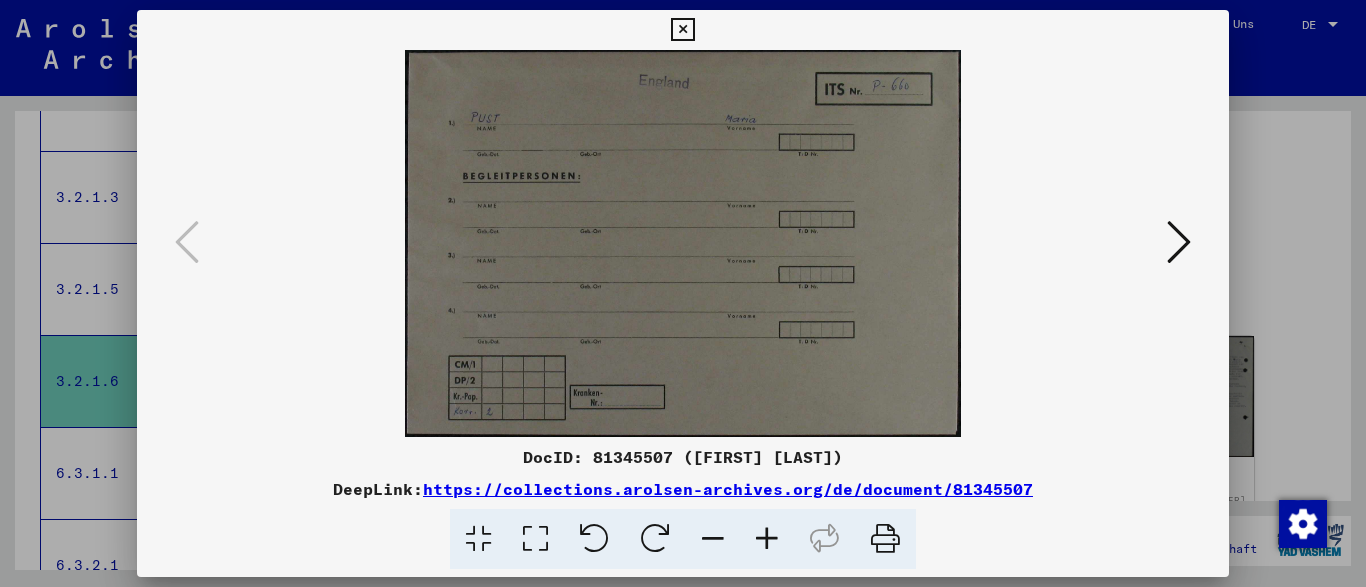 click at bounding box center [1179, 242] 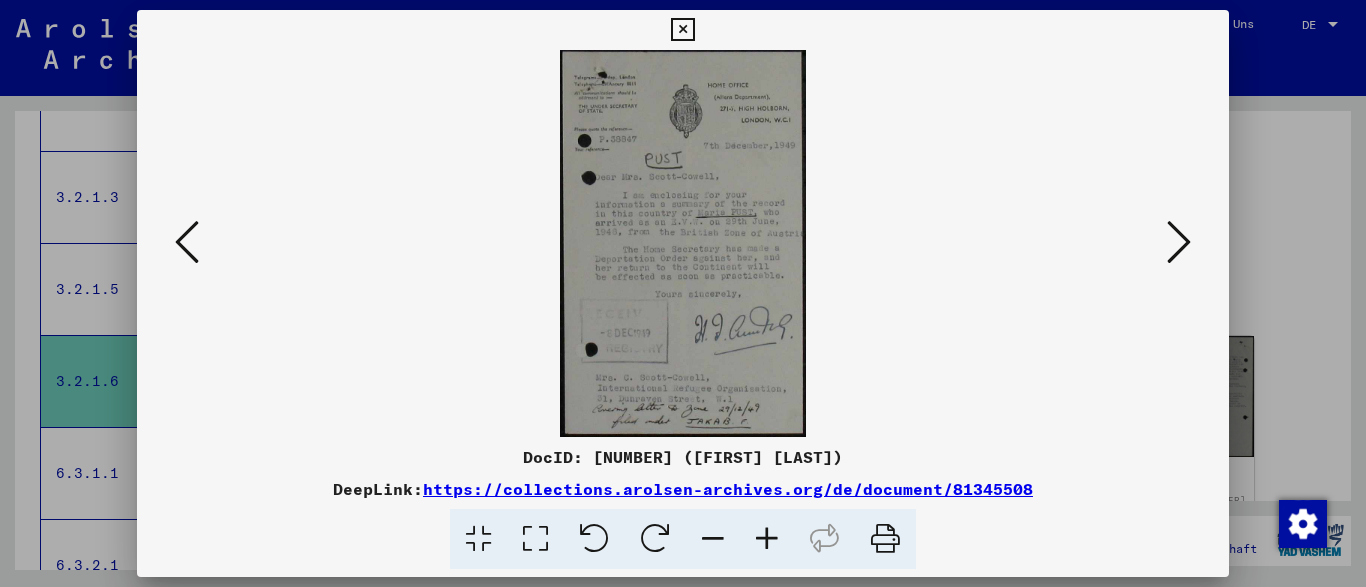 click at bounding box center [767, 539] 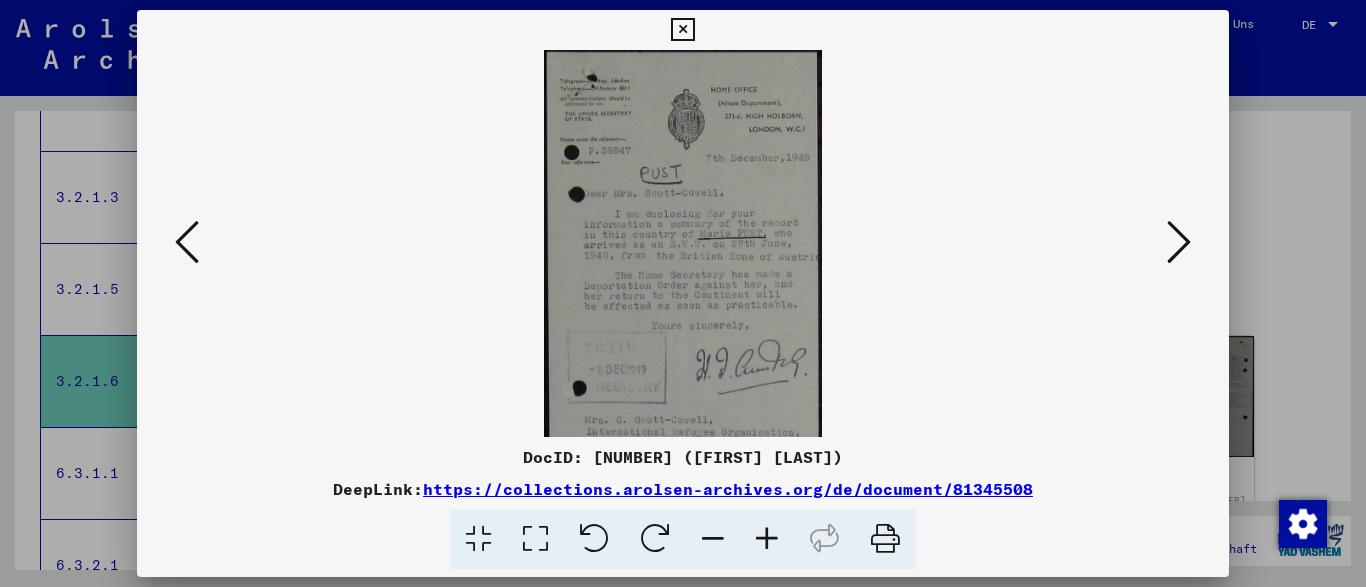 click at bounding box center (767, 539) 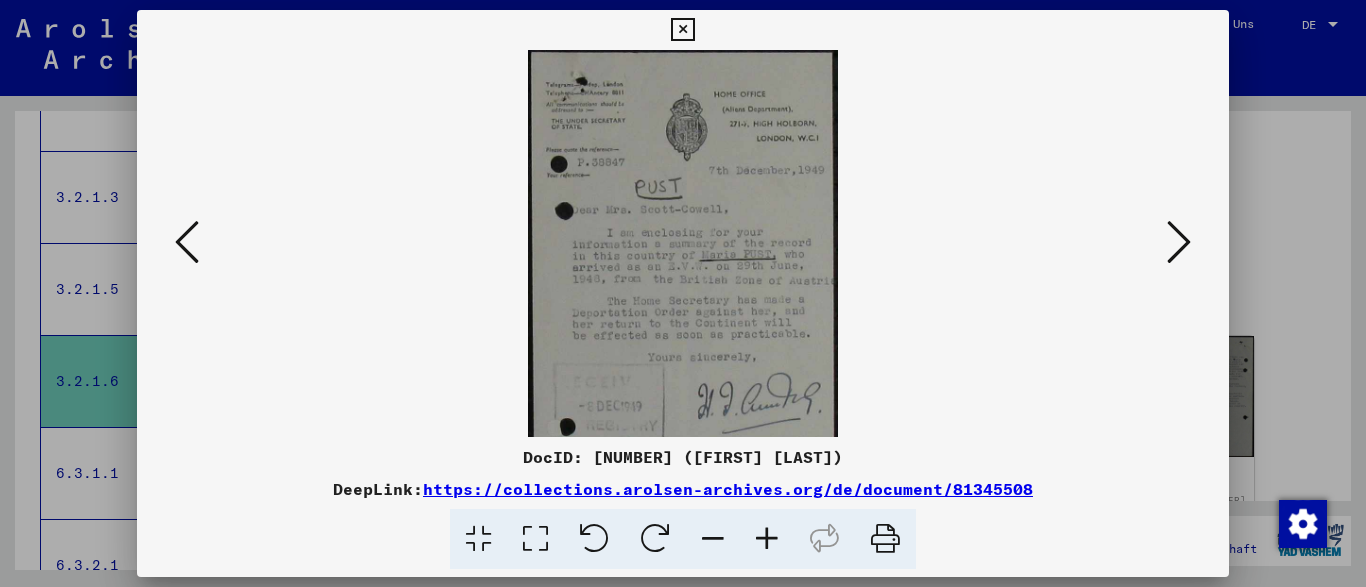 click at bounding box center (767, 539) 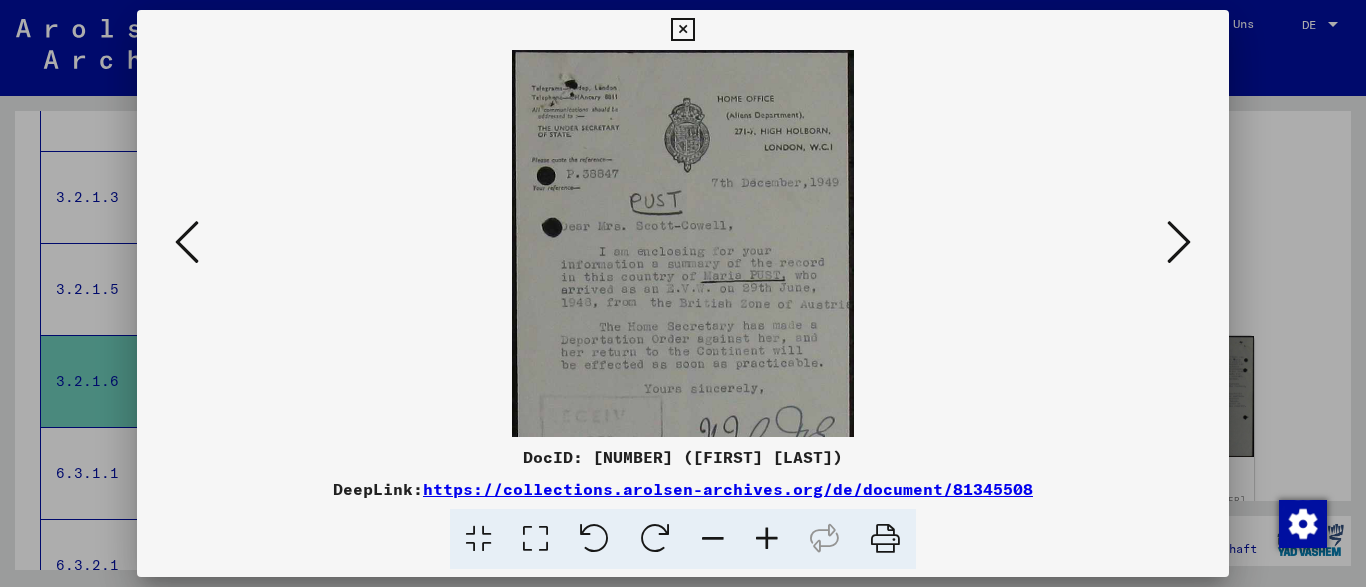 click at bounding box center (767, 539) 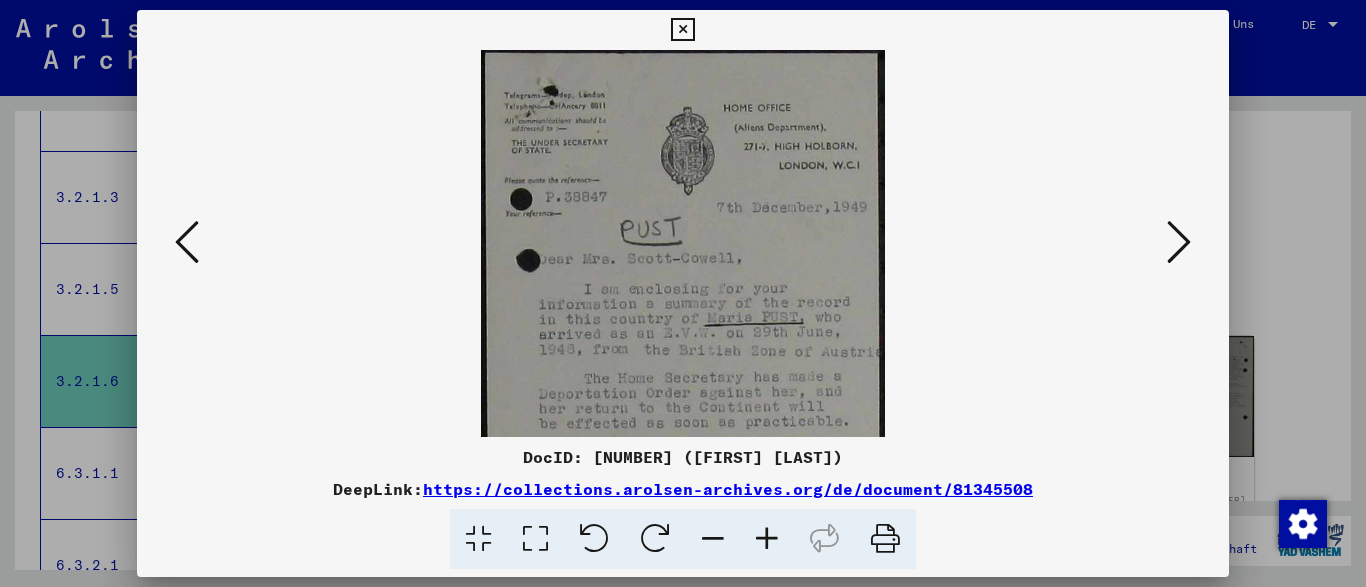 click at bounding box center [767, 539] 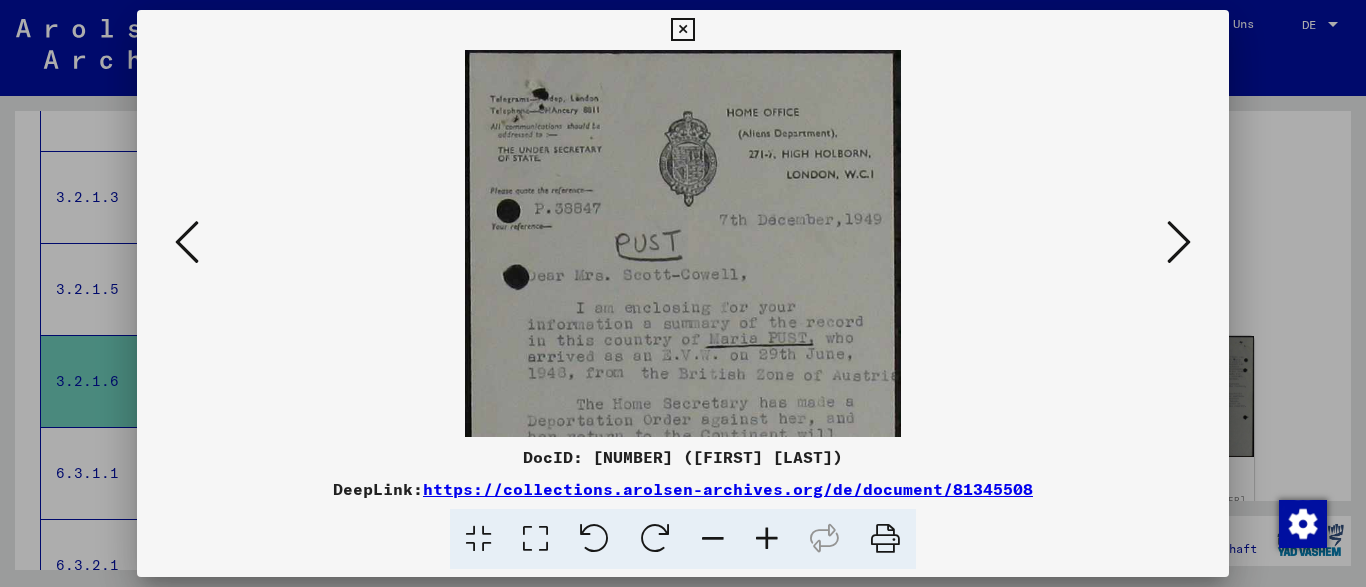 click at bounding box center [767, 539] 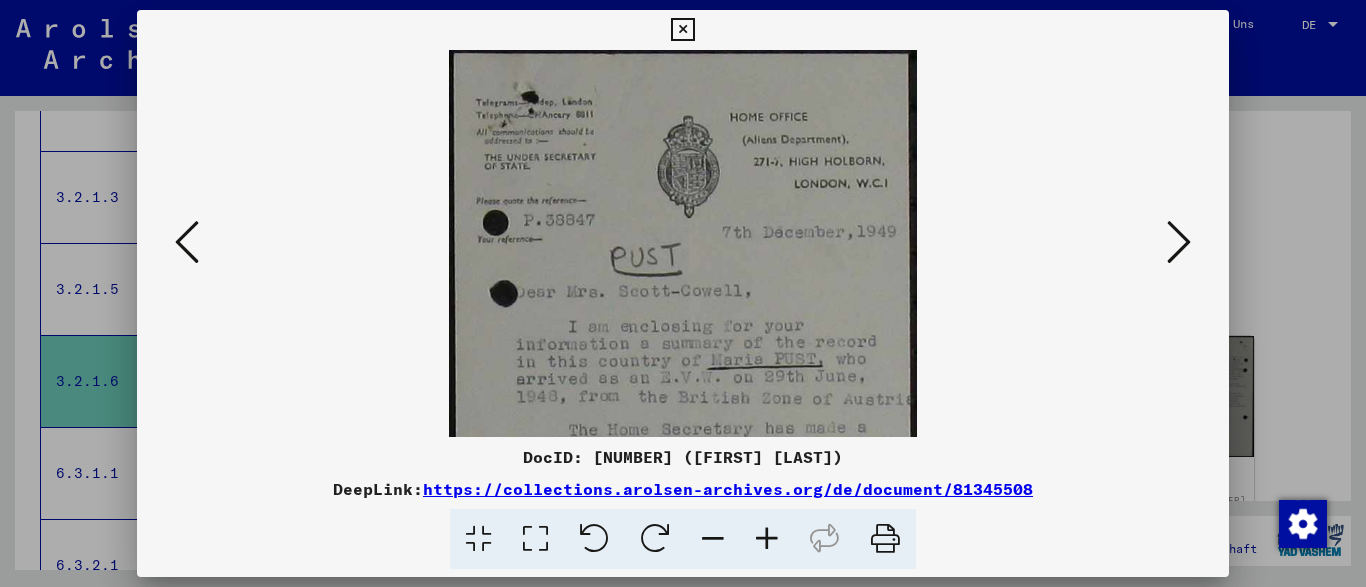 drag, startPoint x: 787, startPoint y: 326, endPoint x: 789, endPoint y: 279, distance: 47.042534 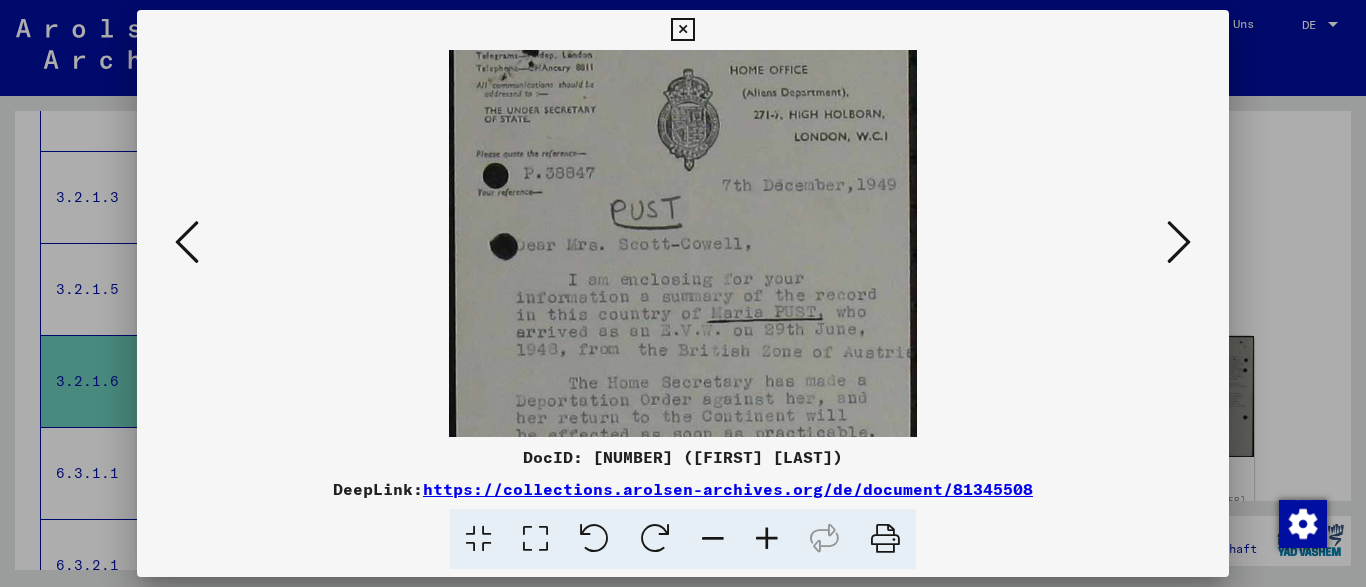 scroll, scrollTop: 120, scrollLeft: 0, axis: vertical 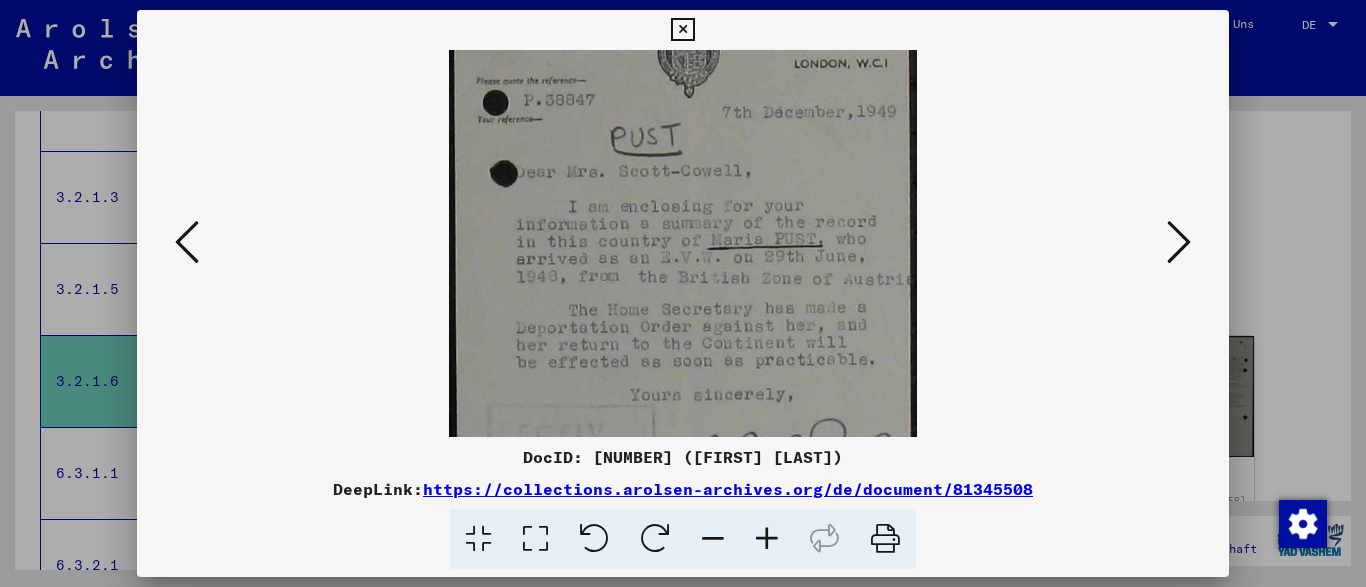drag, startPoint x: 776, startPoint y: 333, endPoint x: 770, endPoint y: 274, distance: 59.3043 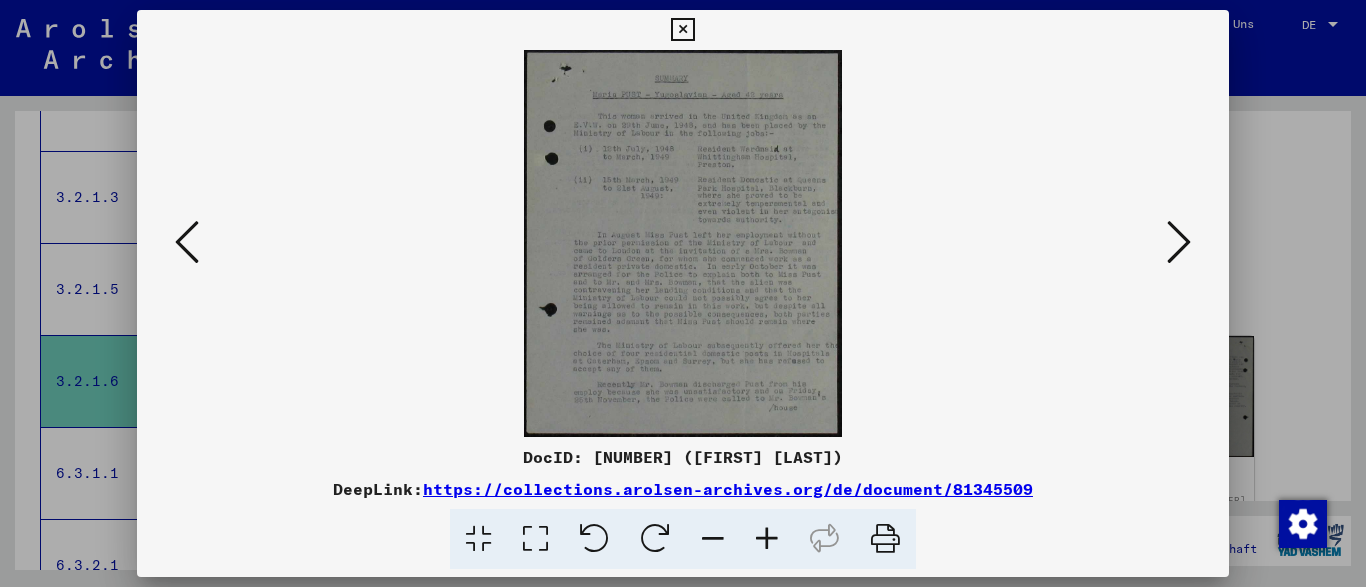 scroll, scrollTop: 0, scrollLeft: 0, axis: both 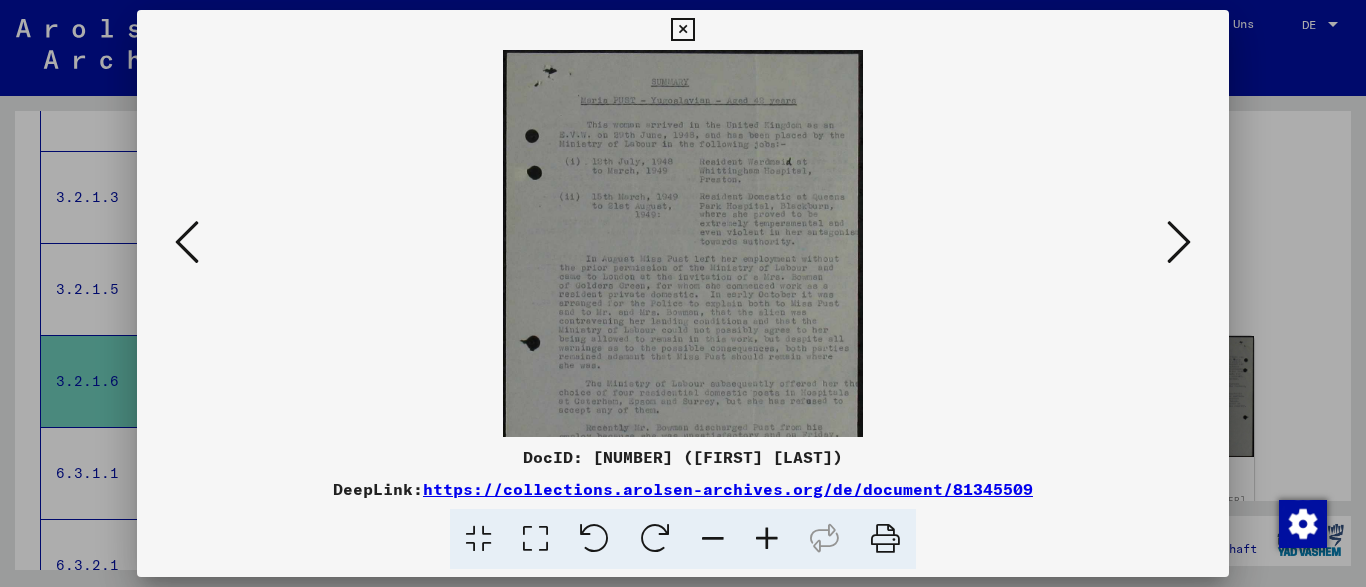 click at bounding box center (767, 539) 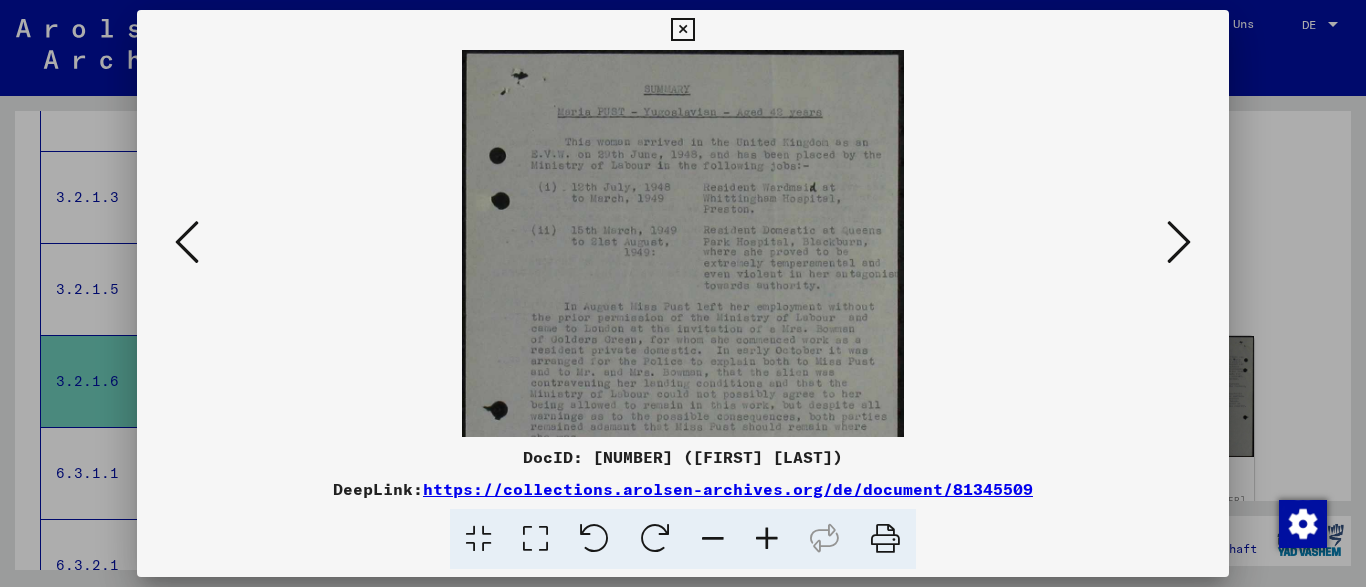 click at bounding box center (767, 539) 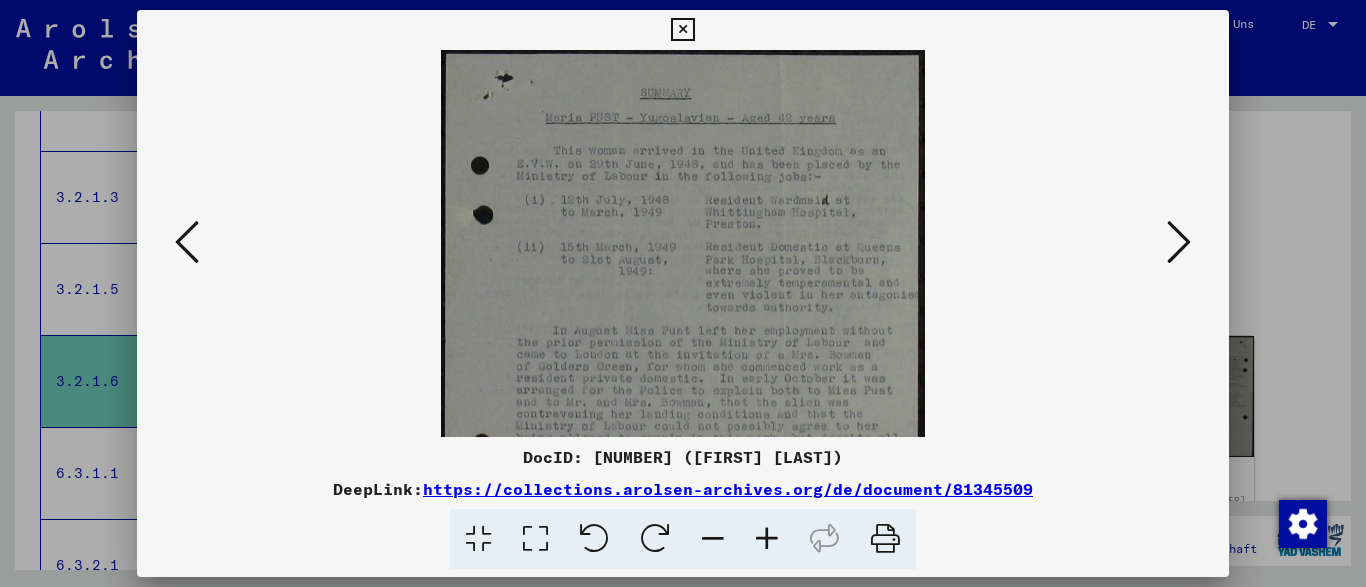 click at bounding box center (767, 539) 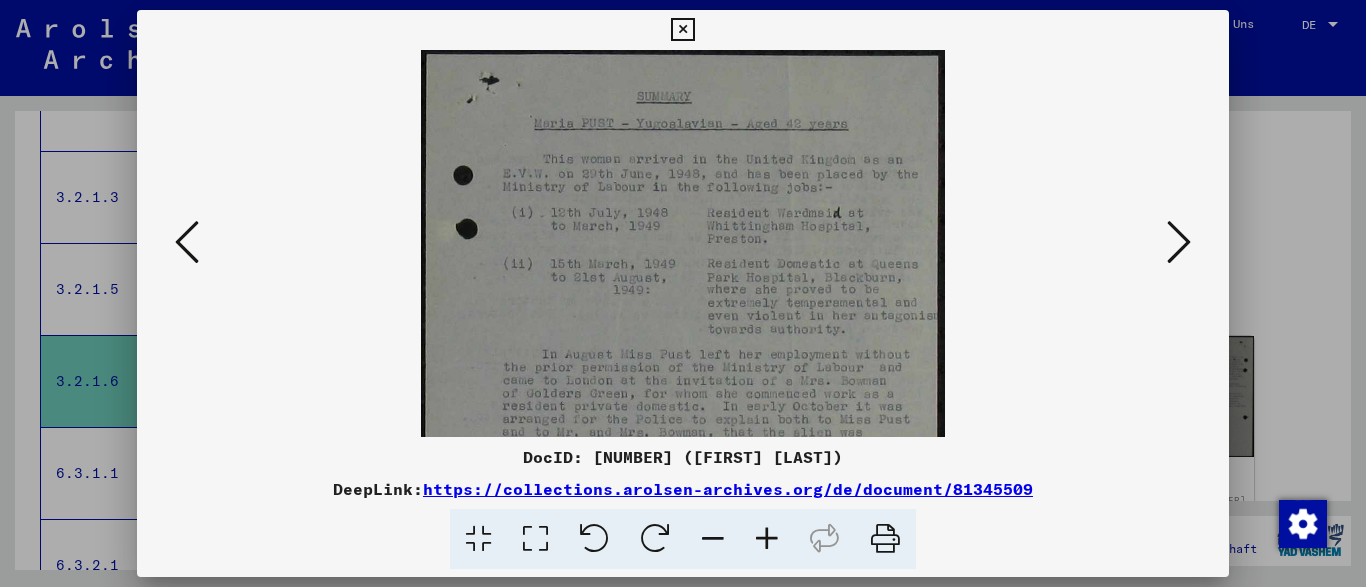 click at bounding box center [767, 539] 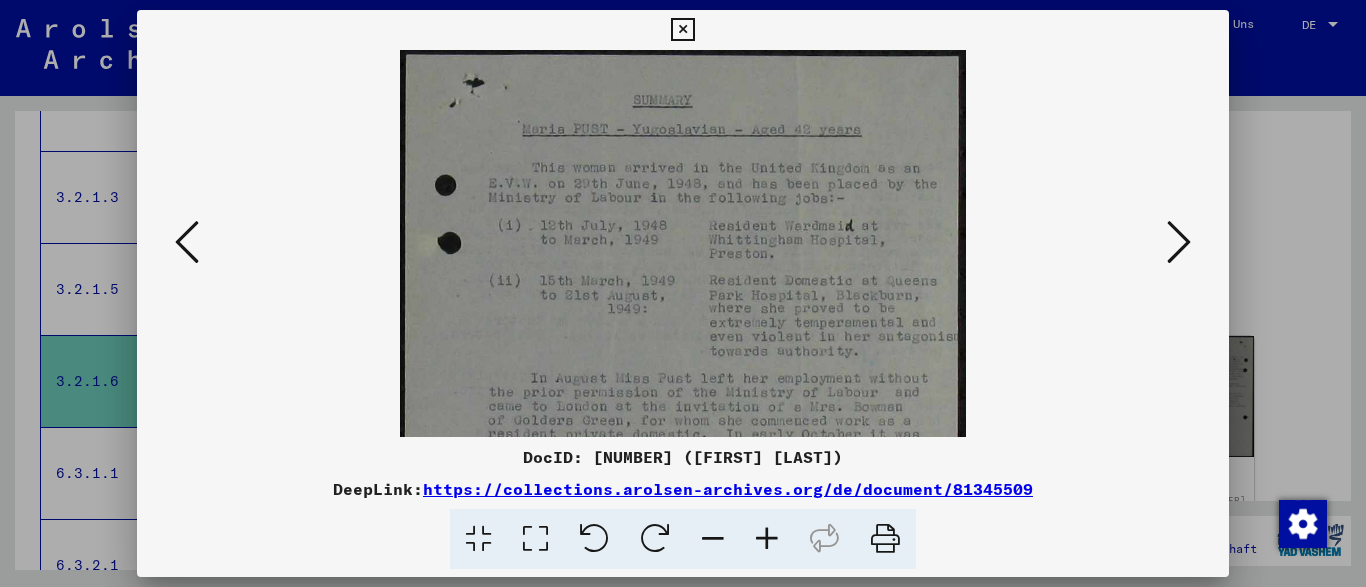 click at bounding box center [767, 539] 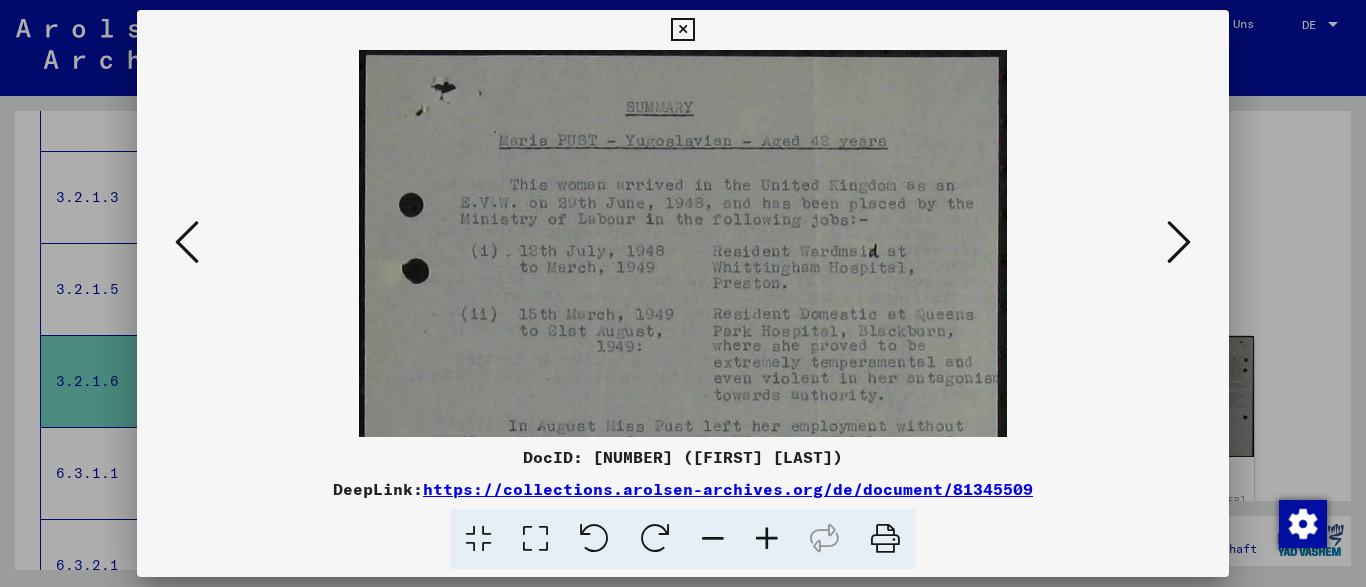 click at bounding box center (767, 539) 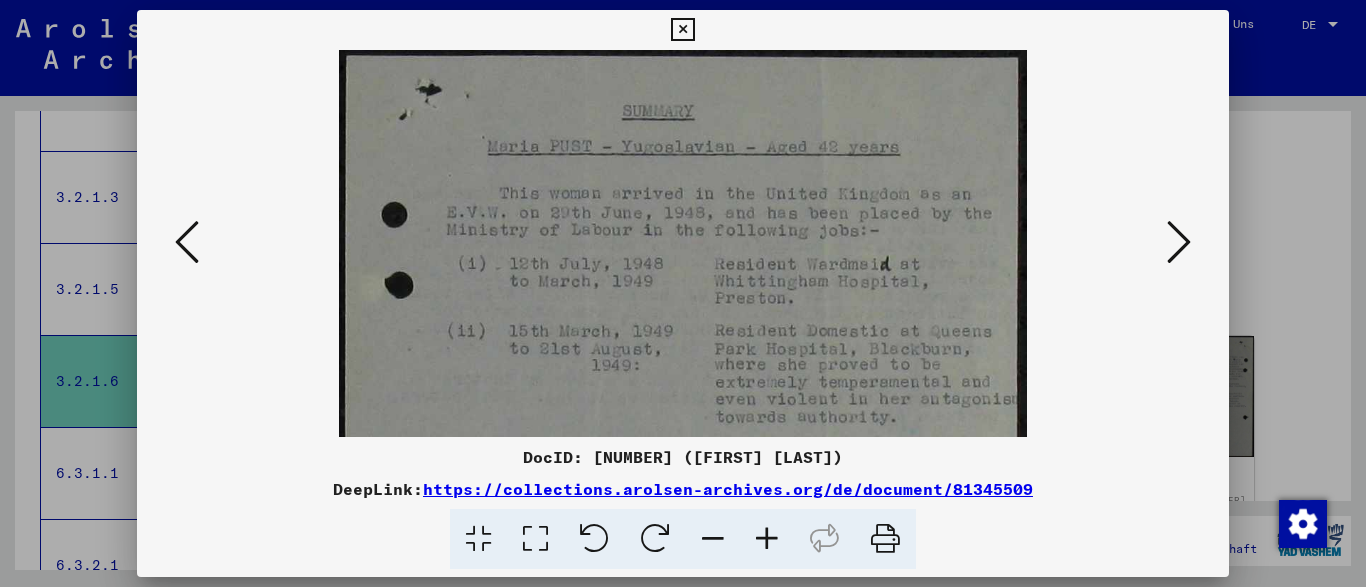 click at bounding box center (767, 539) 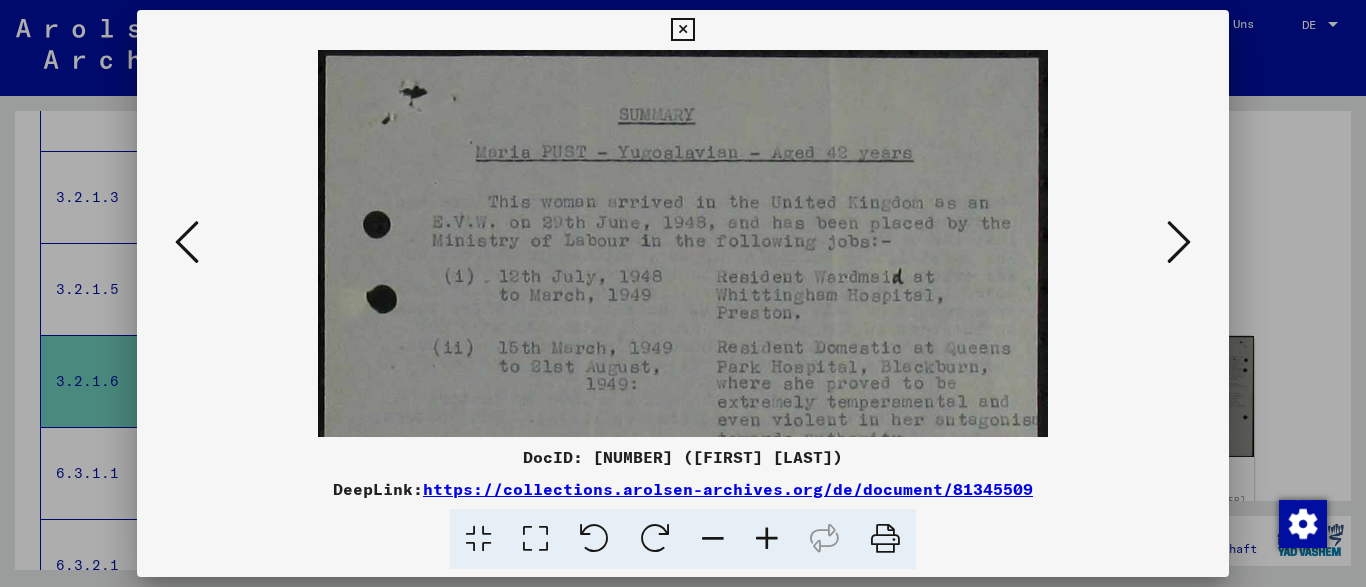 click at bounding box center (767, 539) 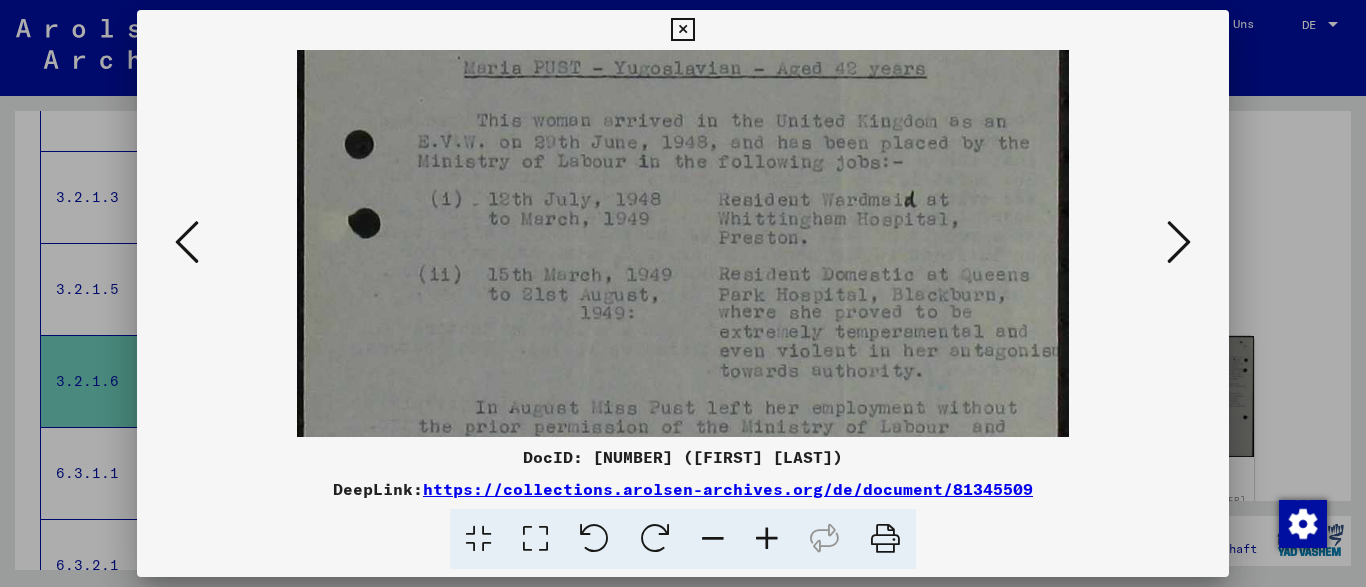 scroll, scrollTop: 202, scrollLeft: 0, axis: vertical 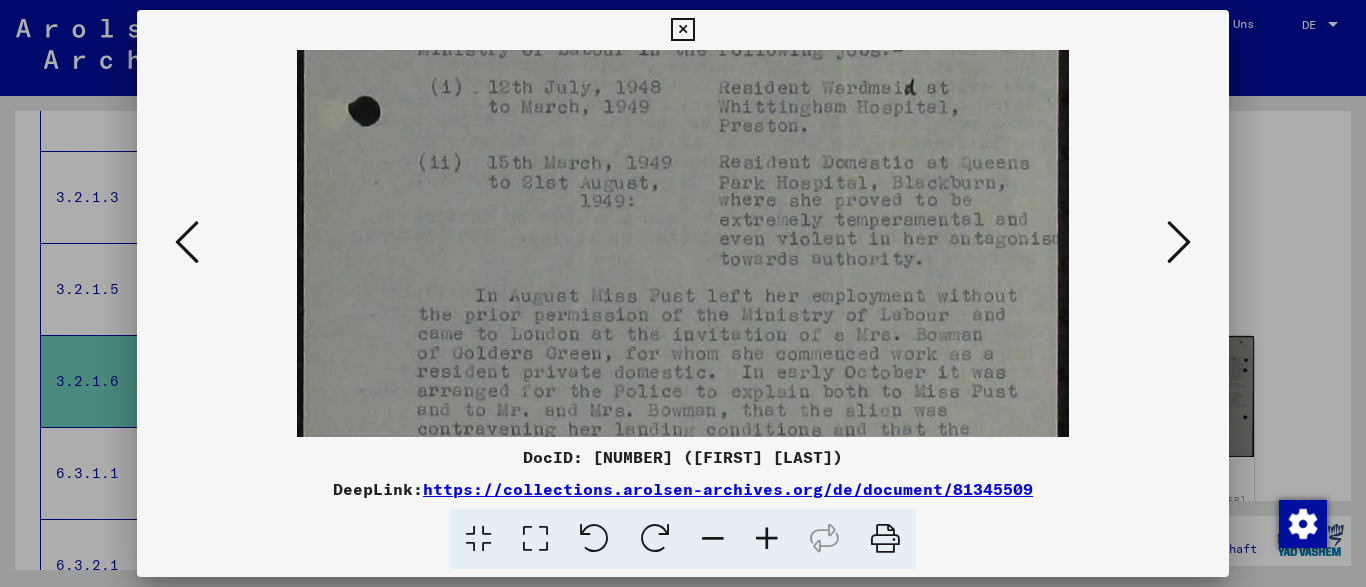 drag, startPoint x: 907, startPoint y: 331, endPoint x: 904, endPoint y: 129, distance: 202.02228 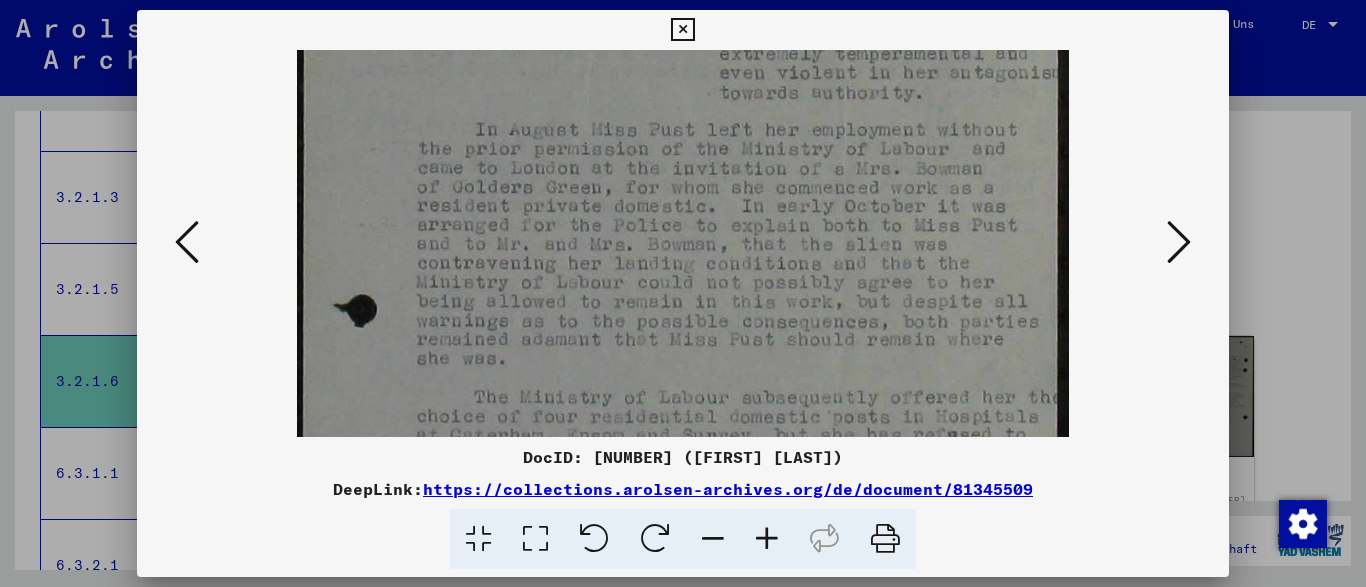 drag, startPoint x: 897, startPoint y: 306, endPoint x: 883, endPoint y: 197, distance: 109.89541 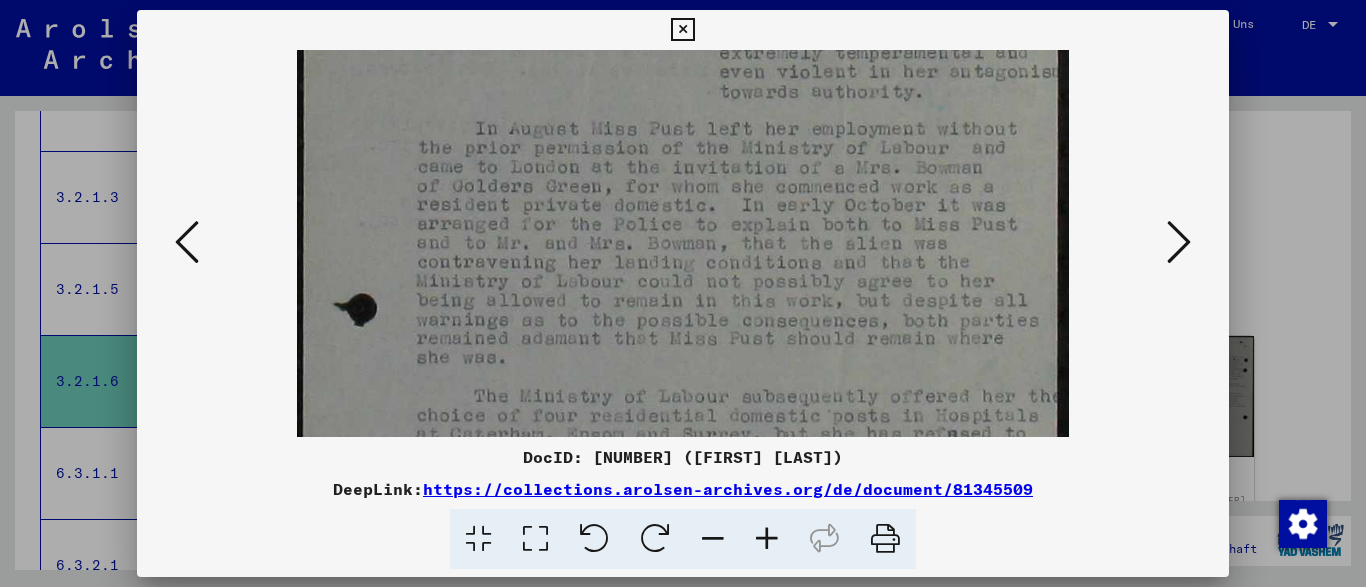 scroll, scrollTop: 502, scrollLeft: 0, axis: vertical 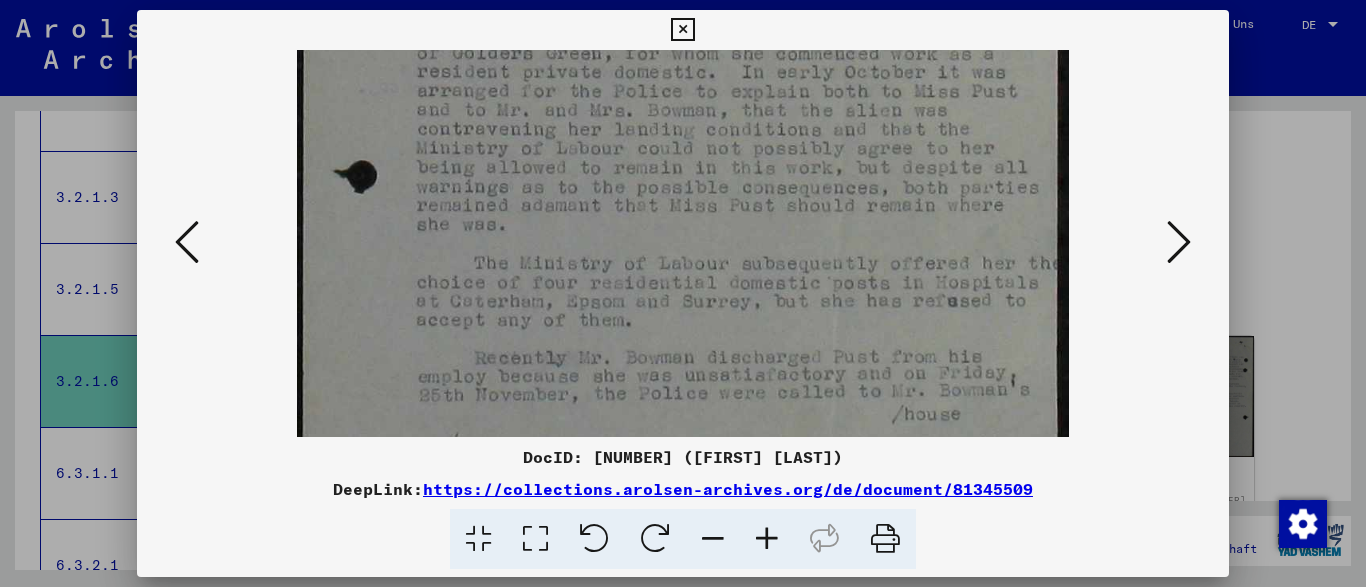 drag, startPoint x: 902, startPoint y: 245, endPoint x: 897, endPoint y: 112, distance: 133.09395 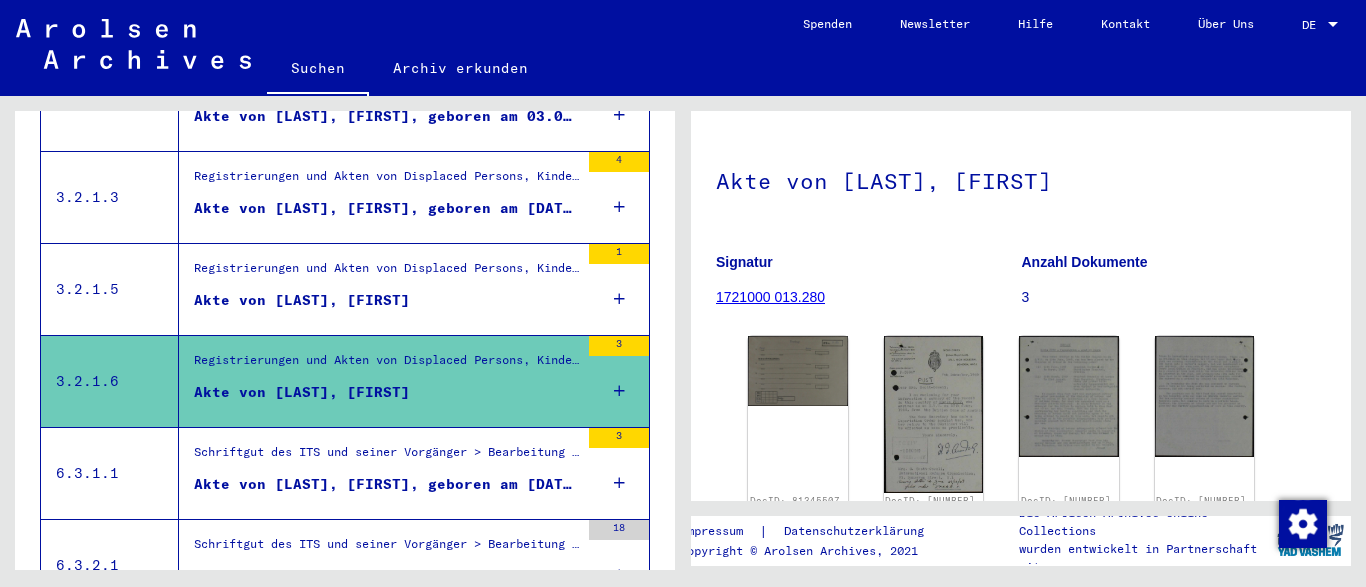 drag, startPoint x: 402, startPoint y: 240, endPoint x: 410, endPoint y: 392, distance: 152.21039 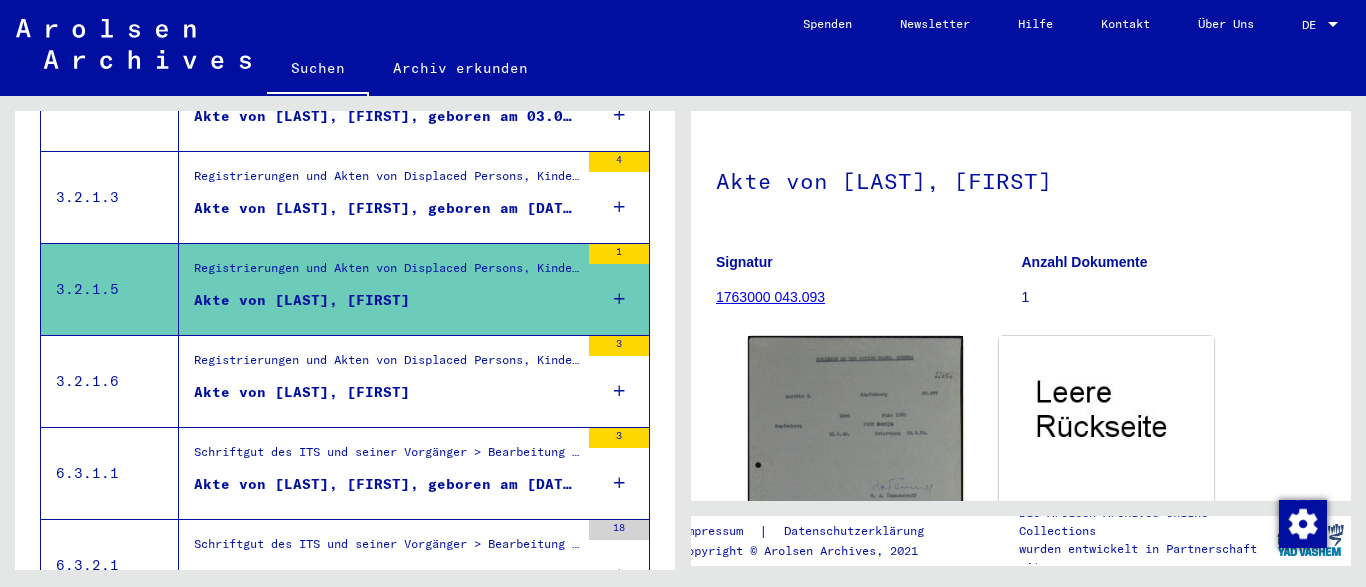 scroll, scrollTop: 0, scrollLeft: 0, axis: both 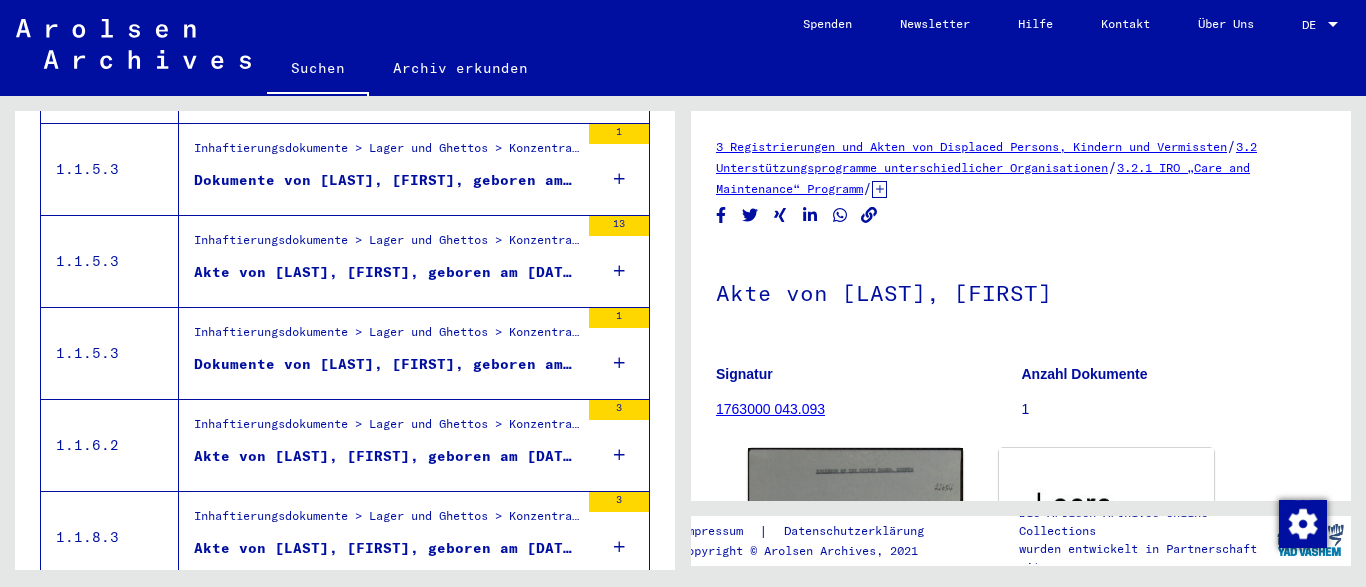 click on "Dokumente von [LAST], [FIRST], geboren am [DATE]" at bounding box center [386, 364] 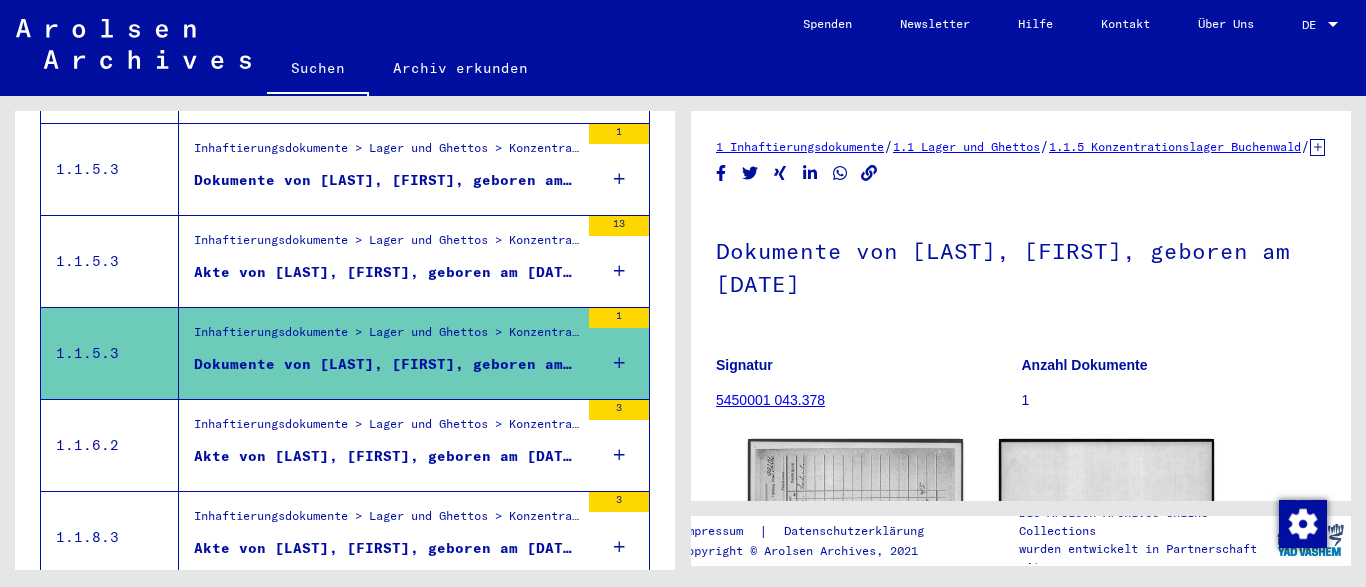 scroll, scrollTop: 197, scrollLeft: 0, axis: vertical 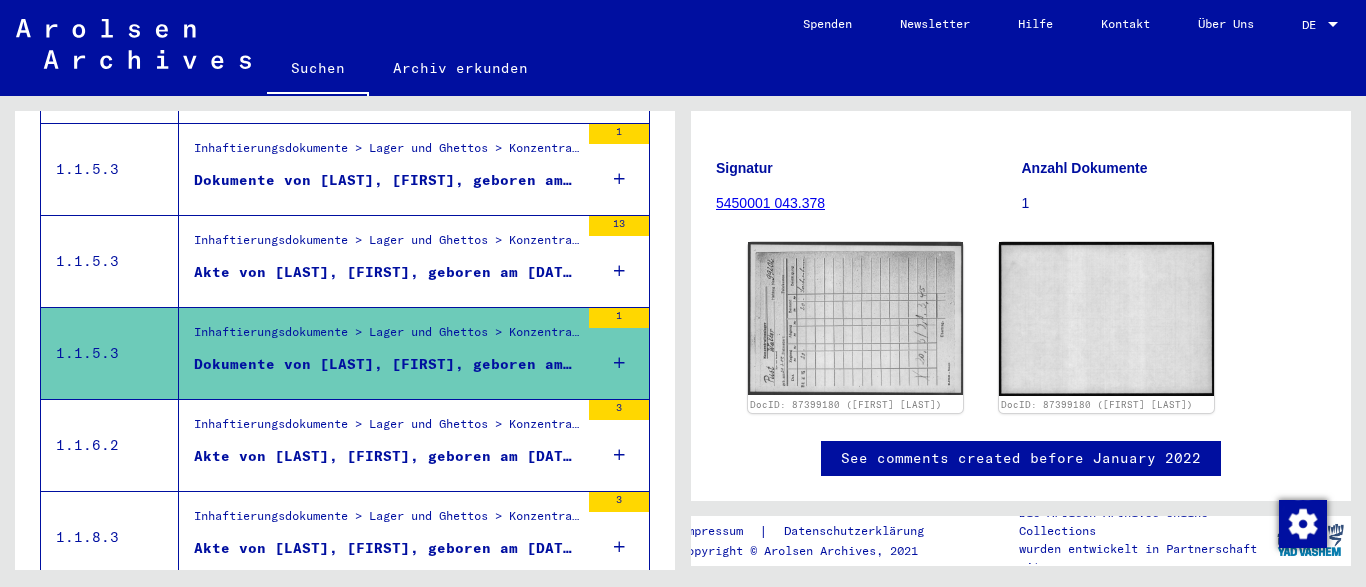click on "Akte von [LAST], [FIRST], geboren am [DATE]" at bounding box center [386, 272] 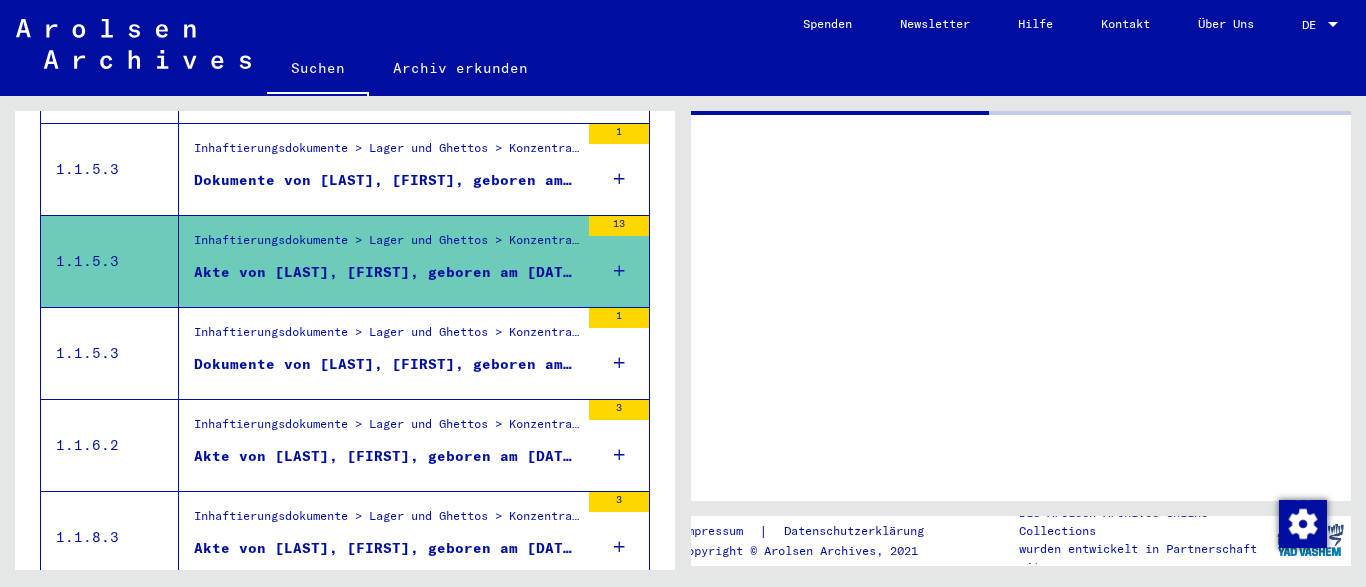 scroll, scrollTop: 0, scrollLeft: 0, axis: both 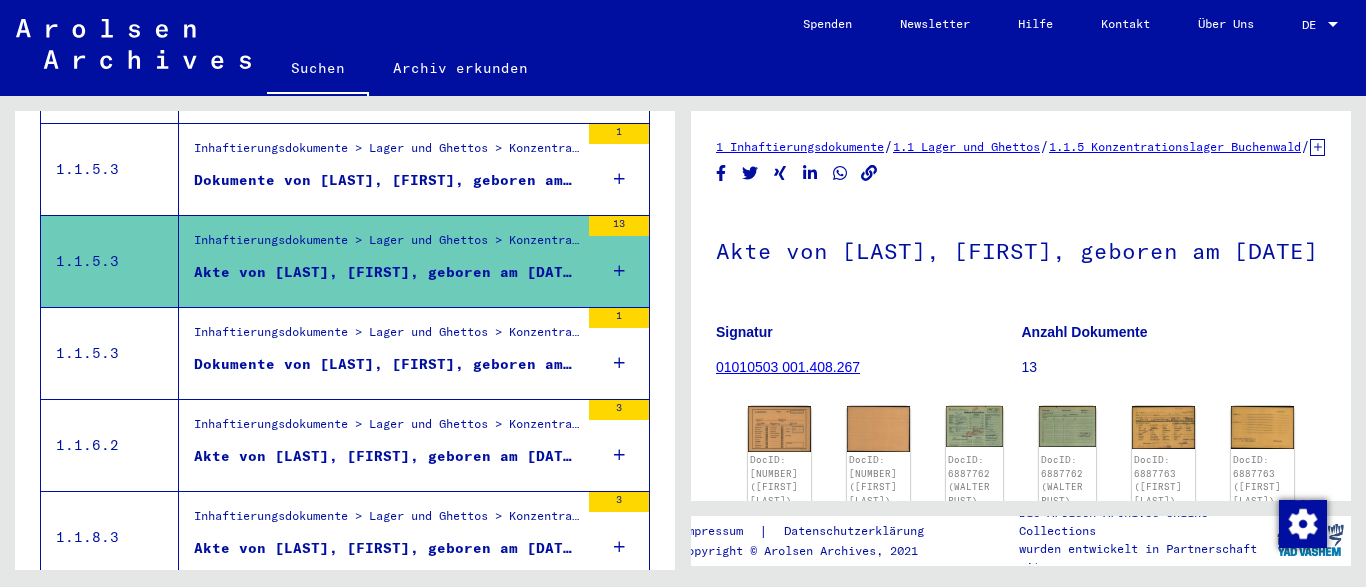 drag, startPoint x: 1352, startPoint y: 162, endPoint x: 1352, endPoint y: 207, distance: 45 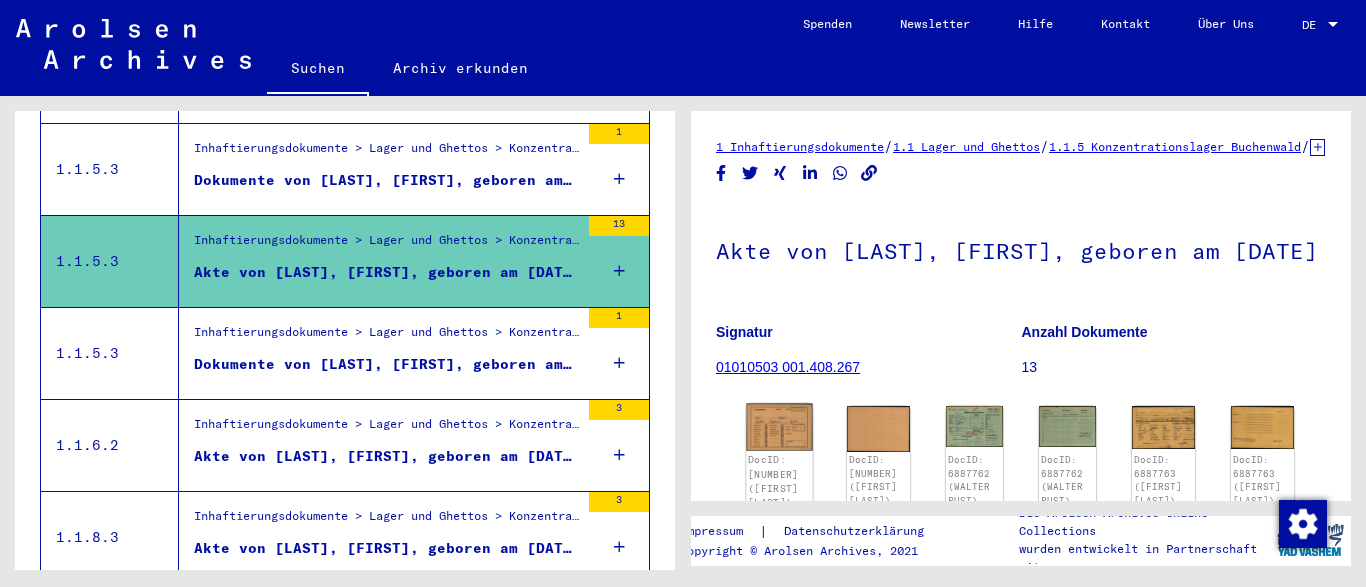 click 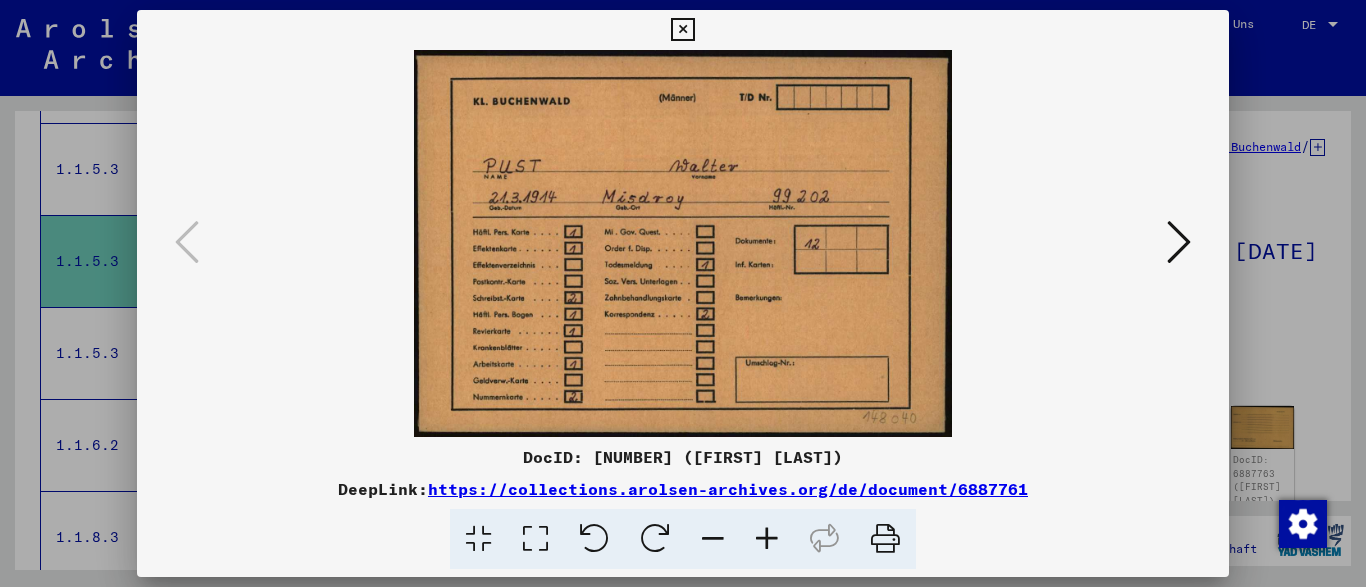 scroll, scrollTop: 248, scrollLeft: 0, axis: vertical 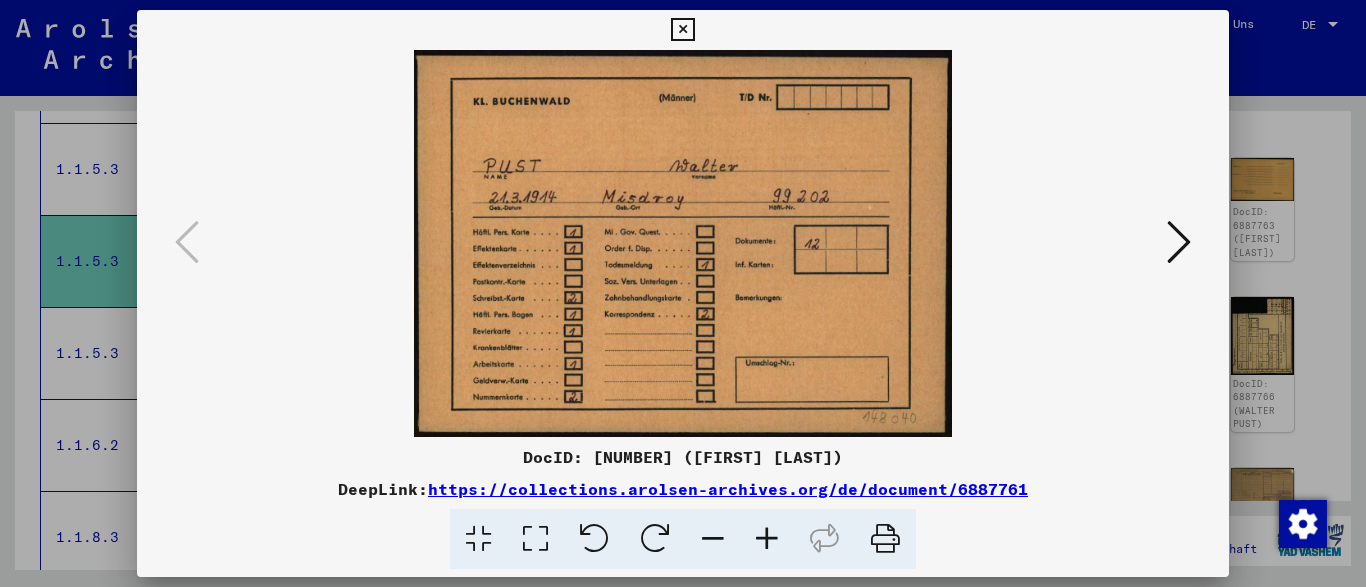 click at bounding box center (1179, 242) 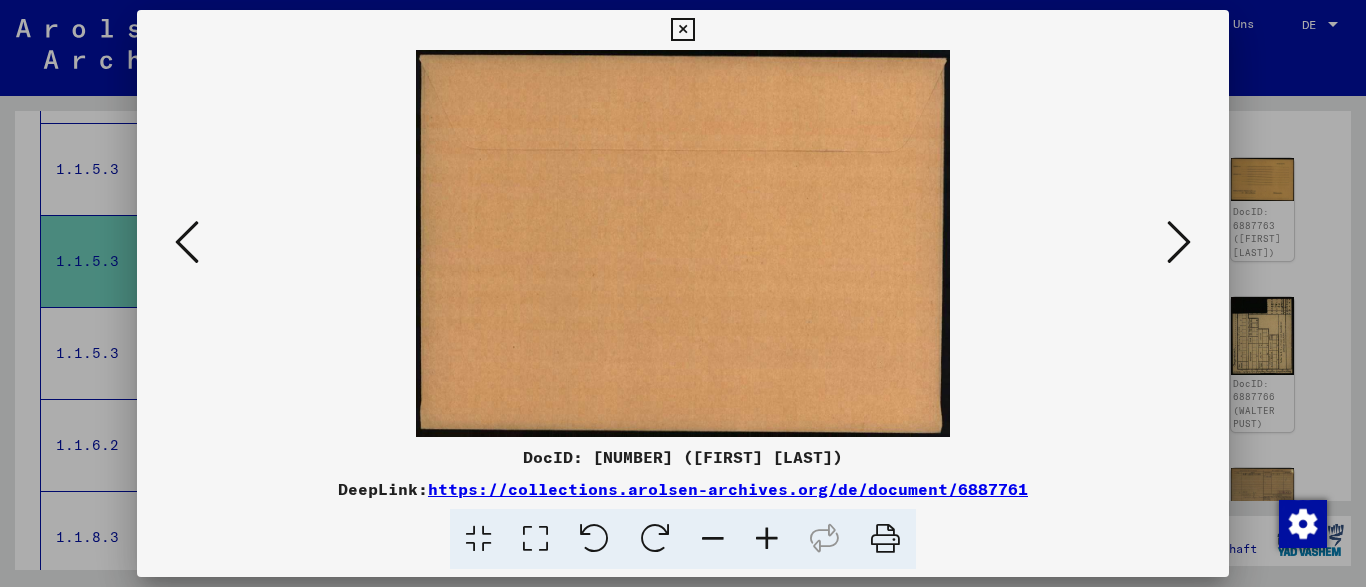 click at bounding box center (1179, 242) 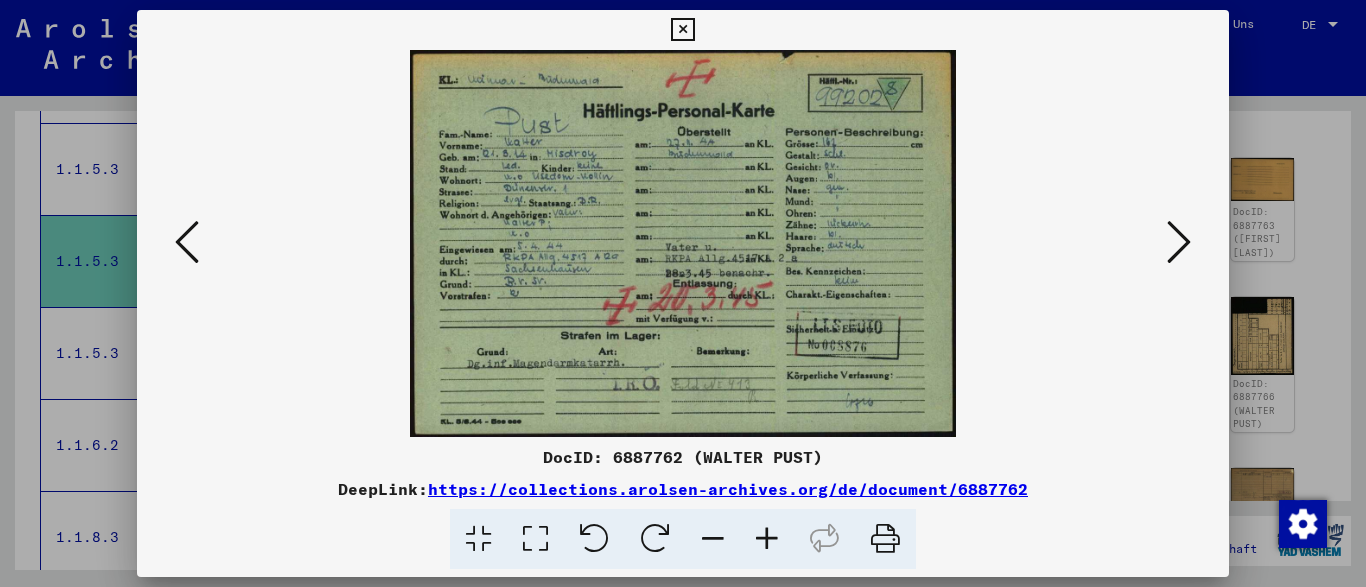 click at bounding box center [767, 539] 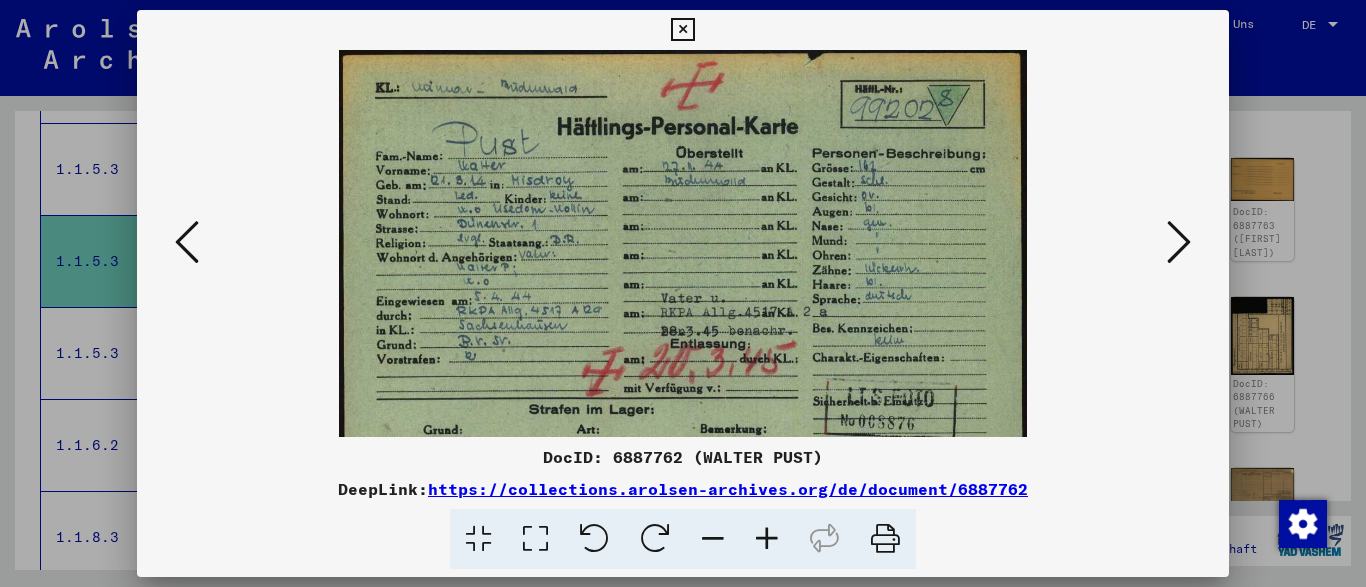 click at bounding box center (767, 539) 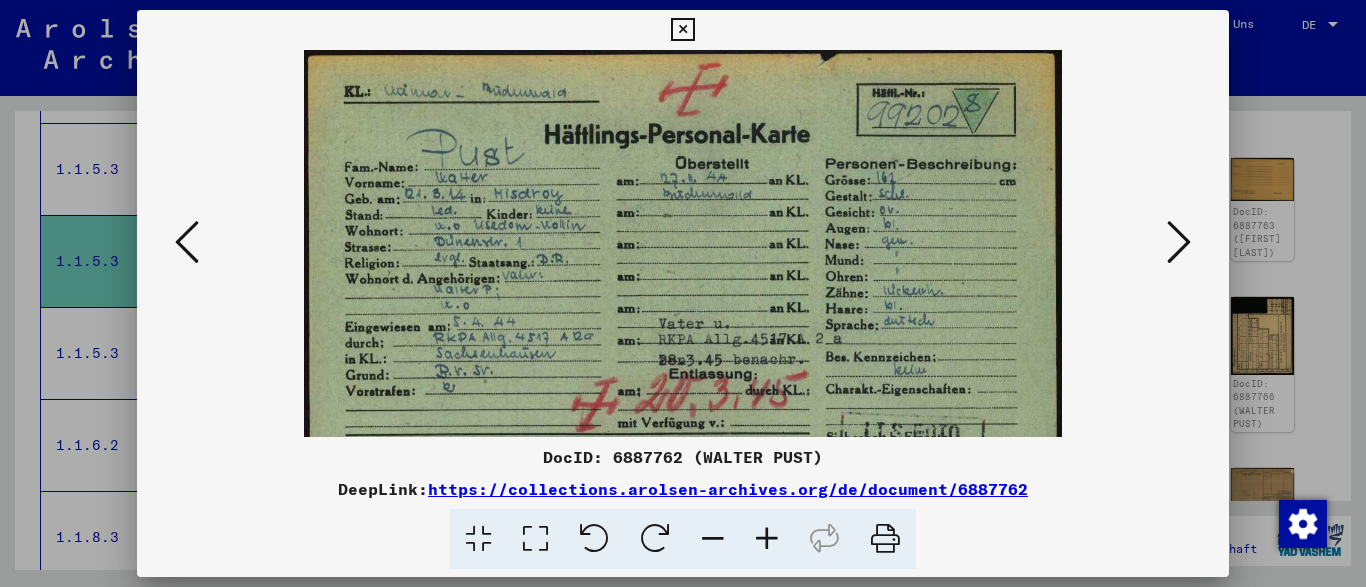 click at bounding box center (767, 539) 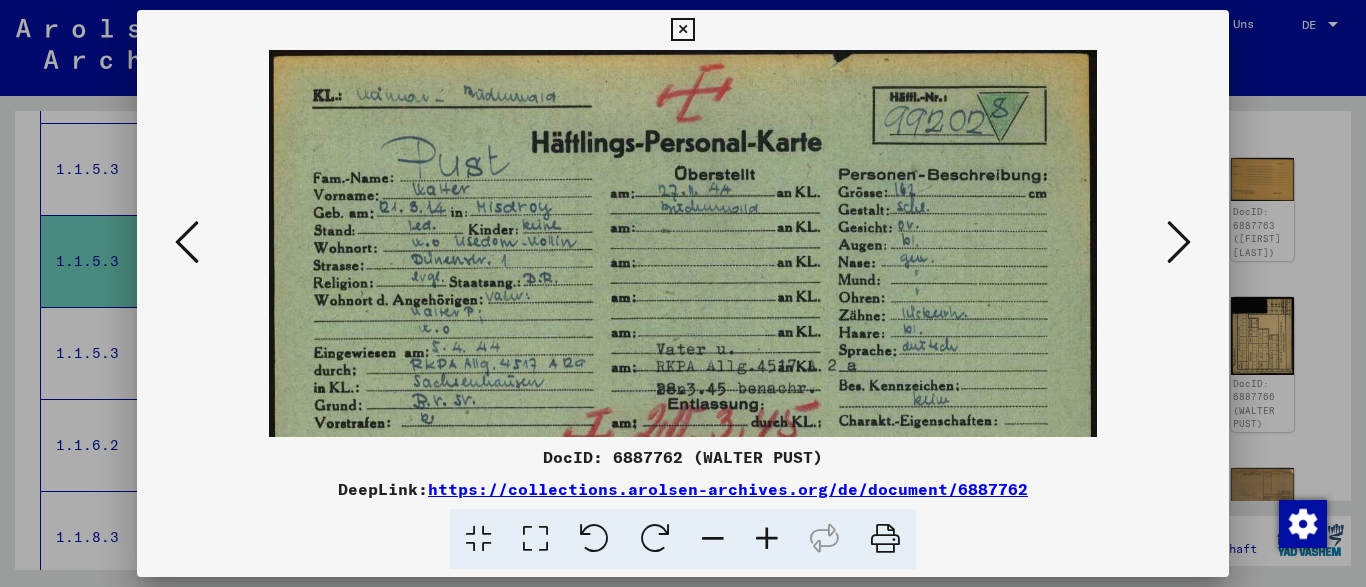click at bounding box center (767, 539) 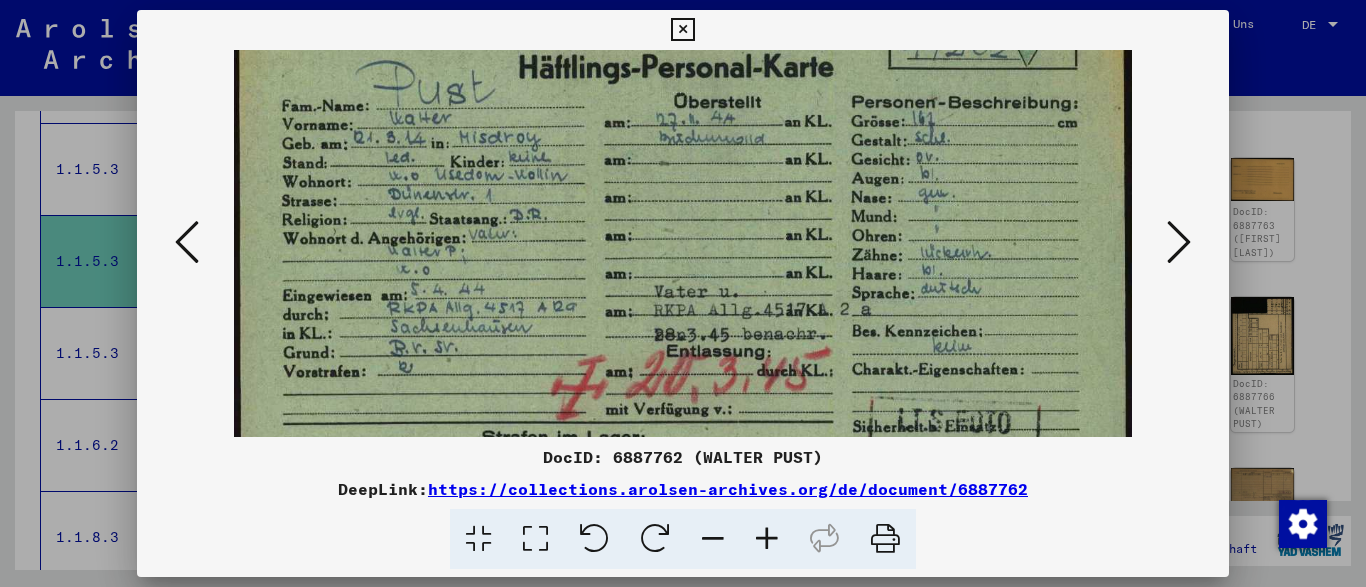 drag, startPoint x: 810, startPoint y: 316, endPoint x: 809, endPoint y: 232, distance: 84.00595 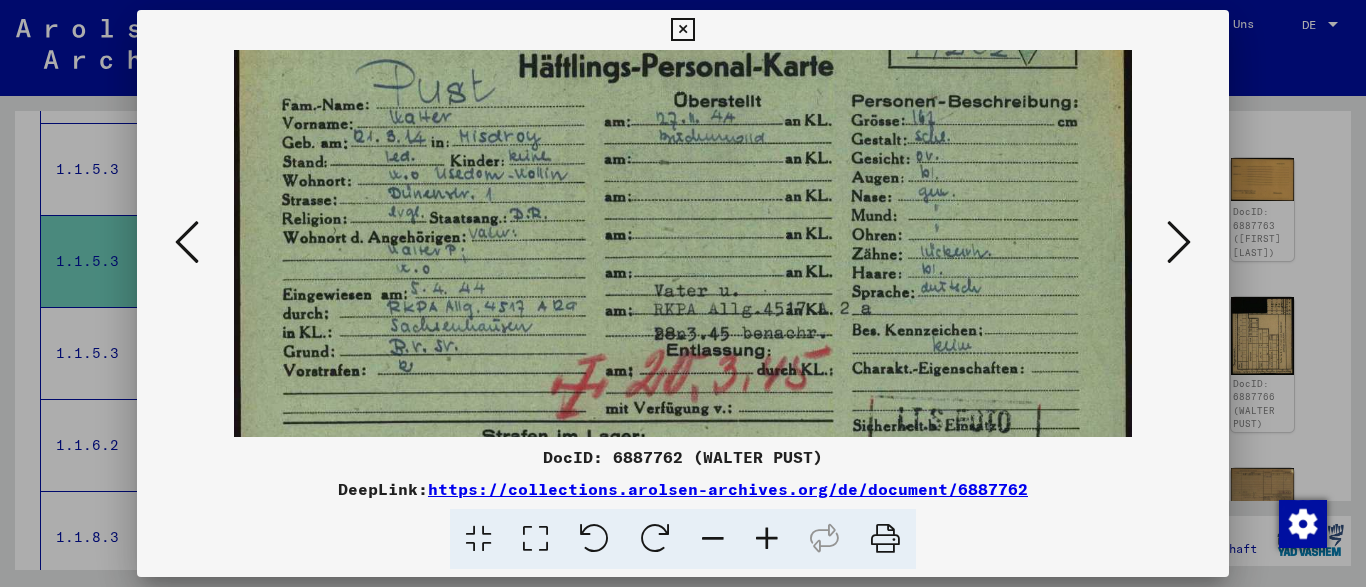 click at bounding box center (682, 30) 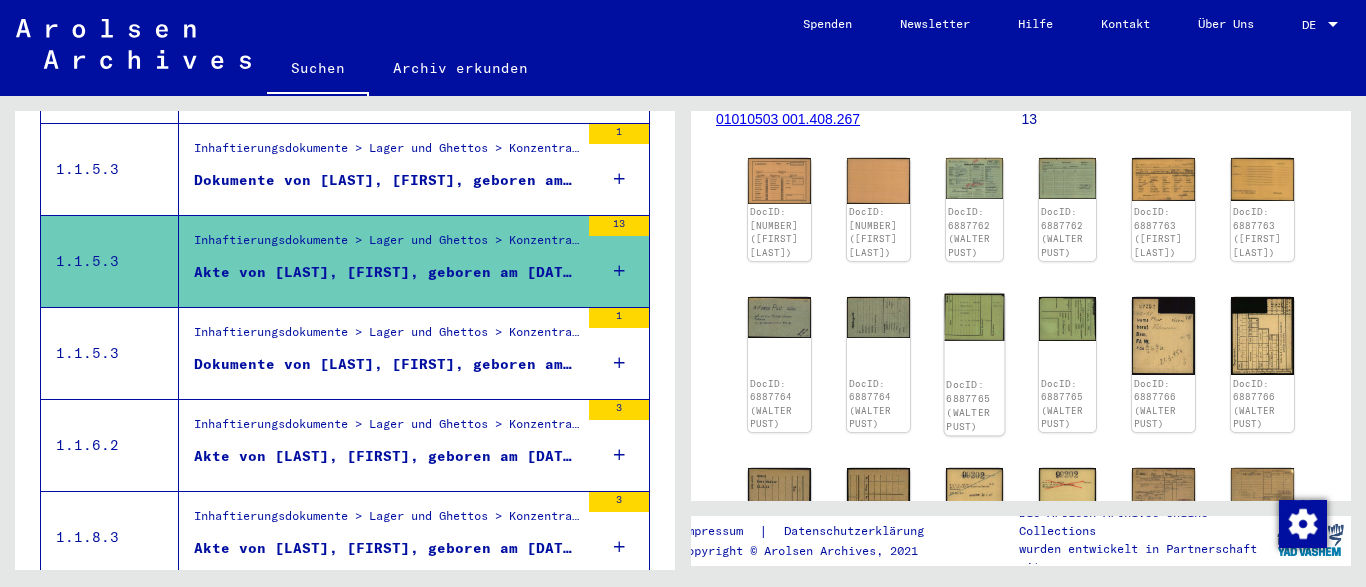 click 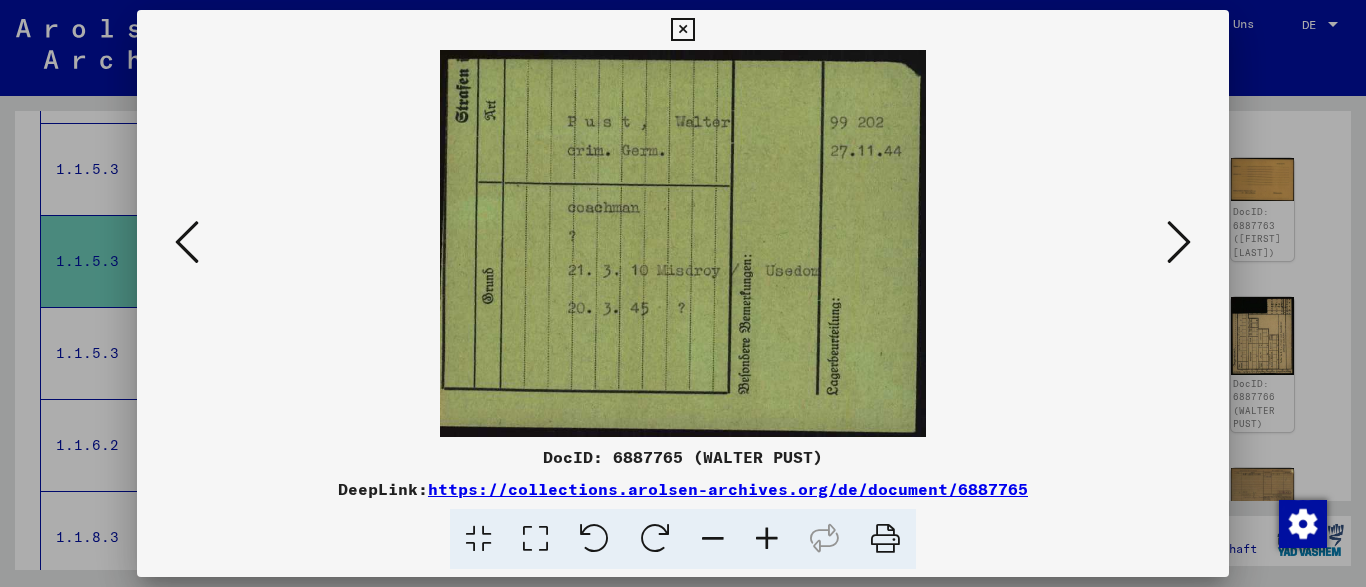 click at bounding box center [682, 30] 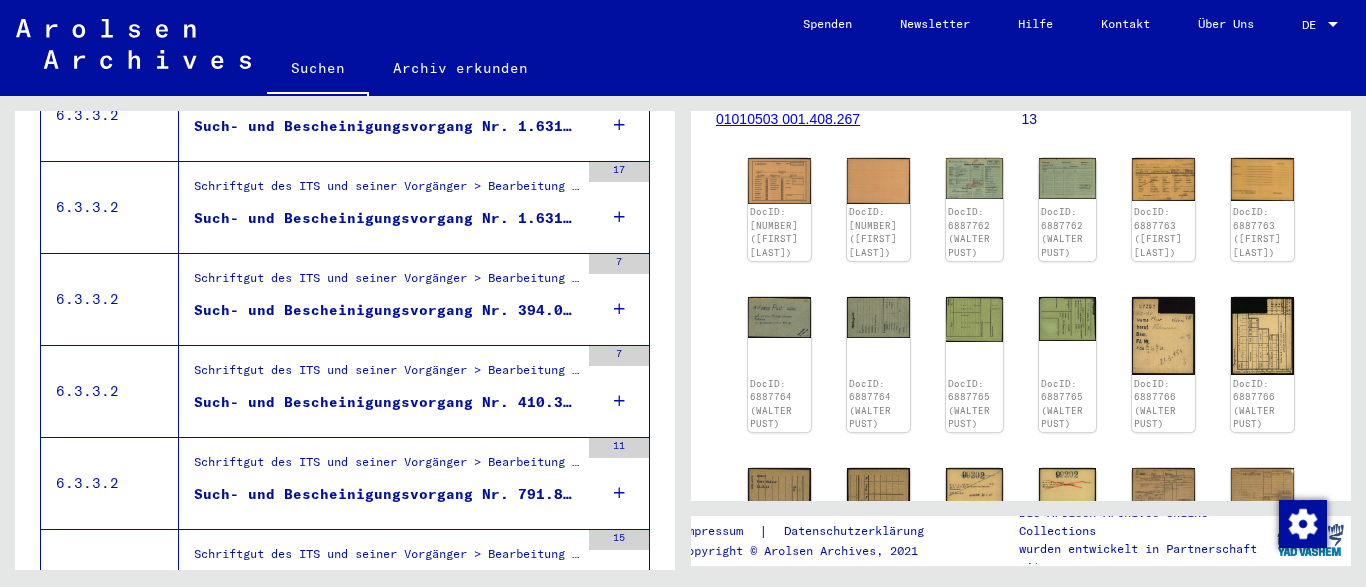 scroll, scrollTop: 2263, scrollLeft: 0, axis: vertical 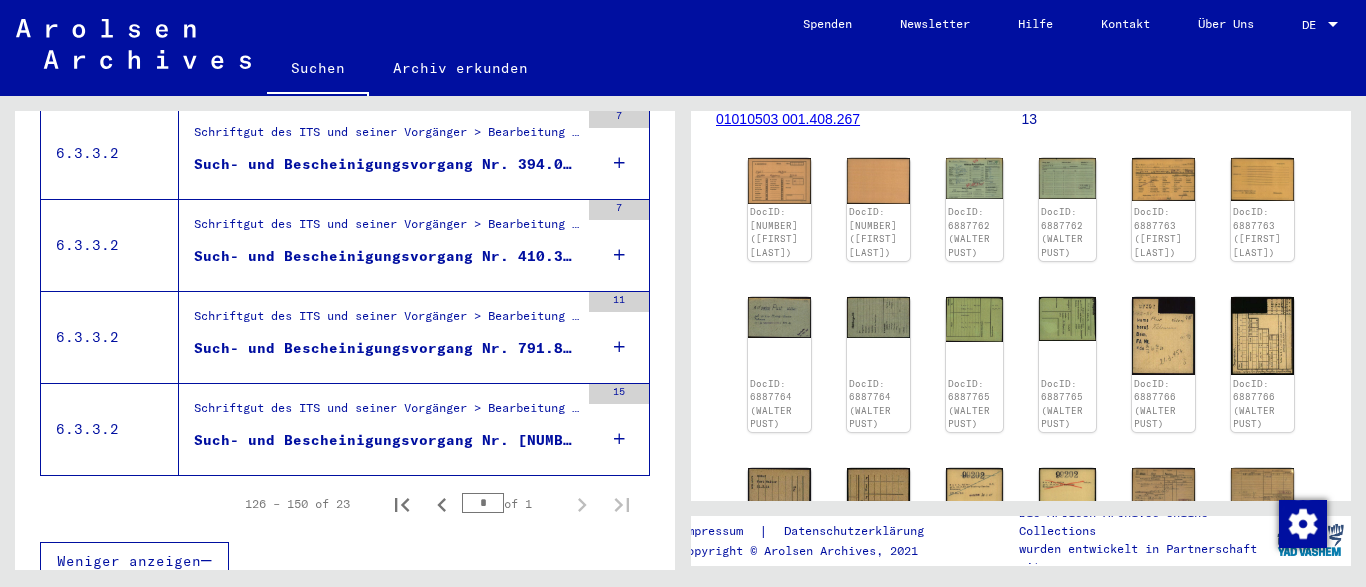 click on "*" at bounding box center (483, 503) 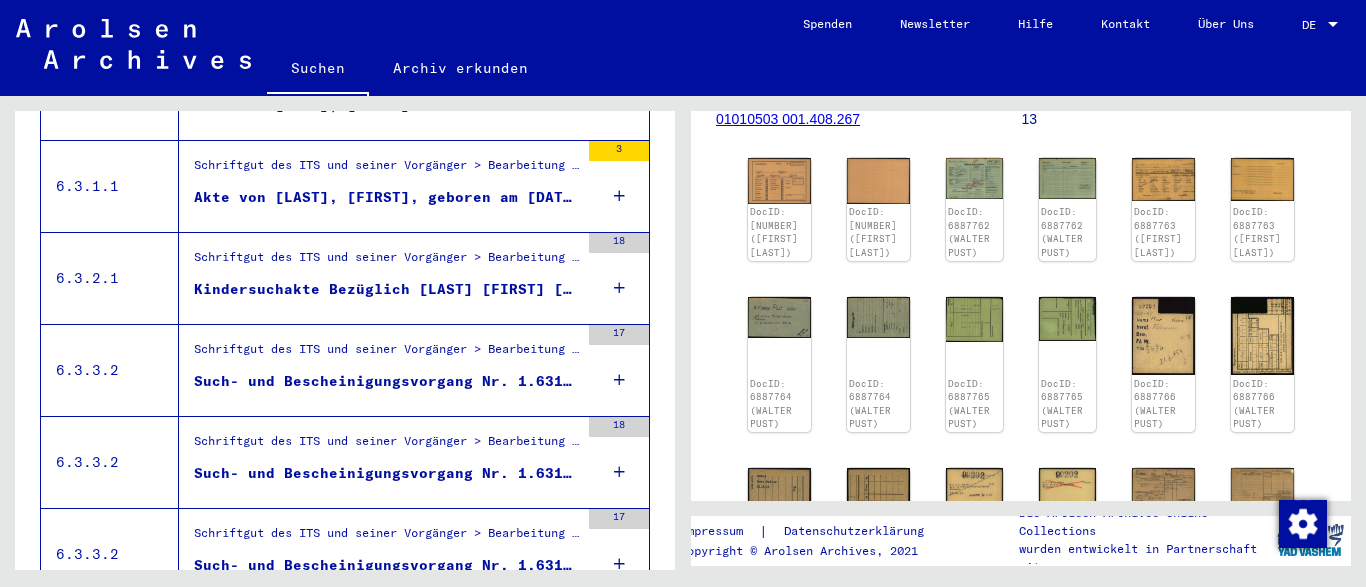 scroll, scrollTop: 2263, scrollLeft: 0, axis: vertical 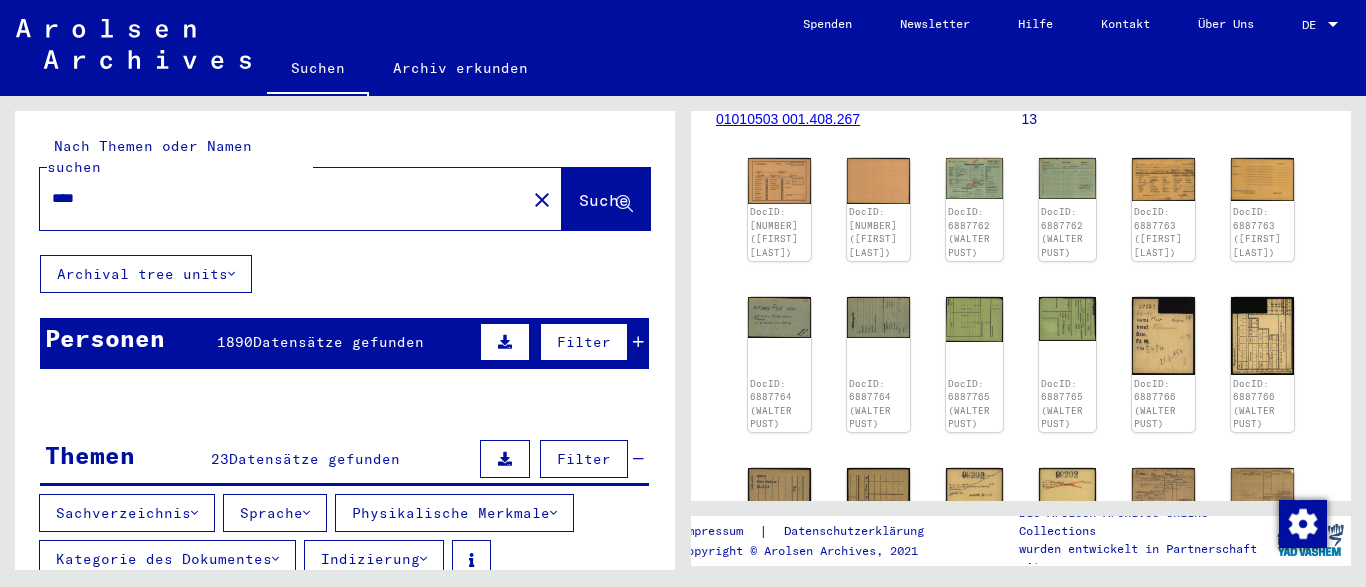 click on "****" at bounding box center (283, 198) 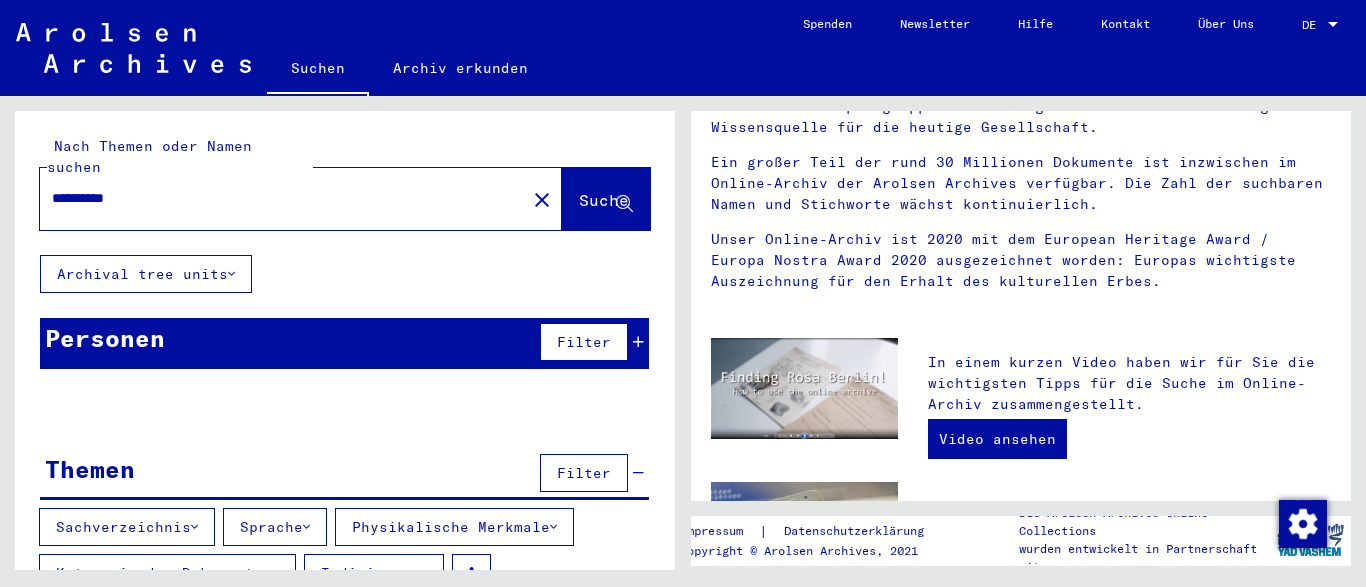 scroll, scrollTop: 0, scrollLeft: 0, axis: both 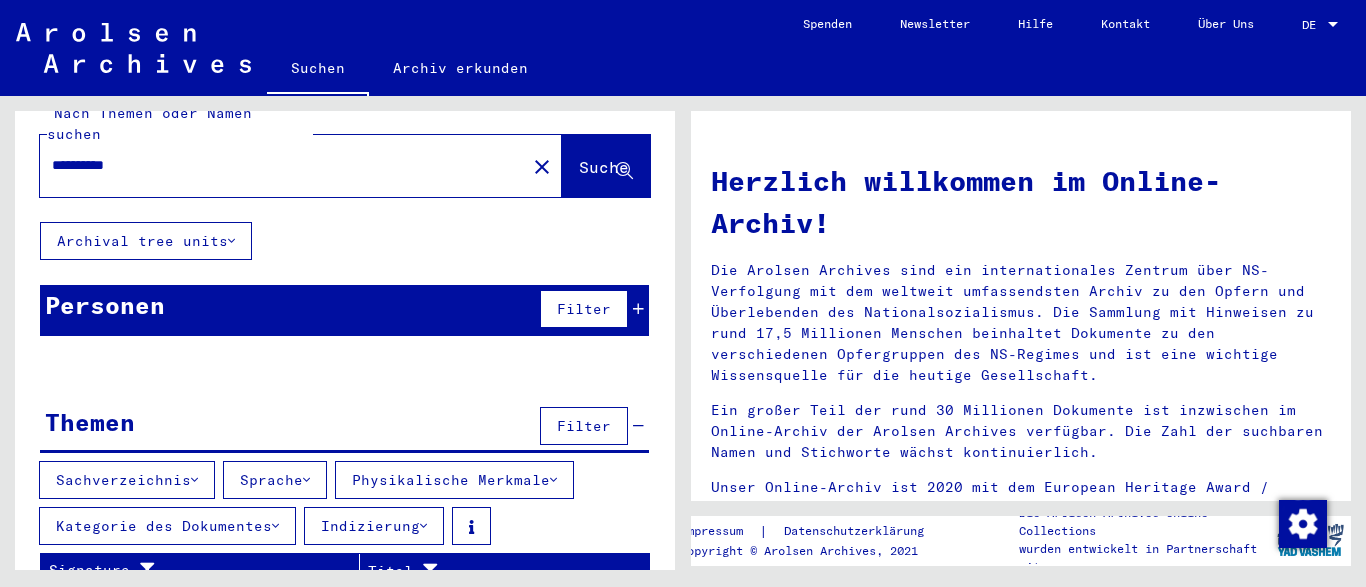 click on "**********" at bounding box center [277, 165] 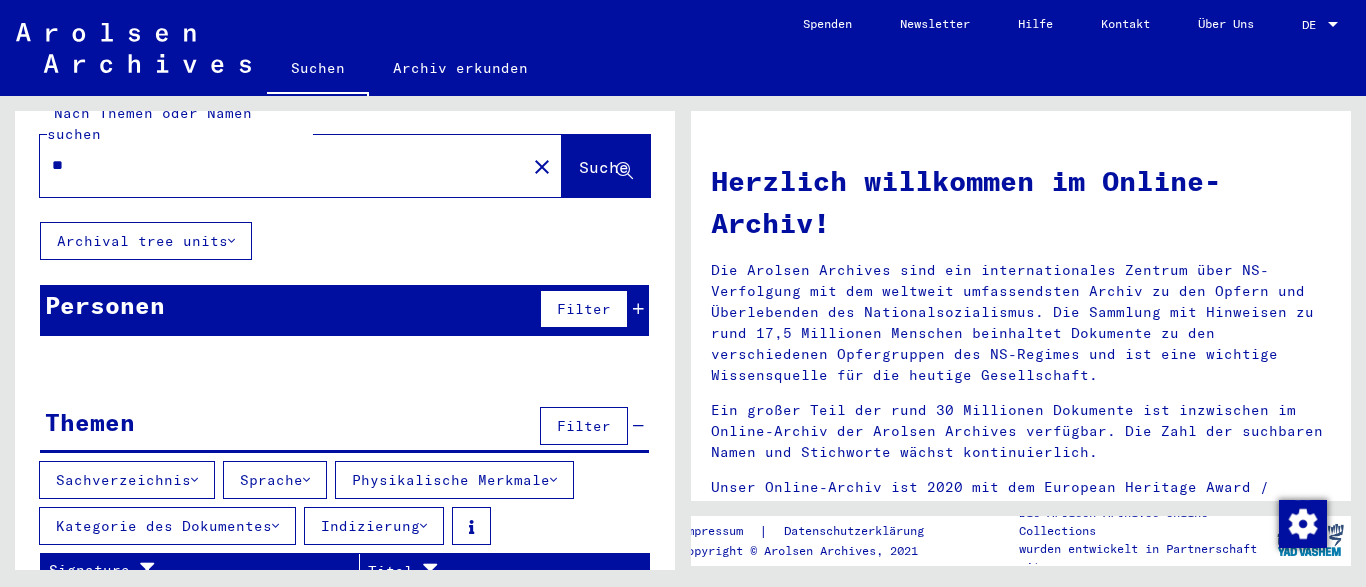 type on "*" 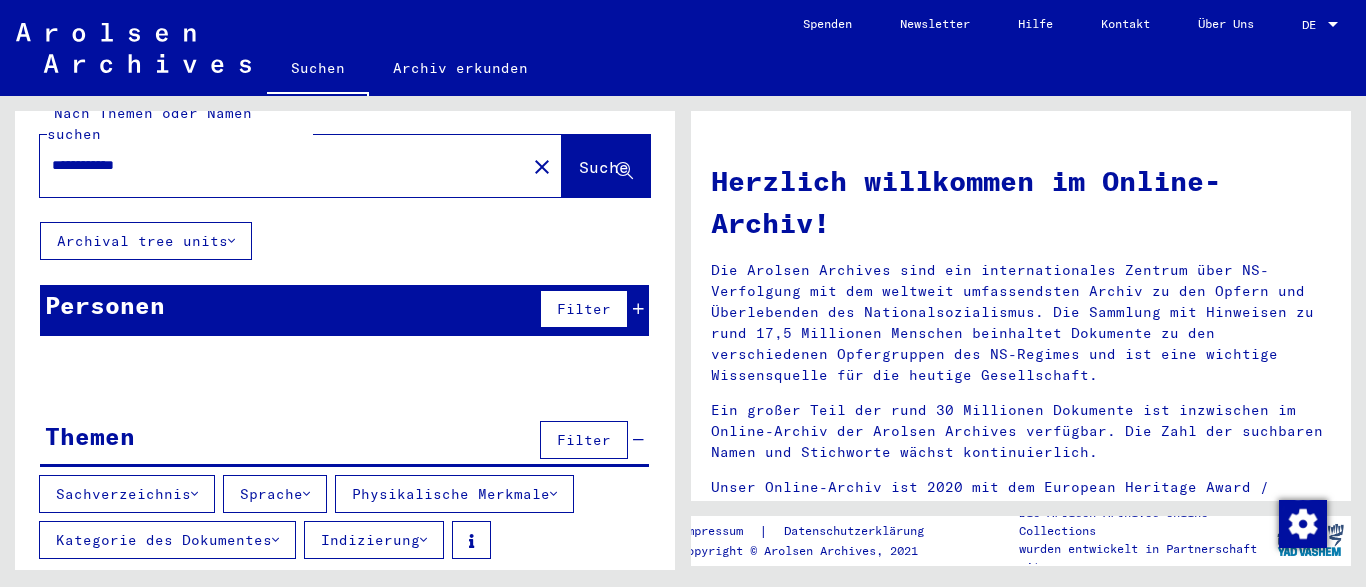 scroll, scrollTop: 4, scrollLeft: 0, axis: vertical 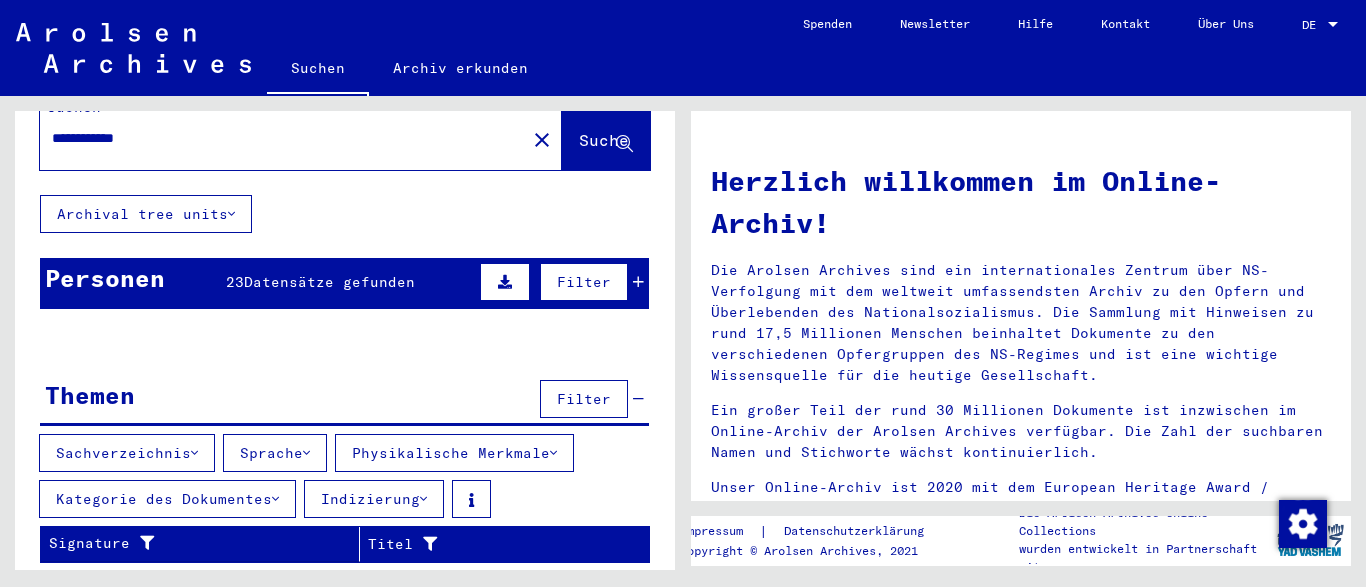 click on "Personen 23  Datensätze gefunden  Filter" at bounding box center [344, 283] 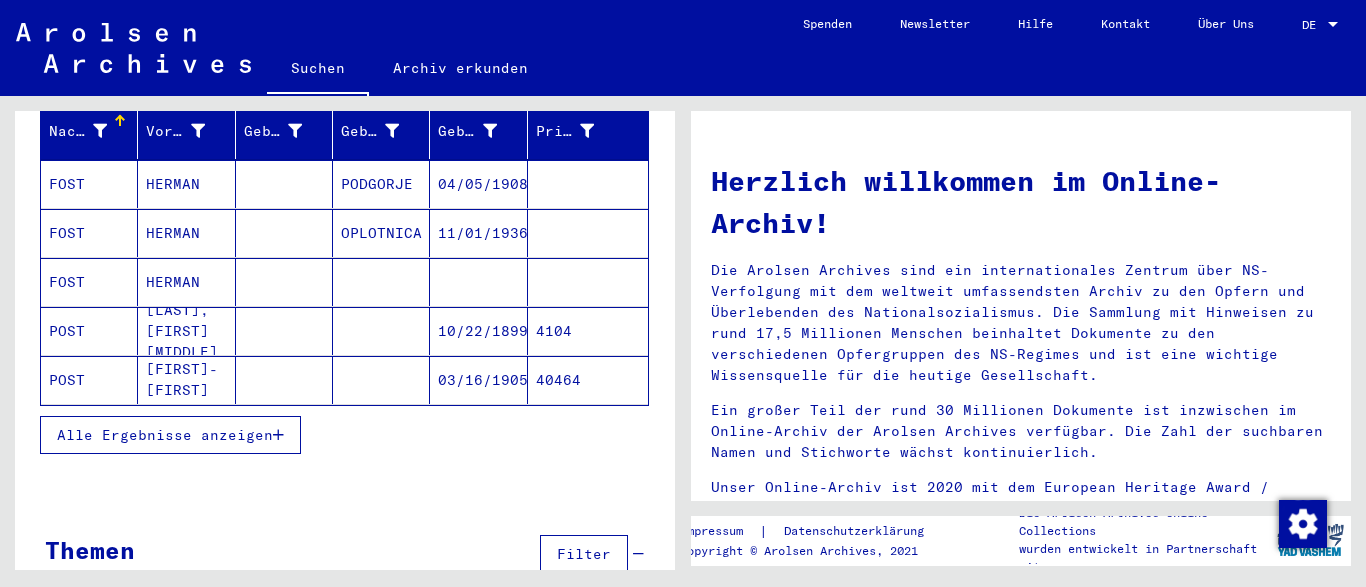 scroll, scrollTop: 270, scrollLeft: 0, axis: vertical 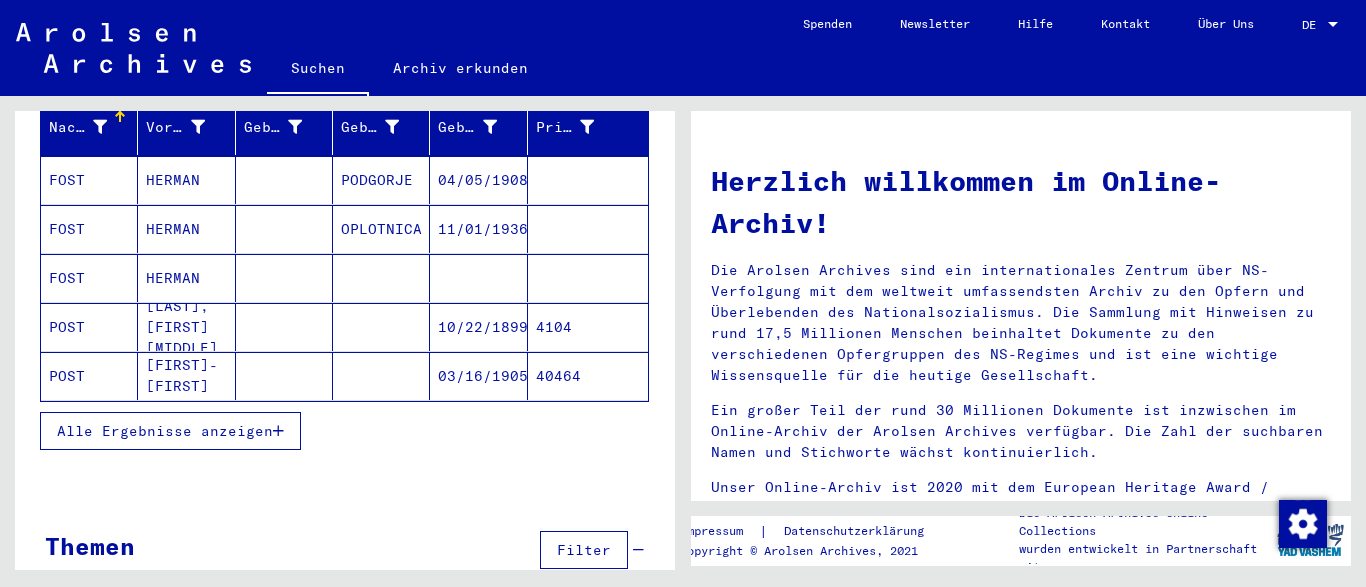 click on "Alle Ergebnisse anzeigen" at bounding box center (165, 431) 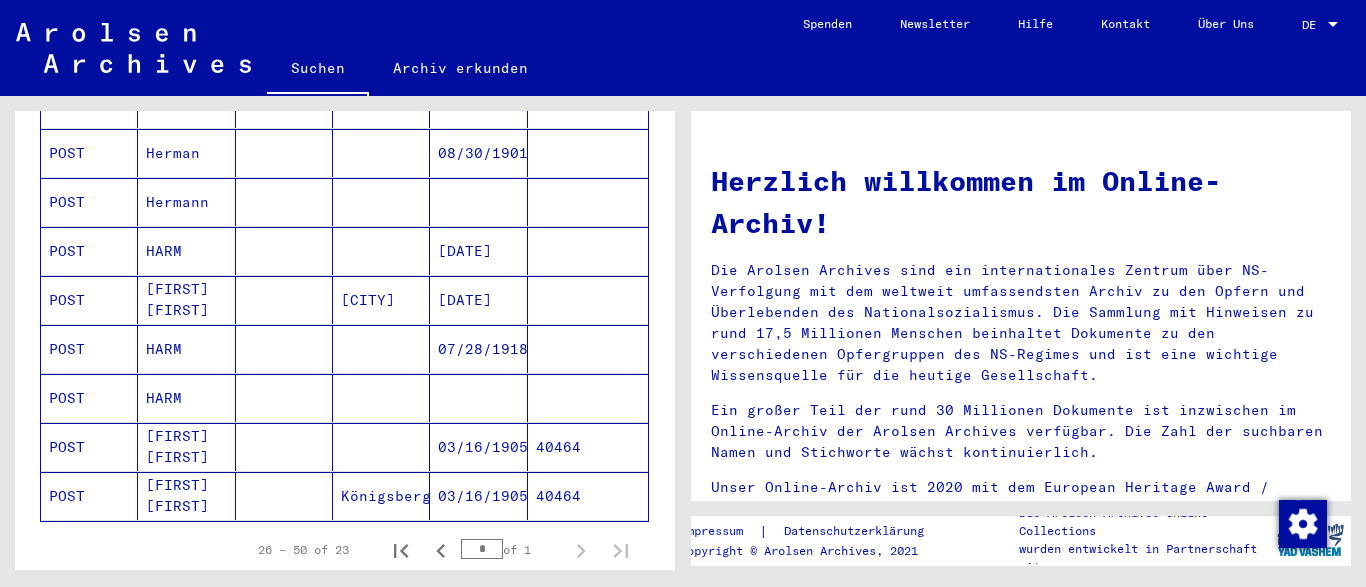 scroll, scrollTop: 1080, scrollLeft: 0, axis: vertical 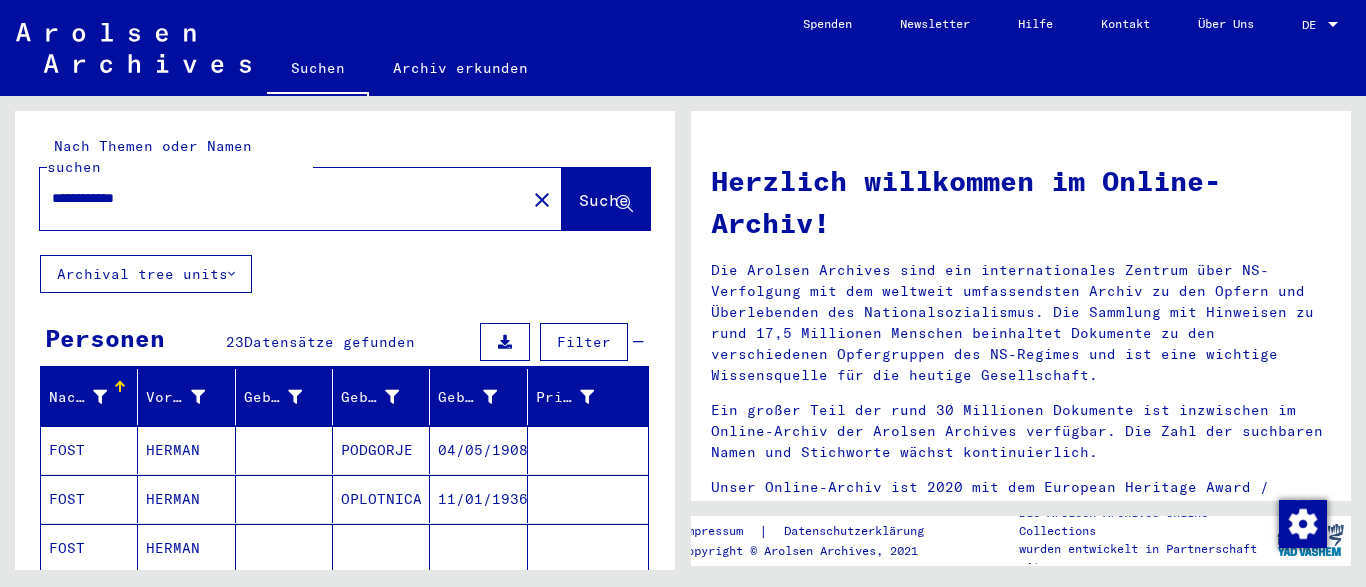 drag, startPoint x: 117, startPoint y: 177, endPoint x: 0, endPoint y: 180, distance: 117.03845 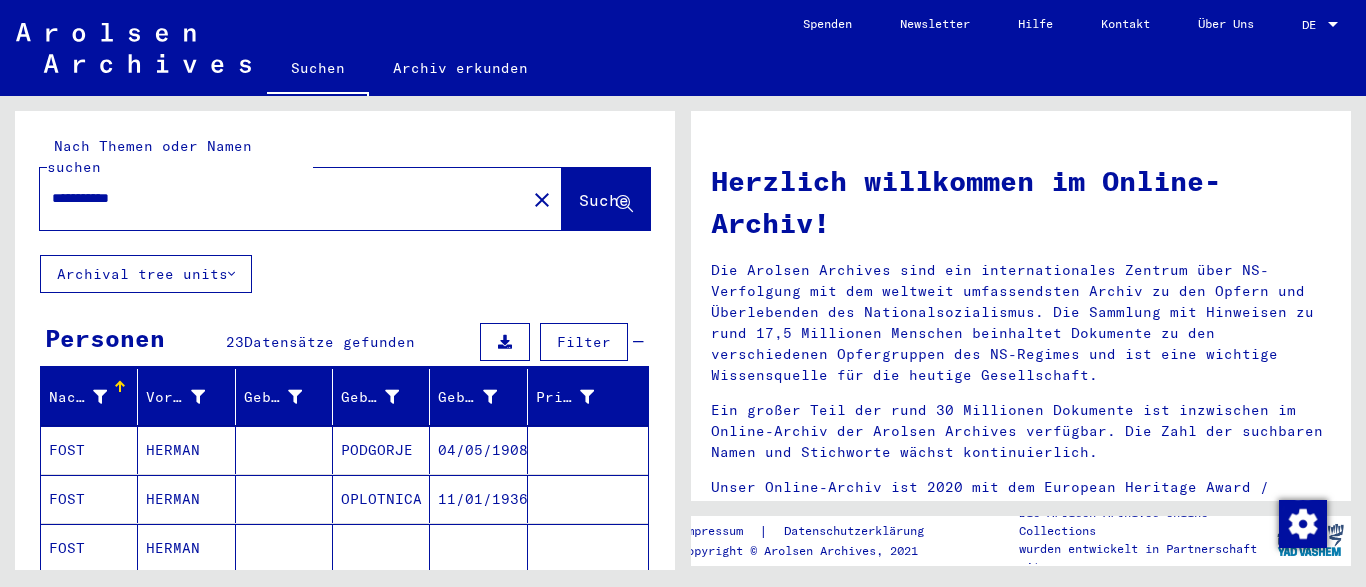 type on "**********" 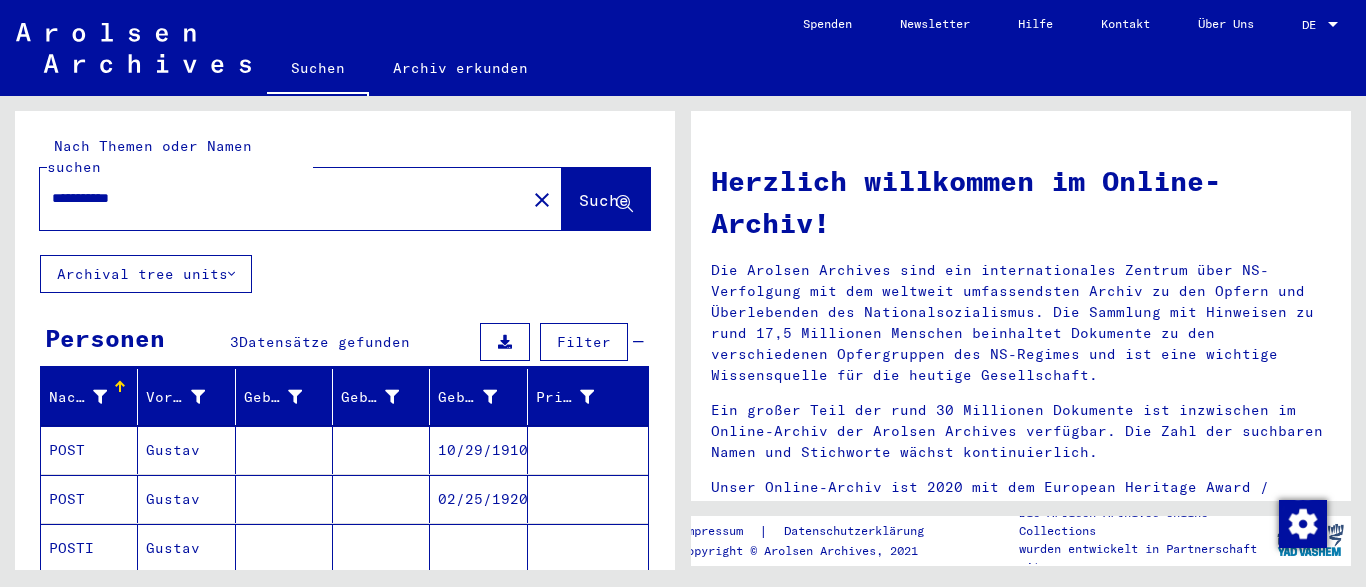 click on "Gustav" 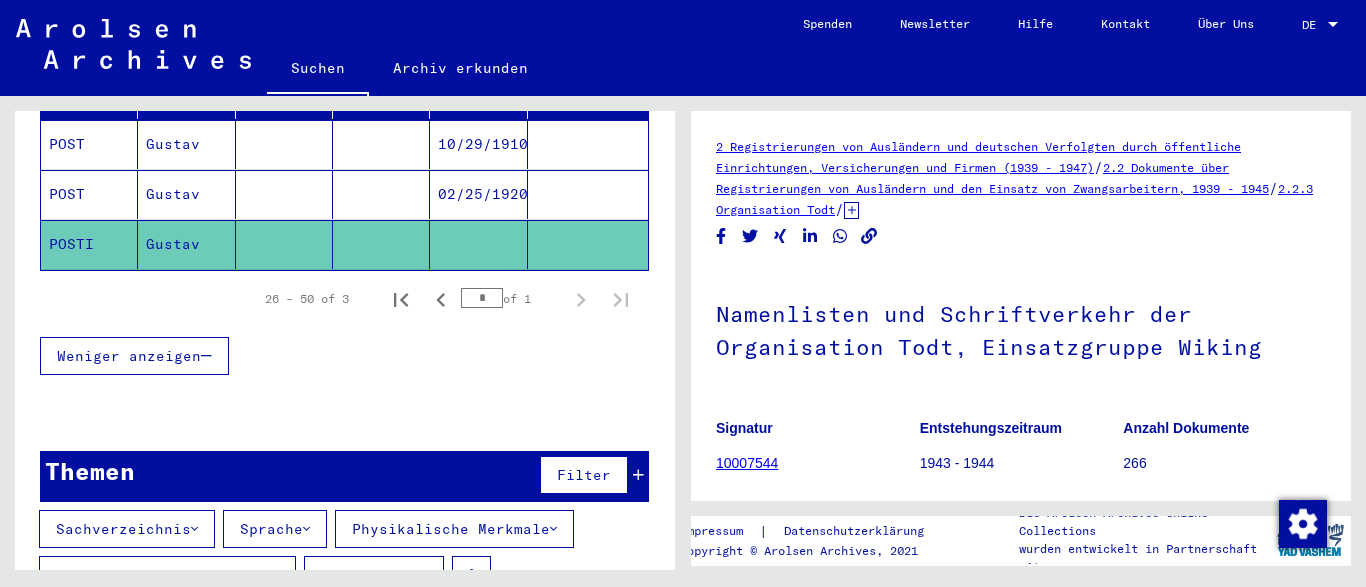 scroll, scrollTop: 339, scrollLeft: 0, axis: vertical 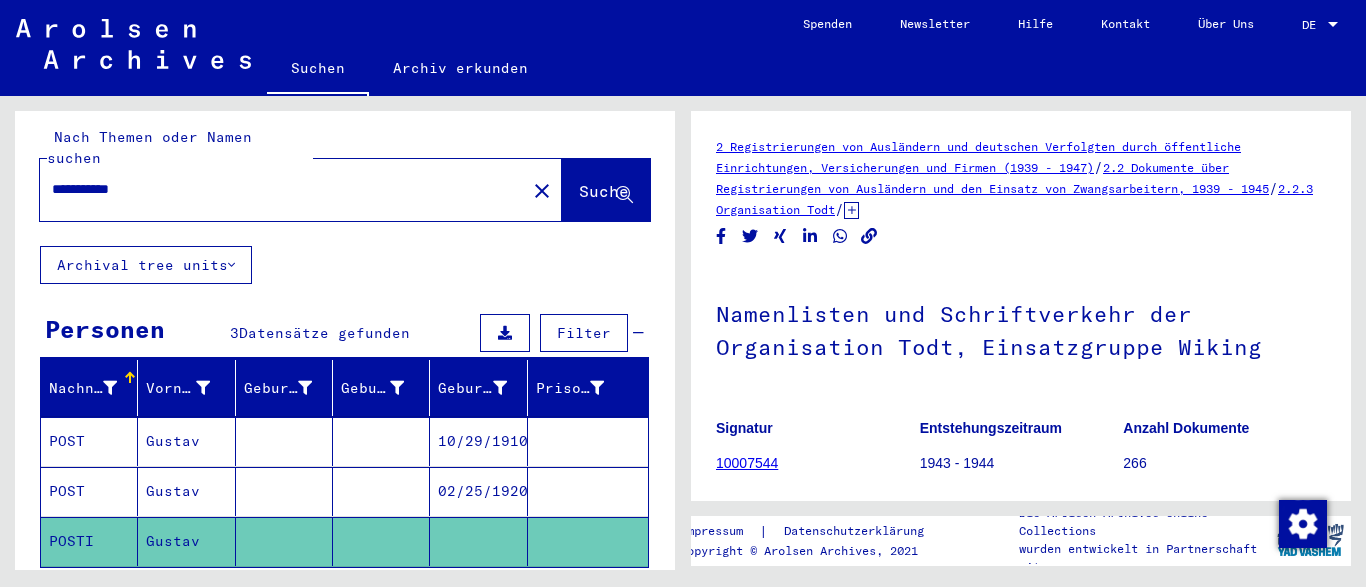 drag, startPoint x: 188, startPoint y: 173, endPoint x: 0, endPoint y: 172, distance: 188.00266 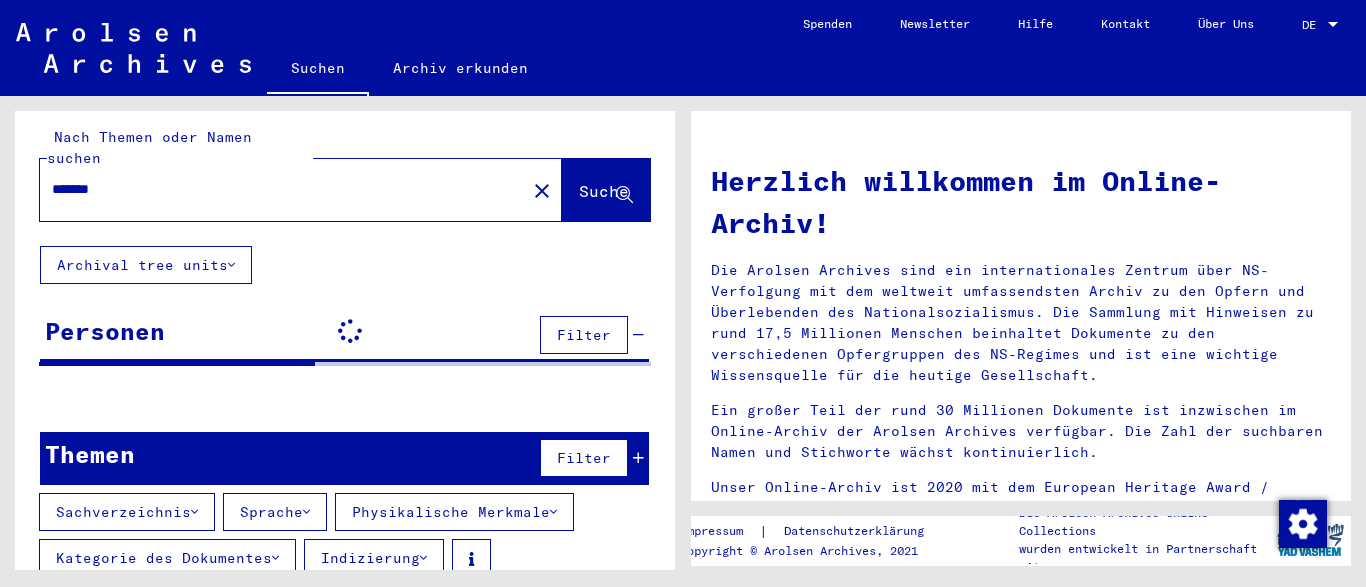 scroll, scrollTop: 4, scrollLeft: 0, axis: vertical 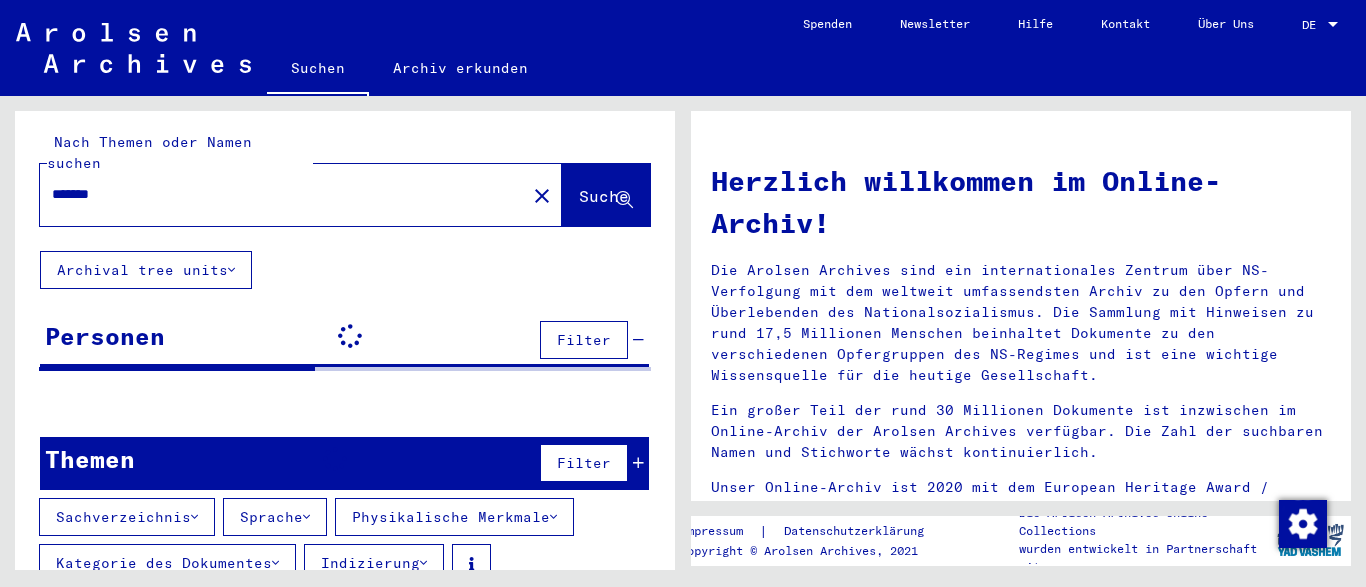 click on "*******" at bounding box center (277, 194) 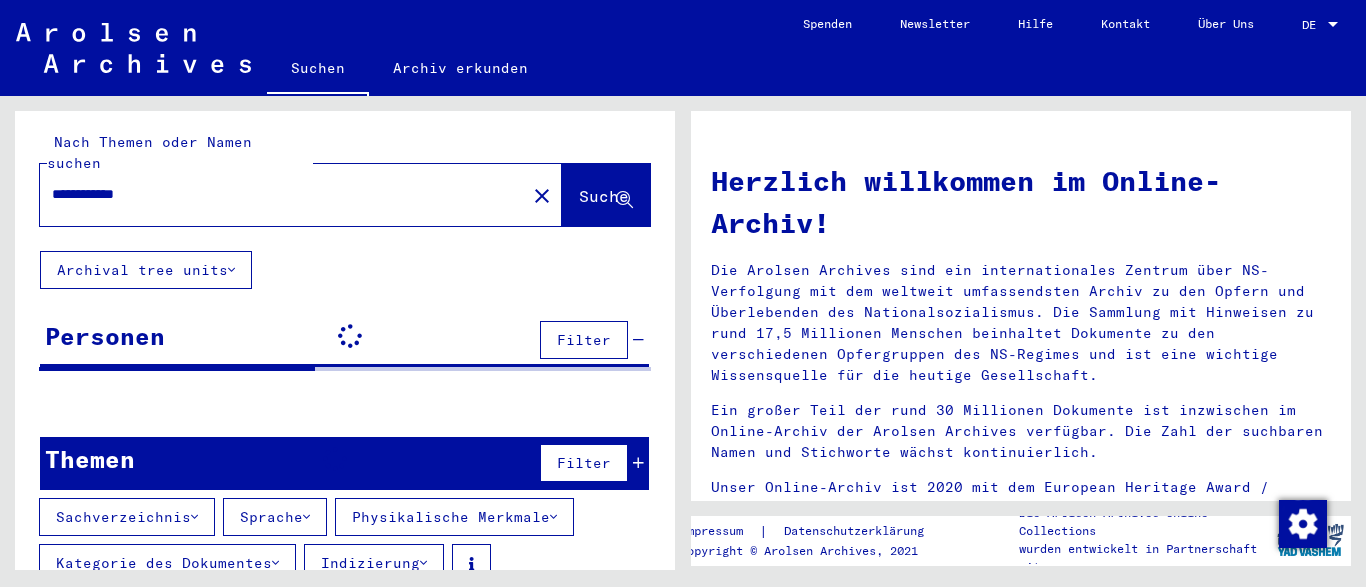 type on "**********" 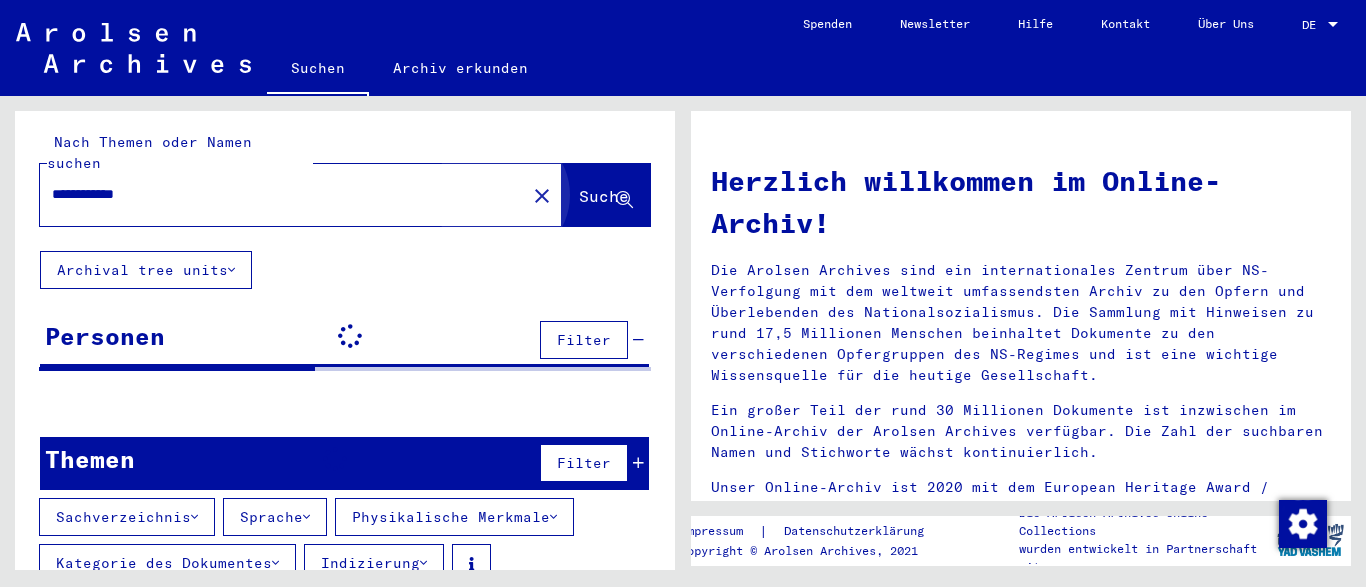 click on "Suche" 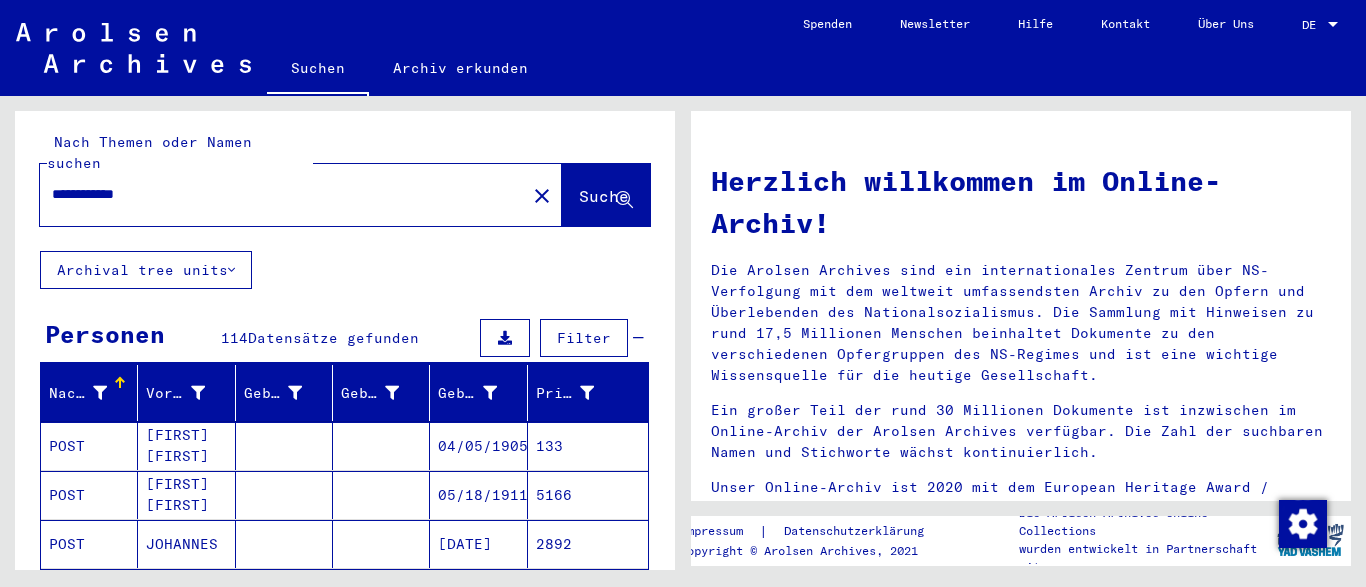 type 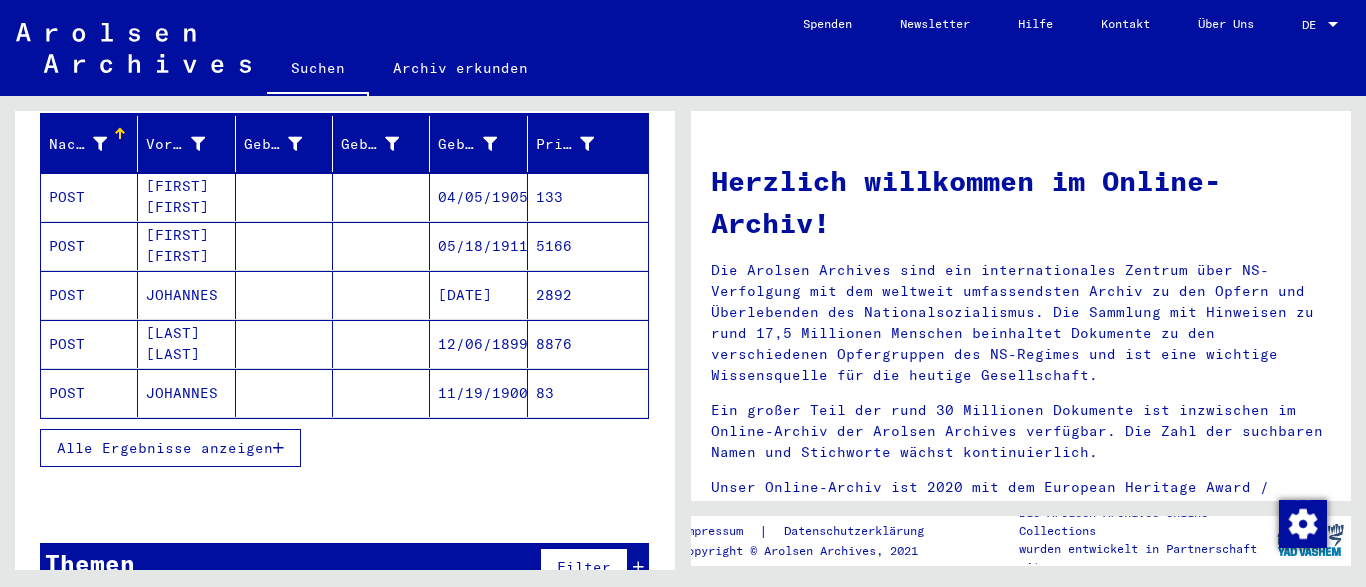 scroll, scrollTop: 274, scrollLeft: 0, axis: vertical 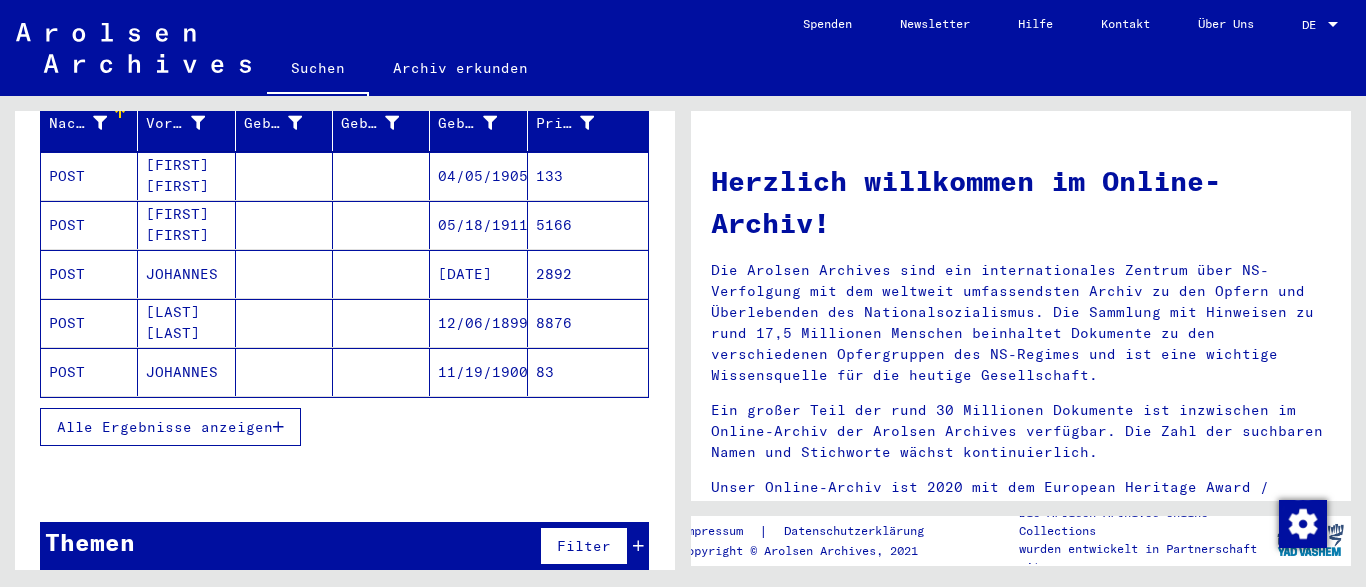click on "Alle Ergebnisse anzeigen" at bounding box center [165, 427] 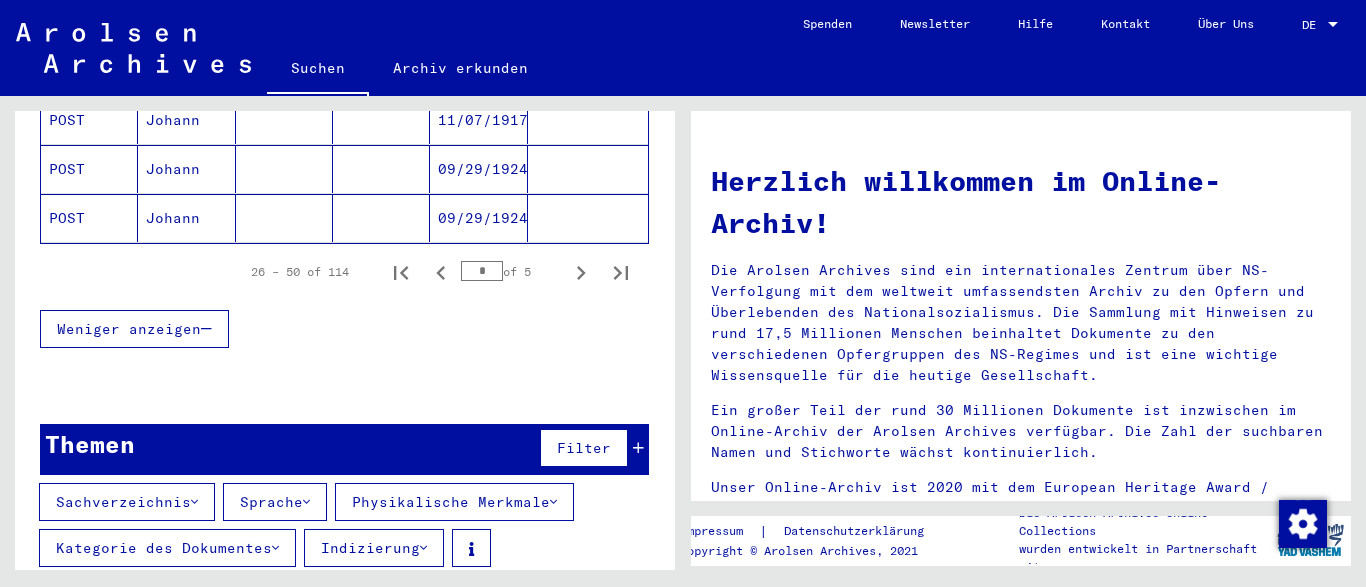 scroll, scrollTop: 1414, scrollLeft: 0, axis: vertical 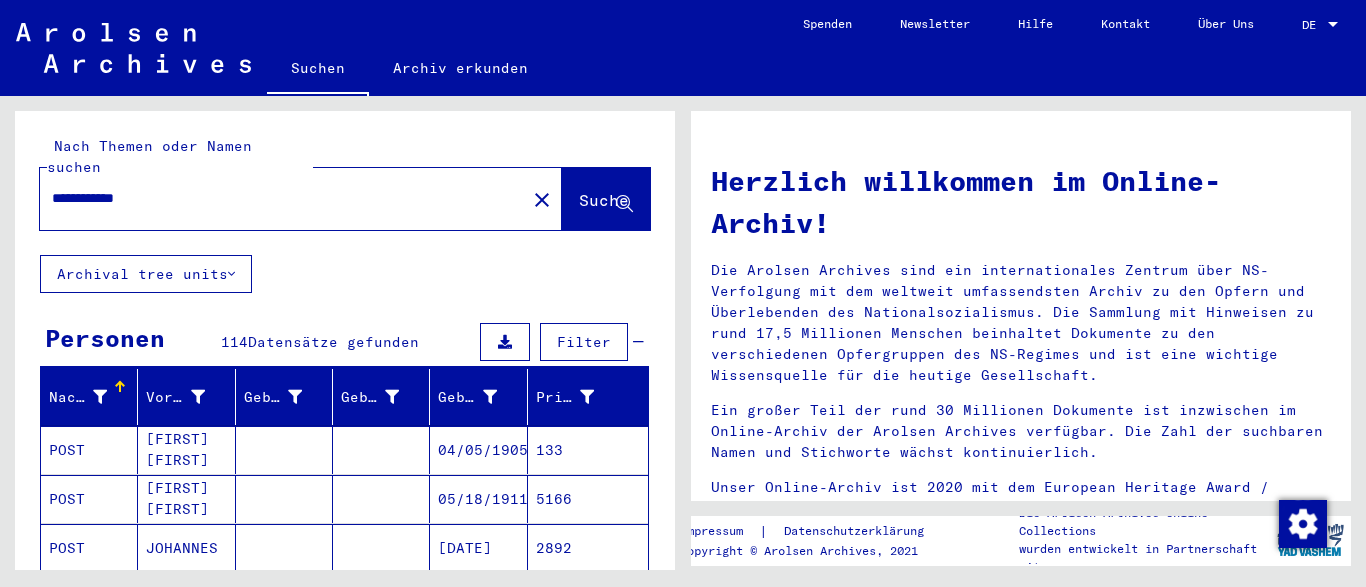 click on "Nach Themen oder Namen suchen" 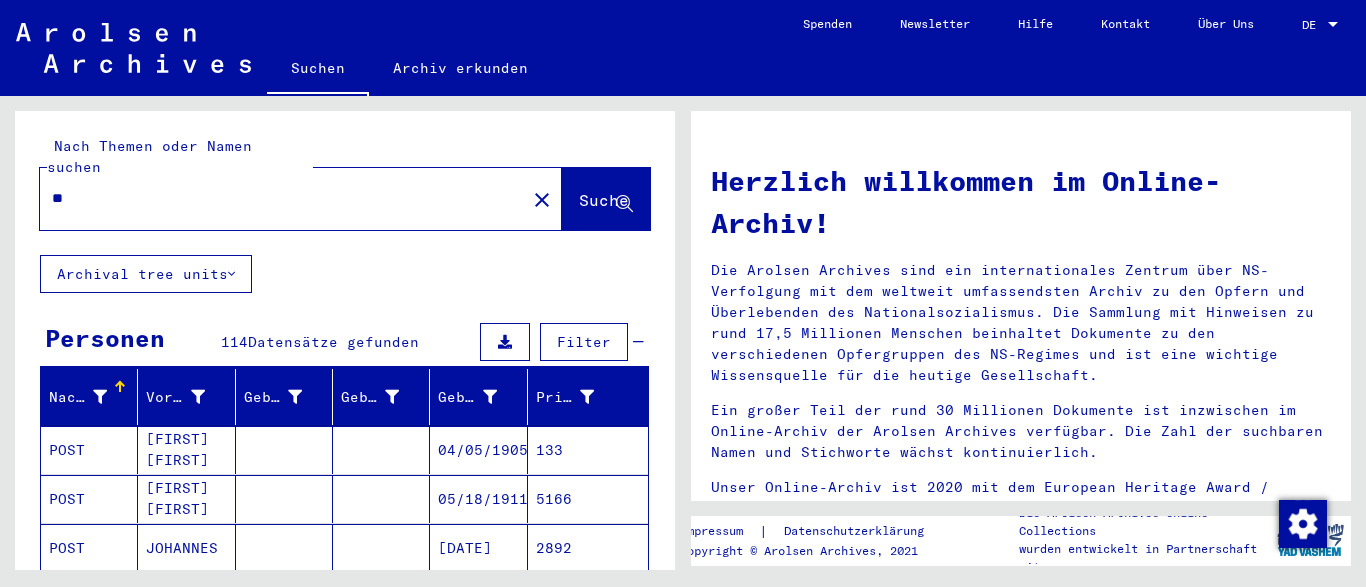 type on "*" 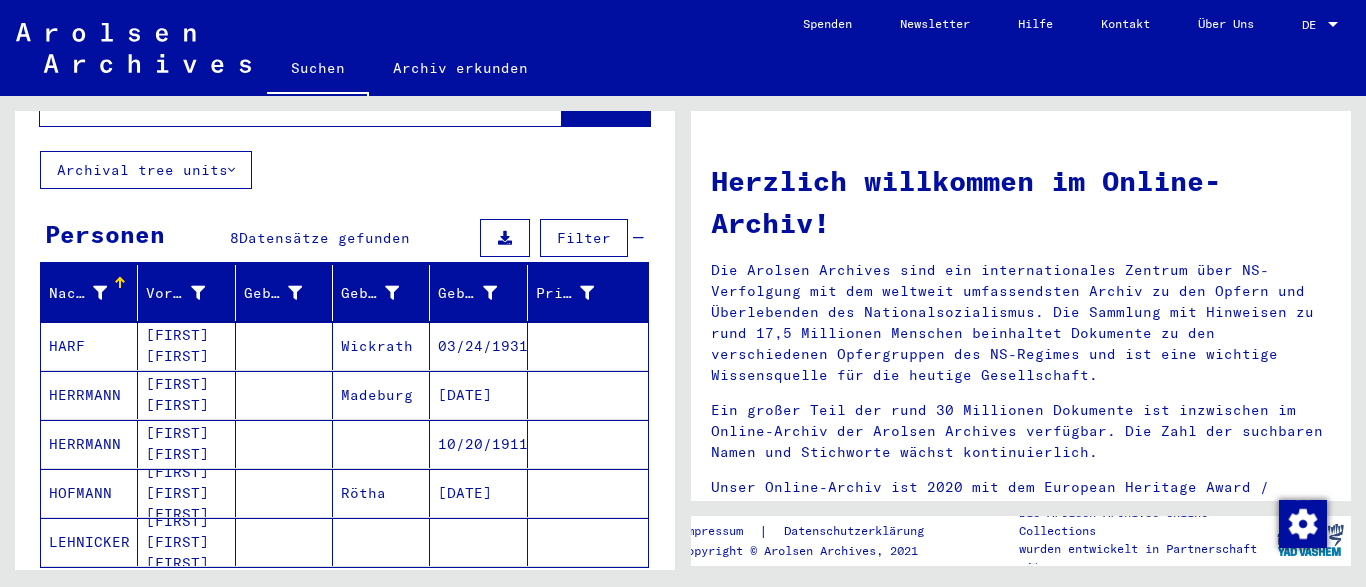 scroll, scrollTop: 154, scrollLeft: 0, axis: vertical 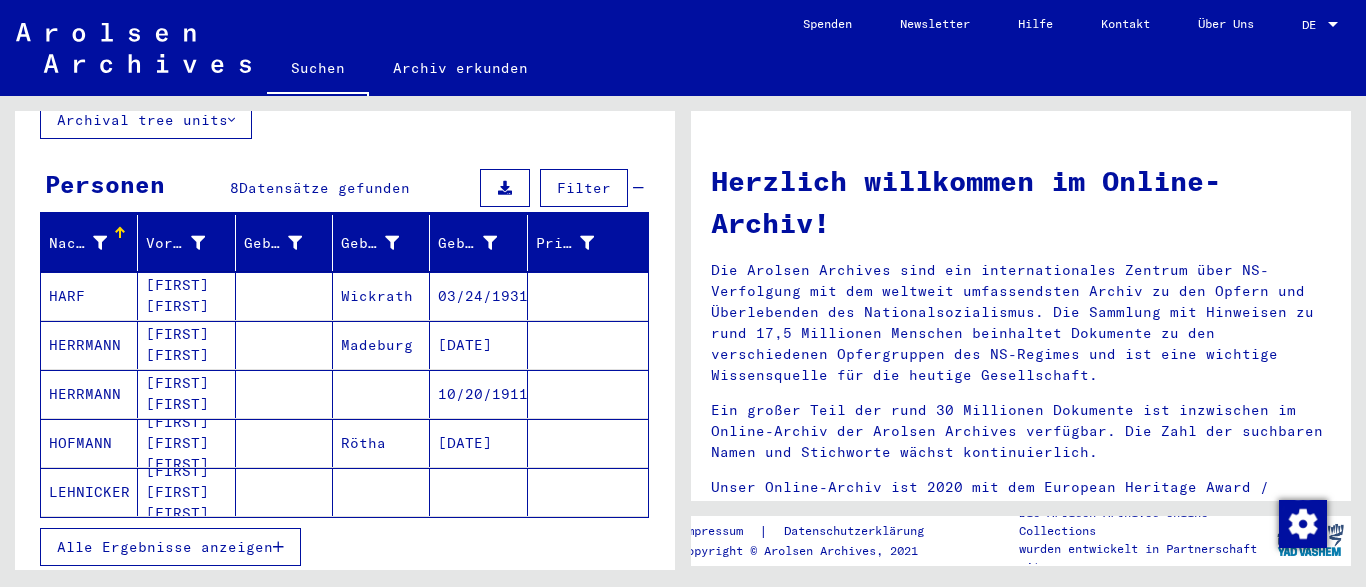 click on "[FIRST] [FIRST] [FIRST]" at bounding box center [186, 492] 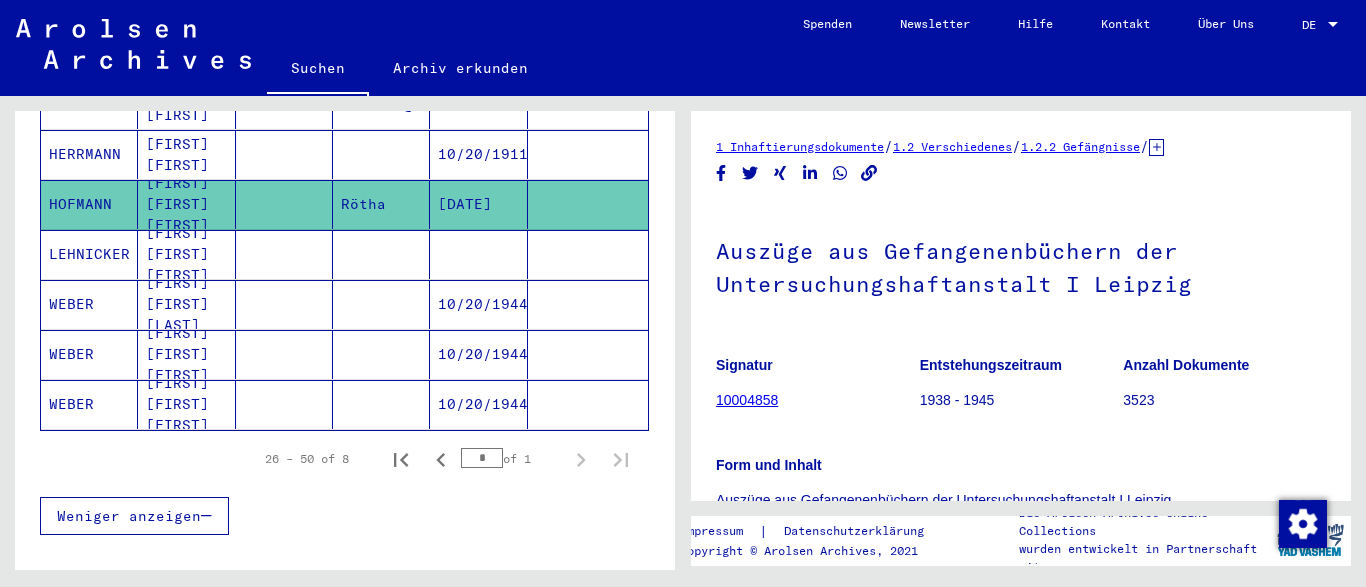 scroll, scrollTop: 410, scrollLeft: 0, axis: vertical 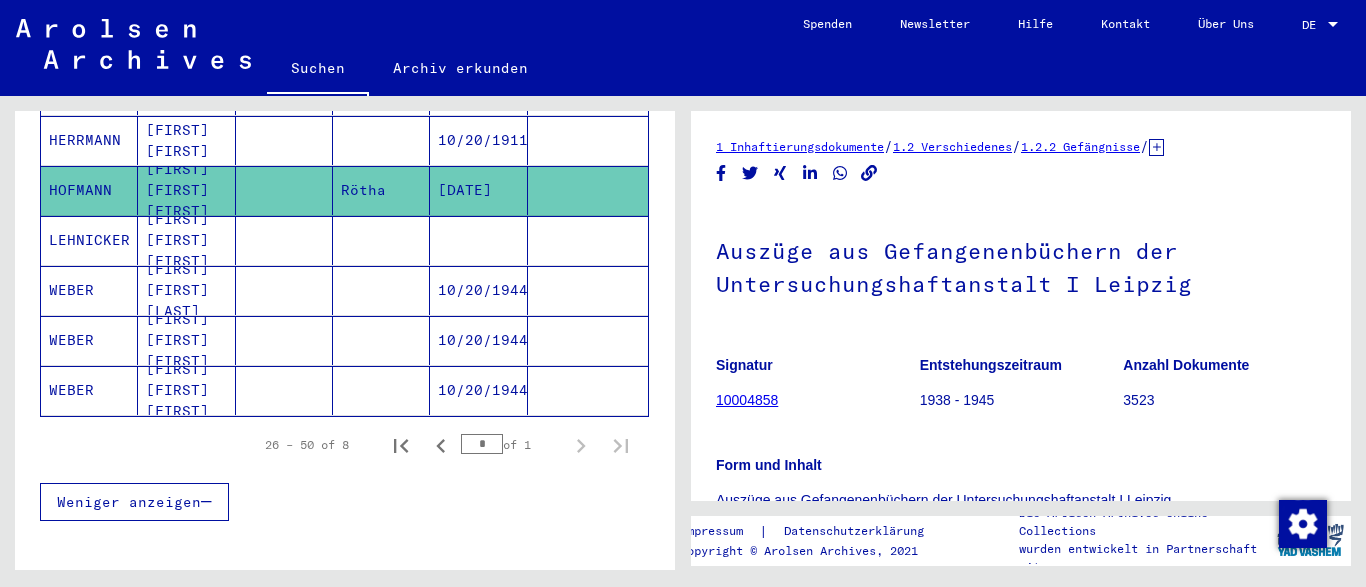click on "Weniger anzeigen" at bounding box center (134, 502) 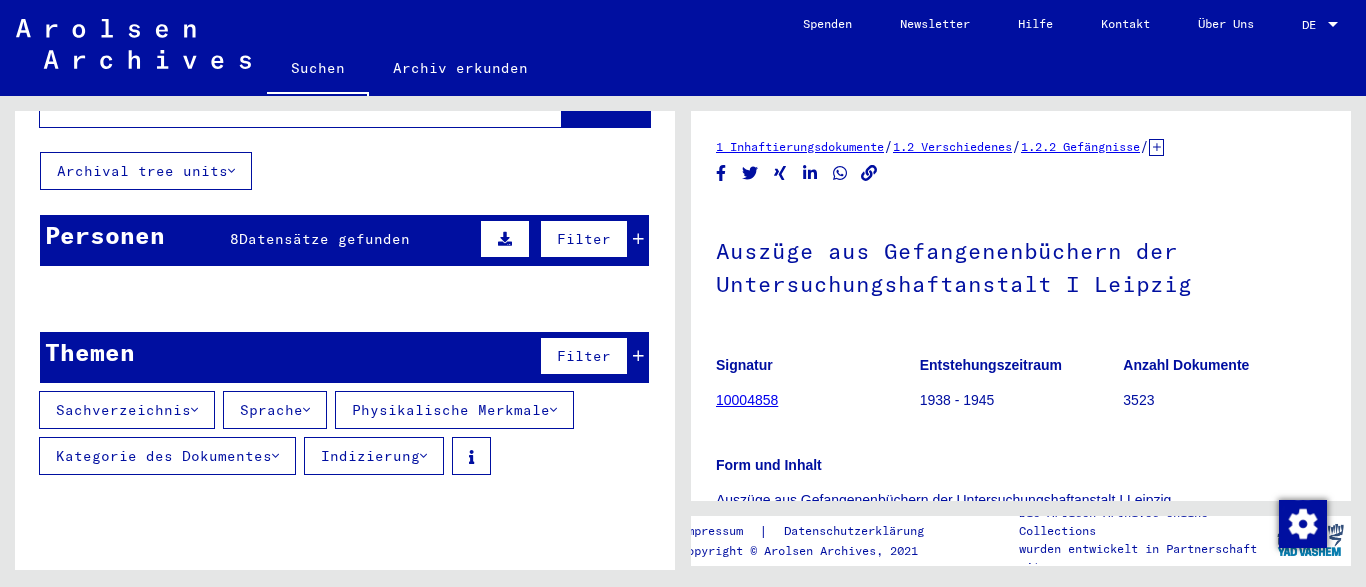 scroll, scrollTop: 0, scrollLeft: 0, axis: both 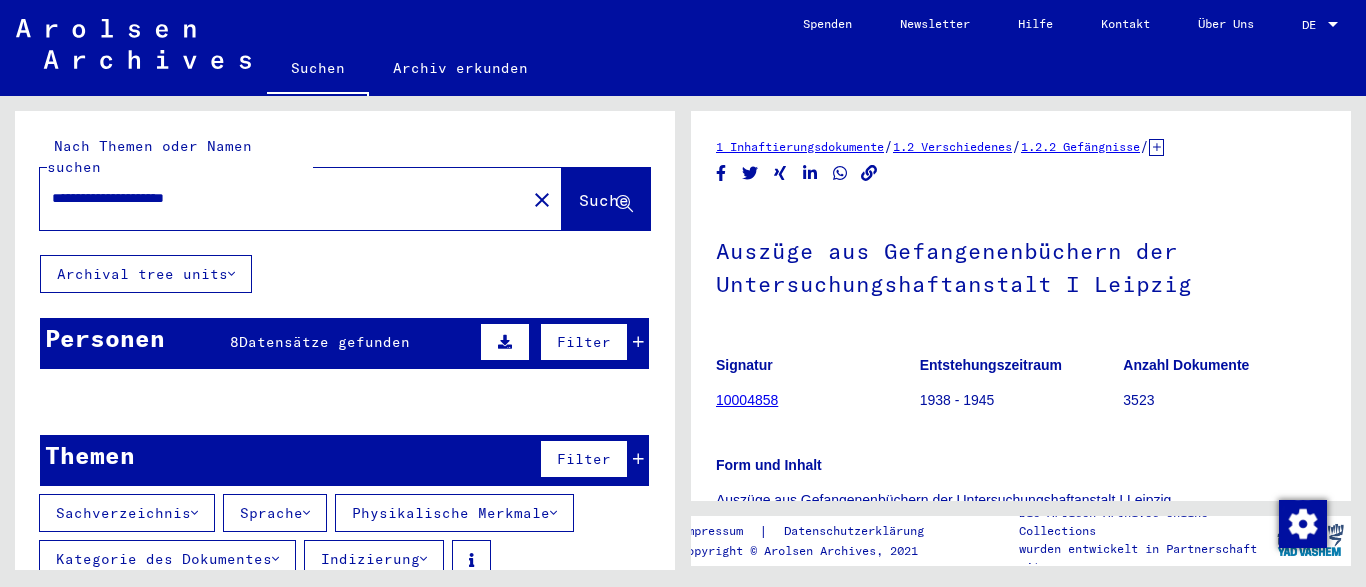 click on "**********" at bounding box center (283, 198) 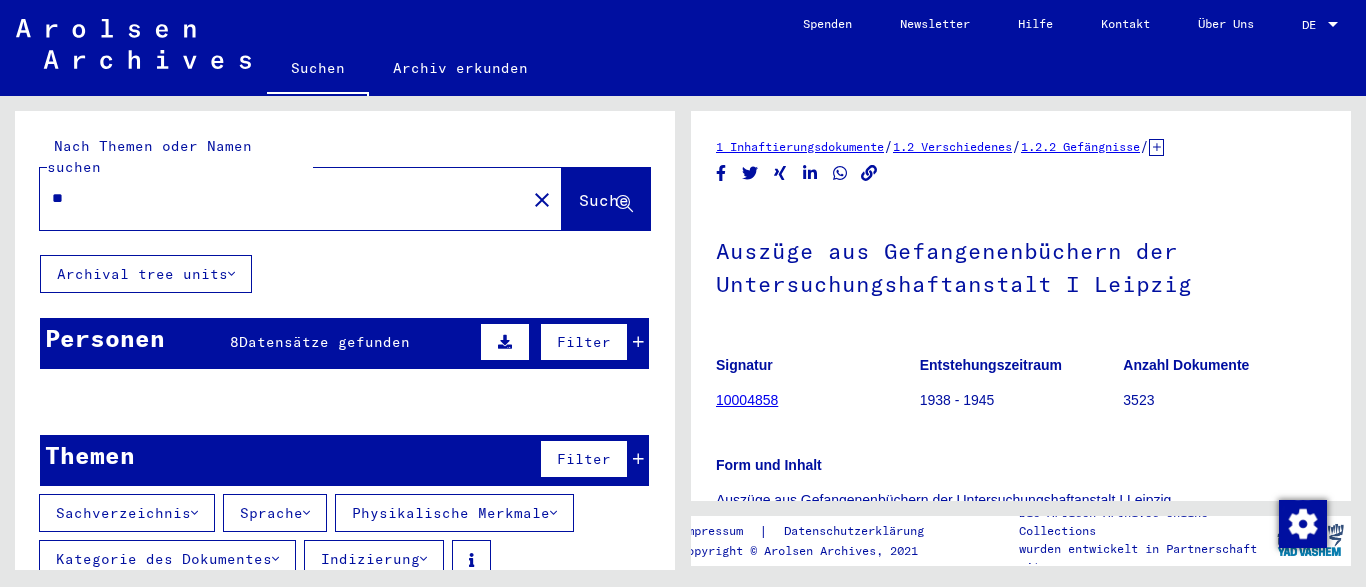 type on "*" 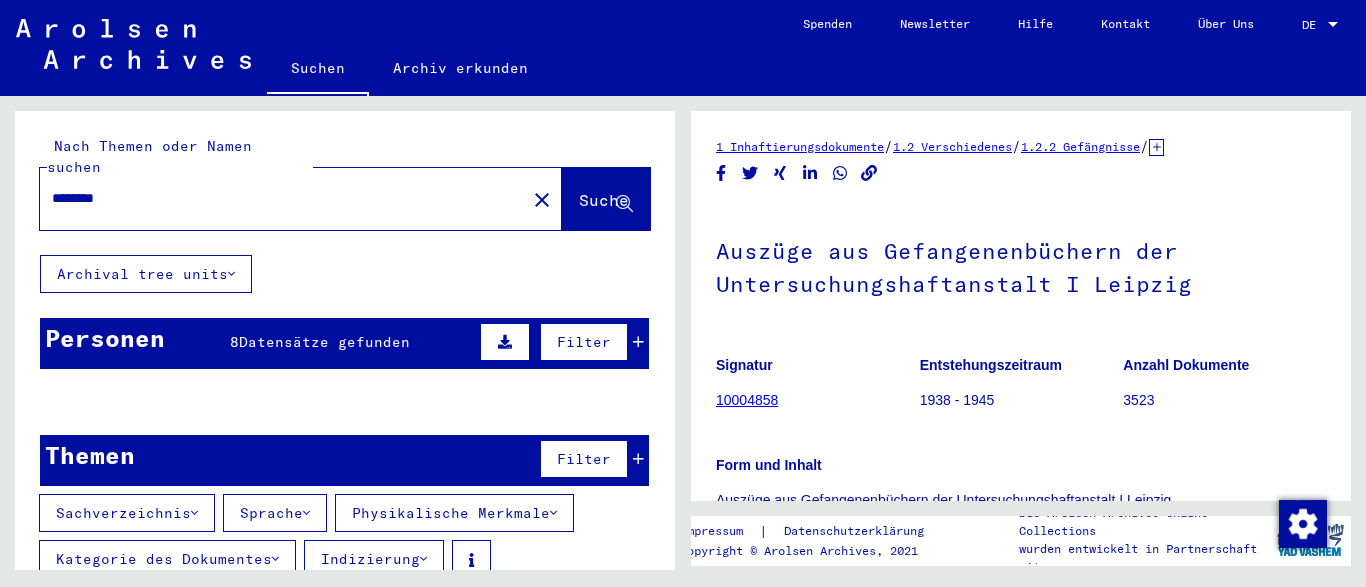 type on "********" 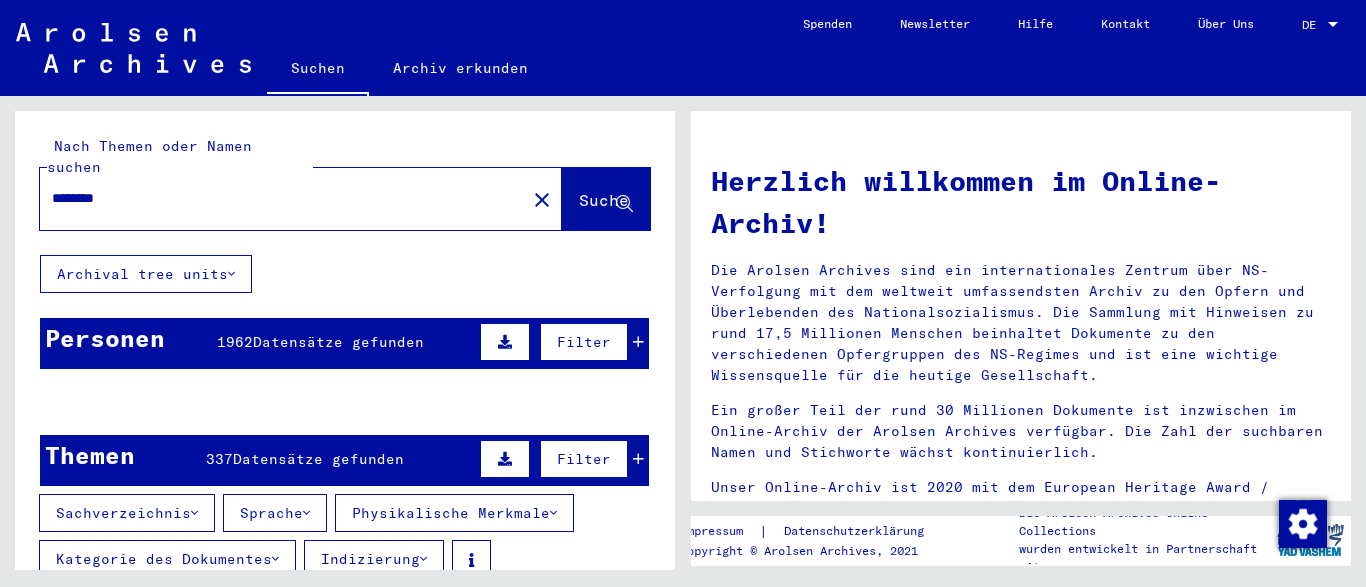 click on "[LAST]" at bounding box center [284, 499] 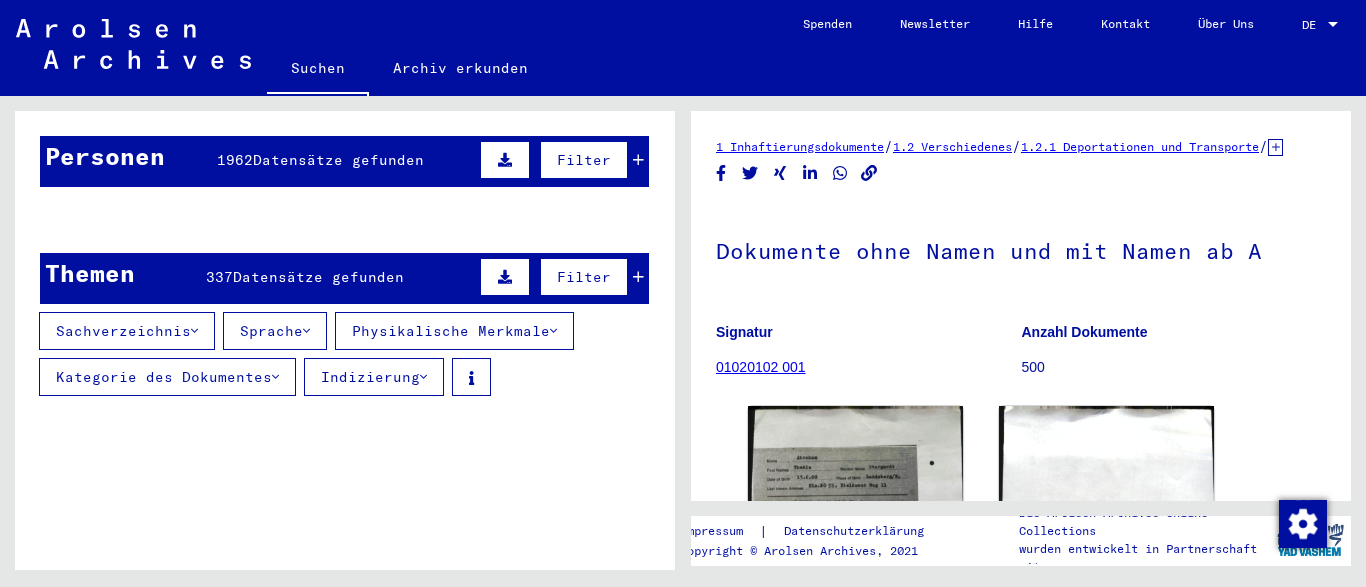 scroll, scrollTop: 237, scrollLeft: 0, axis: vertical 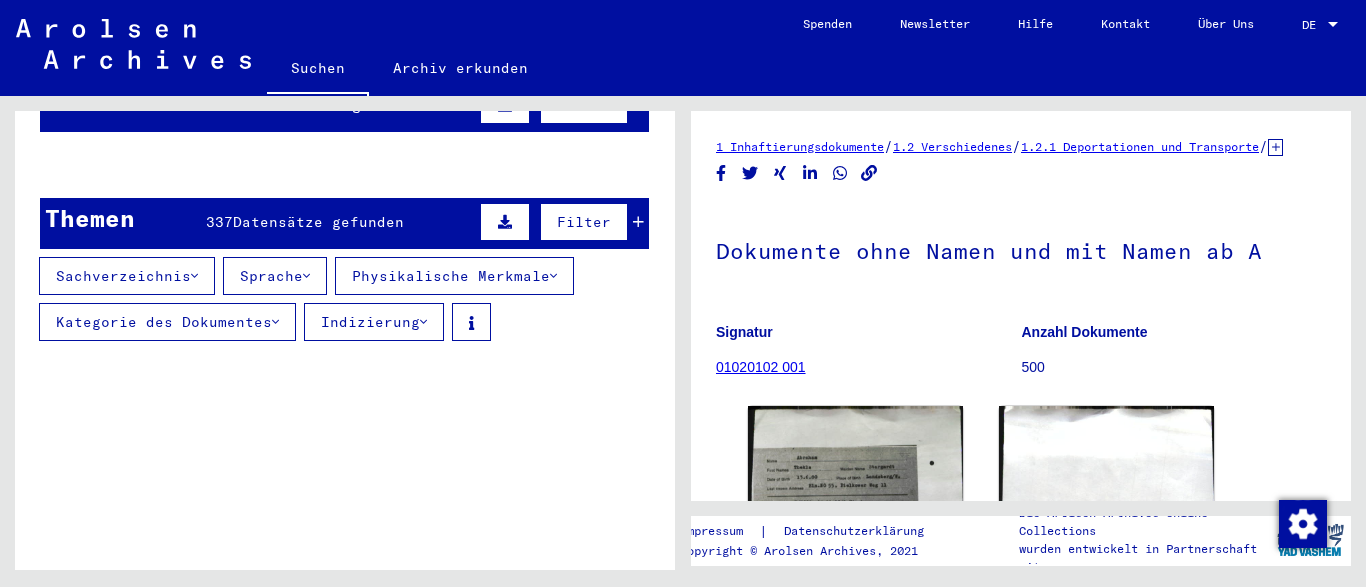 click on "[LAST]" 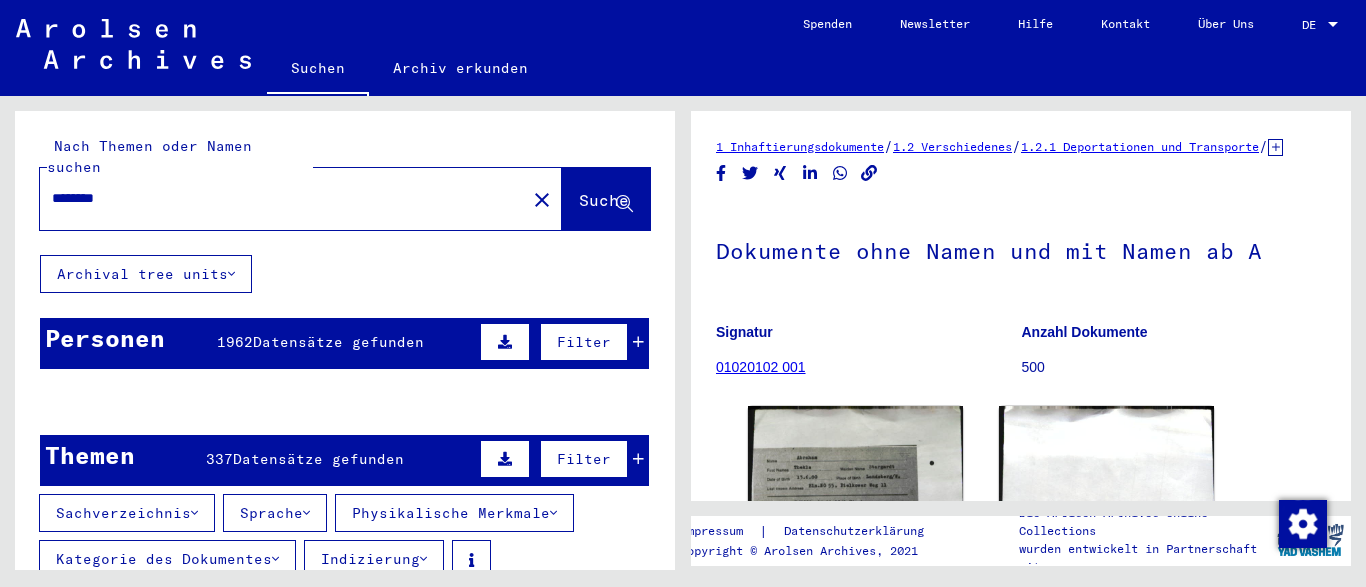 click on "Datensätze gefunden" at bounding box center [338, 342] 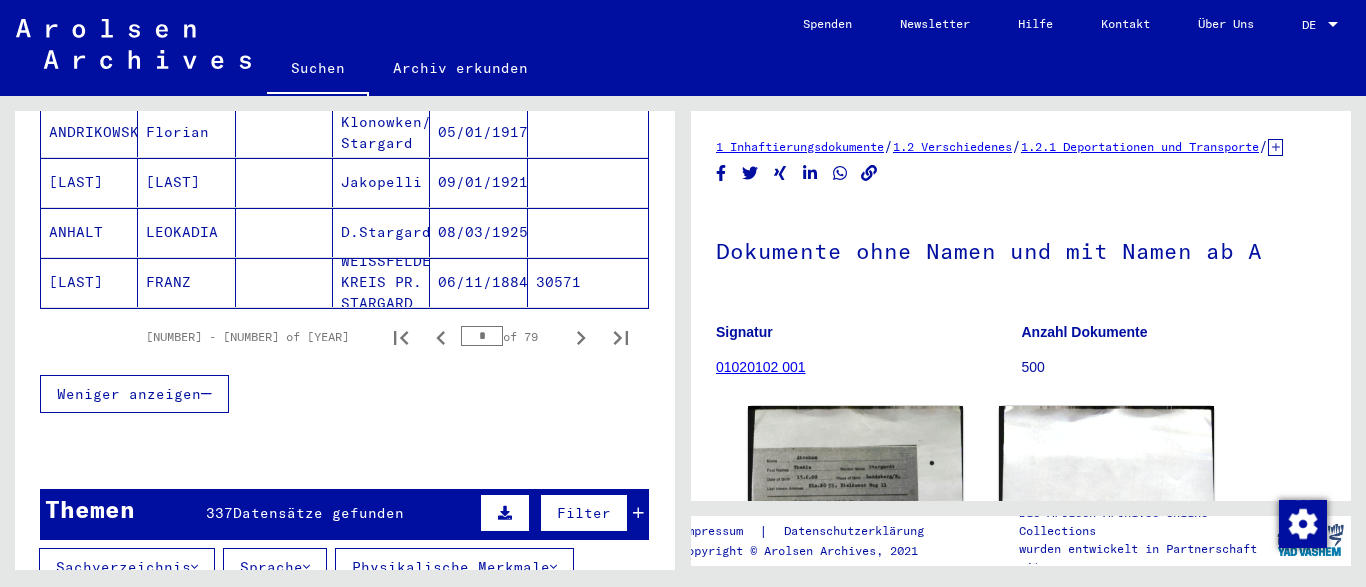 scroll, scrollTop: 1843, scrollLeft: 0, axis: vertical 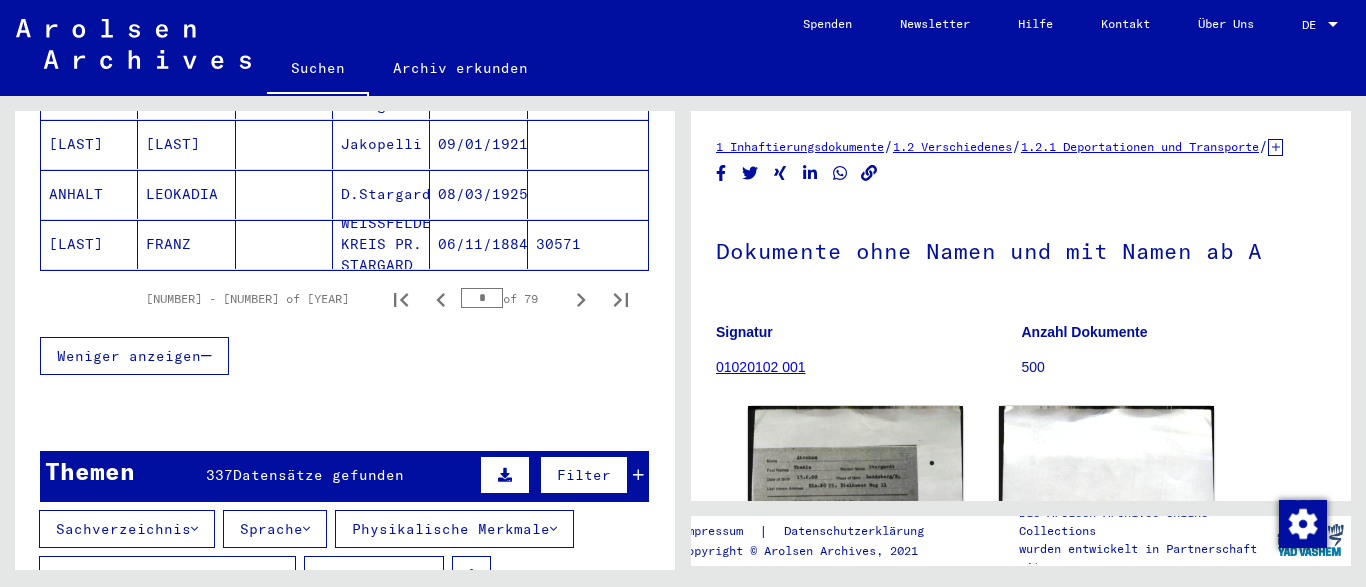 click on "Datensätze gefunden" at bounding box center (318, 475) 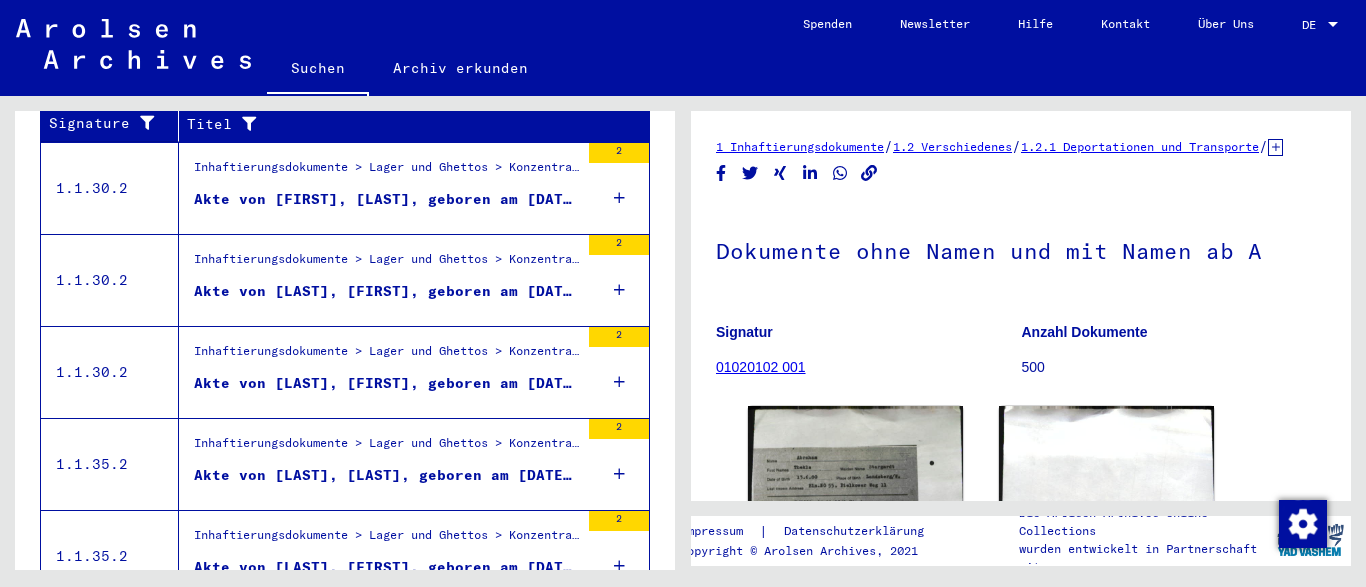 scroll, scrollTop: 1930, scrollLeft: 0, axis: vertical 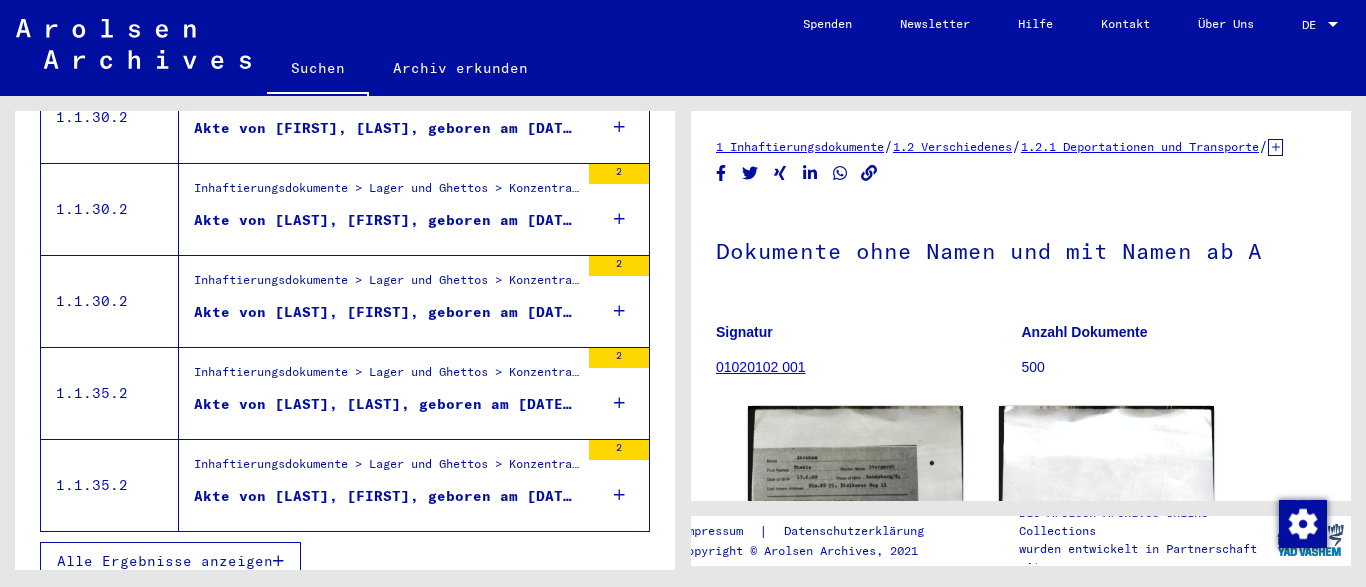 click on "Alle Ergebnisse anzeigen" at bounding box center (165, 561) 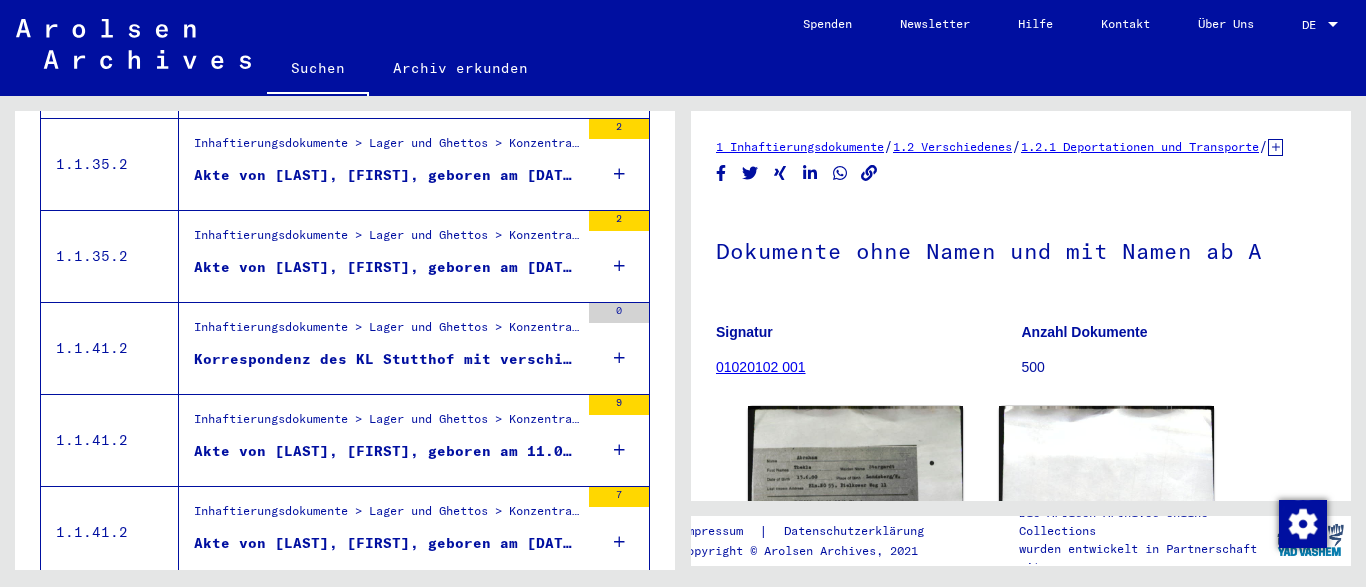scroll, scrollTop: 892, scrollLeft: 0, axis: vertical 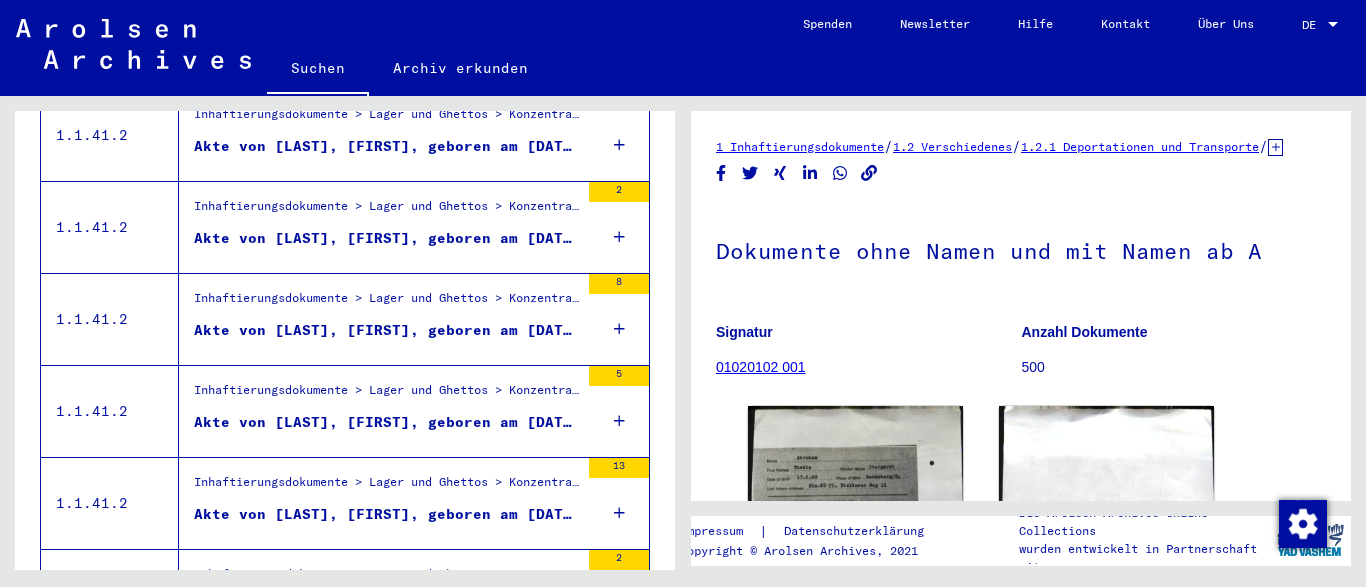 click on "Nach Themen oder Namen suchen ******** close  Suche     Archival tree units  Personen 1962  Datensätze gefunden  Filter   Nachname   Vorname   Geburtsname   Geburt‏   Geburtsdatum   Prisoner #   ABRAHAM   THEKLA   STARGARDT      [DATE]      ABRAHAM   THEKLA   STARGARDT      [DATE]      ABRAMOW   S         [YEAR]      ABSENON   Dumitrij         [DATE]      ACHMED   Achmaddulin         [DATE]      ACHMETSCHIN                  ACHUSEDSCHIN                  AFANASJEW   Gawril         [YEAR]      AGAFONOW   Gawril               AJABOW   A W               AJOTZ   Johannes         [DATE]      AKONJAN   M S         [YEAR]      ALEXANDER   GERHARD      Stargard   [DATE]      ALIKA   I W               ALJANSKOW   I P         [YEAR]      ALLEMANN   Maria Leonia   HOUSIAUX   Gent/Belg.   [DATE]      ALOYZY PLISZKA   Aloyzy Pliszka      Ro.   [DATE]      ANDREIS   Anna Elfriede Luise   PESTREICK   Stargard   [DATE]      ANDREIS   ELFRIEDE      Stargard   [DATE]      ANDREIS   ELFRIEDE" 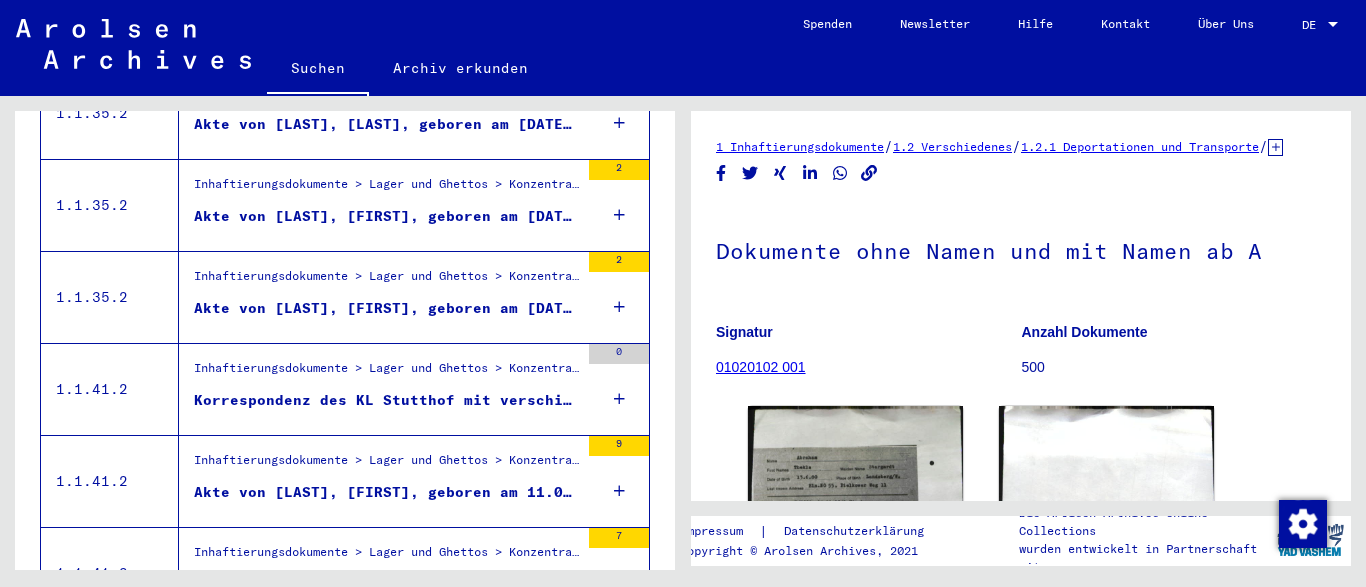 click on "1 Inhaftierungsdokumente   /   1.2 Verschiedenes   /   1.2.1 Deportationen und Transporte   /   1.2.1.2 AJDC Berlin Kartei (Deportationen)   /  Dokumente ohne Namen und mit Namen ab A  Signatur 01020102 001 Anzahl Dokumente 500 DocID: 11220202 ([FIRST] [LAST]) DocID: 11220202 ([FIRST] [LAST]) See comments created before January 2022" 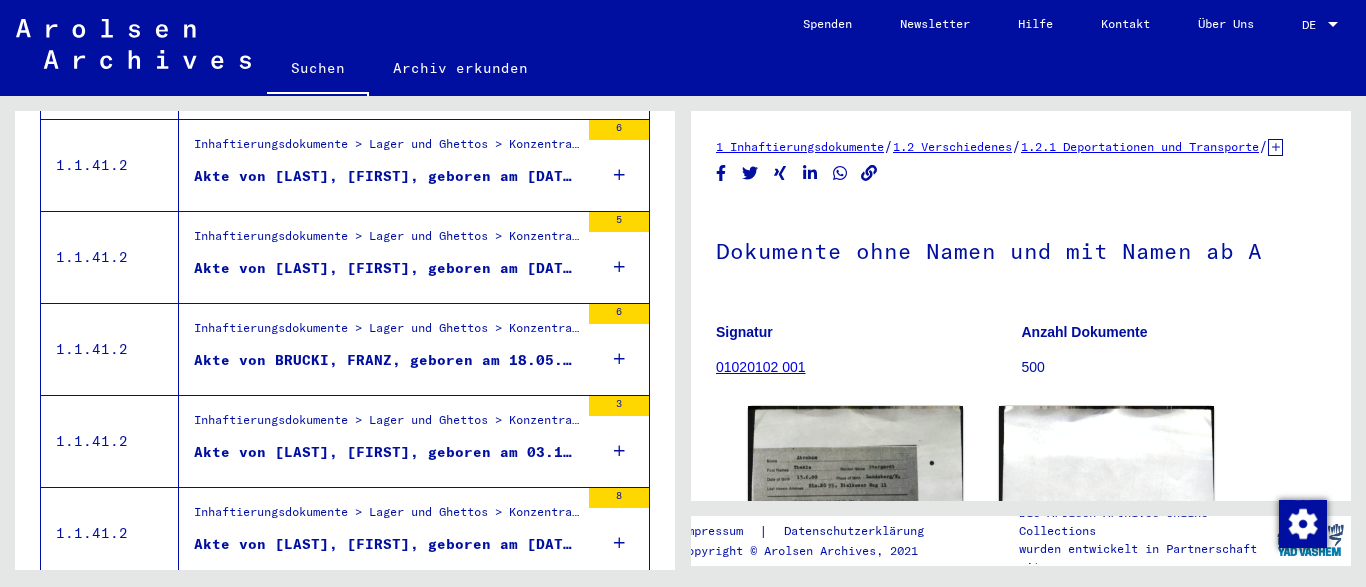 scroll, scrollTop: 2447, scrollLeft: 0, axis: vertical 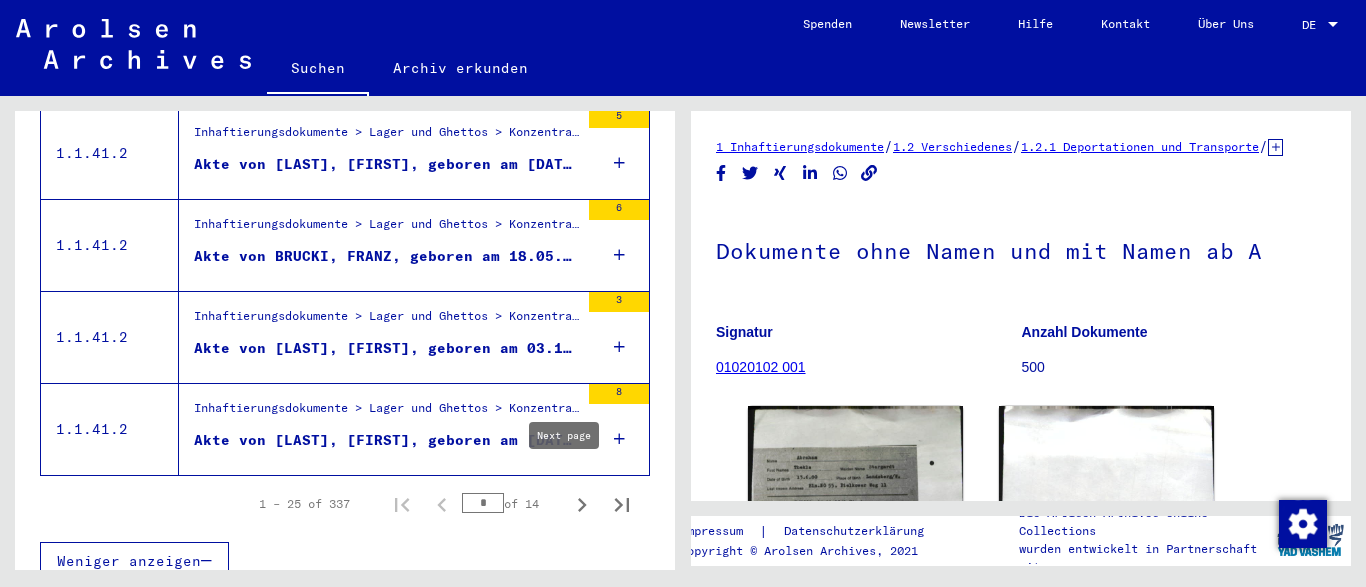 click 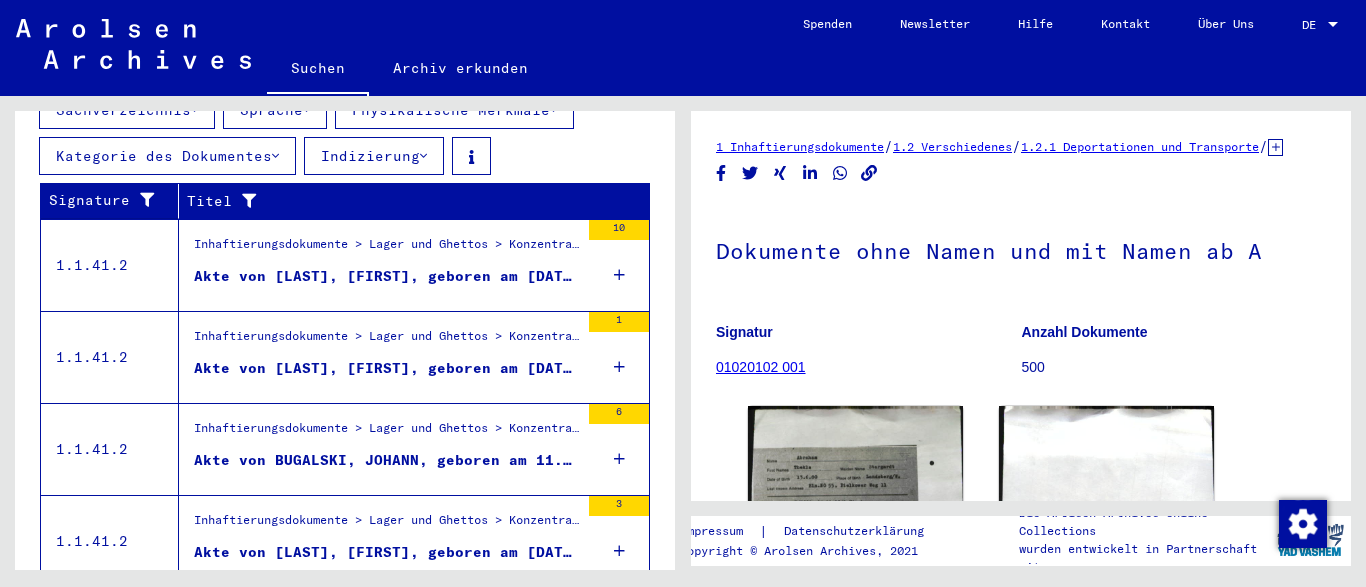 scroll, scrollTop: 397, scrollLeft: 0, axis: vertical 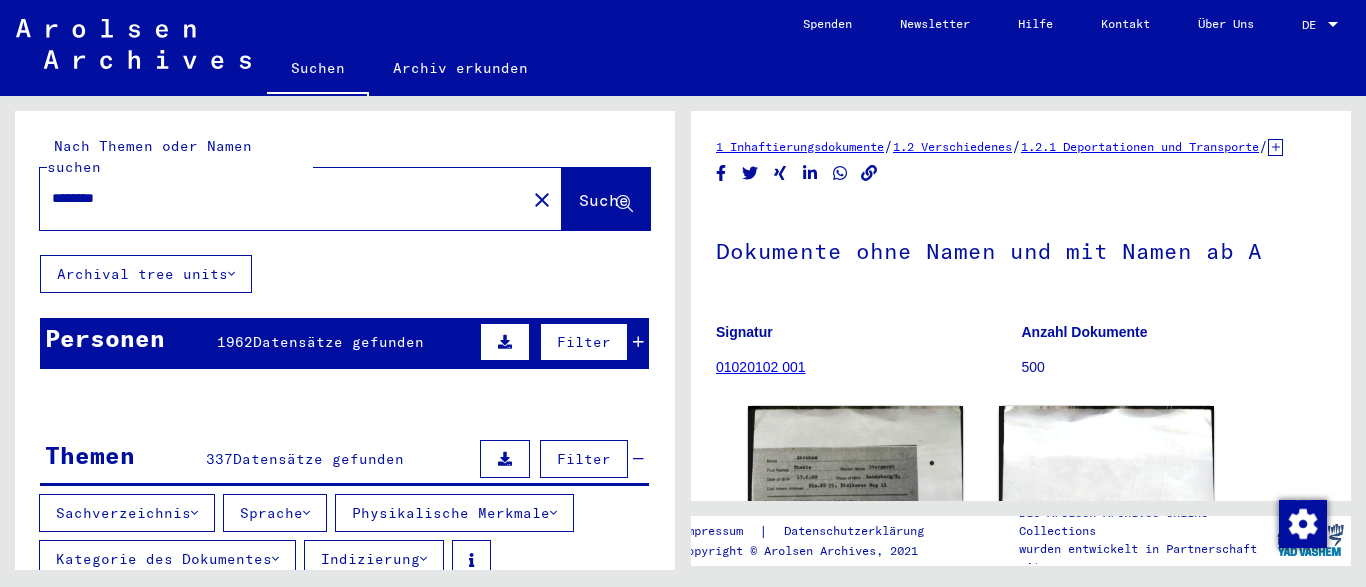 click on "********" at bounding box center [283, 198] 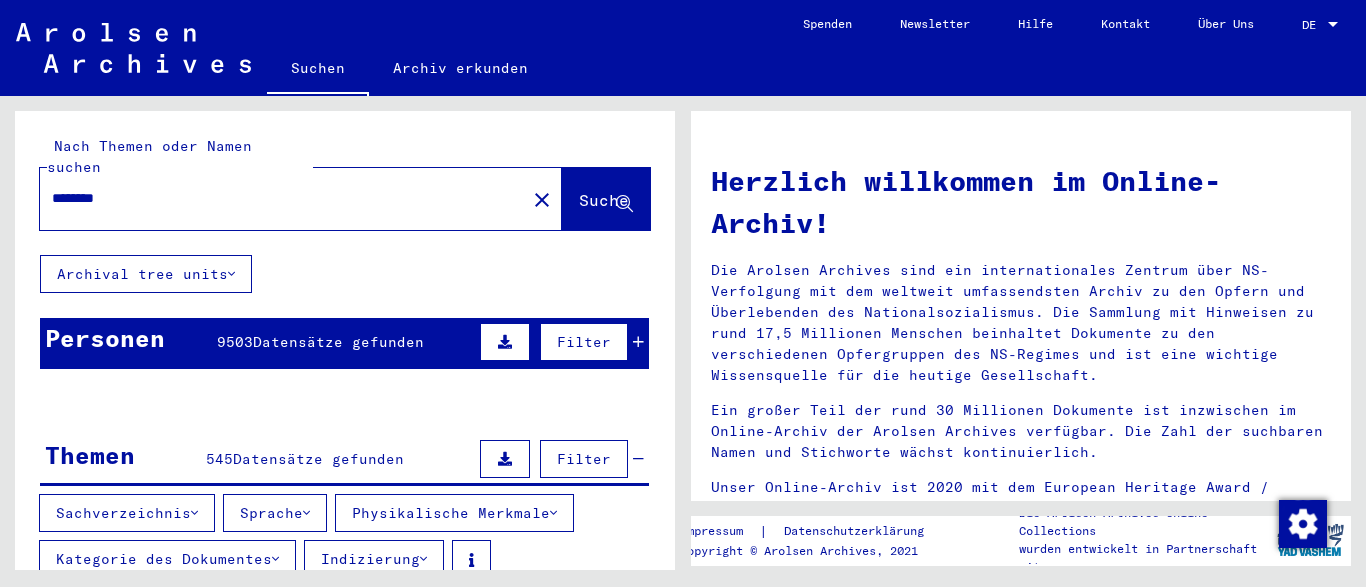 scroll, scrollTop: 123, scrollLeft: 0, axis: vertical 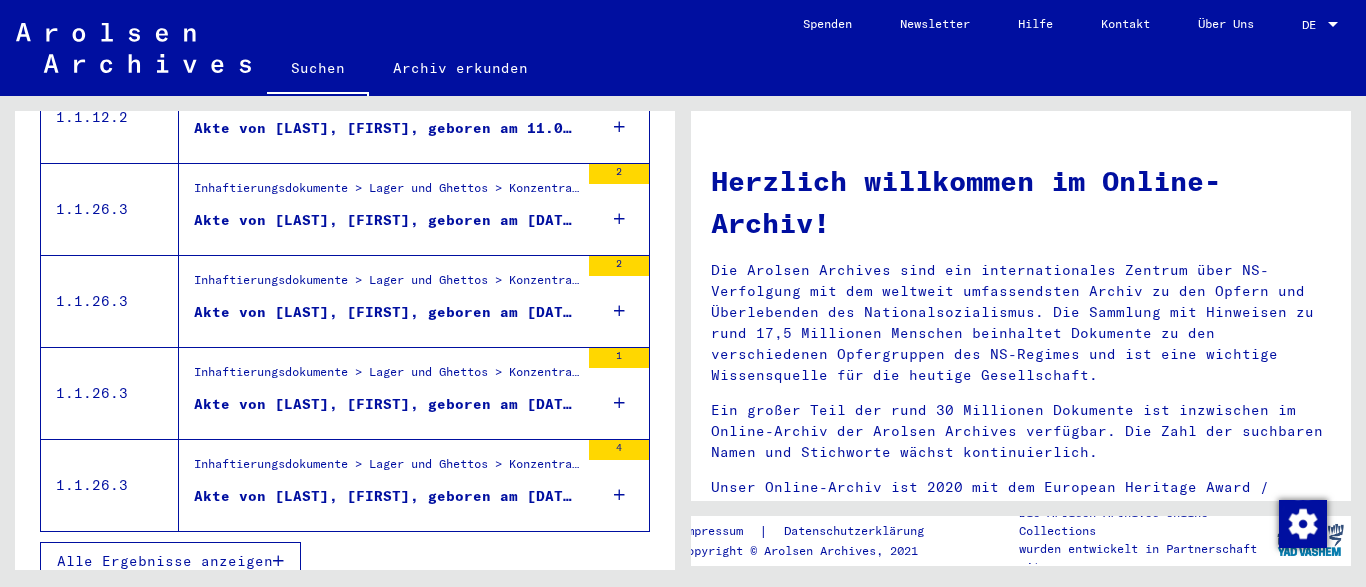 click on "Alle Ergebnisse anzeigen" at bounding box center [165, 561] 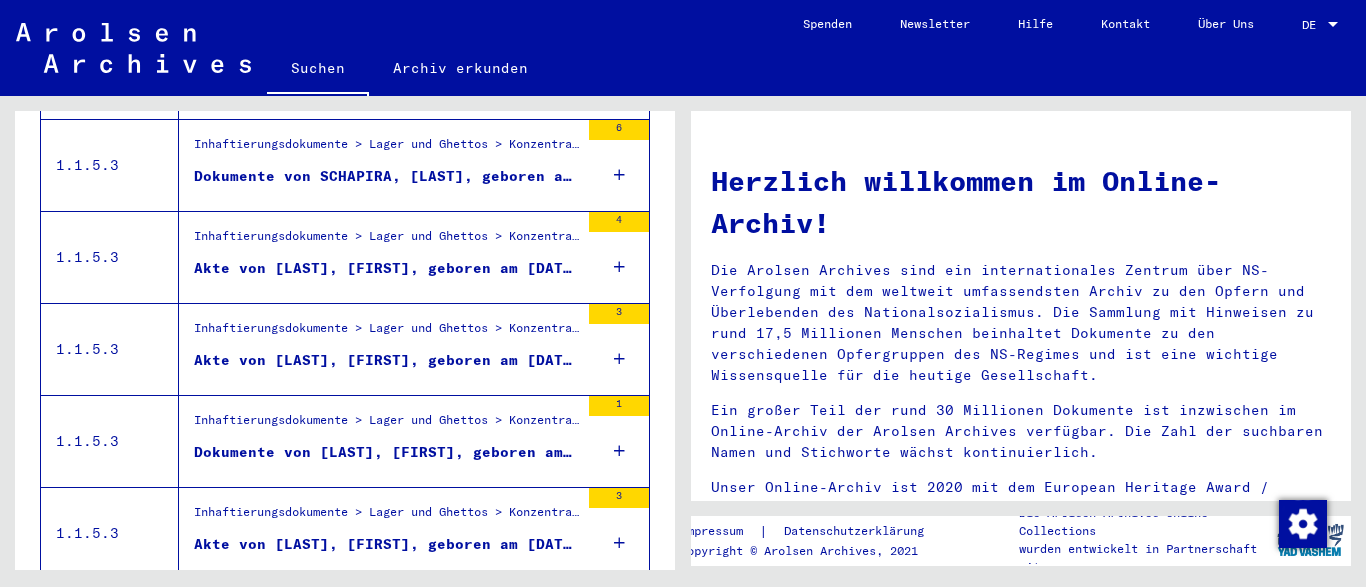 scroll, scrollTop: 2447, scrollLeft: 0, axis: vertical 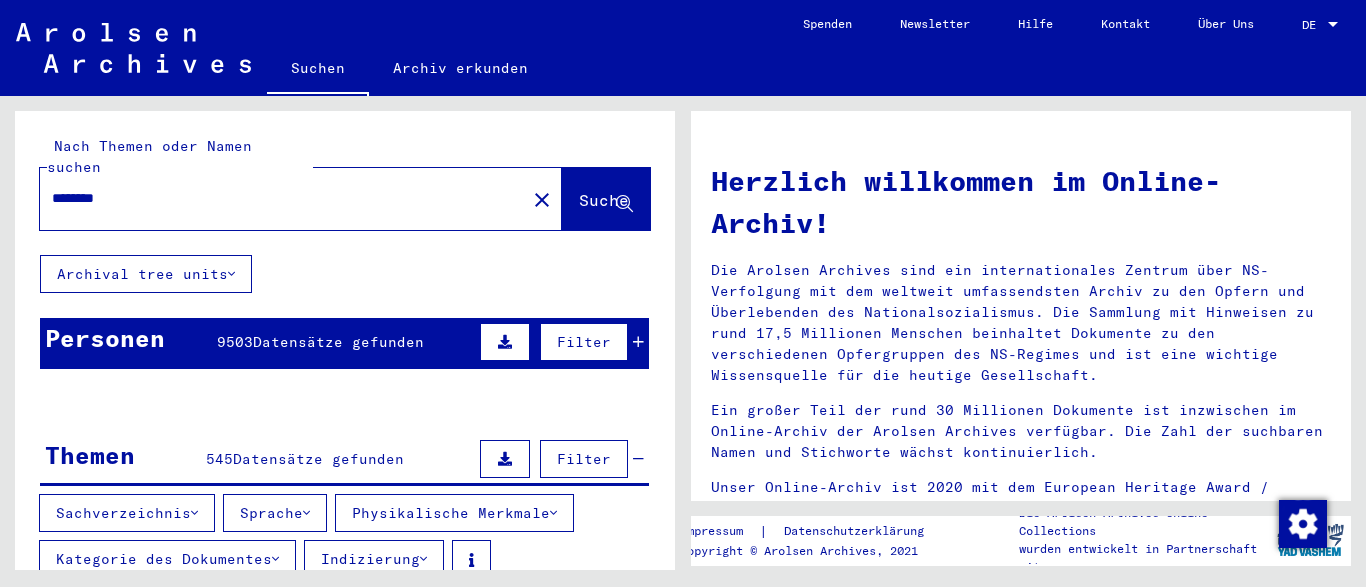 click on "********" 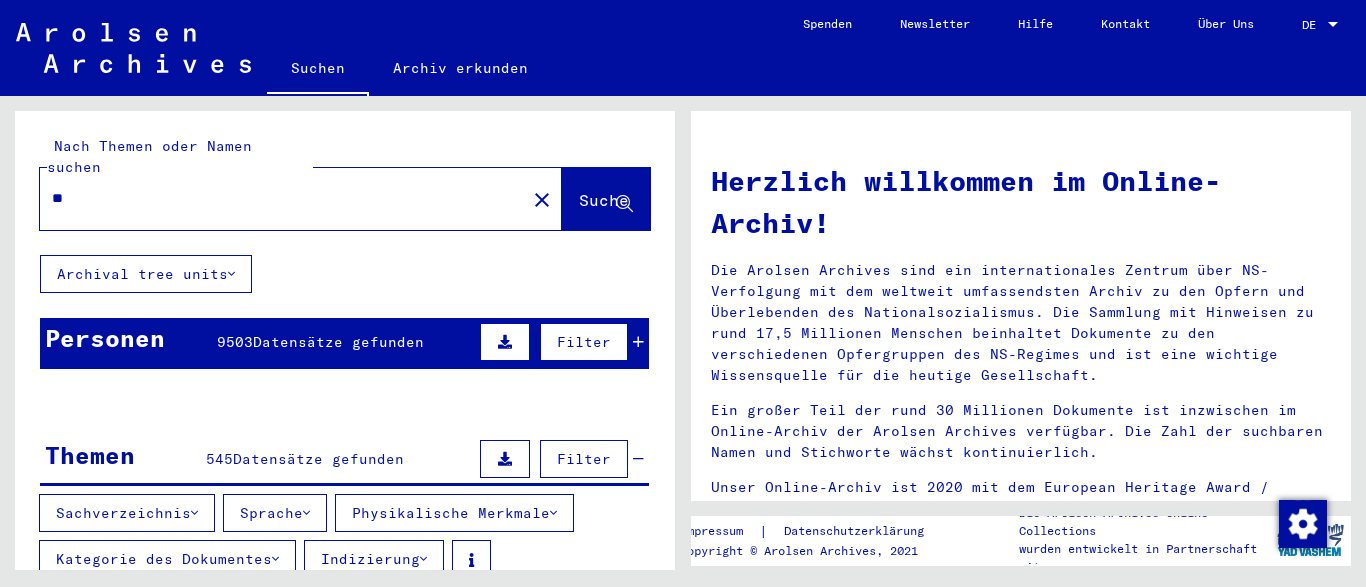 type on "*" 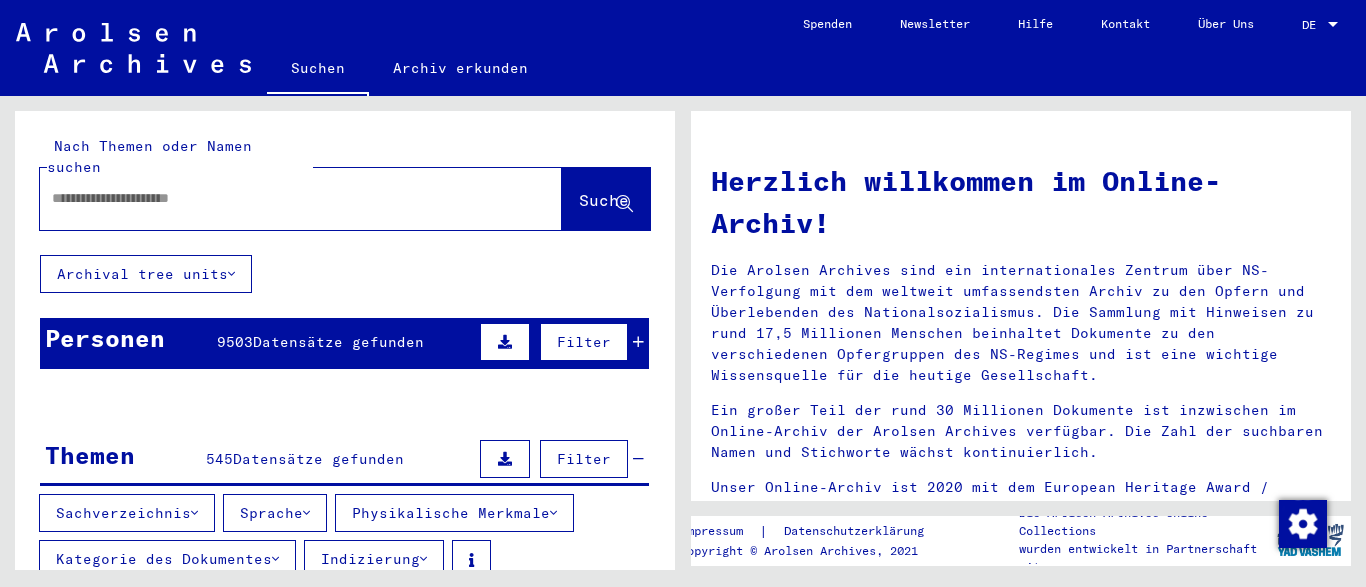 click at bounding box center [277, 198] 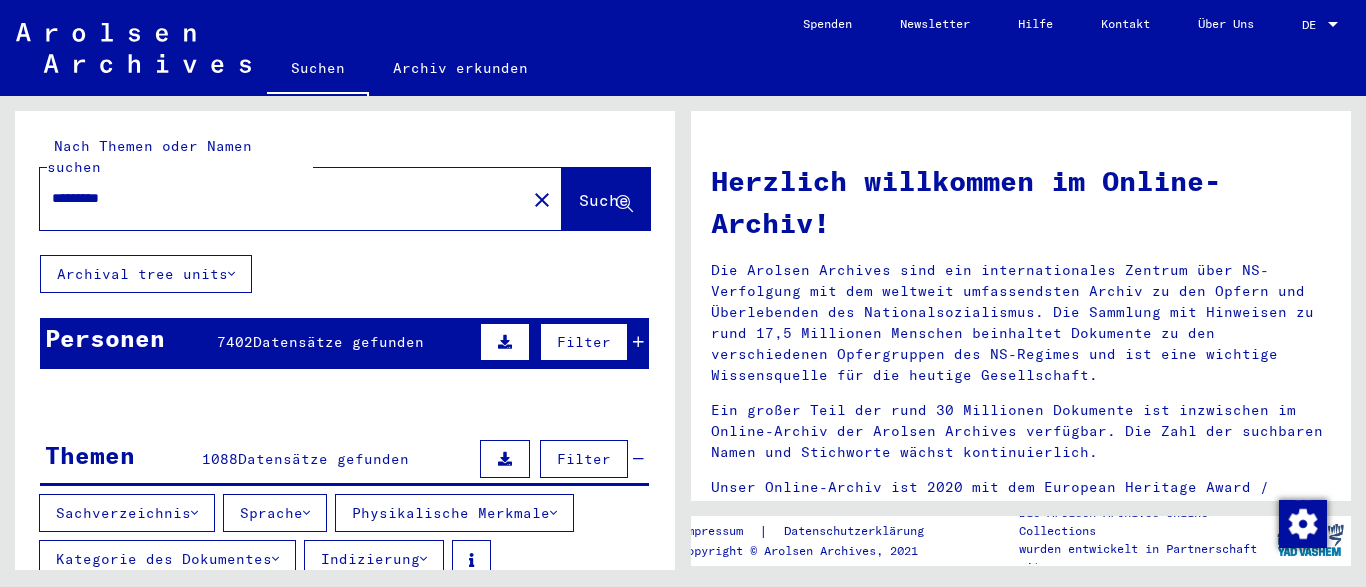 click on "*********" 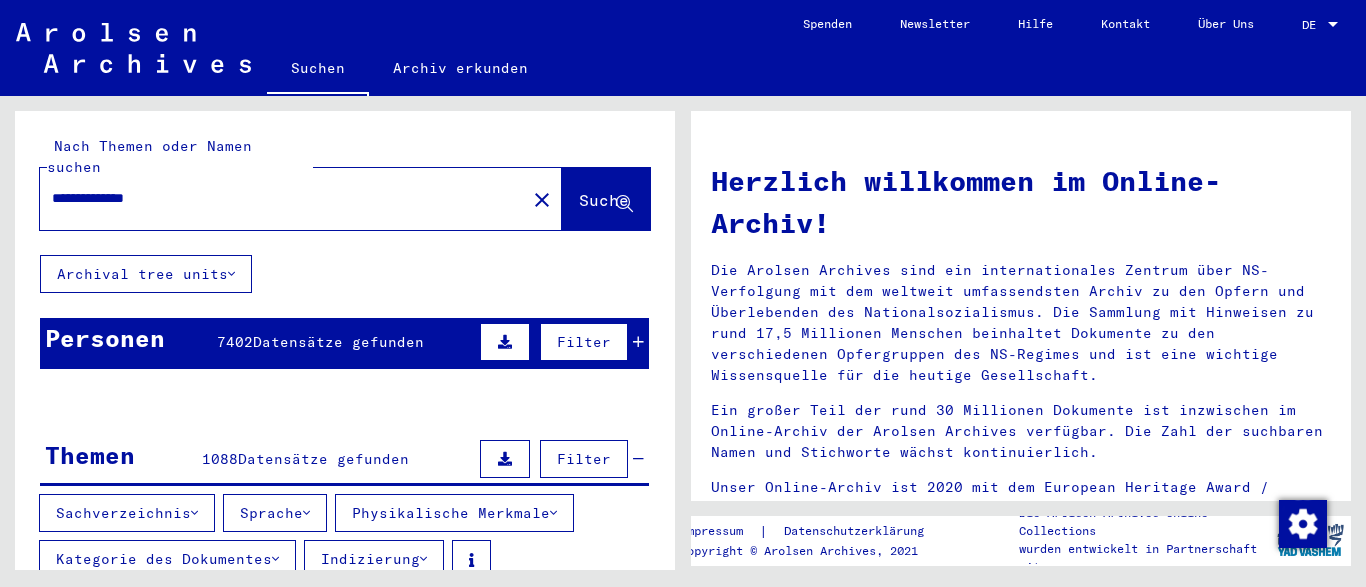 type on "**********" 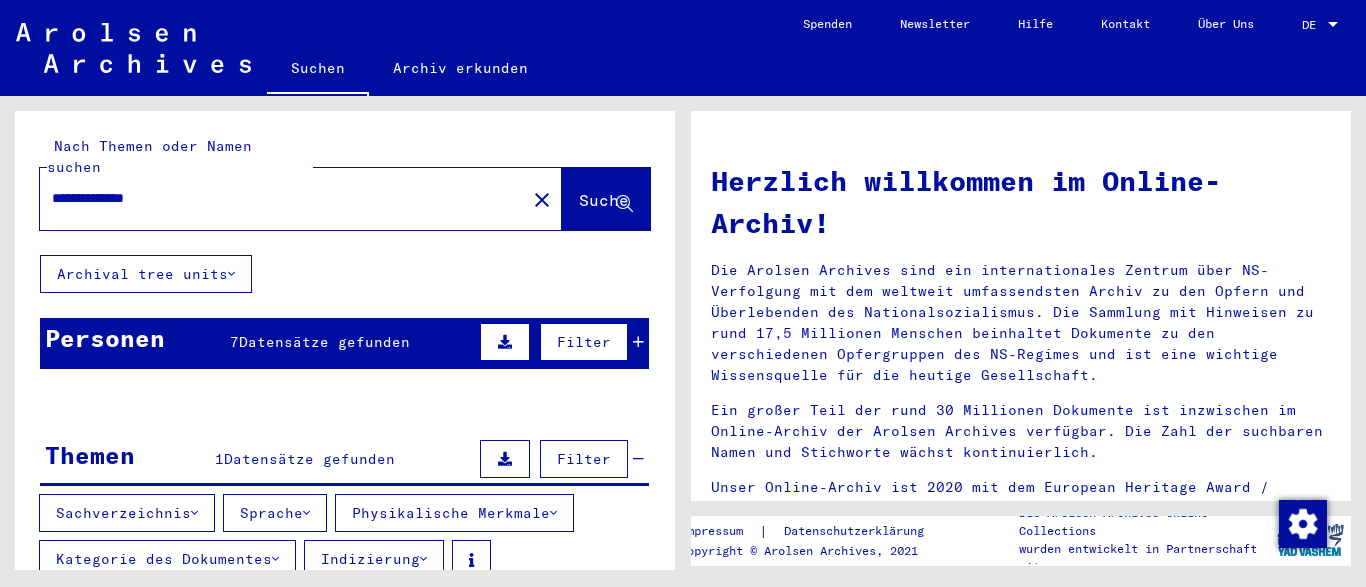 click on "Datensätze gefunden" at bounding box center (324, 342) 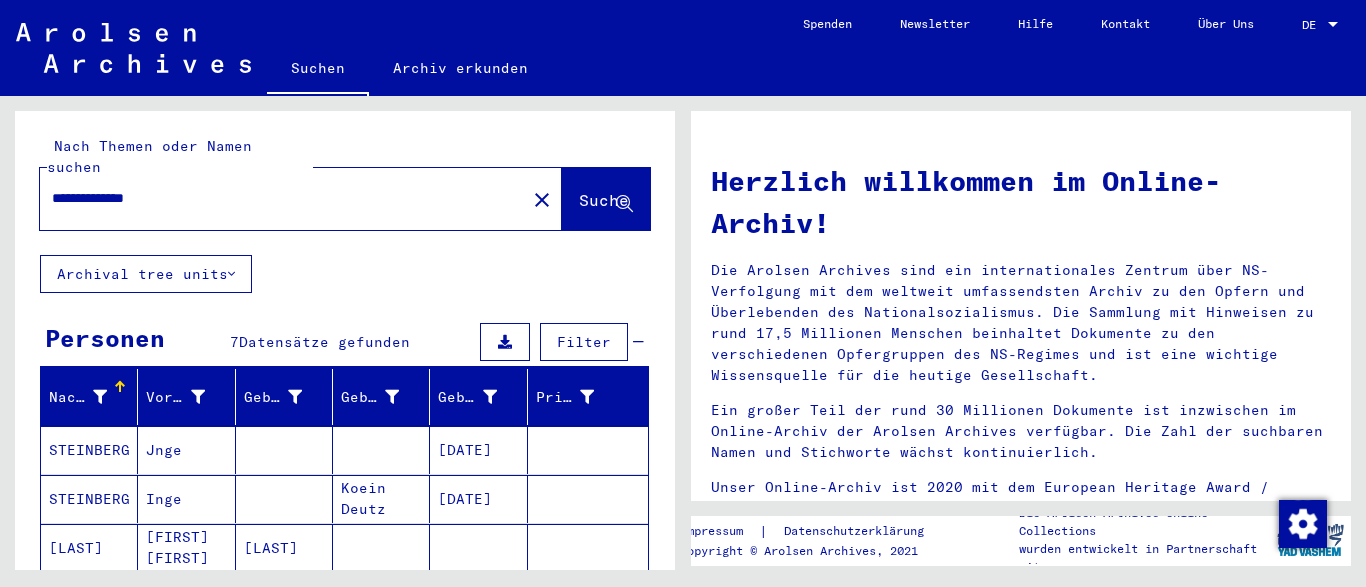 scroll, scrollTop: 20, scrollLeft: 0, axis: vertical 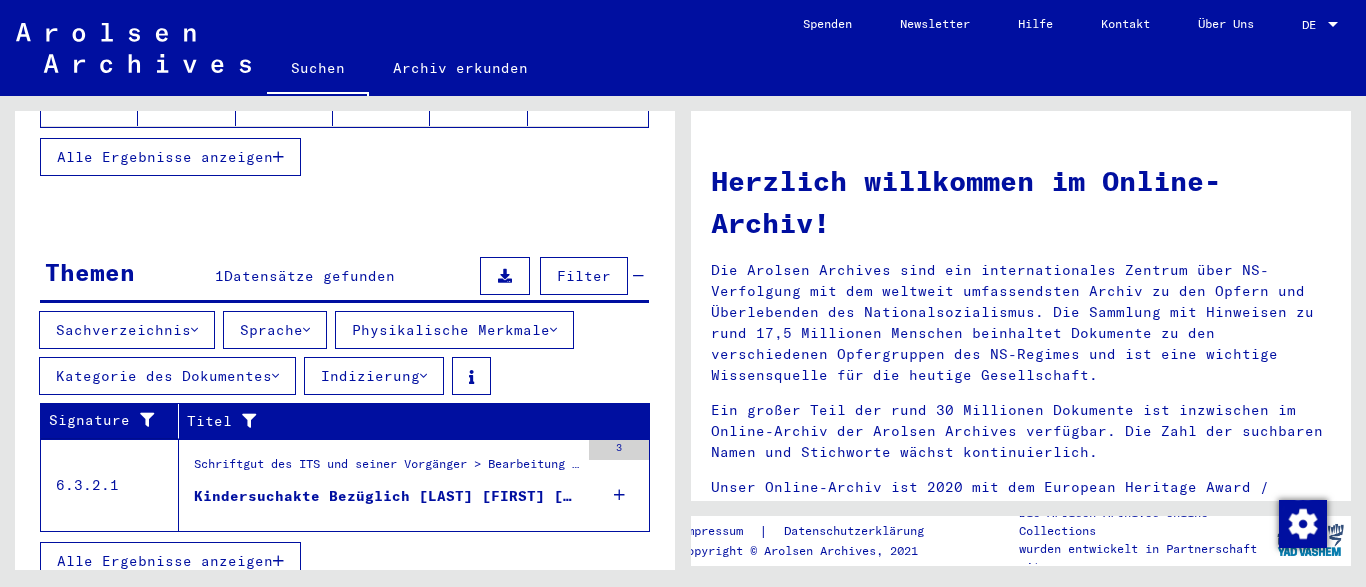 click on "Kindersuchakte Bezüglich [LAST] [FIRST] [DATE]" at bounding box center (386, 496) 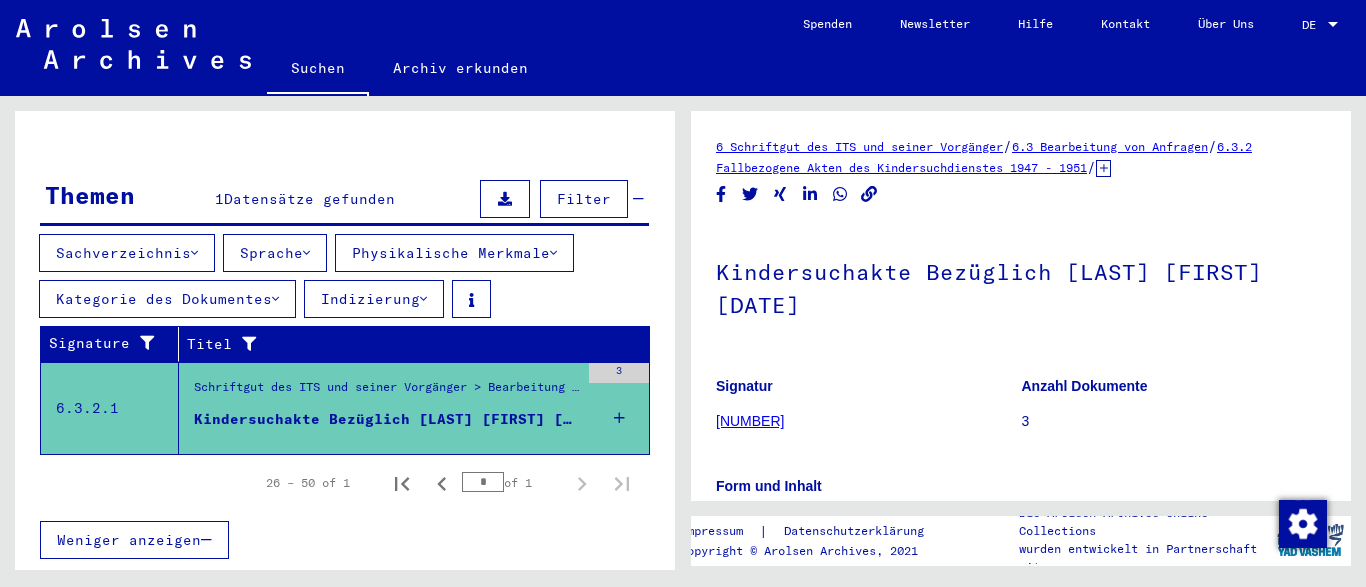 scroll, scrollTop: 239, scrollLeft: 0, axis: vertical 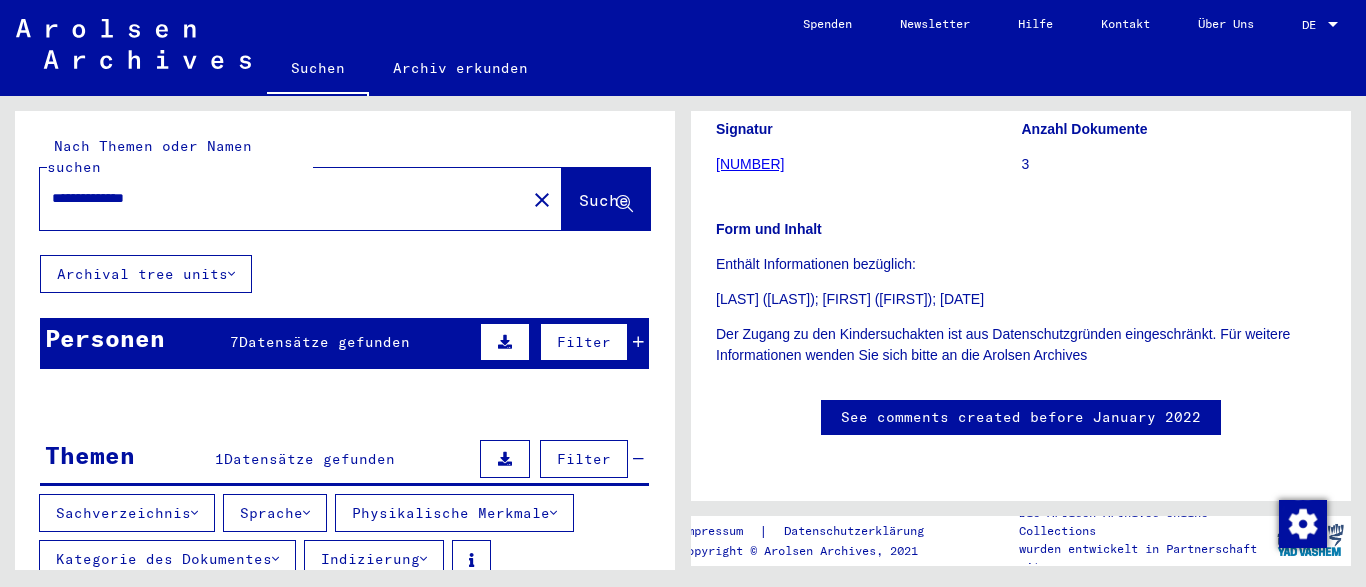 click on "Personen 7  Datensätze gefunden  Filter" at bounding box center (344, 343) 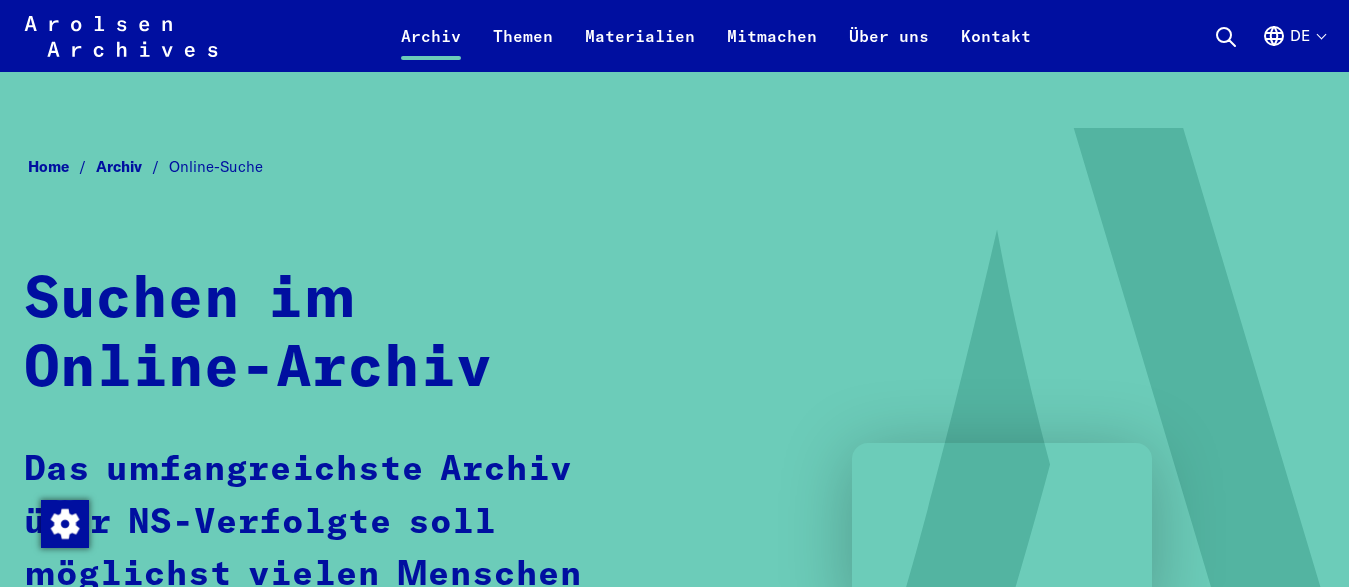 scroll, scrollTop: 1362, scrollLeft: 0, axis: vertical 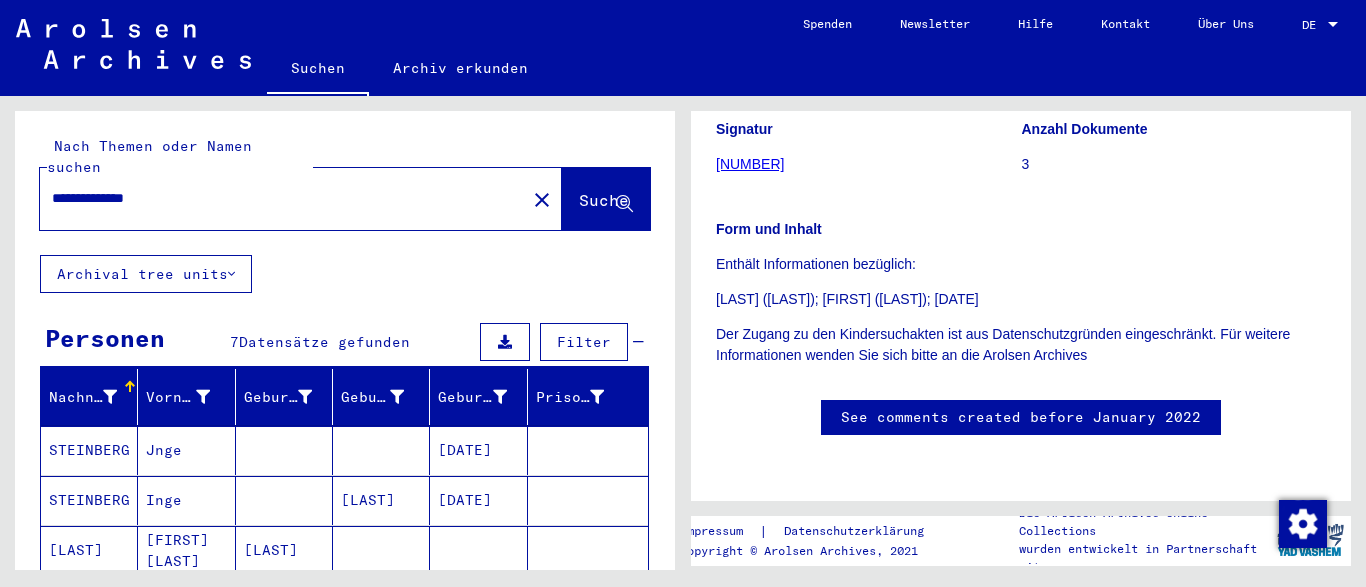 drag, startPoint x: 267, startPoint y: 177, endPoint x: 0, endPoint y: 165, distance: 267.26953 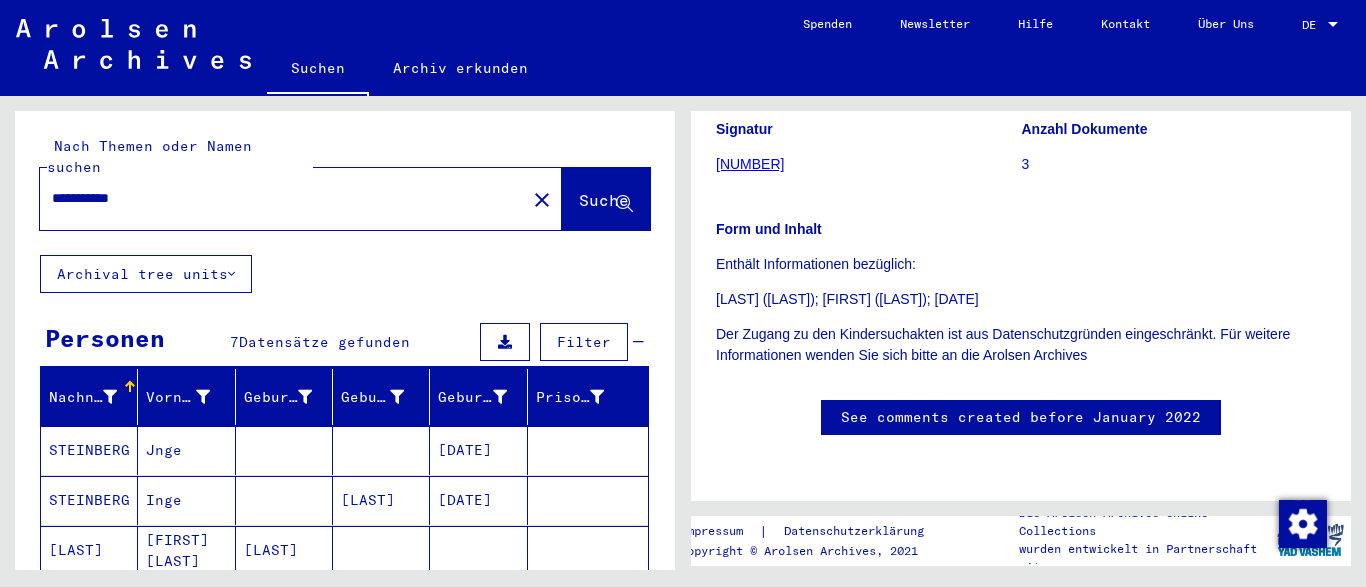 type on "**********" 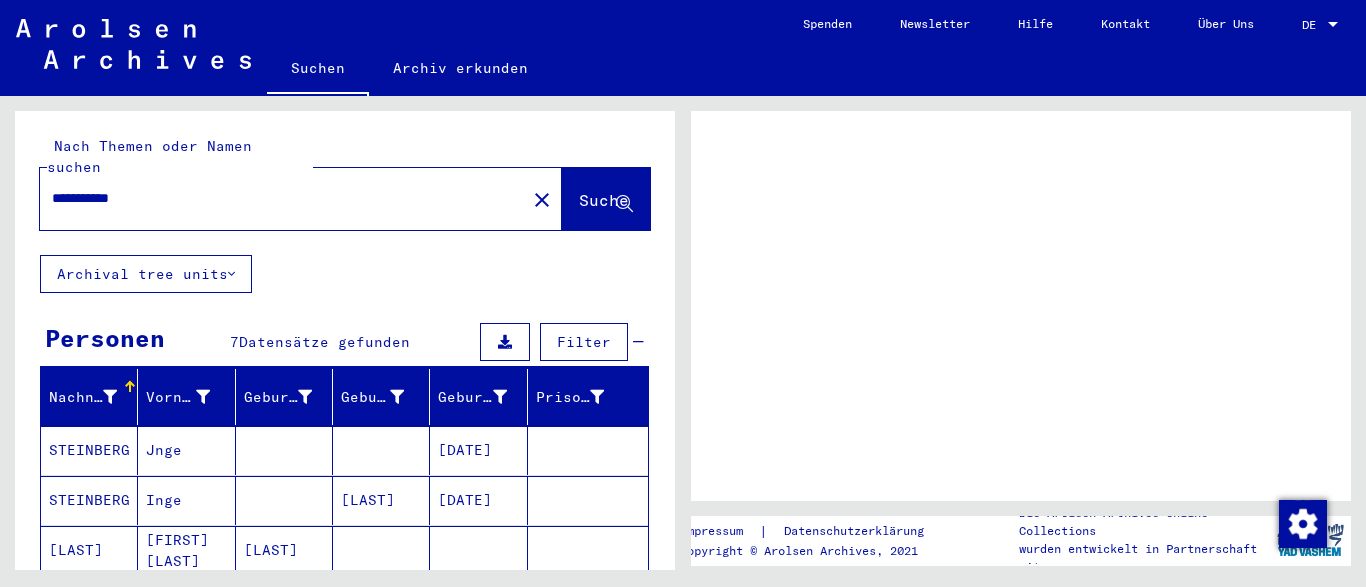 scroll, scrollTop: 0, scrollLeft: 0, axis: both 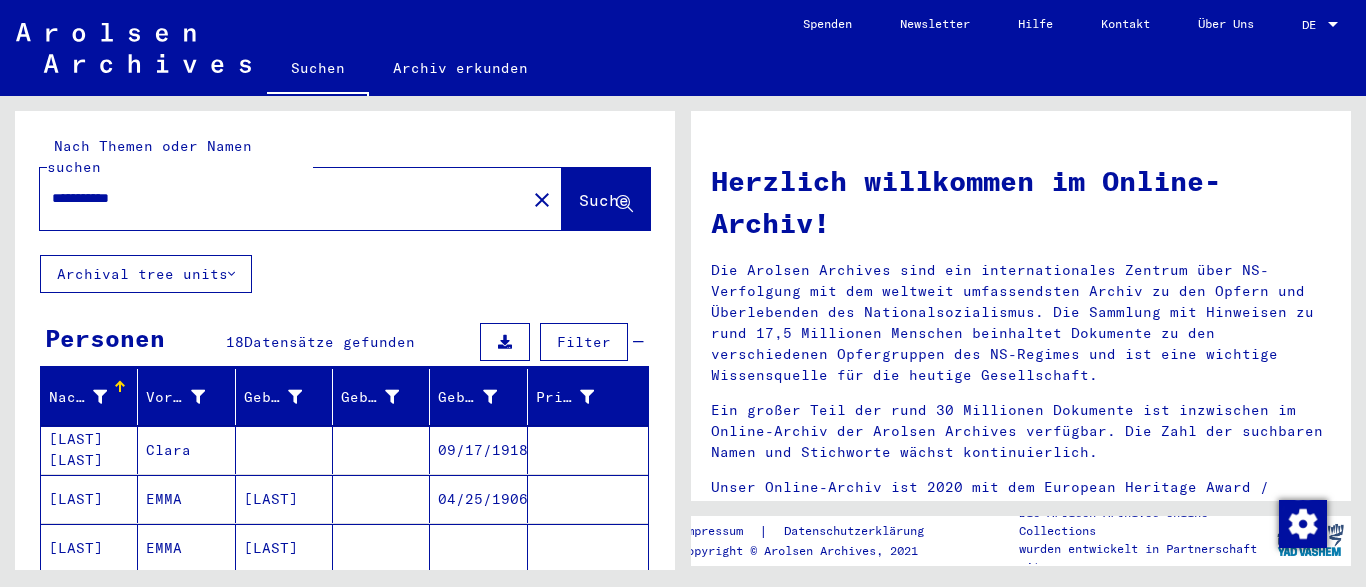 click on "GIACOMUZZI SCHEINPFLUG" at bounding box center [89, 499] 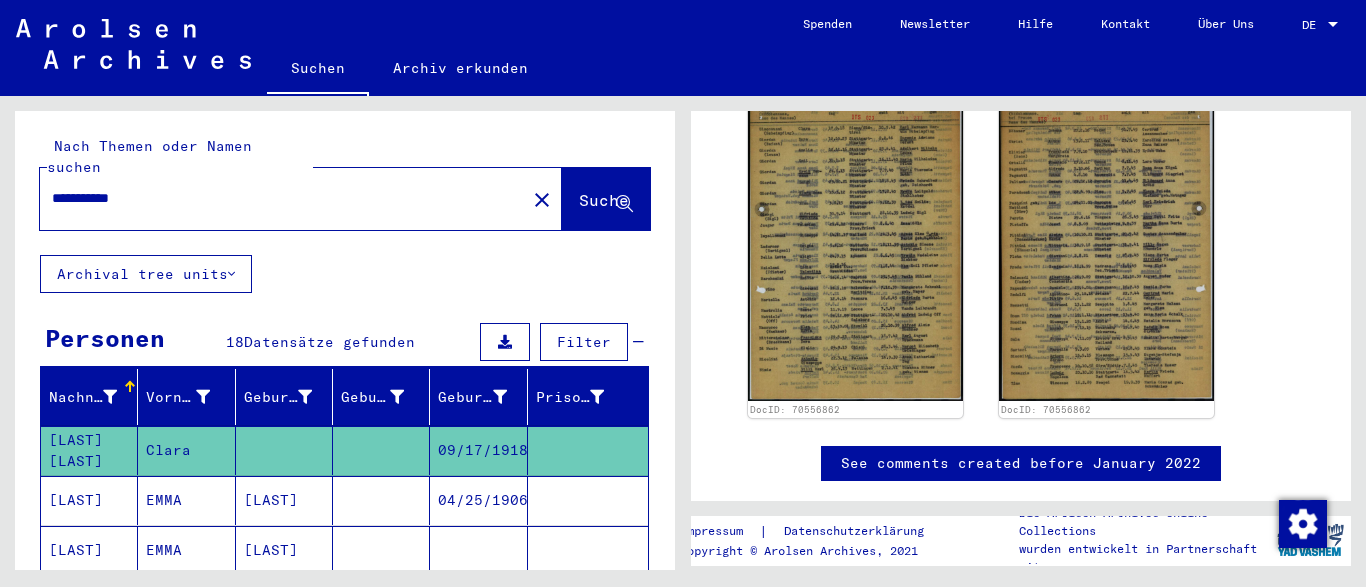 scroll, scrollTop: 383, scrollLeft: 0, axis: vertical 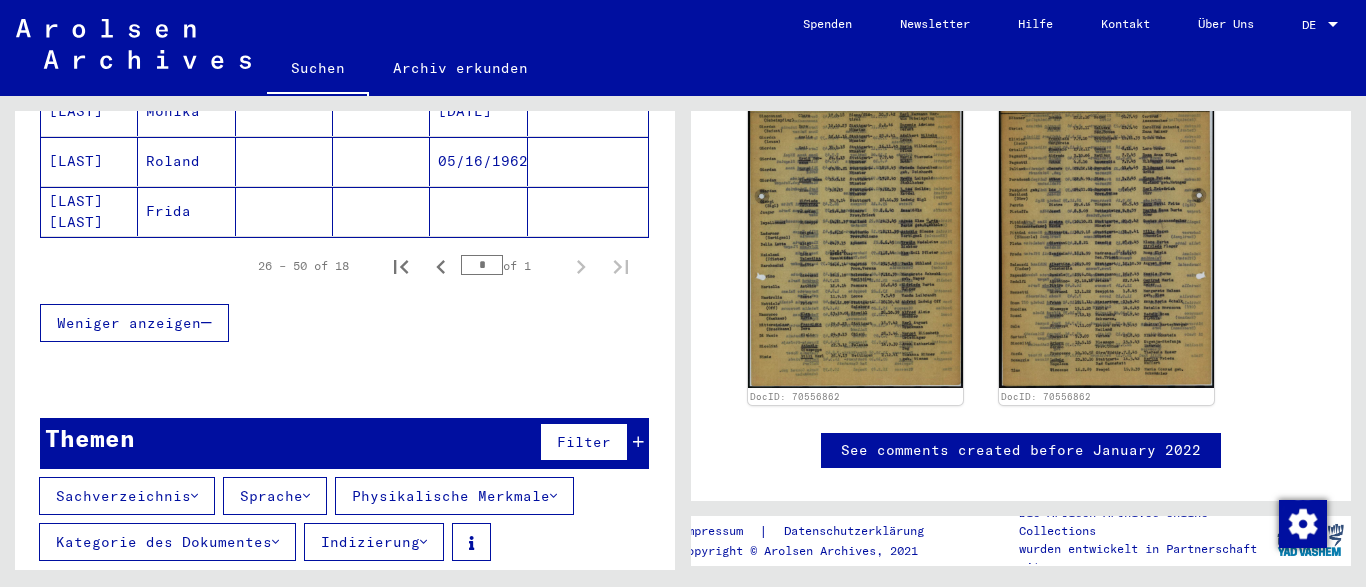 click on "**********" 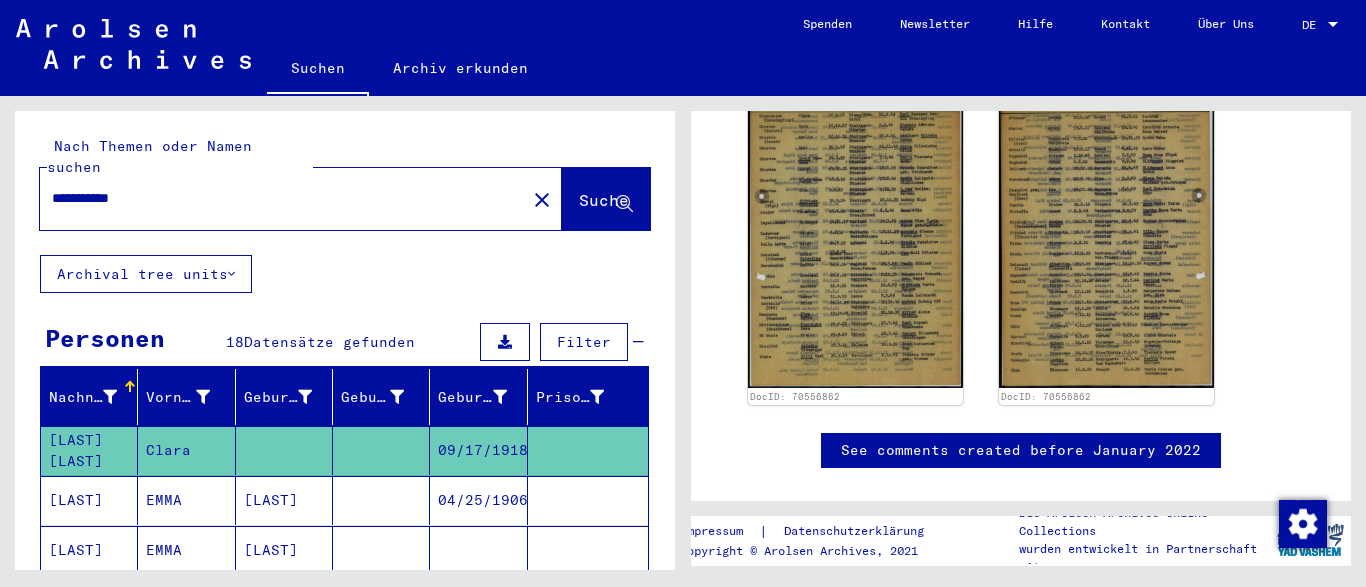 drag, startPoint x: 193, startPoint y: 177, endPoint x: 0, endPoint y: 187, distance: 193.2589 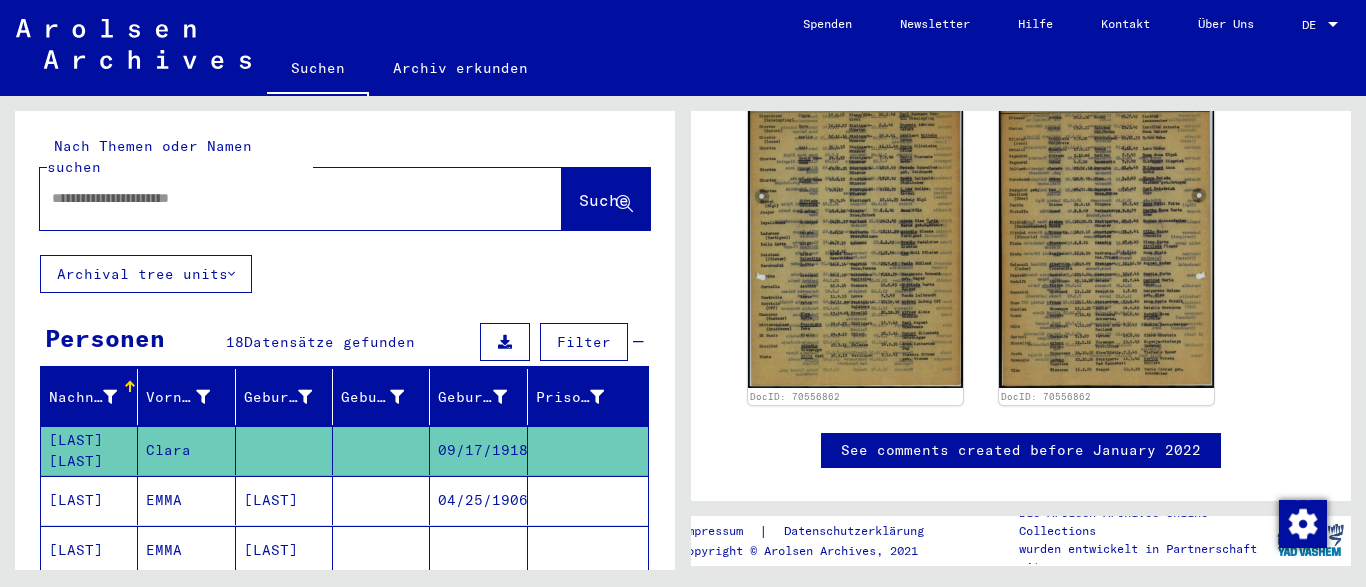 click at bounding box center (283, 198) 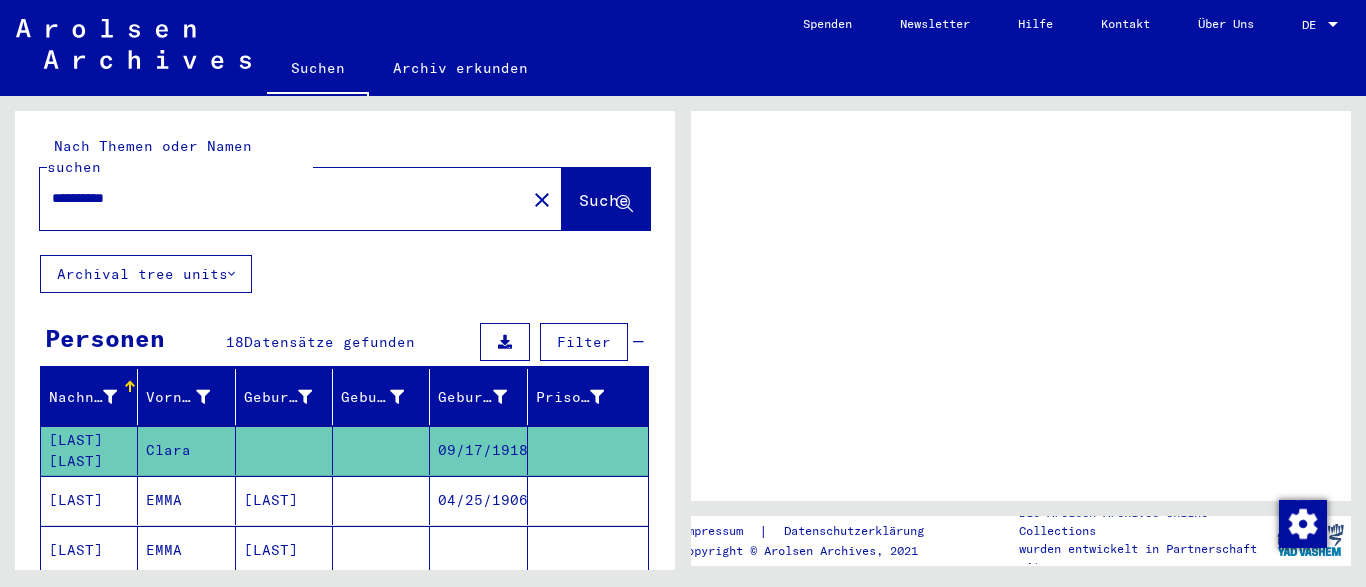 scroll, scrollTop: 0, scrollLeft: 0, axis: both 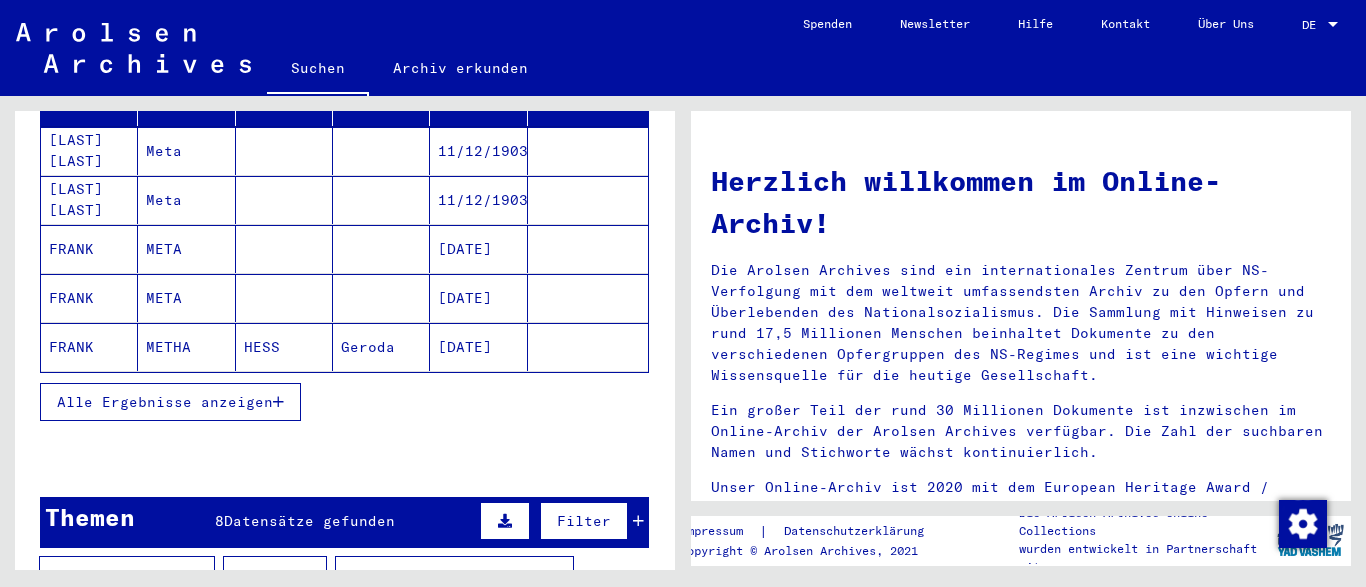 click at bounding box center [278, 402] 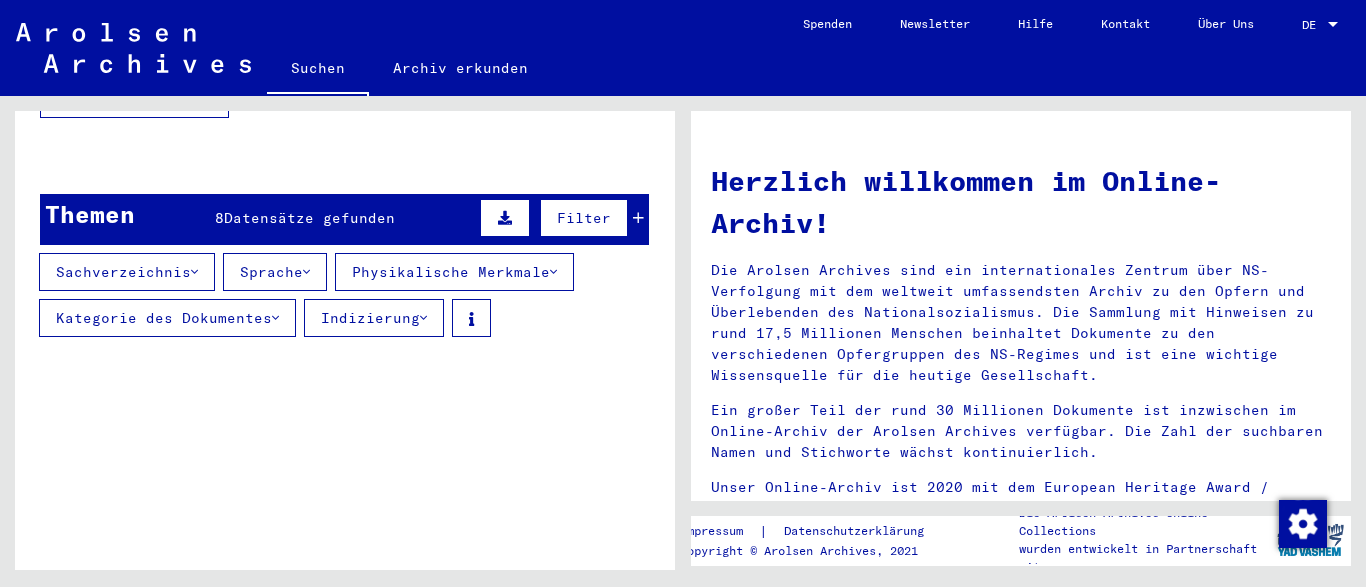 scroll, scrollTop: 1659, scrollLeft: 0, axis: vertical 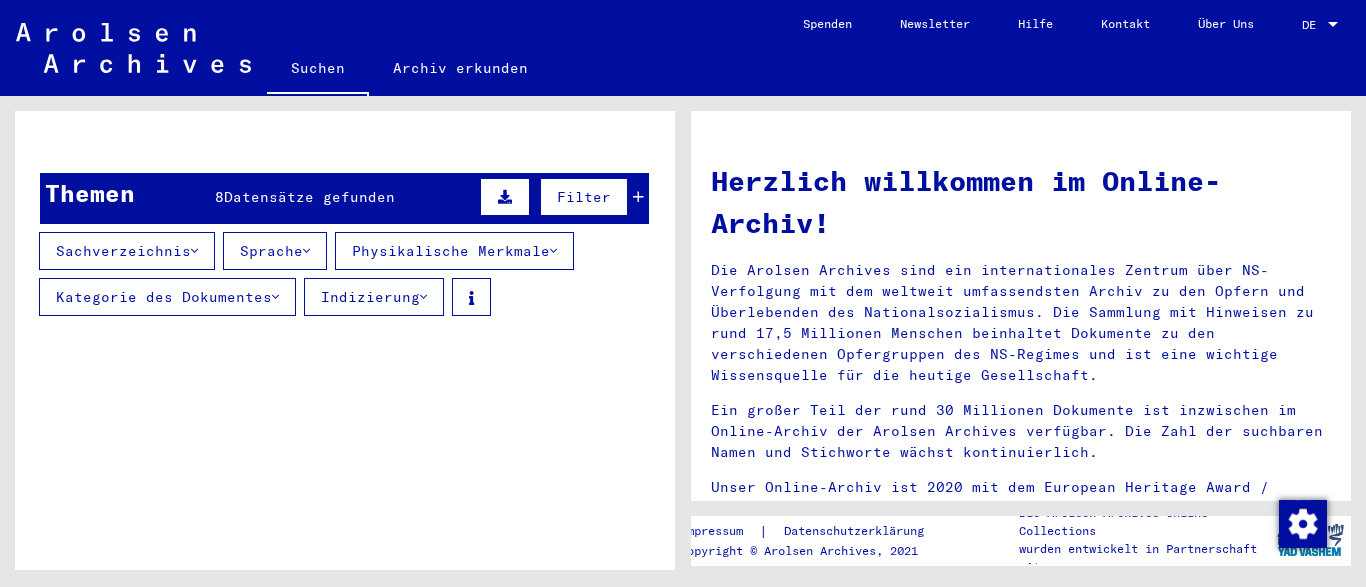 click on "Themen 8  Datensätze gefunden  Filter" at bounding box center (344, 198) 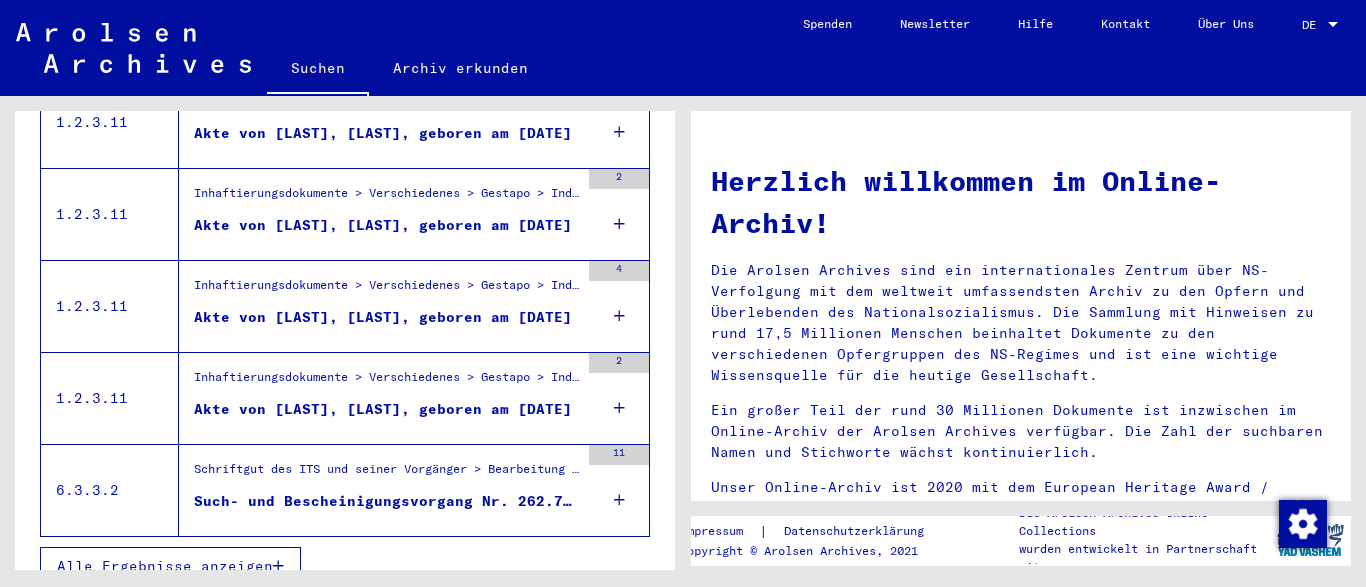 scroll, scrollTop: 1948, scrollLeft: 0, axis: vertical 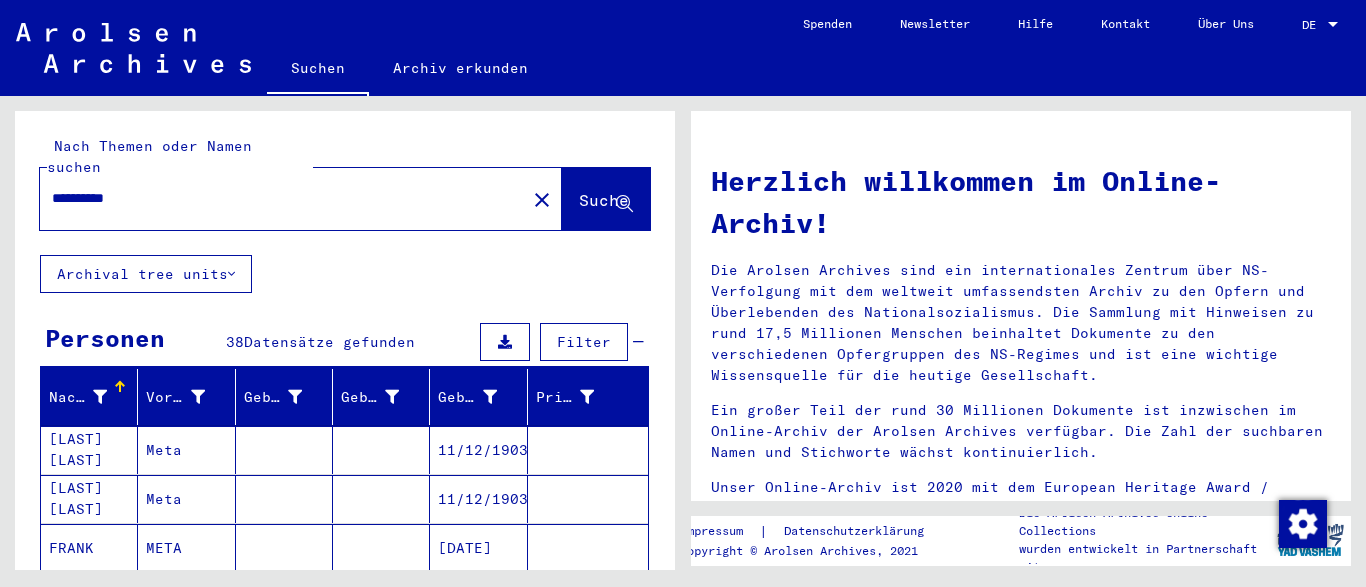 drag, startPoint x: 87, startPoint y: 179, endPoint x: 0, endPoint y: 181, distance: 87.02299 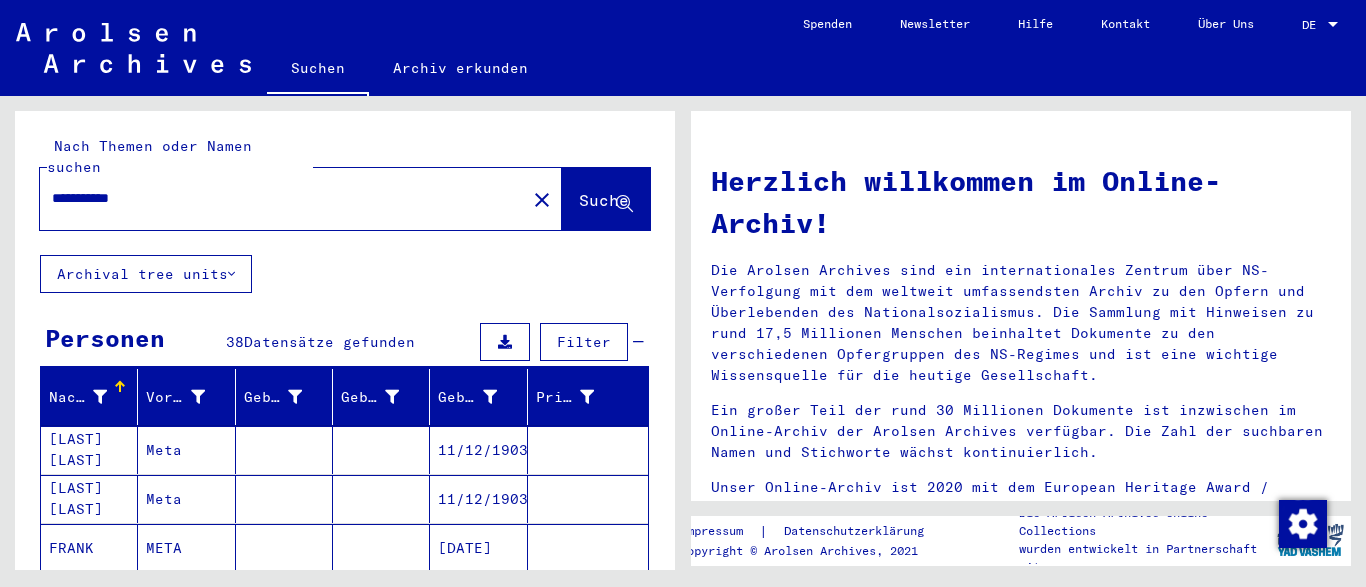 type on "**********" 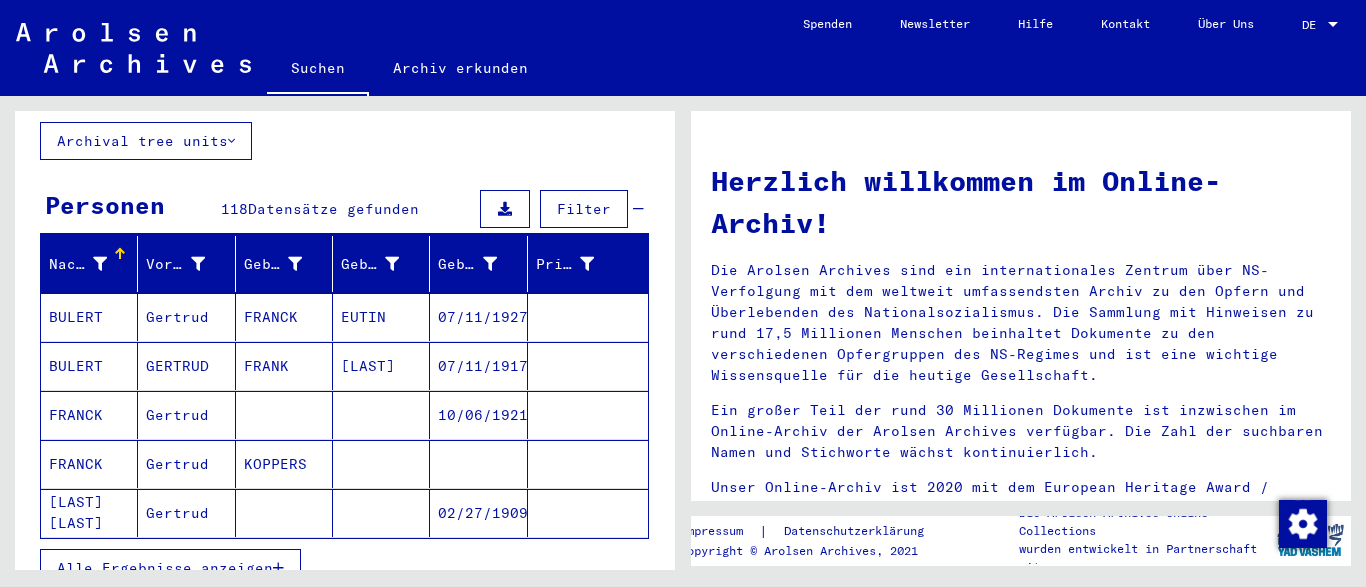 scroll, scrollTop: 149, scrollLeft: 0, axis: vertical 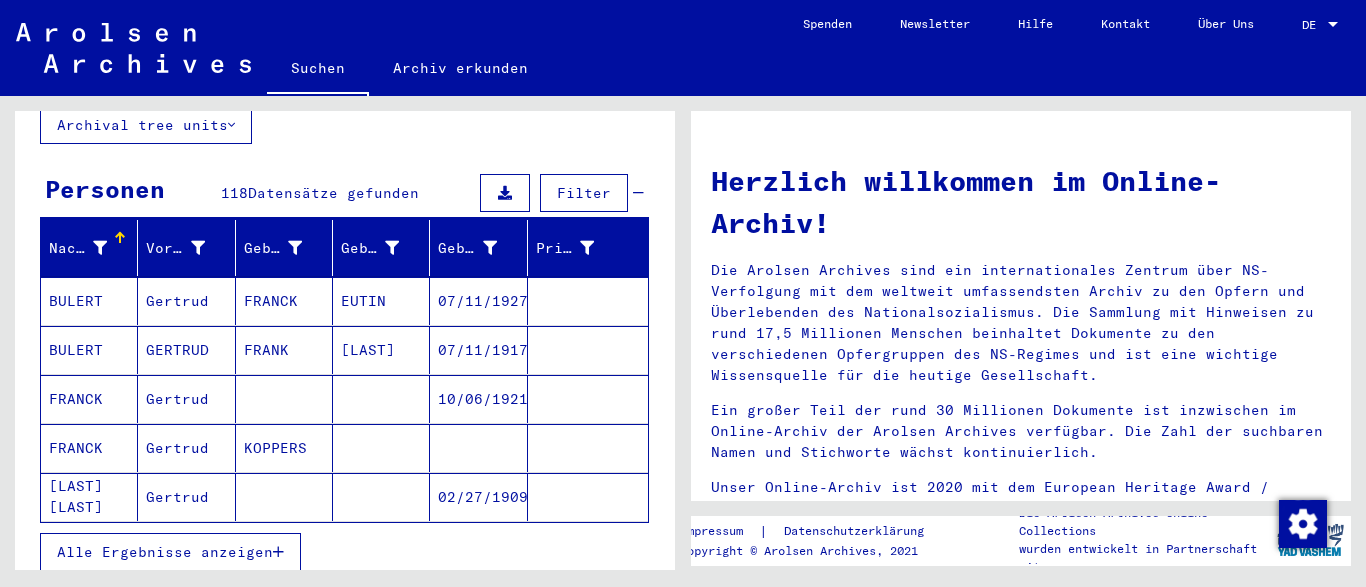 click on "Alle Ergebnisse anzeigen" at bounding box center [165, 552] 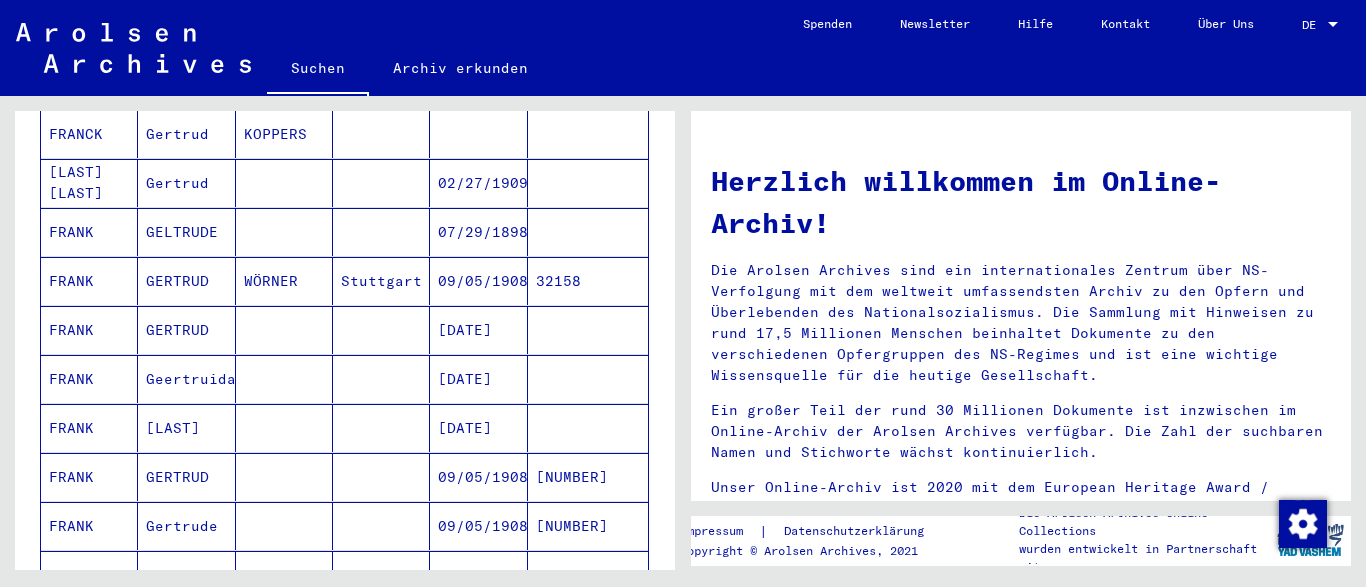 scroll, scrollTop: 458, scrollLeft: 0, axis: vertical 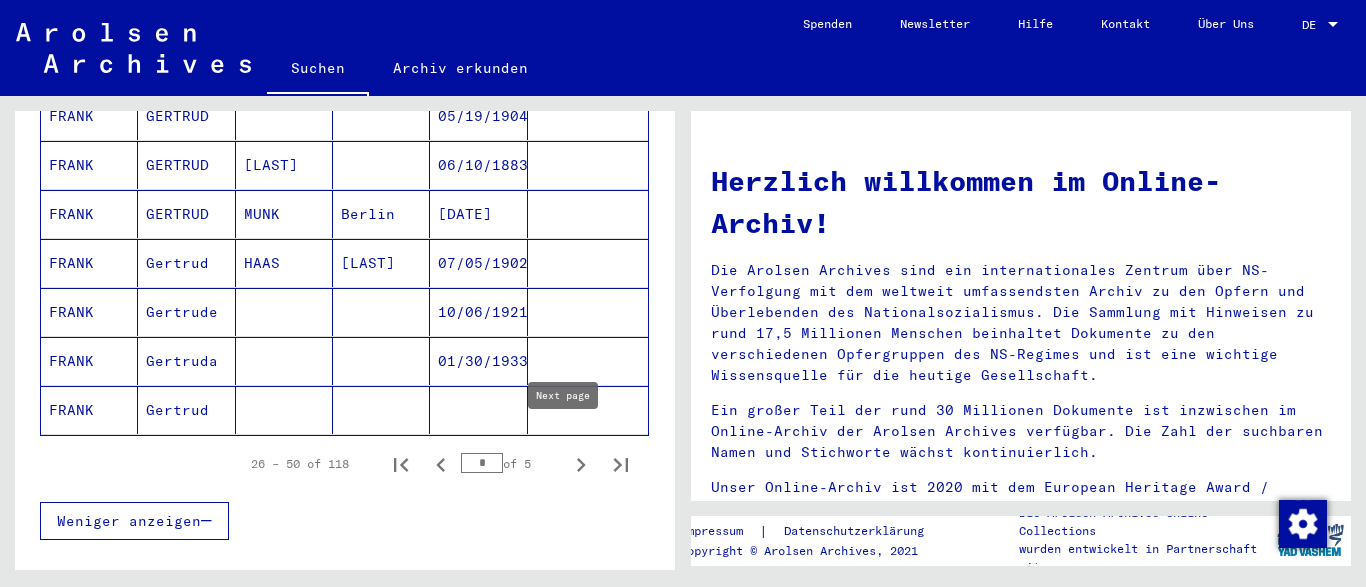 click 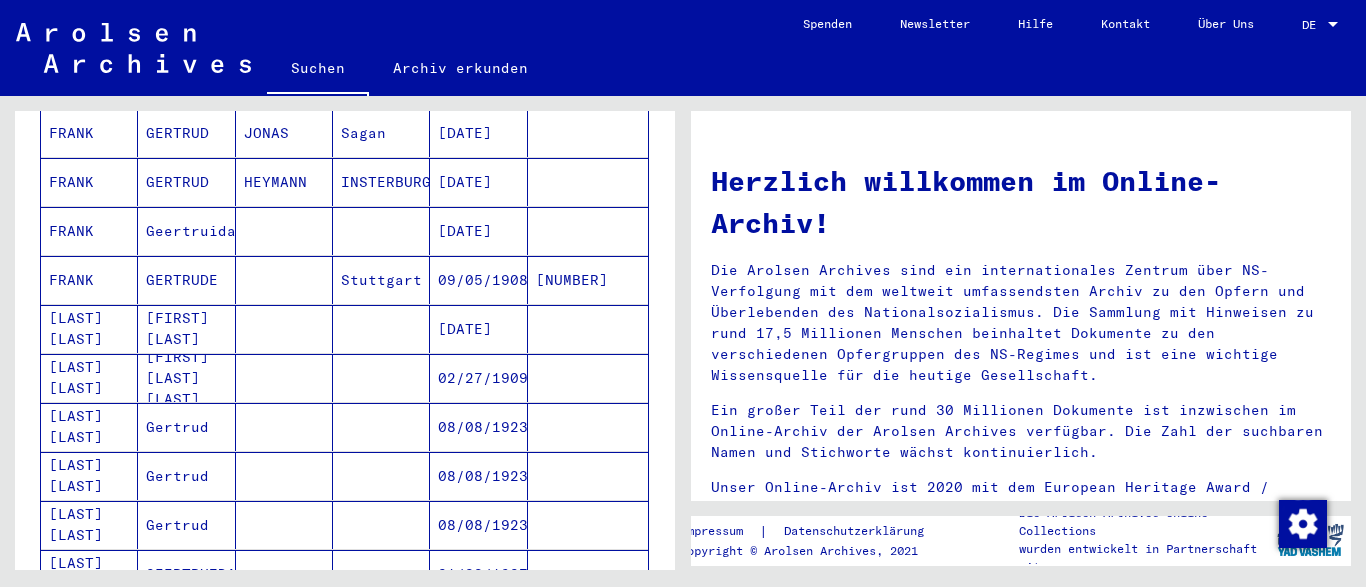 scroll, scrollTop: 606, scrollLeft: 0, axis: vertical 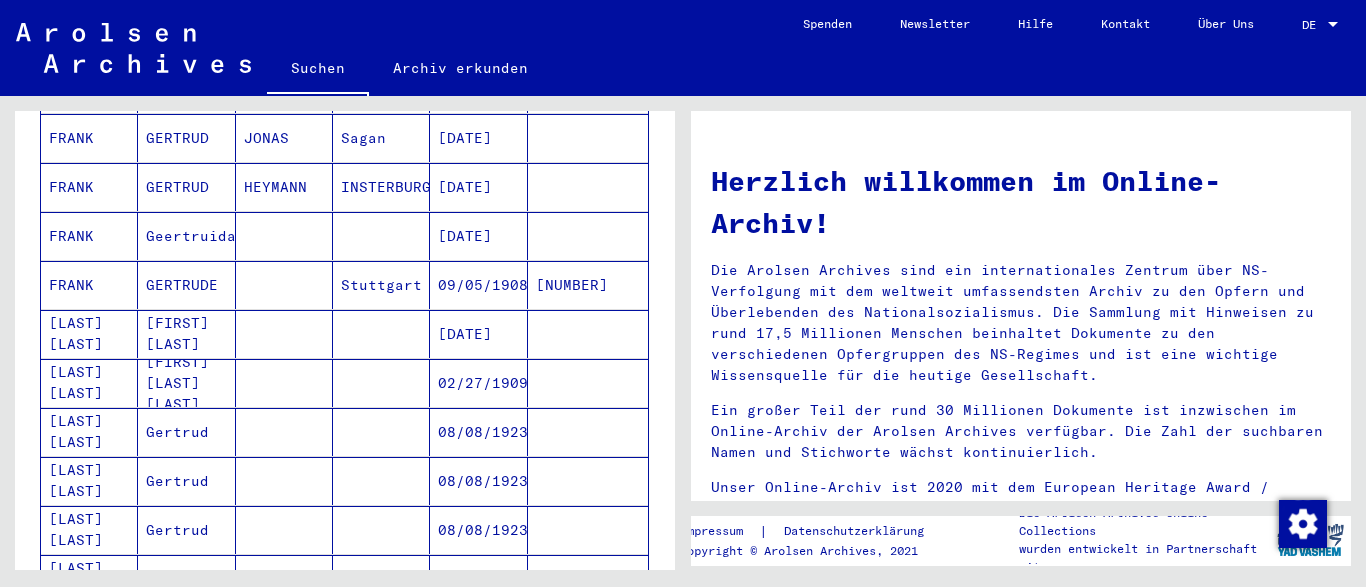 drag, startPoint x: 665, startPoint y: 421, endPoint x: 649, endPoint y: 264, distance: 157.81319 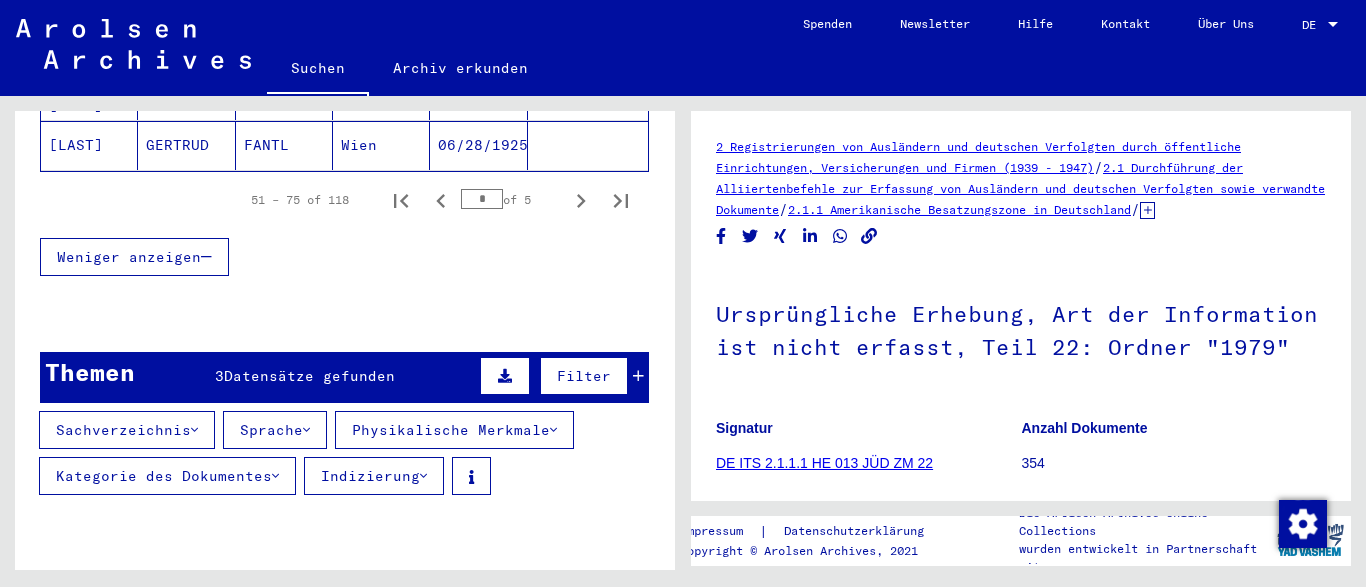 scroll, scrollTop: 1515, scrollLeft: 0, axis: vertical 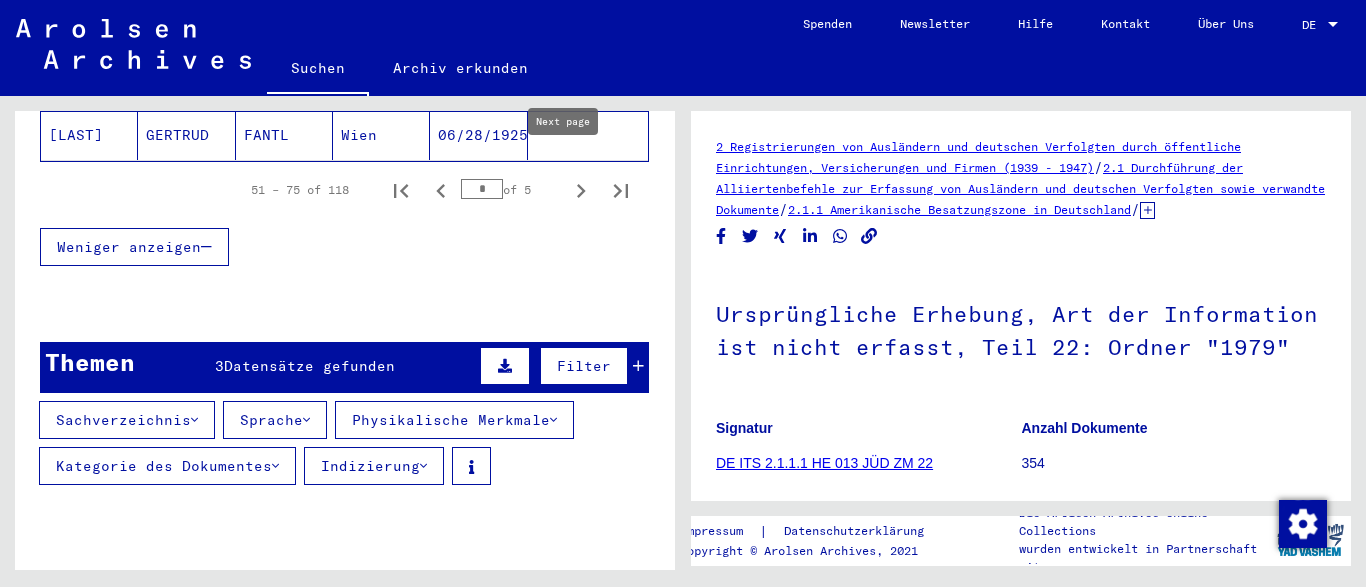 click 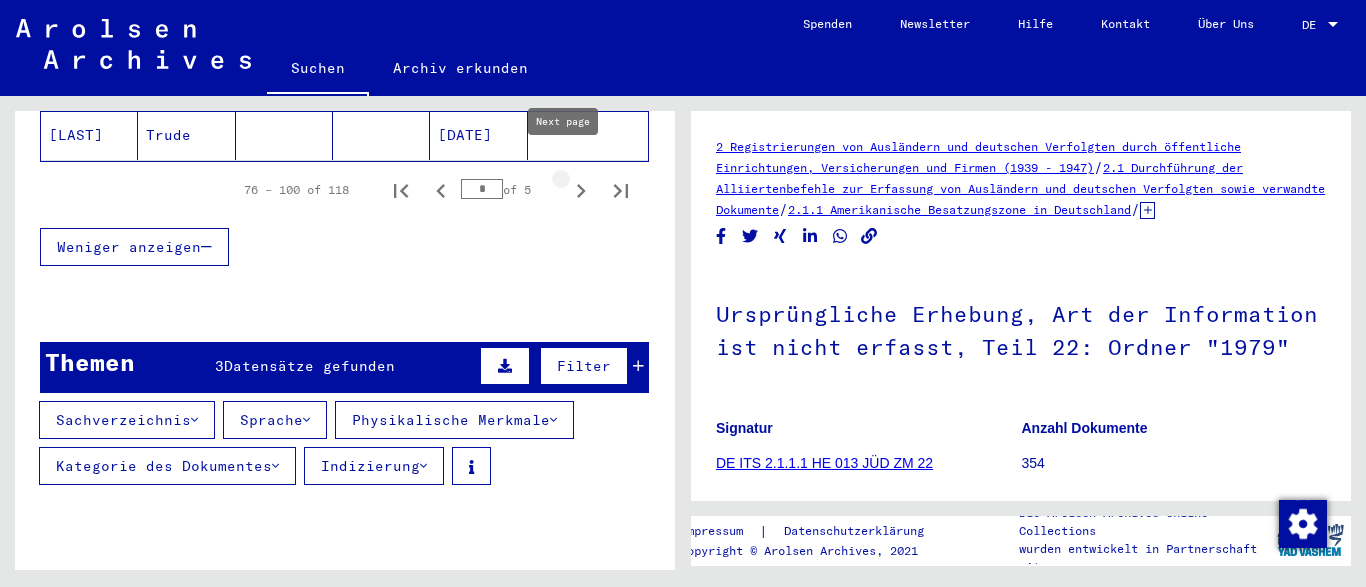 type on "*" 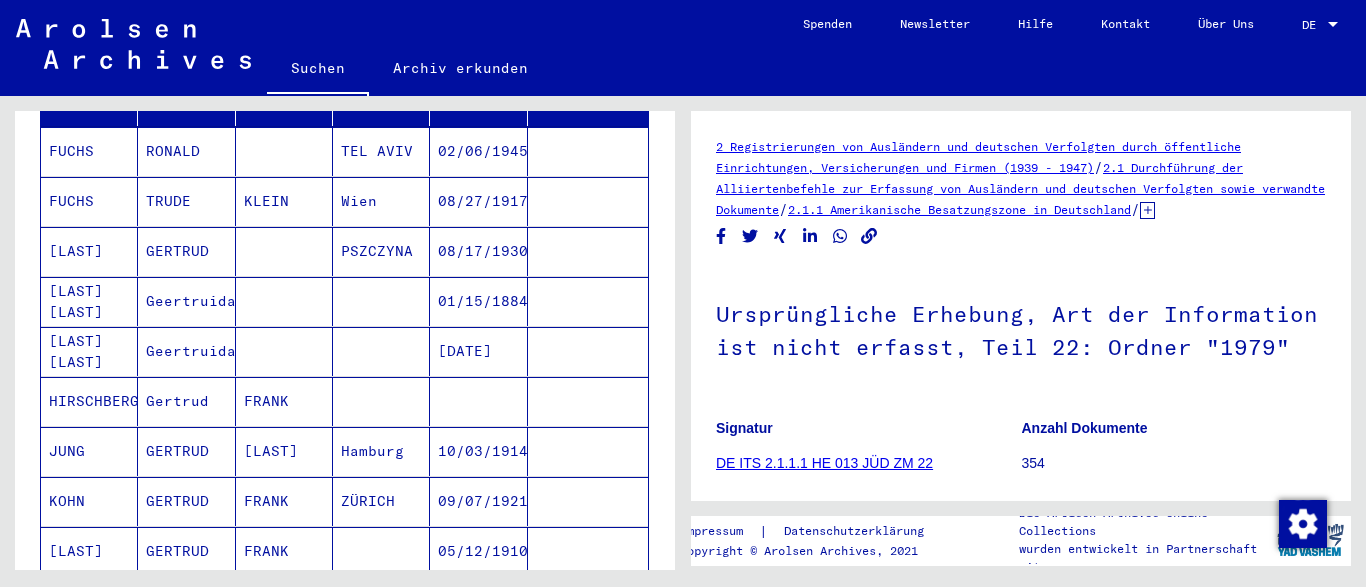 scroll, scrollTop: 279, scrollLeft: 0, axis: vertical 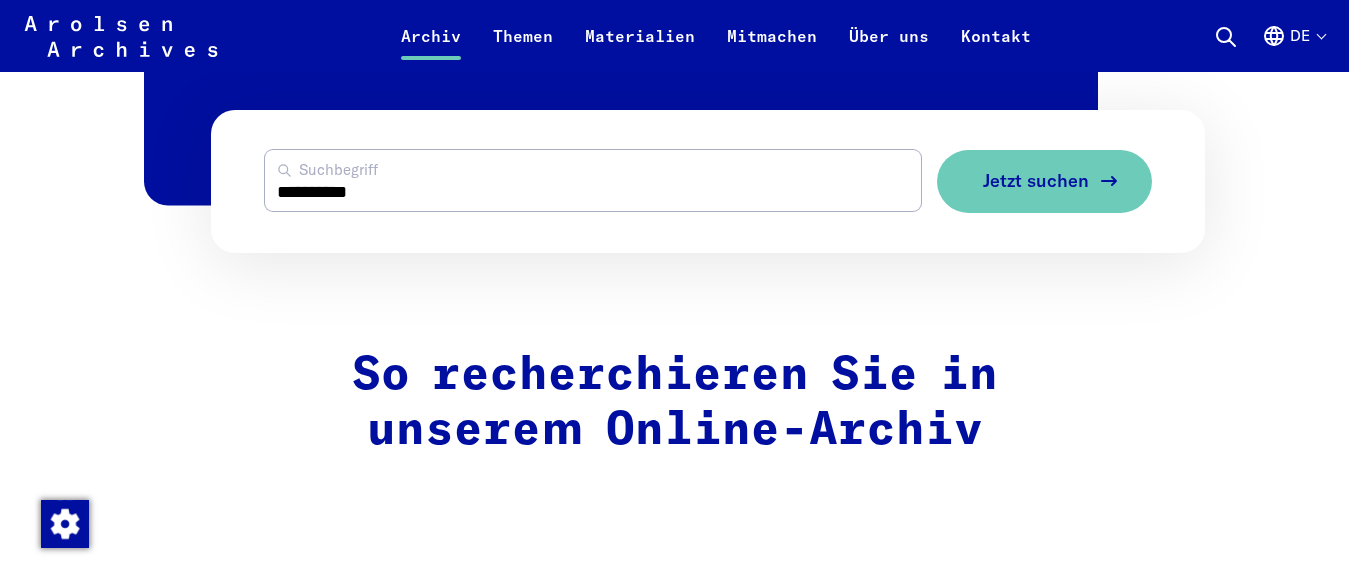click on "Jetzt suchen" at bounding box center [1036, 181] 